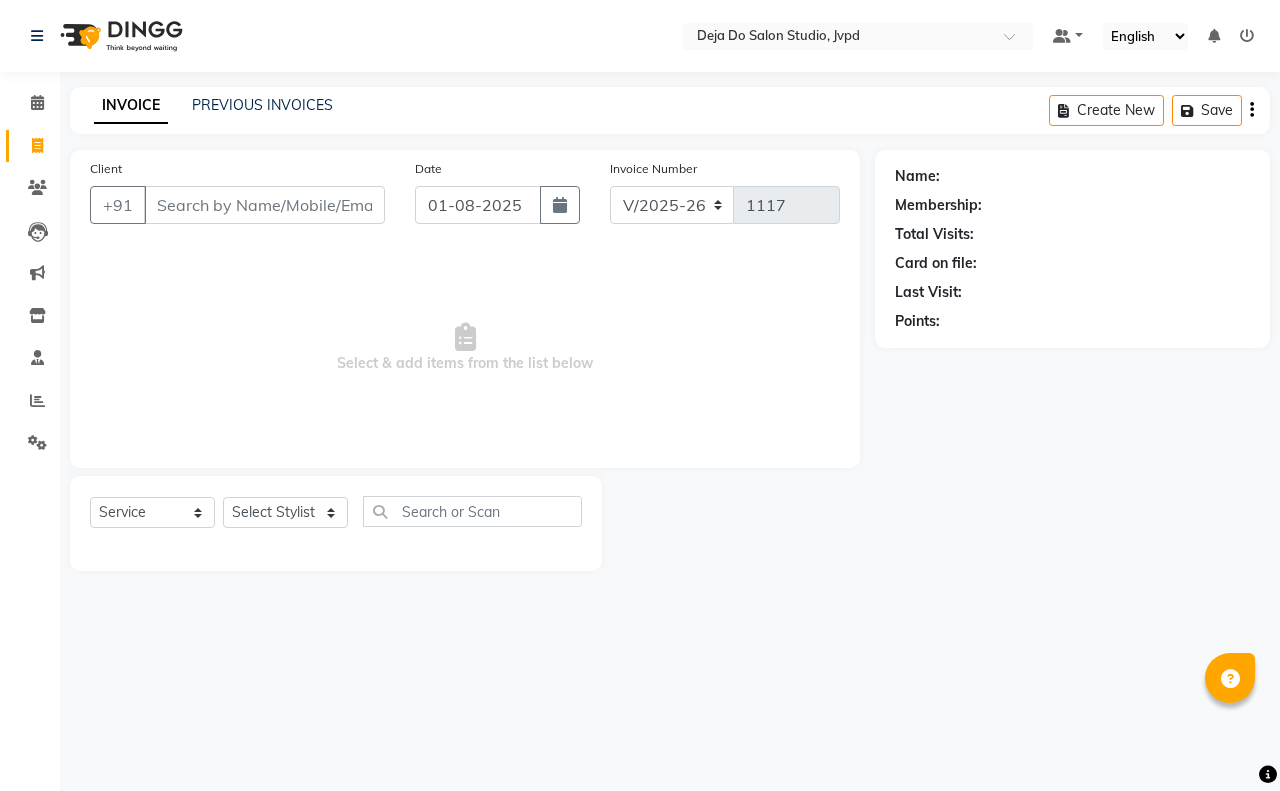 select on "7295" 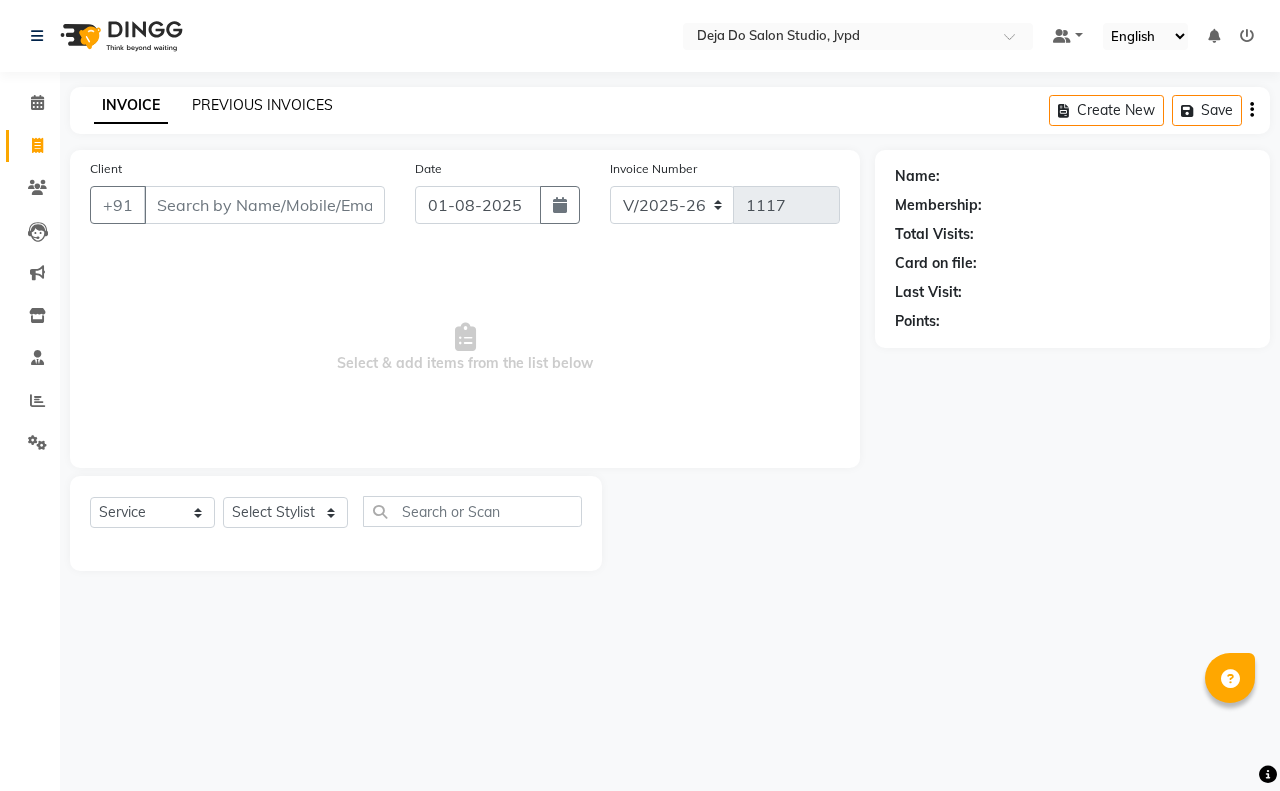 scroll, scrollTop: 0, scrollLeft: 0, axis: both 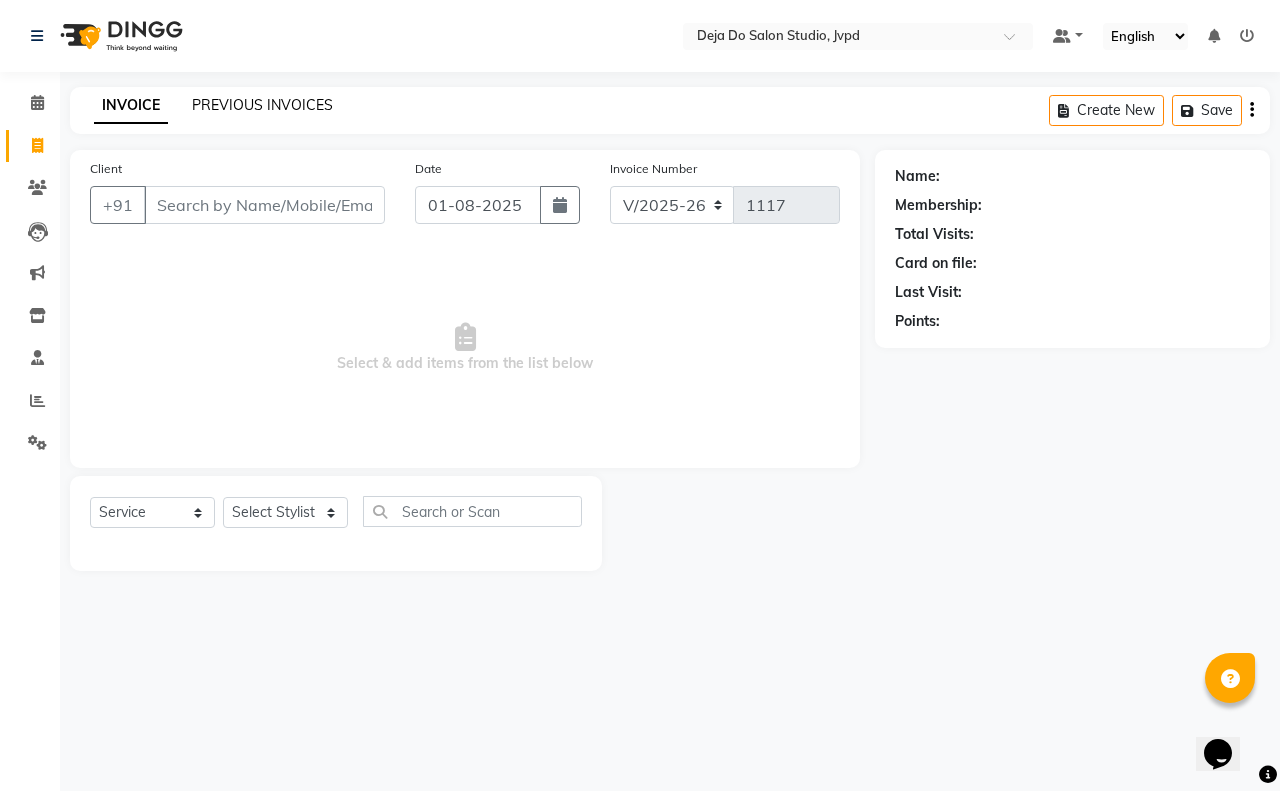 click on "PREVIOUS INVOICES" 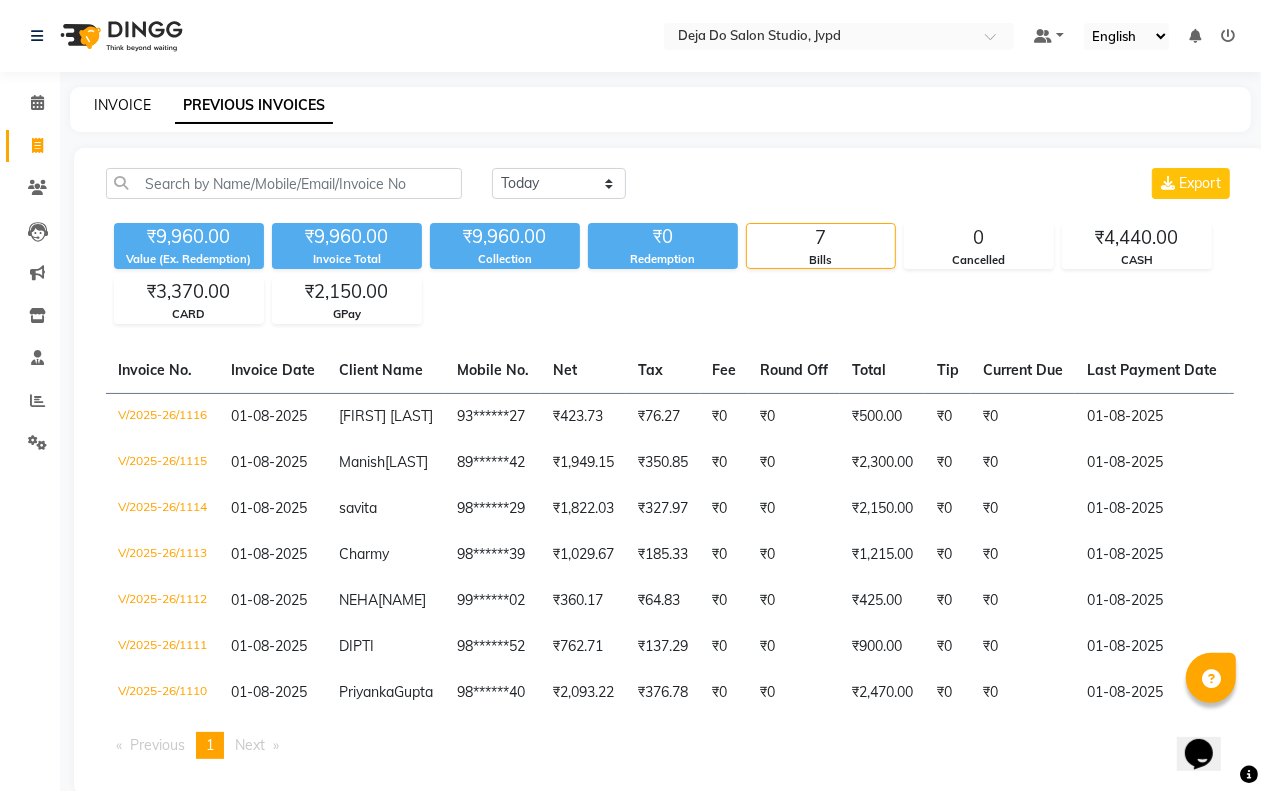 click on "INVOICE" 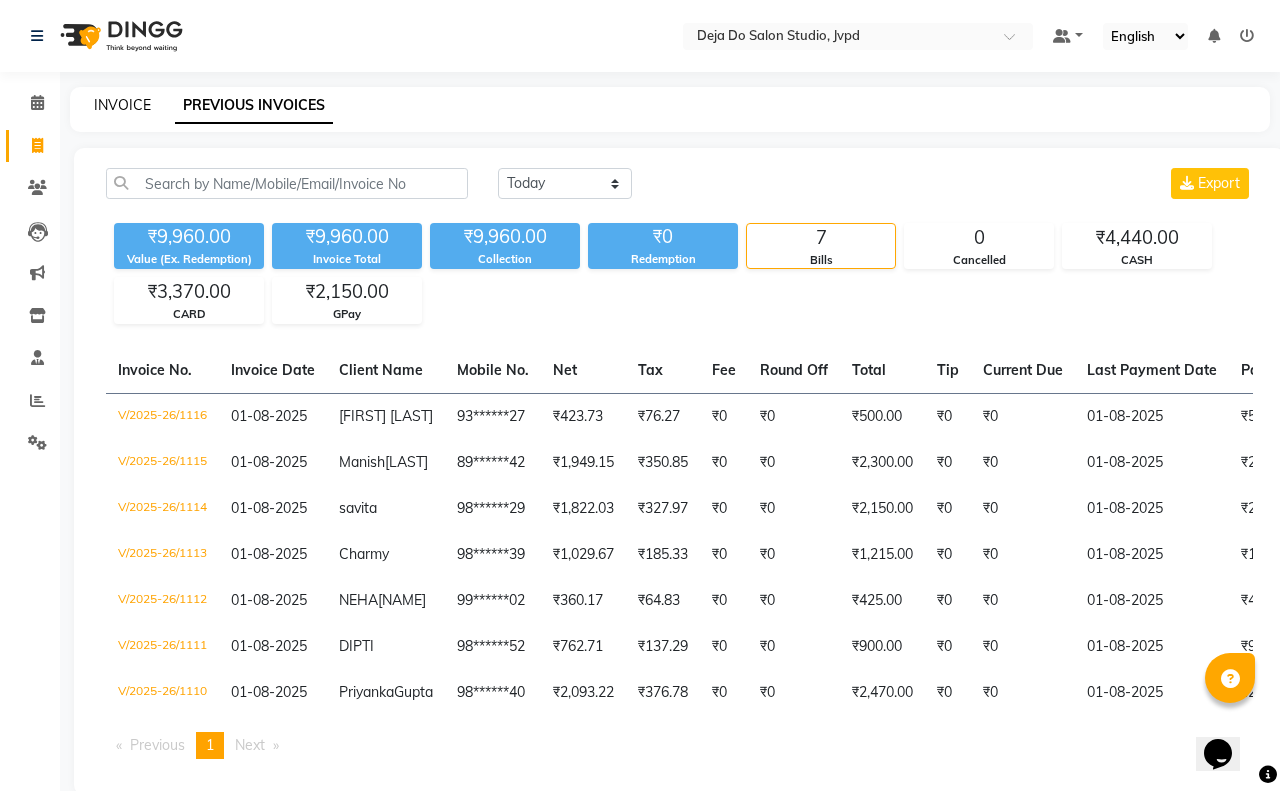 select on "service" 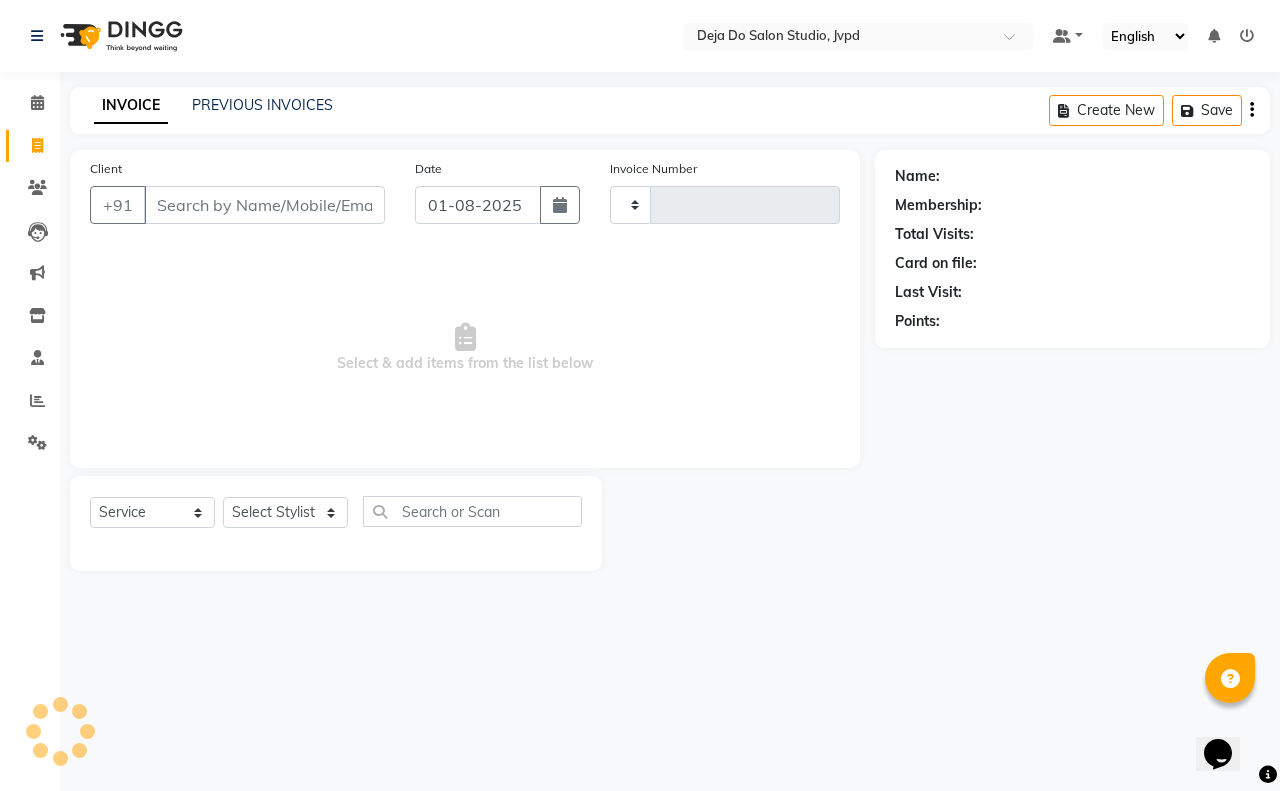 type on "1117" 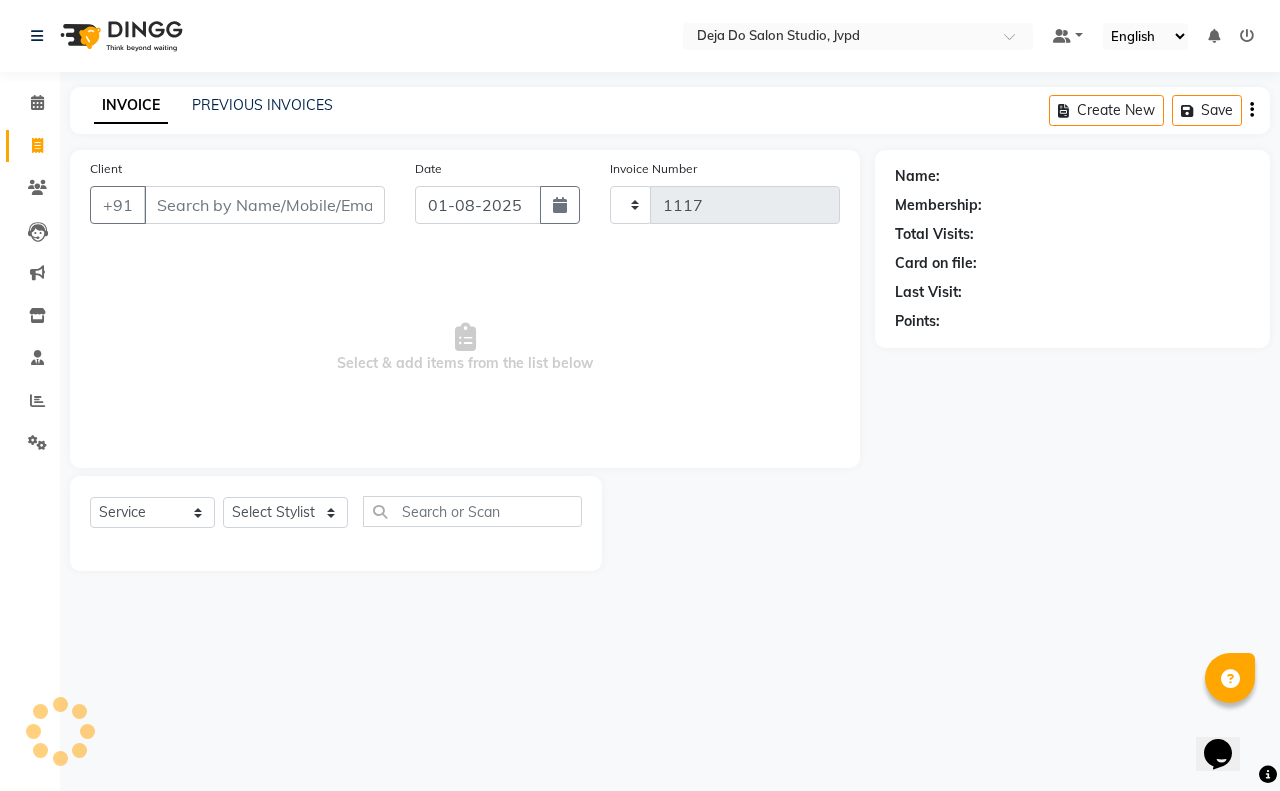 select on "7295" 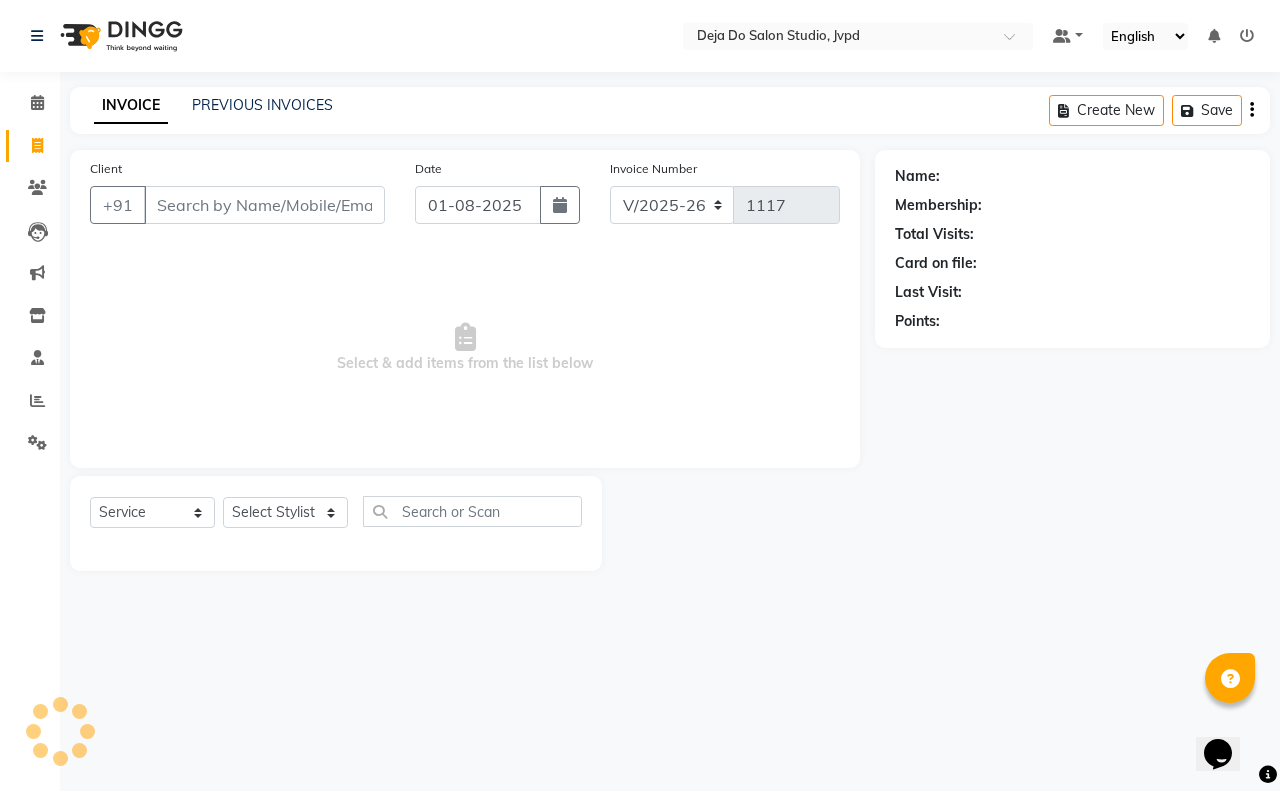click on "Client" at bounding box center [264, 205] 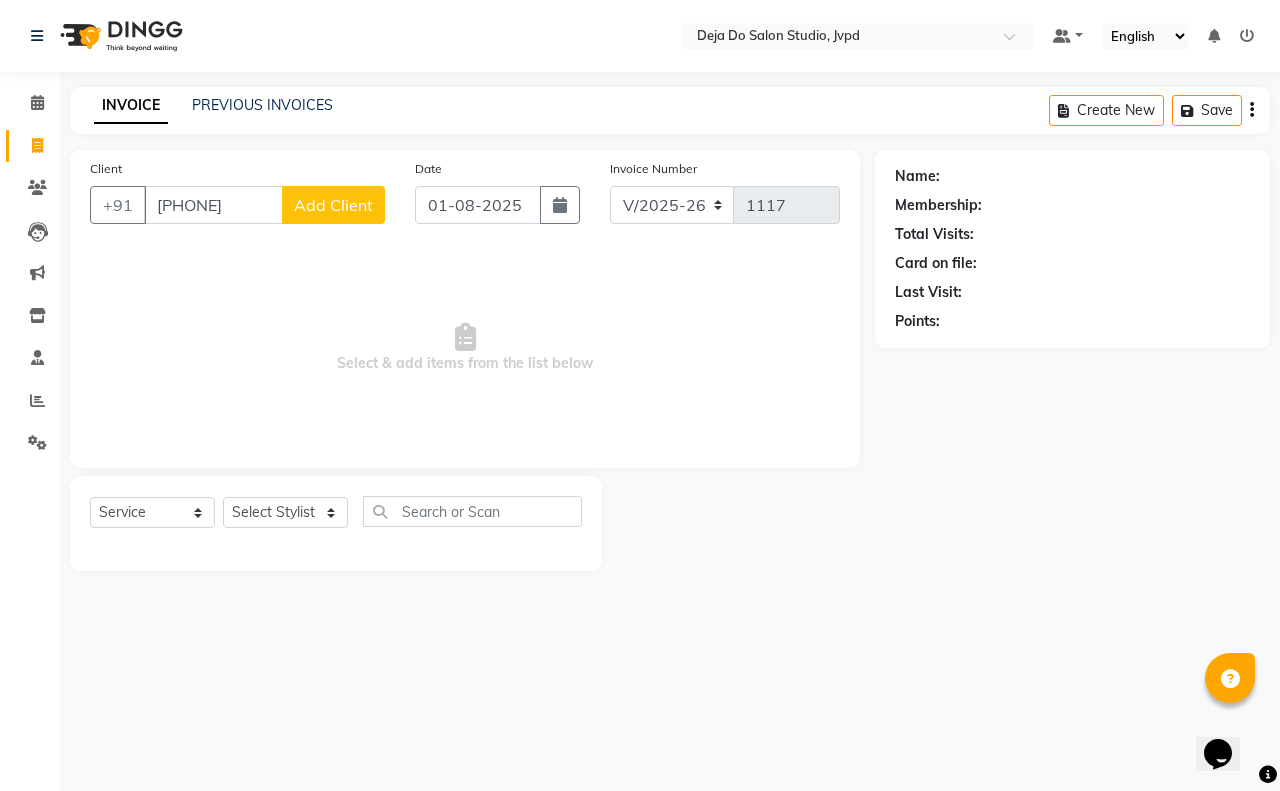 type on "[PHONE]" 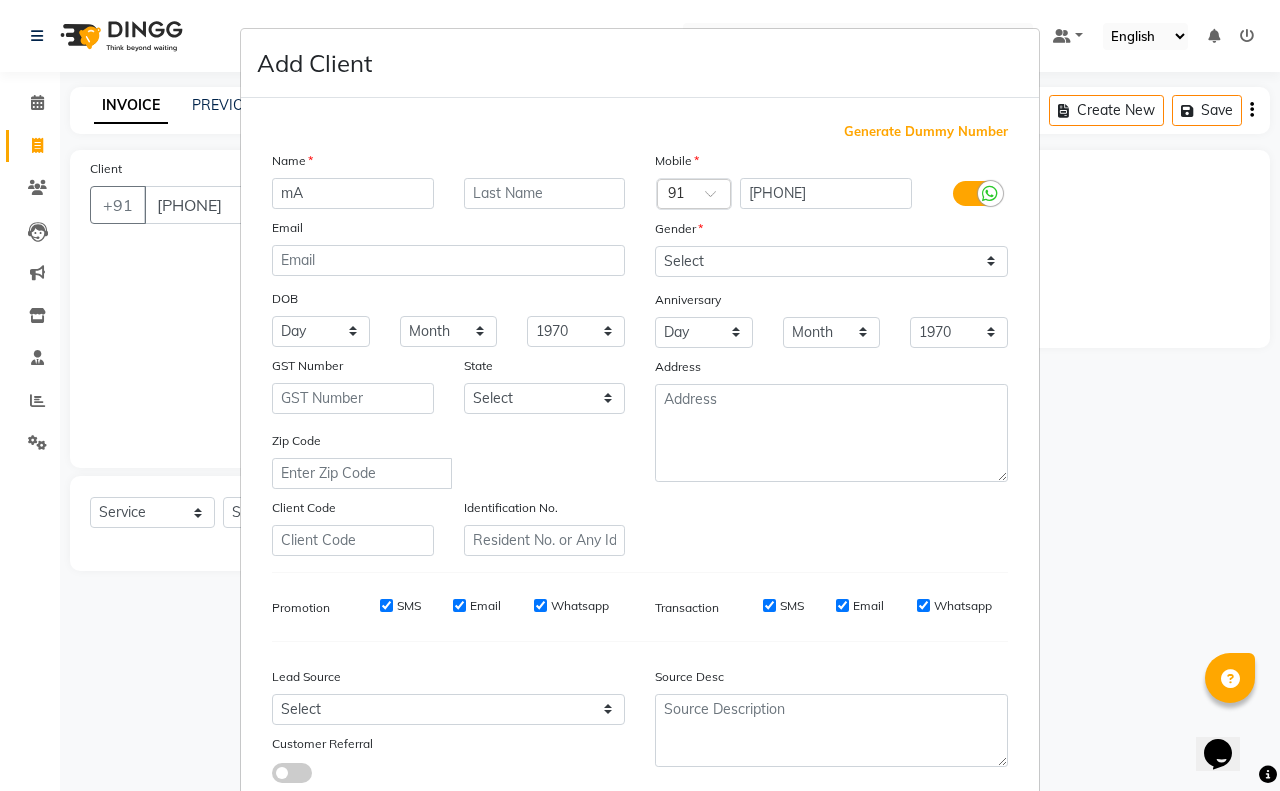 type on "m" 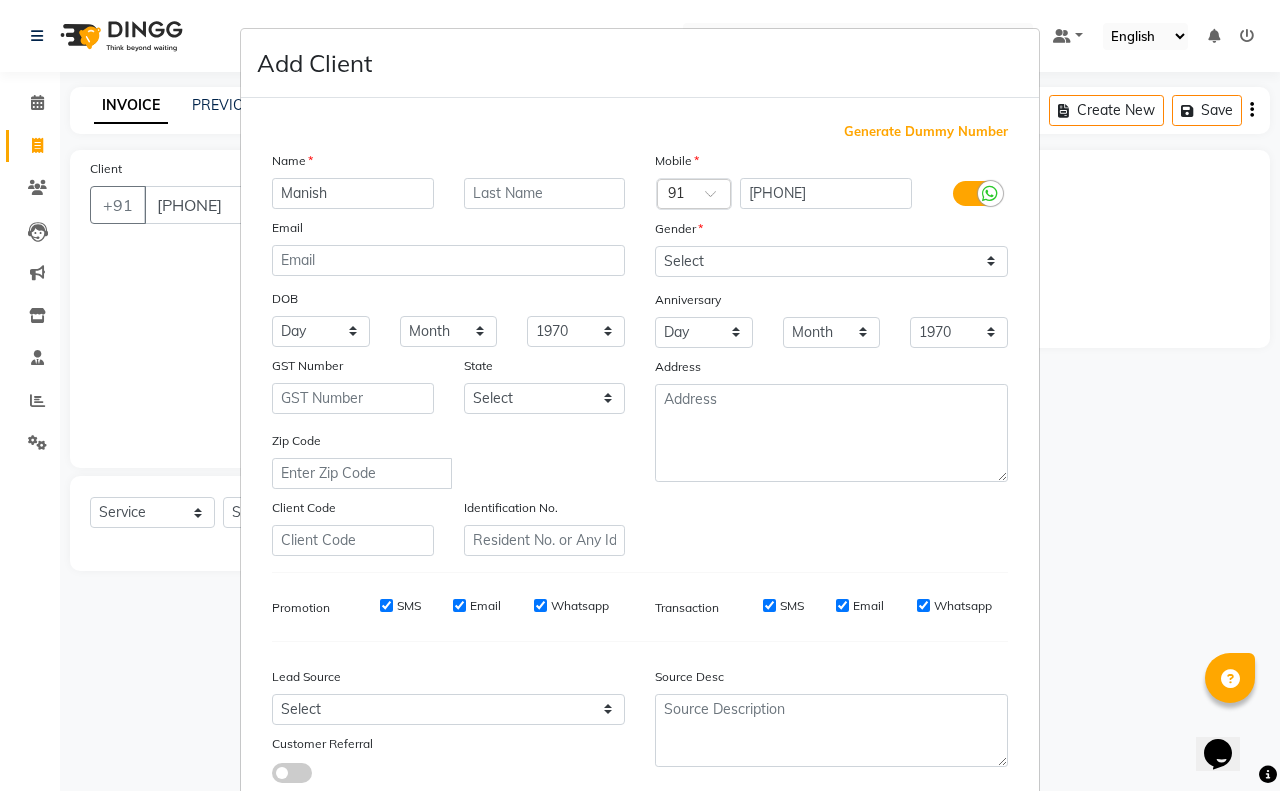 type on "Manish" 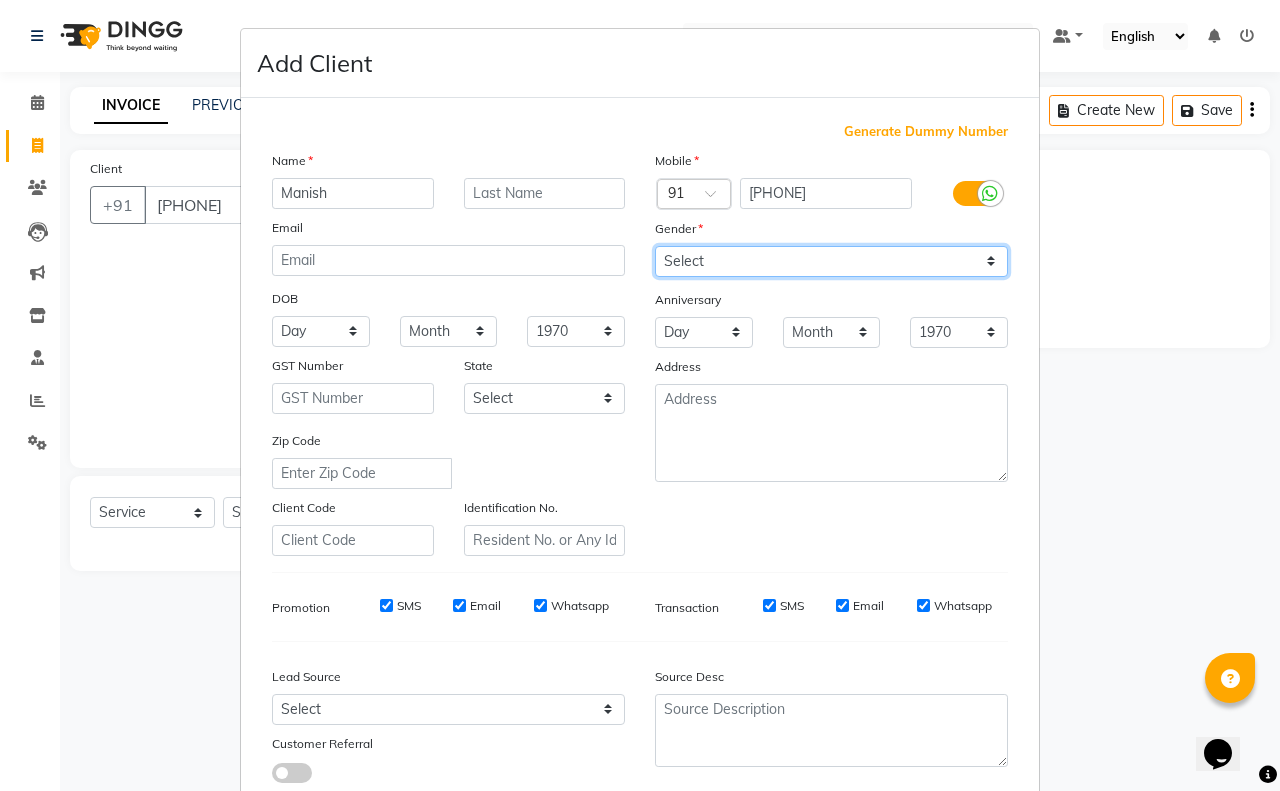 click on "Select Male Female Other Prefer Not To Say" at bounding box center (831, 261) 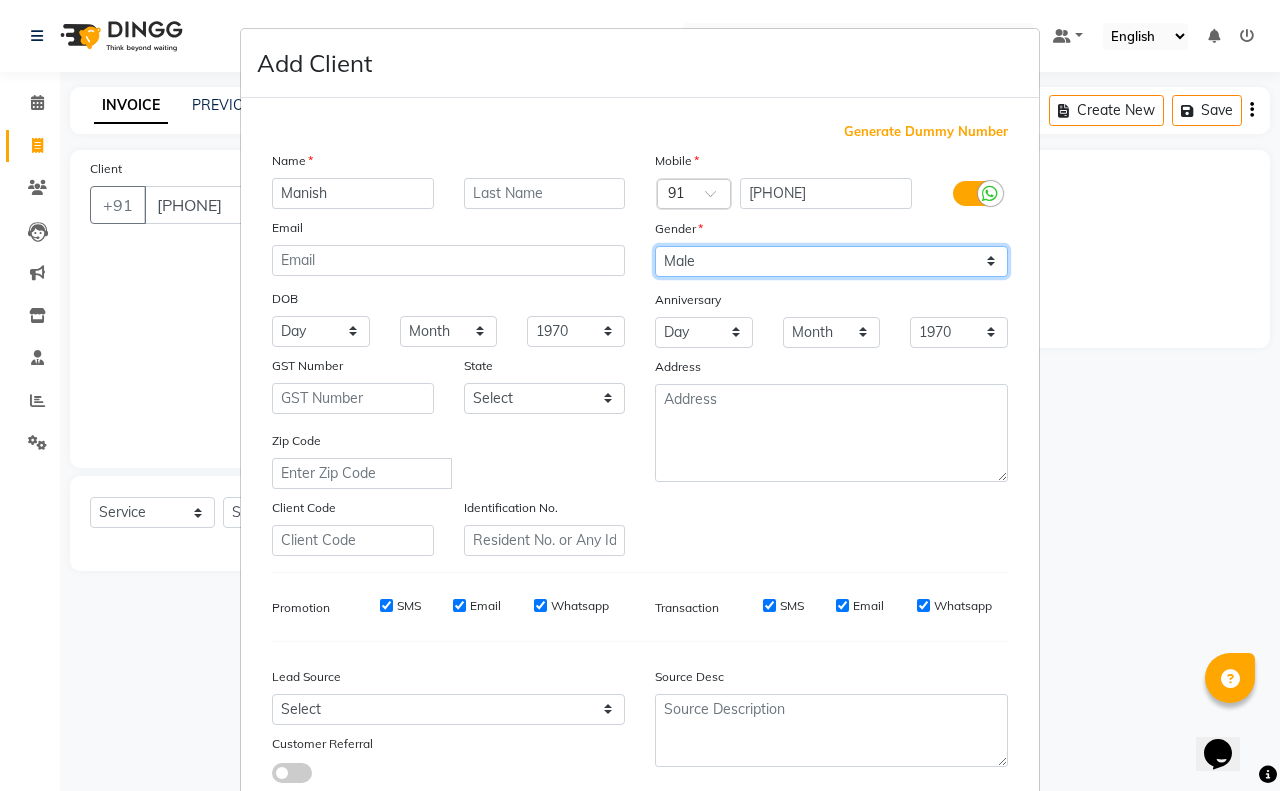 click on "Select Male Female Other Prefer Not To Say" at bounding box center (831, 261) 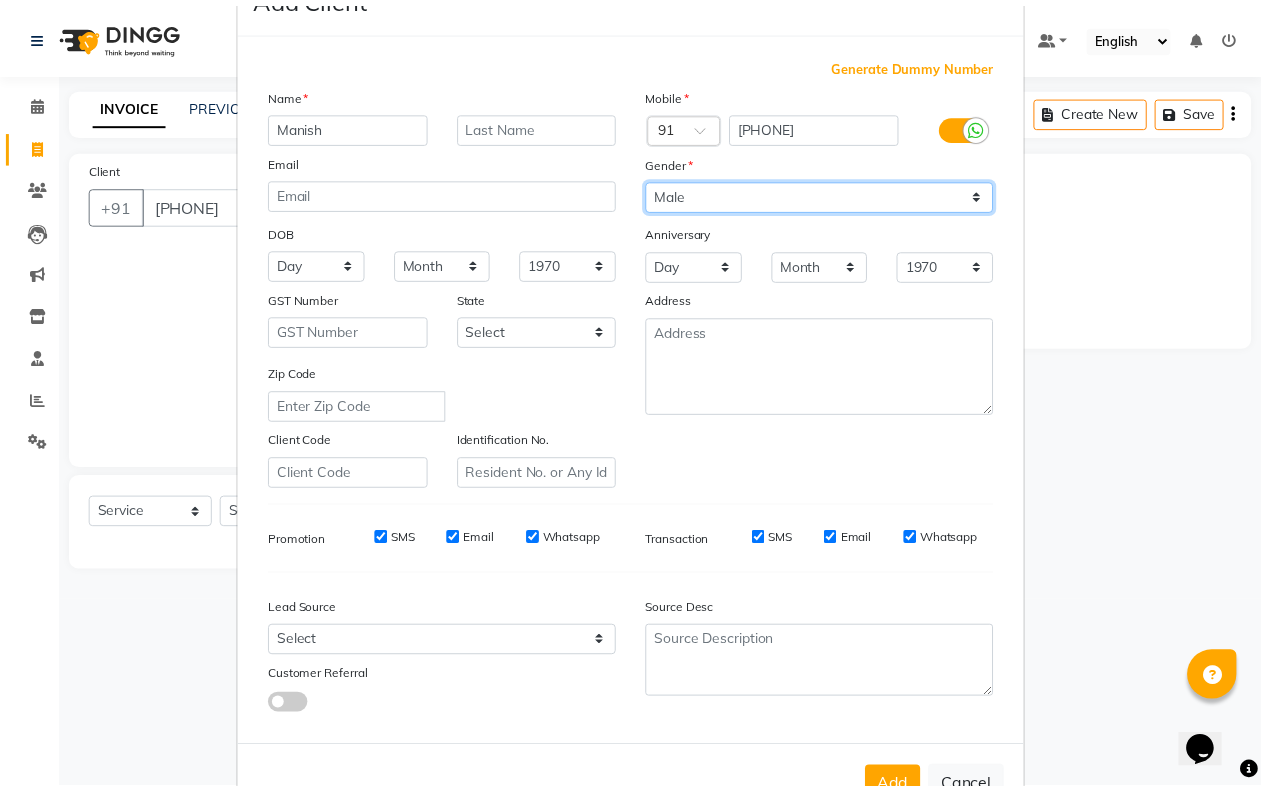 scroll, scrollTop: 125, scrollLeft: 0, axis: vertical 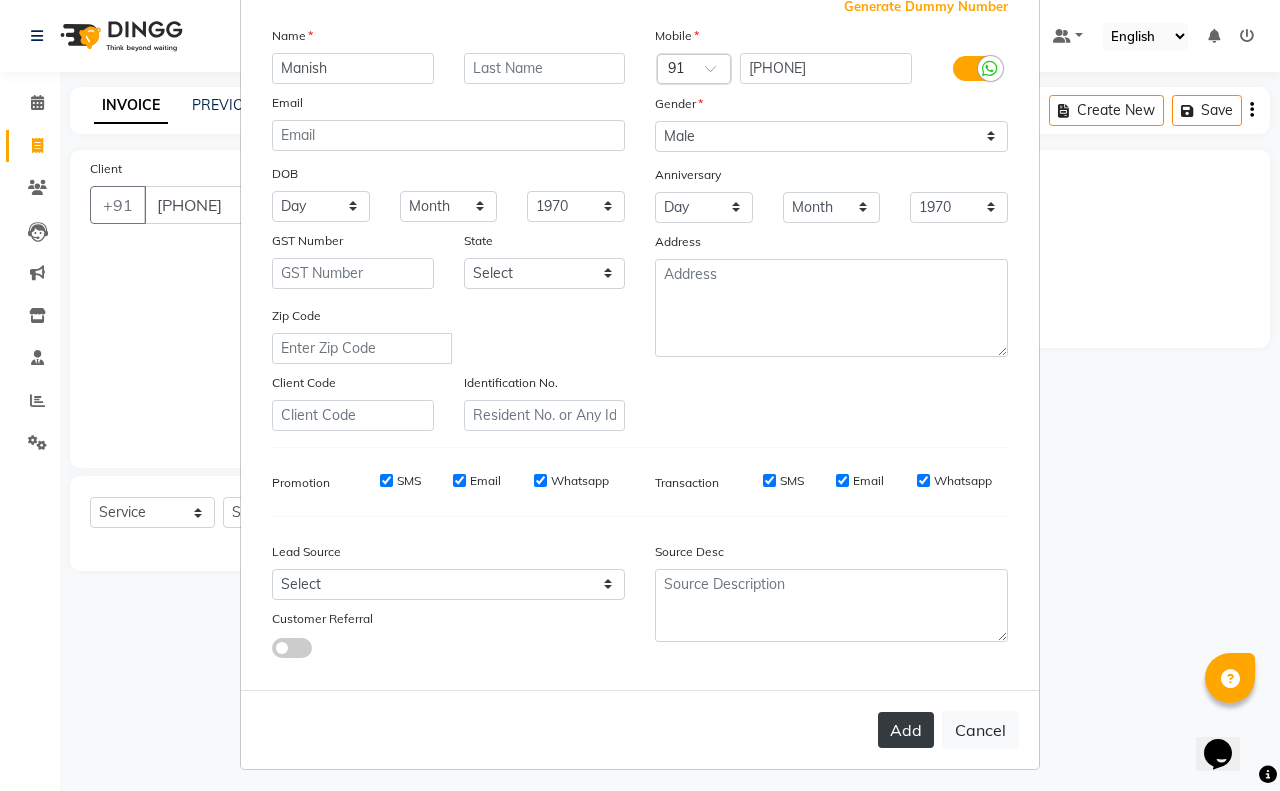 click on "Add" at bounding box center [906, 730] 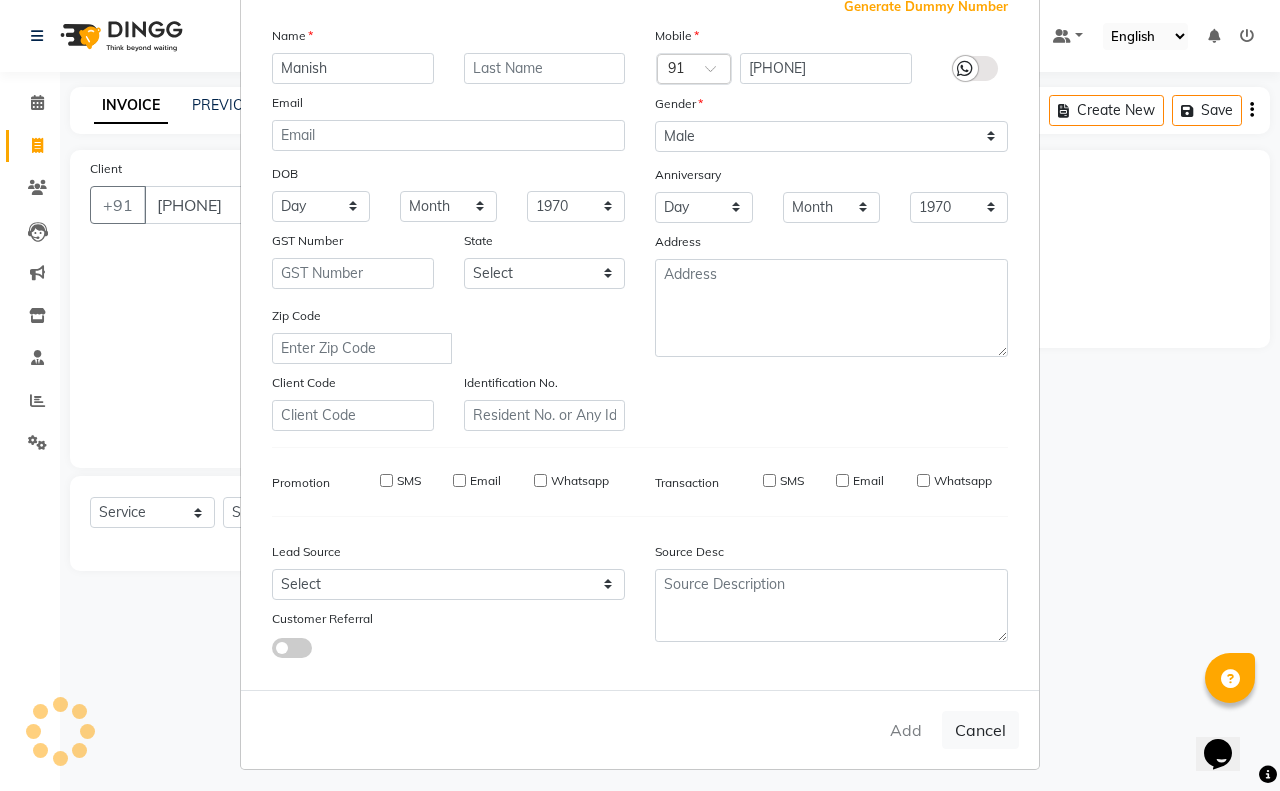 type on "99******65" 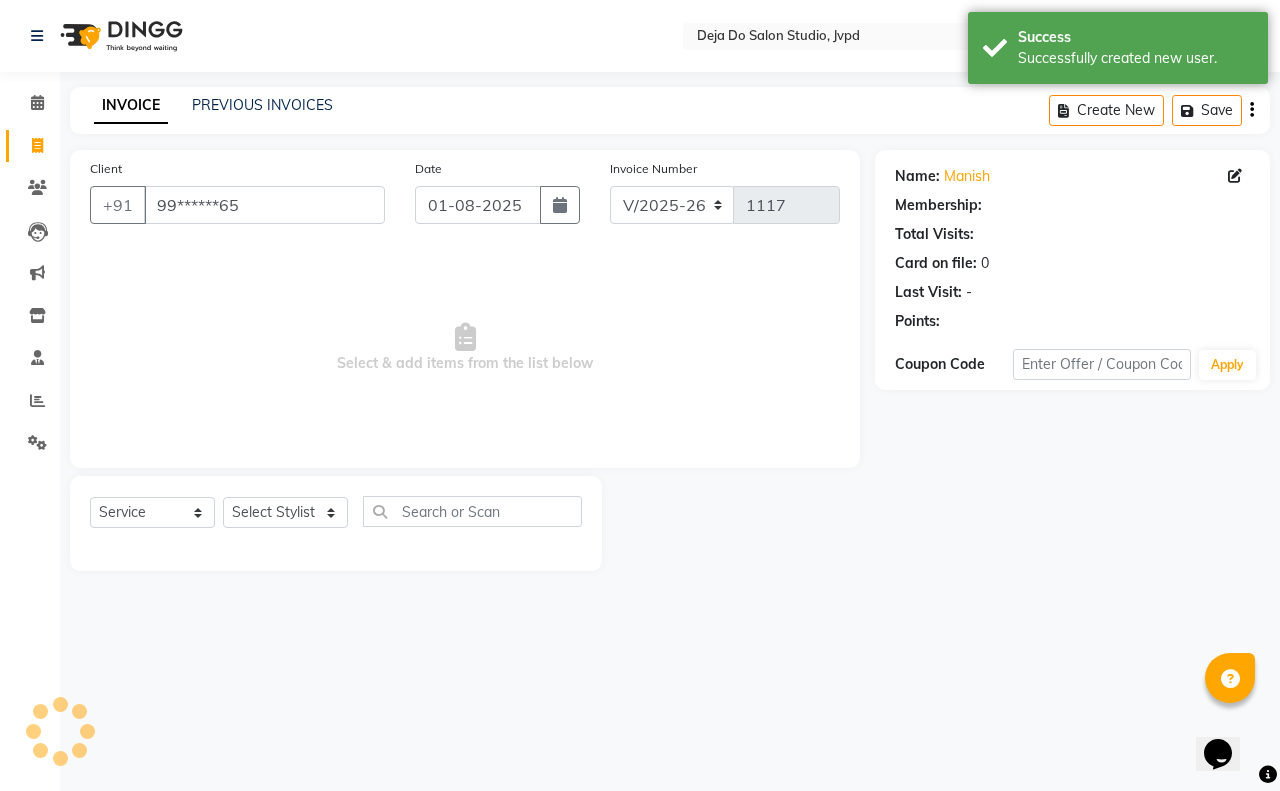 drag, startPoint x: 282, startPoint y: 472, endPoint x: 288, endPoint y: 493, distance: 21.84033 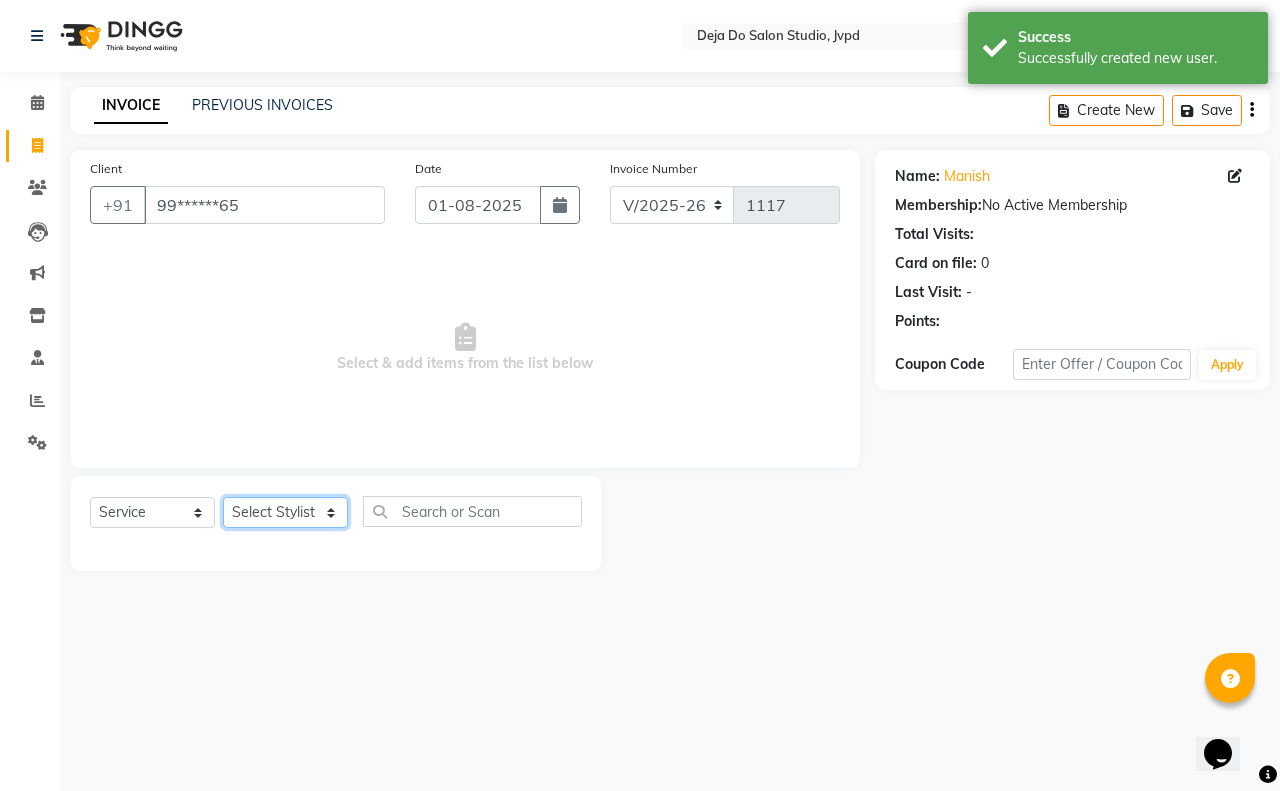 click on "Select Stylist Aditi Admin Anam  Sheikh  Arifa Shaikh Danish  Salamani Farida Fatima Kasbe Namya salian Rashi Mayur Sakina Rupani Shefali  shetty Shuaib Salamani Sumaiya sayed Sushma Pelage" 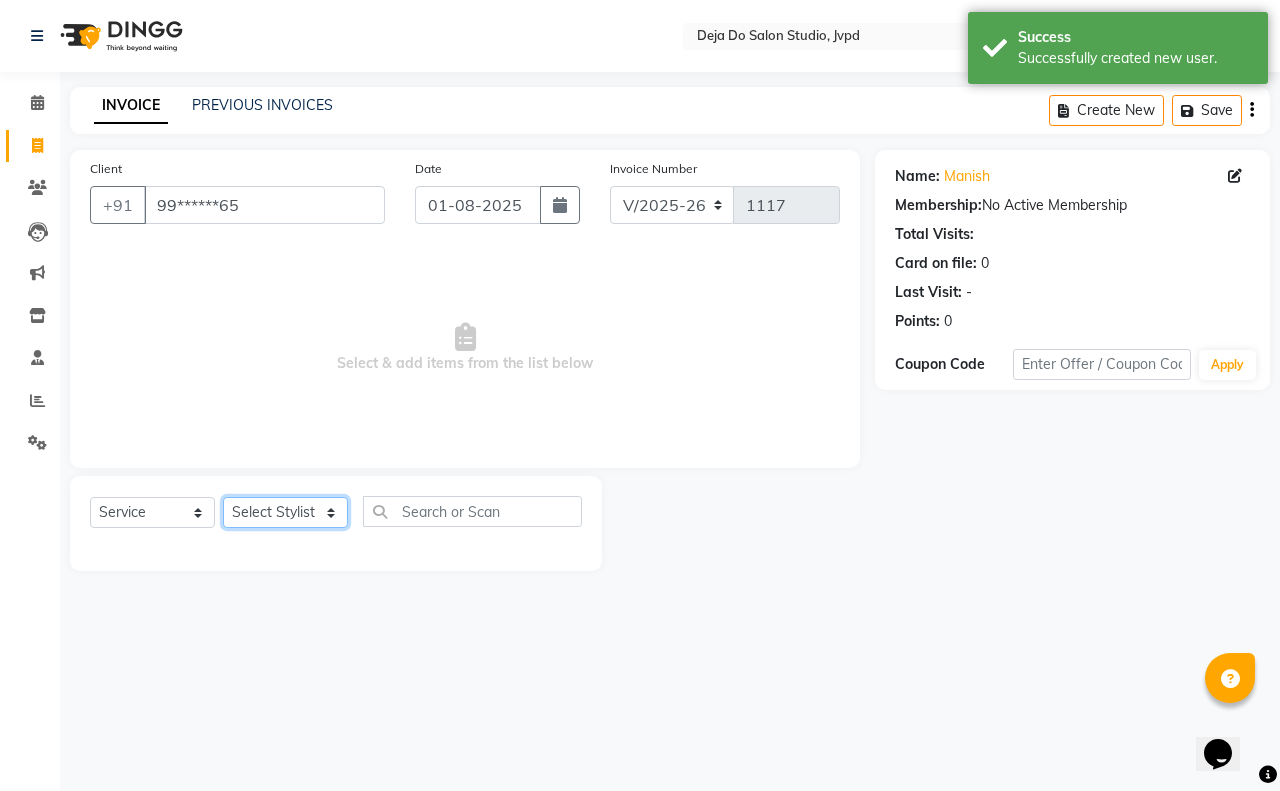 select on "62497" 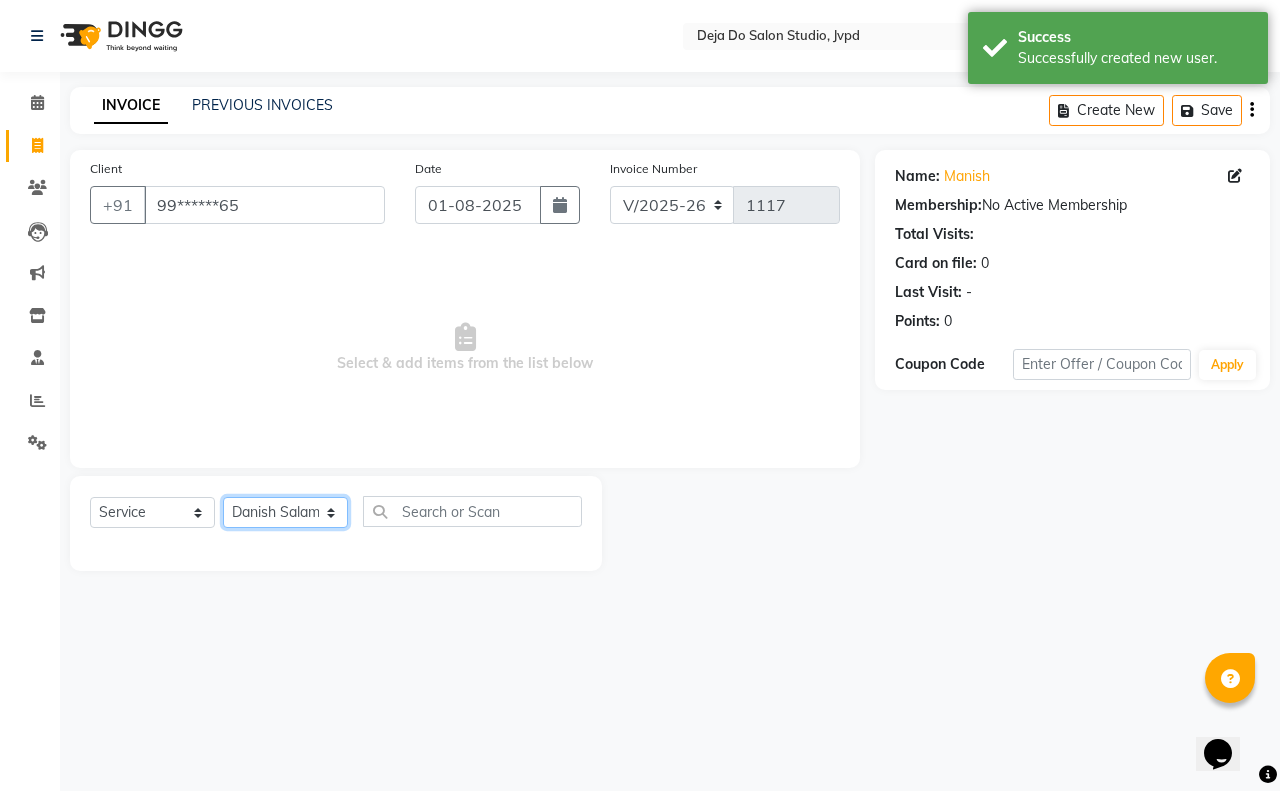 click on "Select Stylist Aditi Admin Anam  Sheikh  Arifa Shaikh Danish  Salamani Farida Fatima Kasbe Namya salian Rashi Mayur Sakina Rupani Shefali  shetty Shuaib Salamani Sumaiya sayed Sushma Pelage" 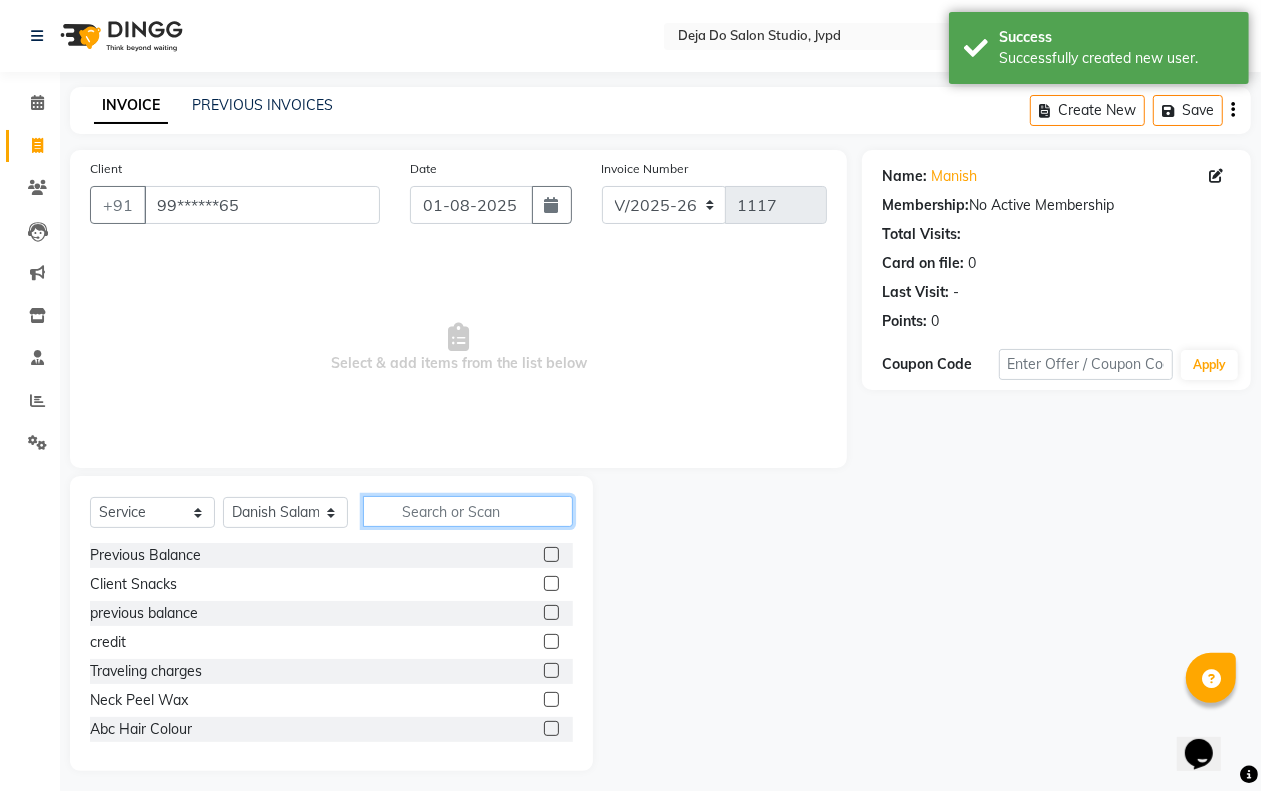 click 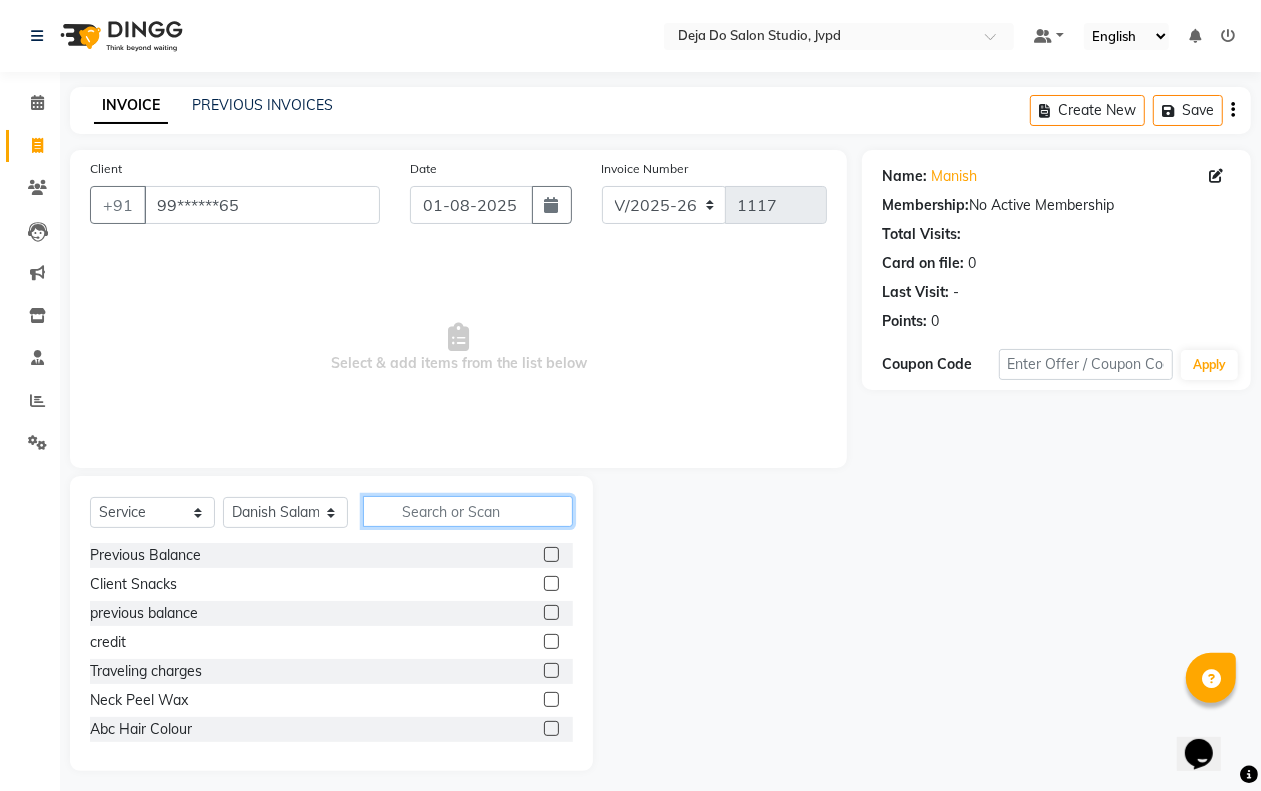type on "f" 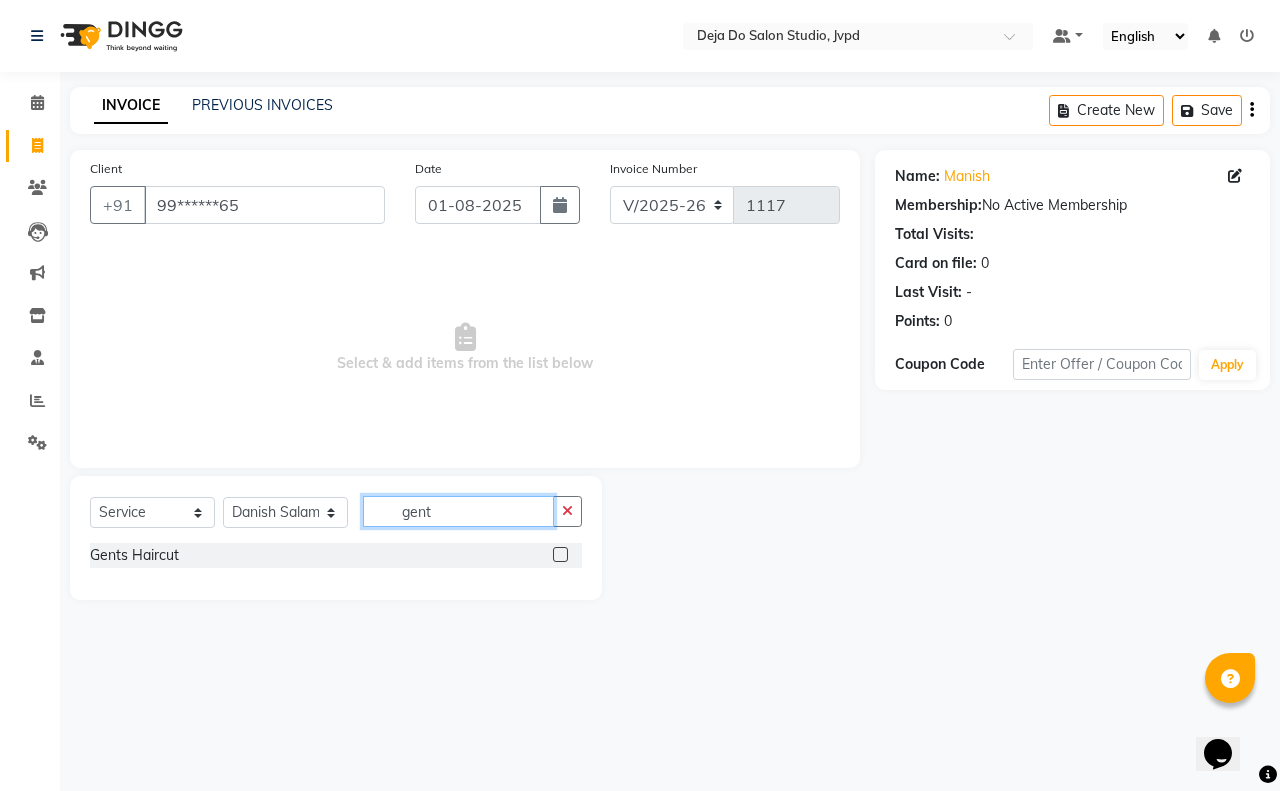 type on "gent" 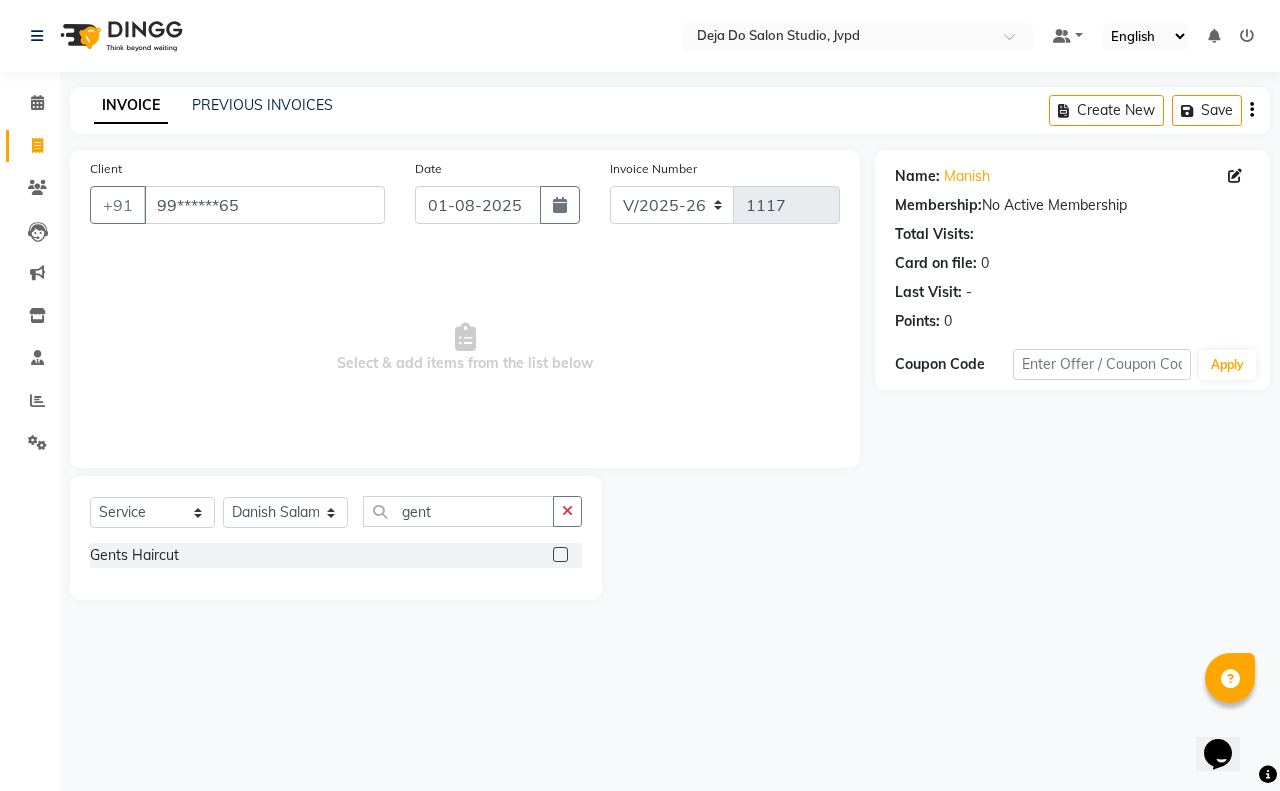 click 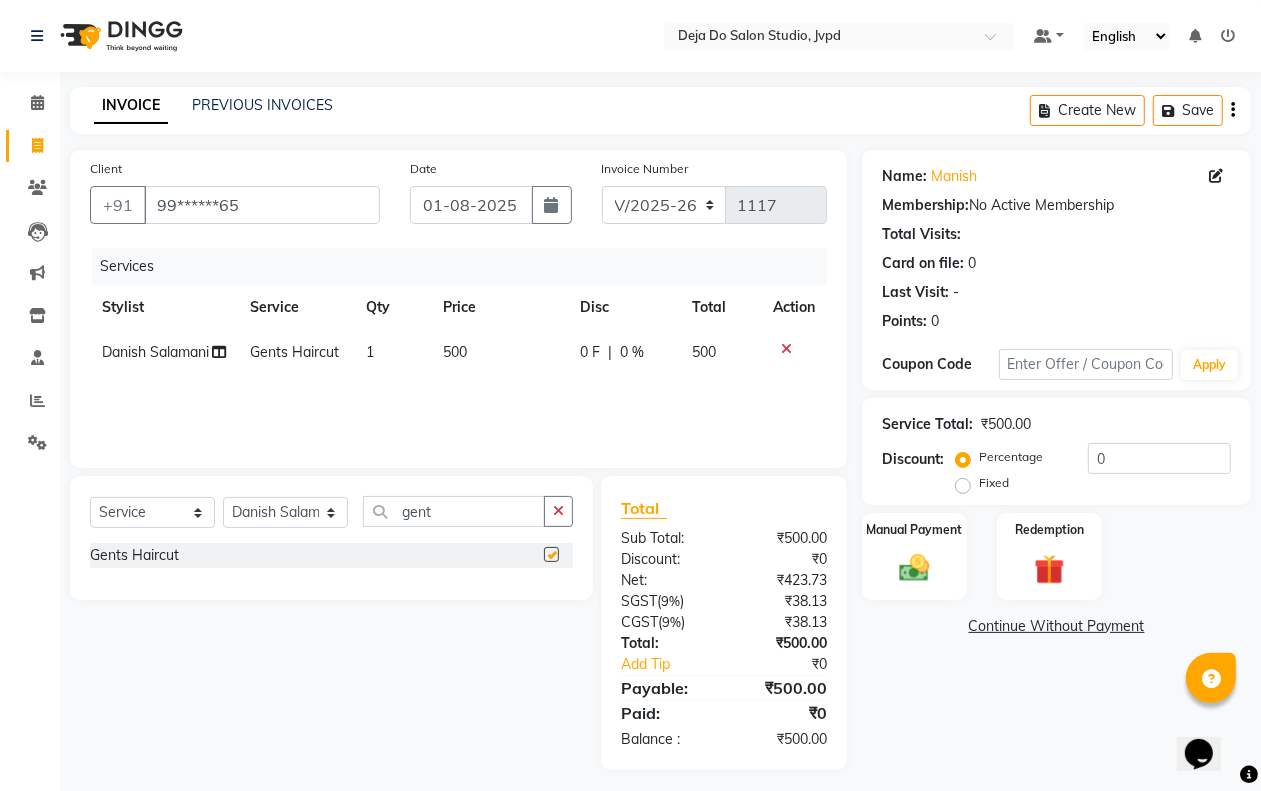 checkbox on "false" 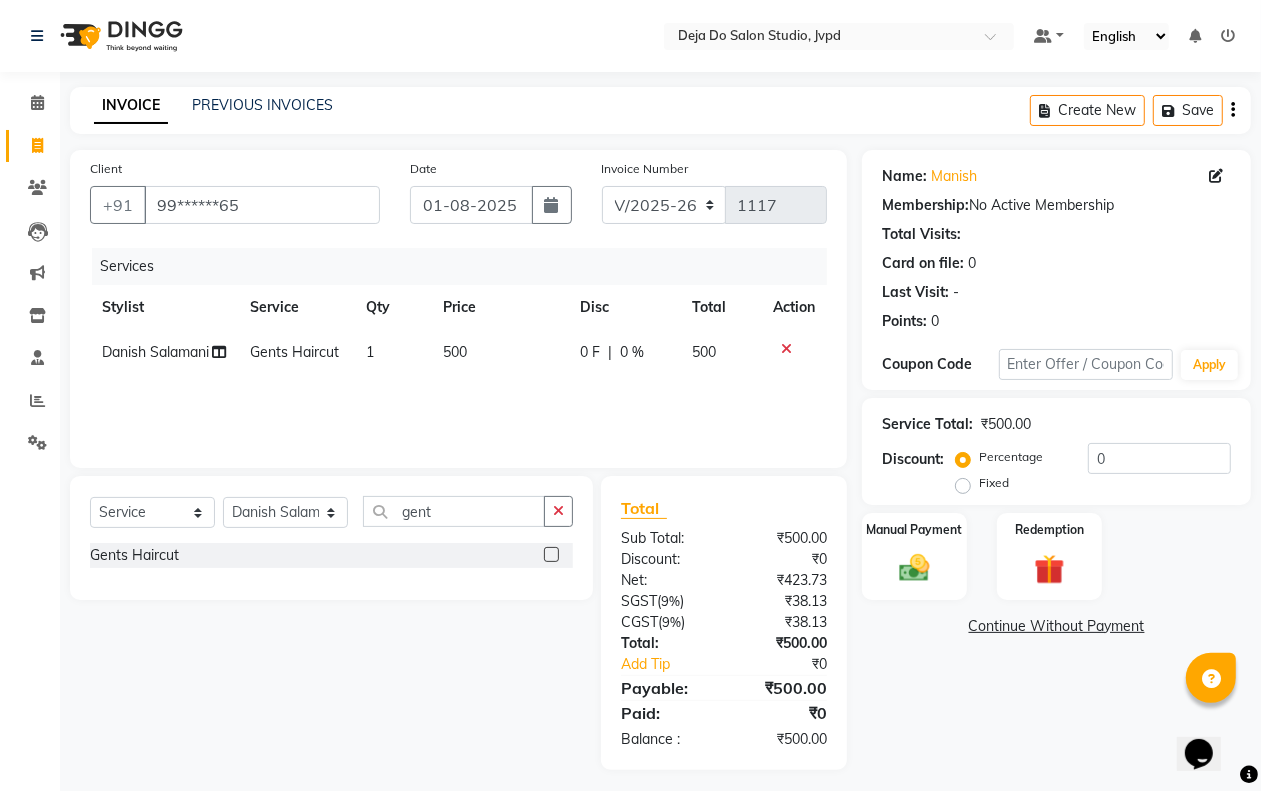 click on "Select Service Product Membership Package Voucher Prepaid Gift Card Select Stylist Aditi Admin Anam Sheikh Arifa Shaikh Danish Salamani Farida Fatima Kasbe Namya salian Rashi Mayur Sakina Rupani Shefali shetty Shuaib Salamani Sumaiya sayed Sushma Pelage gent Gents Haircut" 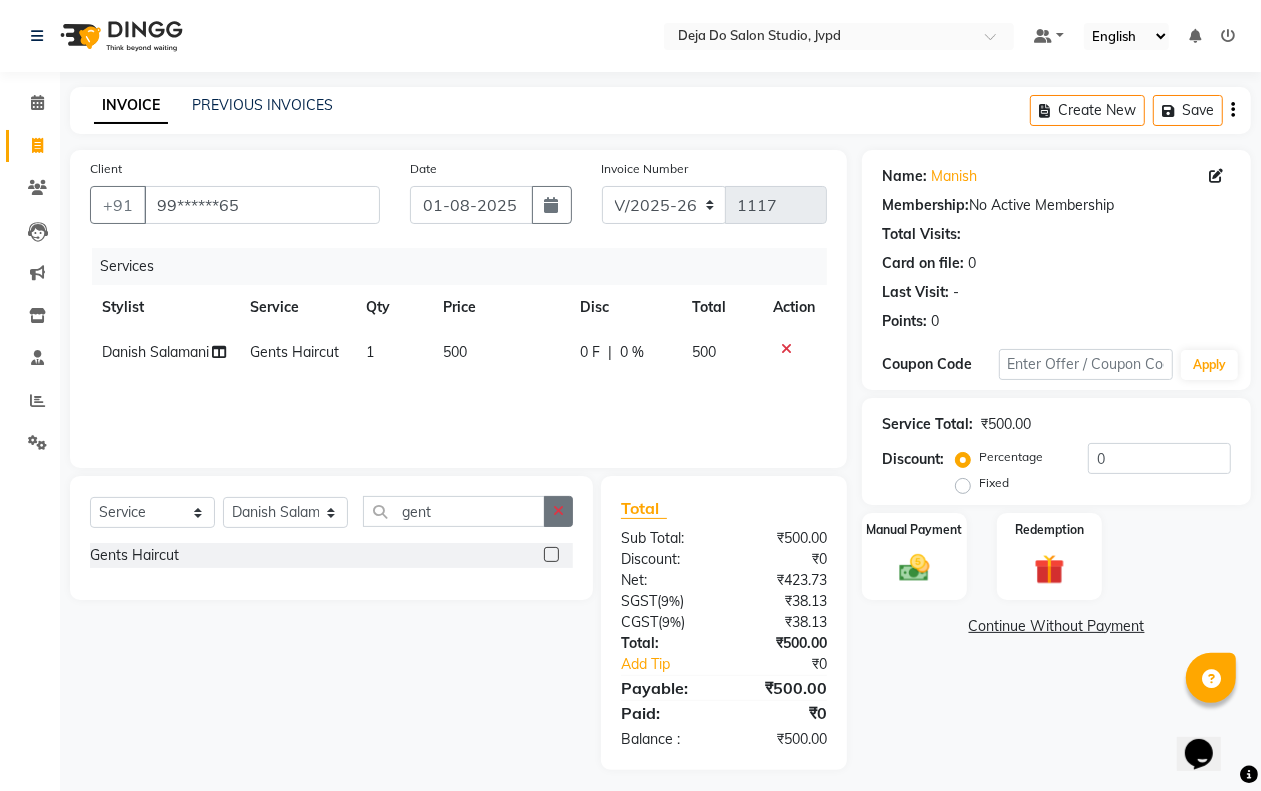 click 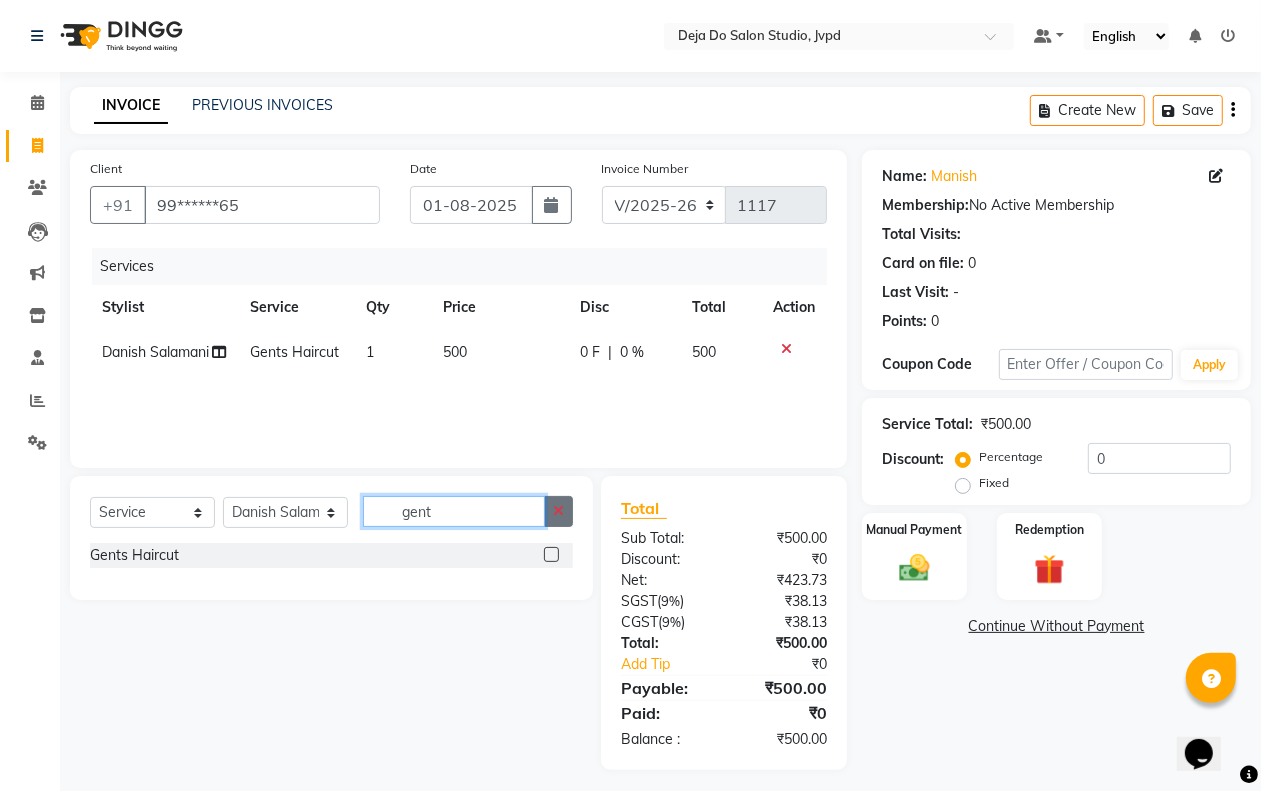 type 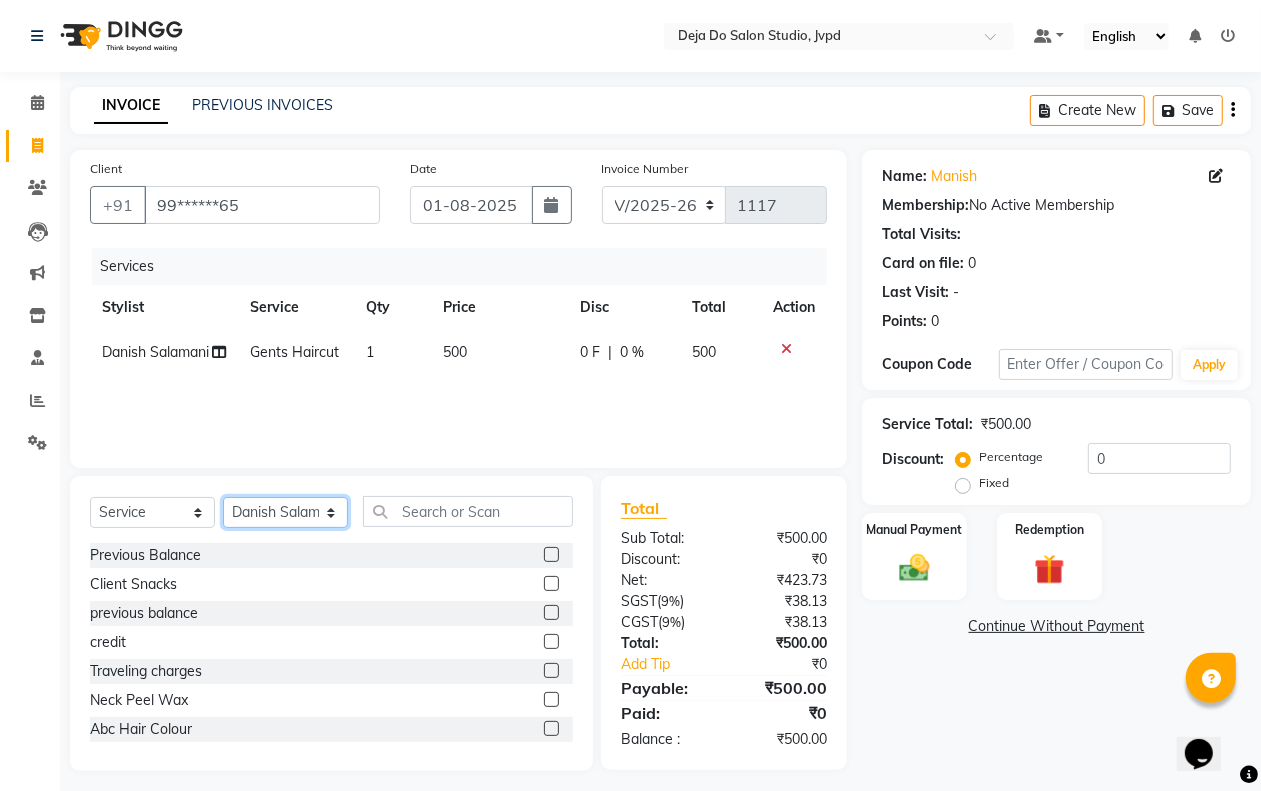 click on "Select Stylist Aditi Admin Anam  Sheikh  Arifa Shaikh Danish  Salamani Farida Fatima Kasbe Namya salian Rashi Mayur Sakina Rupani Shefali  shetty Shuaib Salamani Sumaiya sayed Sushma Pelage" 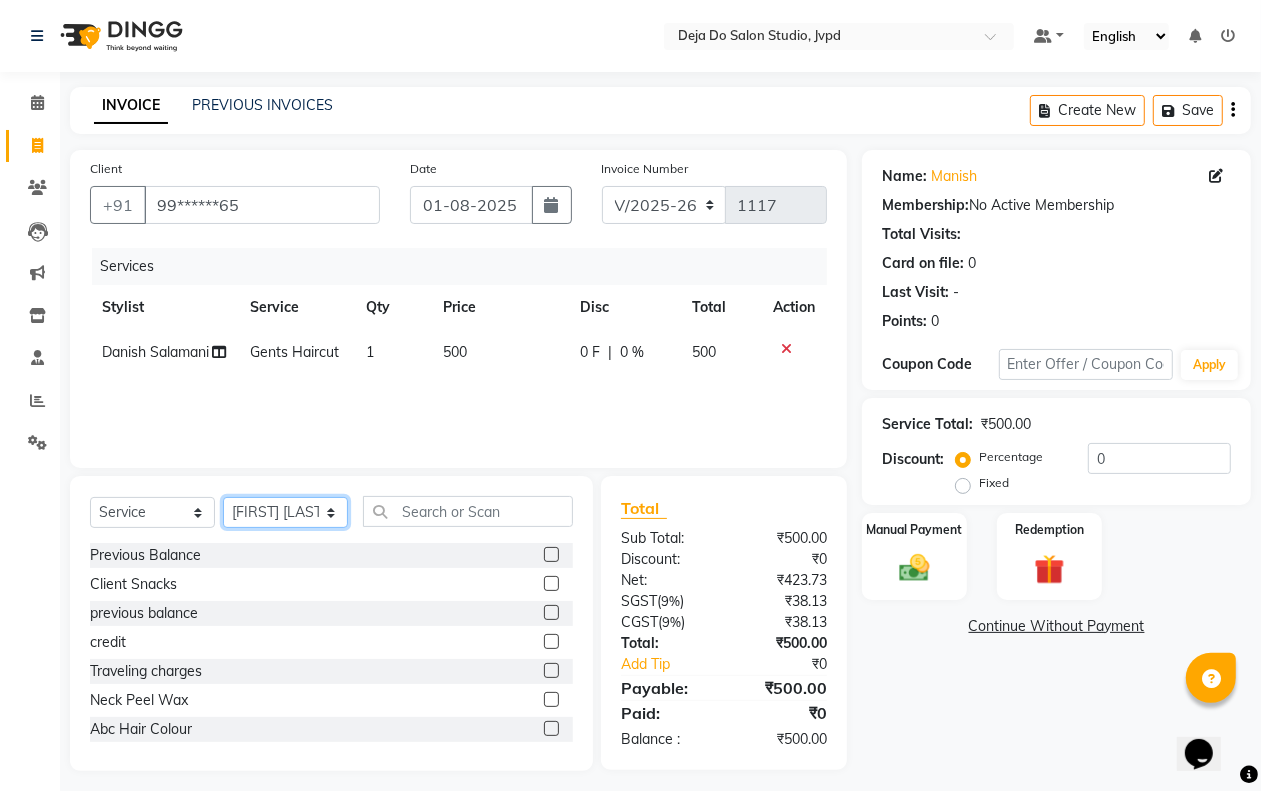 click on "Select Stylist Aditi Admin Anam  Sheikh  Arifa Shaikh Danish  Salamani Farida Fatima Kasbe Namya salian Rashi Mayur Sakina Rupani Shefali  shetty Shuaib Salamani Sumaiya sayed Sushma Pelage" 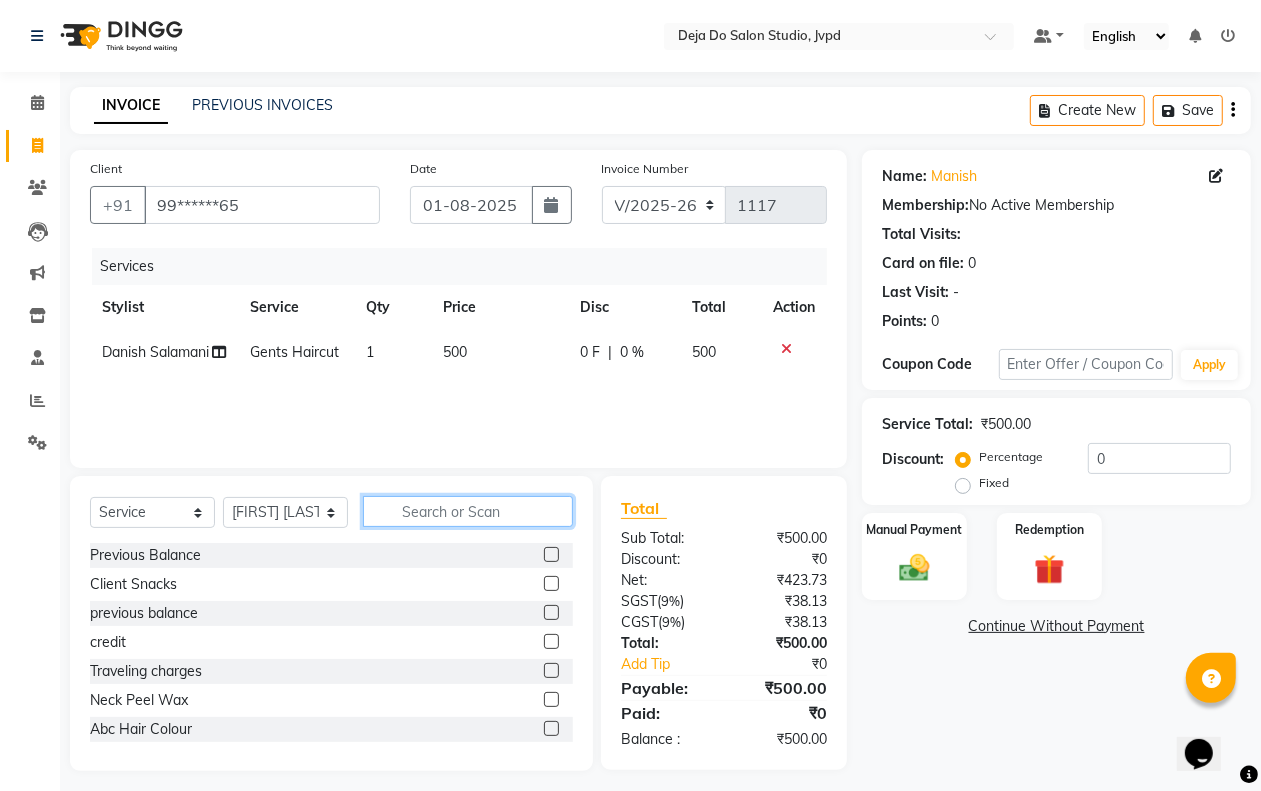 click 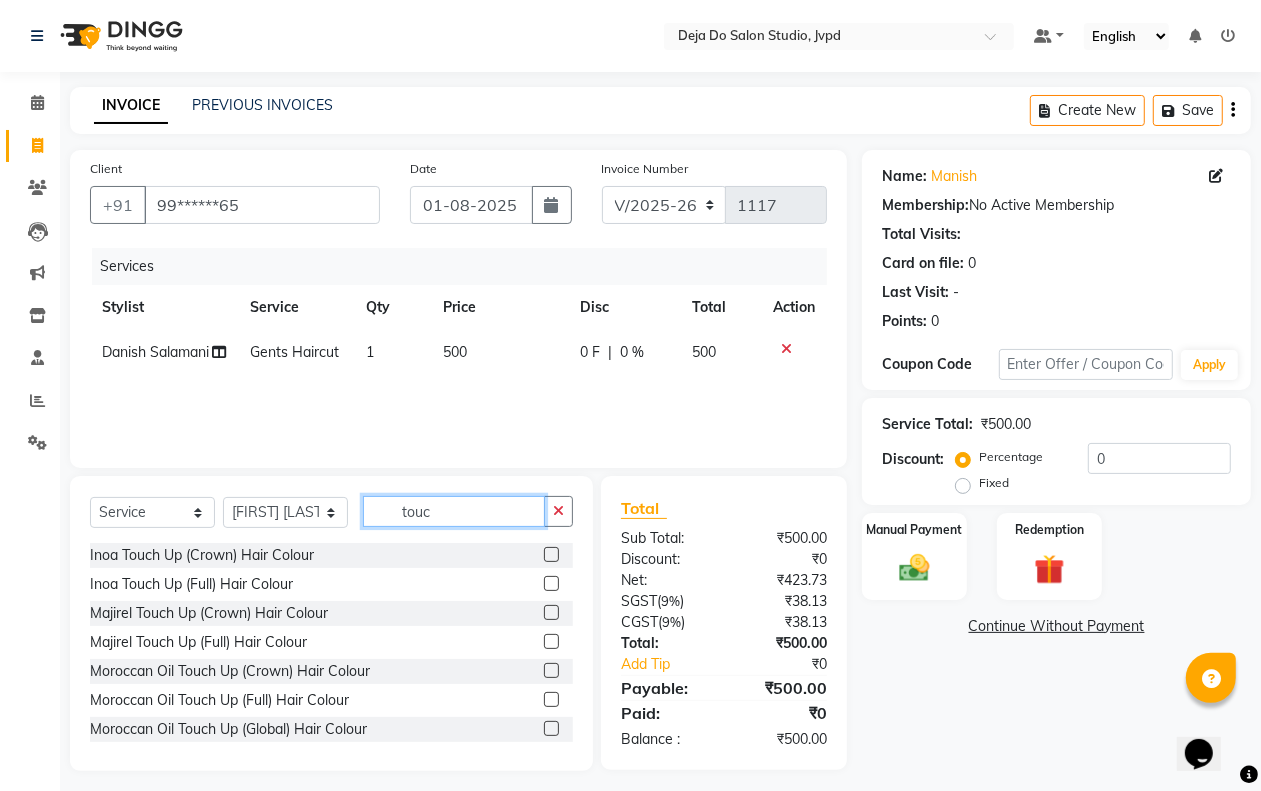 type on "touc" 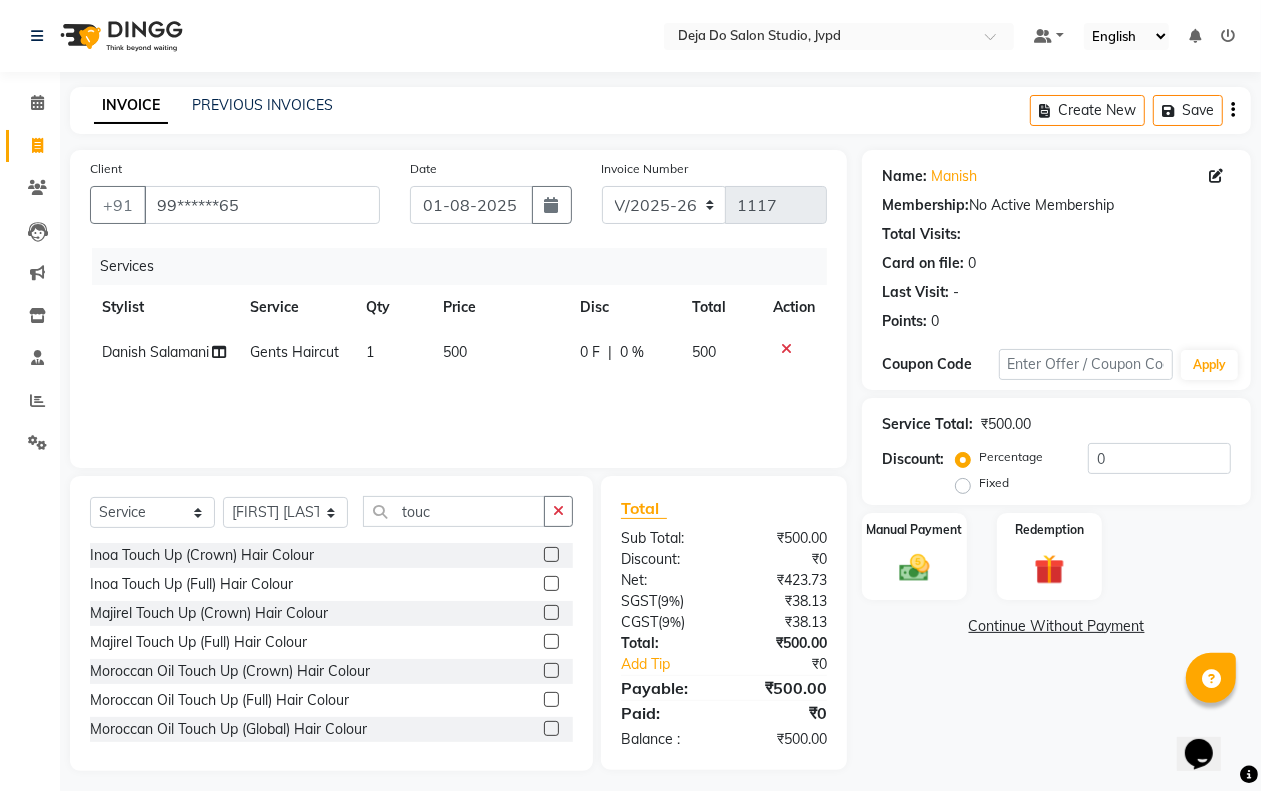 click 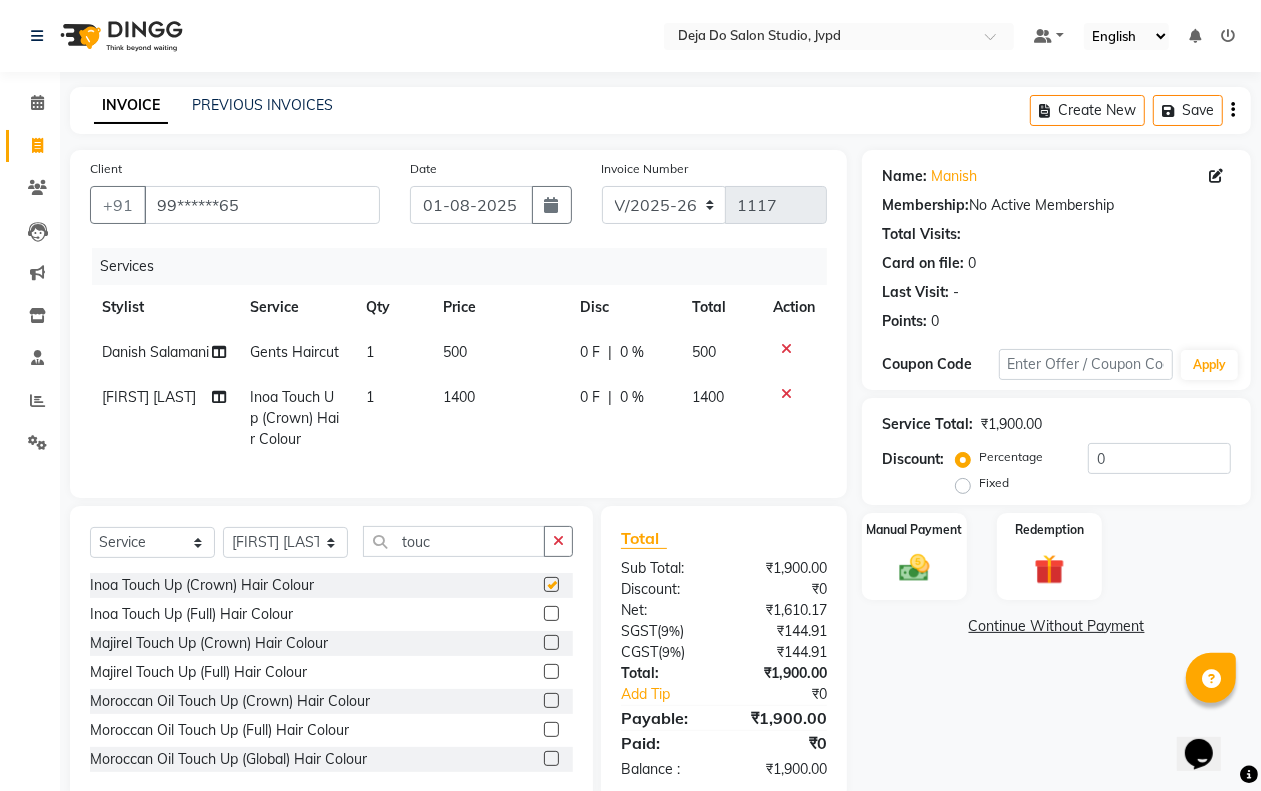 checkbox on "false" 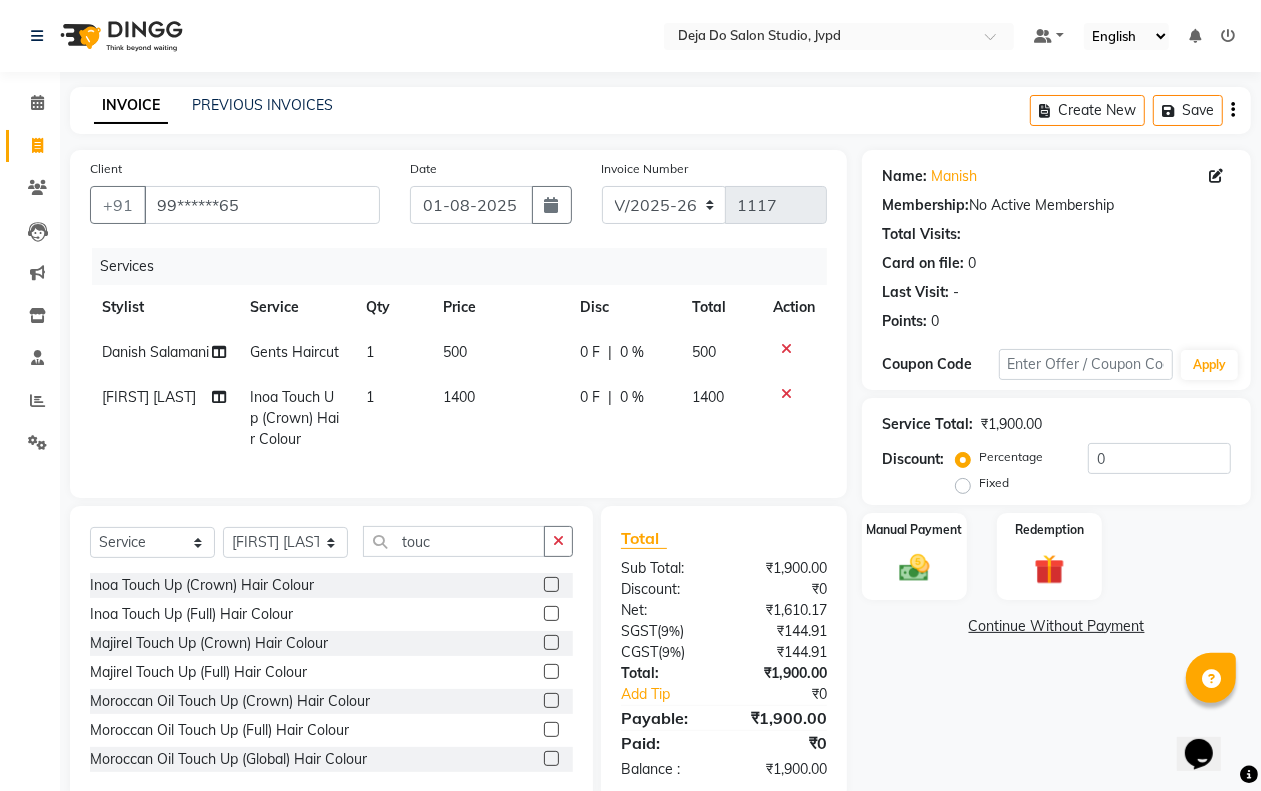 click on "1400" 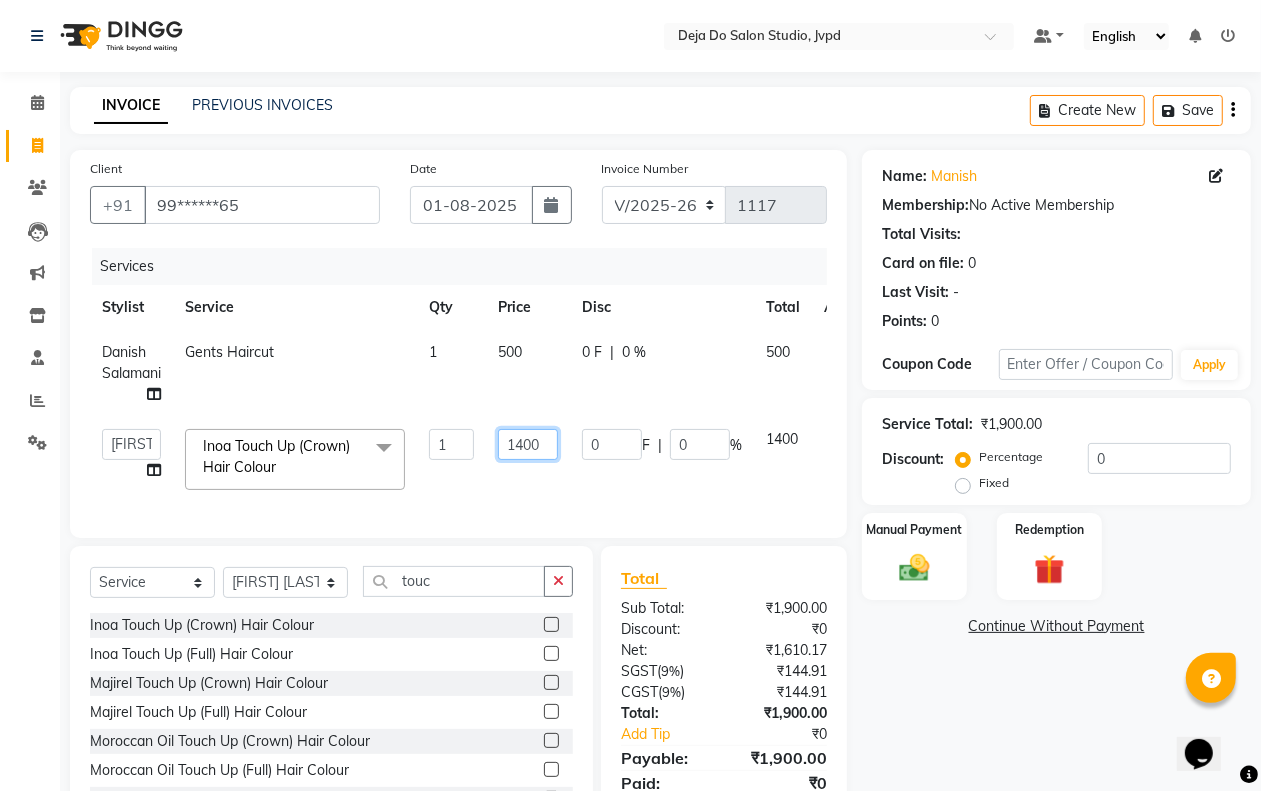 click on "1400" 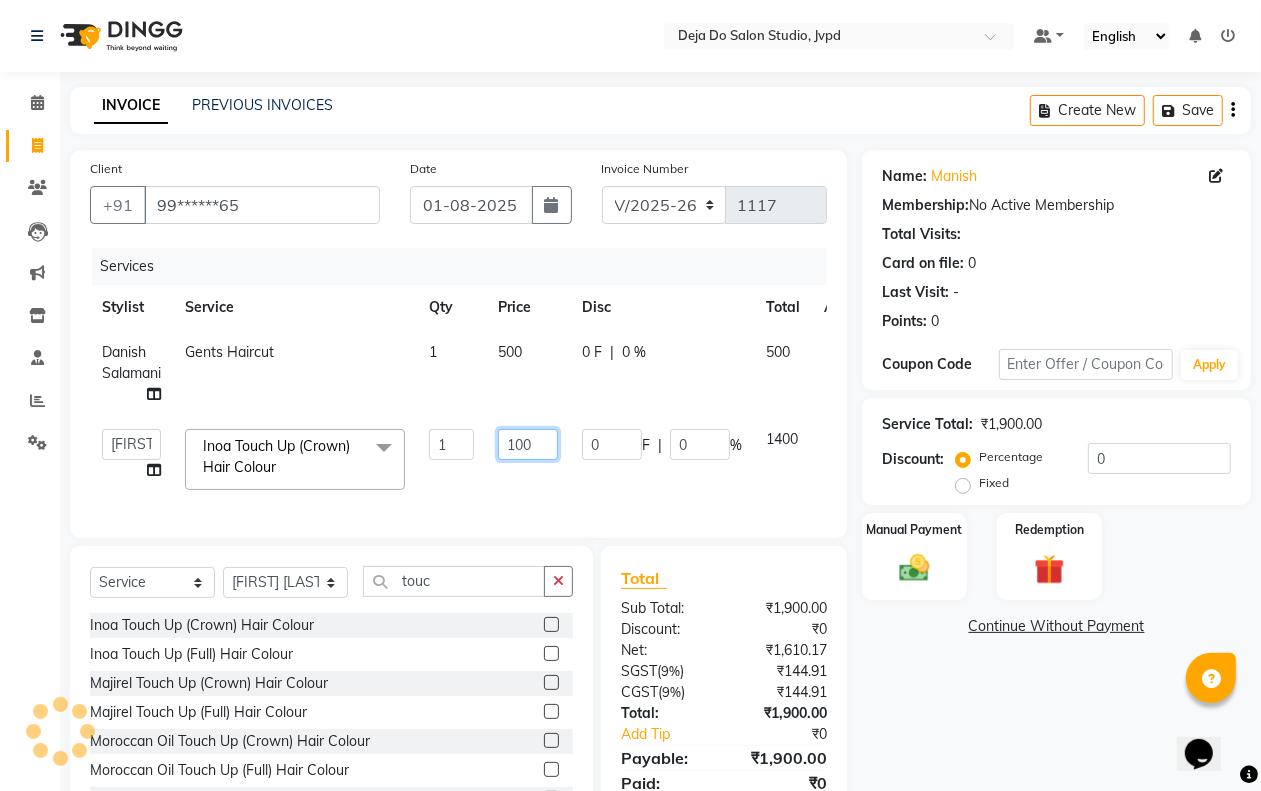 type on "1500" 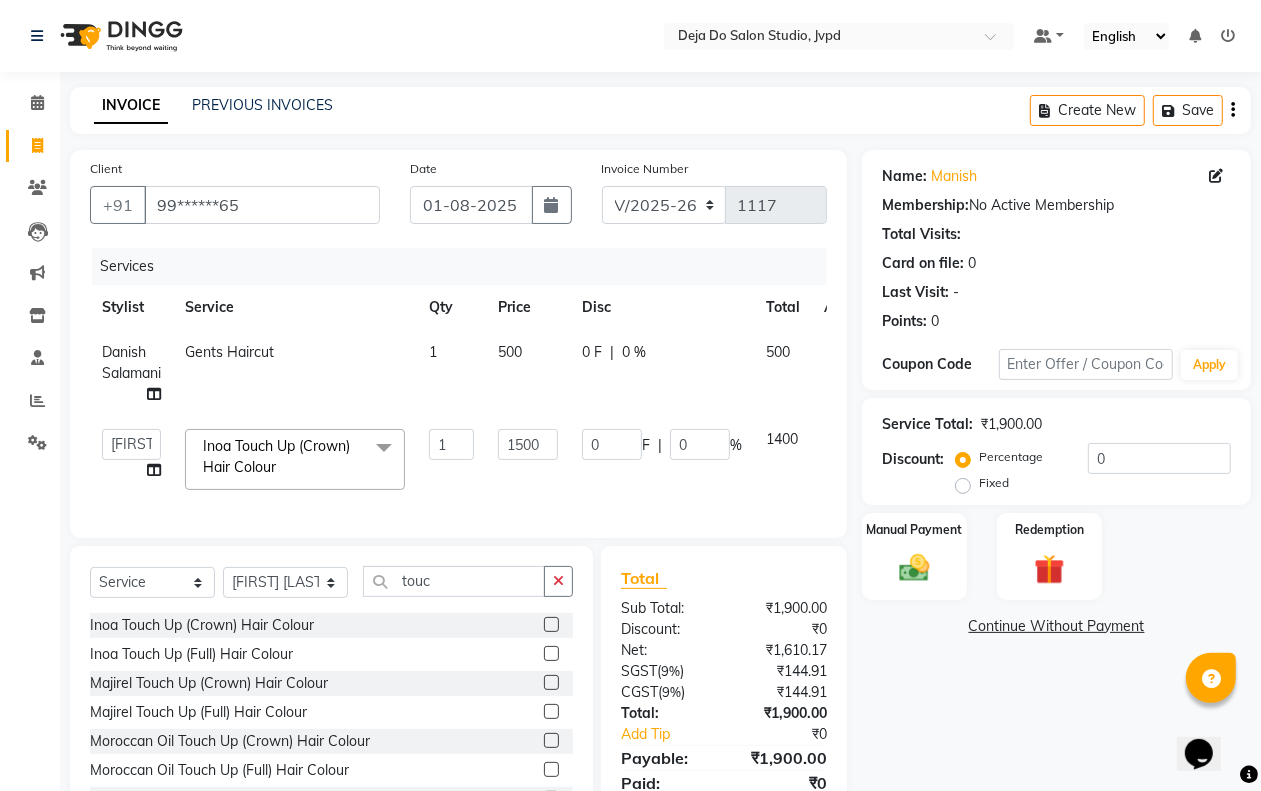 click on "Services Stylist Service Qty Price Disc Total Action Danish Salamani Gents Haircut 1 500 0 F | 0 % 500 Aditi Admin Anam Sheikh Arifa Shaikh Danish Salamani Farida Fatima Kasbe Namya salian Rashi Mayur Sakina Rupani Shefali shetty Shuaib Salamani Sumaiya sayed Sushma Pelage Inoa Touch Up (Crown) Hair Colour x Previous Balance Client Snacks previous balance credit Traveling charges Neck Peel Wax Abc Hair Colour Anti-Dandruff Treatment Scalp Advance Treatments Anti-Irritation Treatment Scalp Advance Treatments Aroma Gold Spa Hair Spa /Treatments Beach Waves Hair Cuts Botox Smoothening Service Clean Shave Hair Cuts Colour Wash Hair Wash Crown Highlights (Above Shoulder) Hair Colour Crown Highlights (Below Shoulder) Hair Colour Deep Conditioning Hair Spa /Treatments Full Hair Highlights (Above Shoulder) Hair Colour Full Hair Highlights (Below Shoulder) Hair Colour Glitter Strings Hair Cuts Hair Smoothening (L'Oreal Shinebonnd) Smoothening Service Gents Haircut Kitty Blowdry 1" 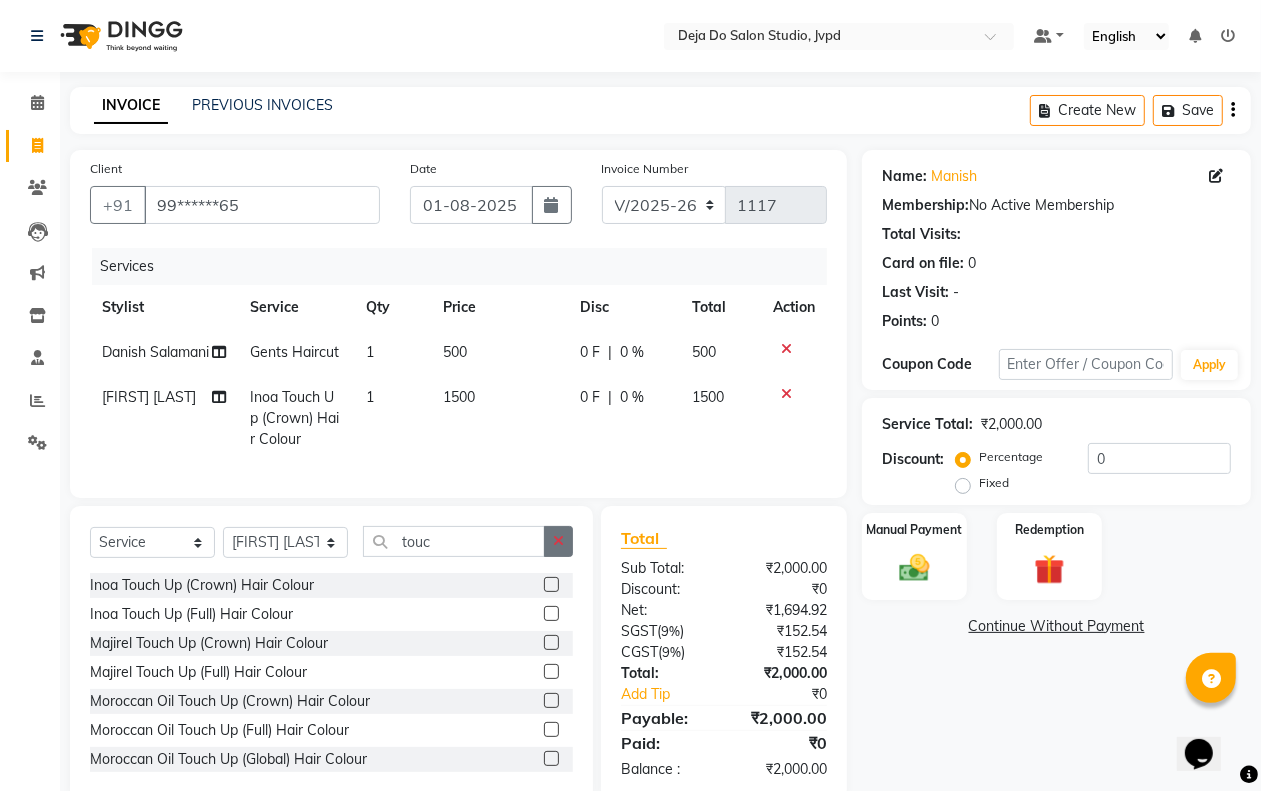 scroll, scrollTop: 58, scrollLeft: 0, axis: vertical 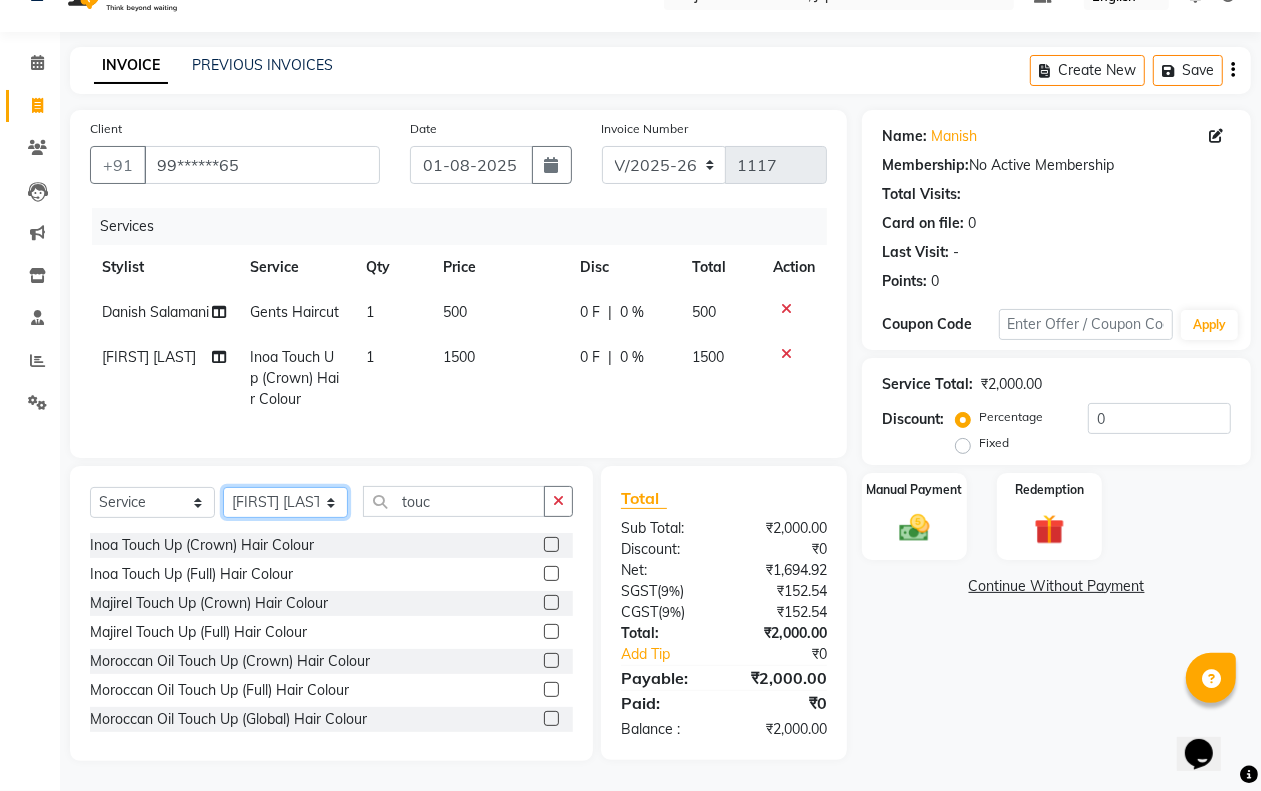 click on "Select Stylist Aditi Admin Anam  Sheikh  Arifa Shaikh Danish  Salamani Farida Fatima Kasbe Namya salian Rashi Mayur Sakina Rupani Shefali  shetty Shuaib Salamani Sumaiya sayed Sushma Pelage" 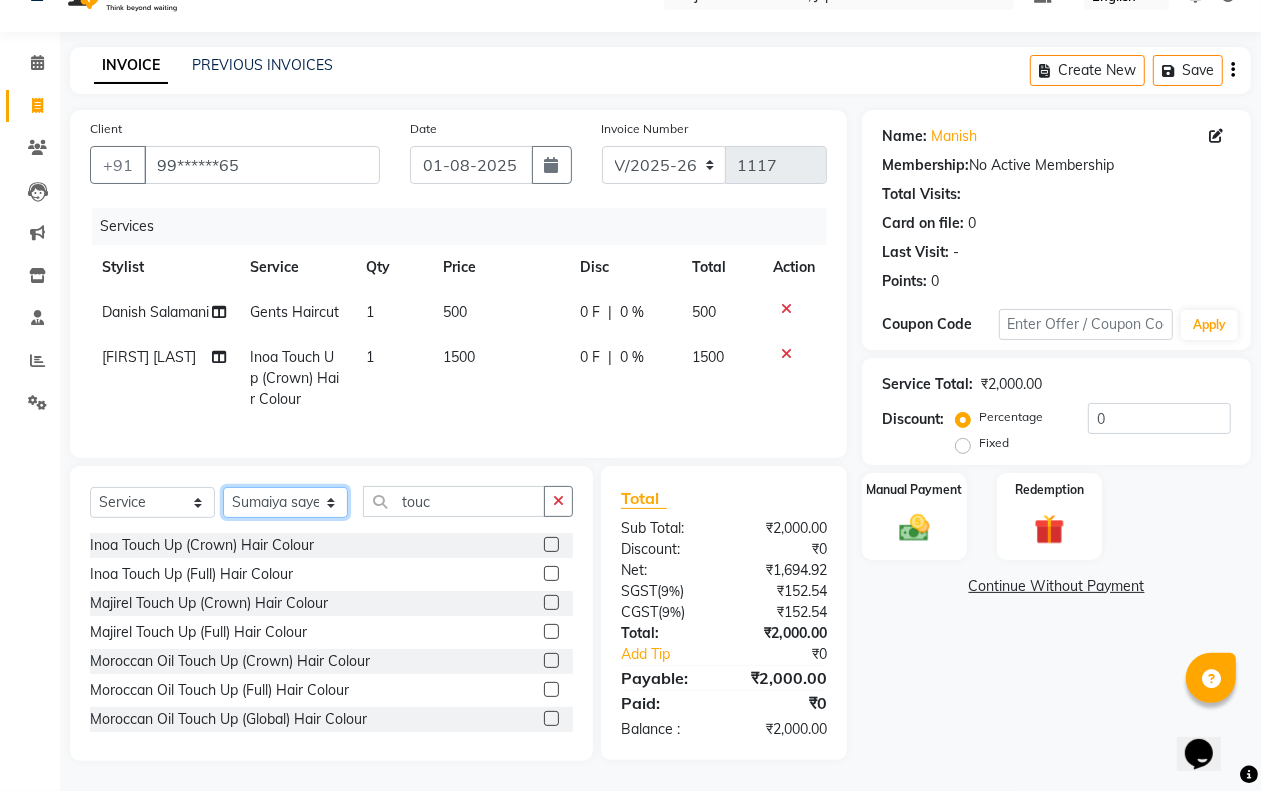 click on "Select Stylist Aditi Admin Anam  Sheikh  Arifa Shaikh Danish  Salamani Farida Fatima Kasbe Namya salian Rashi Mayur Sakina Rupani Shefali  shetty Shuaib Salamani Sumaiya sayed Sushma Pelage" 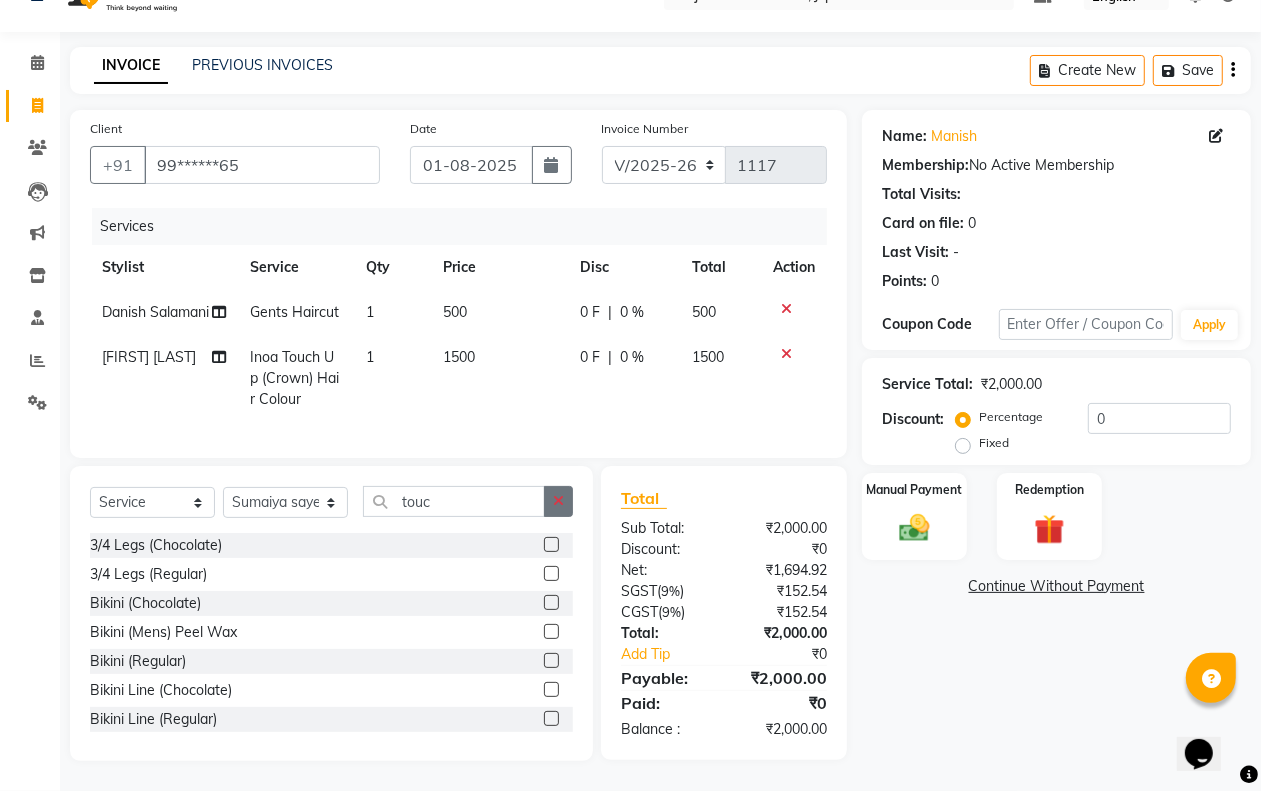 click 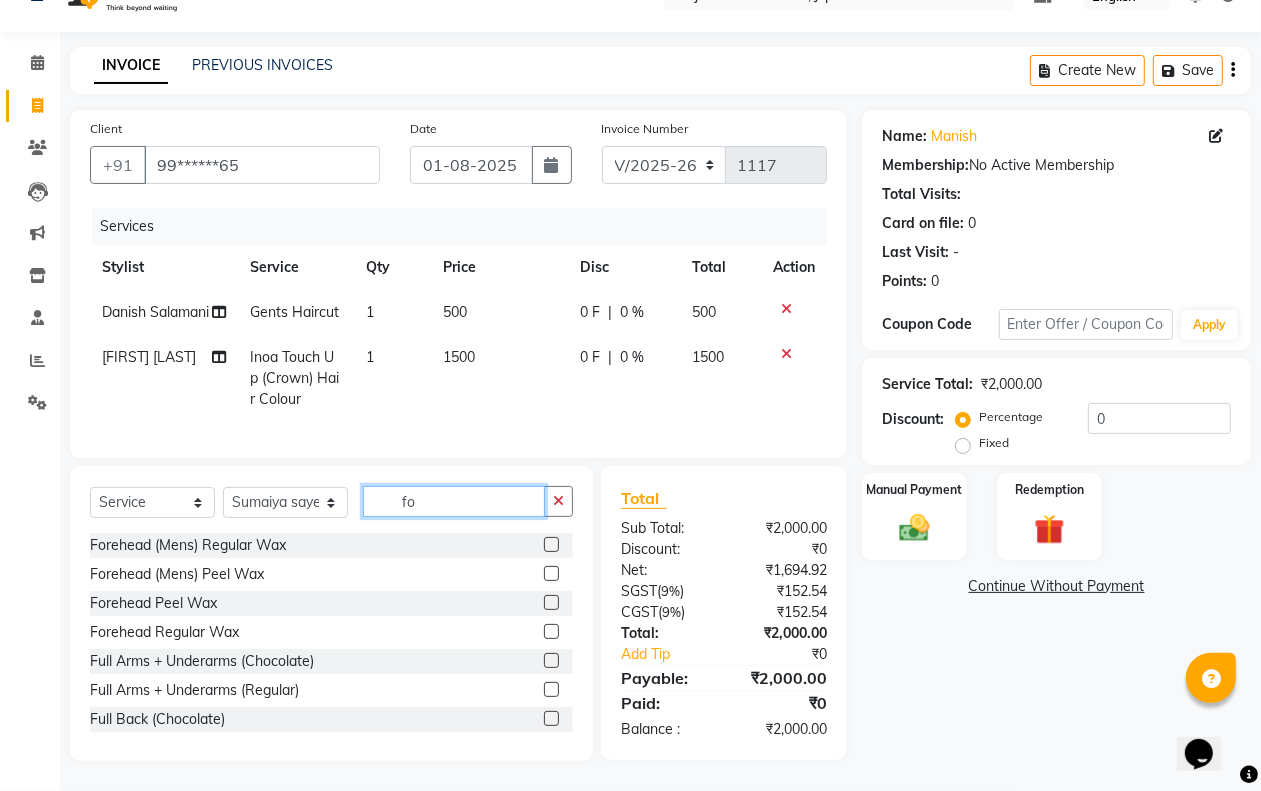scroll, scrollTop: 57, scrollLeft: 0, axis: vertical 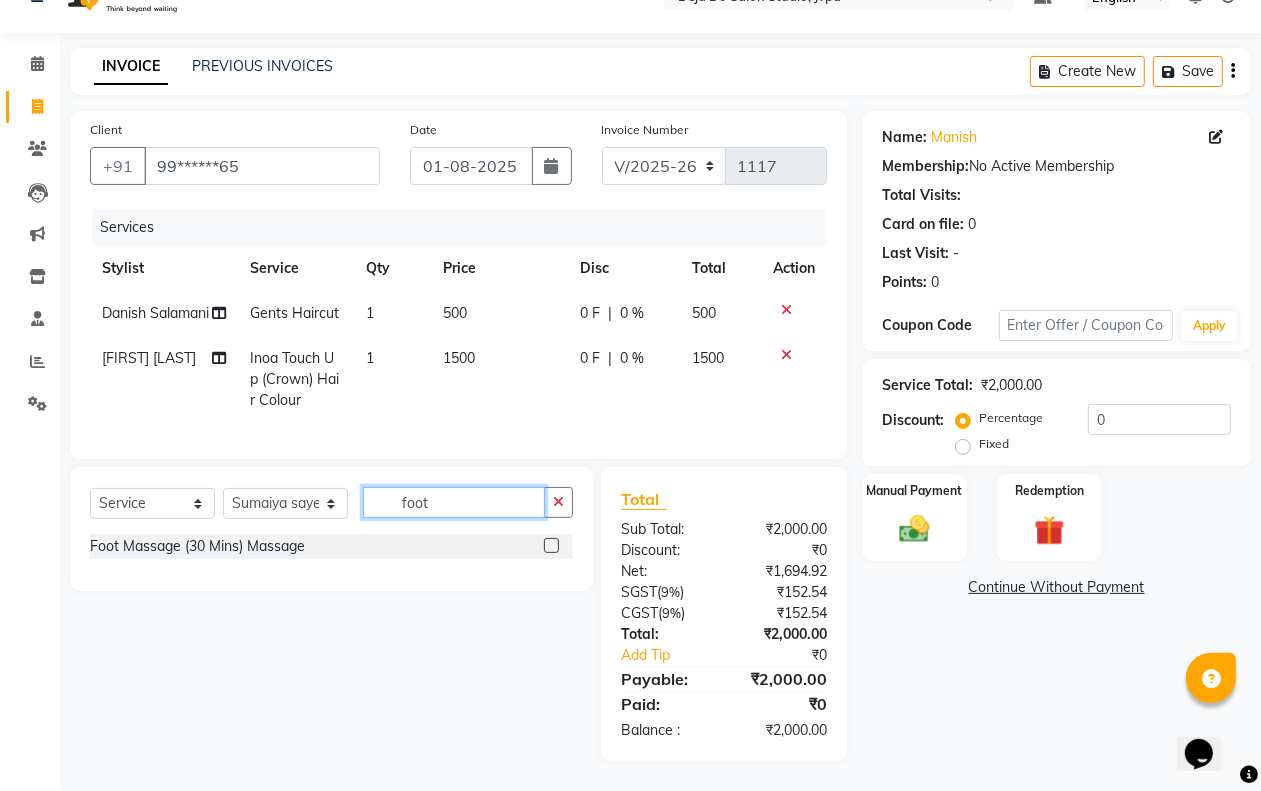 type on "foot" 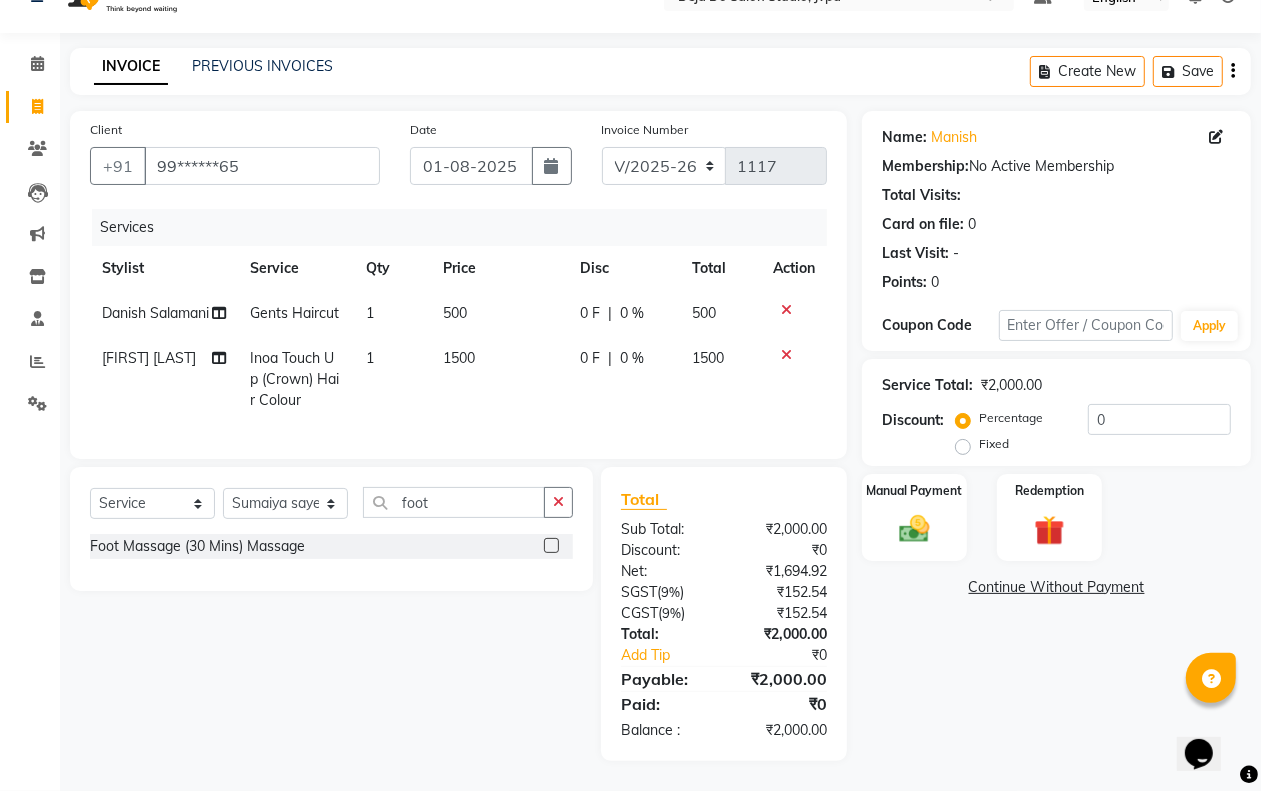 click 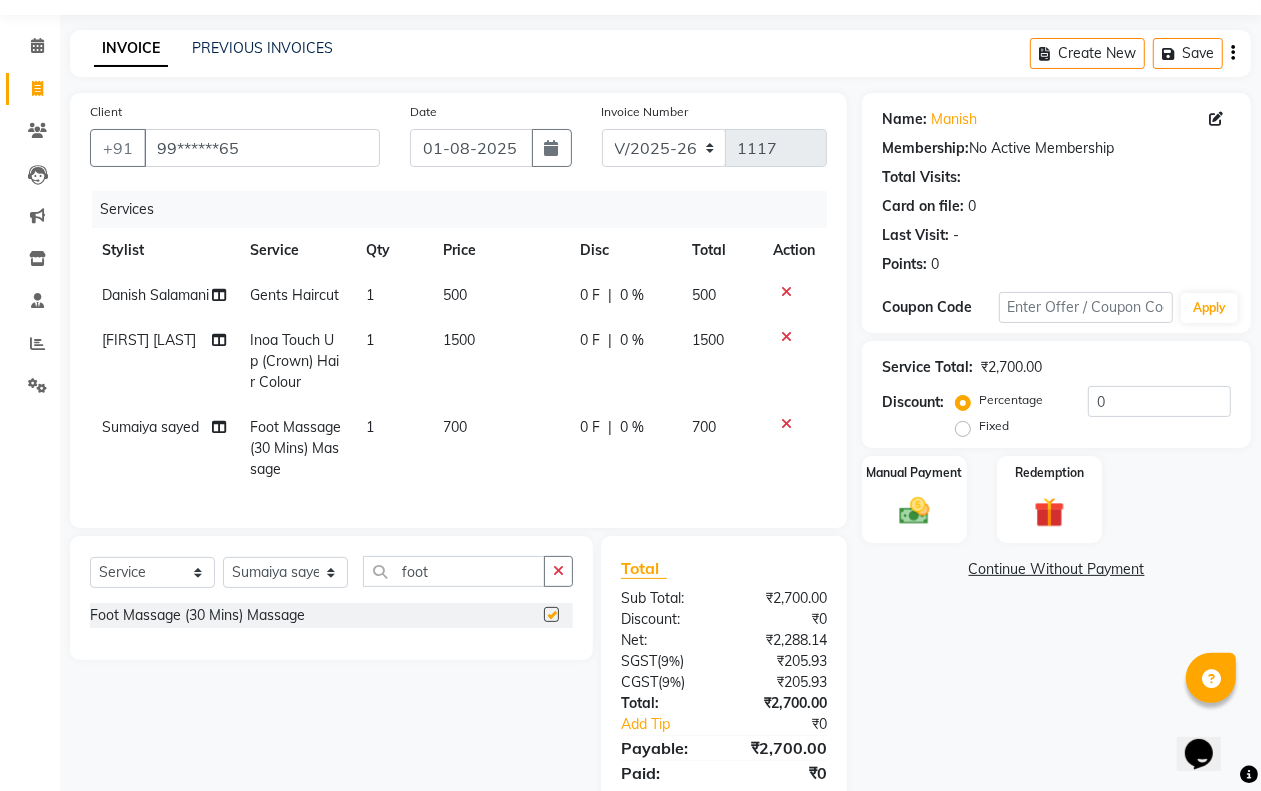 checkbox on "false" 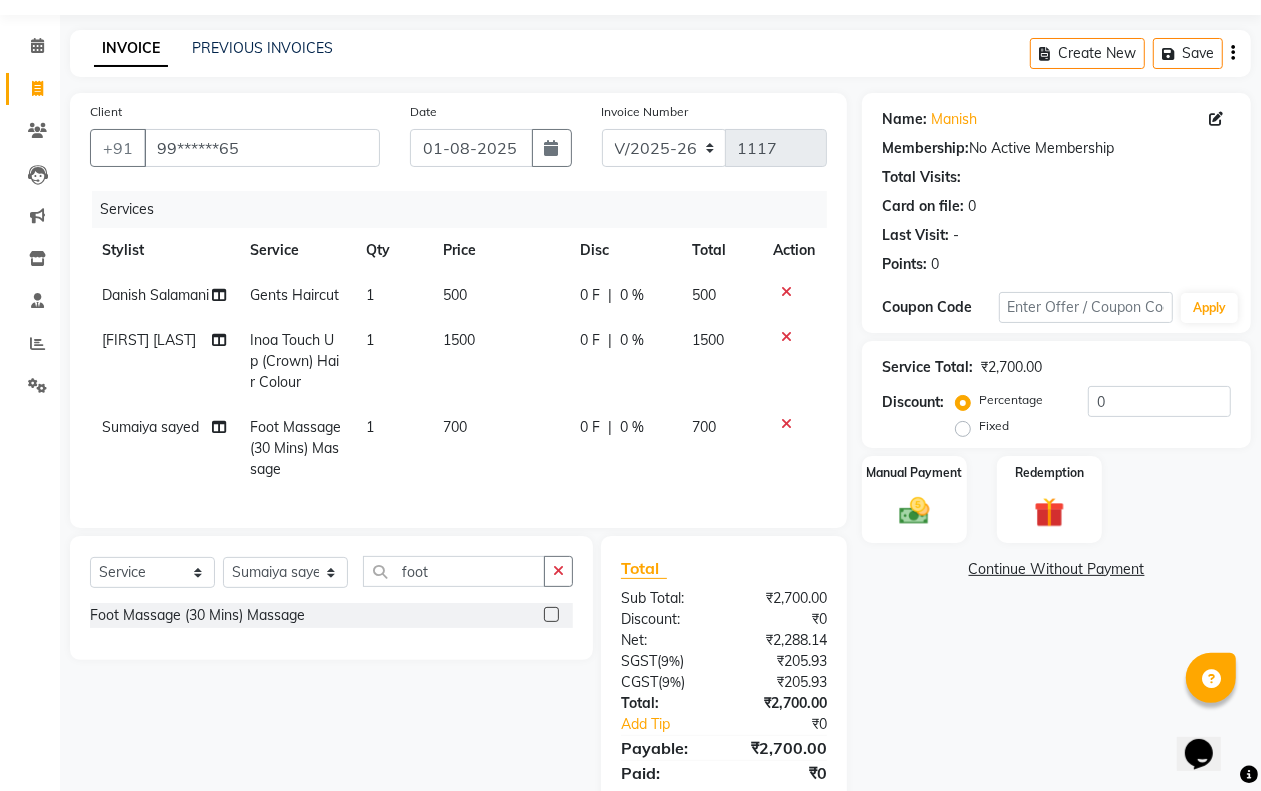 click on "700" 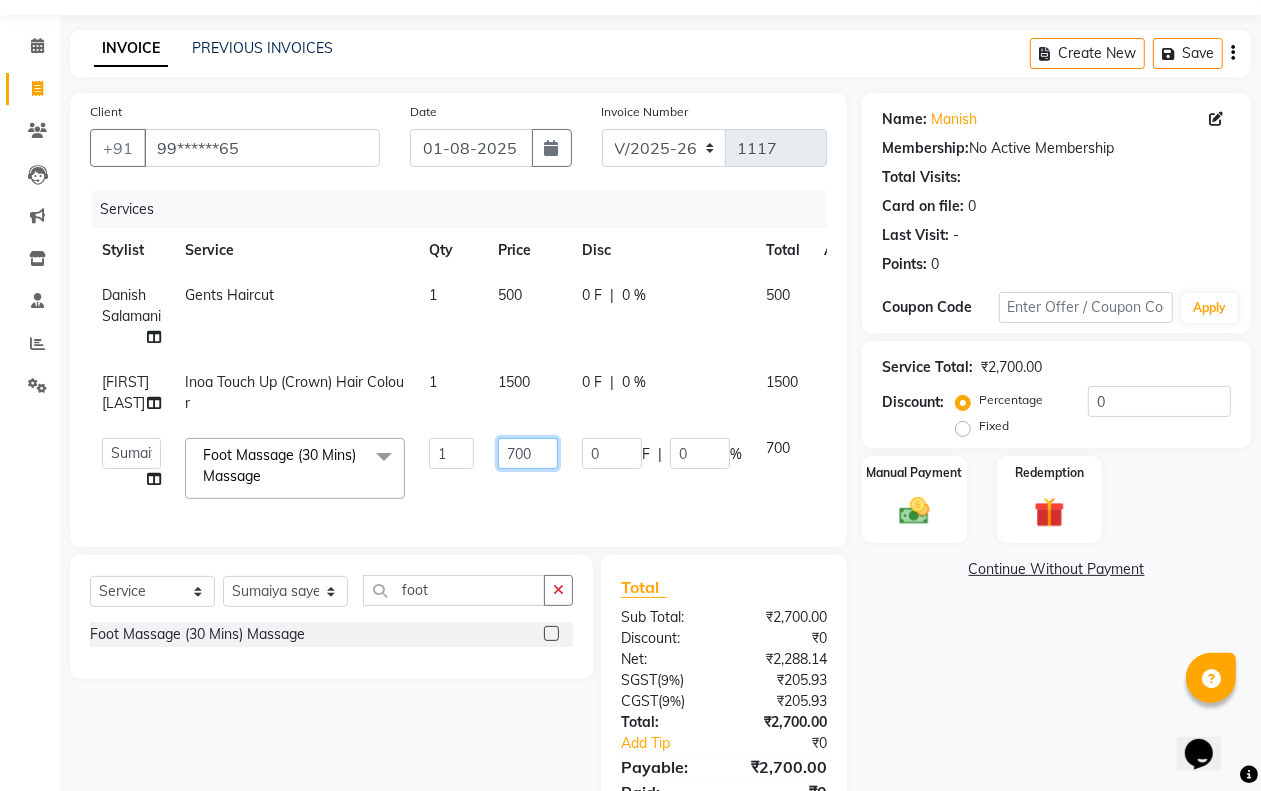 click on "700" 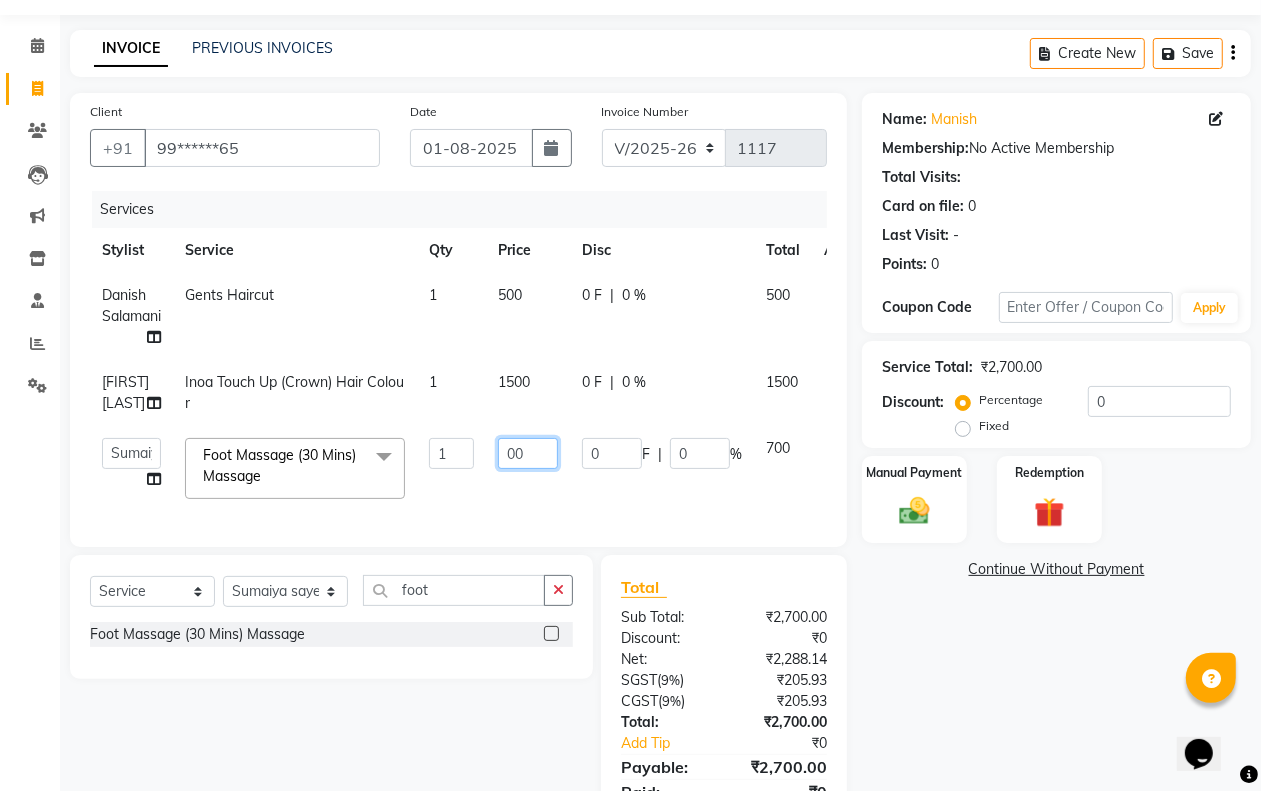type on "500" 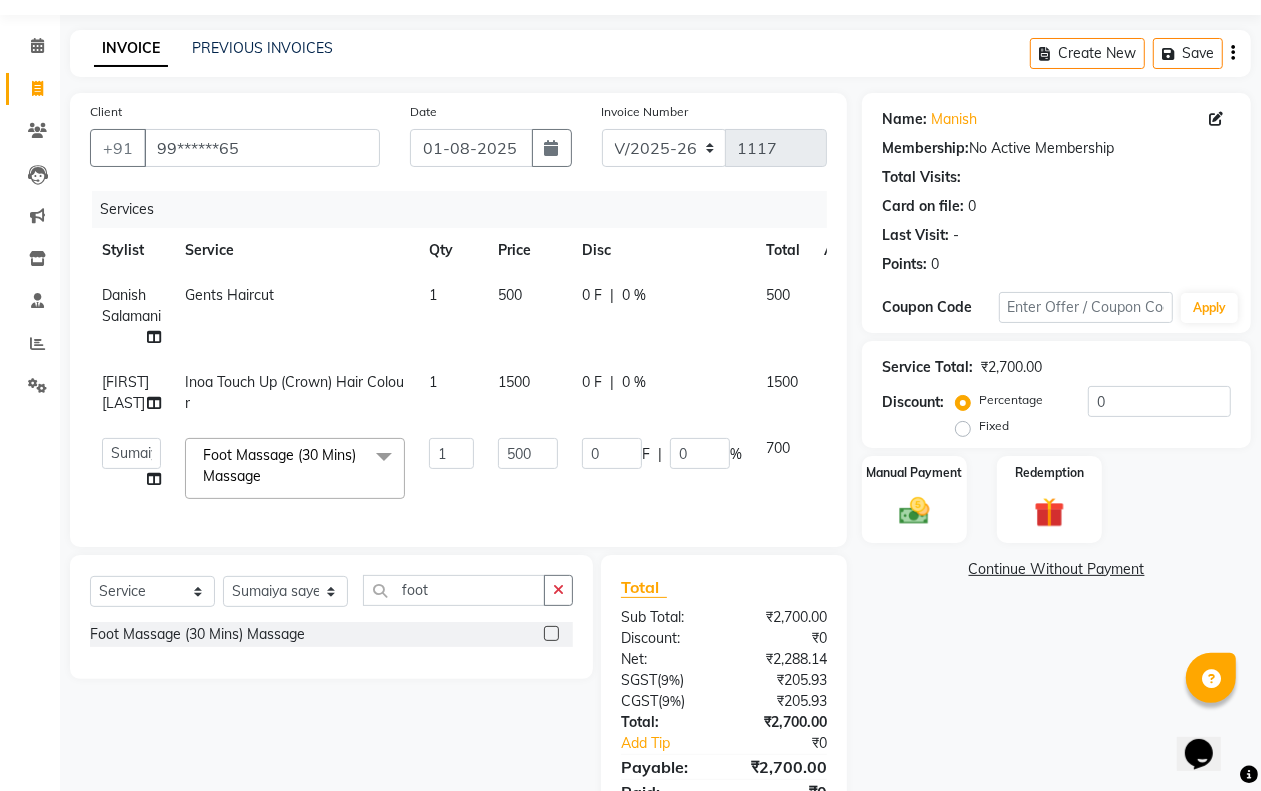 click on "Services Stylist Service Qty Price Disc Total Action Danish Salamani Gents Haircut 1 500 0 F | 0 % 500 Shuaib Salamani Inoa Touch Up (Crown) Hair Colour 1 1500 0 F | 0 % 1500 Aditi Admin Anam Sheikh Arifa Shaikh Danish Salamani Farida Fatima Kasbe Namya salian Rashi Mayur Sakina Rupani Shefali shetty Shuaib Salamani Sumaiya sayed Sushma Pelage Foot Massage (30 Mins) Massage x 3/4 Legs (Chocolate) 3/4 Legs (Regular) Bikini (Chocolate) Bikini (Mens) Peel Wax Bikini (Regular) Bikini Line (Chocolate) Bikini Line (Regular) Bikini Peel Wax Chin (Mens) Regular Wax Chin (Mens) Peel Wax Chin Peel Wax Chin Regular Wax Clean Shave Peel Wax (Mens) Forehead (Mens) Regular Wax Forehead (Mens) Peel Wax Forehead Peel Wax Forehead Regular Wax Full Arms + Underarms (Chocolate) Full Arms + Underarms (Regular) Full Back (Chocolate) Full Back (Regular) Full Face (Mens) Regular Wax Full Face (Mens) Peel Wax Lower Lip (Mens) Peel Wax Full Face Regular Wax Hips (Regular)" 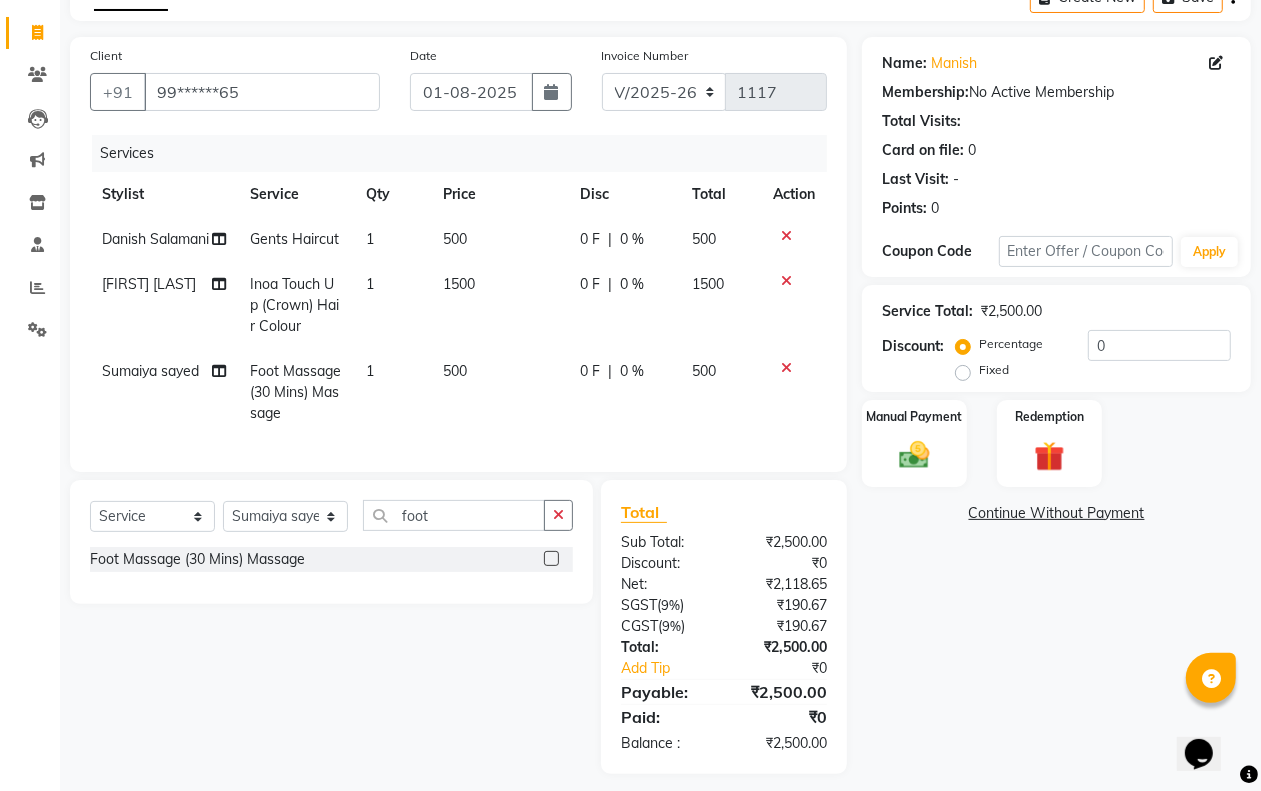 scroll, scrollTop: 143, scrollLeft: 0, axis: vertical 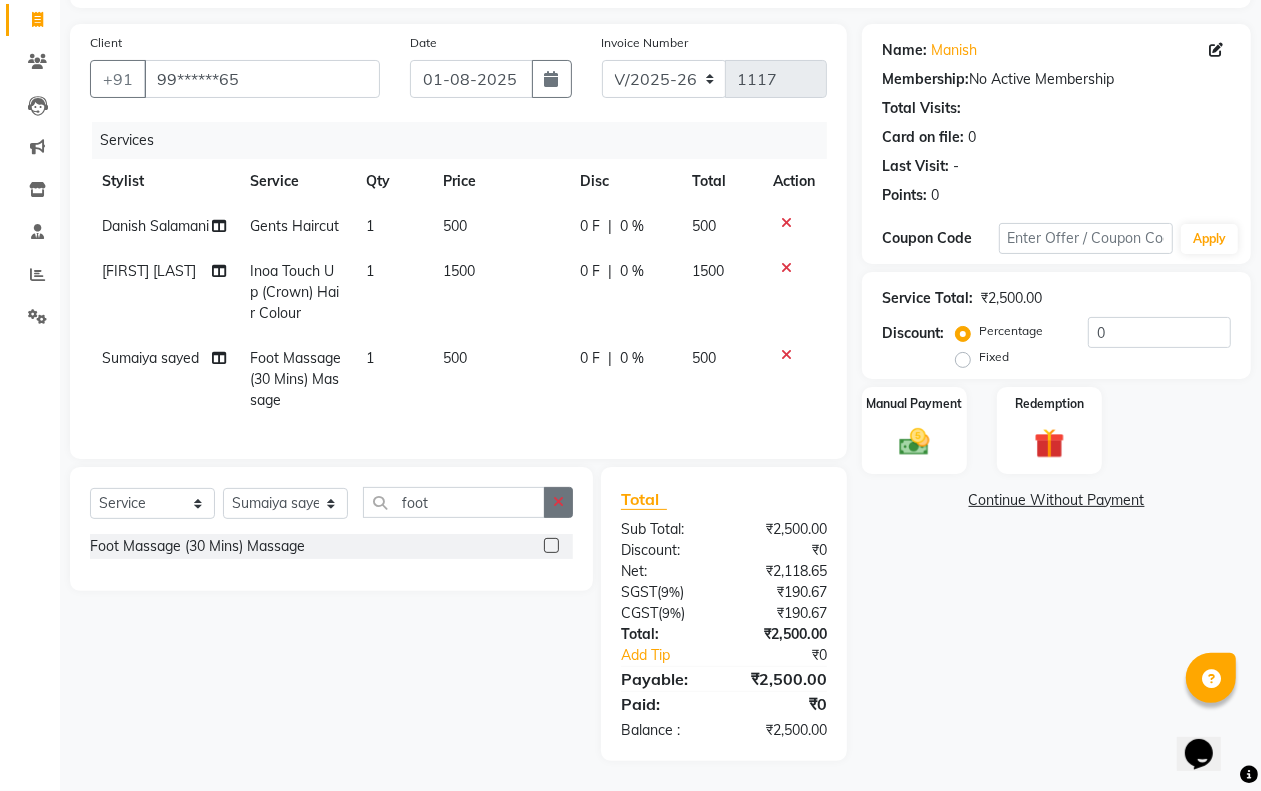 click 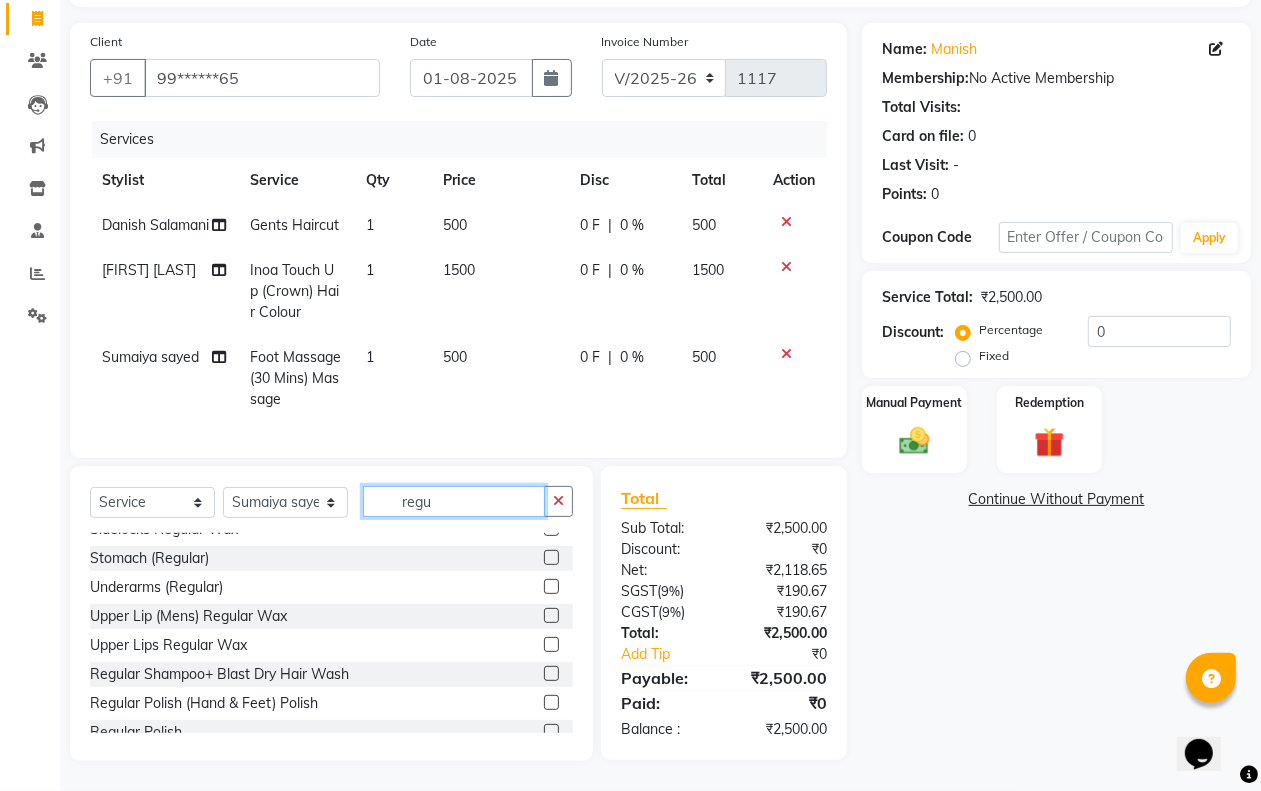scroll, scrollTop: 640, scrollLeft: 0, axis: vertical 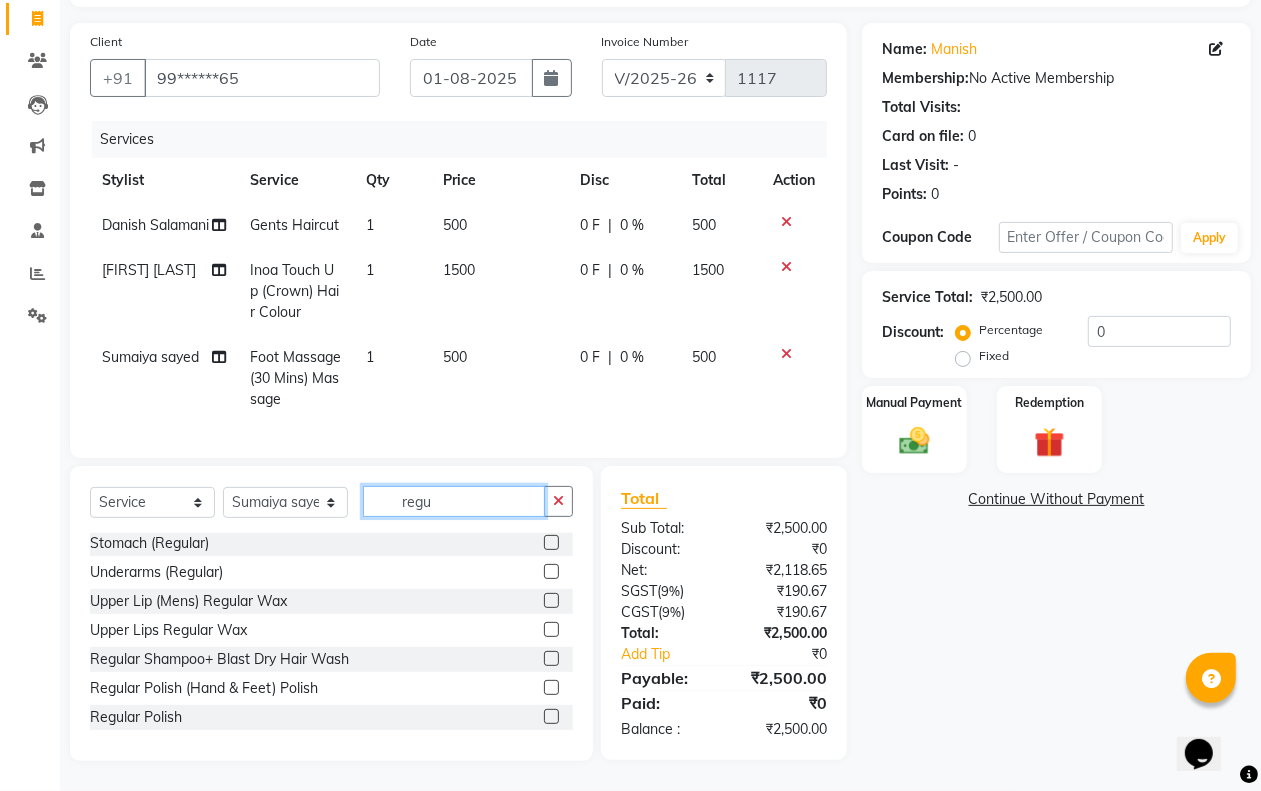 type on "regu" 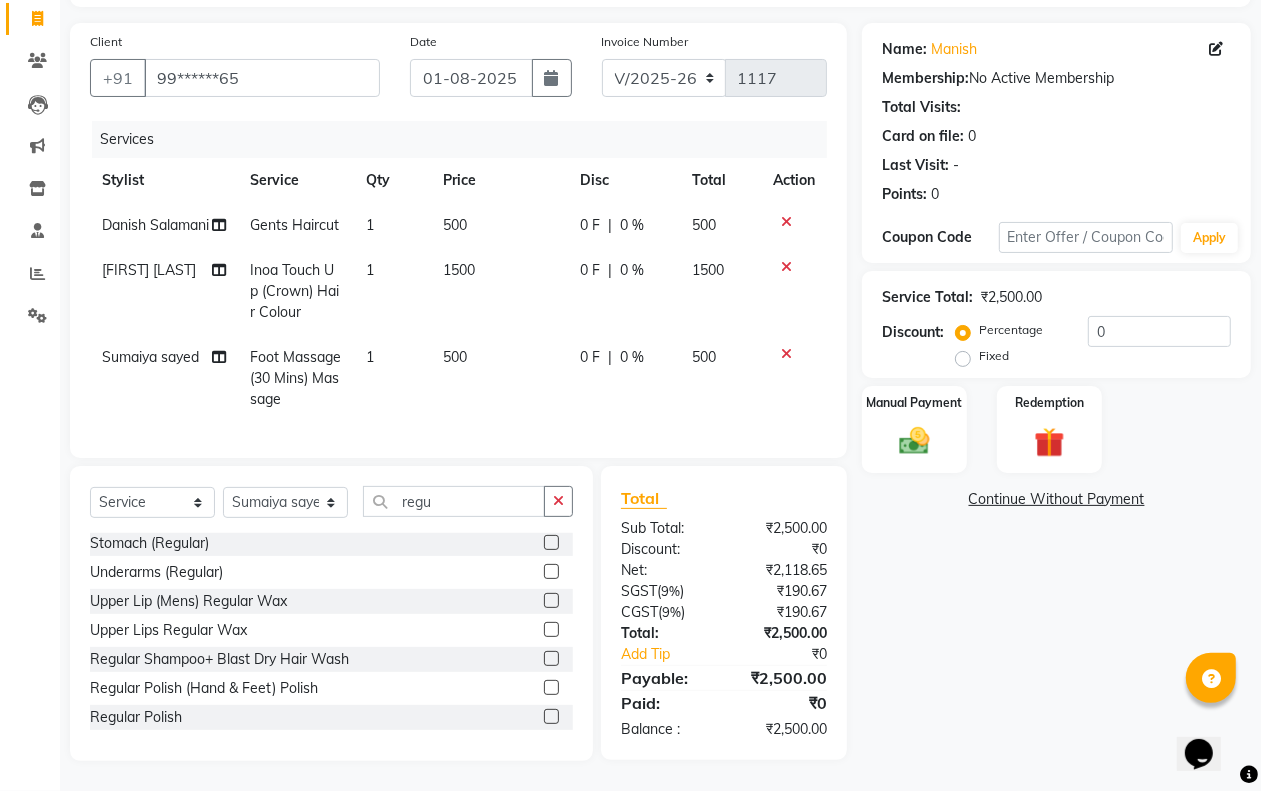 click 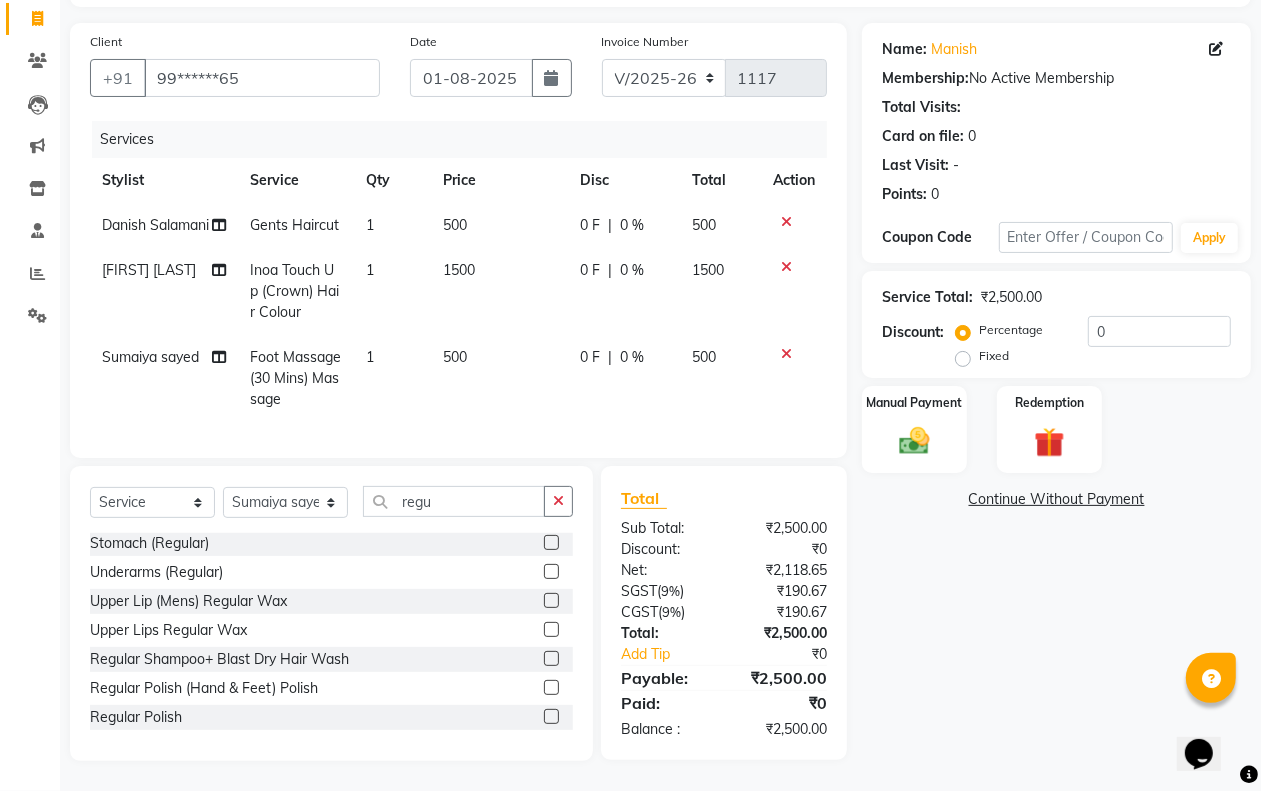 click at bounding box center (550, 717) 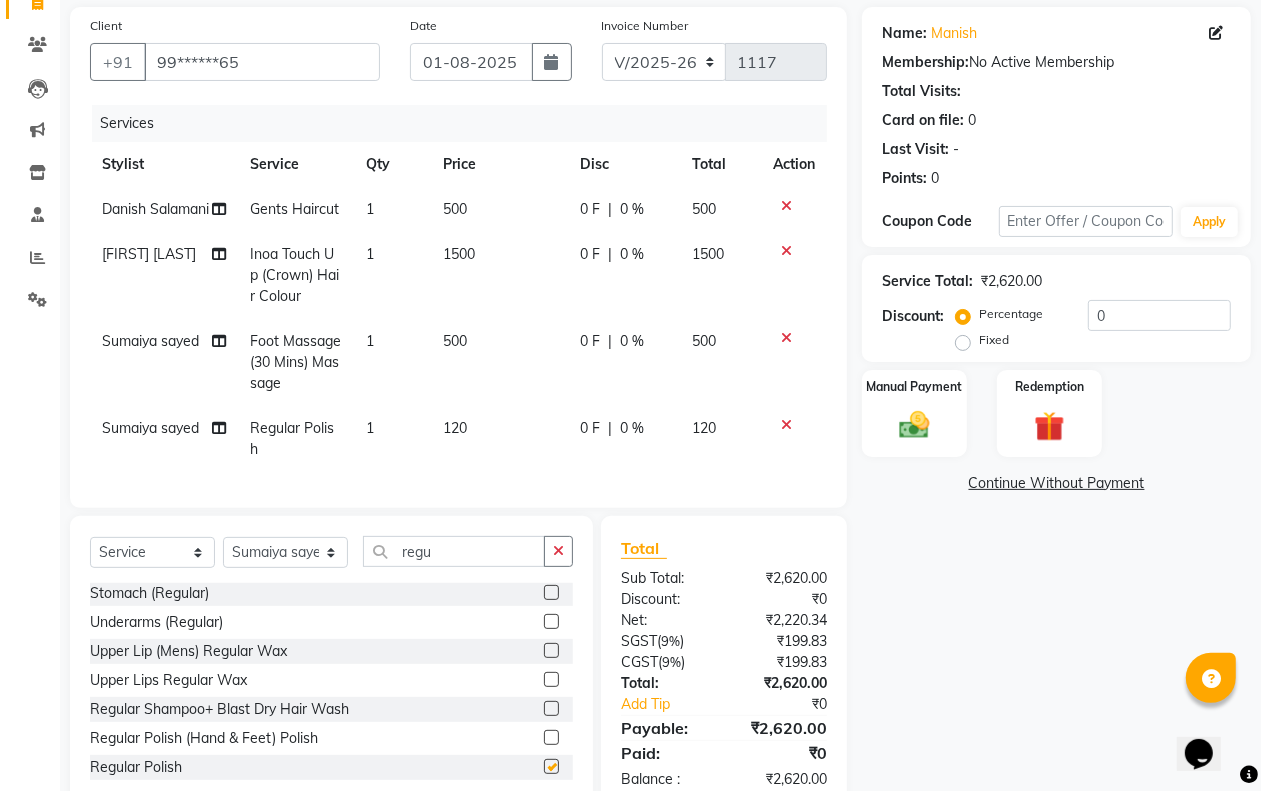 checkbox on "false" 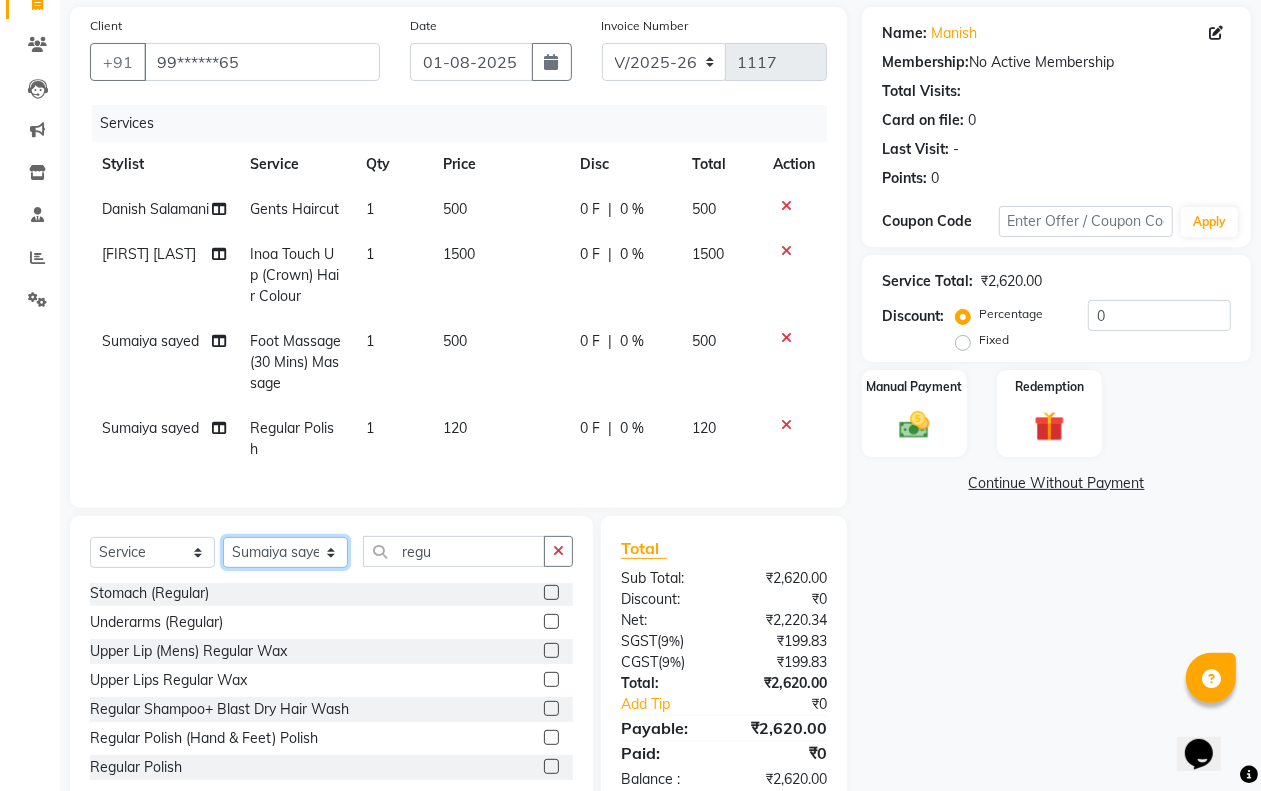 click on "Select Stylist Aditi Admin Anam  Sheikh  Arifa Shaikh Danish  Salamani Farida Fatima Kasbe Namya salian Rashi Mayur Sakina Rupani Shefali  shetty Shuaib Salamani Sumaiya sayed Sushma Pelage" 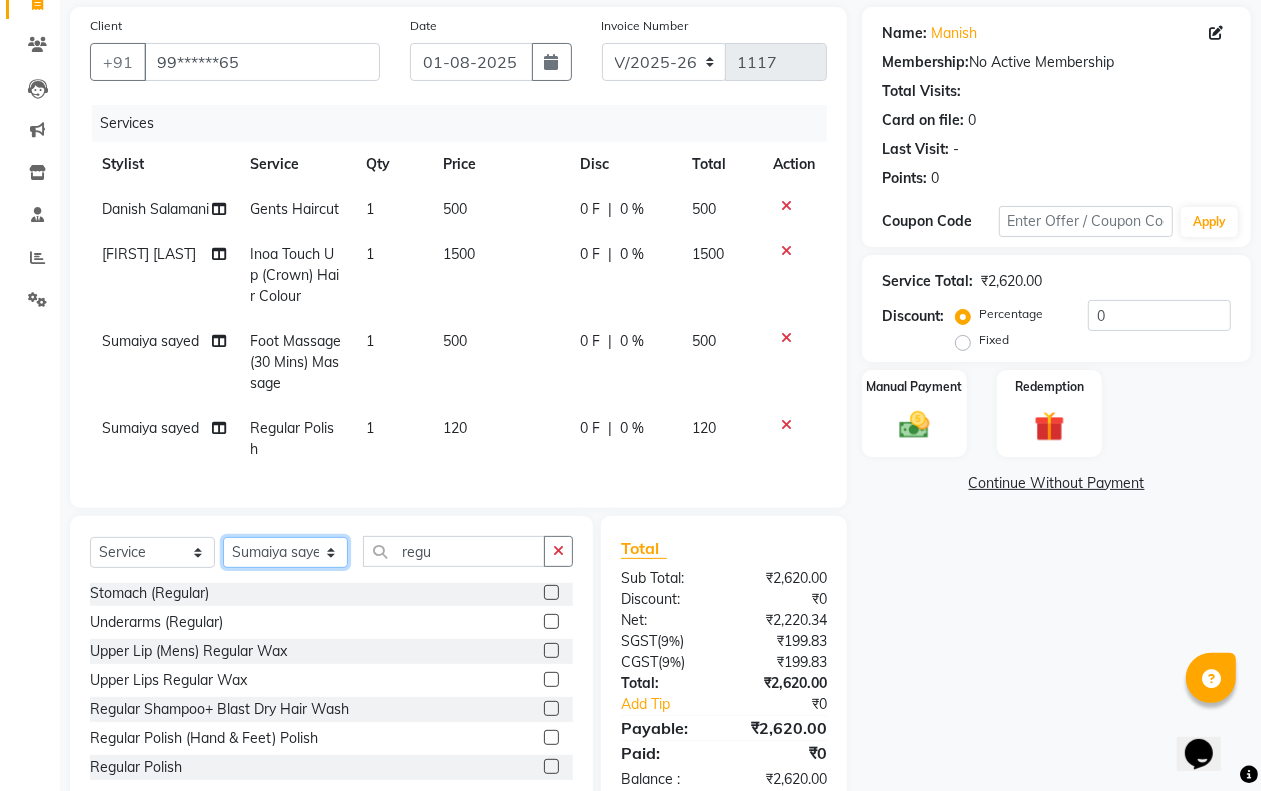 select on "62497" 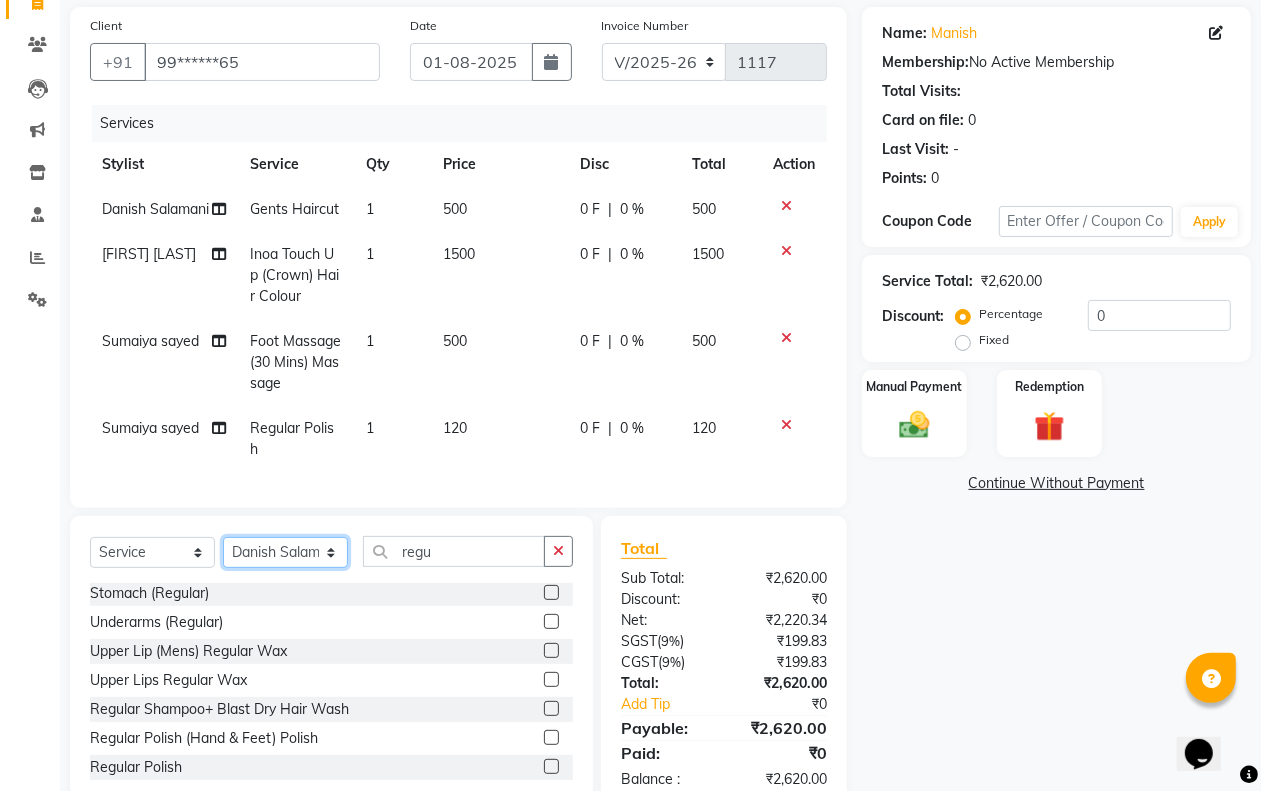 click on "Select Stylist Aditi Admin Anam  Sheikh  Arifa Shaikh Danish  Salamani Farida Fatima Kasbe Namya salian Rashi Mayur Sakina Rupani Shefali  shetty Shuaib Salamani Sumaiya sayed Sushma Pelage" 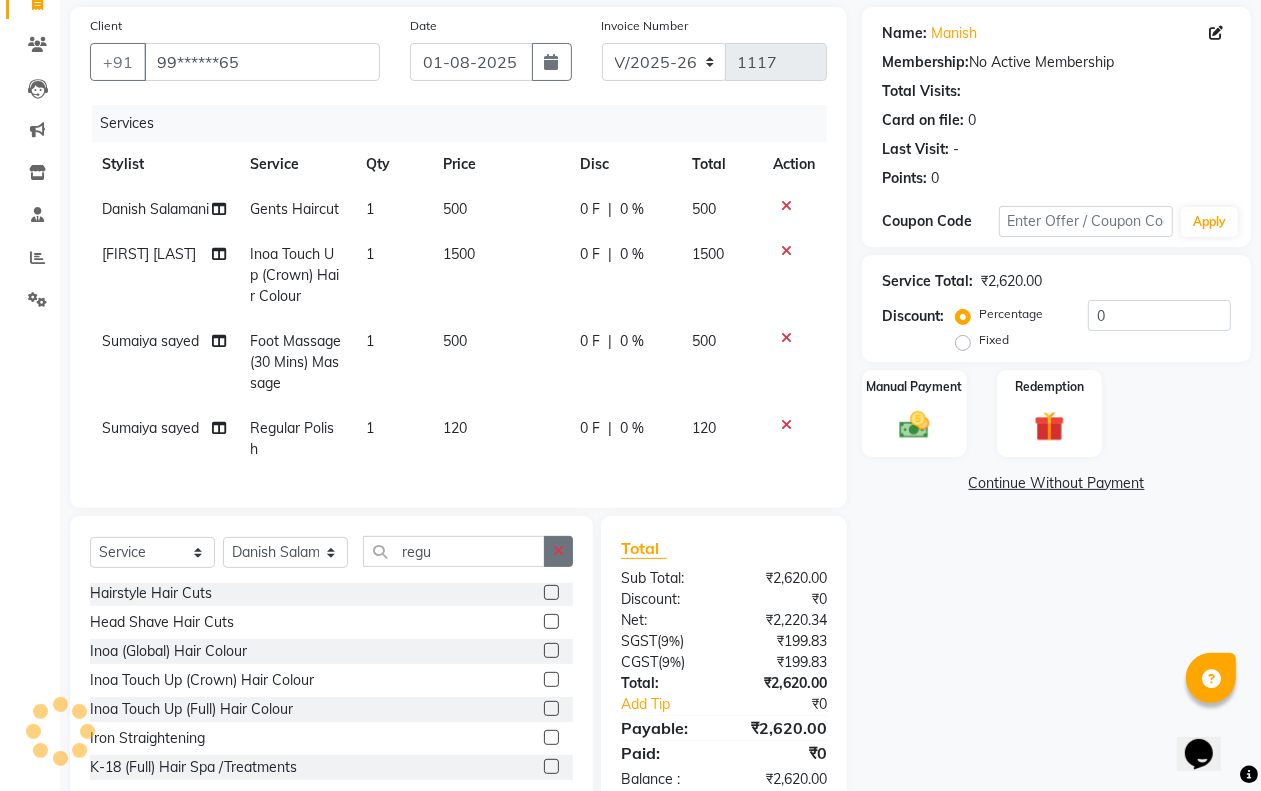 click 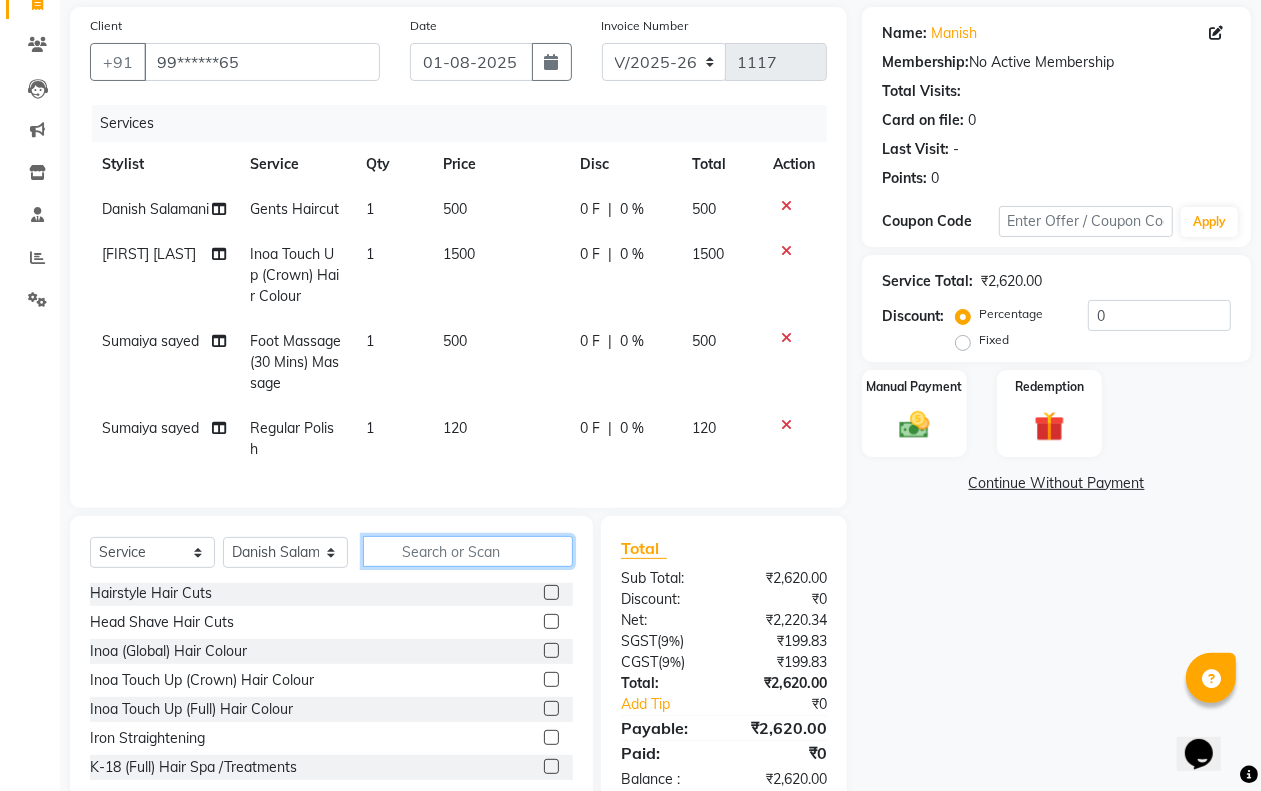 type on "h" 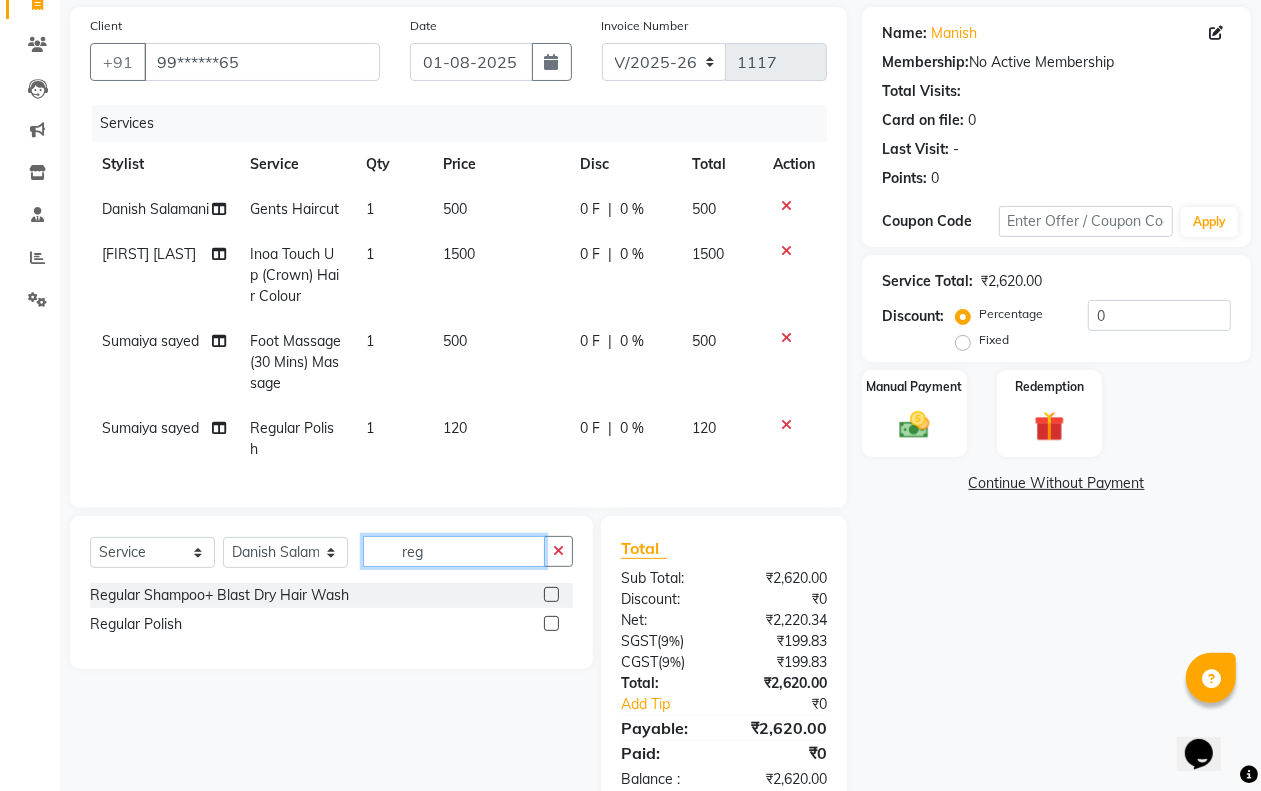 scroll, scrollTop: 0, scrollLeft: 0, axis: both 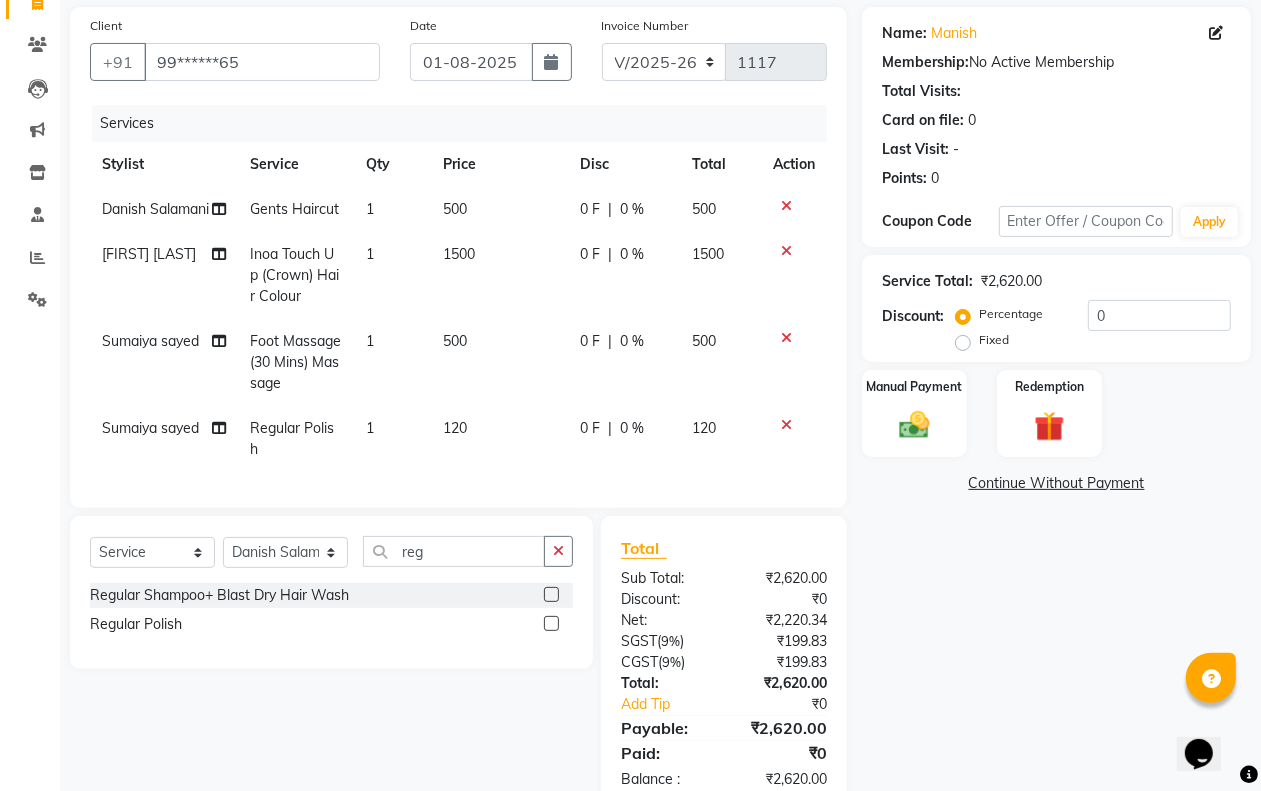 click 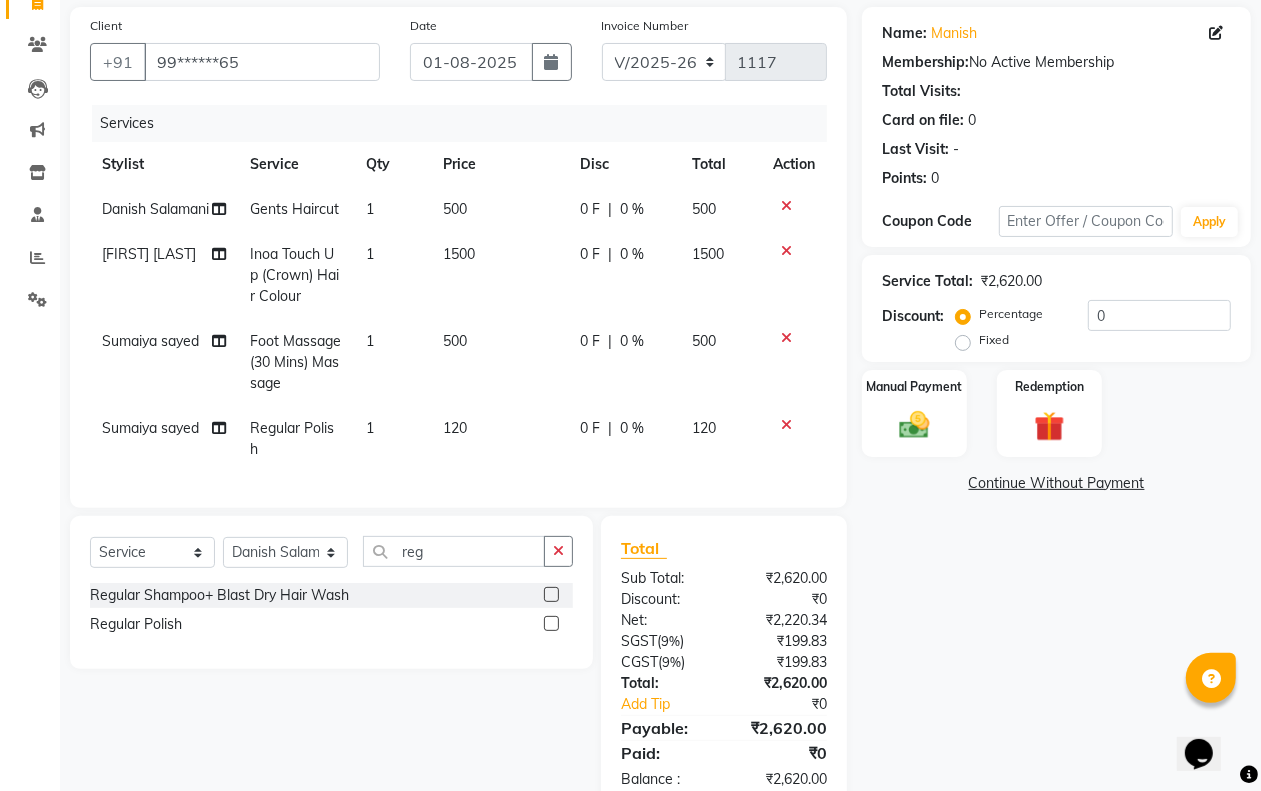 click at bounding box center [550, 595] 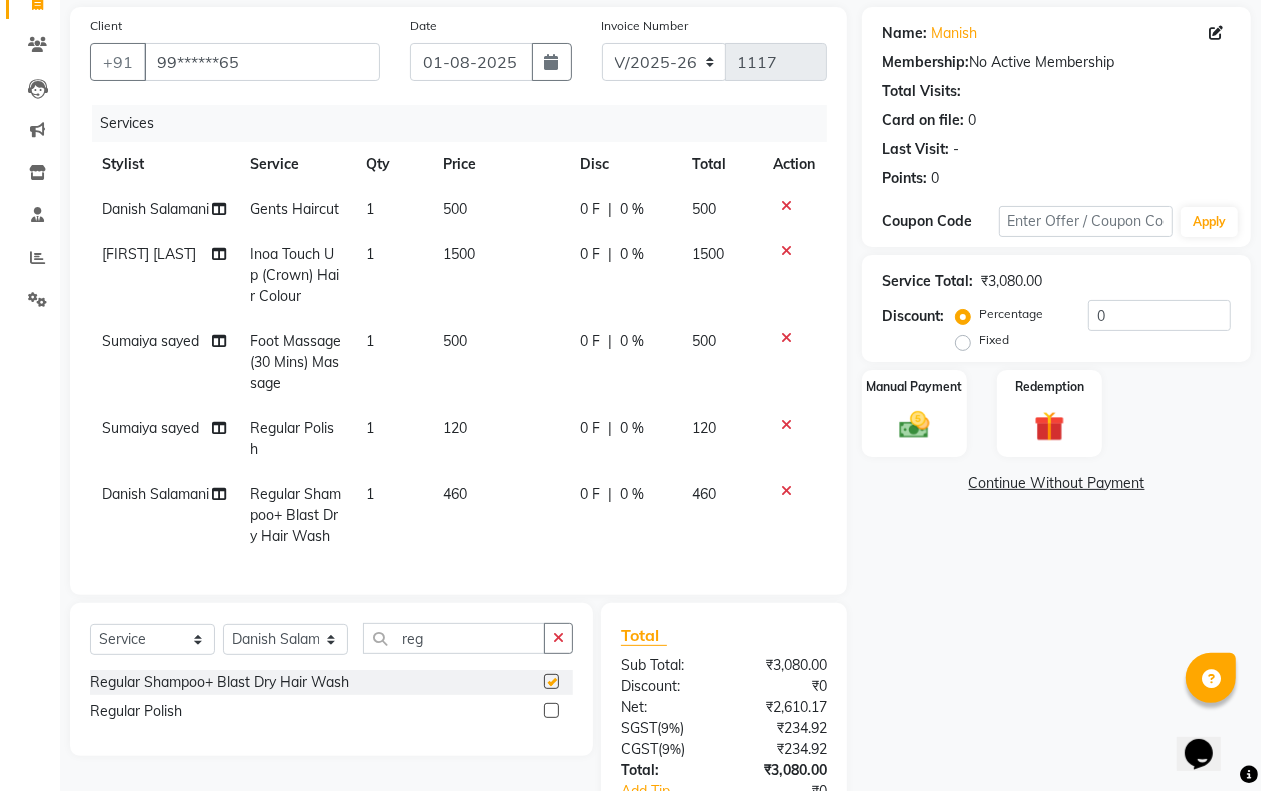checkbox on "false" 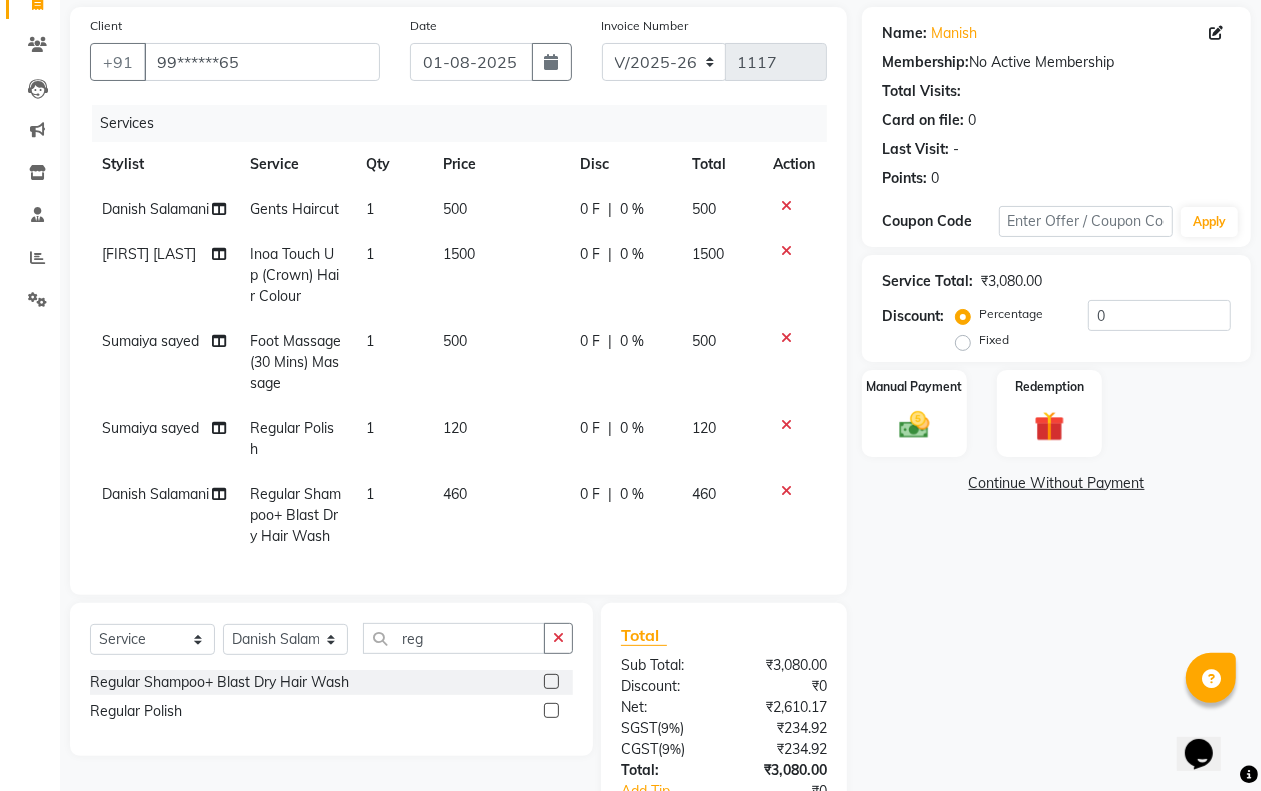 click on "460" 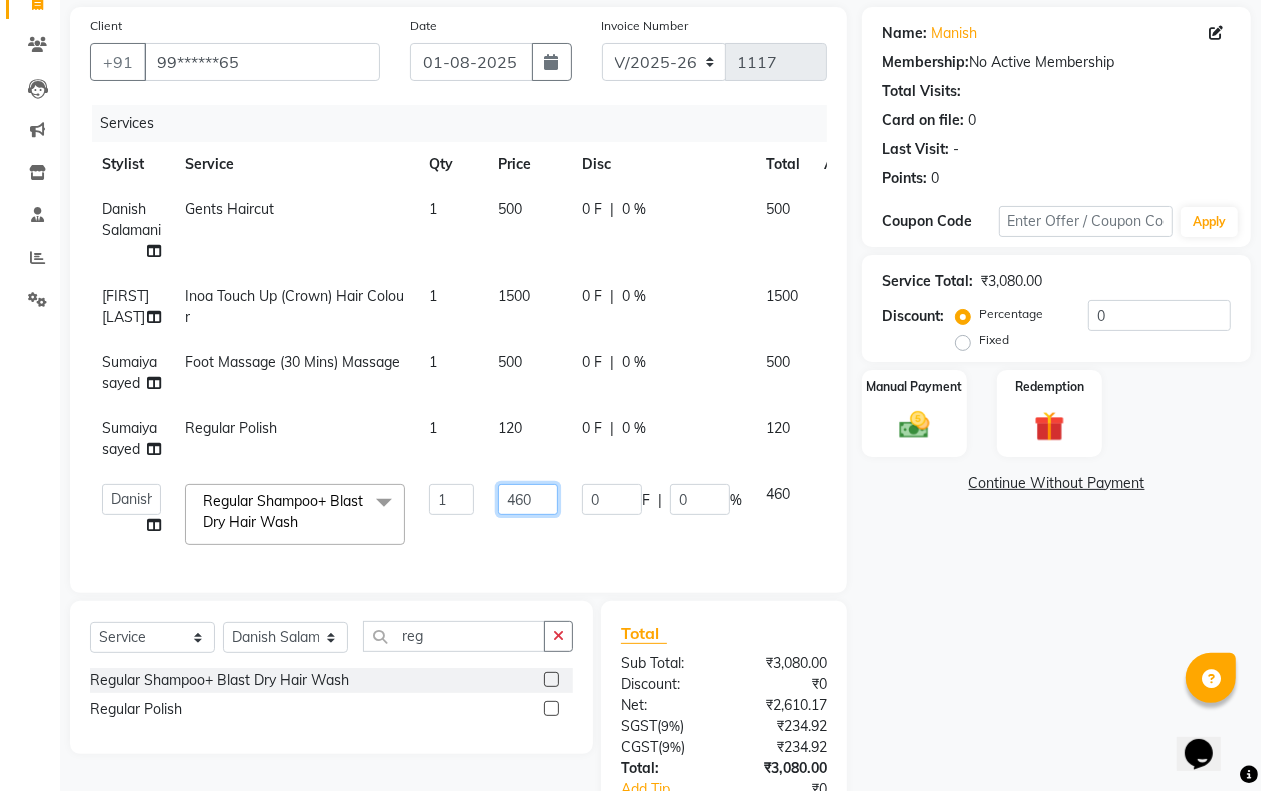 click on "460" 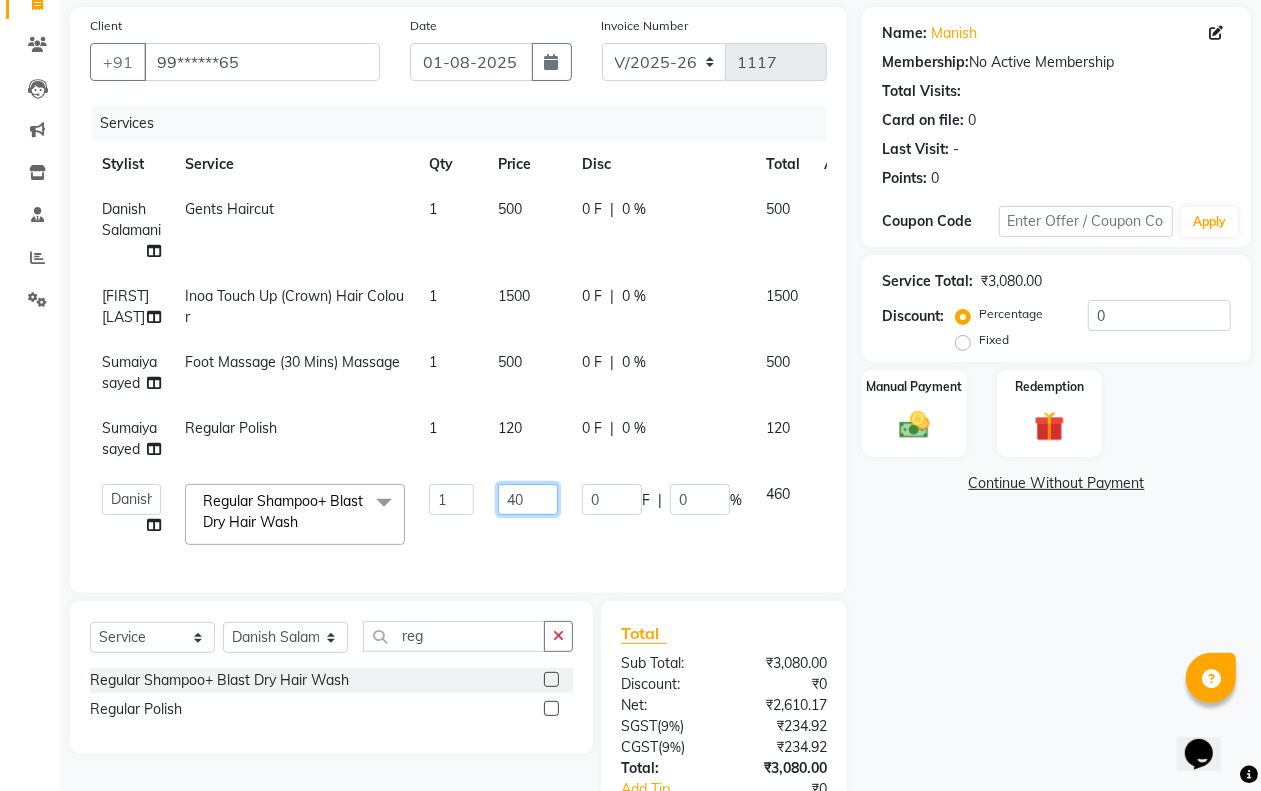 type on "400" 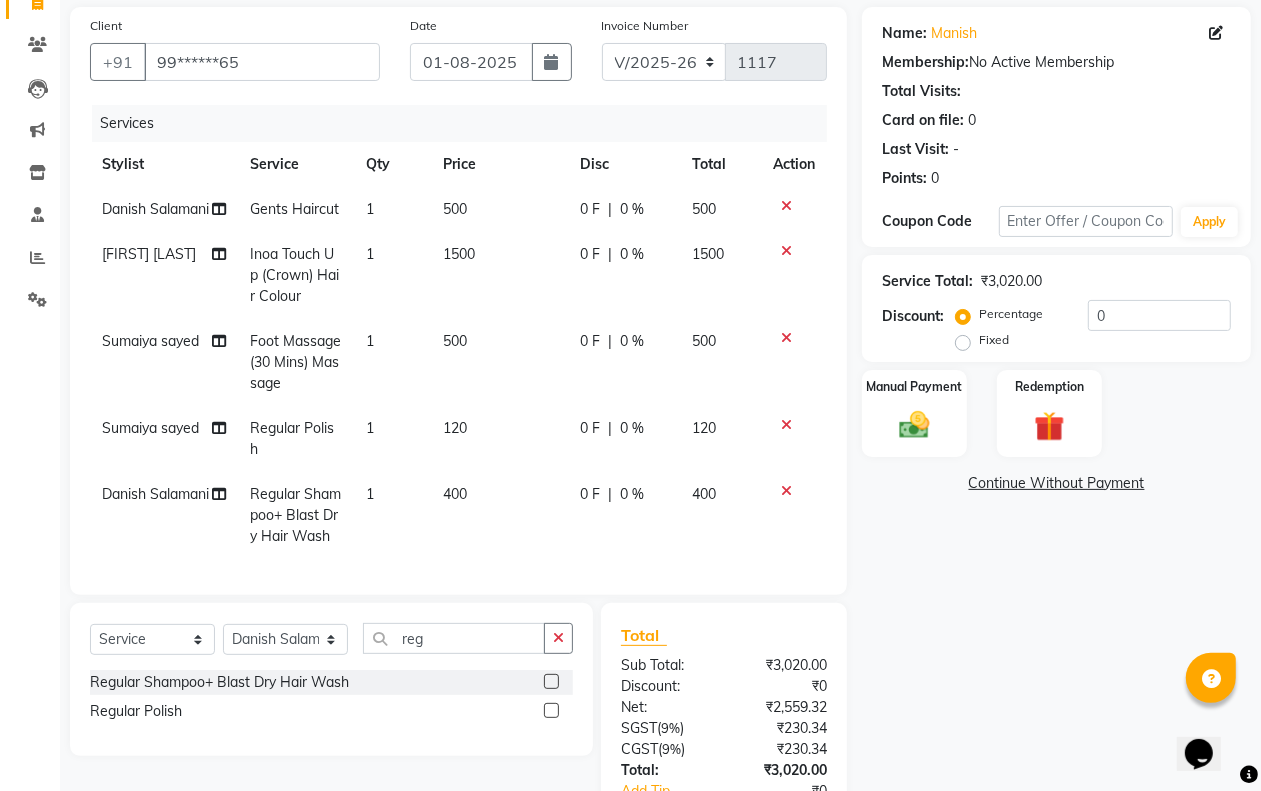 click on "400" 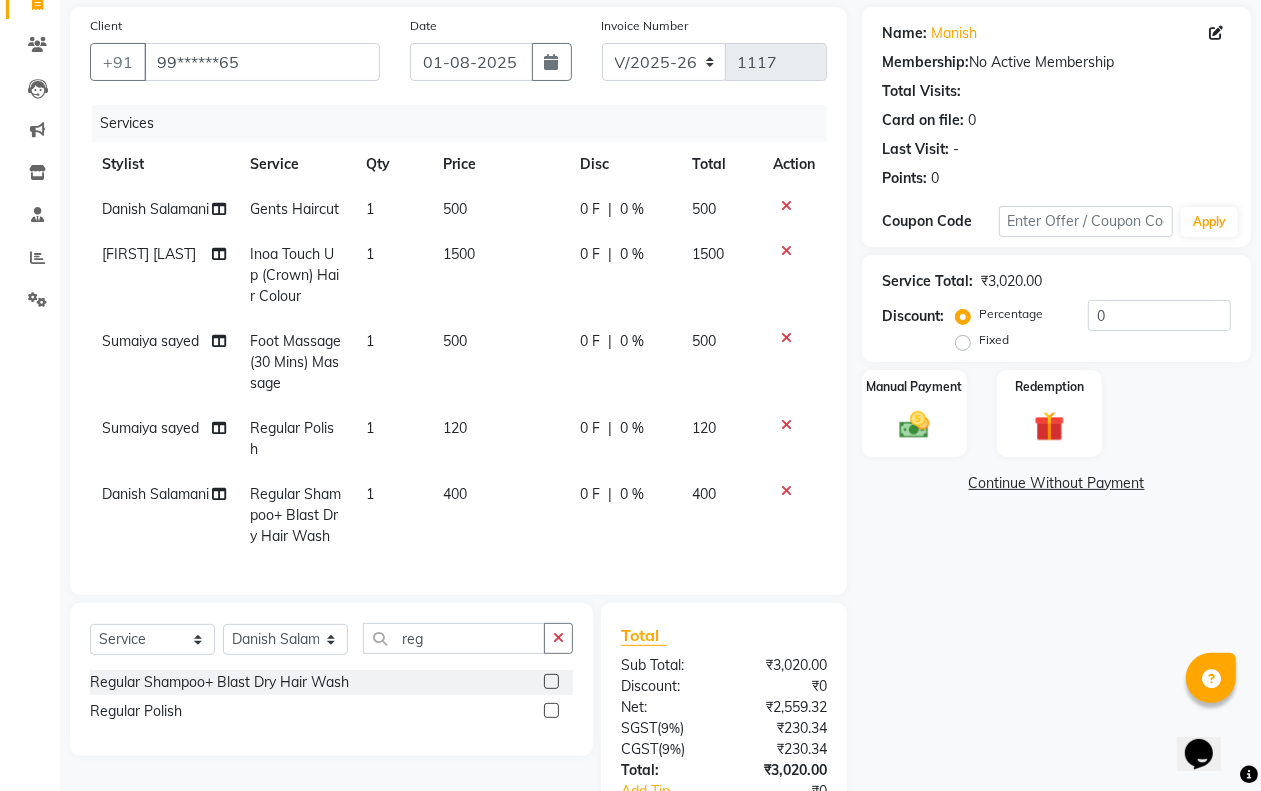 select on "62497" 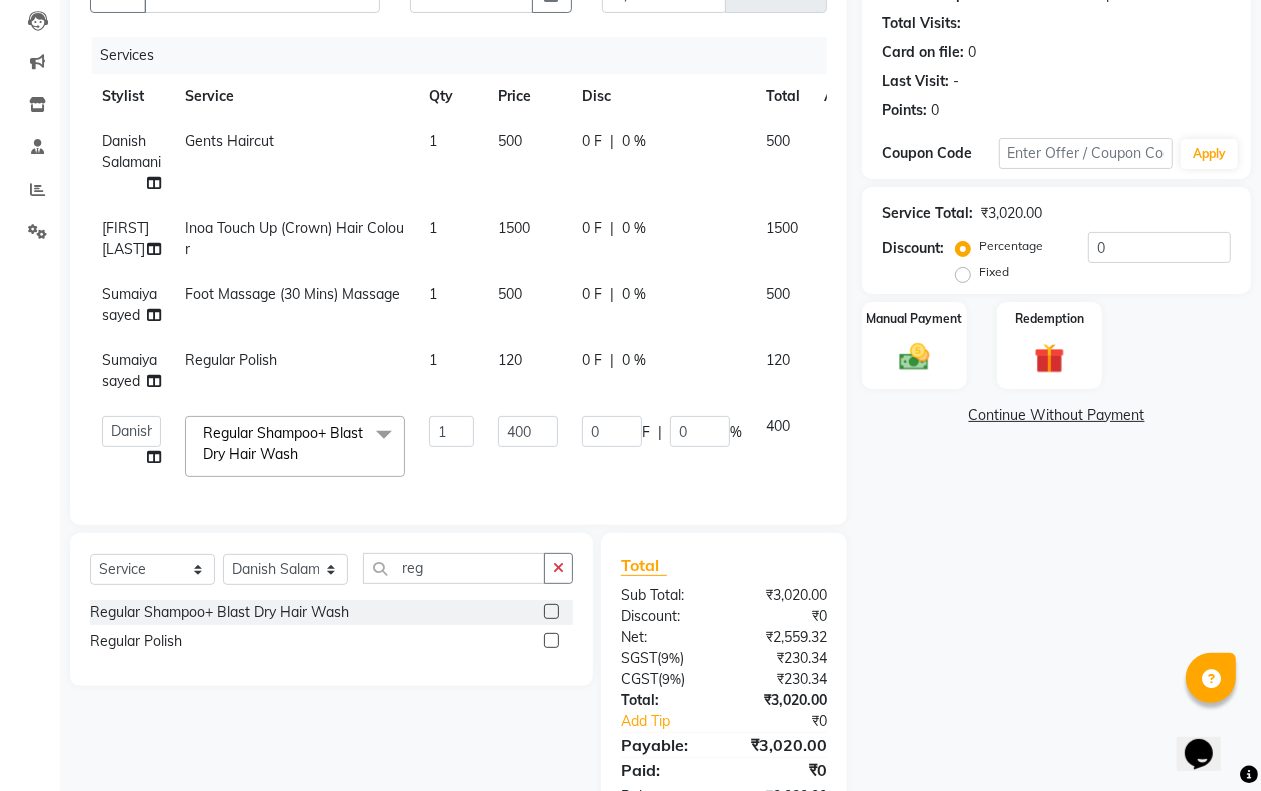 scroll, scrollTop: 268, scrollLeft: 0, axis: vertical 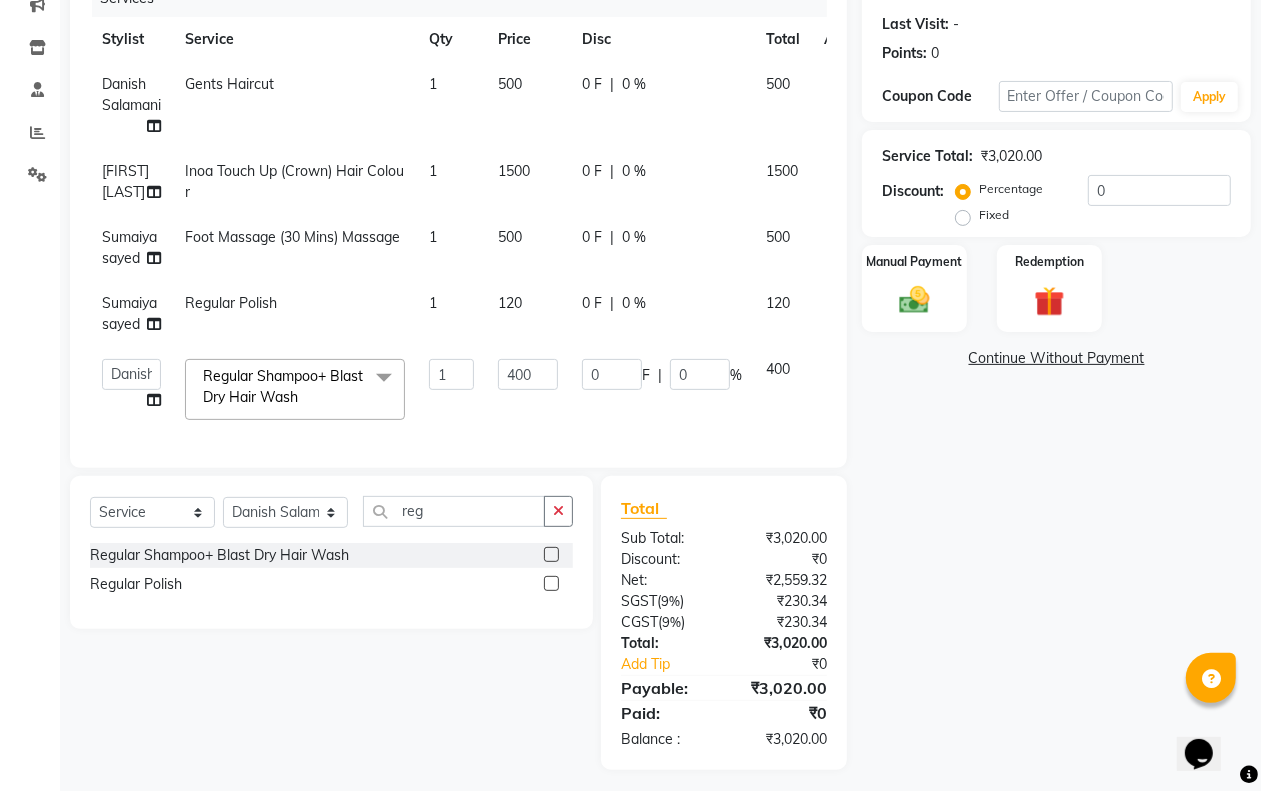 click on "0 F | 0 %" 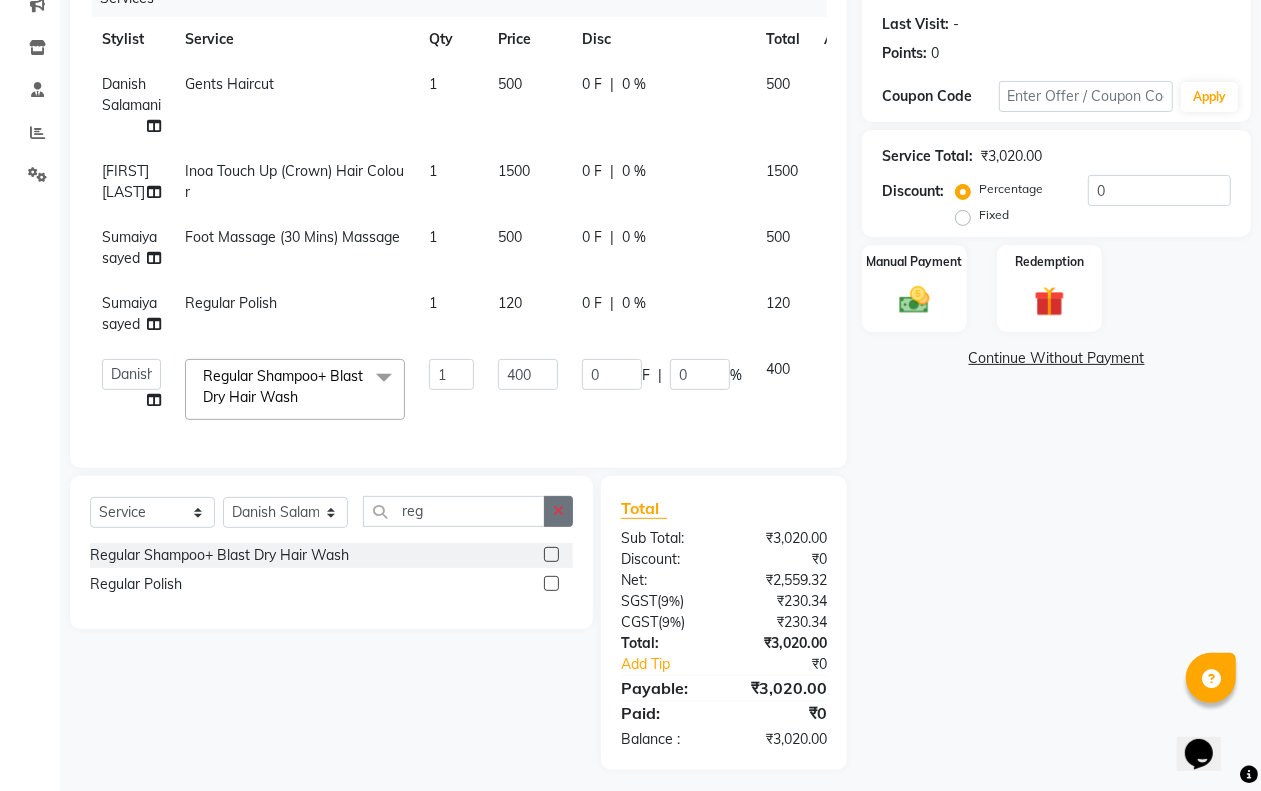 click 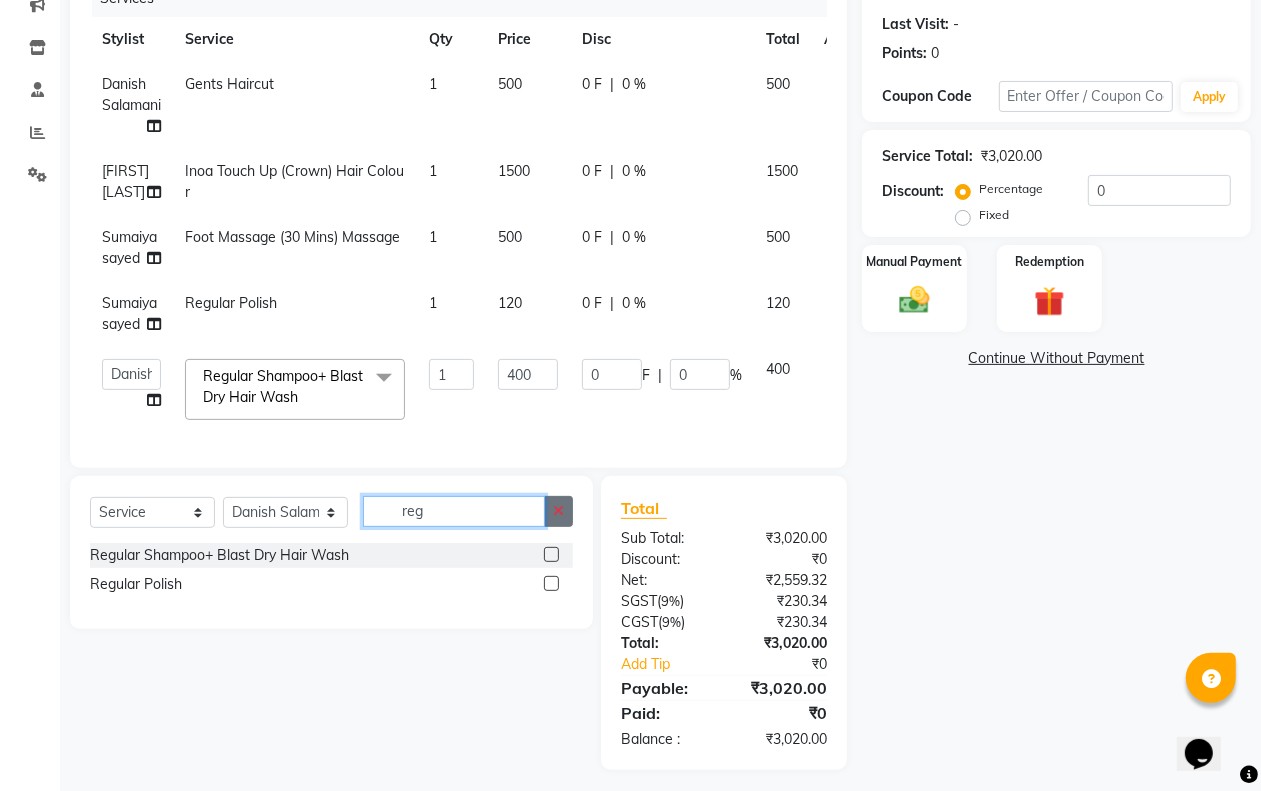 type 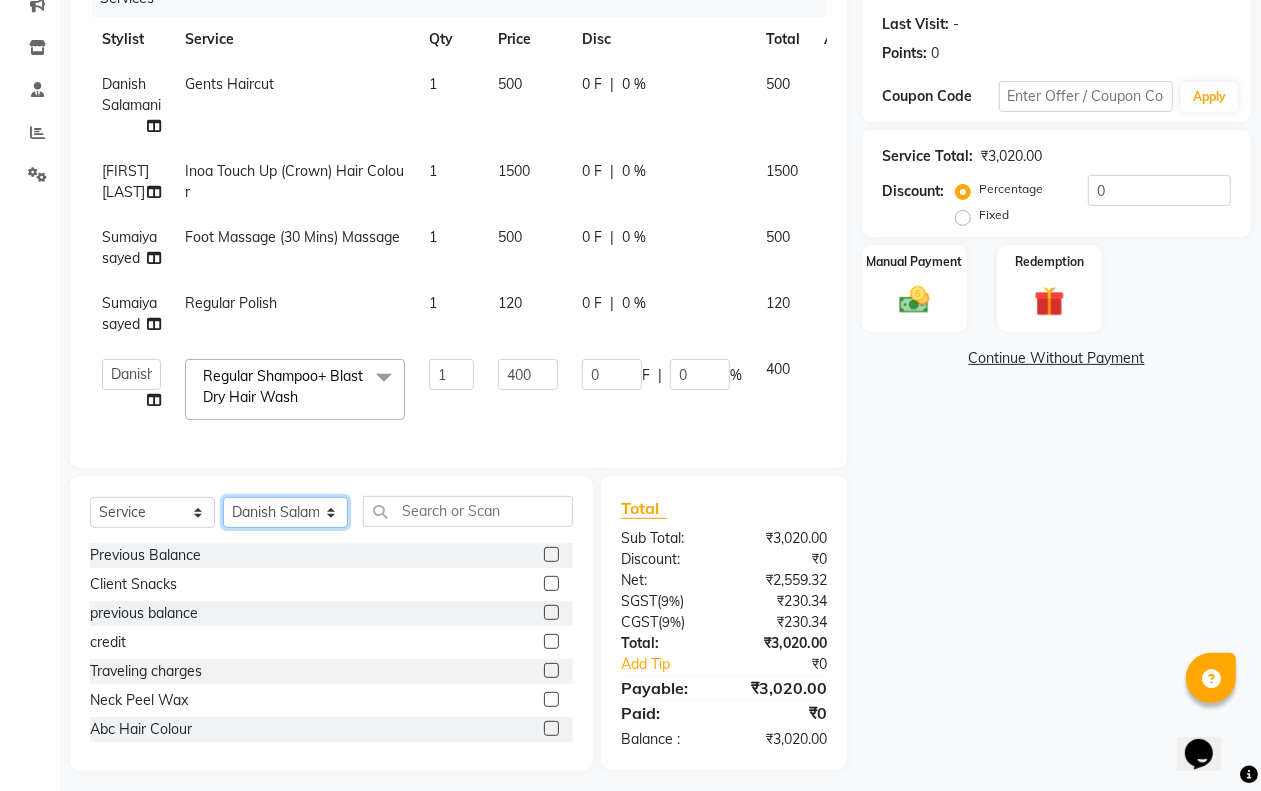 click on "Select Stylist Aditi Admin Anam  Sheikh  Arifa Shaikh Danish  Salamani Farida Fatima Kasbe Namya salian Rashi Mayur Sakina Rupani Shefali  shetty Shuaib Salamani Sumaiya sayed Sushma Pelage" 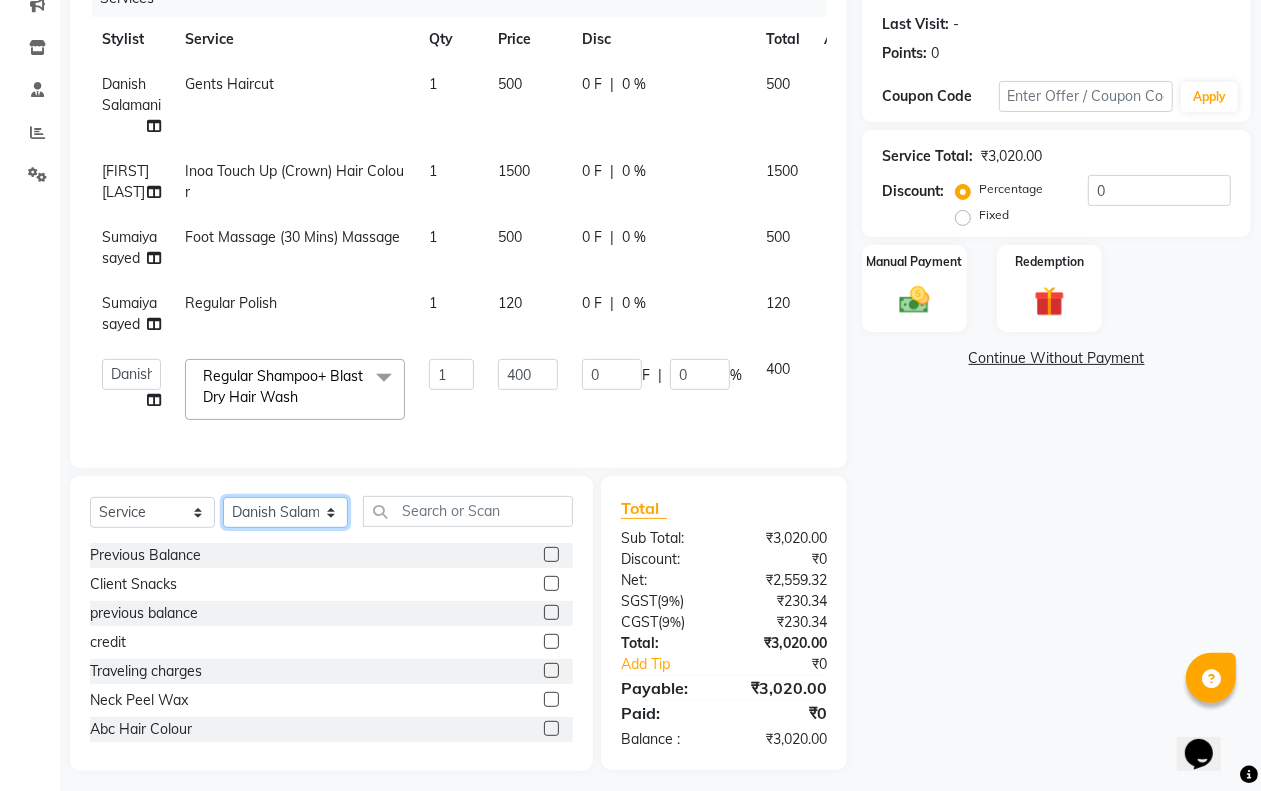 select on "85552" 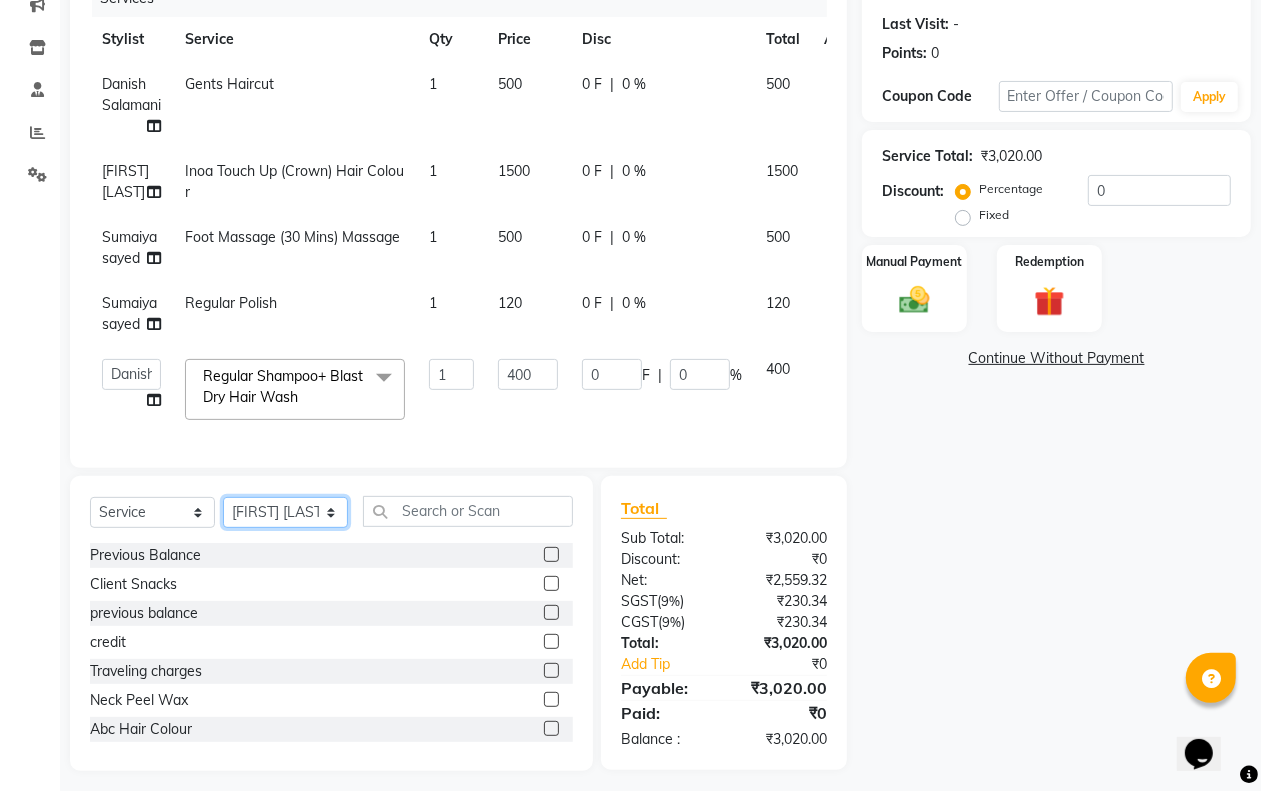 click on "Select Stylist Aditi Admin Anam  Sheikh  Arifa Shaikh Danish  Salamani Farida Fatima Kasbe Namya salian Rashi Mayur Sakina Rupani Shefali  shetty Shuaib Salamani Sumaiya sayed Sushma Pelage" 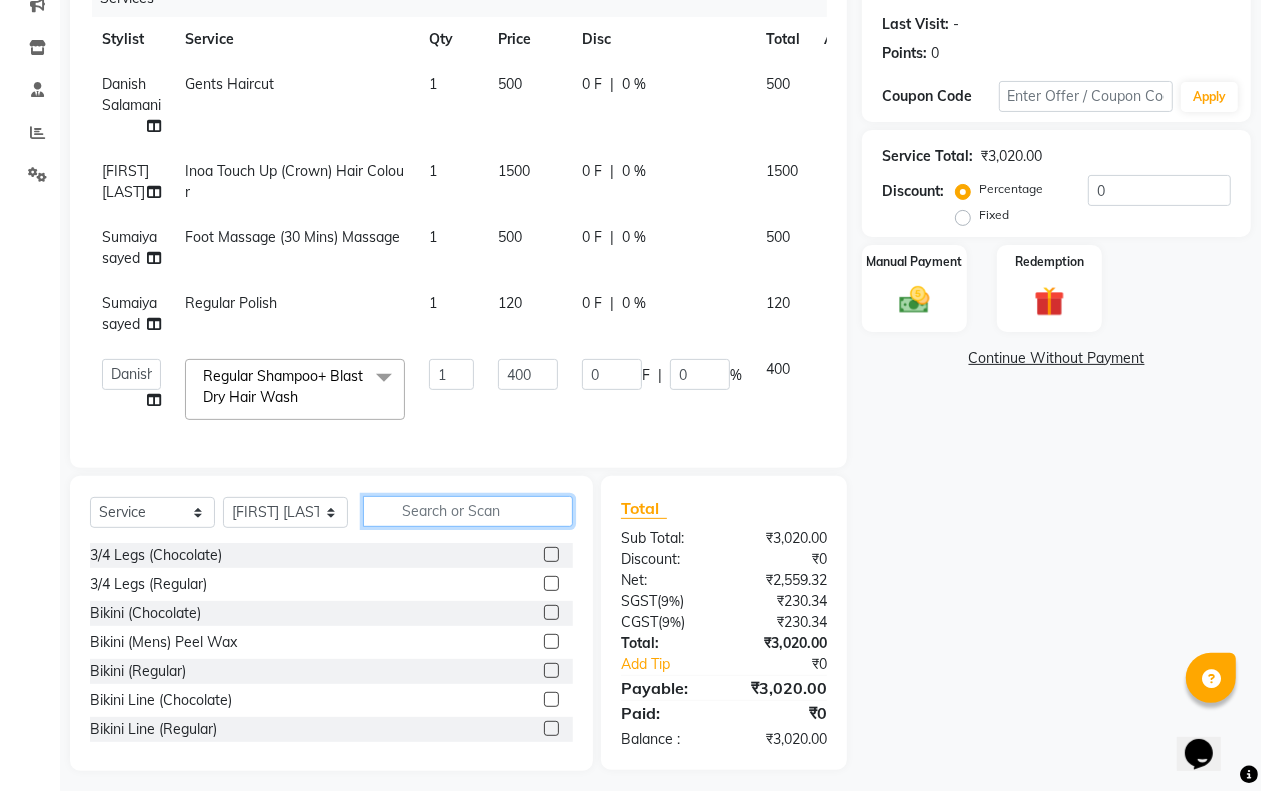 click 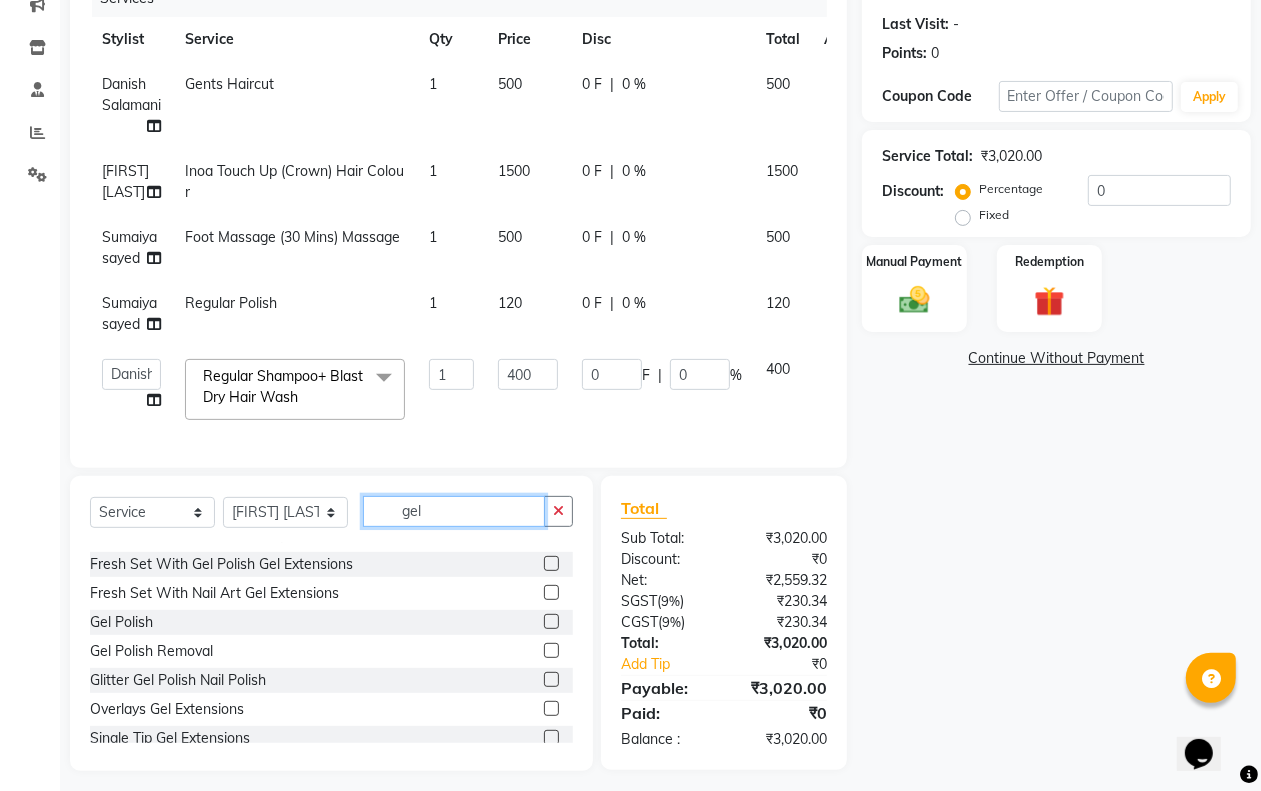 scroll, scrollTop: 176, scrollLeft: 0, axis: vertical 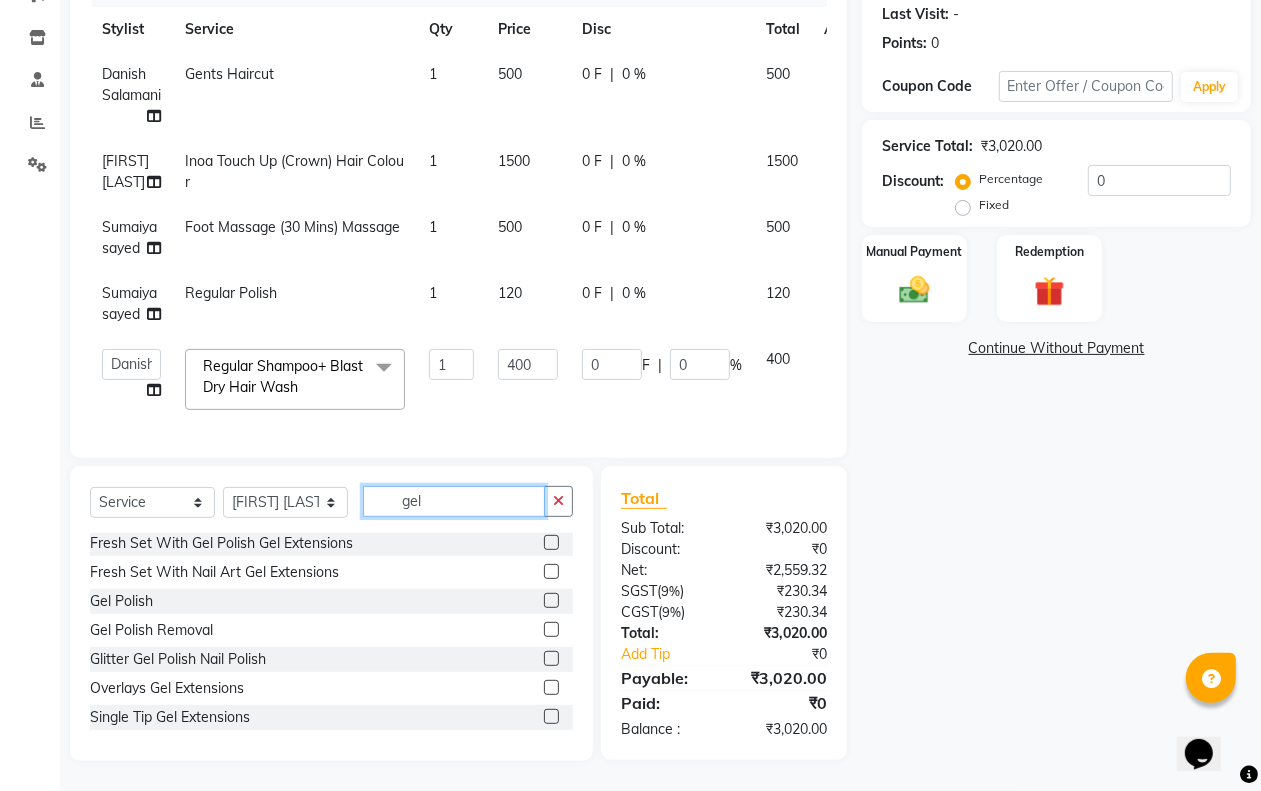 type on "gel" 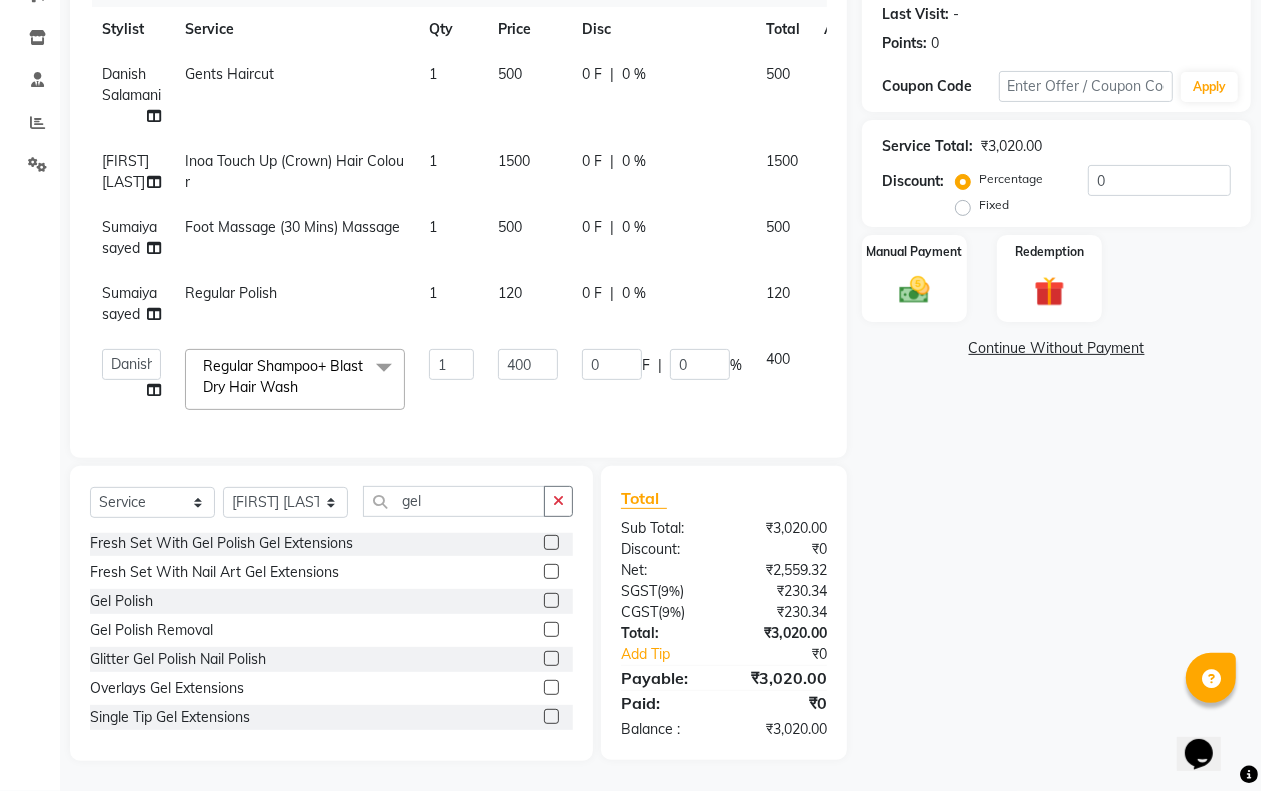 click 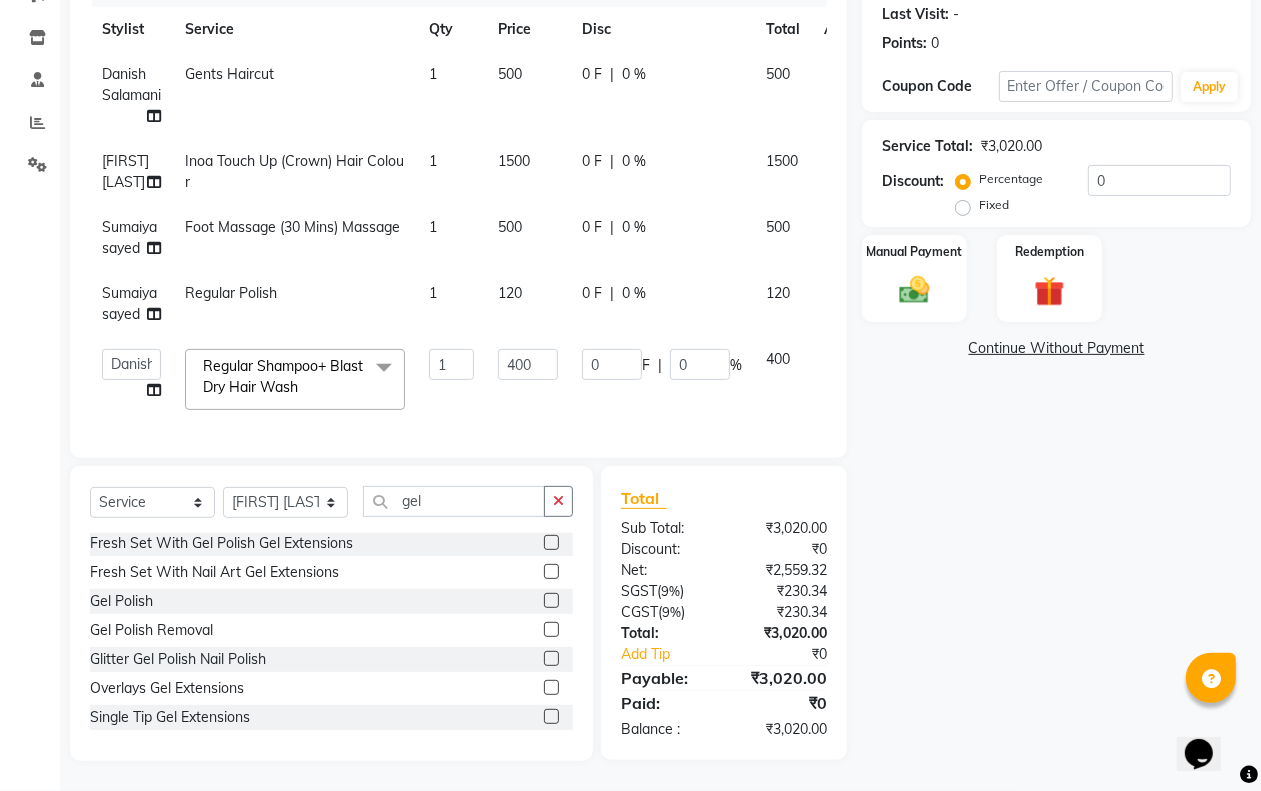 click at bounding box center [550, 601] 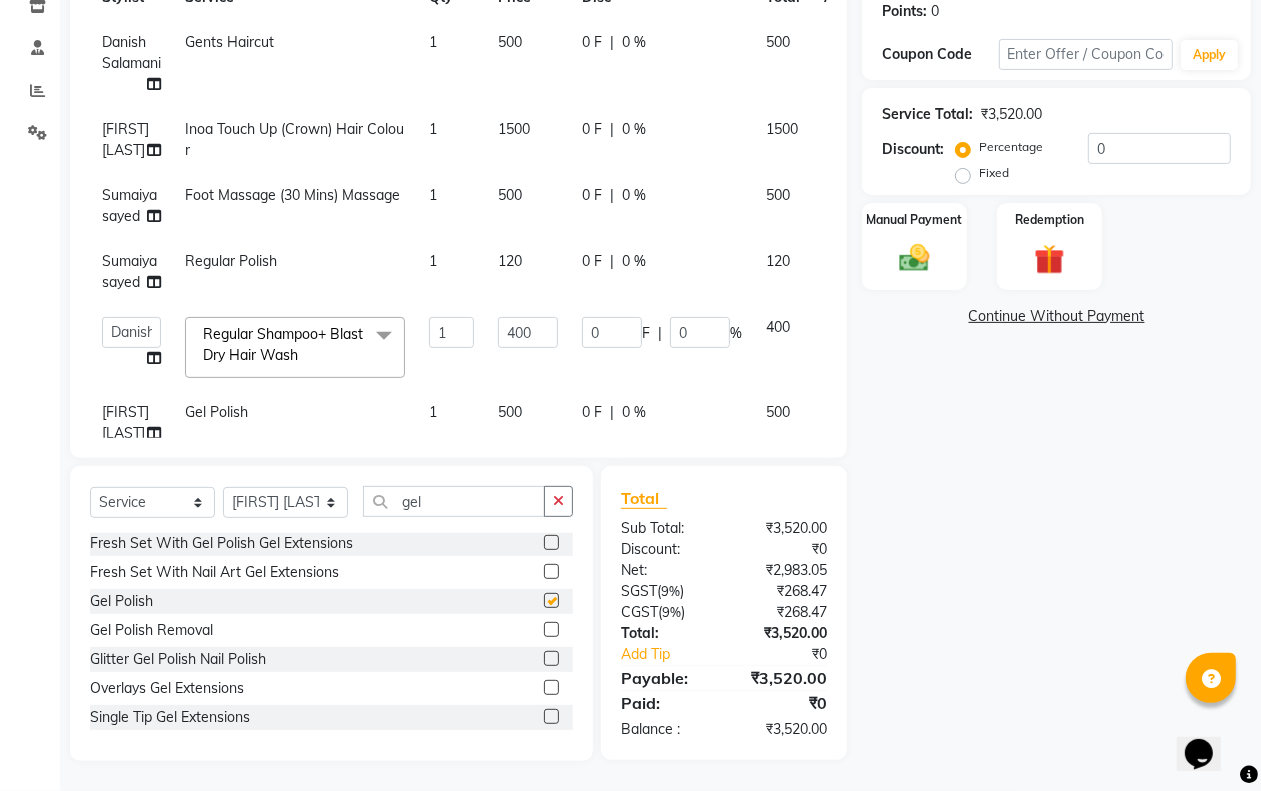 checkbox on "false" 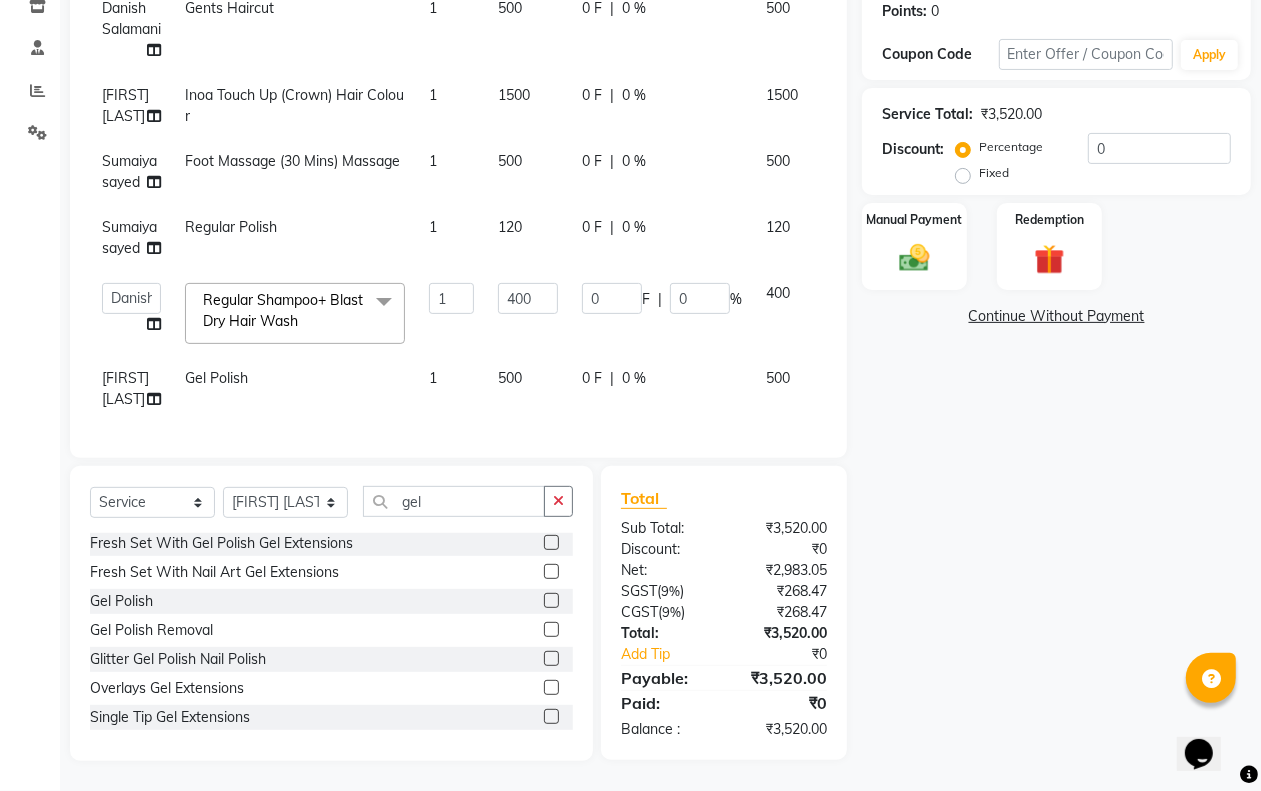 scroll, scrollTop: 73, scrollLeft: 0, axis: vertical 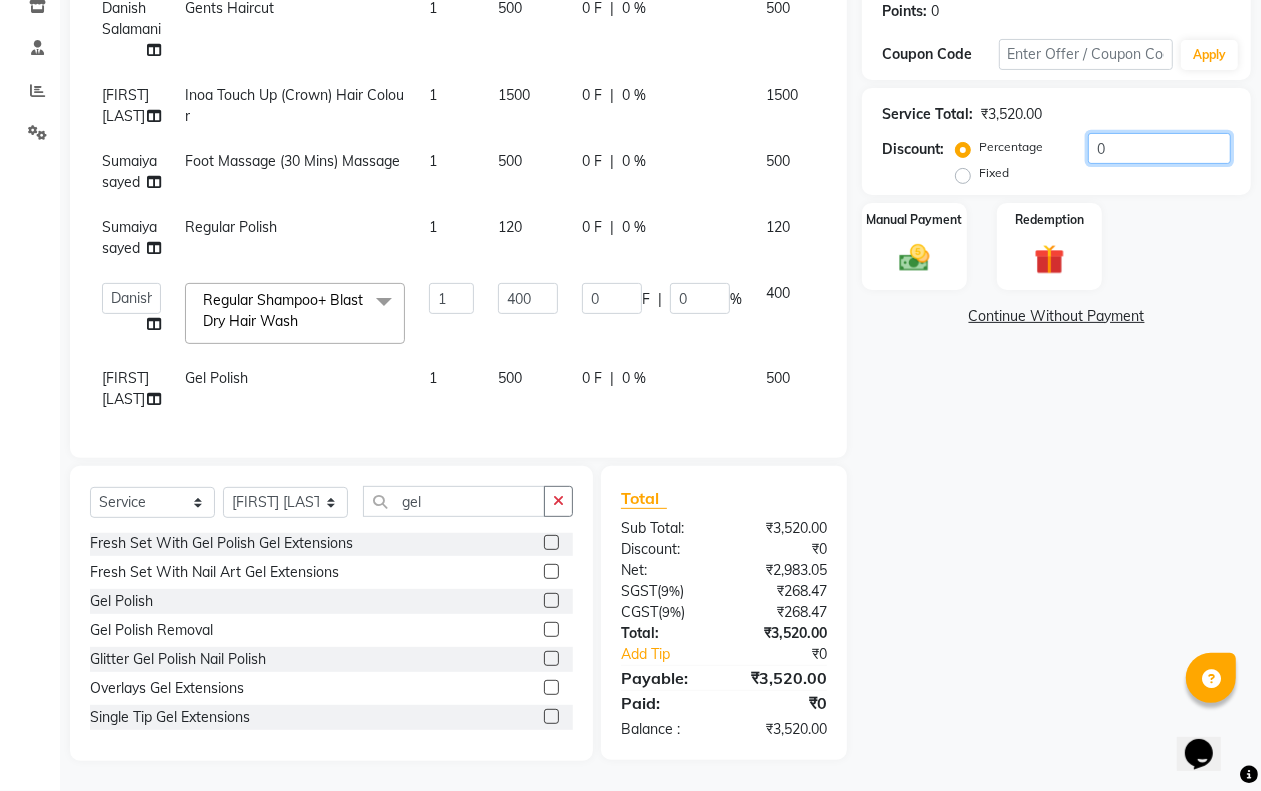 click on "0" 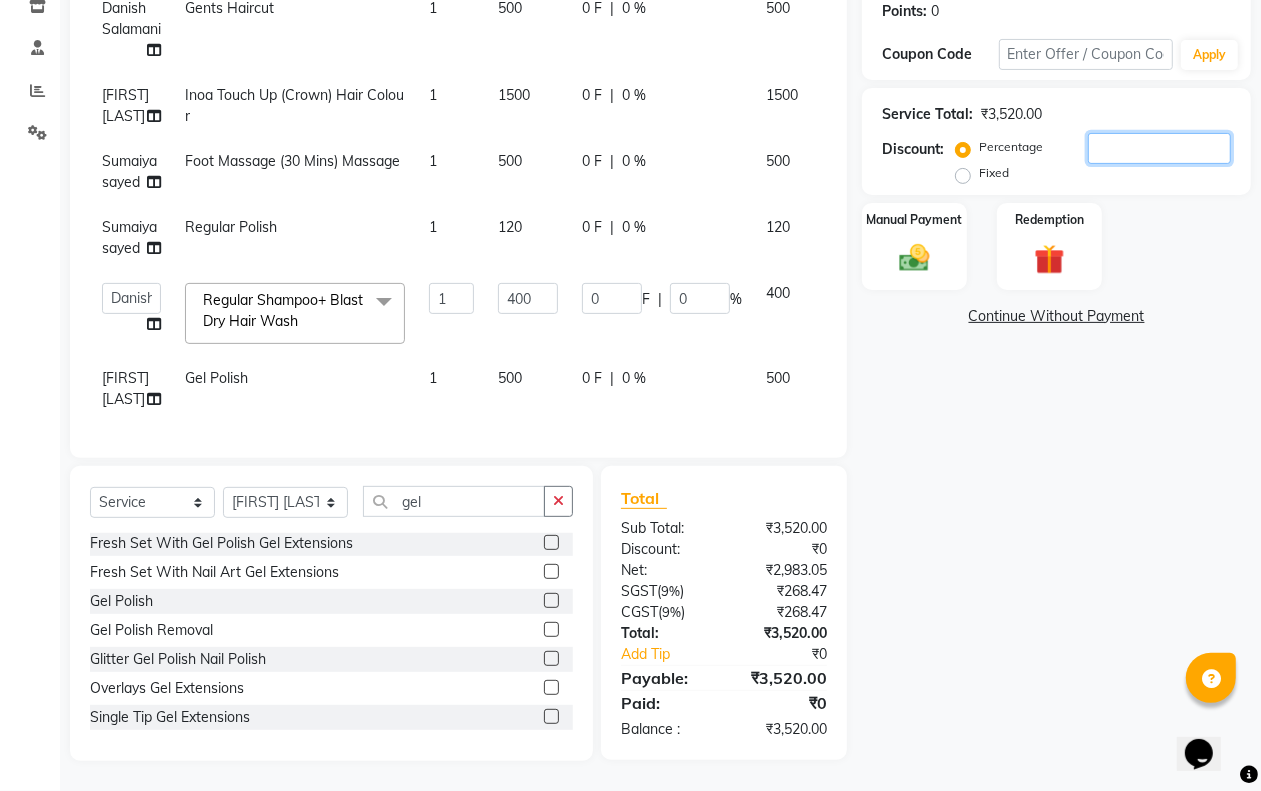 type on "1" 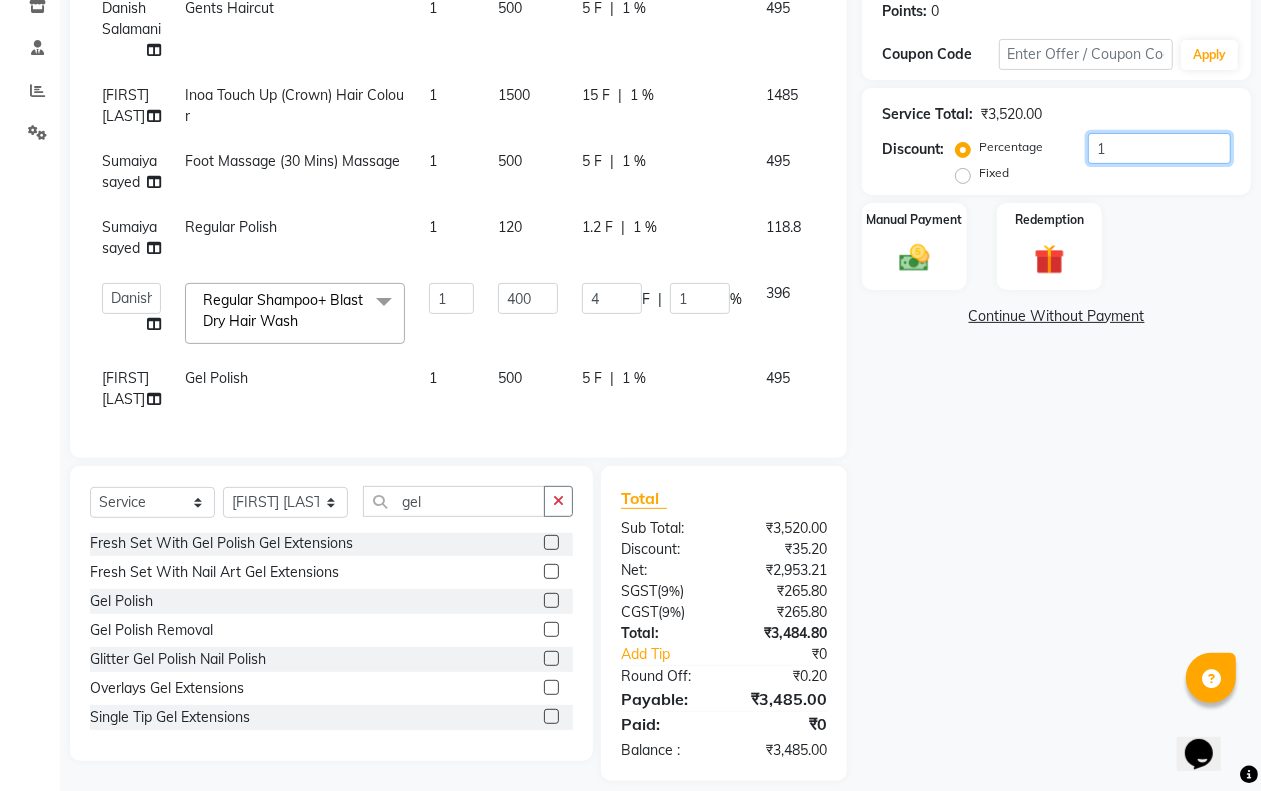 type on "15" 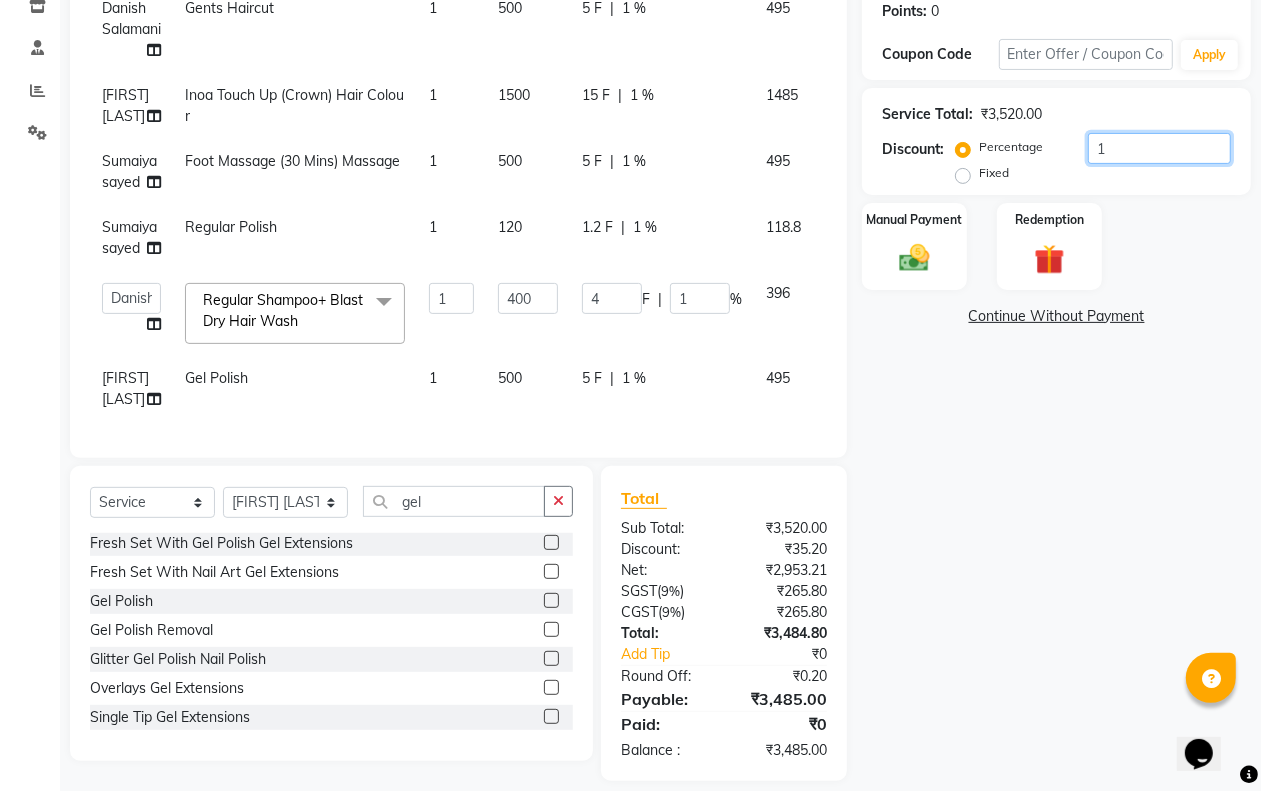 type on "60" 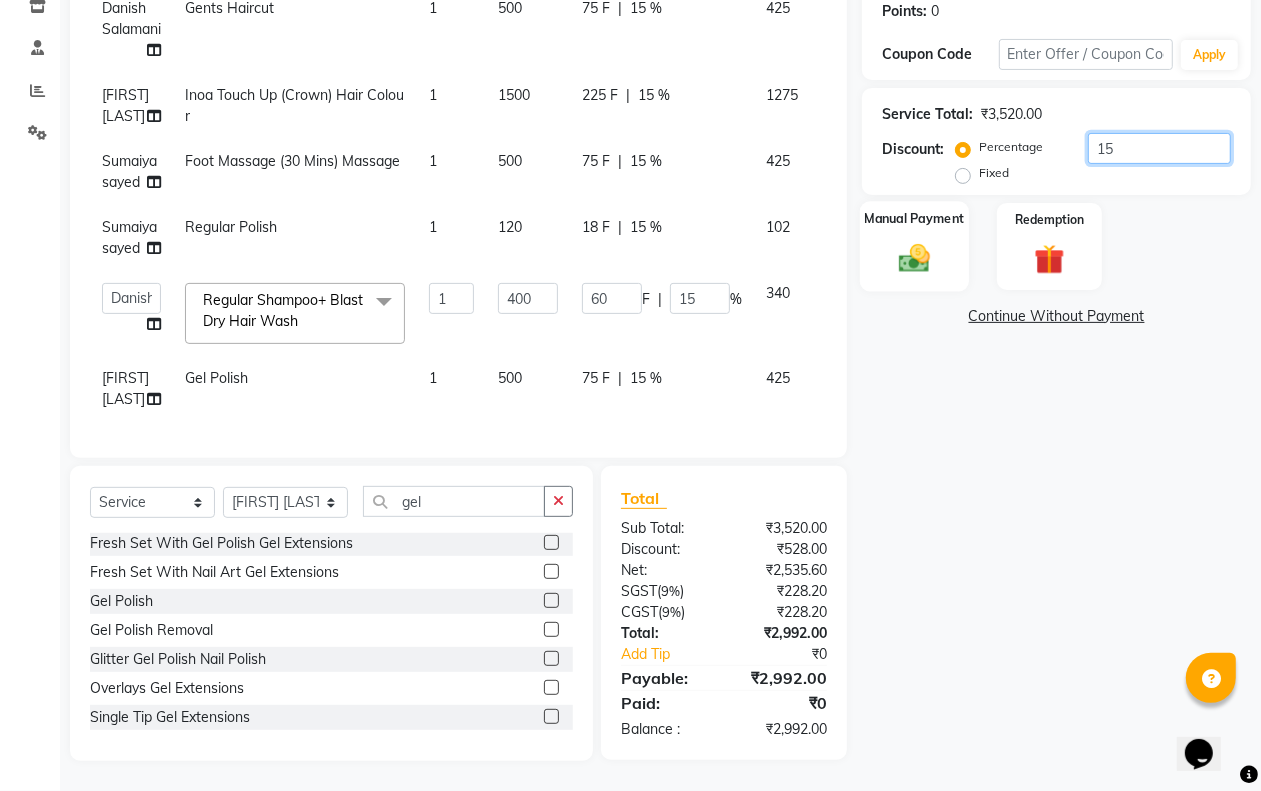 type on "15" 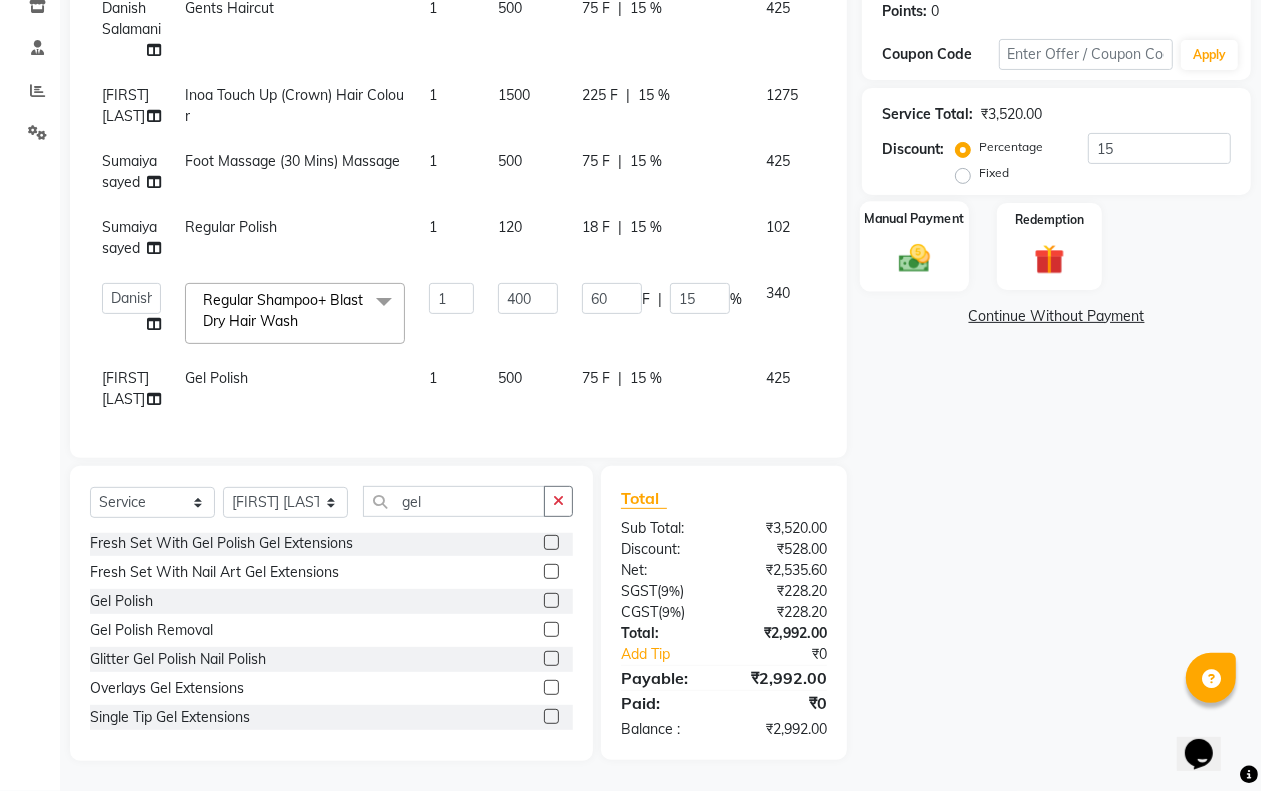 click on "Manual Payment" 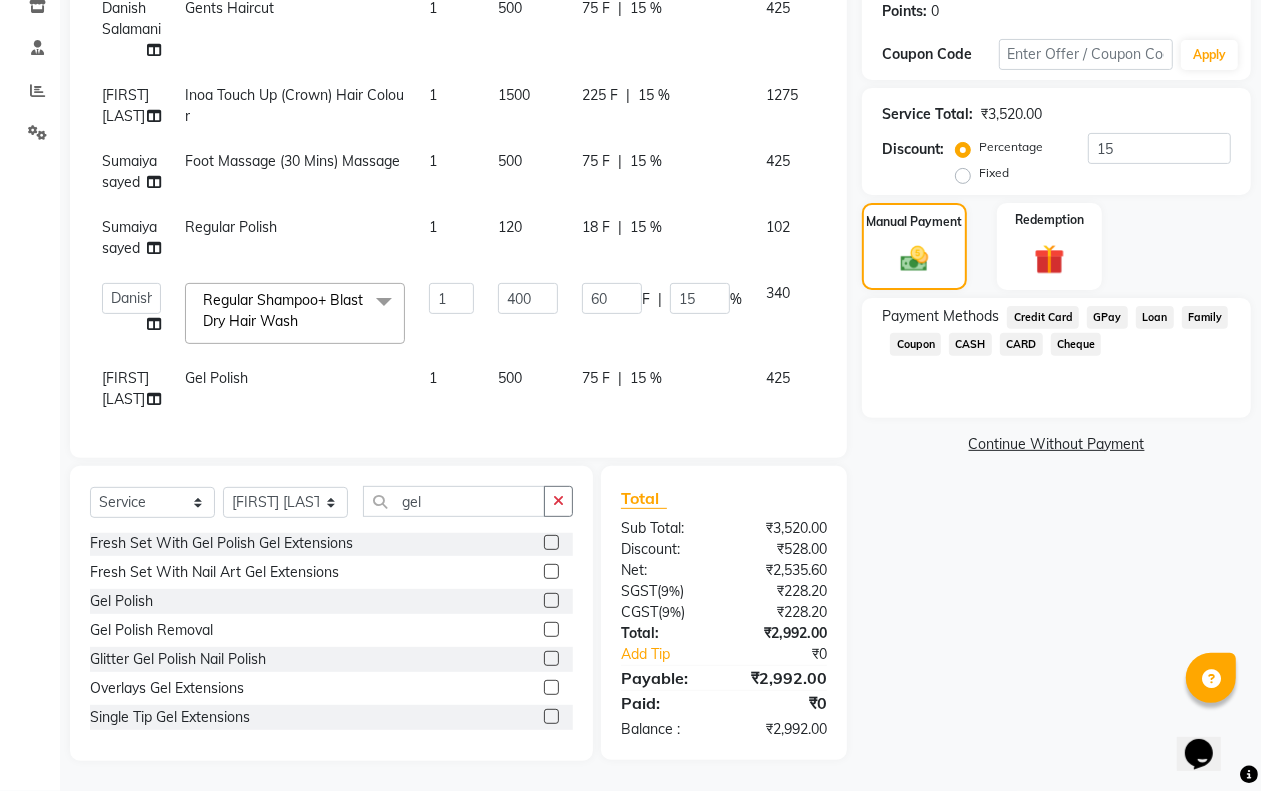 click on "500" 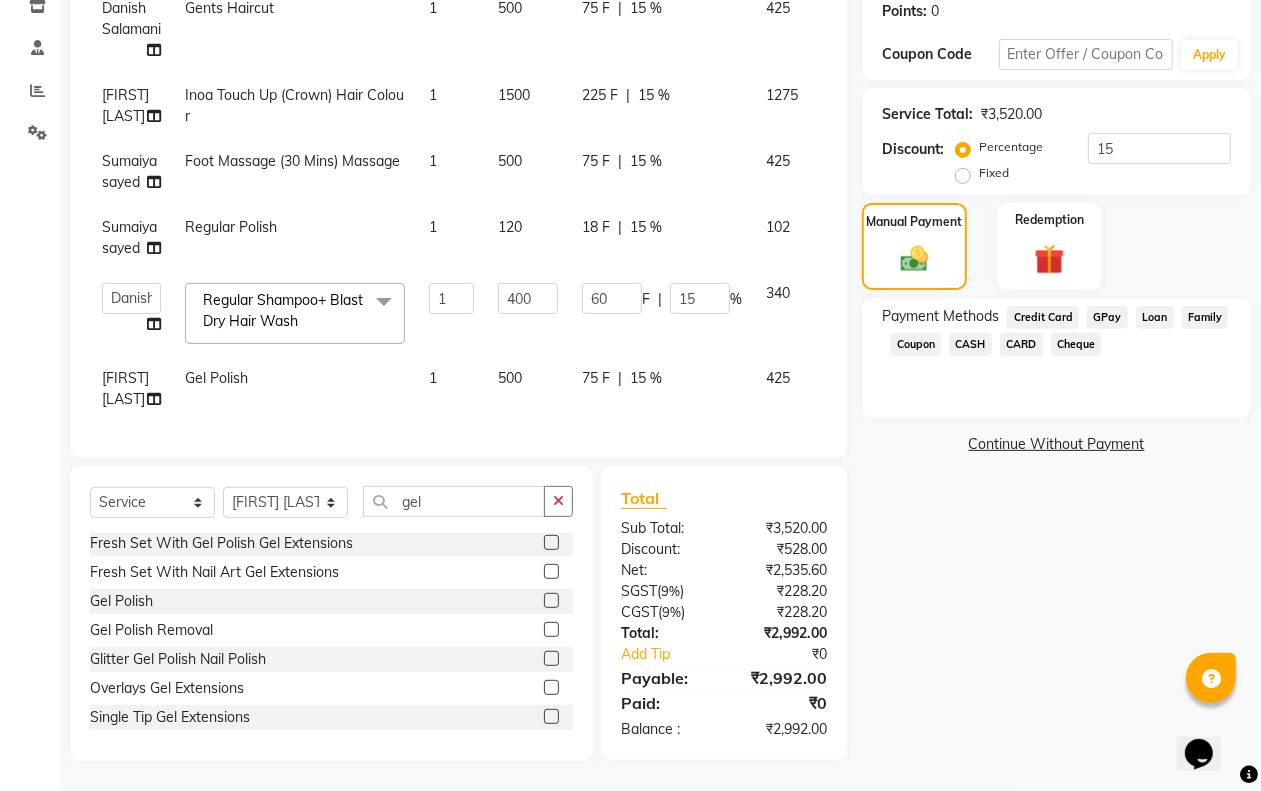 select on "85552" 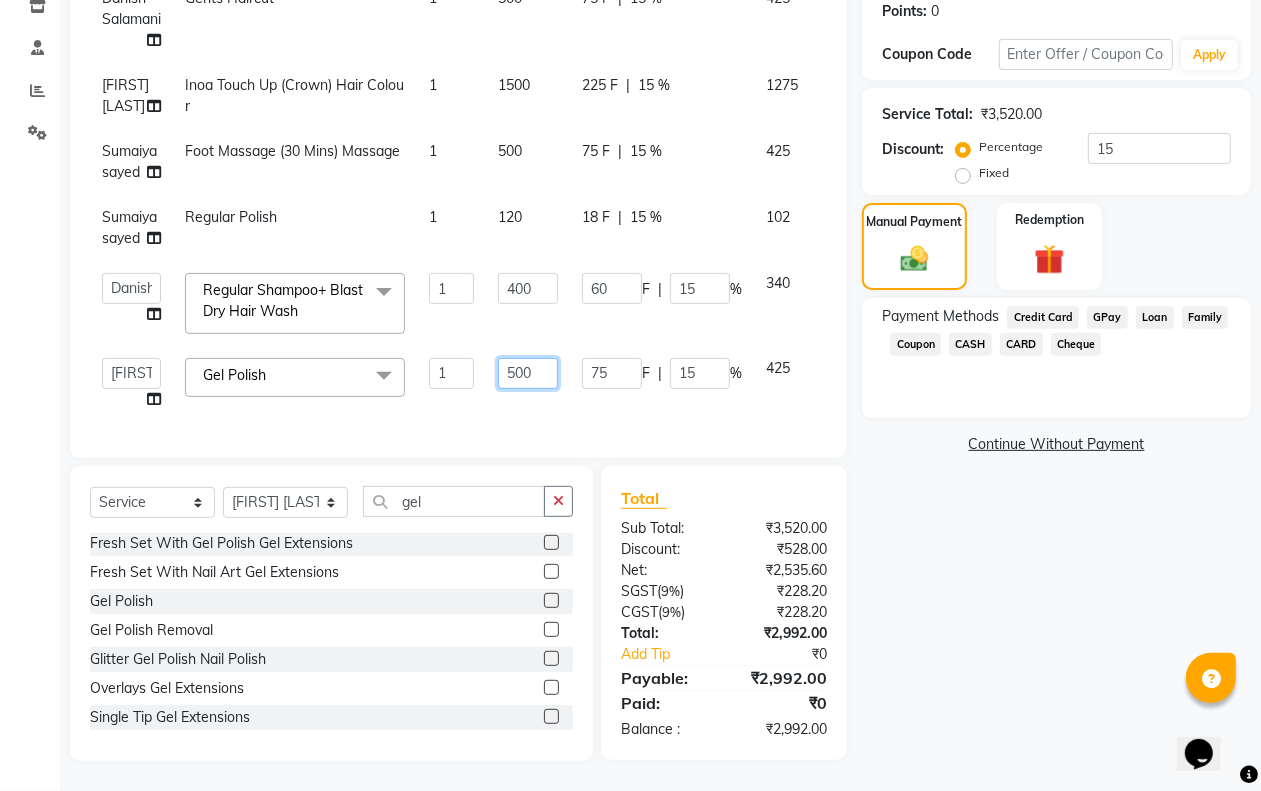 click on "500" 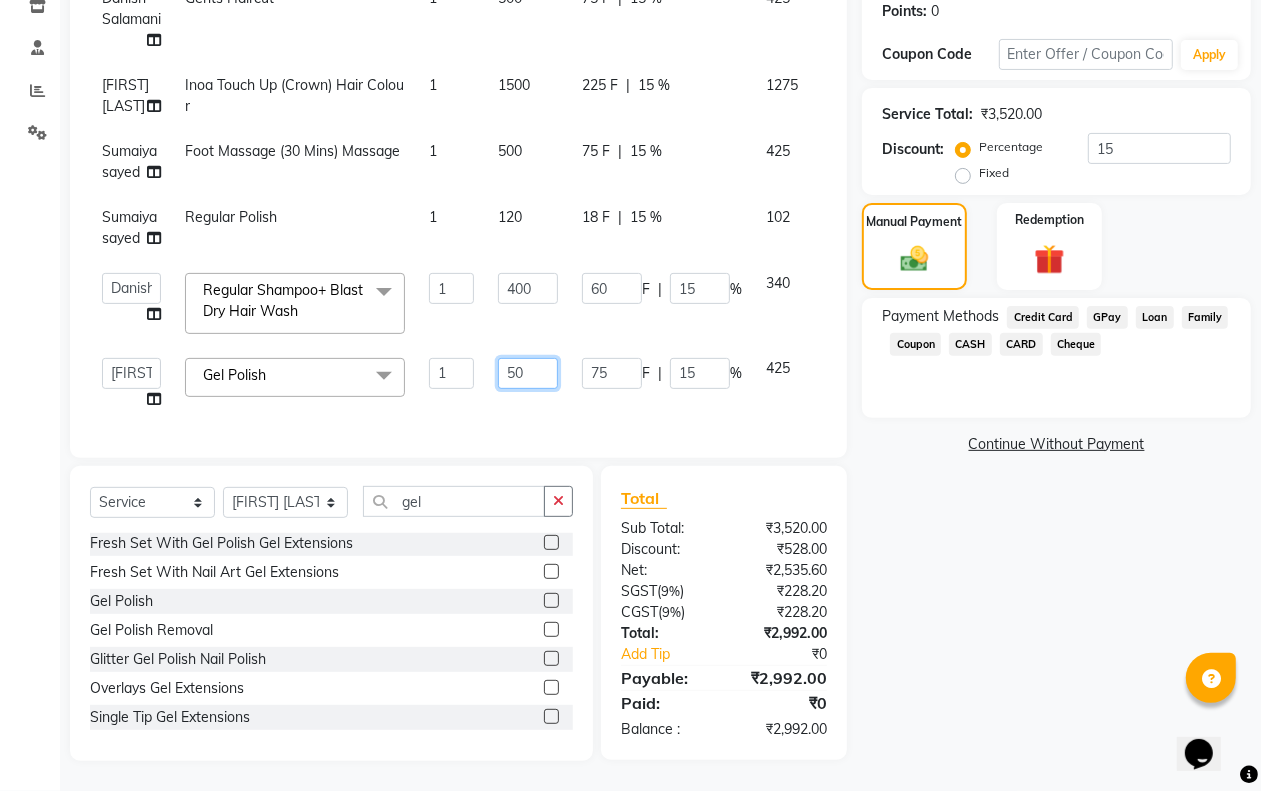 type on "505" 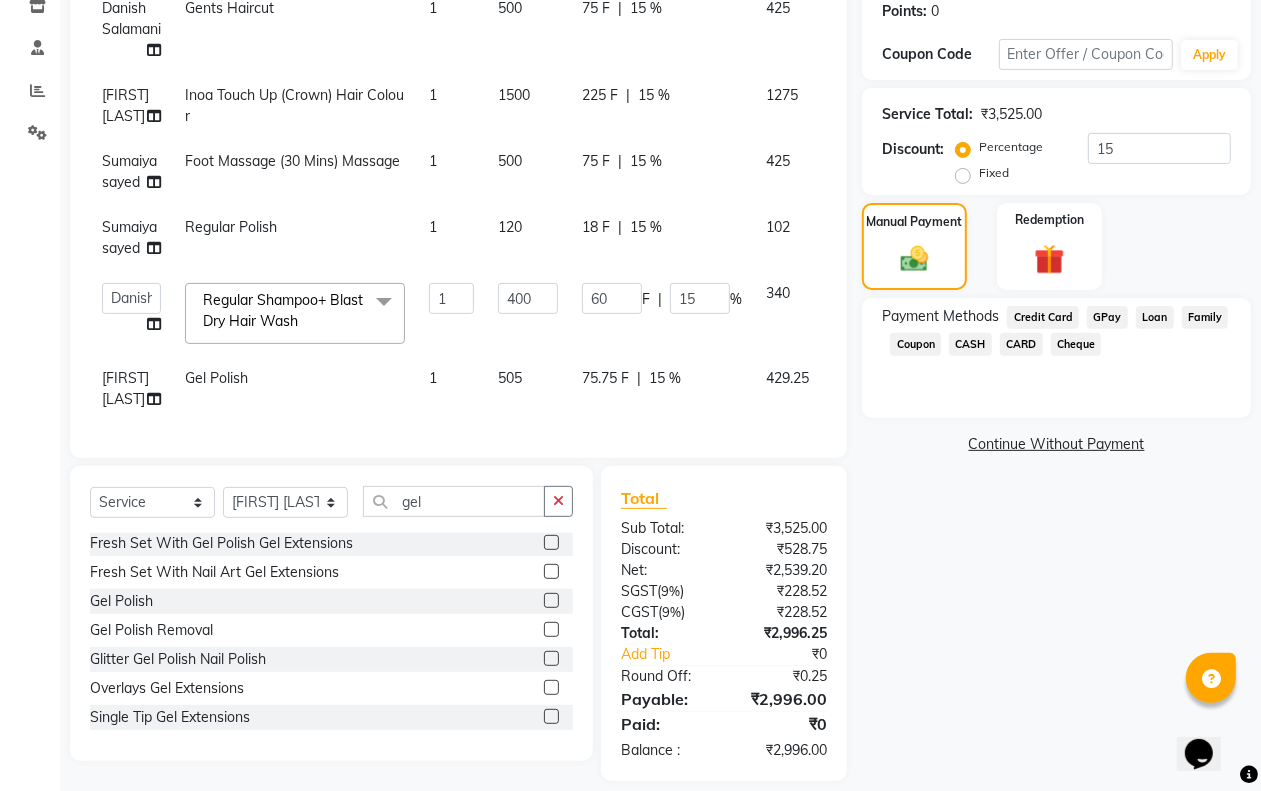 click on "505" 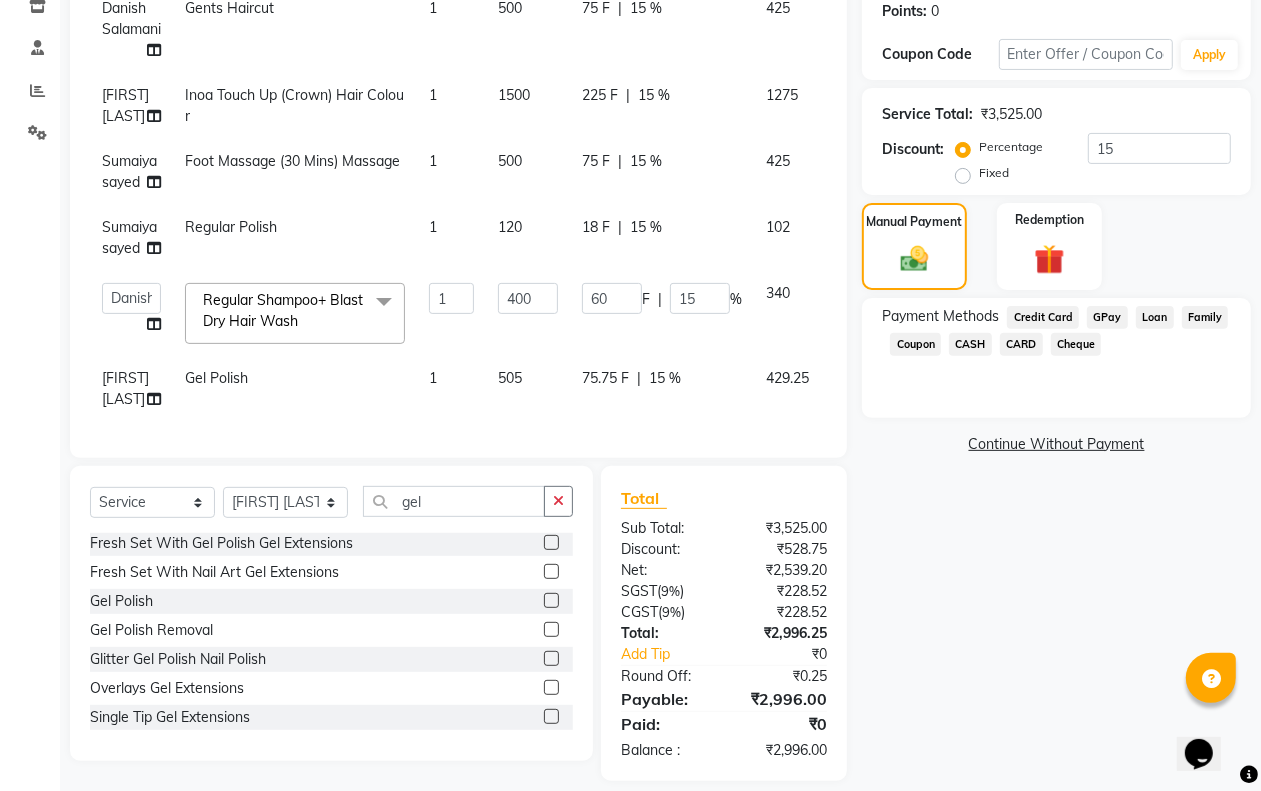 select on "85552" 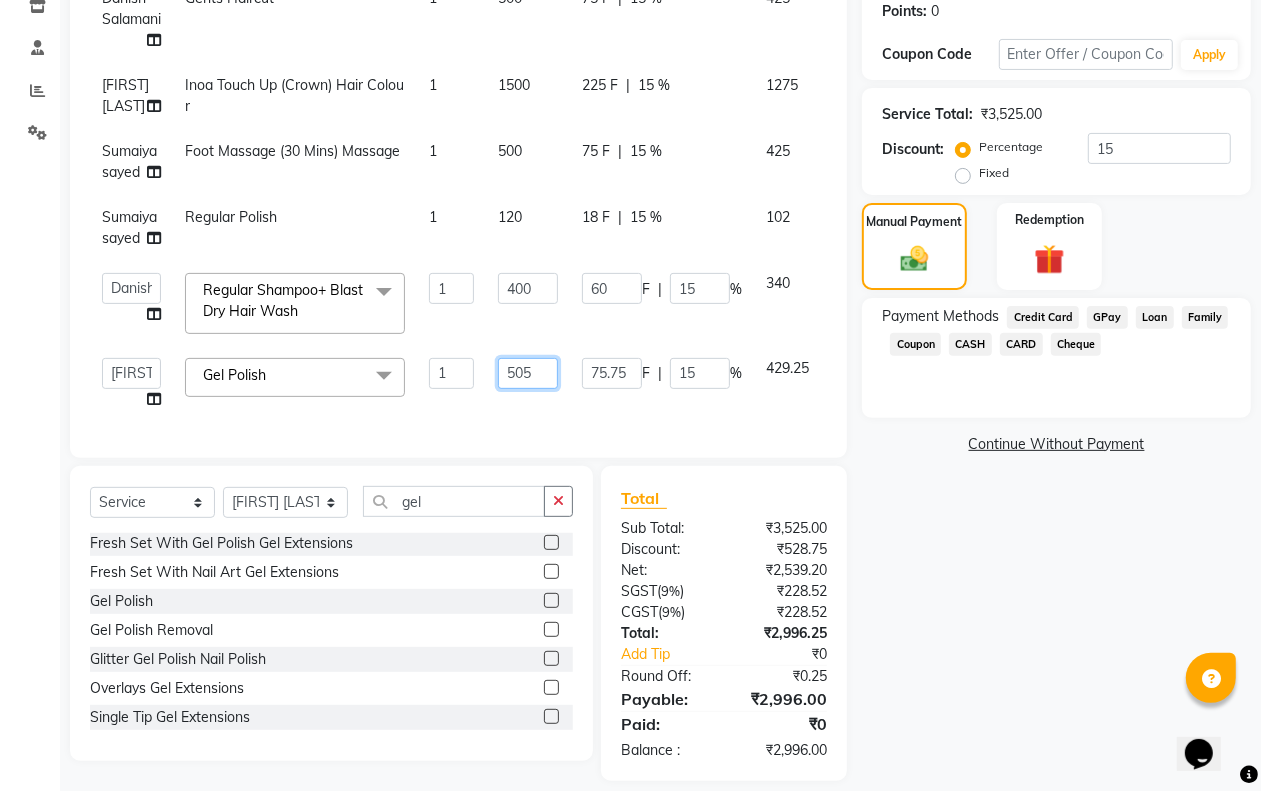 click on "505" 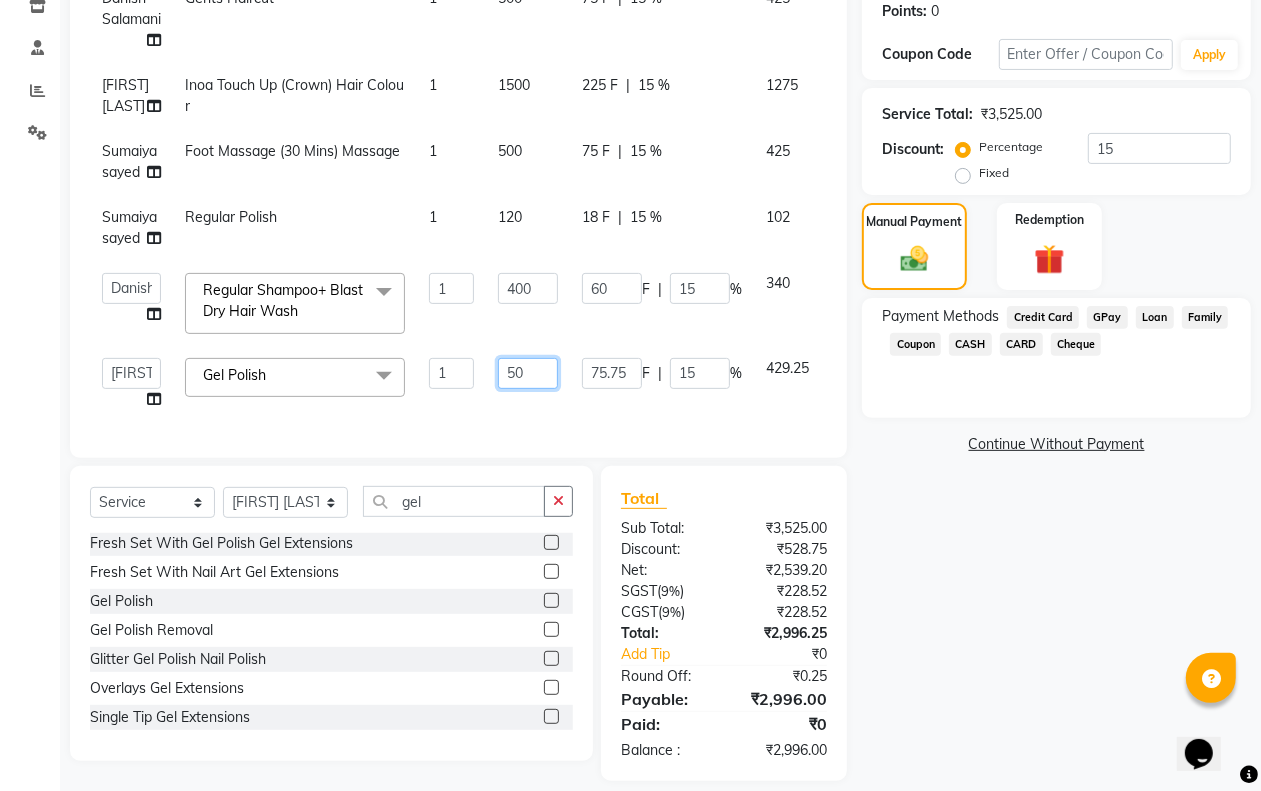 type on "504" 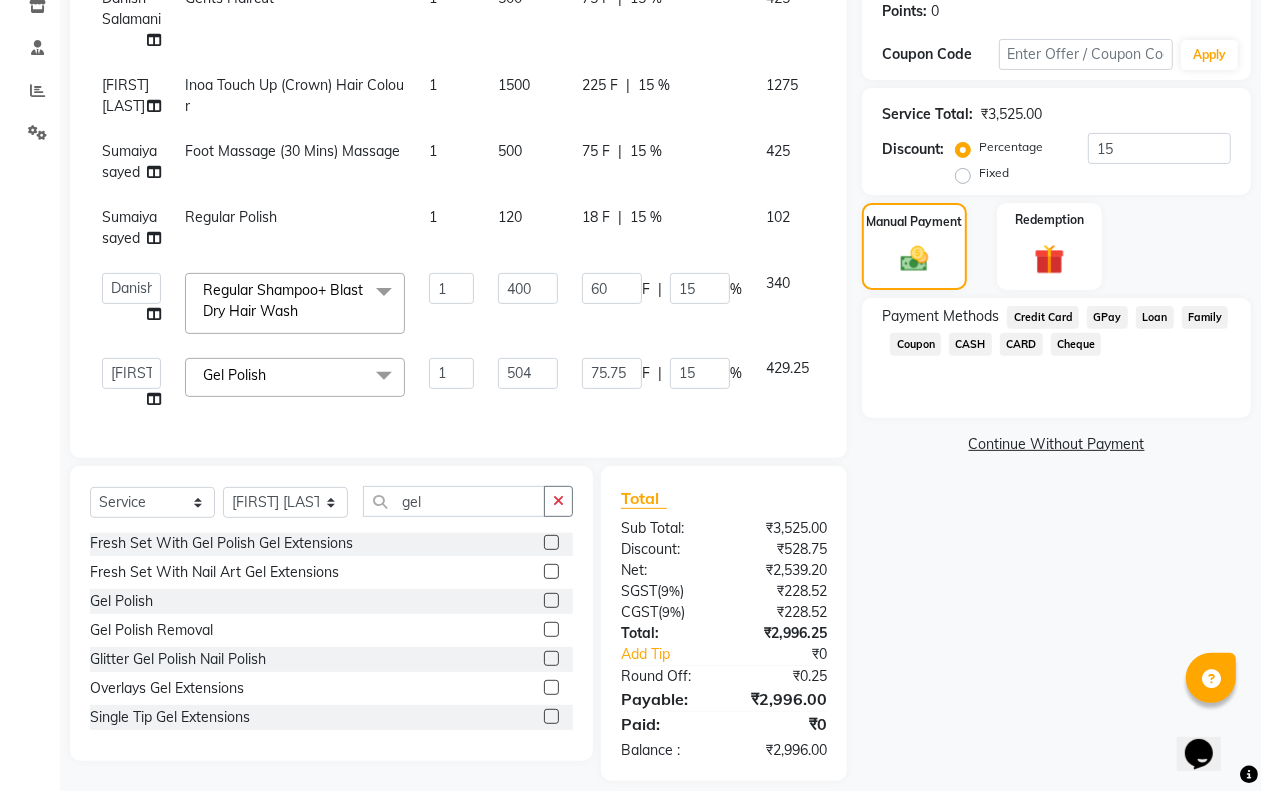 click on "75.75 F | 15 %" 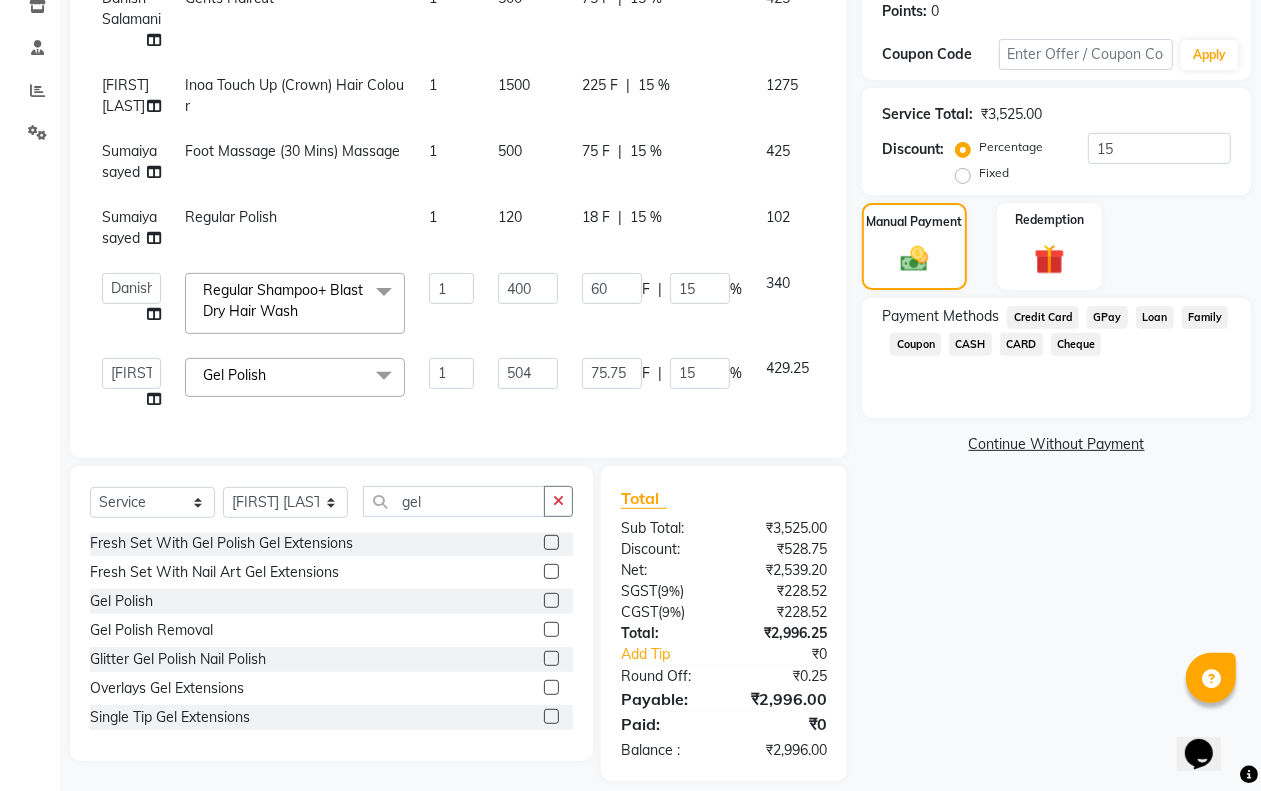 select on "85552" 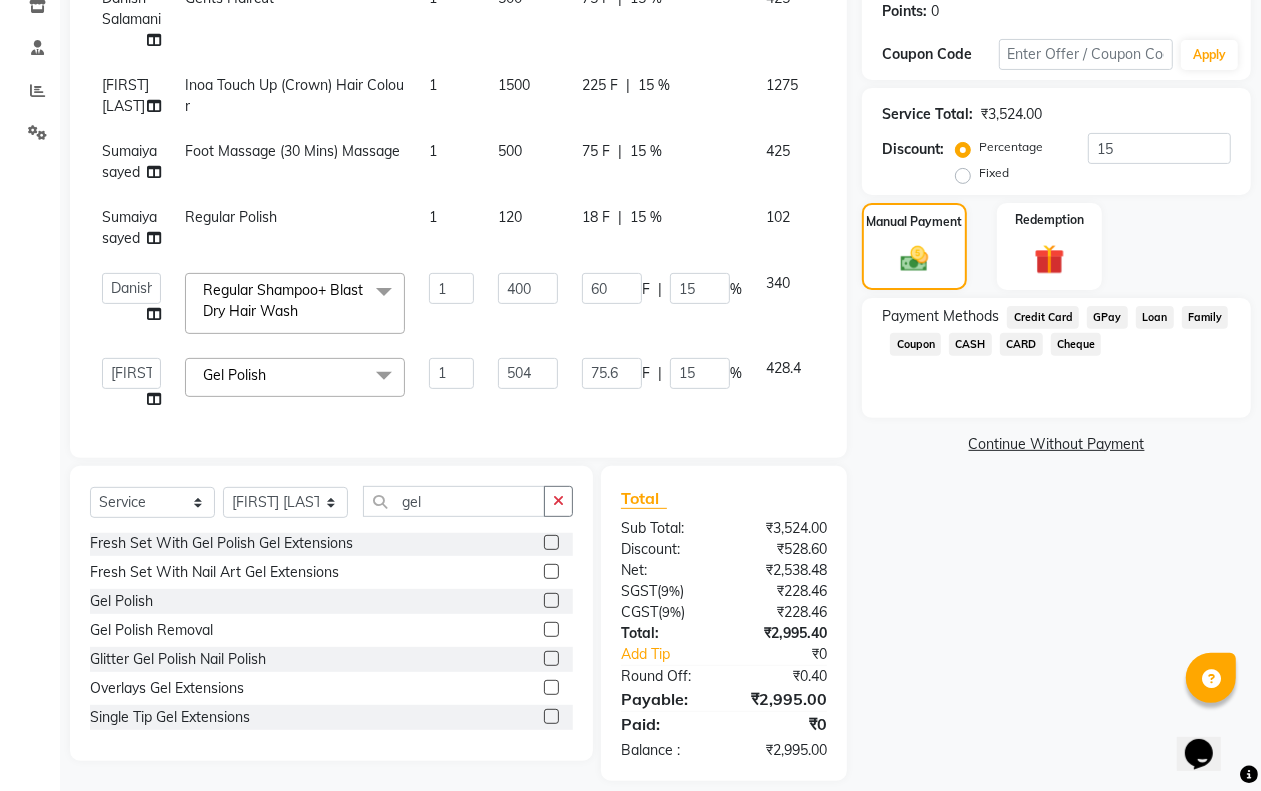 scroll, scrollTop: 83, scrollLeft: 0, axis: vertical 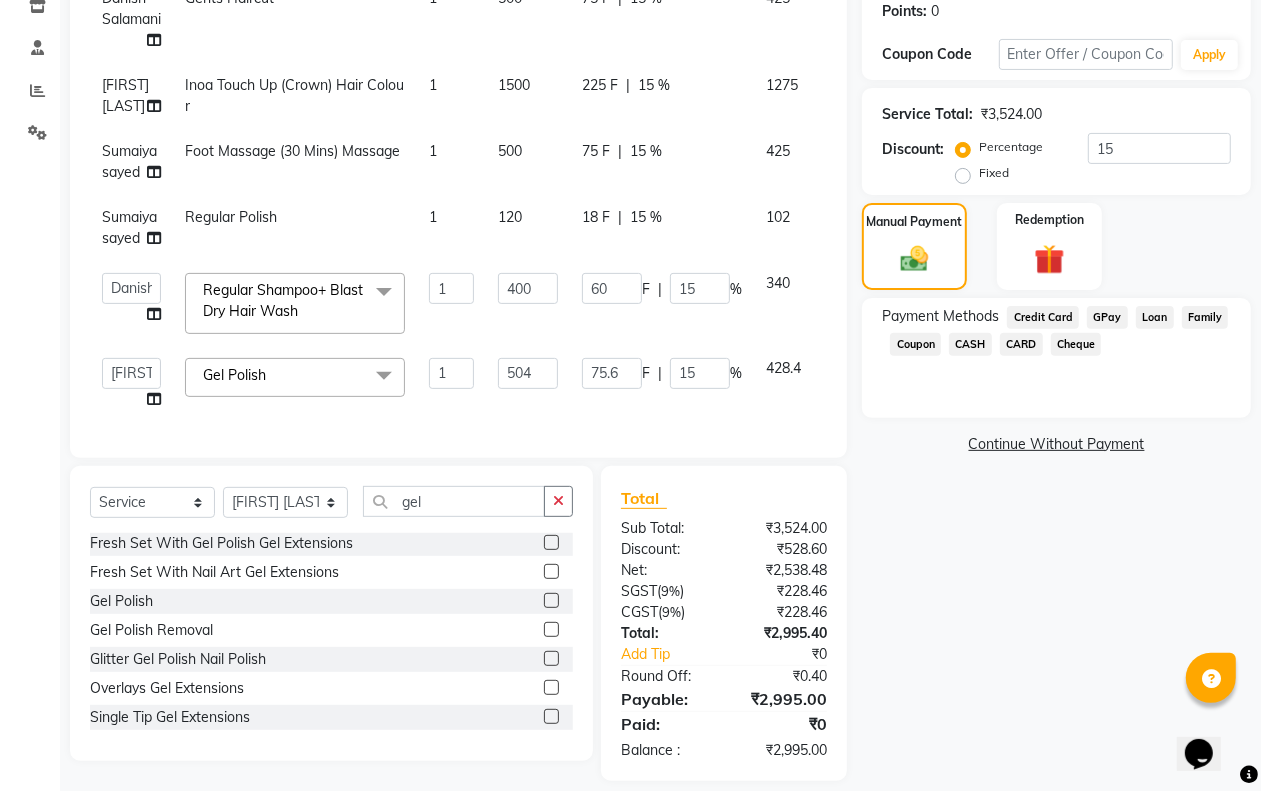 click on "GPay" 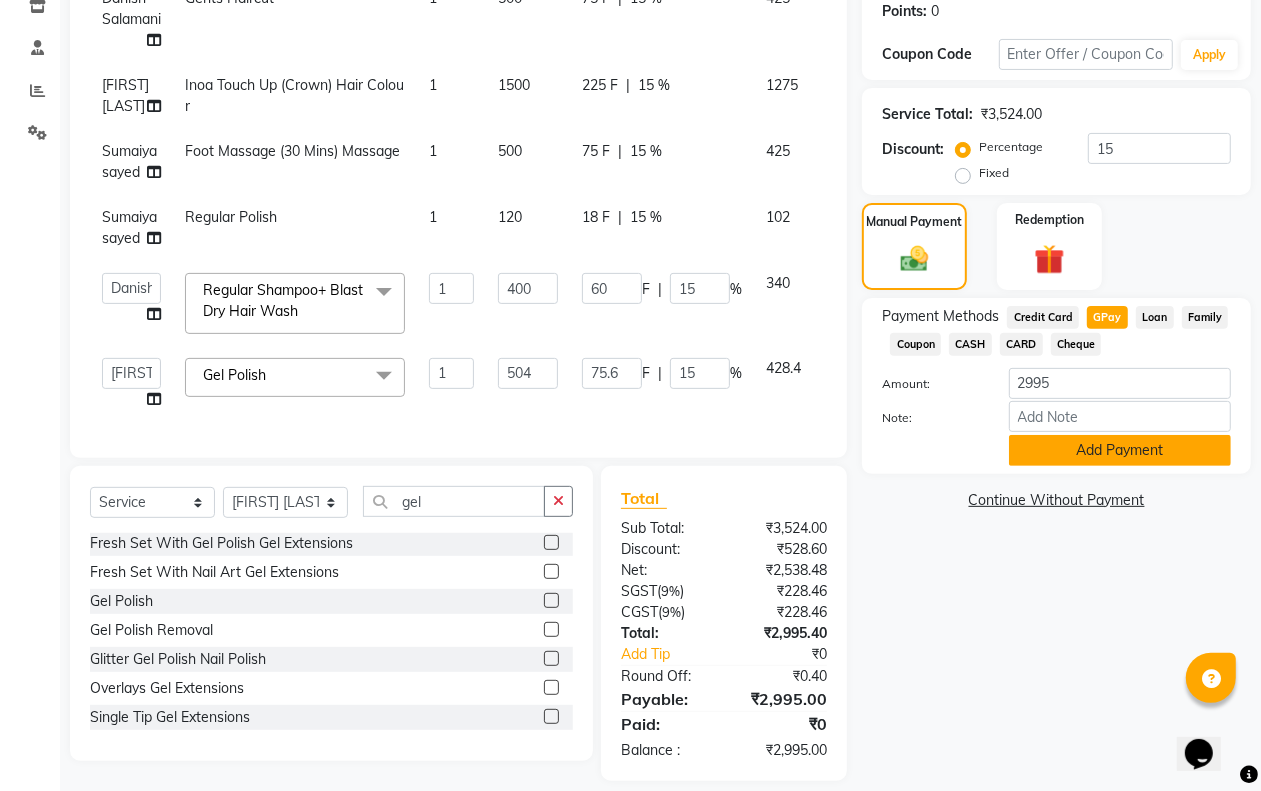 click on "Add Payment" 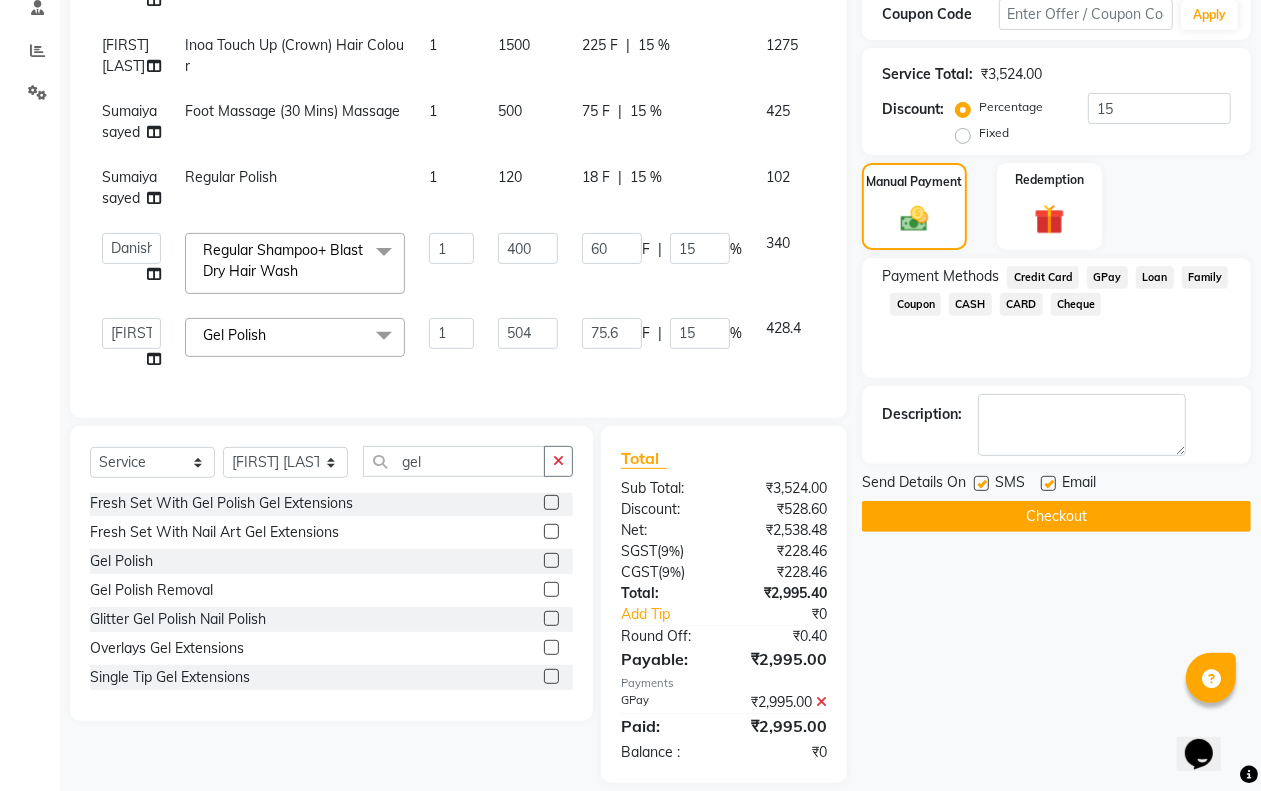 scroll, scrollTop: 371, scrollLeft: 0, axis: vertical 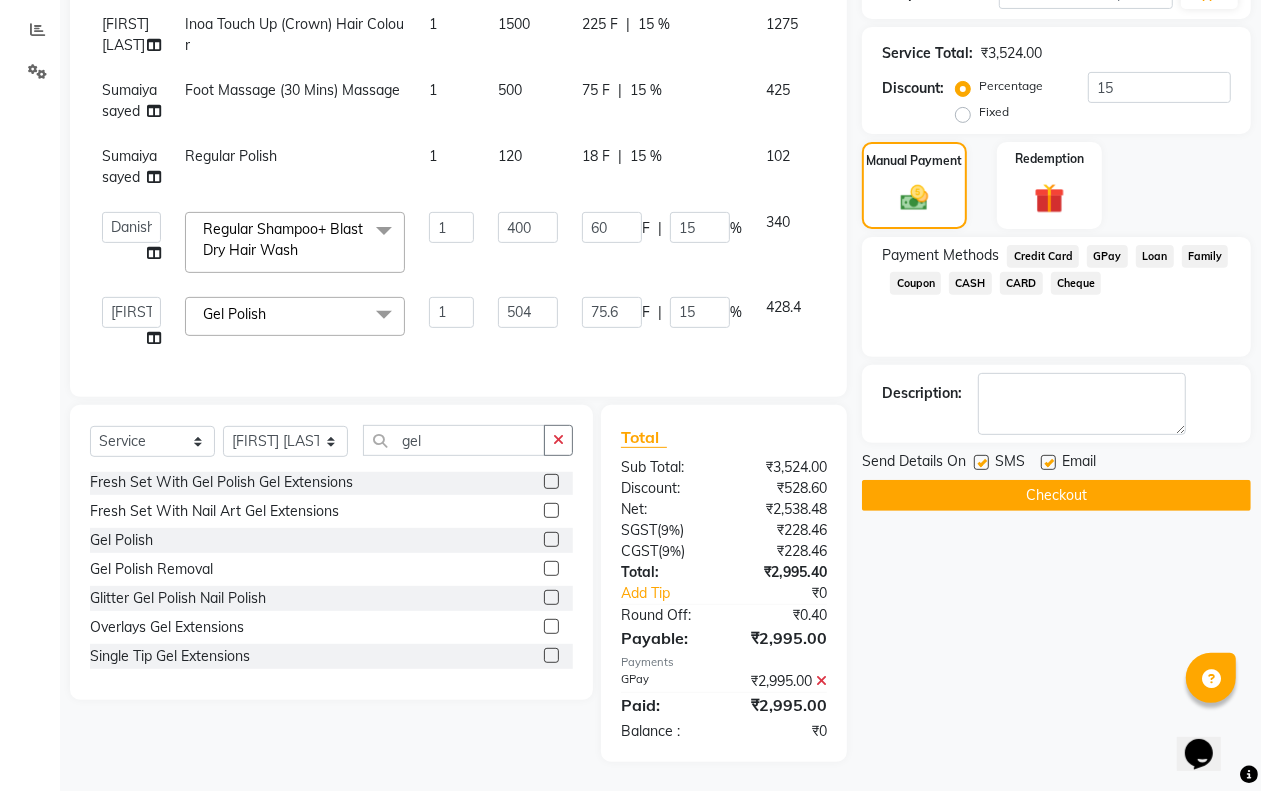 click on "Checkout" 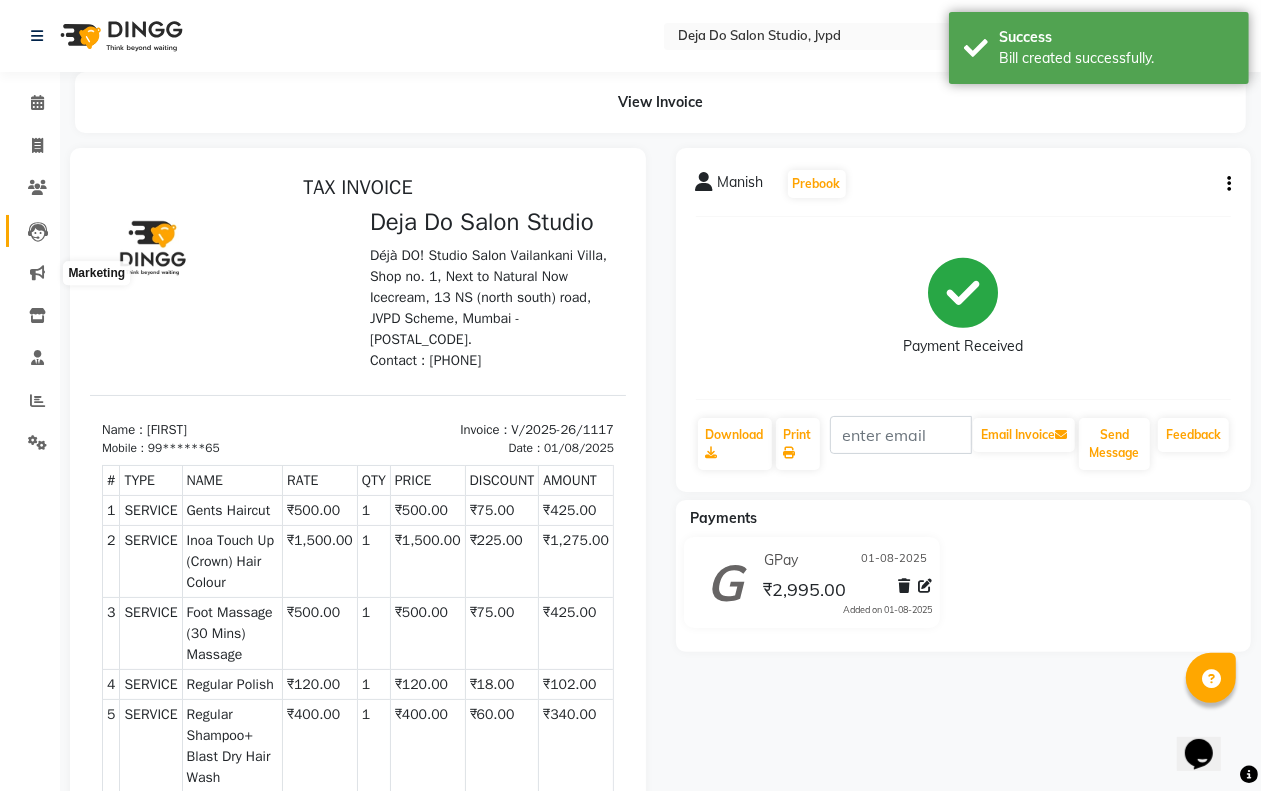 scroll, scrollTop: 0, scrollLeft: 0, axis: both 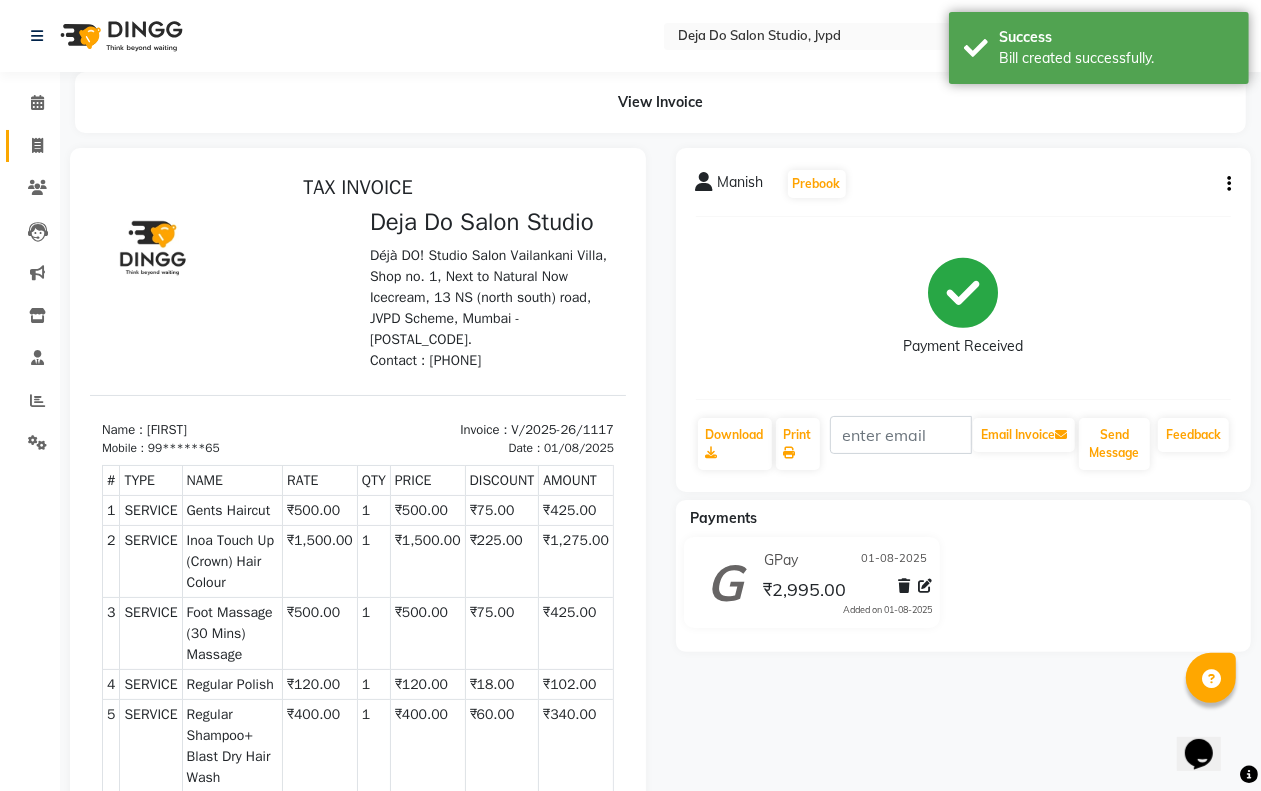 click on "Invoice" 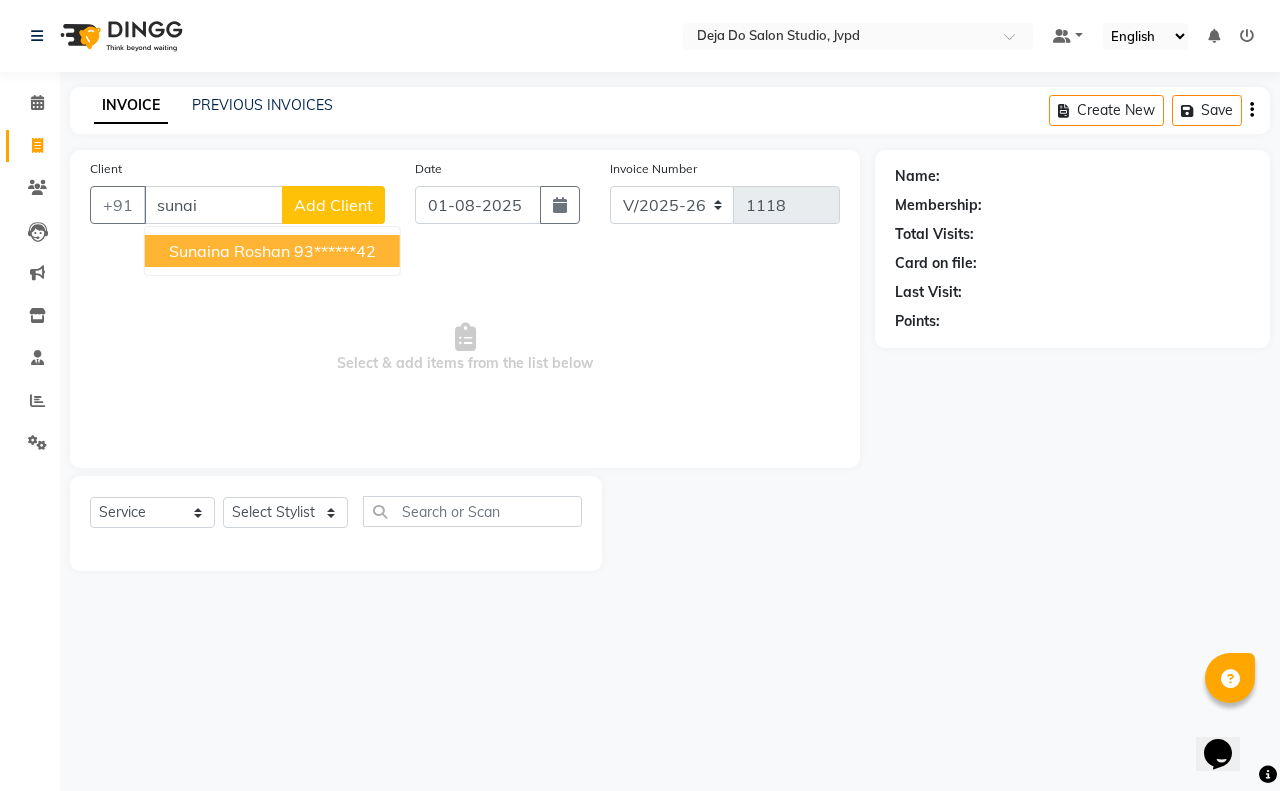click on "Sunaina Roshan" at bounding box center (229, 251) 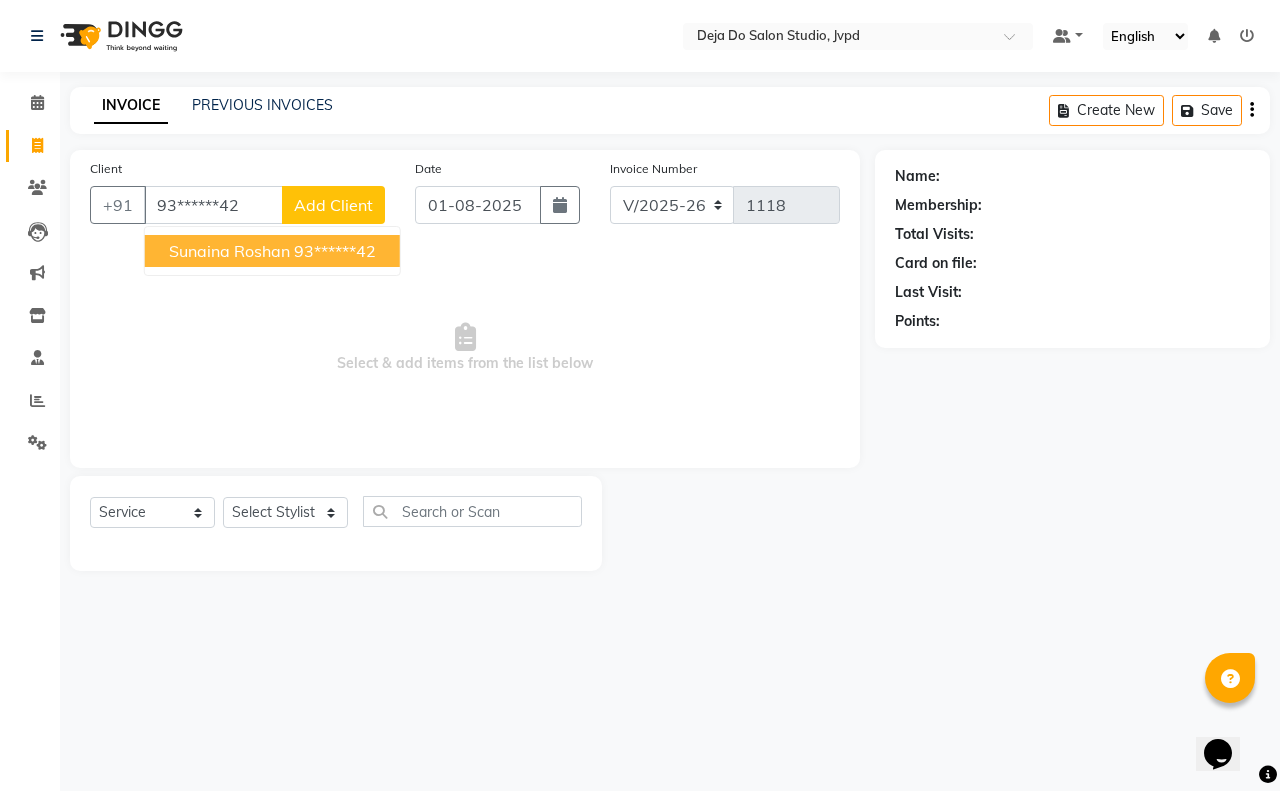 type on "93******42" 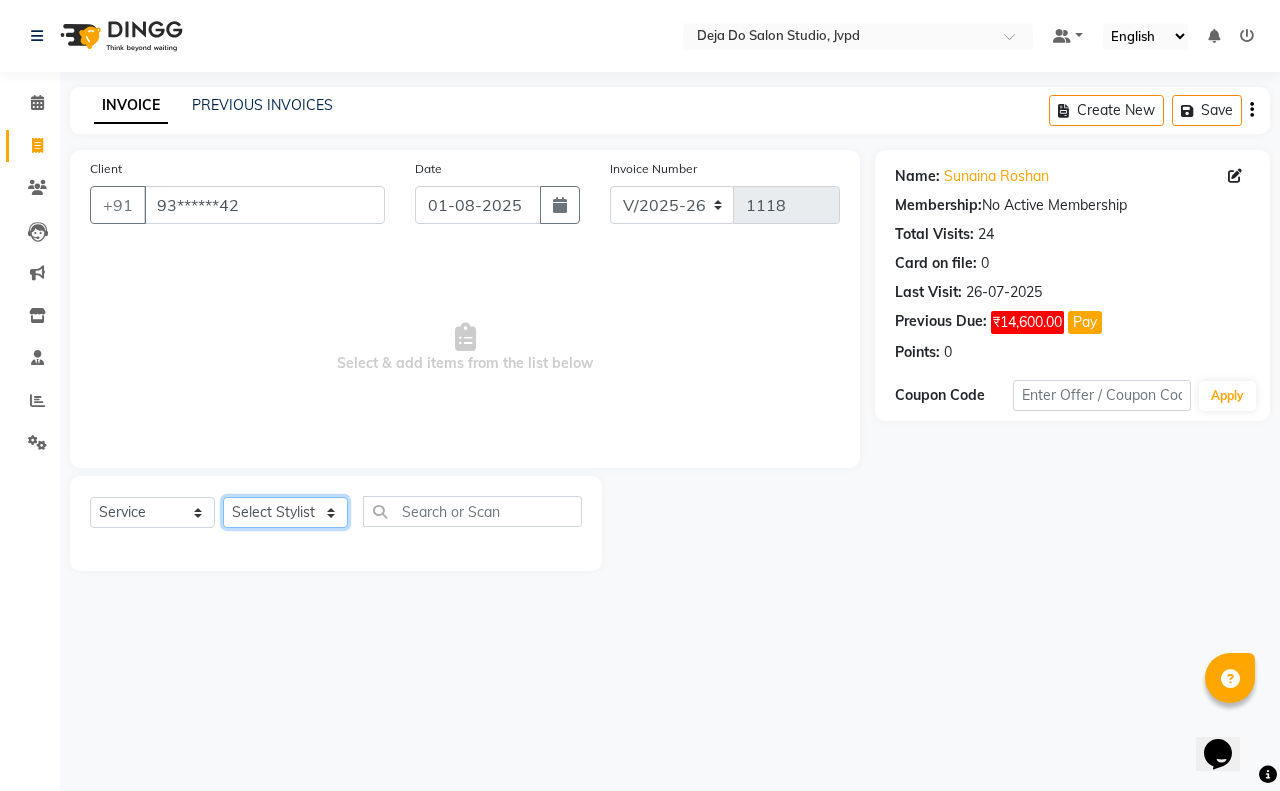 click on "Select Stylist Aditi Admin Anam  Sheikh  Arifa Shaikh Danish  Salamani Farida Fatima Kasbe Namya salian Rashi Mayur Sakina Rupani Shefali  shetty Shuaib Salamani Sumaiya sayed Sushma Pelage" 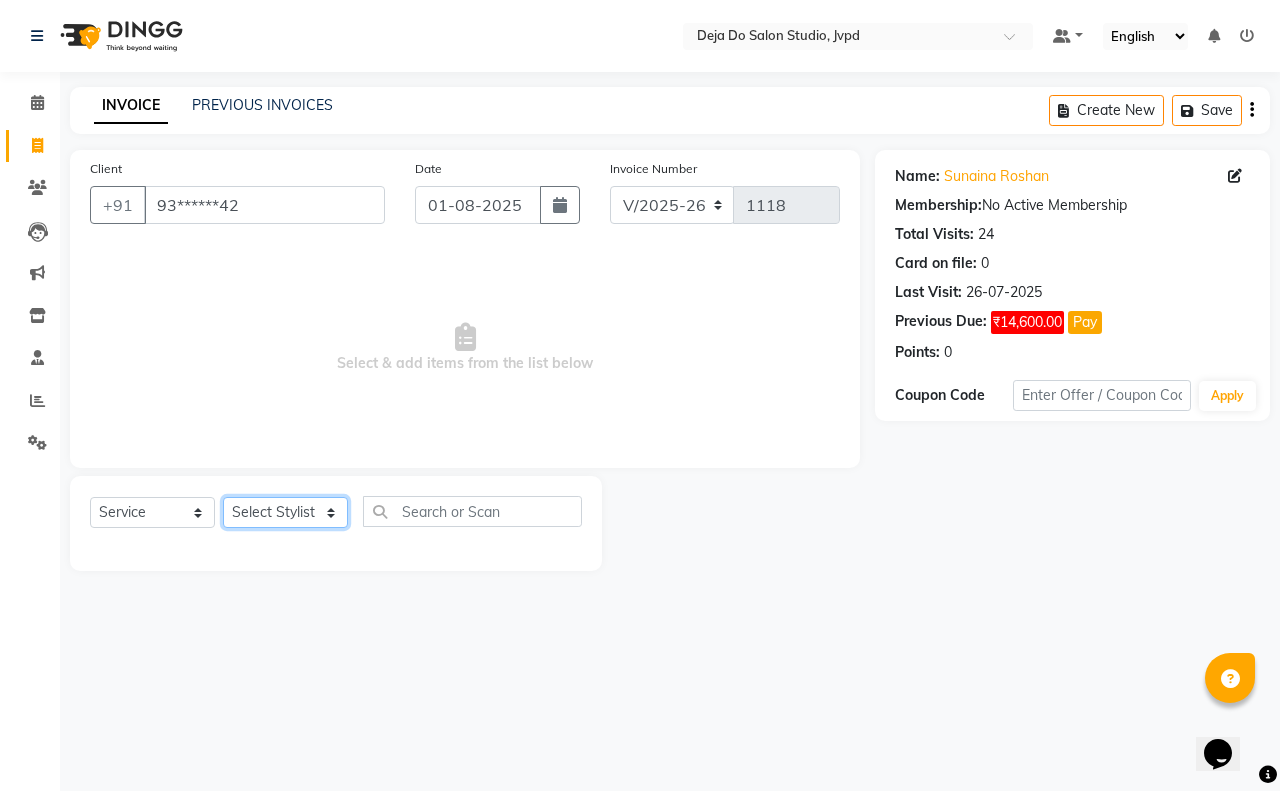 select on "62498" 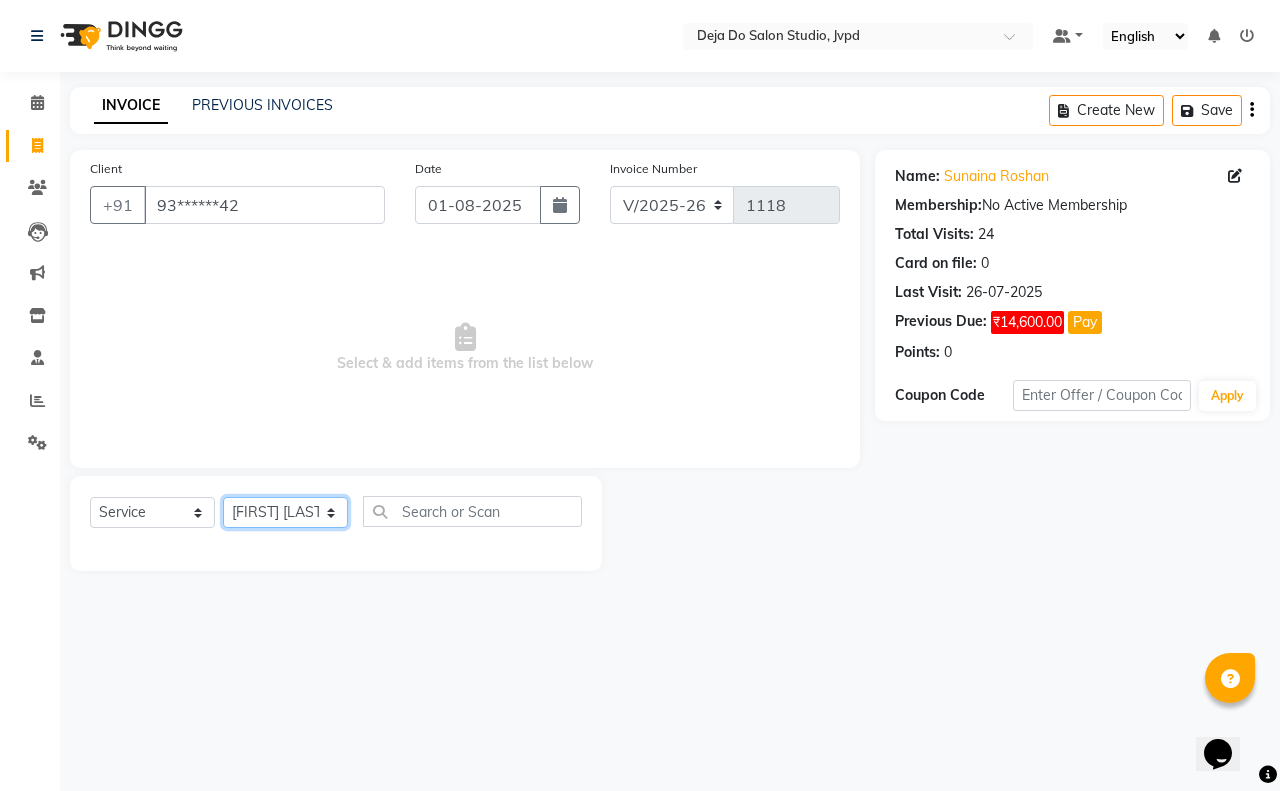 click on "Select Stylist Aditi Admin Anam  Sheikh  Arifa Shaikh Danish  Salamani Farida Fatima Kasbe Namya salian Rashi Mayur Sakina Rupani Shefali  shetty Shuaib Salamani Sumaiya sayed Sushma Pelage" 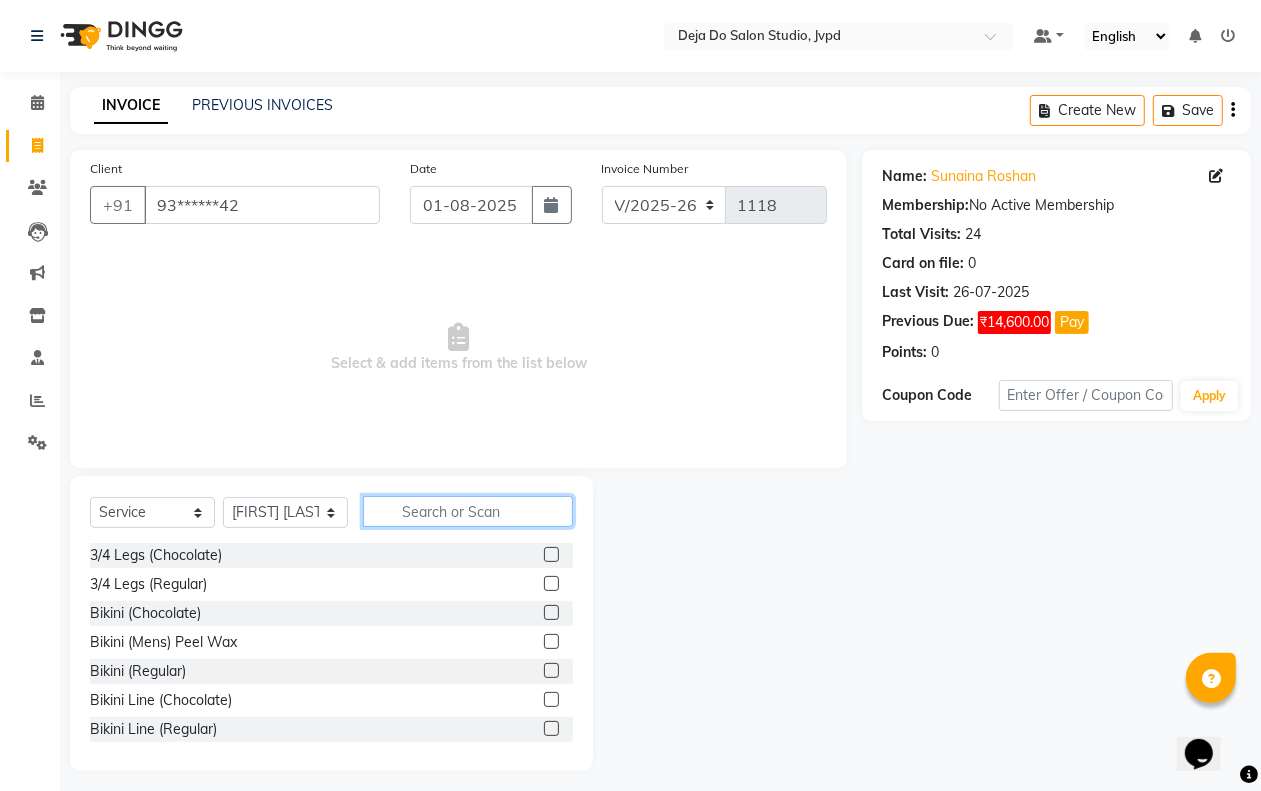 click 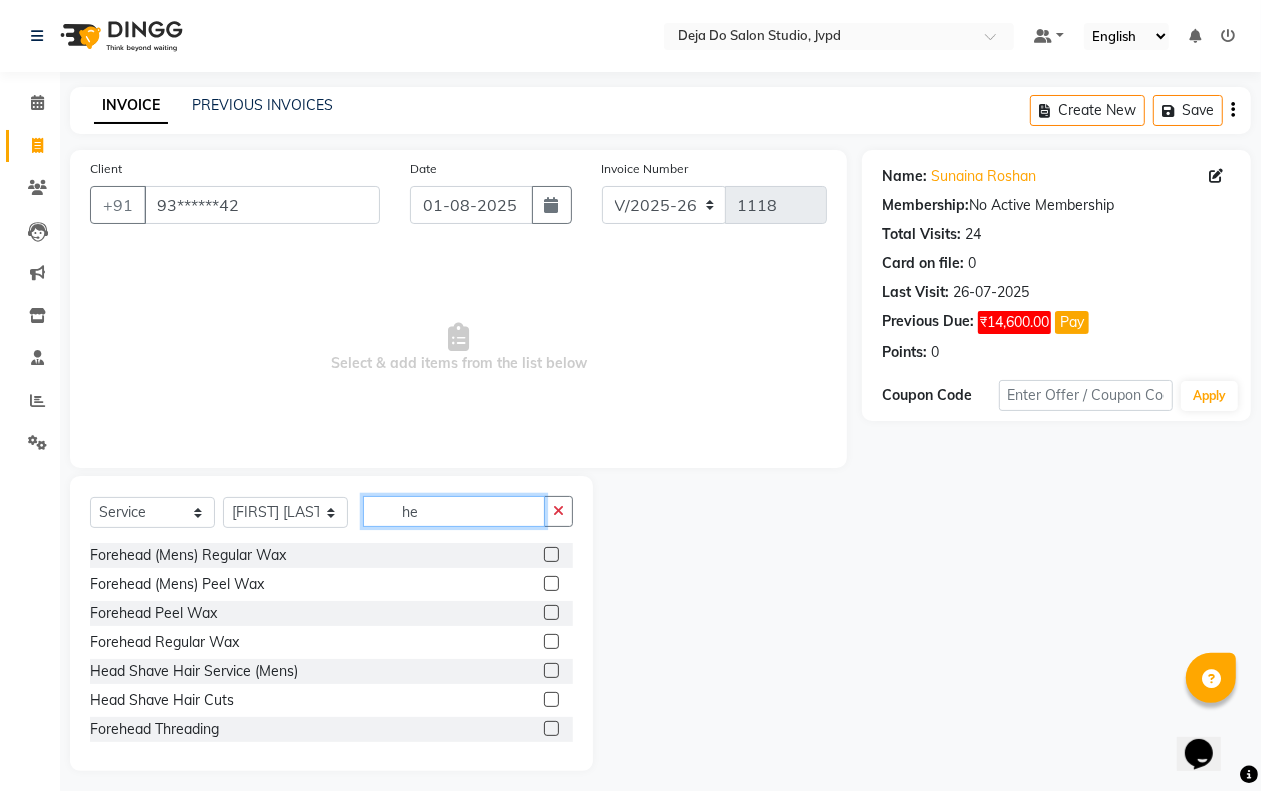 type on "h" 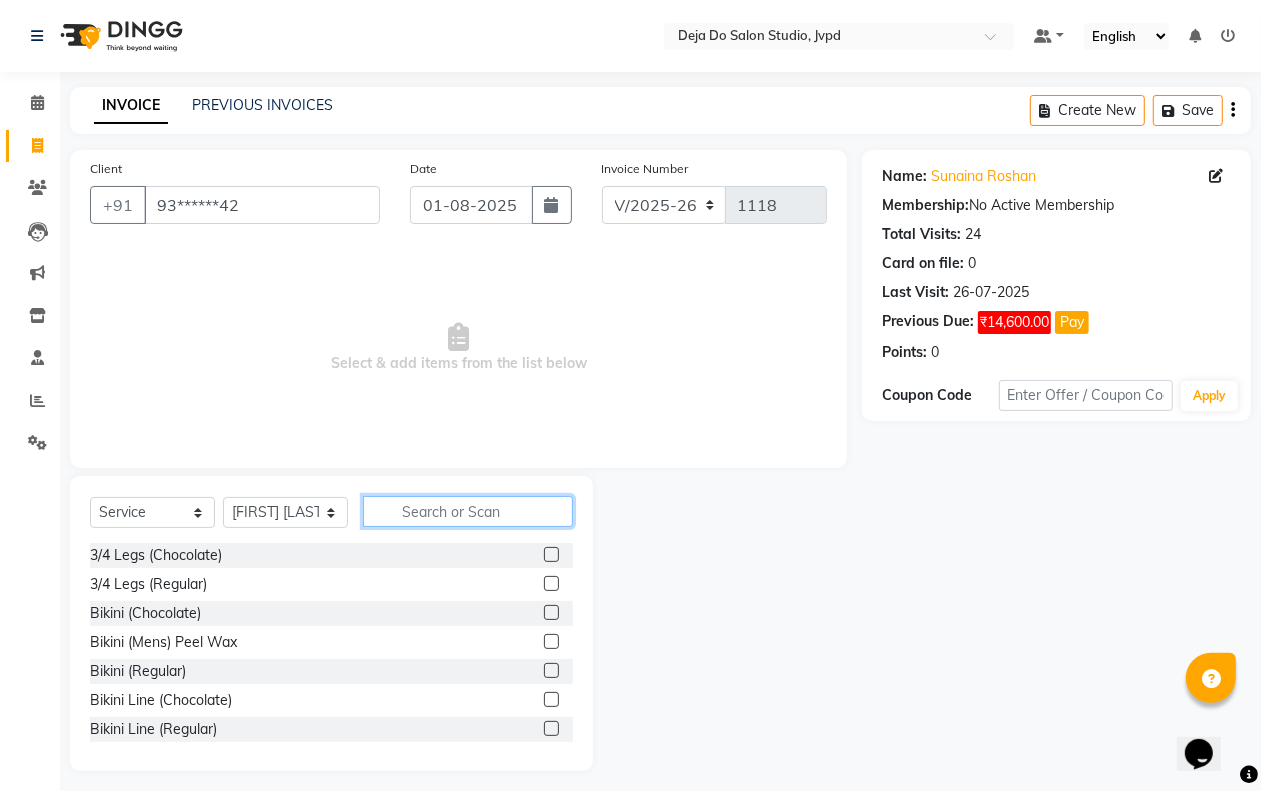 type on "p" 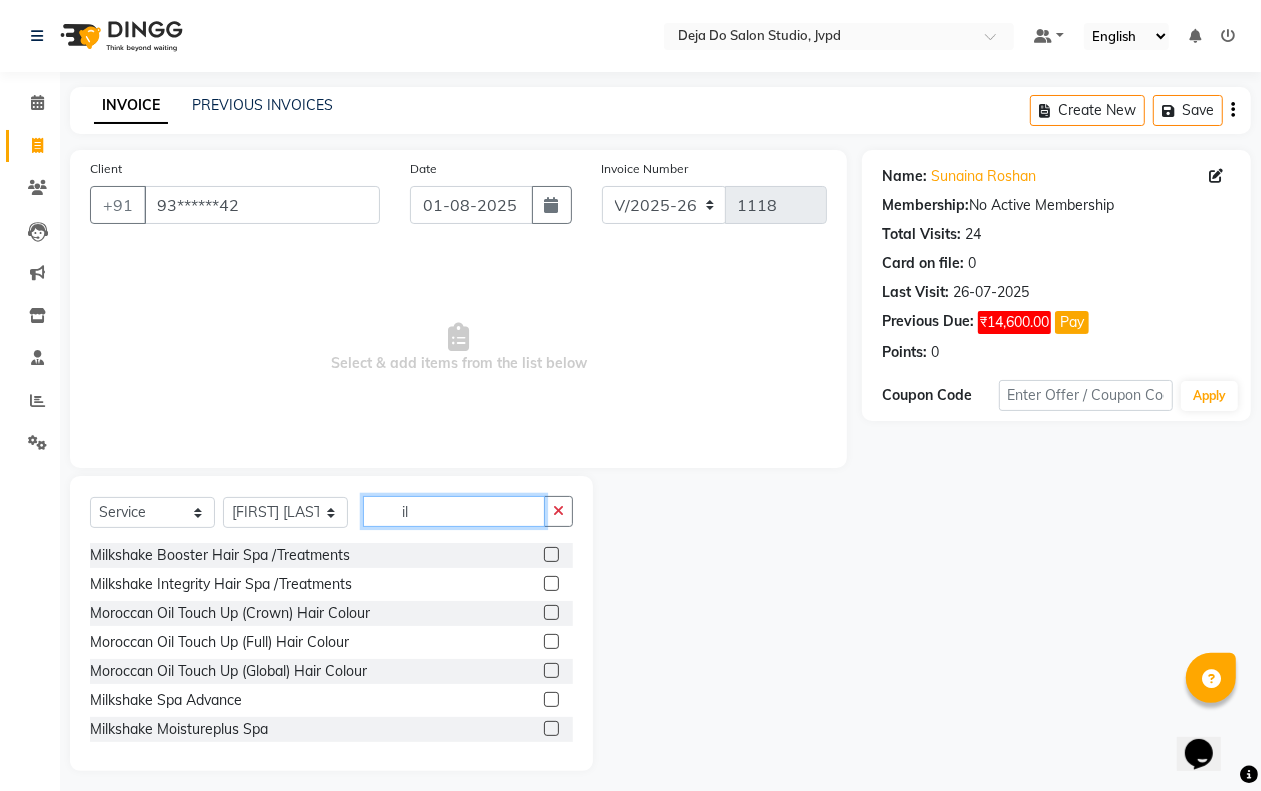 type on "i" 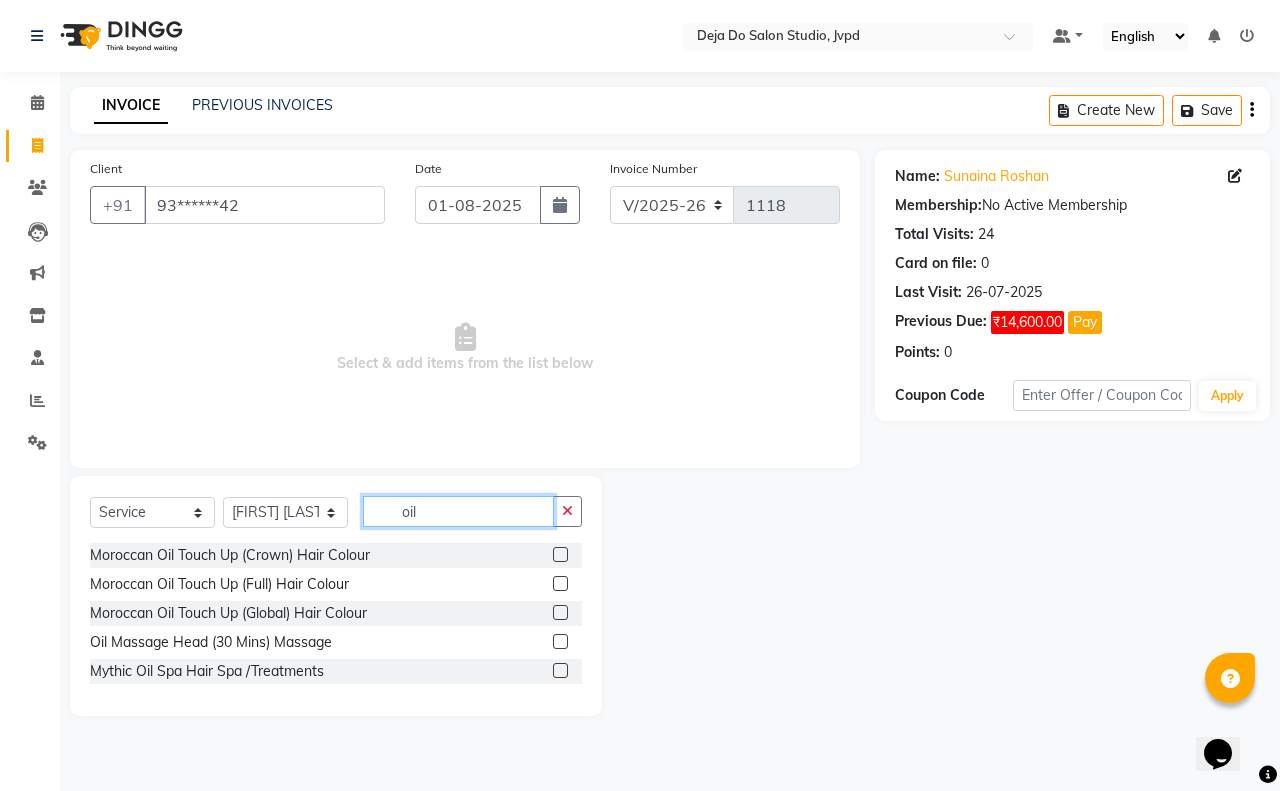 type on "oil" 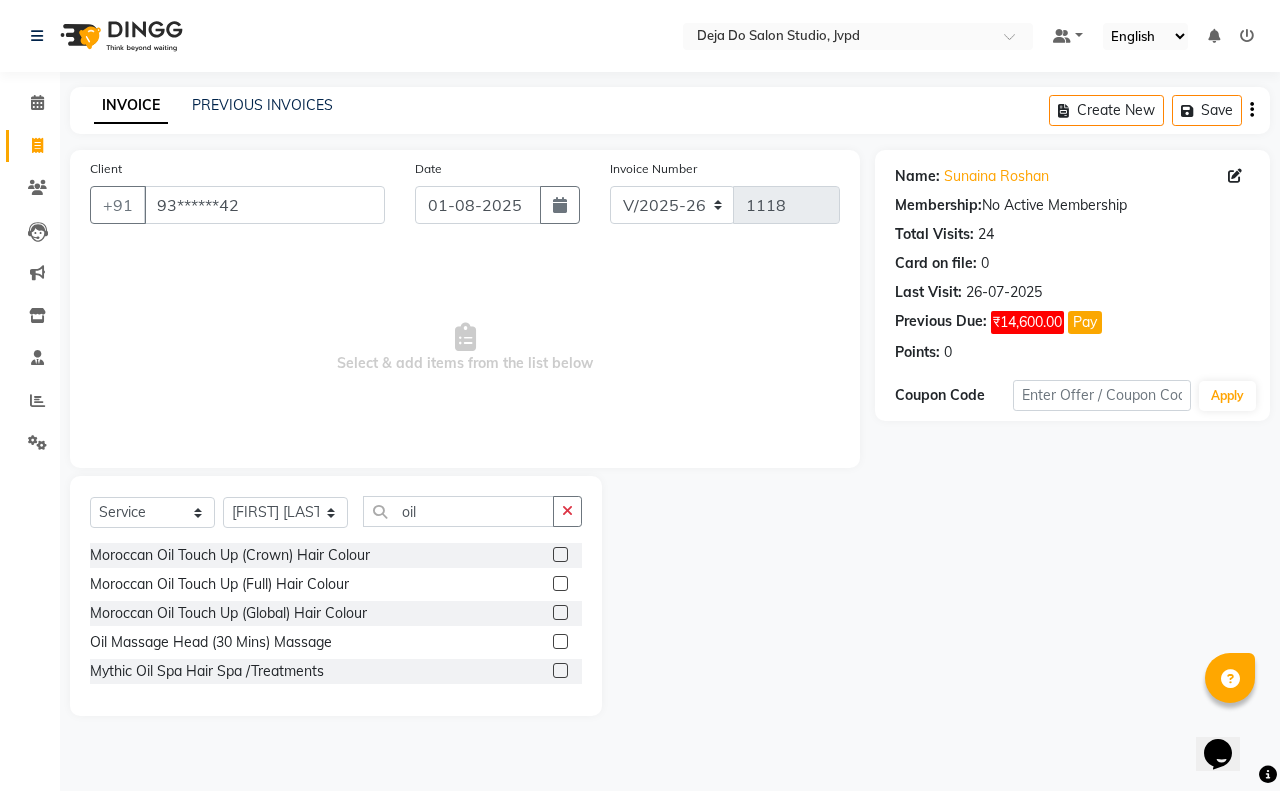 click 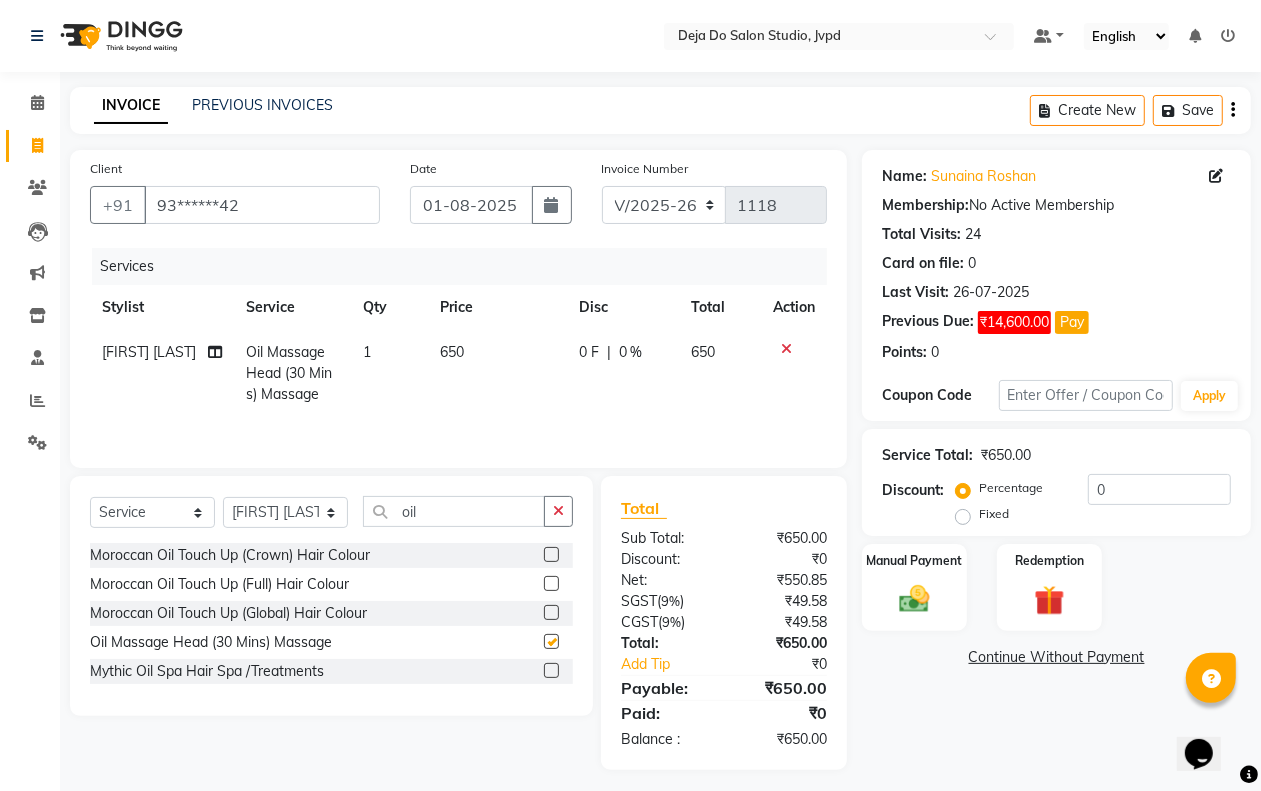 checkbox on "false" 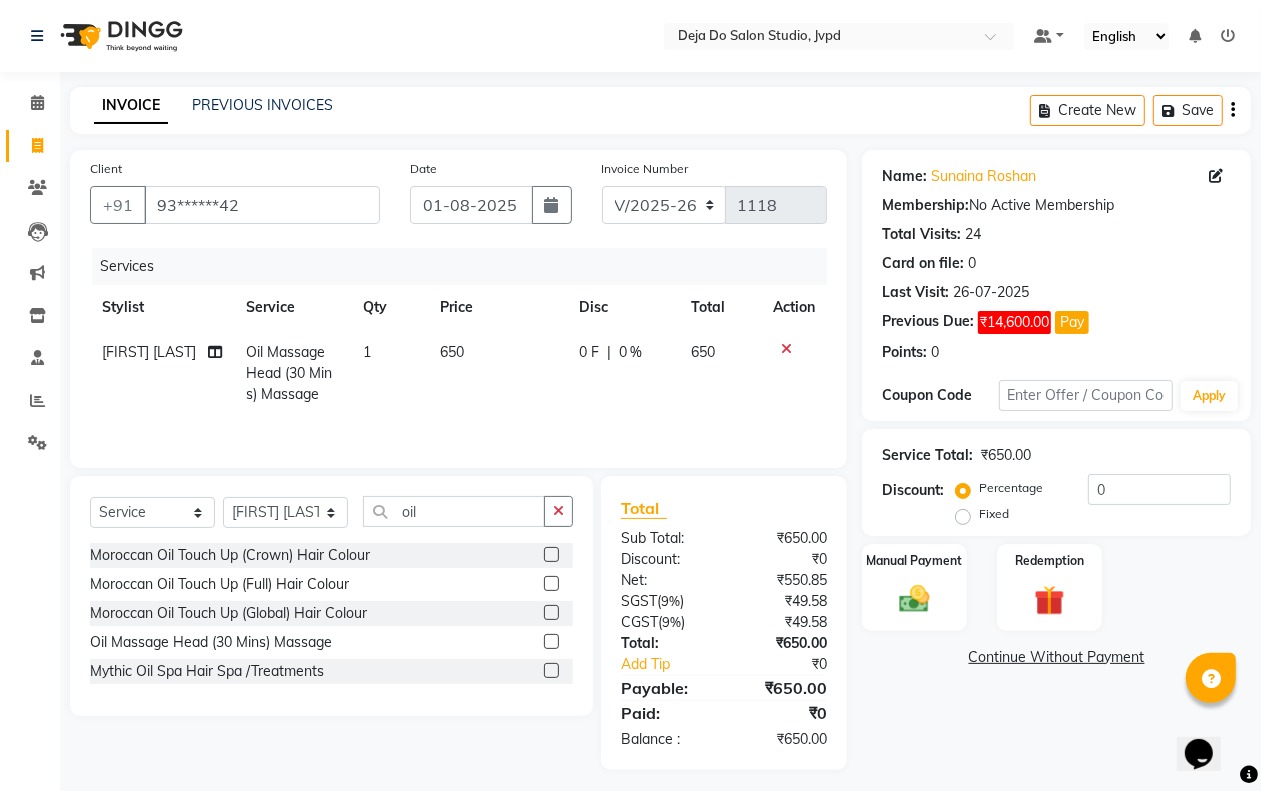 click on "650" 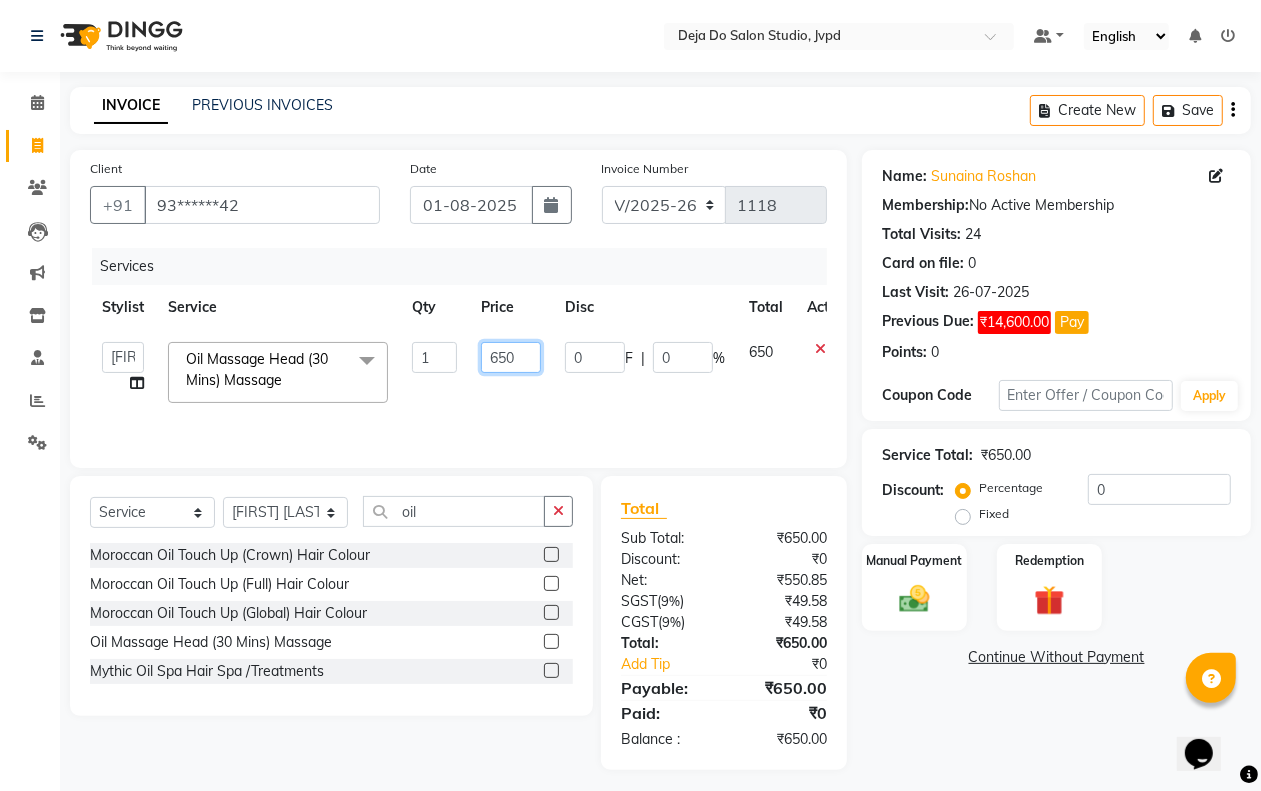 click on "650" 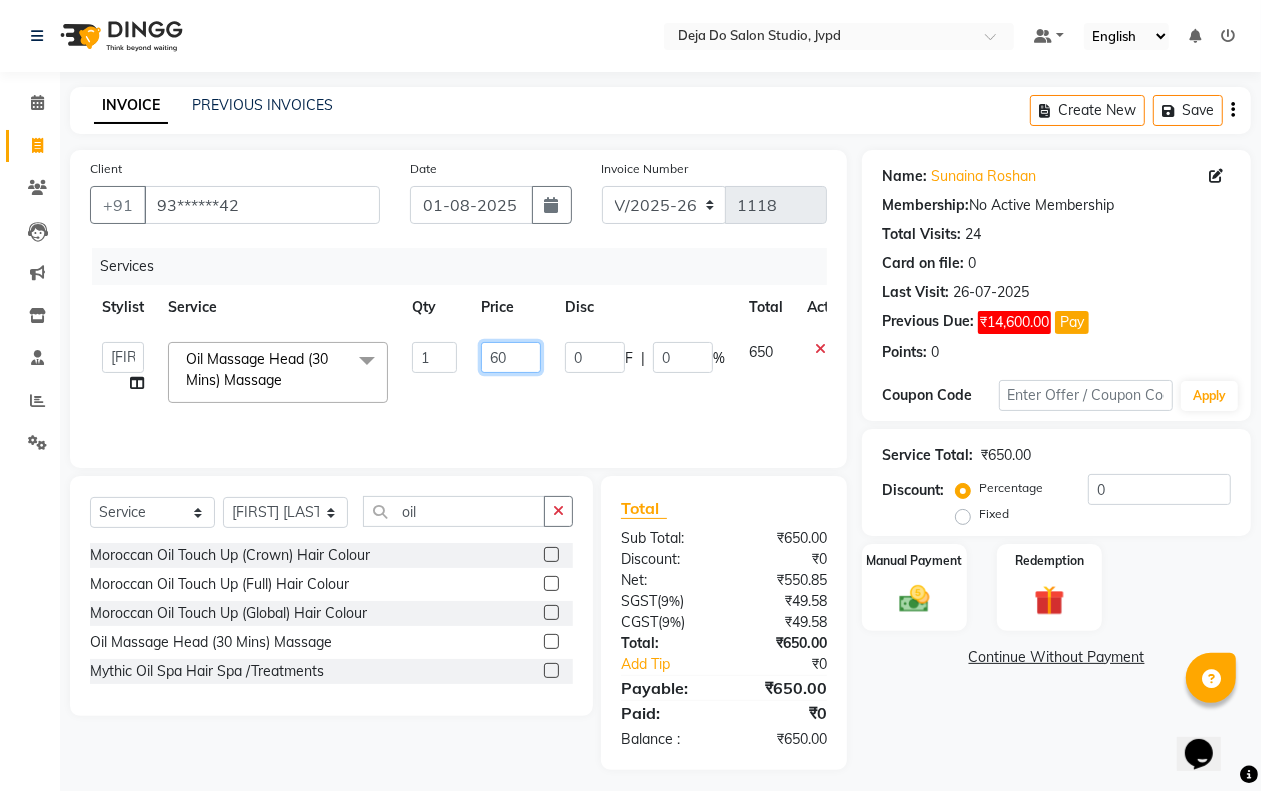 type on "600" 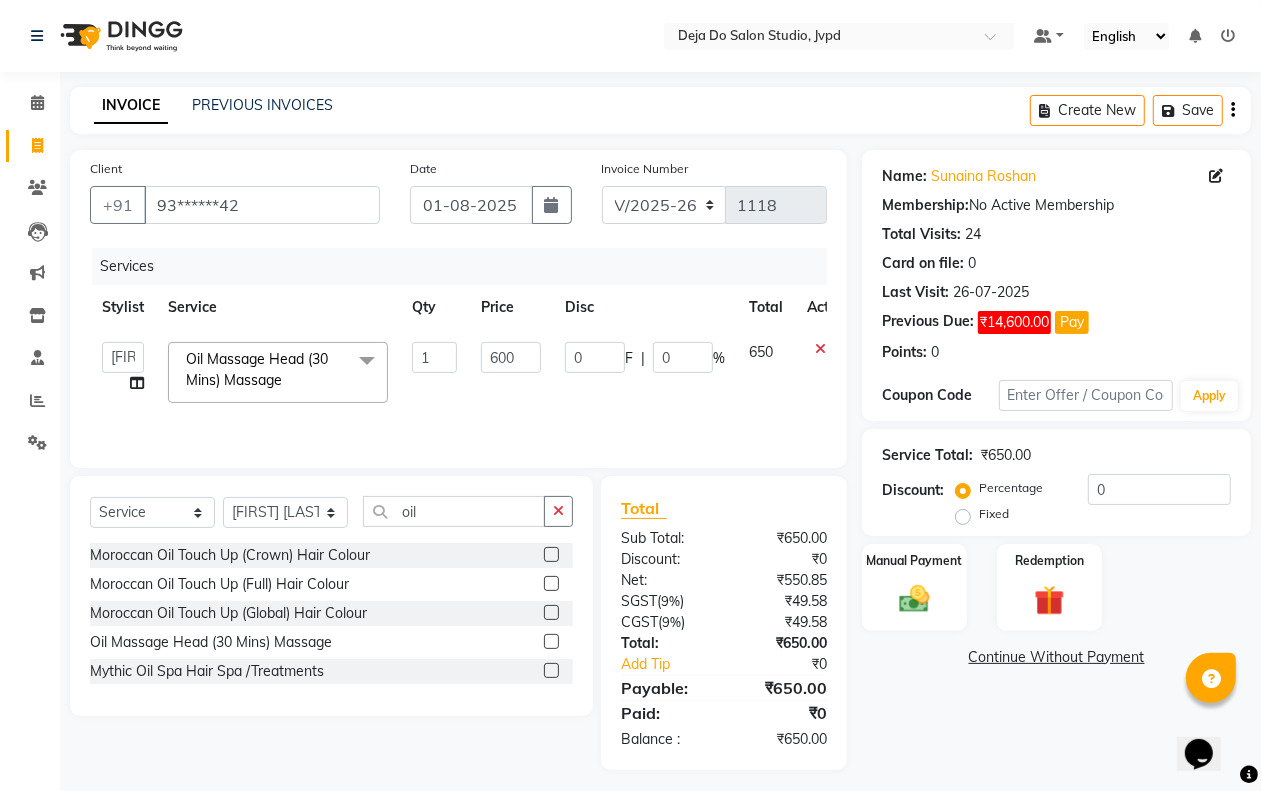 click on "Services Stylist Service Qty Price Disc Total Action Aditi Admin Anam  Sheikh    Arifa Shaikh   Danish  Salamani   Farida   Fatima Kasbe   Namya salian   Rashi Mayur   Sakina Rupani   Shefali  shetty   Shuaib Salamani   Sumaiya sayed   Sushma Pelage  Oil Massage Head (30 Mins) Massage x 3/4 Legs (Chocolate)  3/4 Legs (Regular)  Bikini (Chocolate)  Bikini (Mens) Peel Wax  Bikini (Regular)  Bikini Line (Chocolate)  Bikini Line (Regular)  Bikini Peel Wax  Chin (Mens)  Regular Wax  Chin (Mens) Peel Wax  Chin Peel Wax  Chin Regular Wax Clean Shave Peel Wax (Mens)  Forehead (Mens)  Regular Wax  Forehead (Mens) Peel Wax  Forehead Peel Wax  Forehead Regular Wax  Full Arms + Underarms (Chocolate)  Full Arms + Underarms (Regular) Full Back (Chocolate)  Full Back (Regular)  Full Face (Mens)  Regular Wax  Full Face (Mens) Peel Wax  Lower Lip (Mens) Peel Wax  Full Face Regular Wax  Full Front (Chocolate)  Full Front (Regular)  Full Legs (Chocolate)  Full Legs (Regular) Half Back (Chocolate)  Half Back (Regular)  Half Front (Chocolate)  Half Front (Regular)  credit 1" 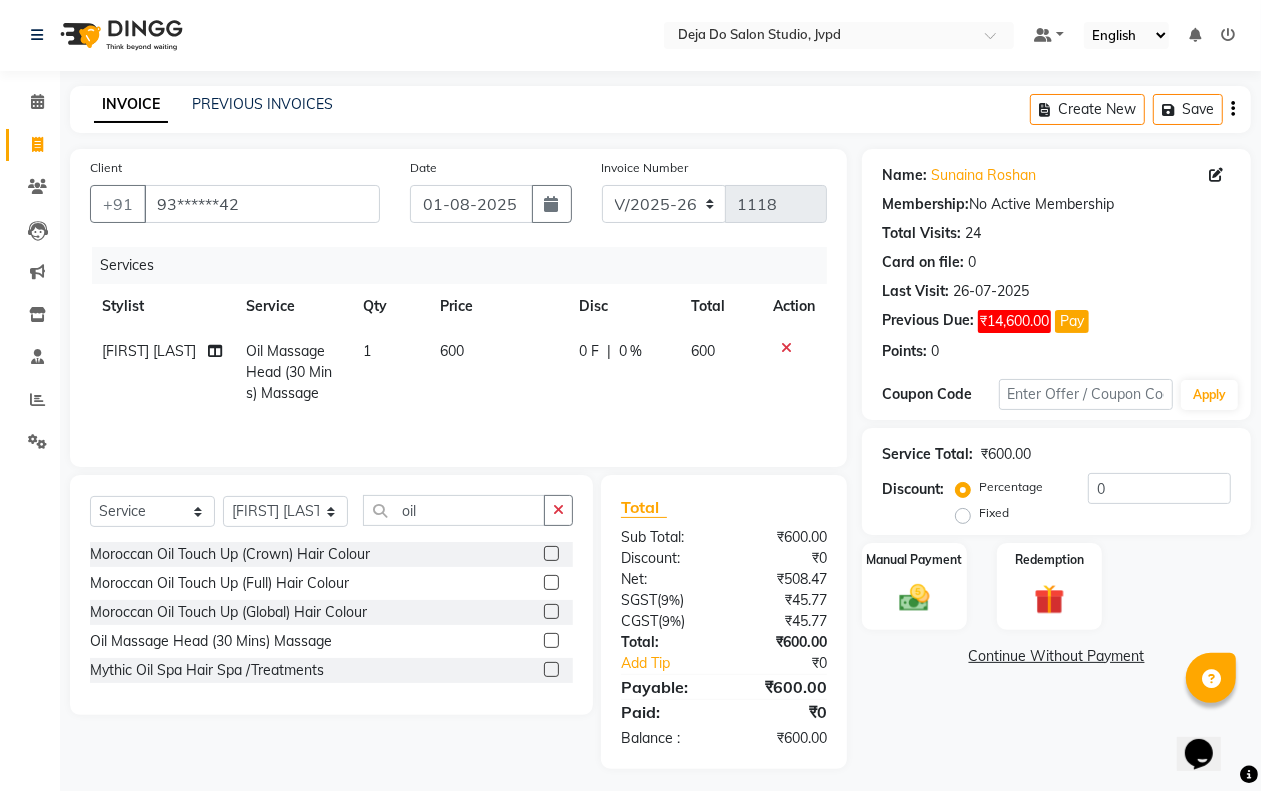 scroll, scrollTop: 12, scrollLeft: 0, axis: vertical 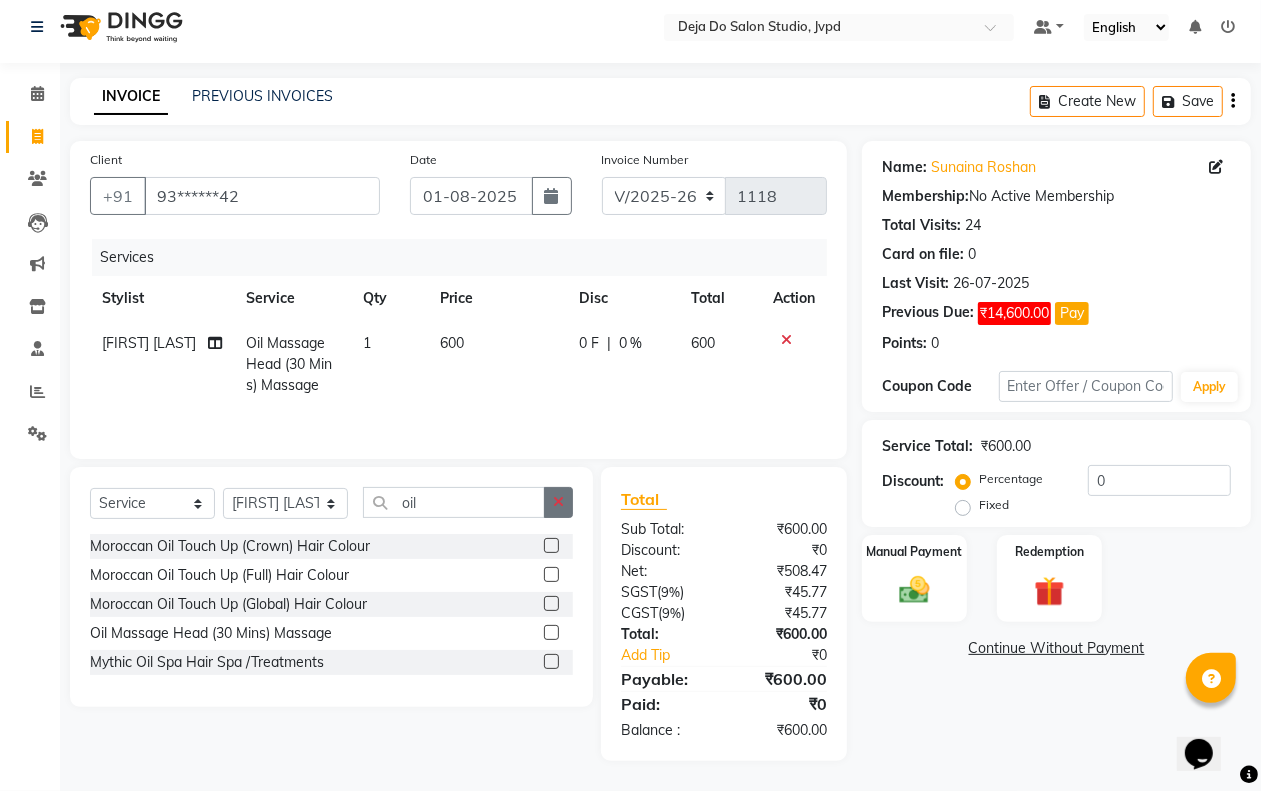 click 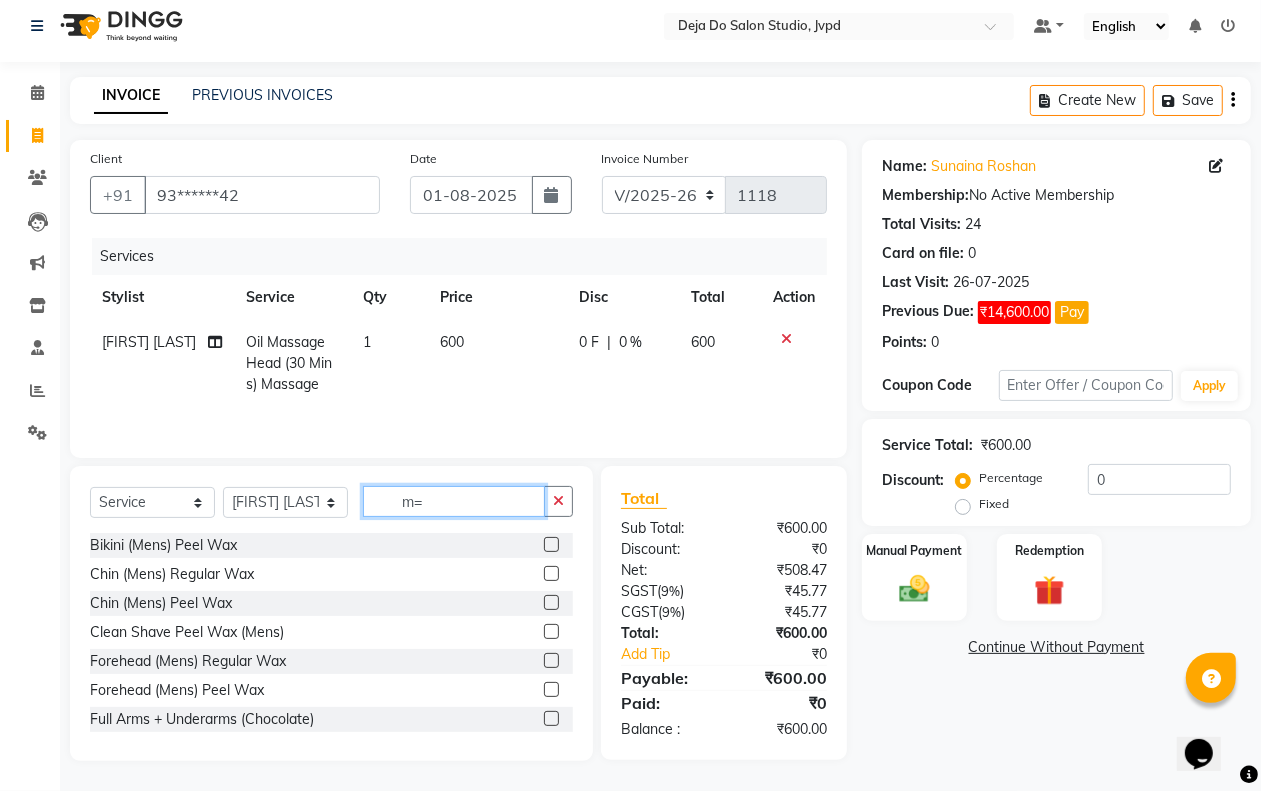 type on "m" 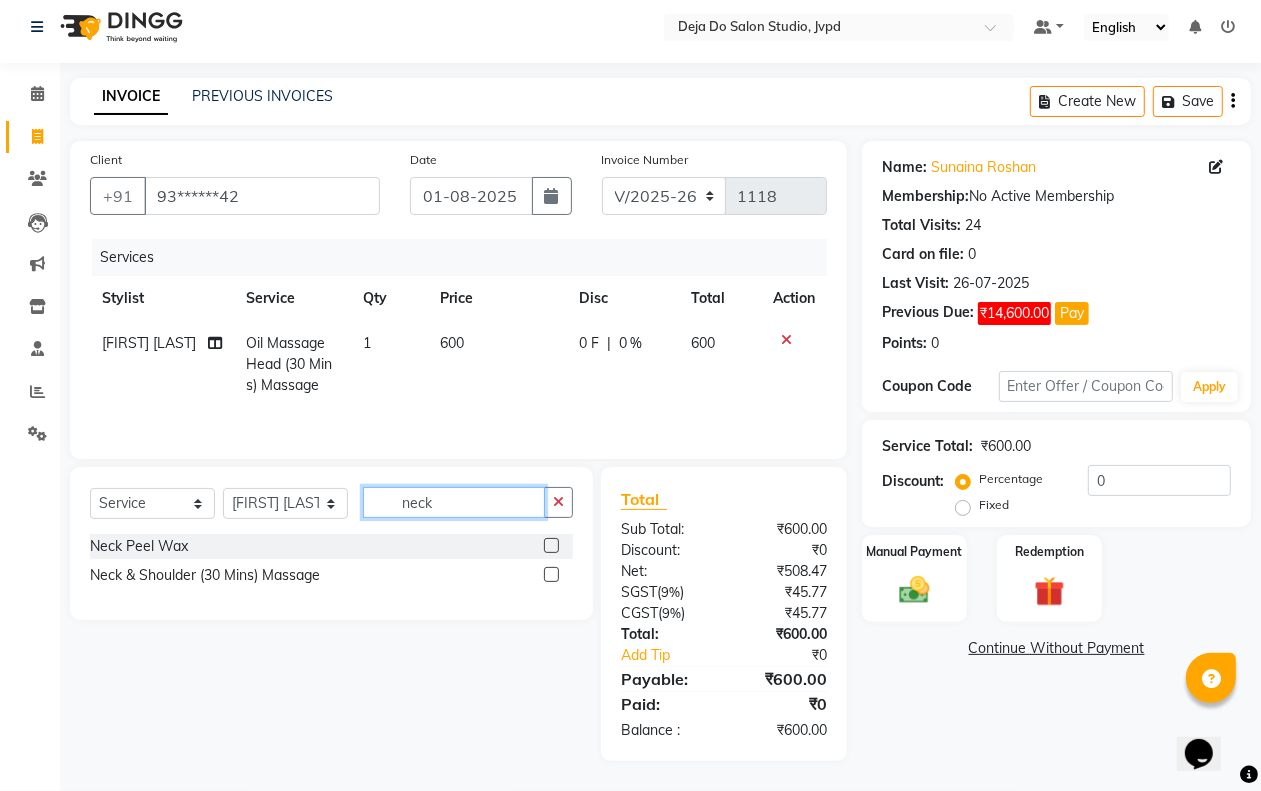 type on "neck" 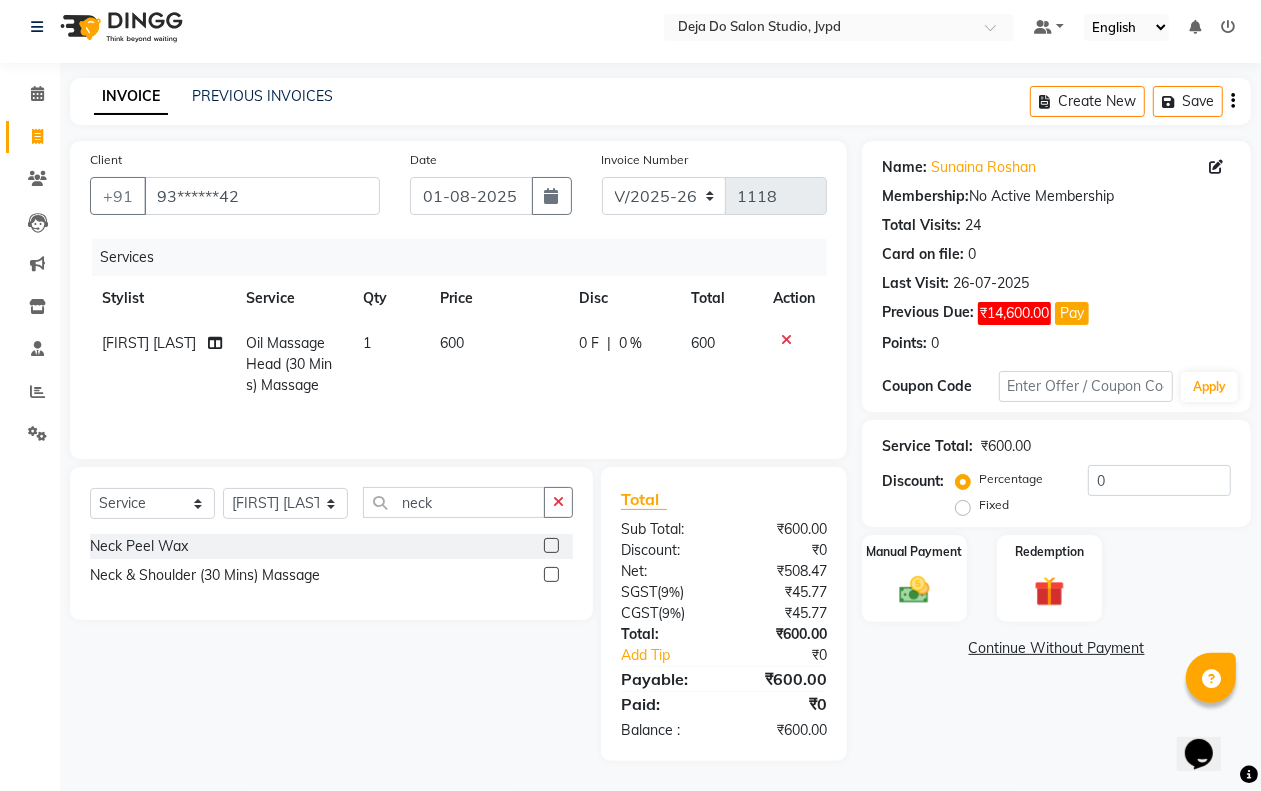 click on "Neck & Shoulder (30 Mins) Massage" 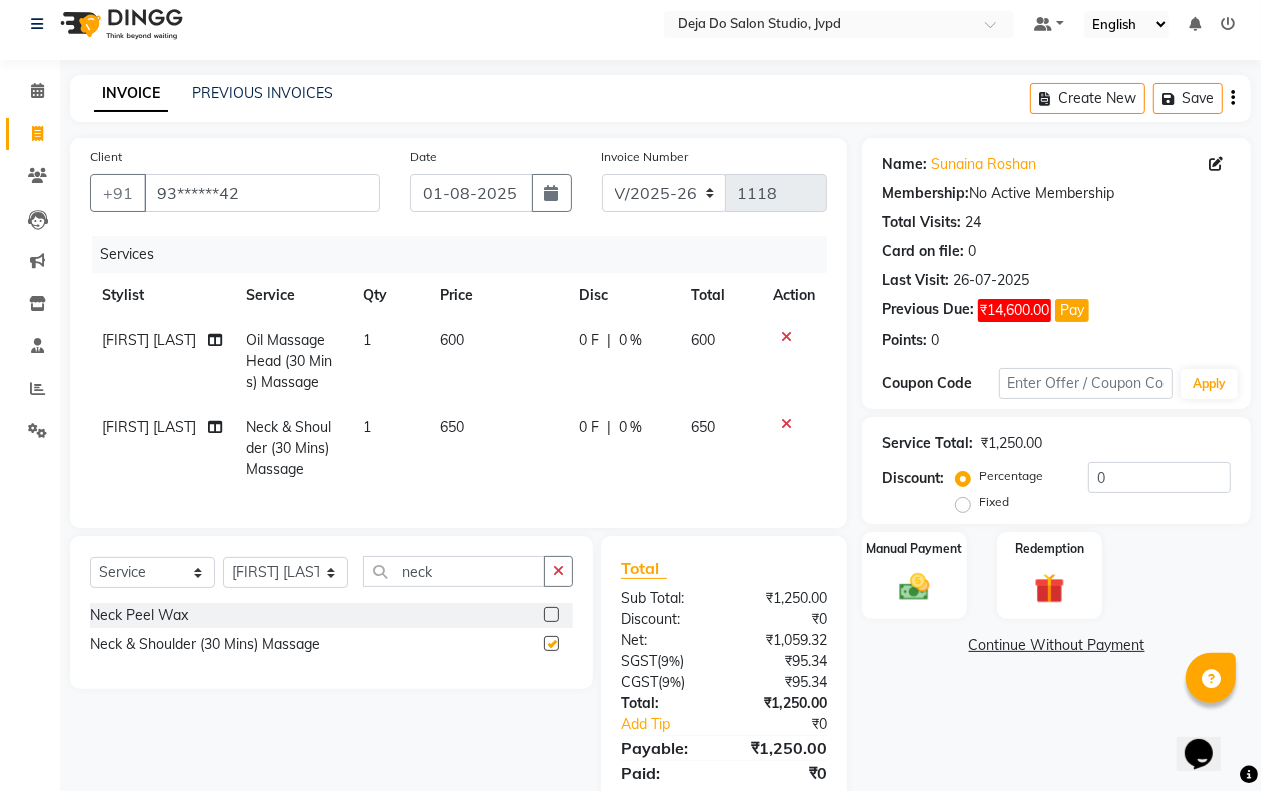checkbox on "false" 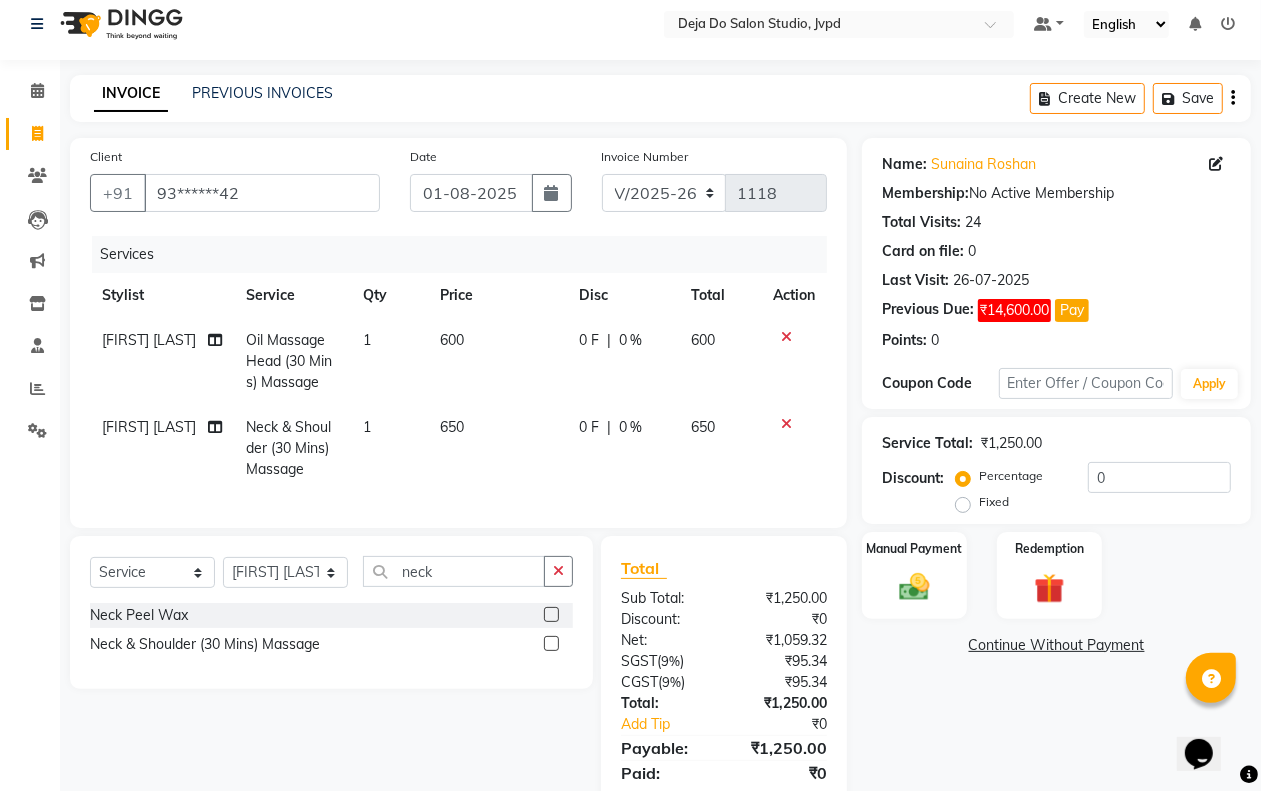 click on "650" 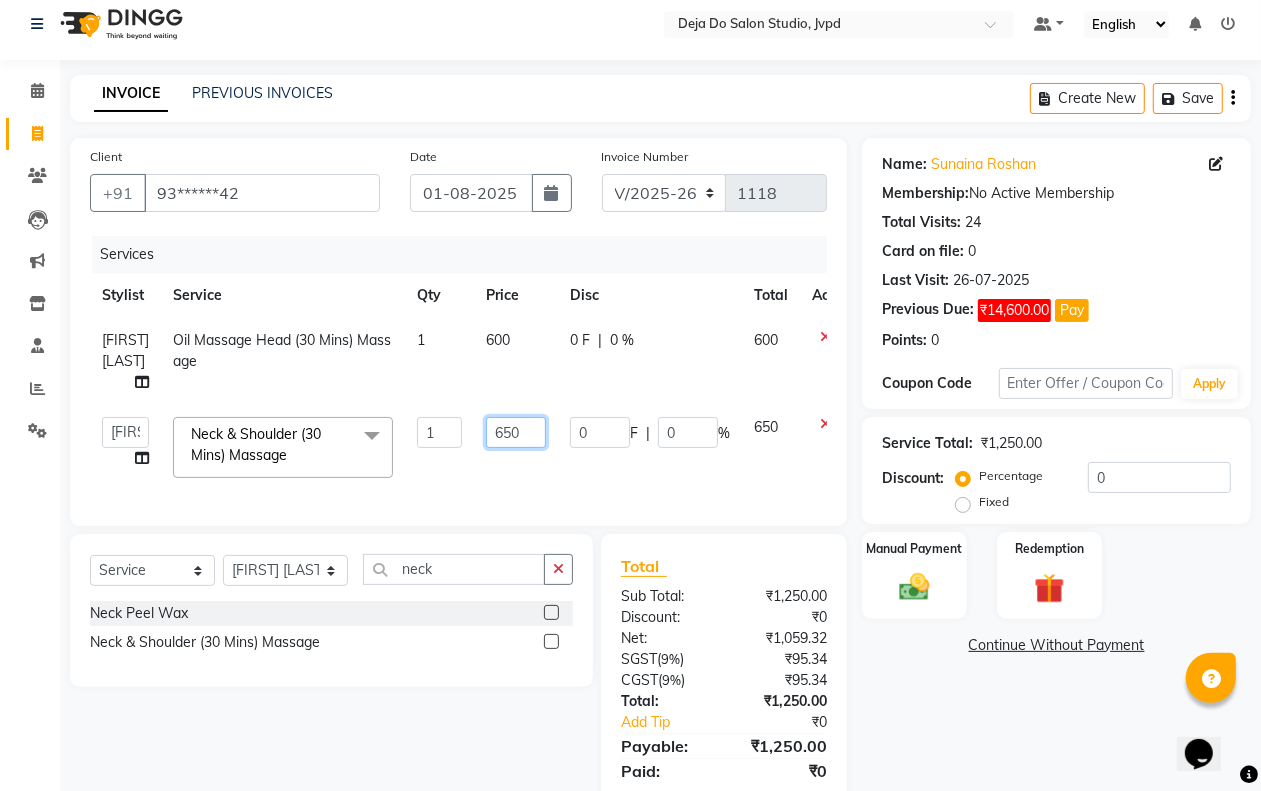drag, startPoint x: 506, startPoint y: 427, endPoint x: 540, endPoint y: 431, distance: 34.234486 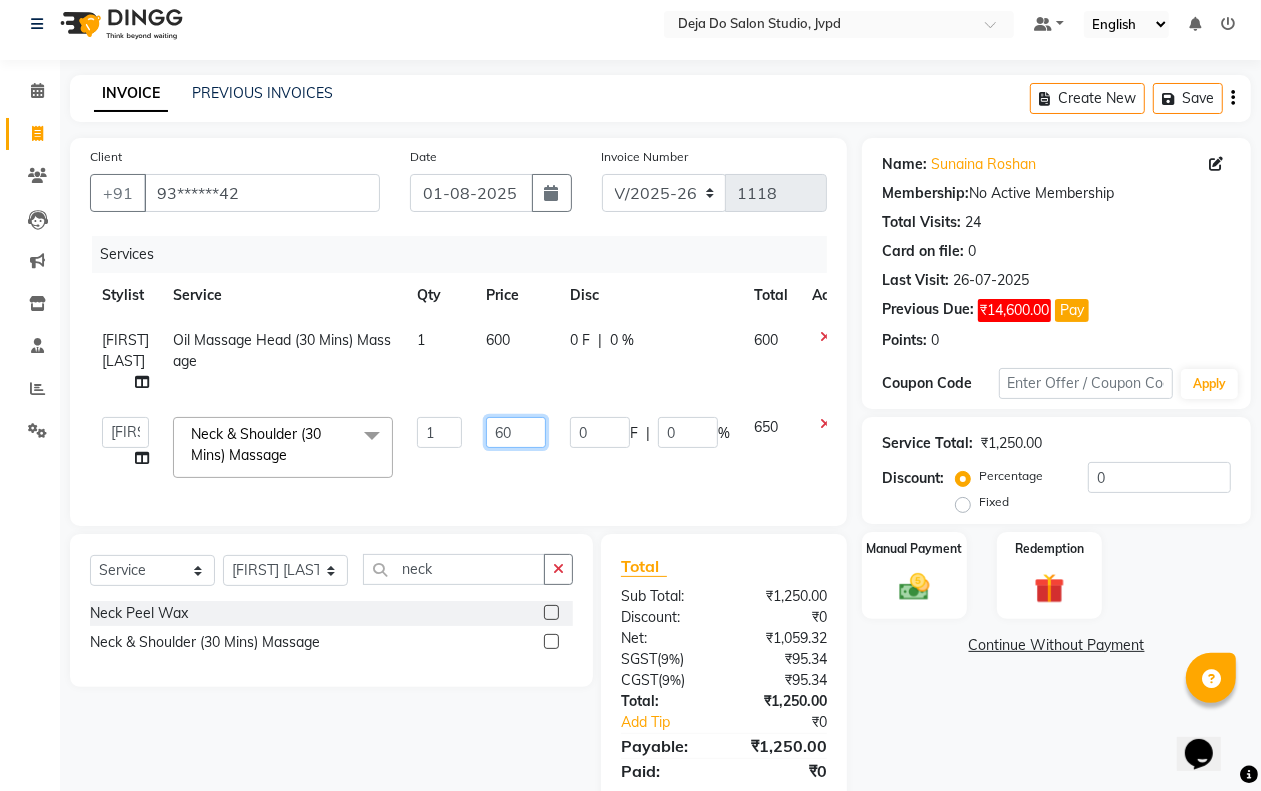 type on "600" 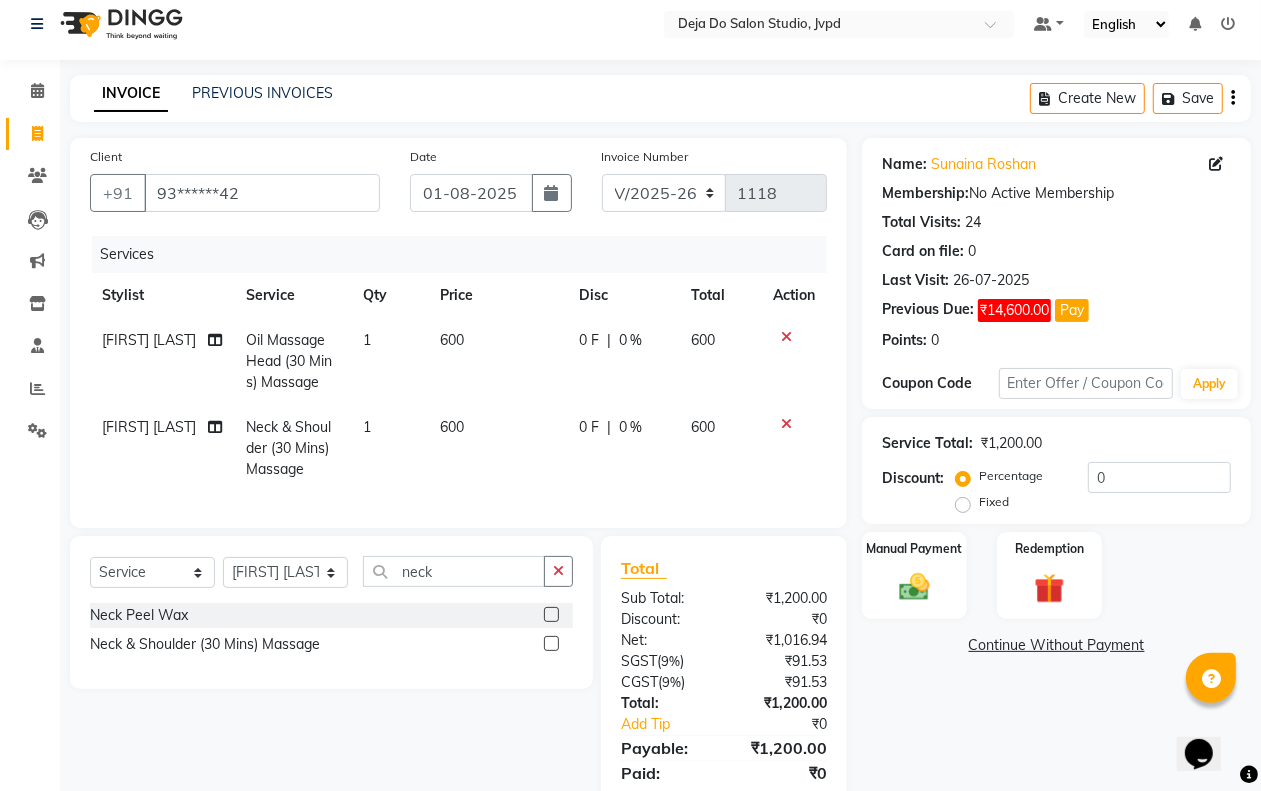 click on "600" 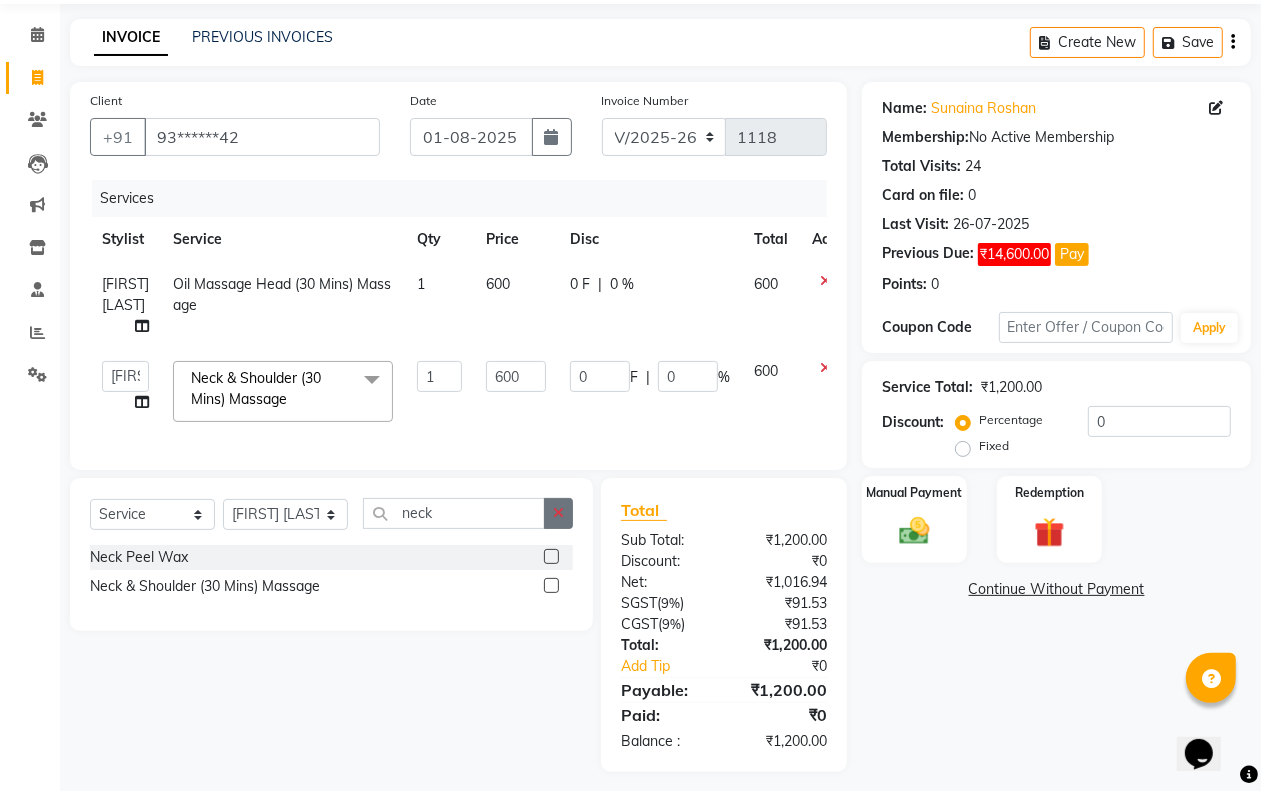 scroll, scrollTop: 97, scrollLeft: 0, axis: vertical 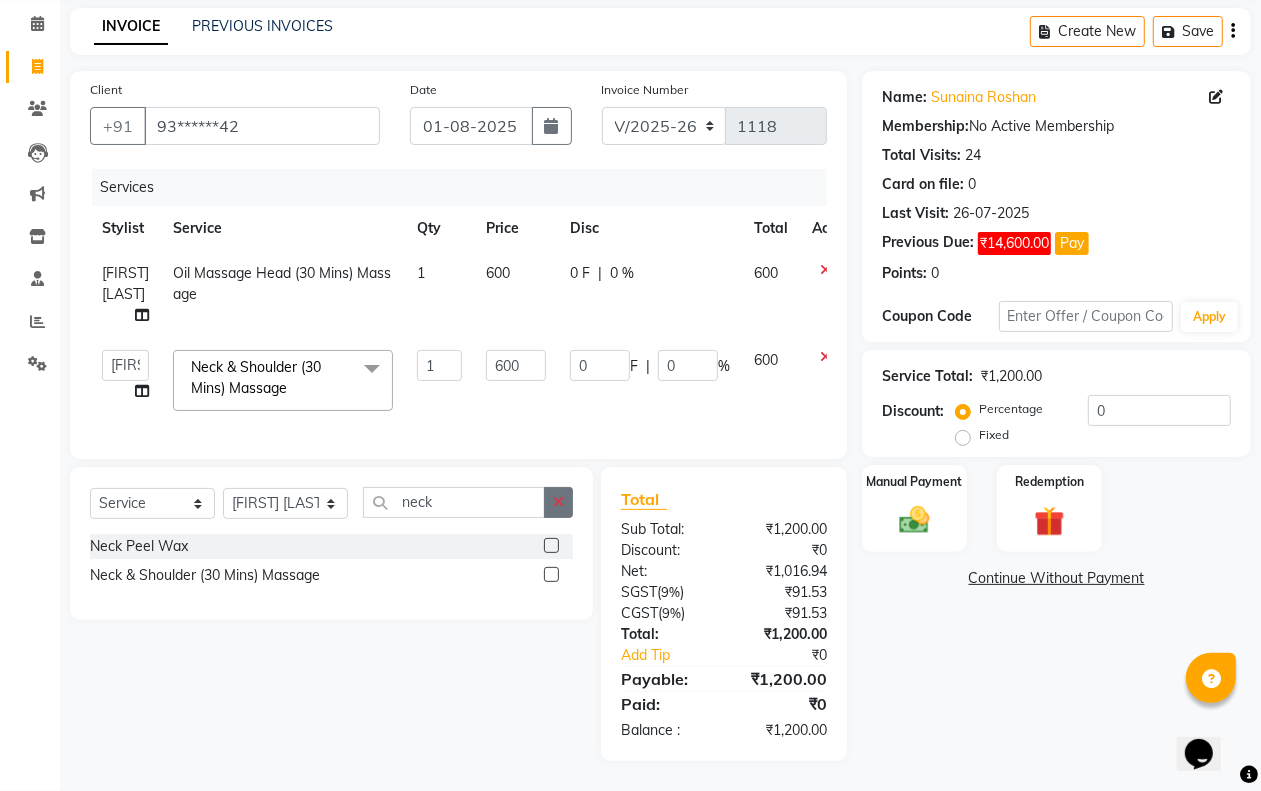 click 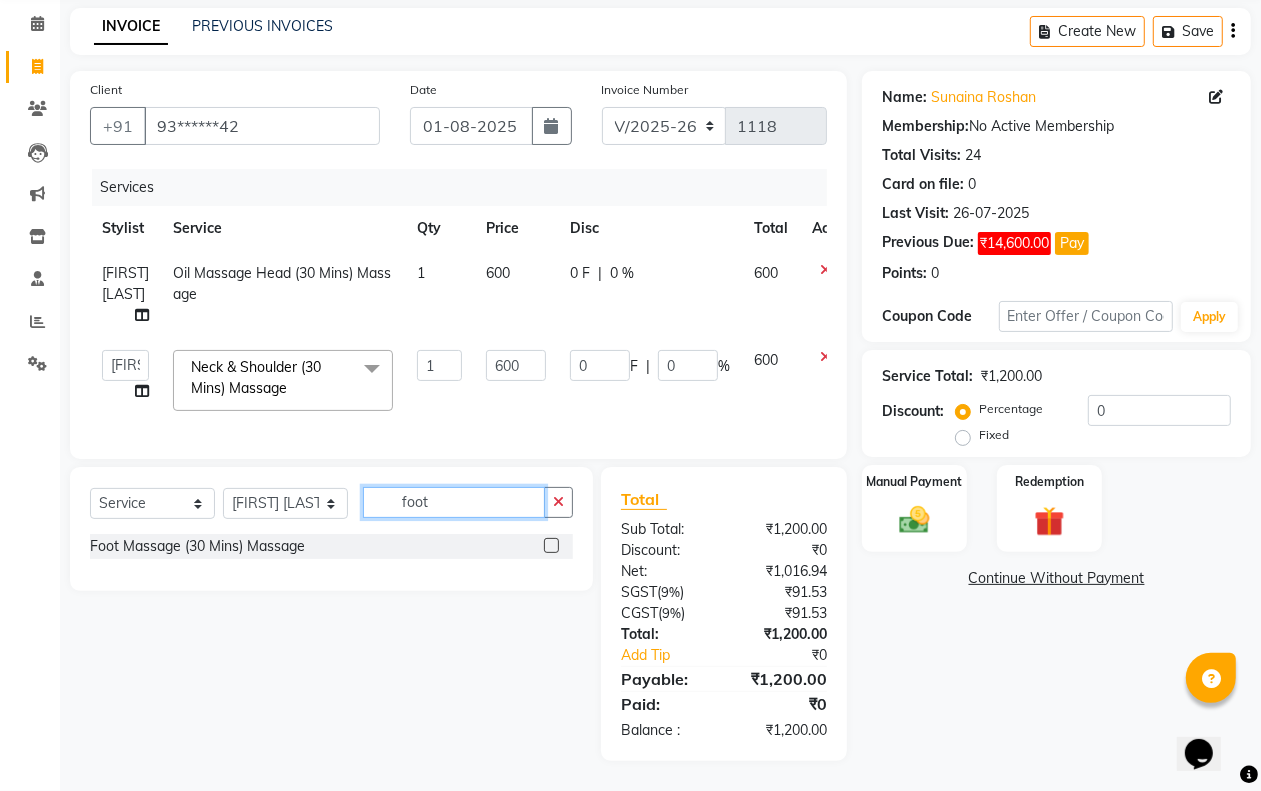 type on "foot" 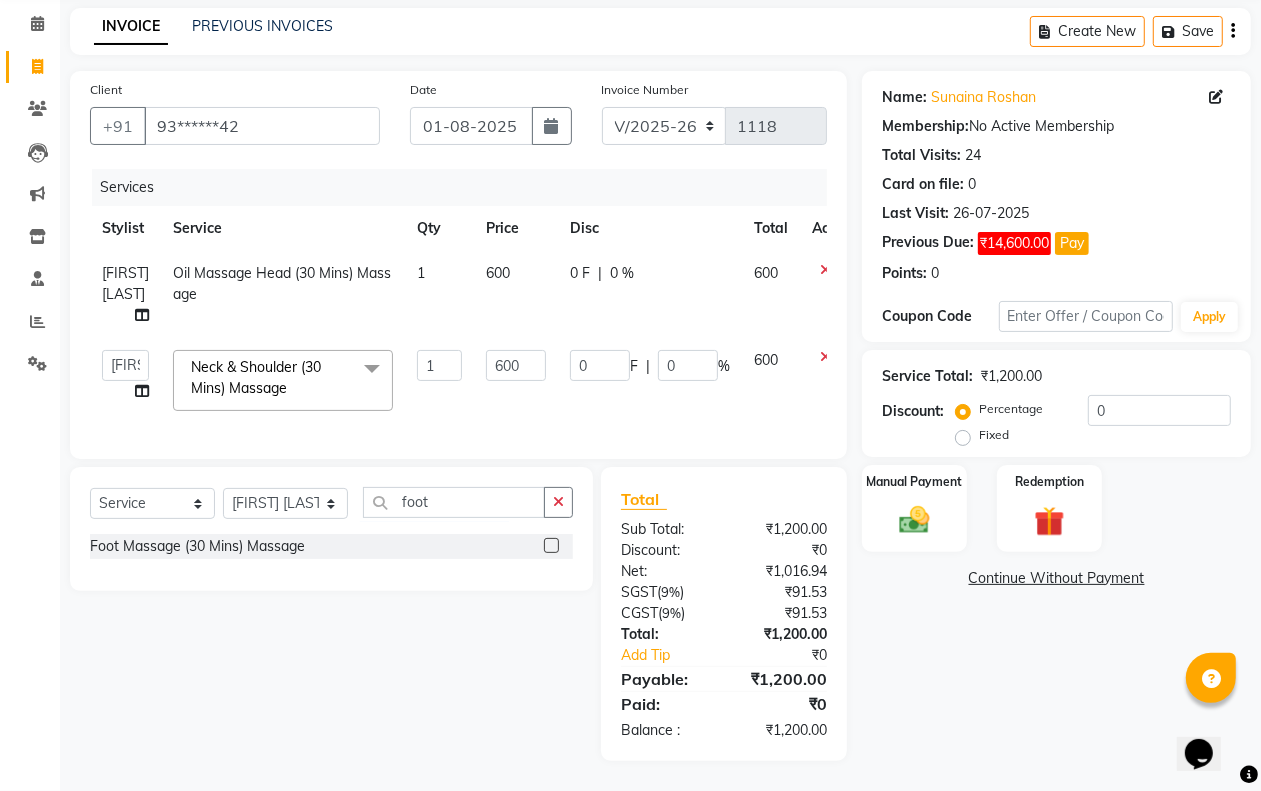 click 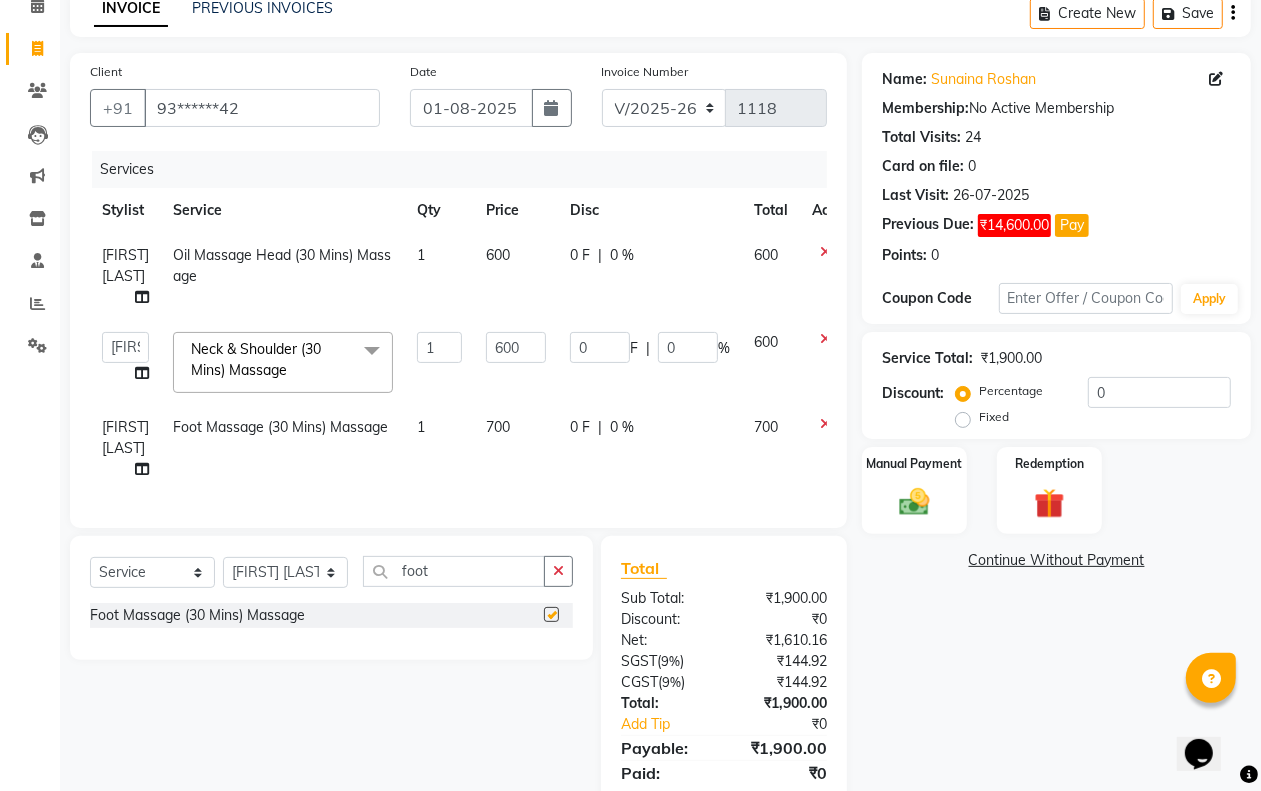 checkbox on "false" 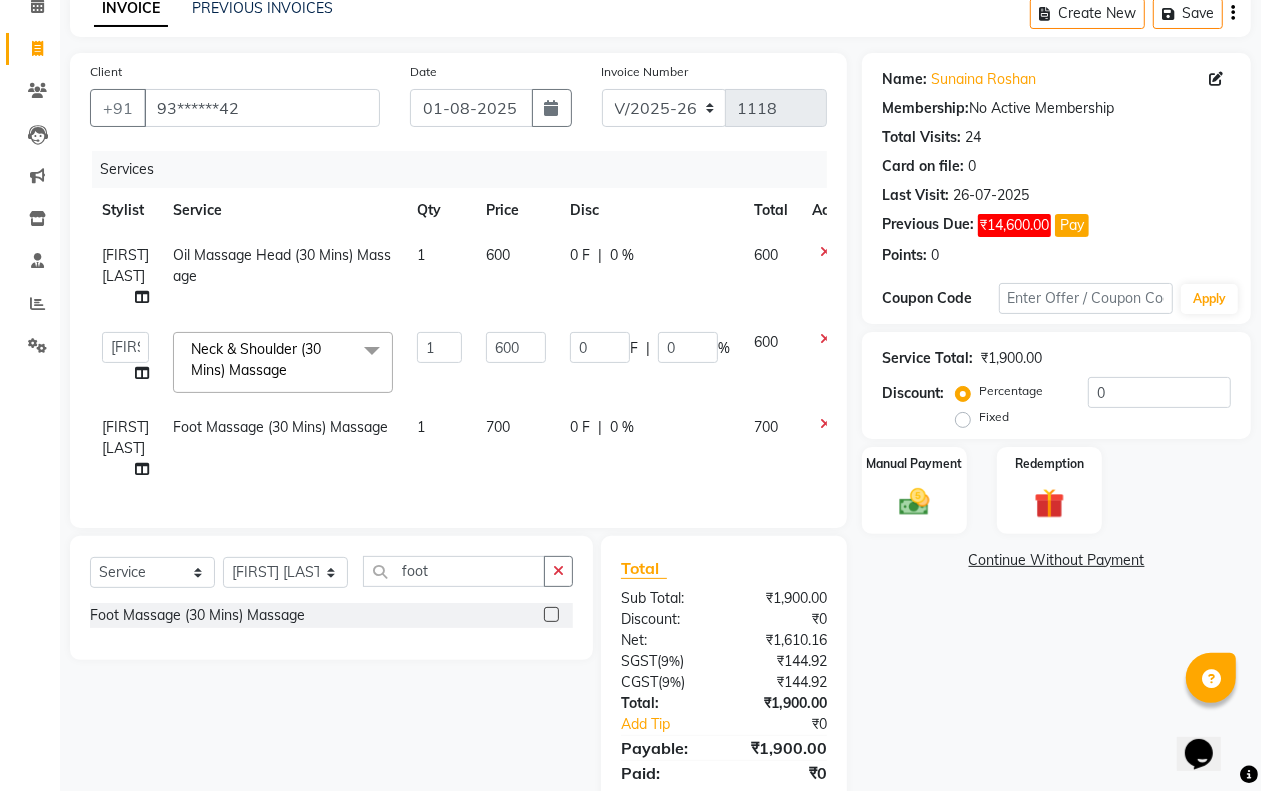 click on "700" 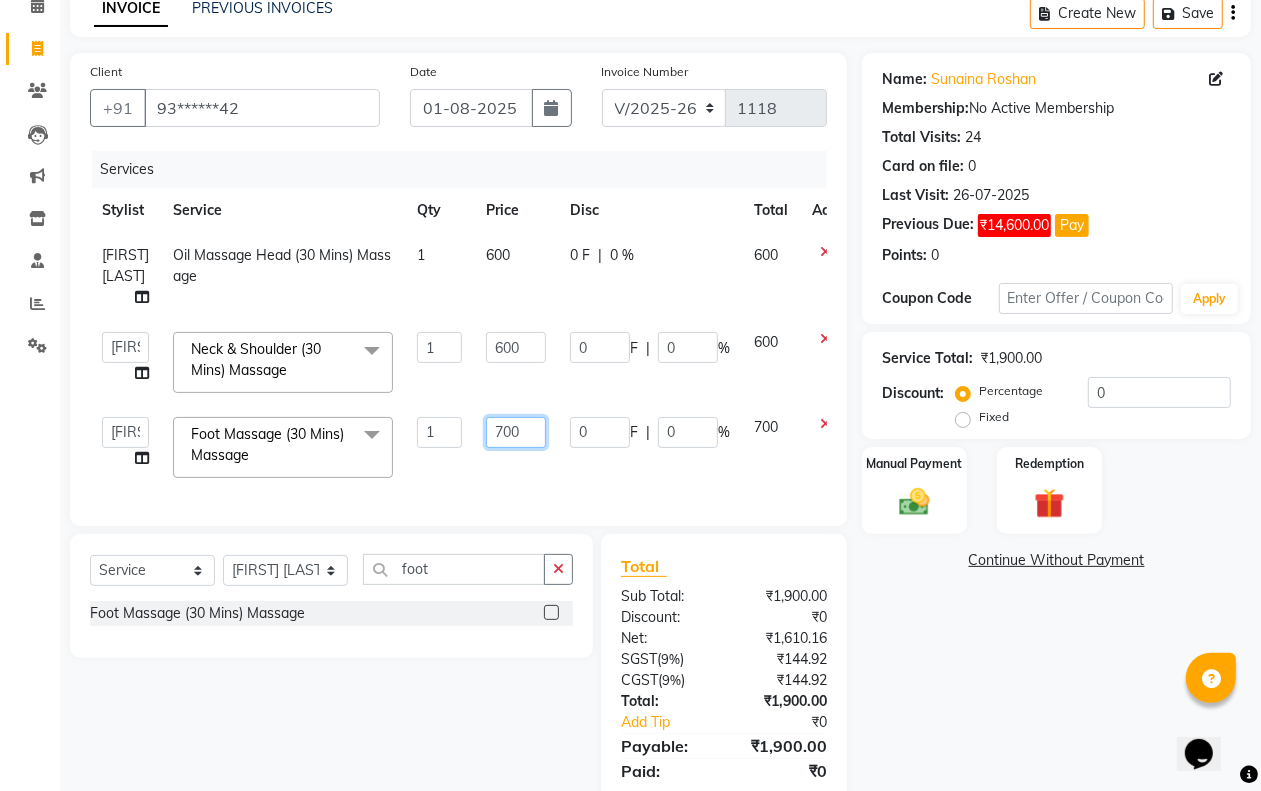click on "700" 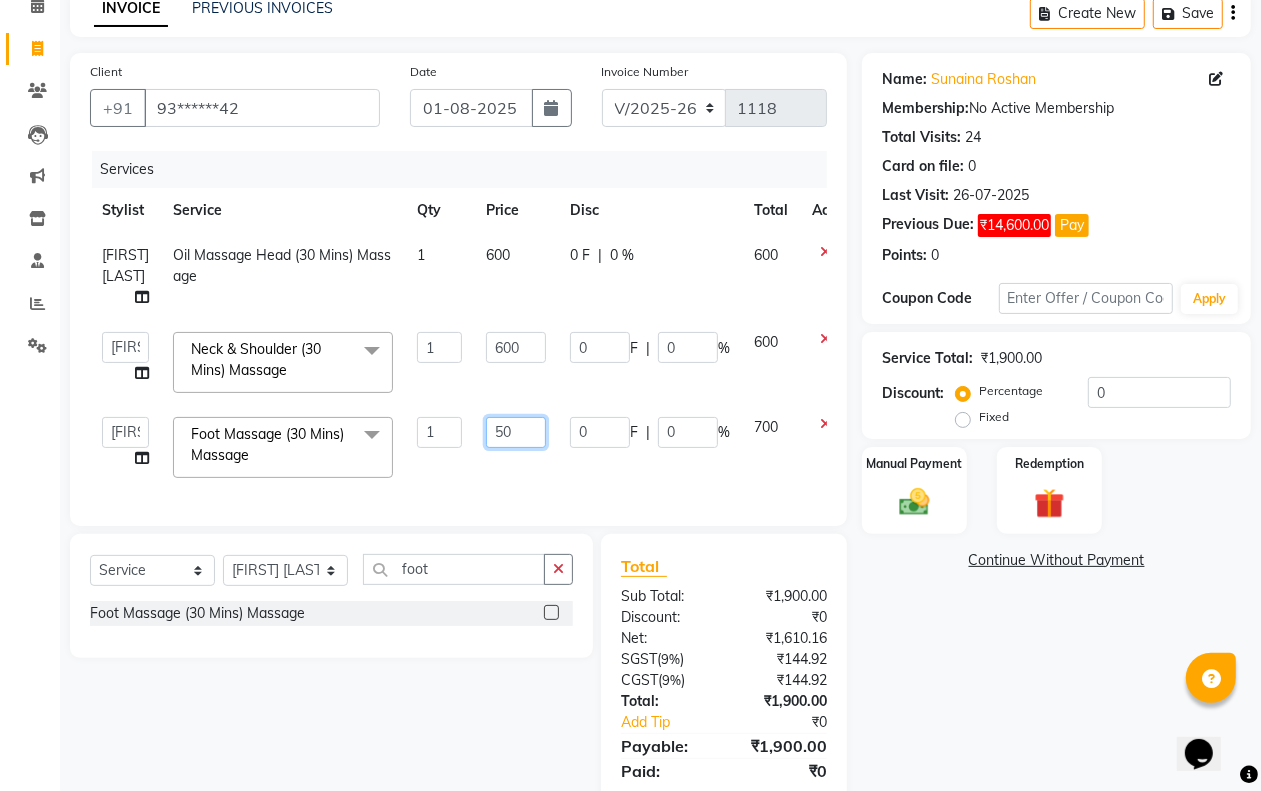 type on "500" 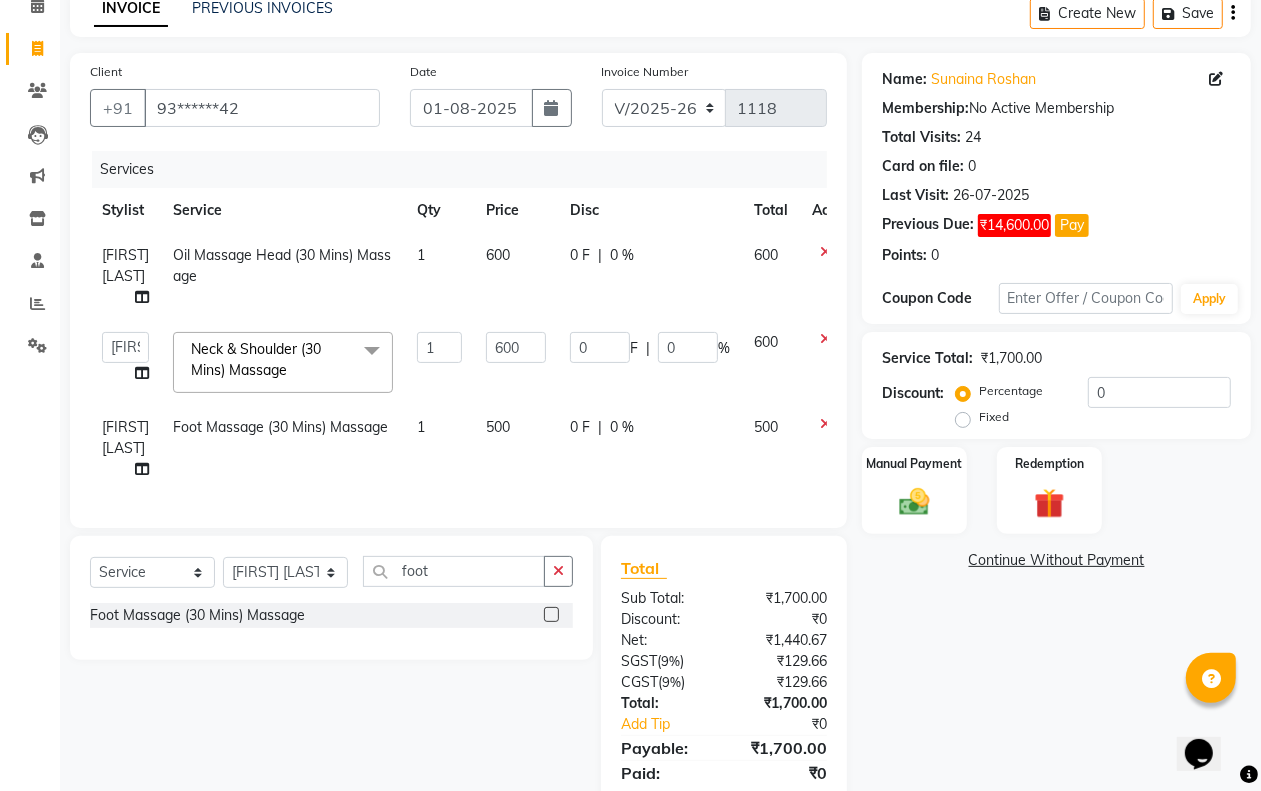 click on "500" 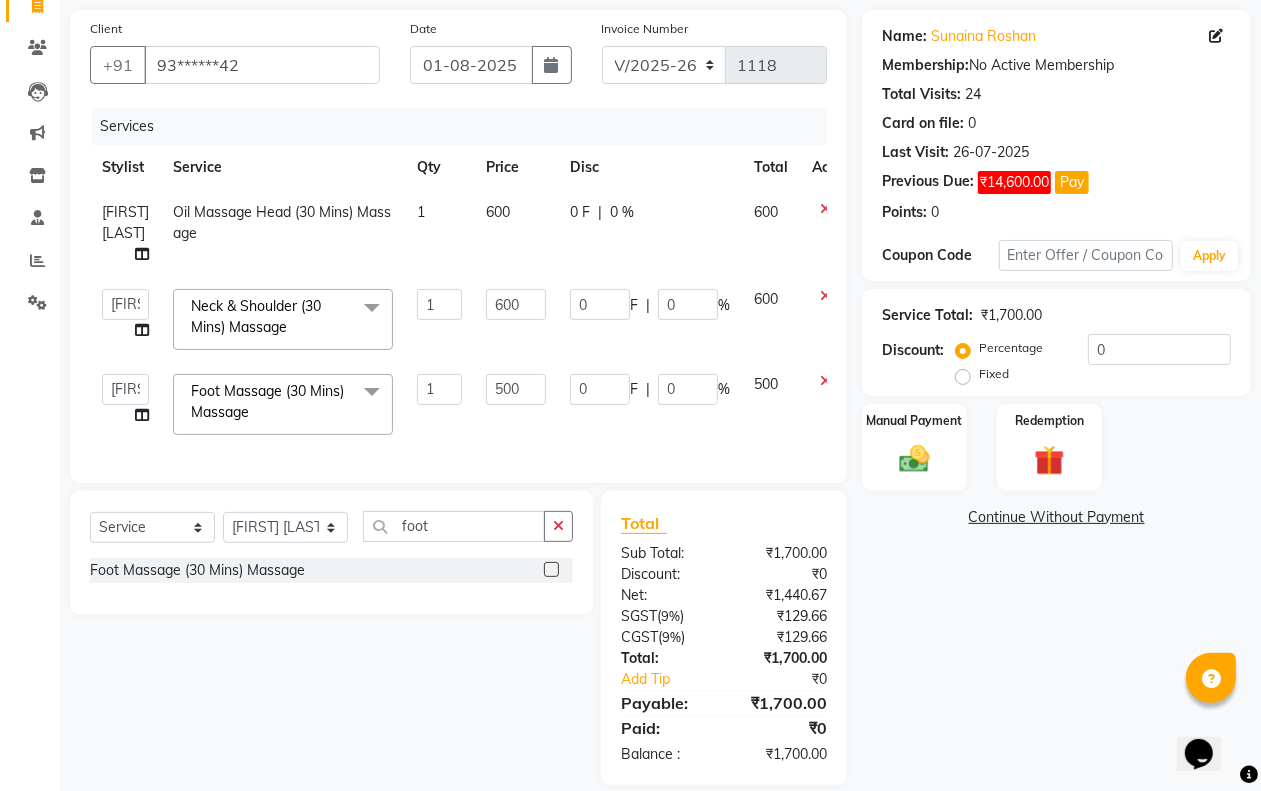 scroll, scrollTop: 182, scrollLeft: 0, axis: vertical 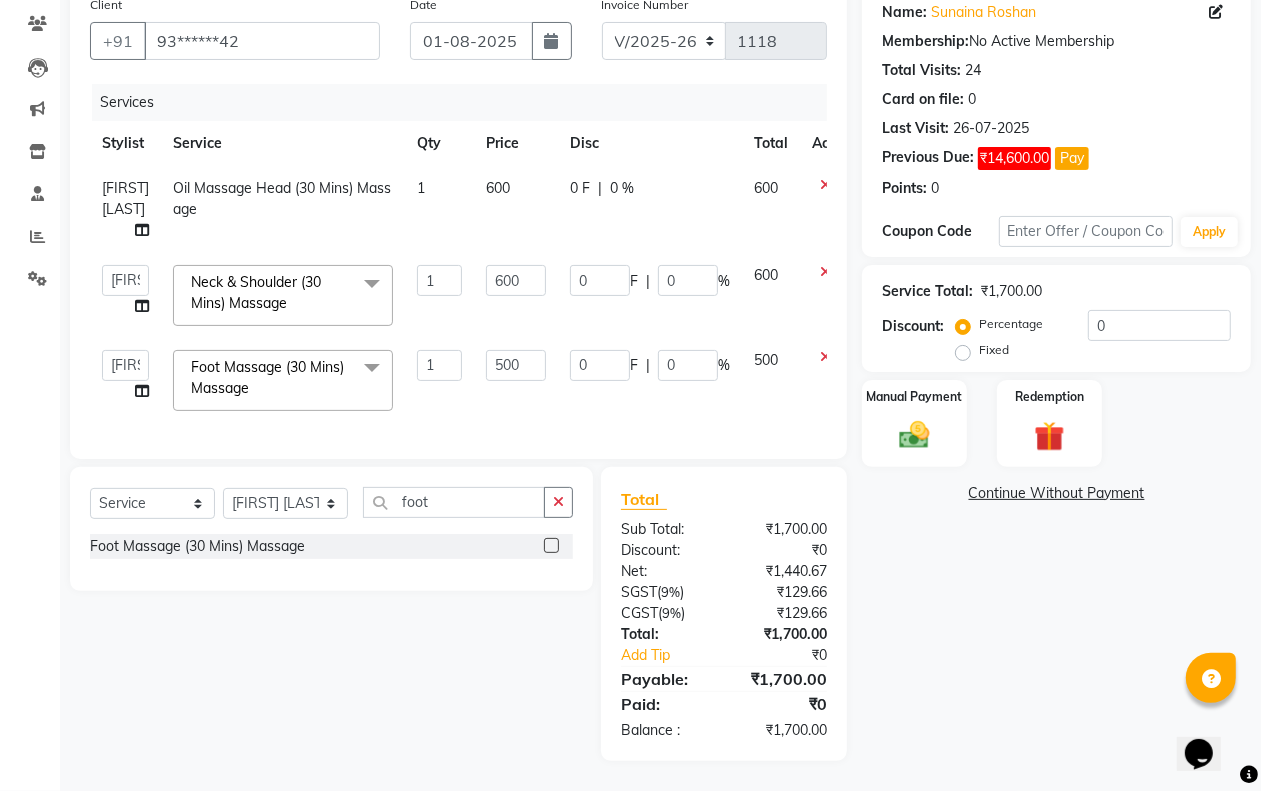 click on "Select  Service  Product  Membership  Package Voucher Prepaid Gift Card  Select Stylist Aditi Admin Anam  Sheikh  Arifa Shaikh Danish  Salamani Farida Fatima Kasbe Namya salian Rashi Mayur Sakina Rupani Shefali  shetty Shuaib Salamani Sumaiya sayed Sushma Pelage foot Foot Massage (30 Mins) Massage" 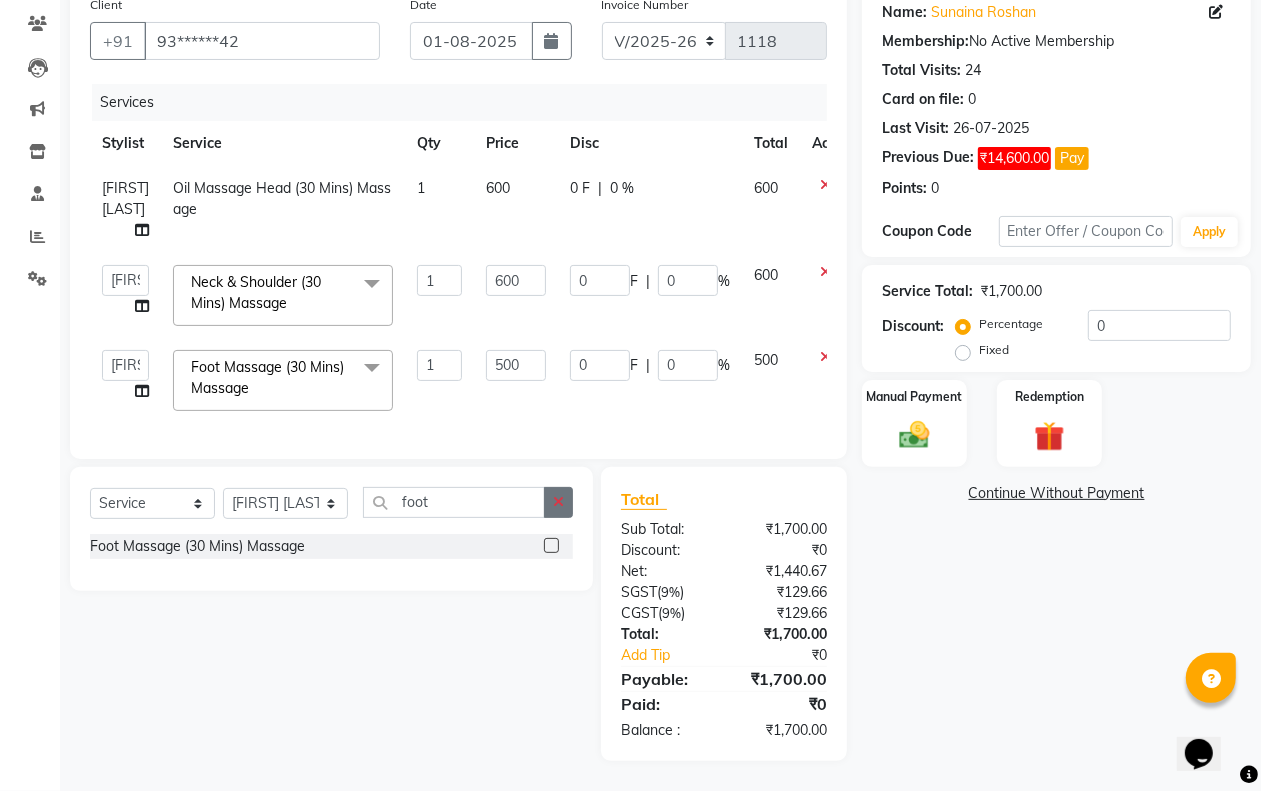 click 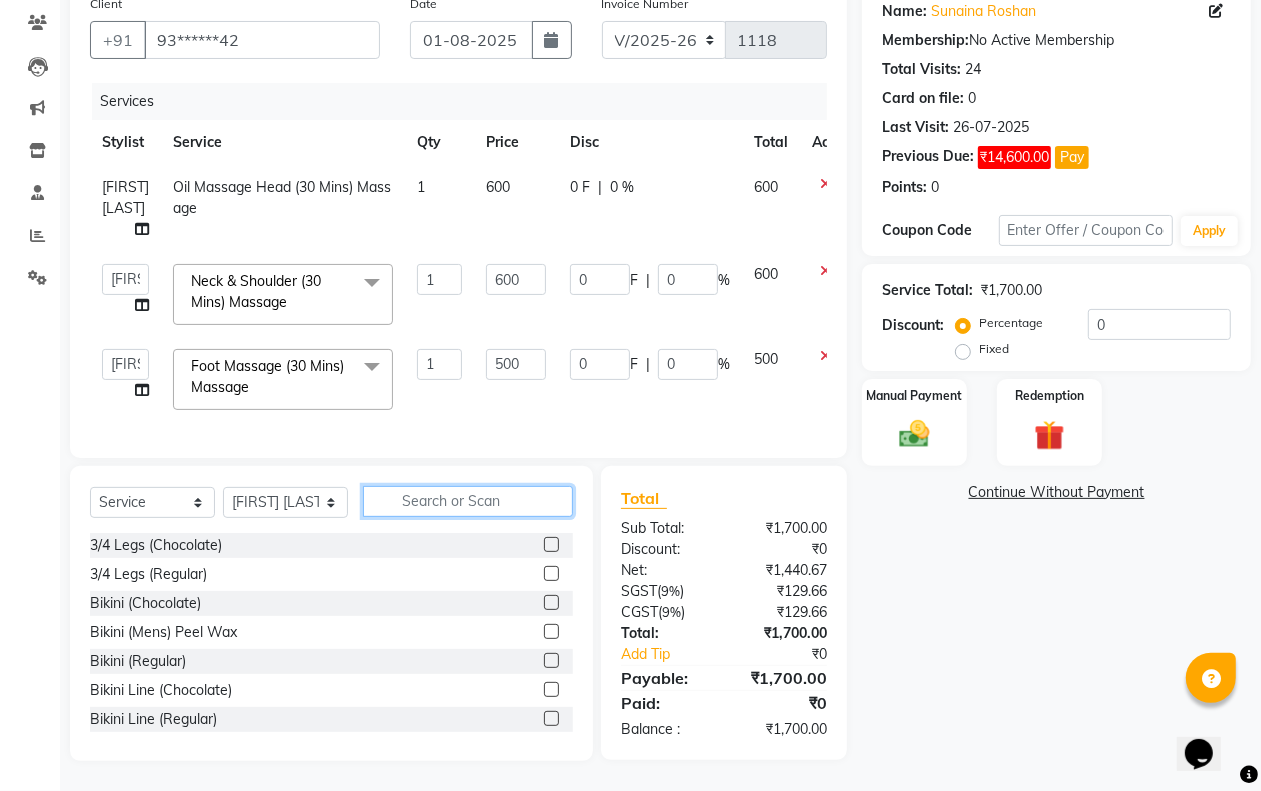click 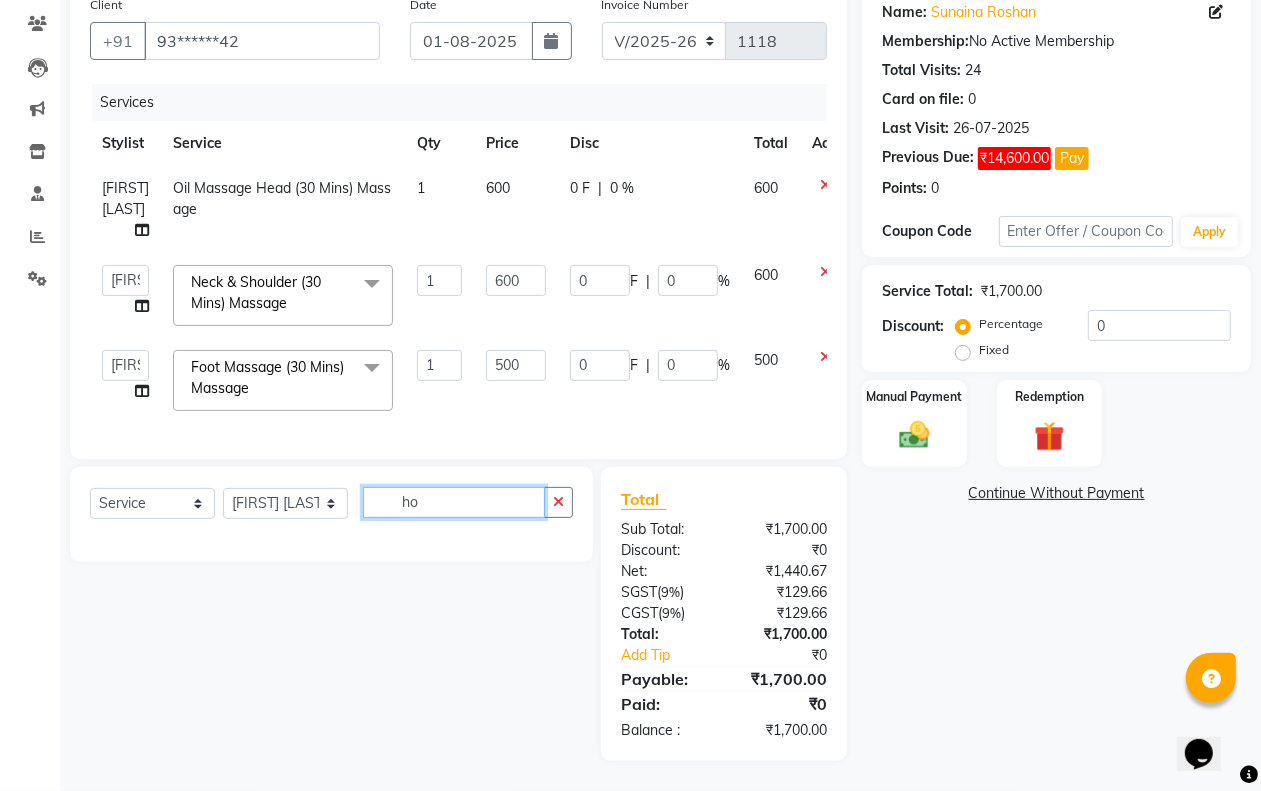 type on "h" 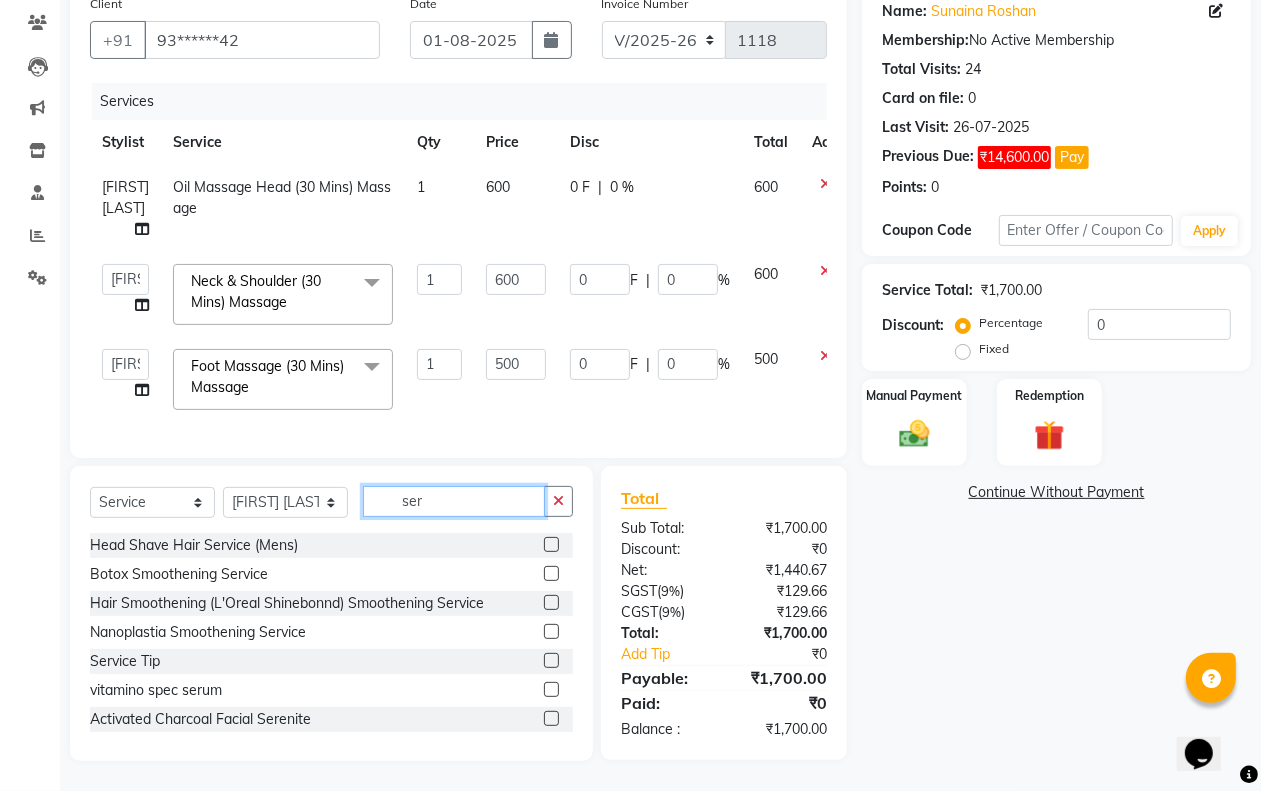 type on "ser" 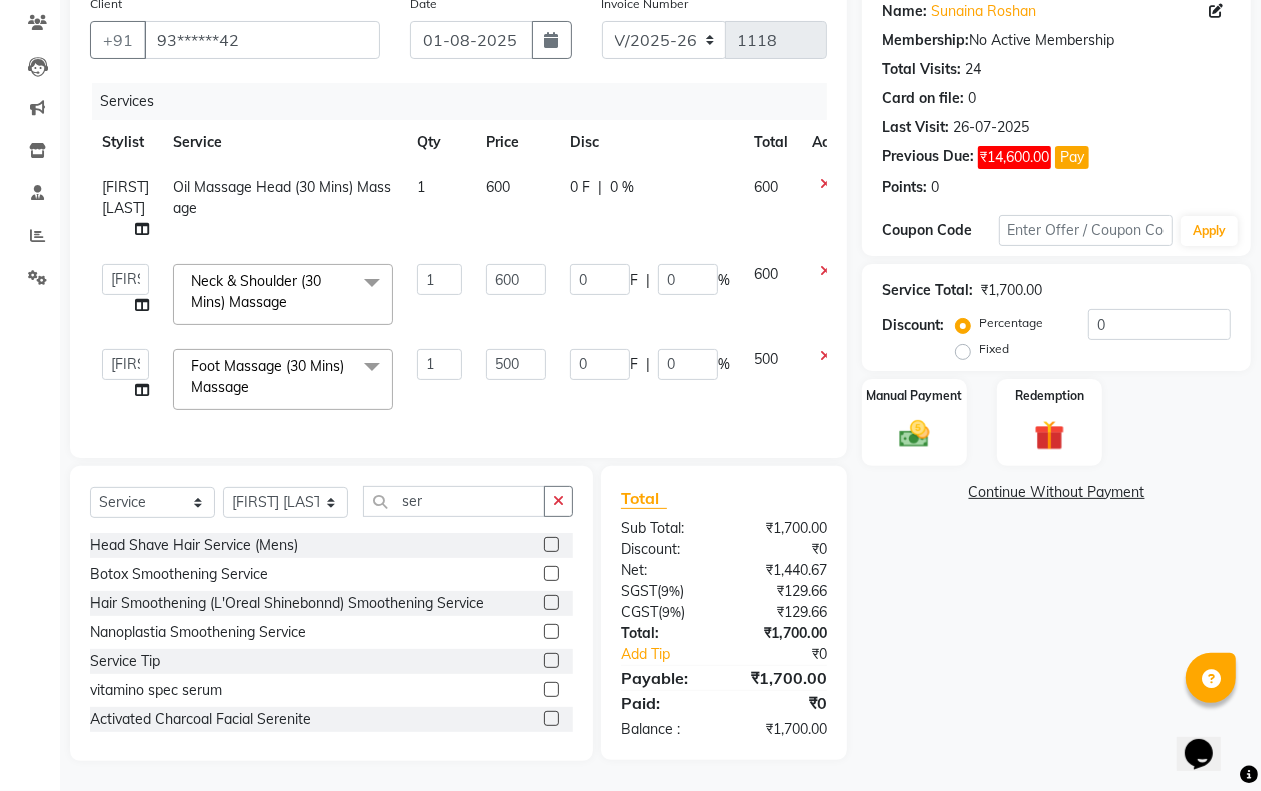 click 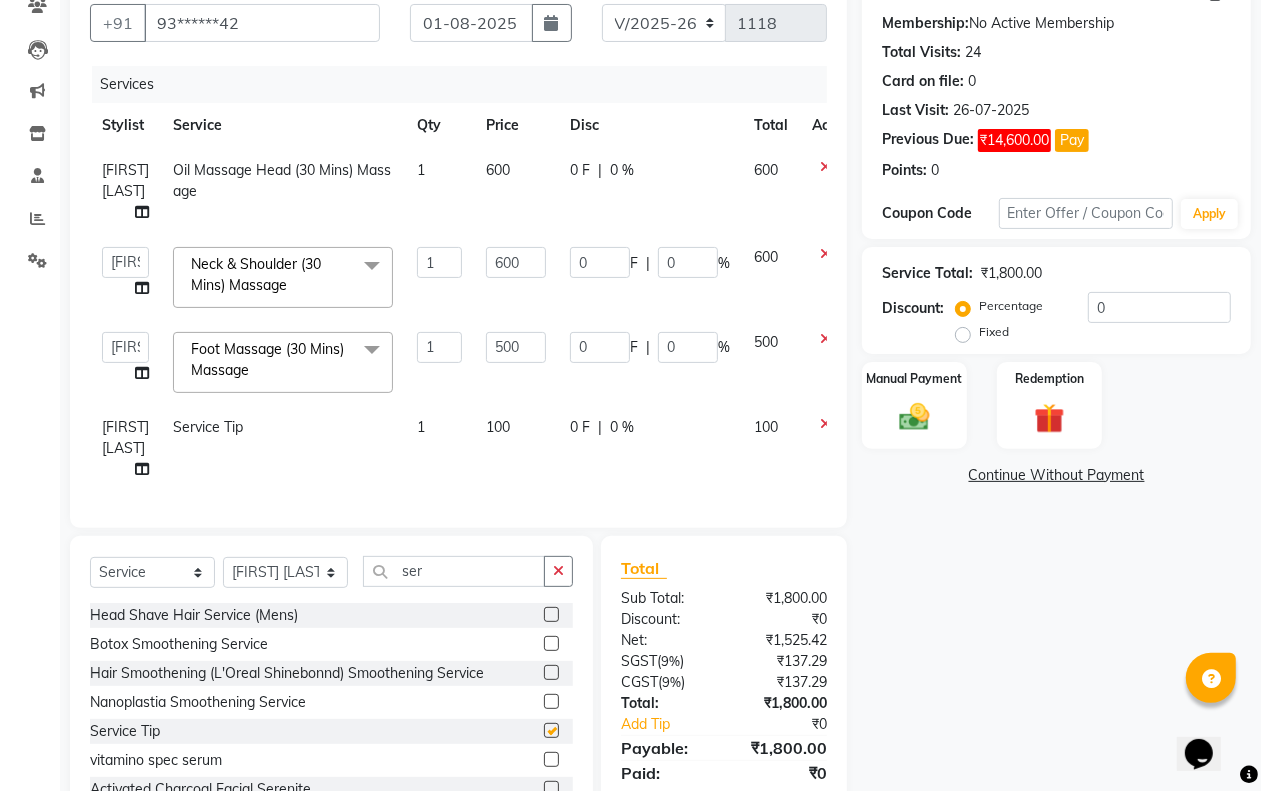 checkbox on "false" 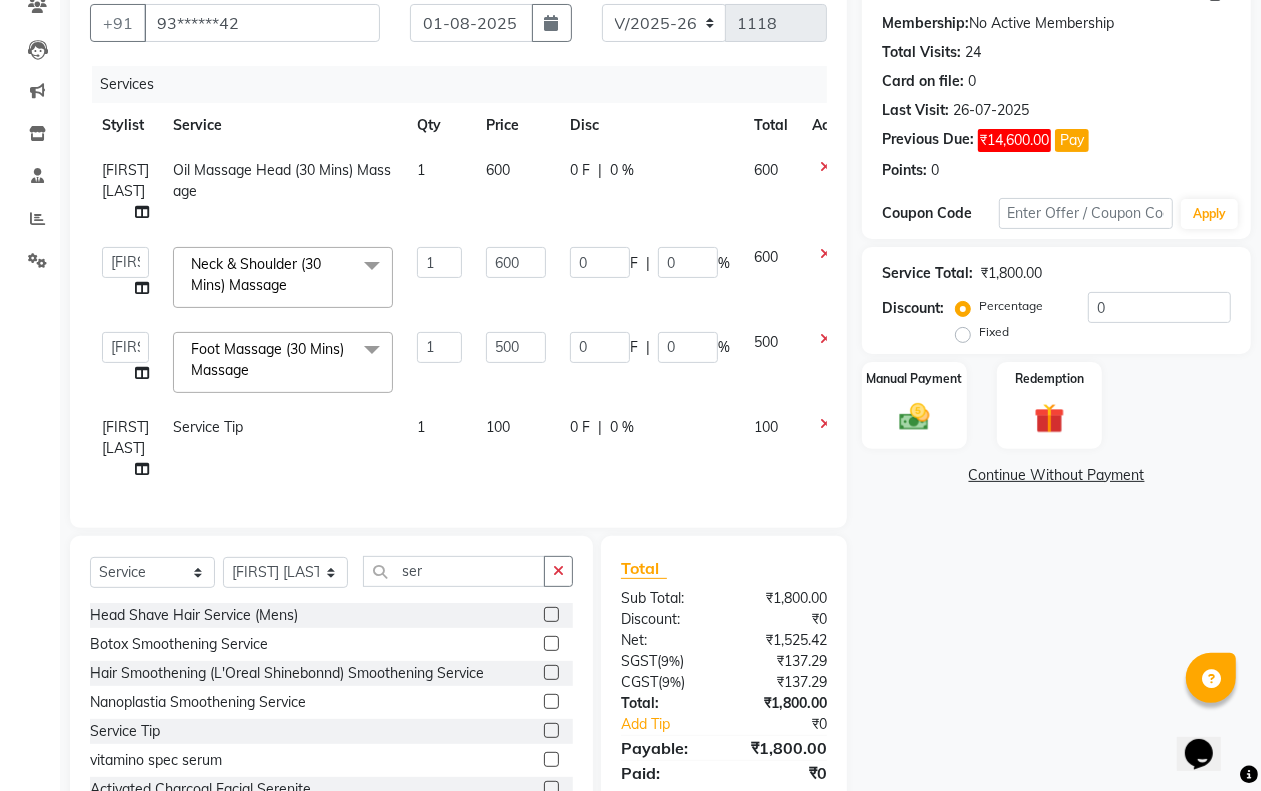 click on "100" 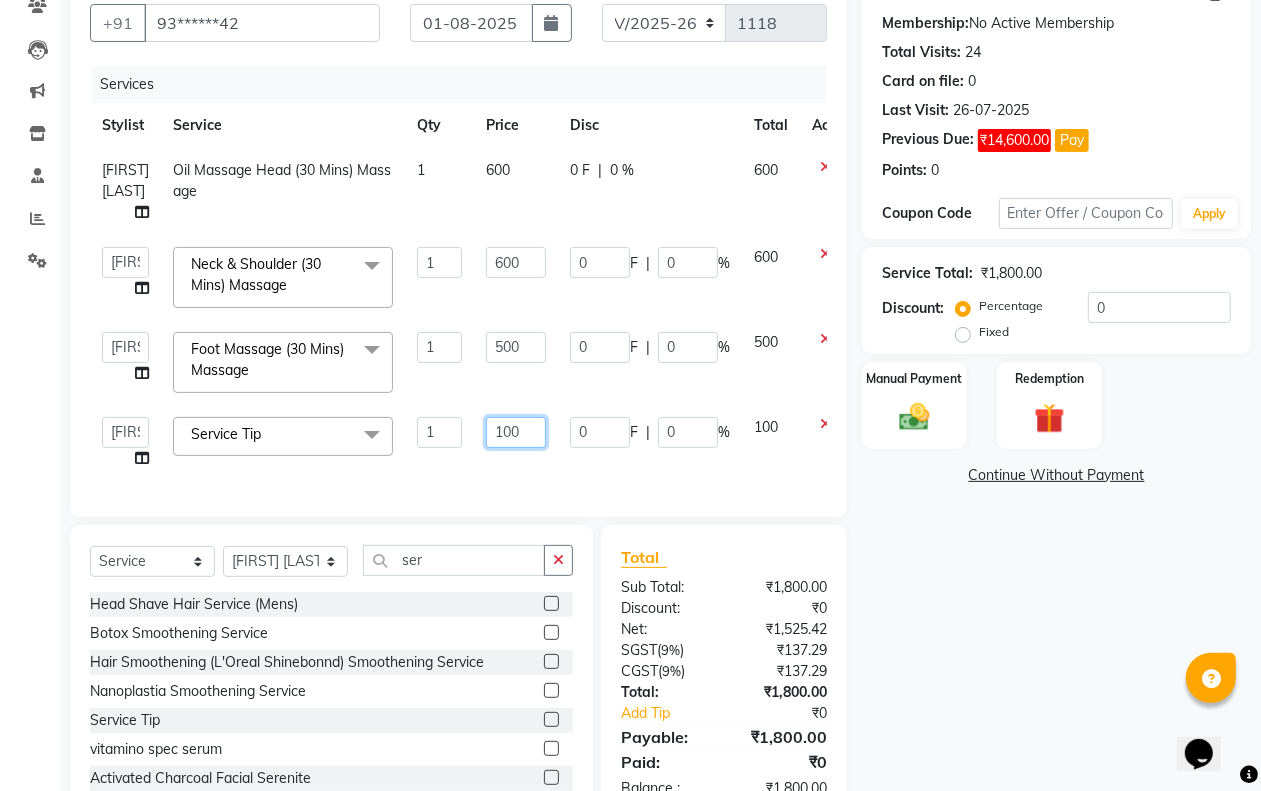 click on "100" 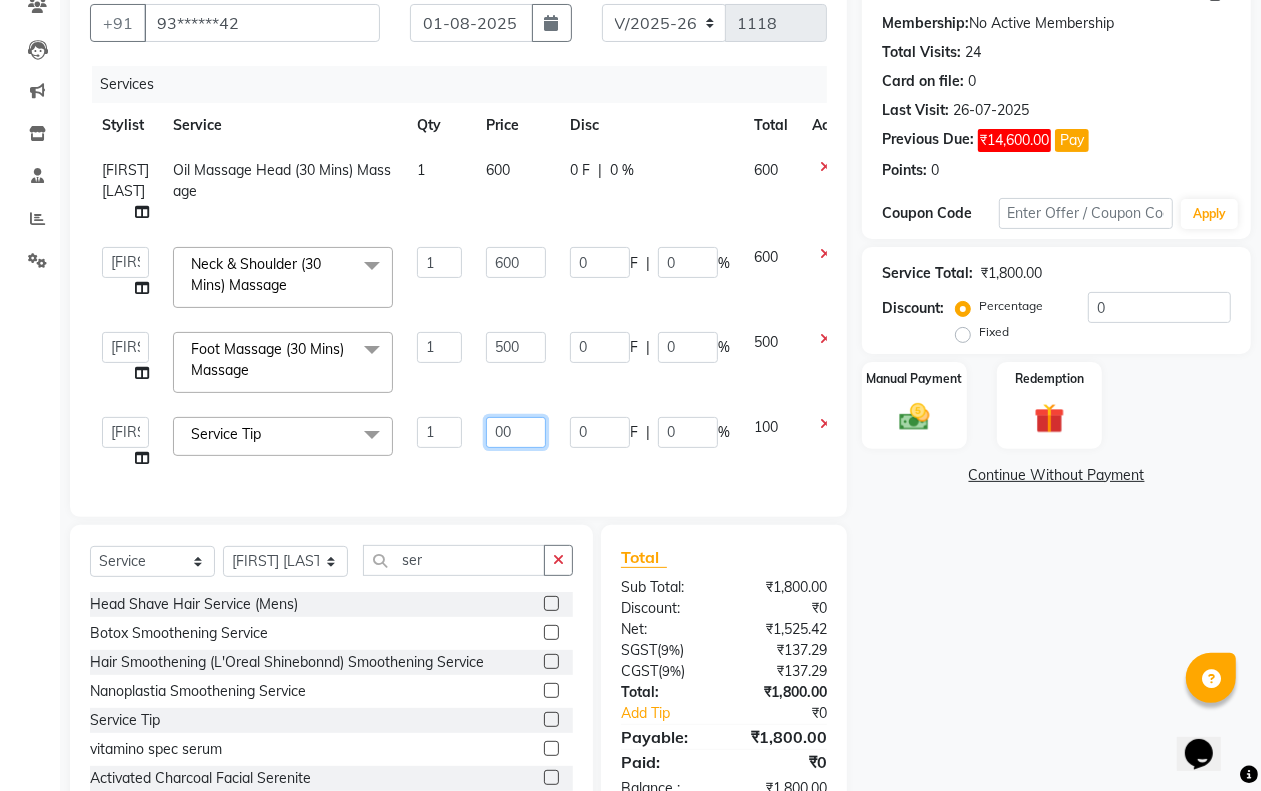 type on "500" 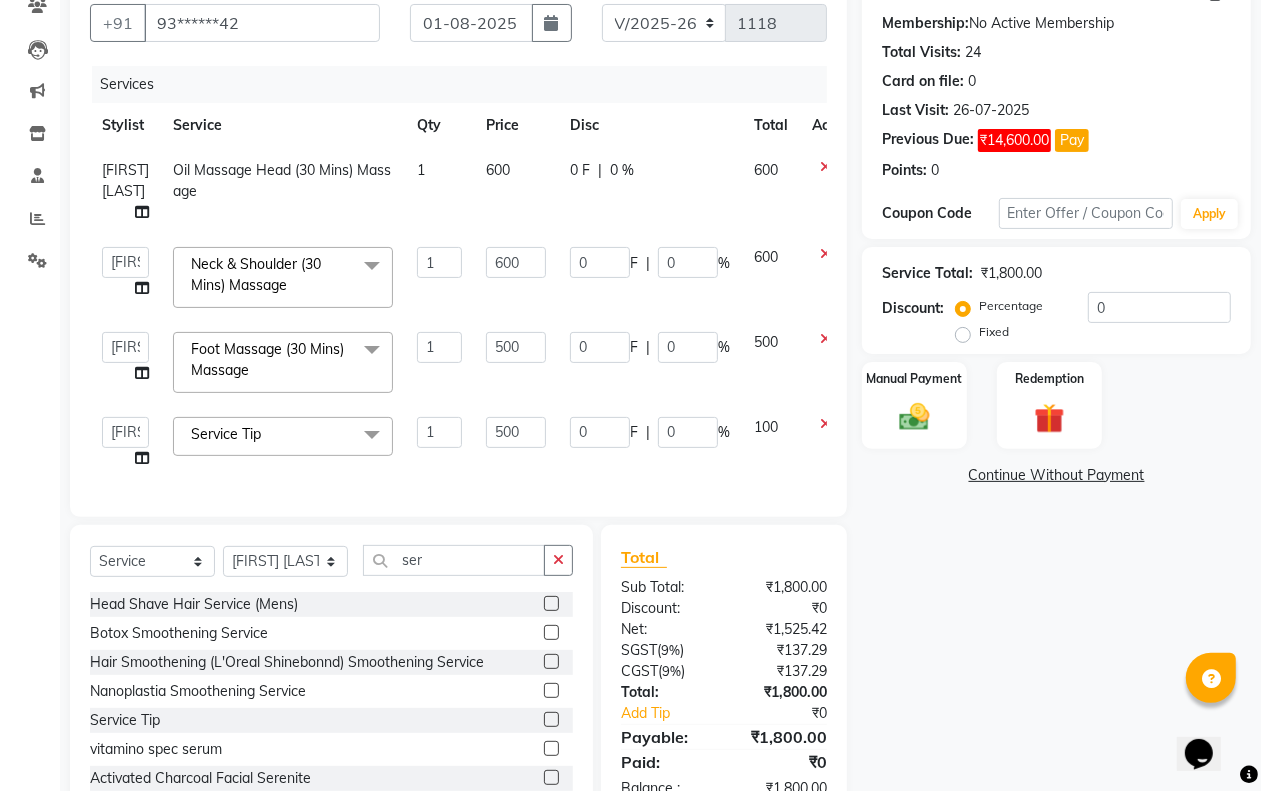click on "500" 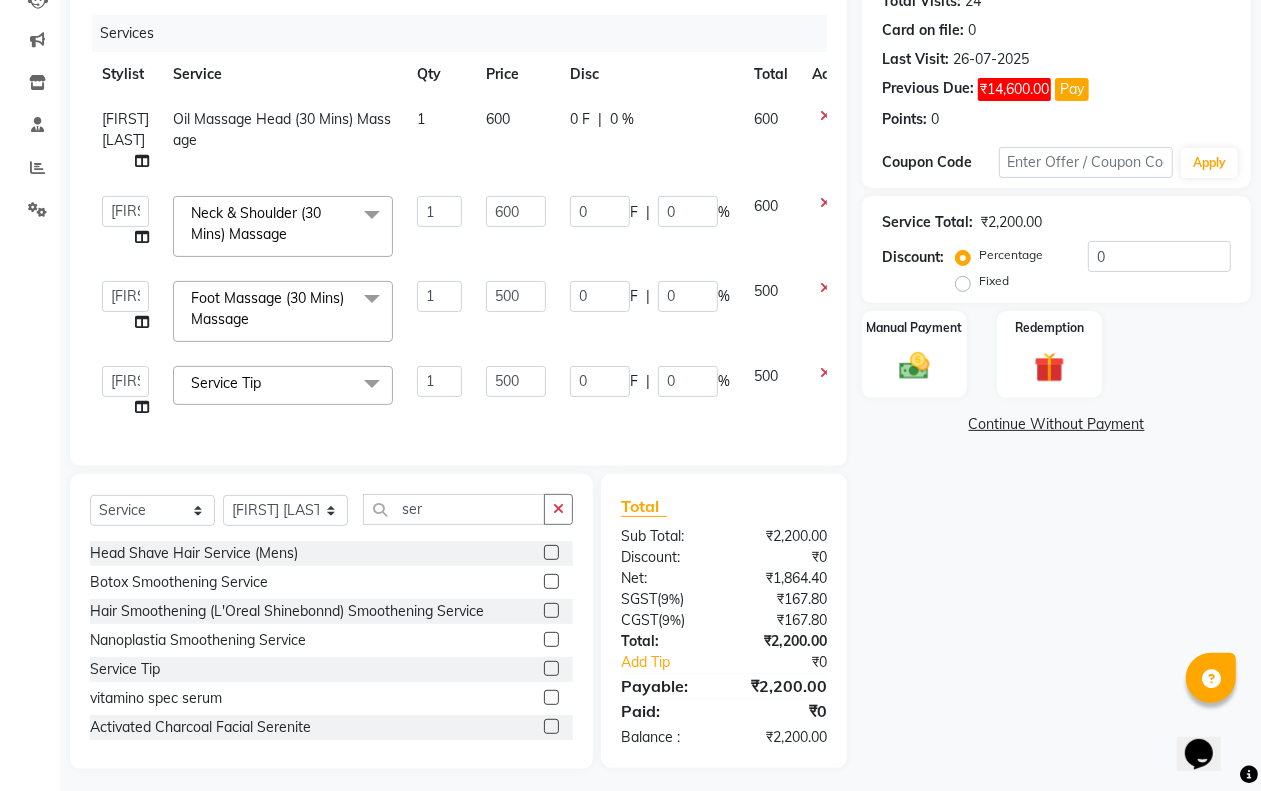 scroll, scrollTop: 260, scrollLeft: 0, axis: vertical 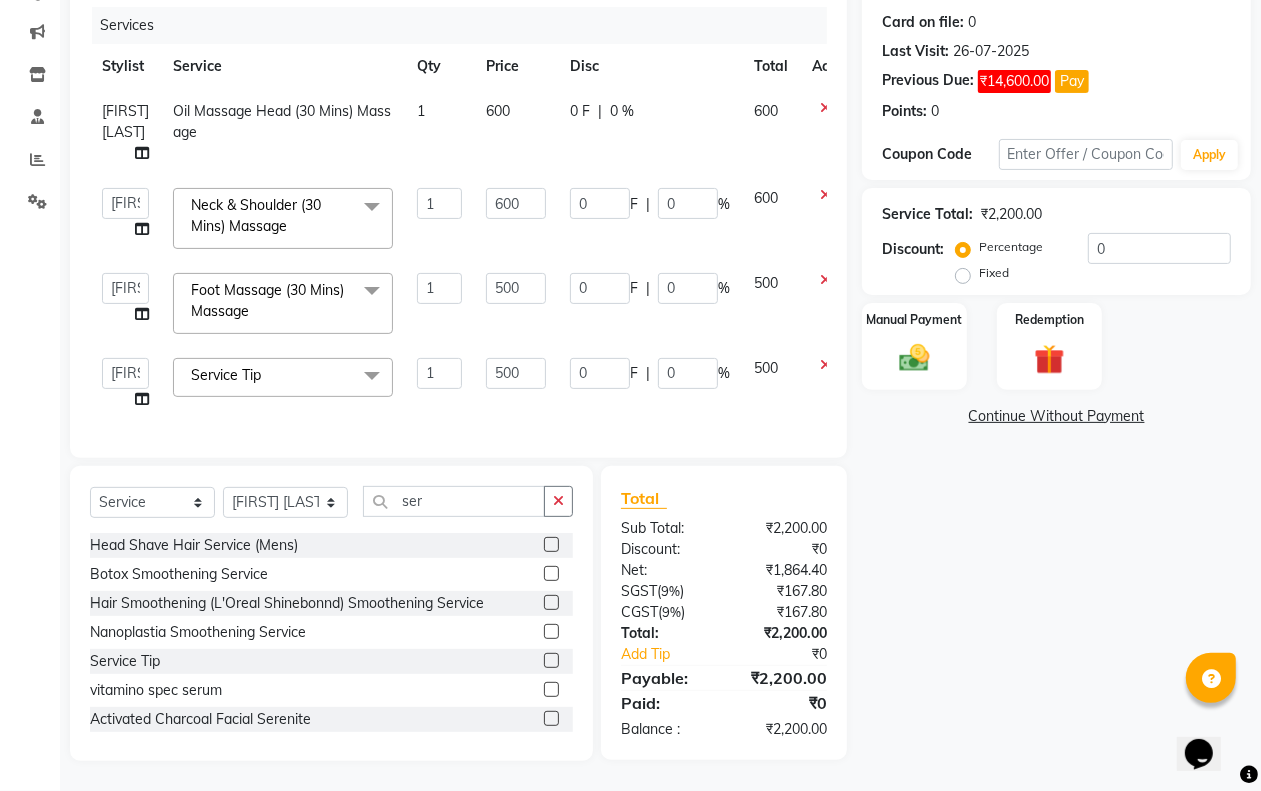click on "Continue Without Payment" 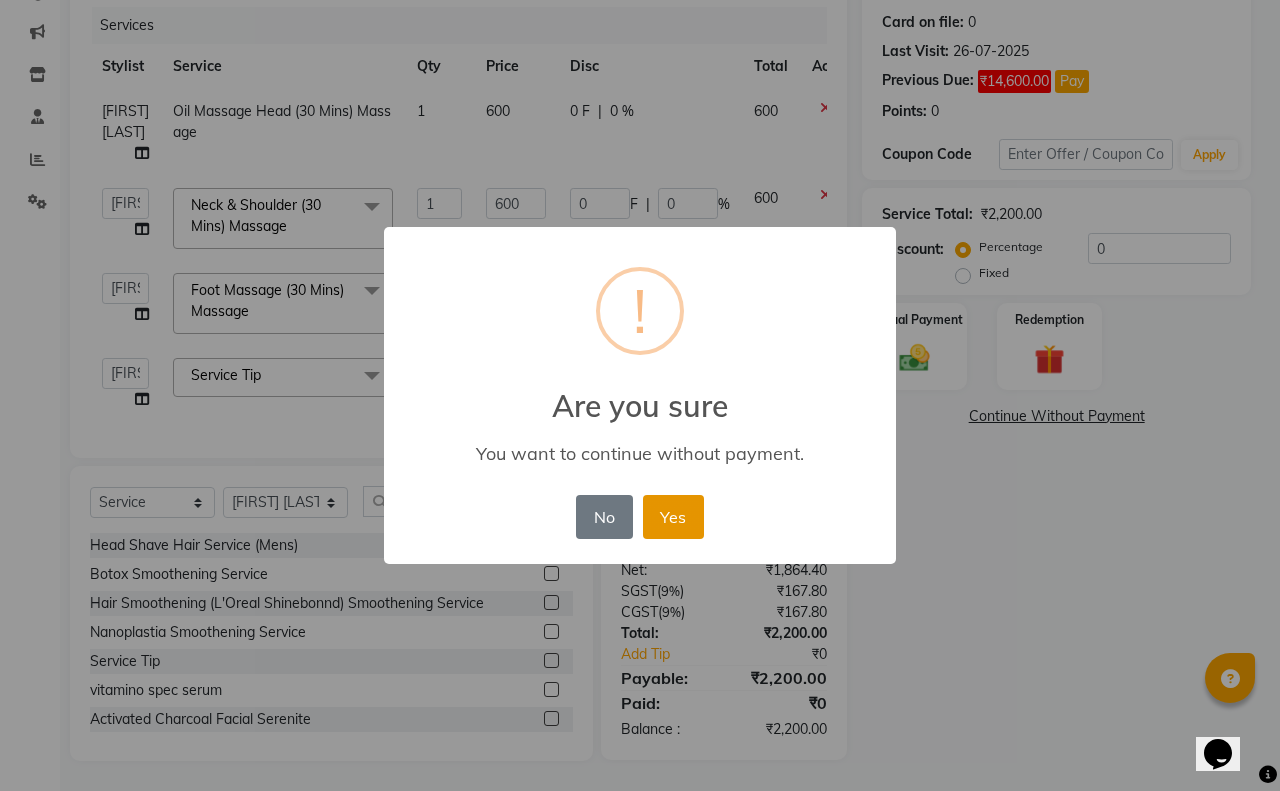 click on "Yes" at bounding box center [673, 517] 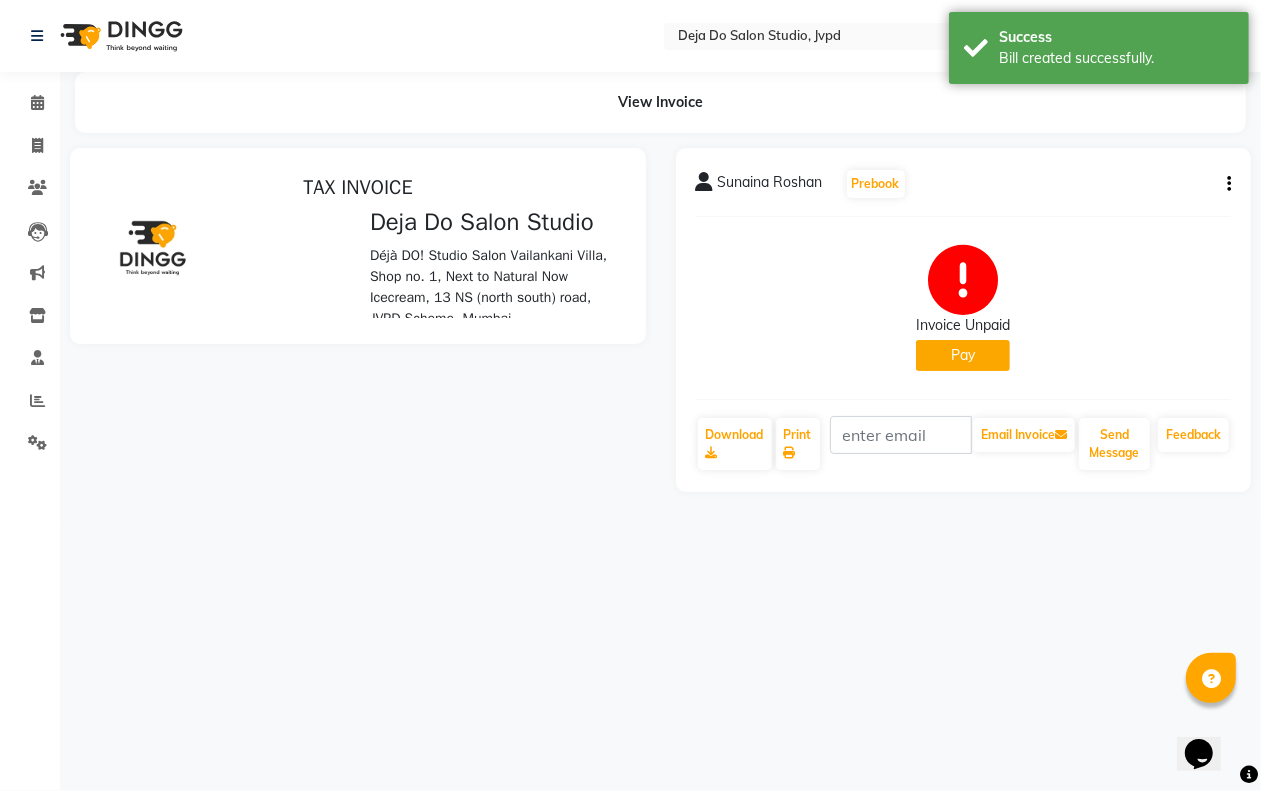 scroll, scrollTop: 0, scrollLeft: 0, axis: both 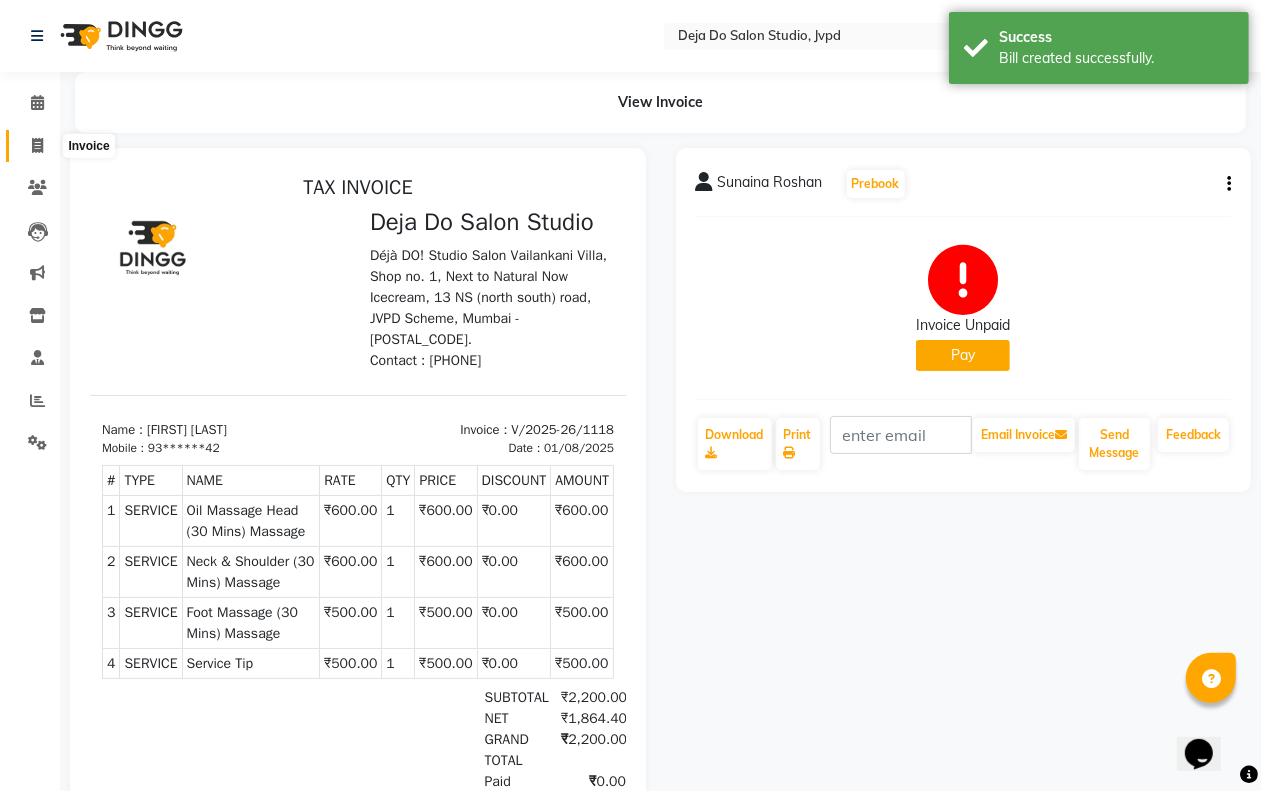 click 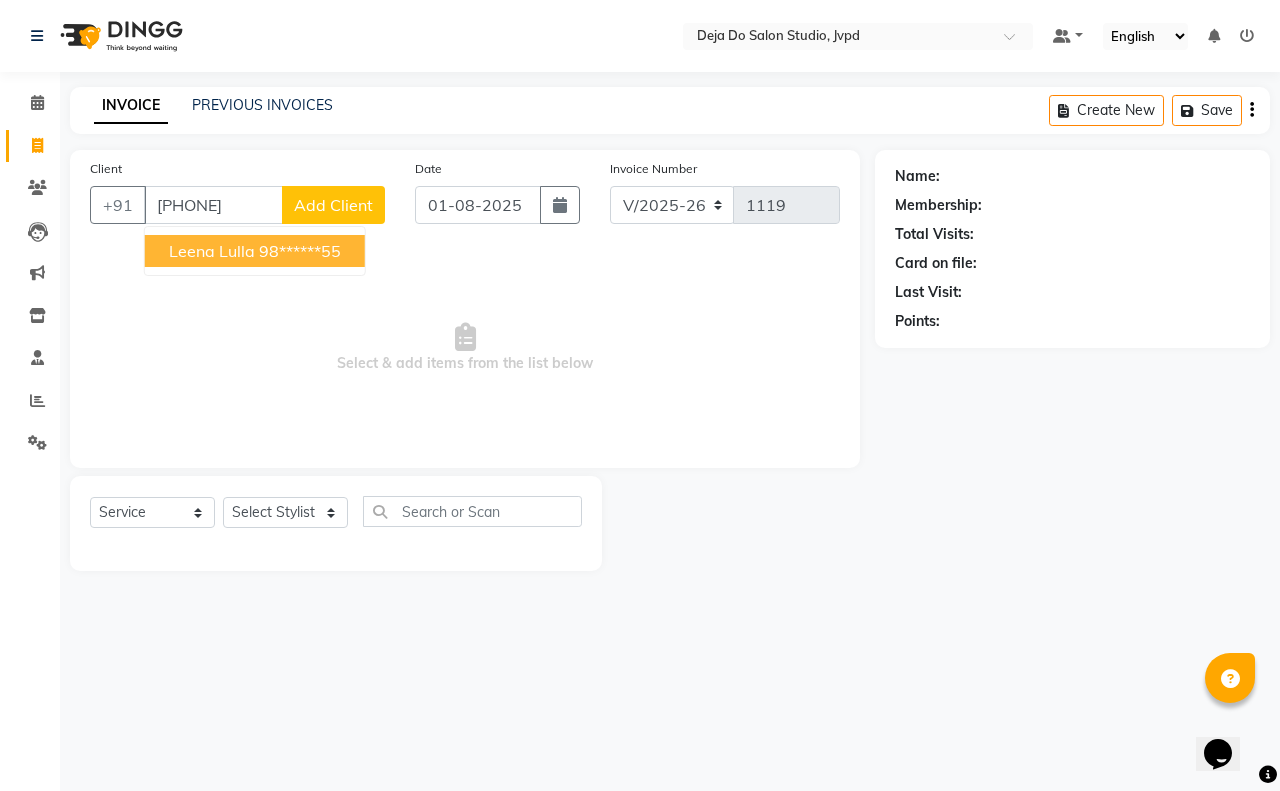 click on "[PHONE]" at bounding box center (213, 205) 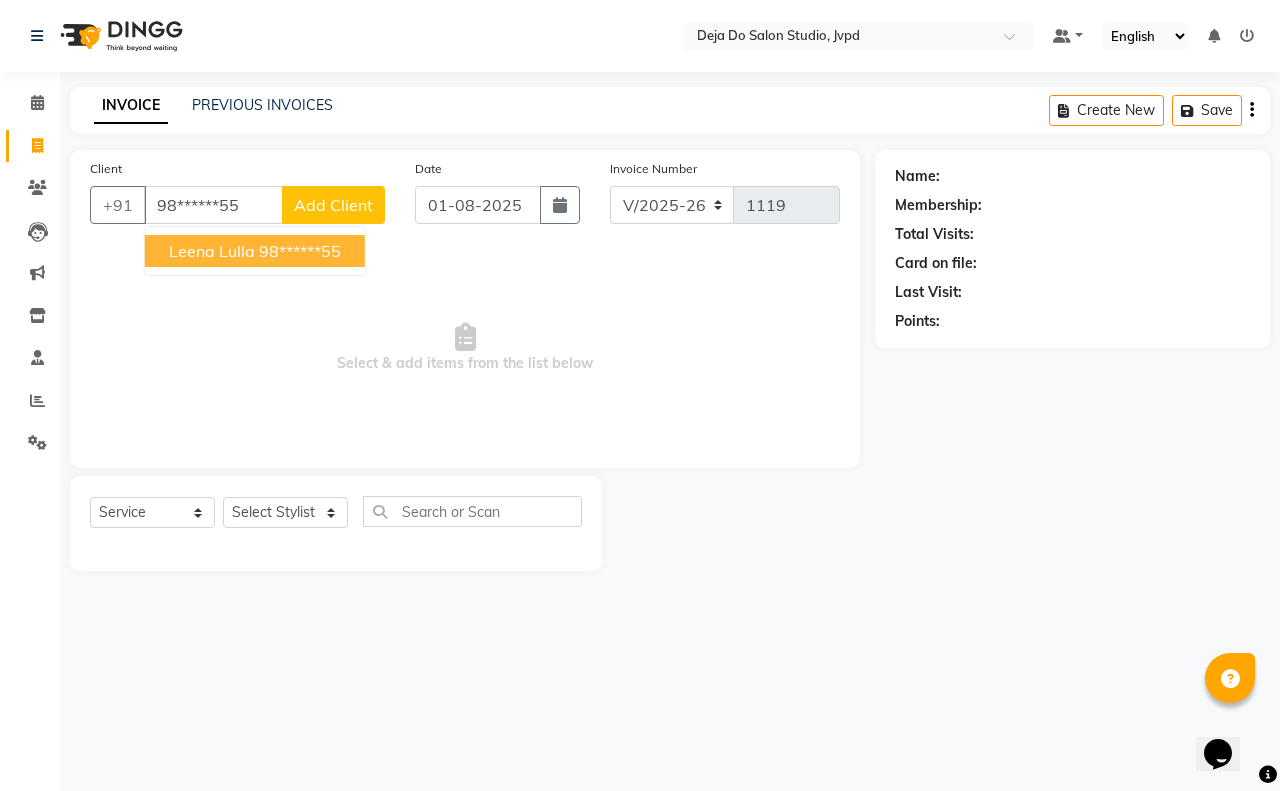 type on "98******55" 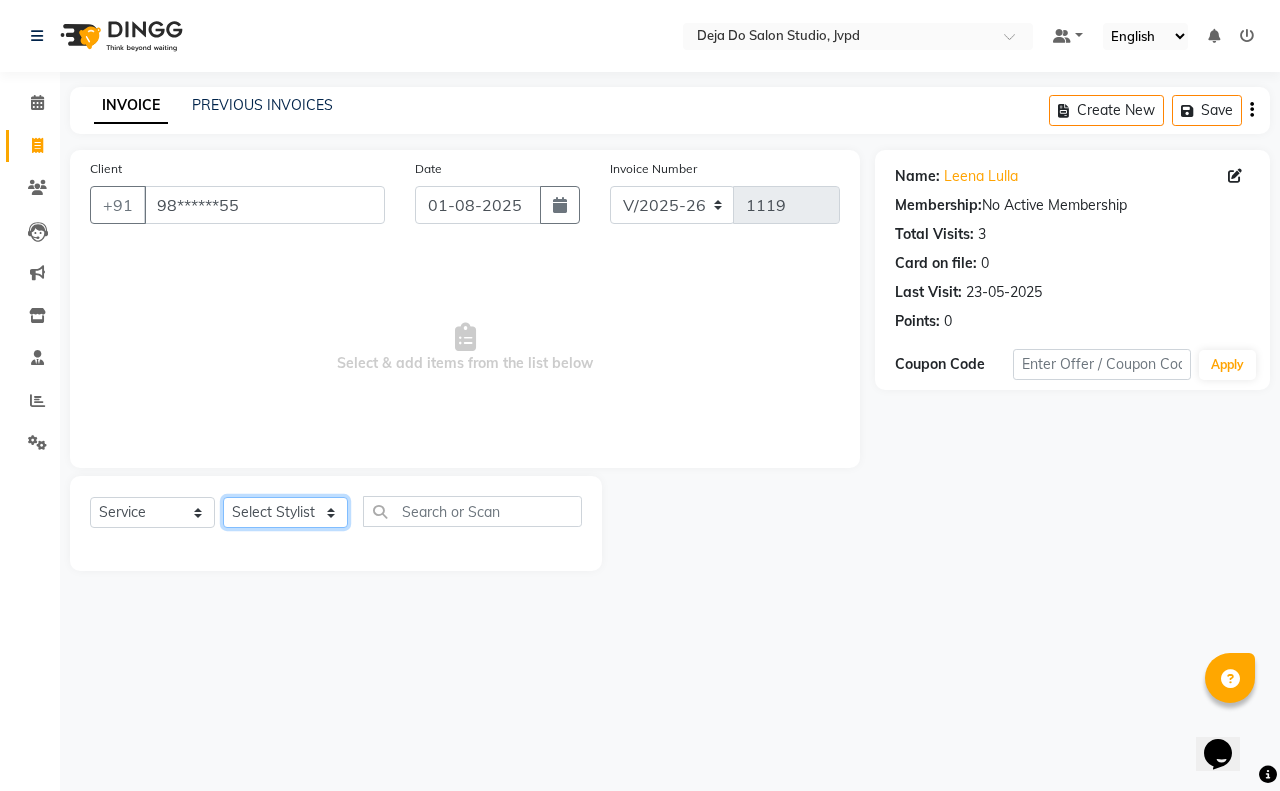 click on "Select Stylist Aditi Admin Anam  Sheikh  Arifa Shaikh Danish  Salamani Farida Fatima Kasbe Namya salian Rashi Mayur Sakina Rupani Shefali  shetty Shuaib Salamani Sumaiya sayed Sushma Pelage" 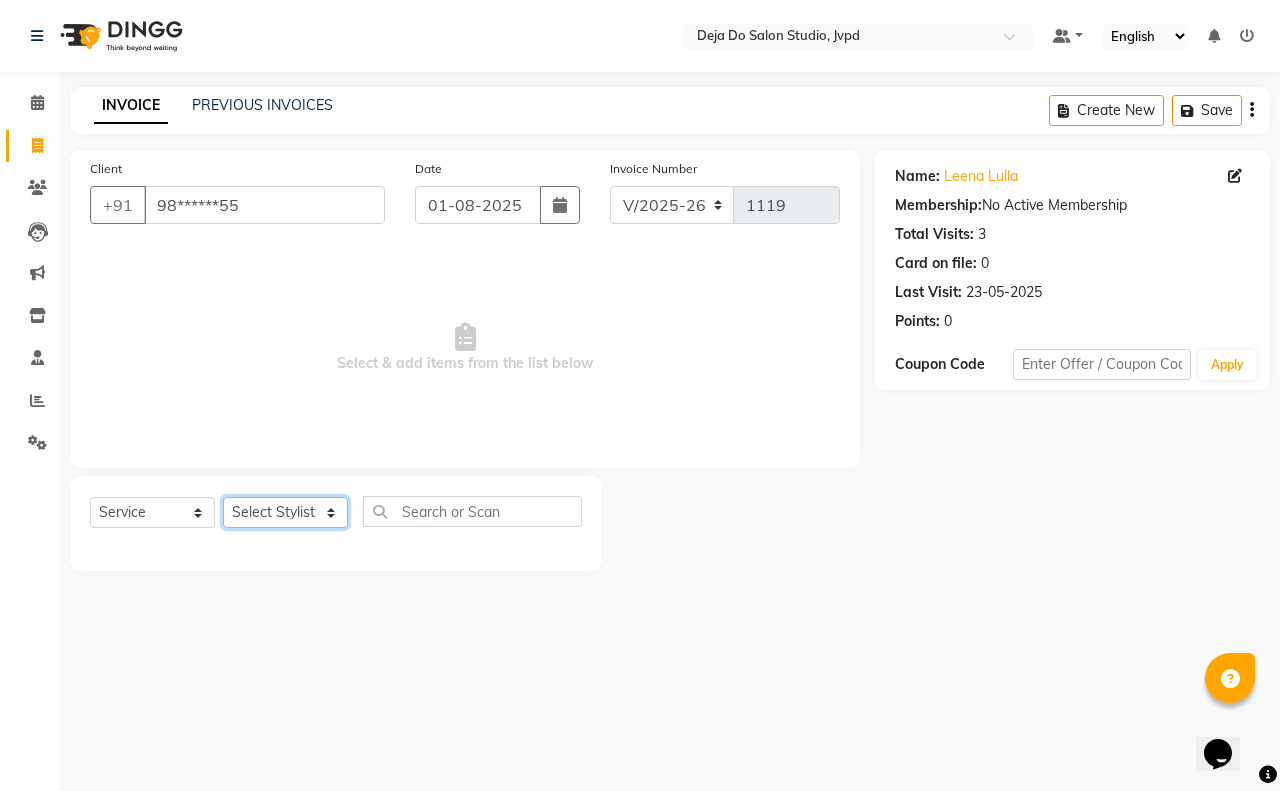 select on "85552" 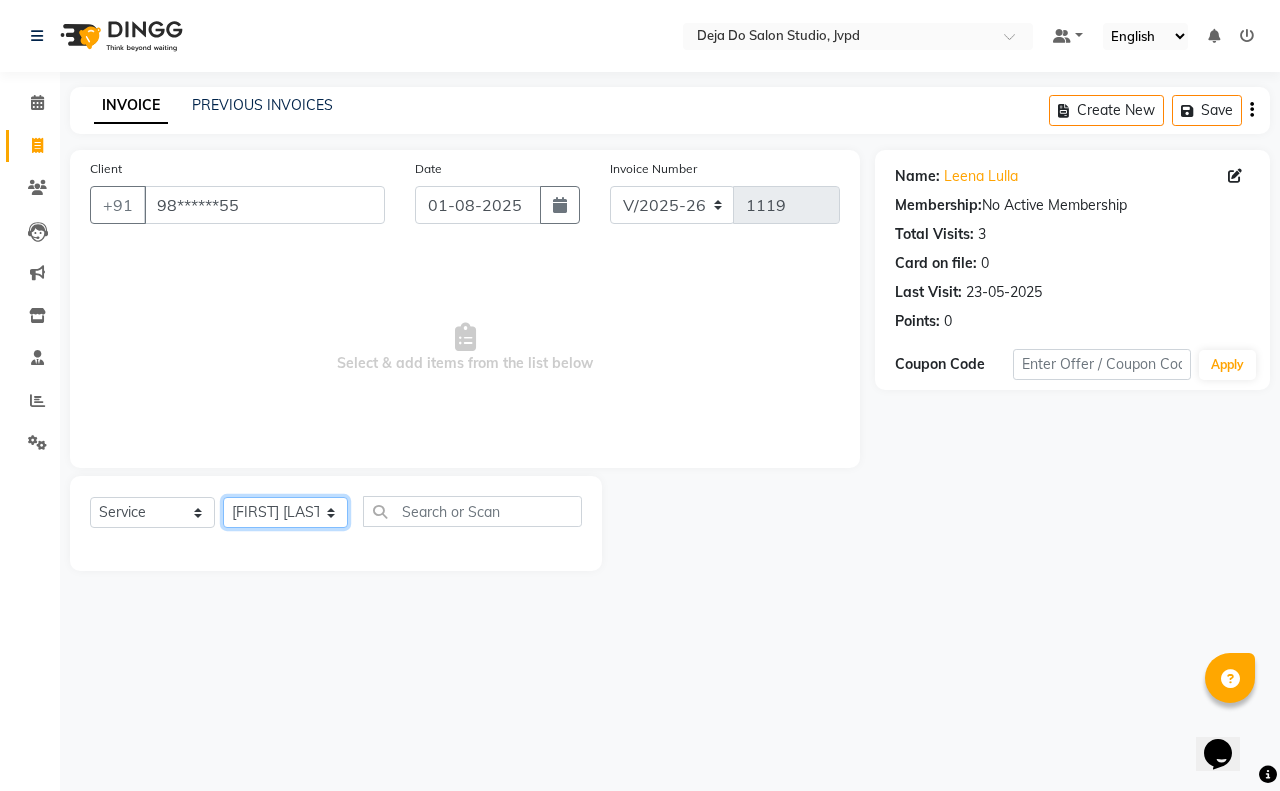click on "Select Stylist Aditi Admin Anam  Sheikh  Arifa Shaikh Danish  Salamani Farida Fatima Kasbe Namya salian Rashi Mayur Sakina Rupani Shefali  shetty Shuaib Salamani Sumaiya sayed Sushma Pelage" 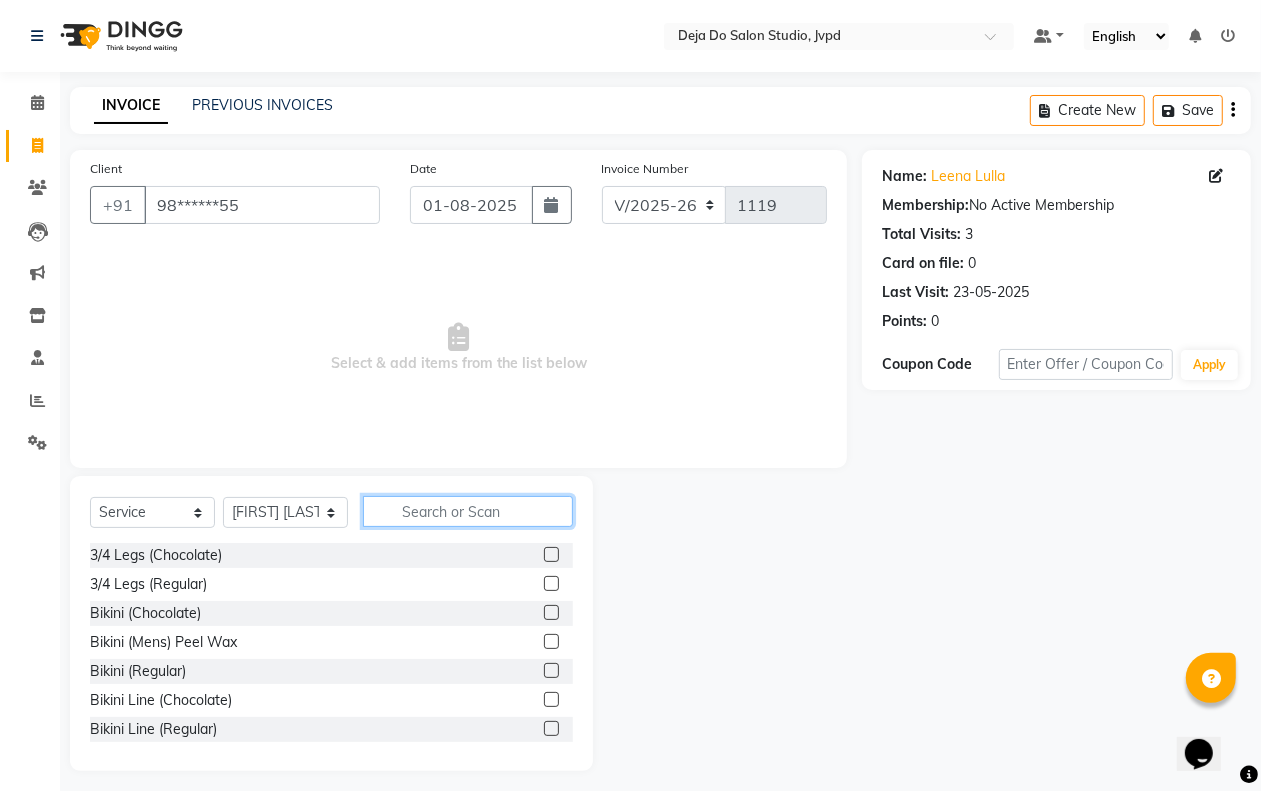 click 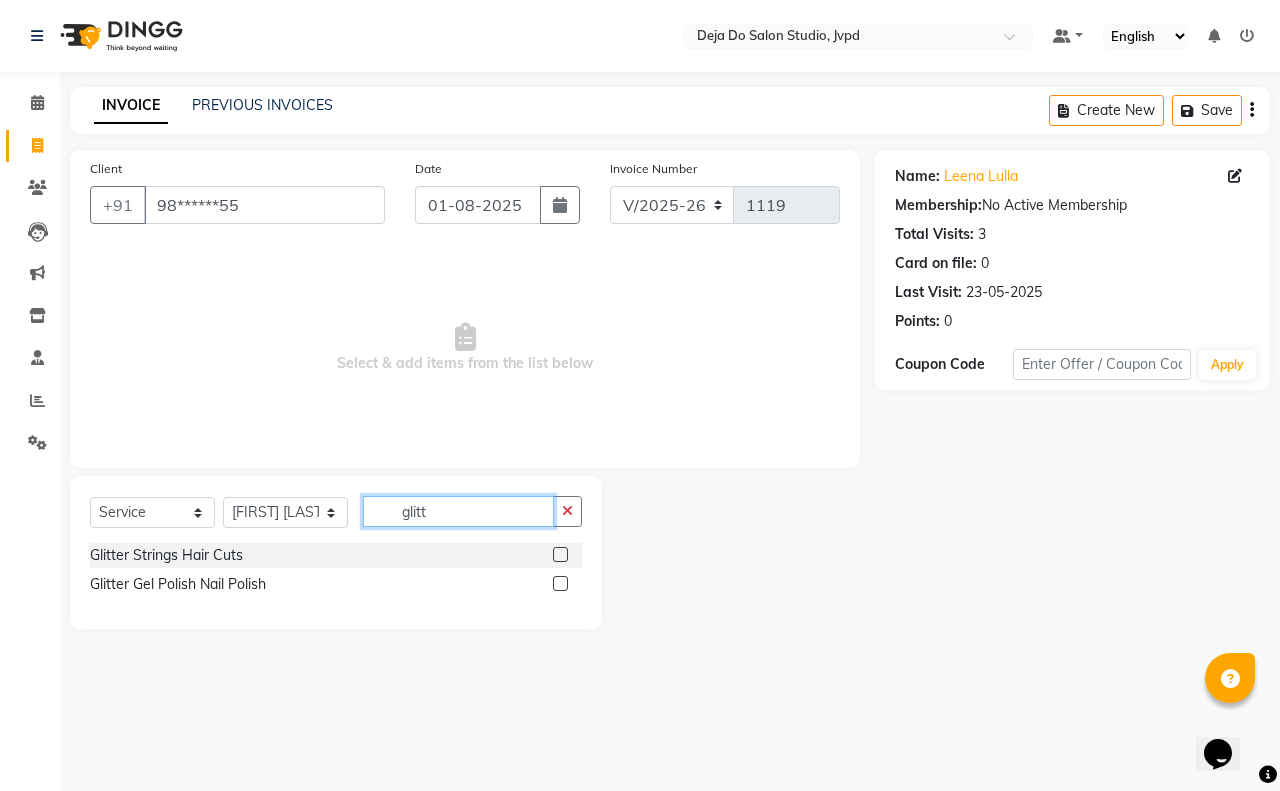 type on "glitt" 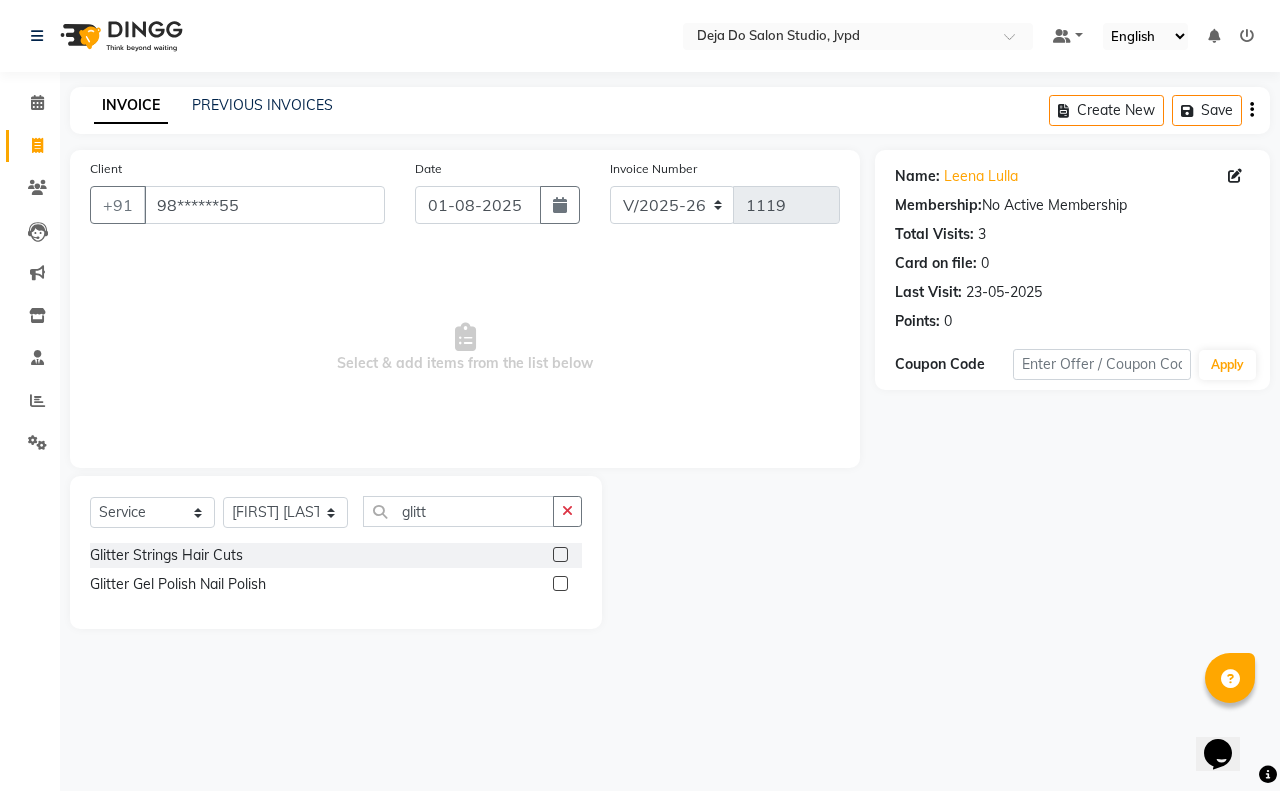 click 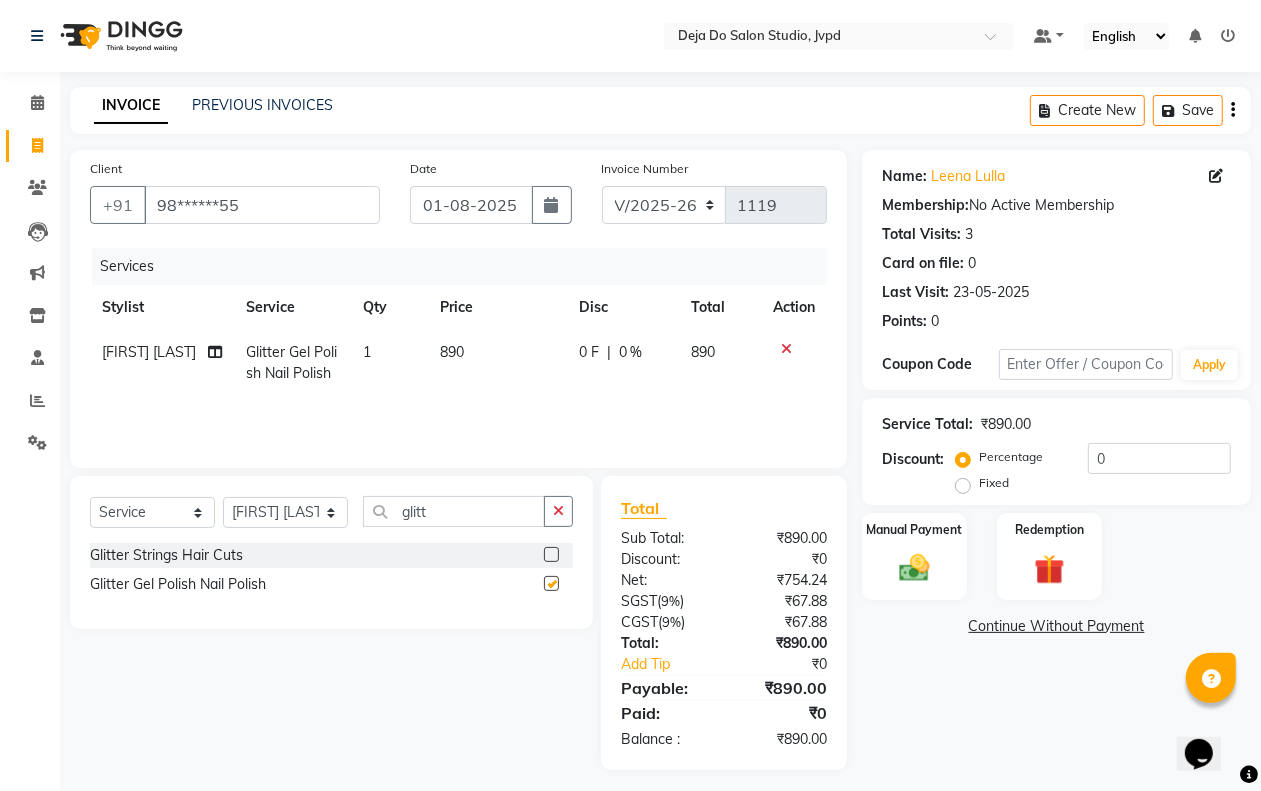 checkbox on "false" 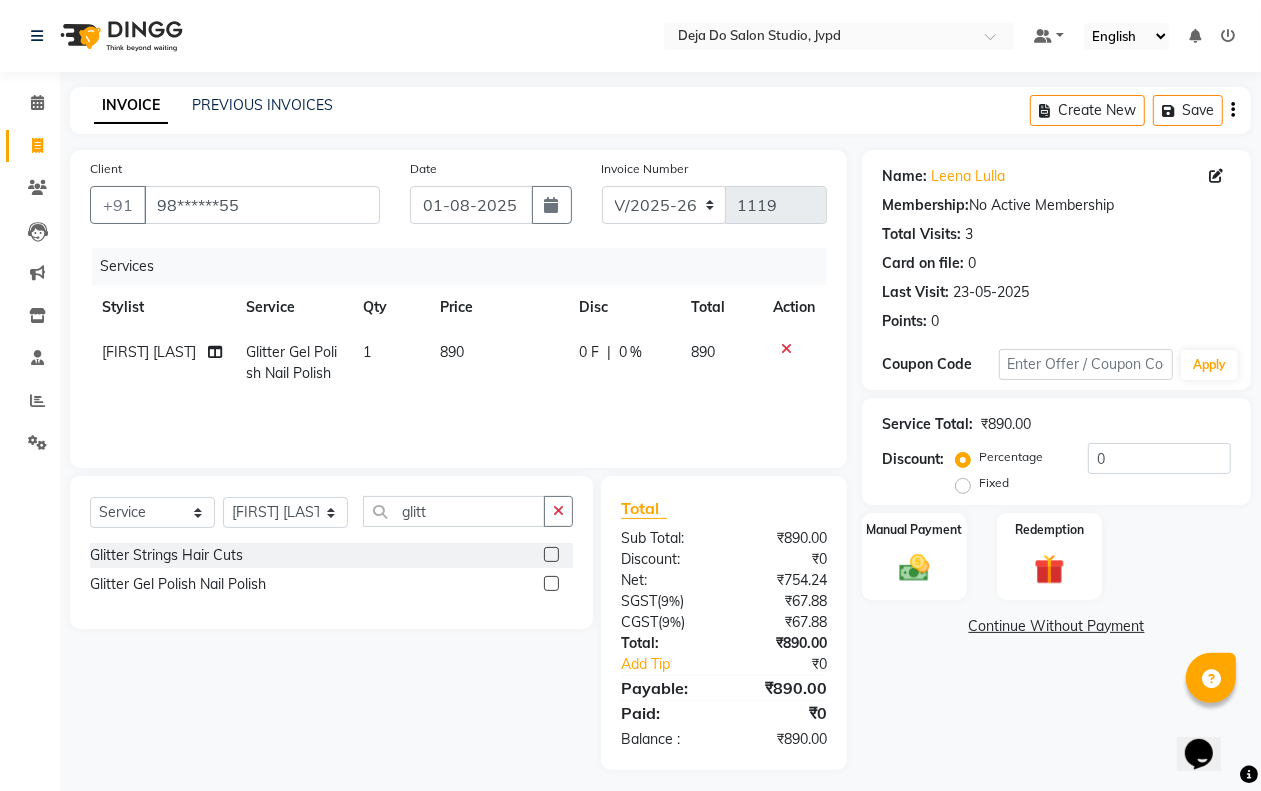 click on "890" 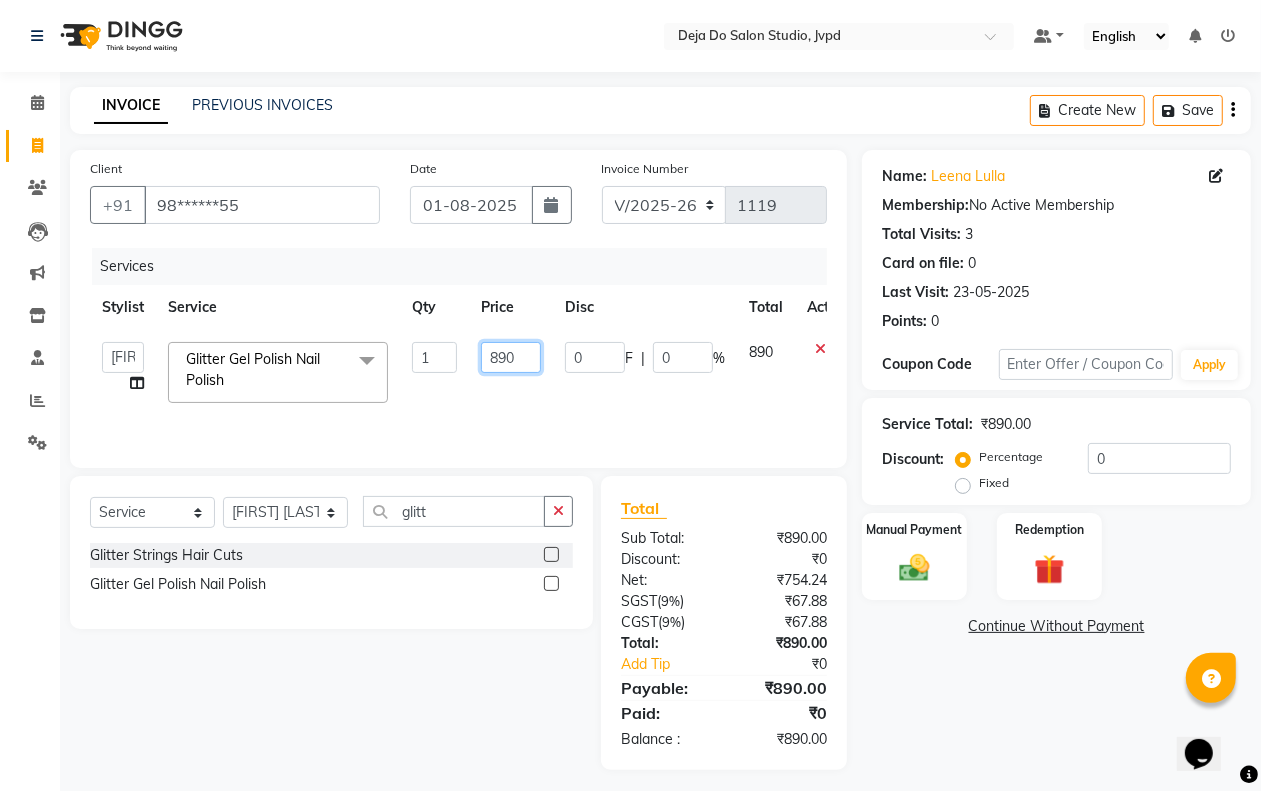 drag, startPoint x: 501, startPoint y: 356, endPoint x: 508, endPoint y: 368, distance: 13.892444 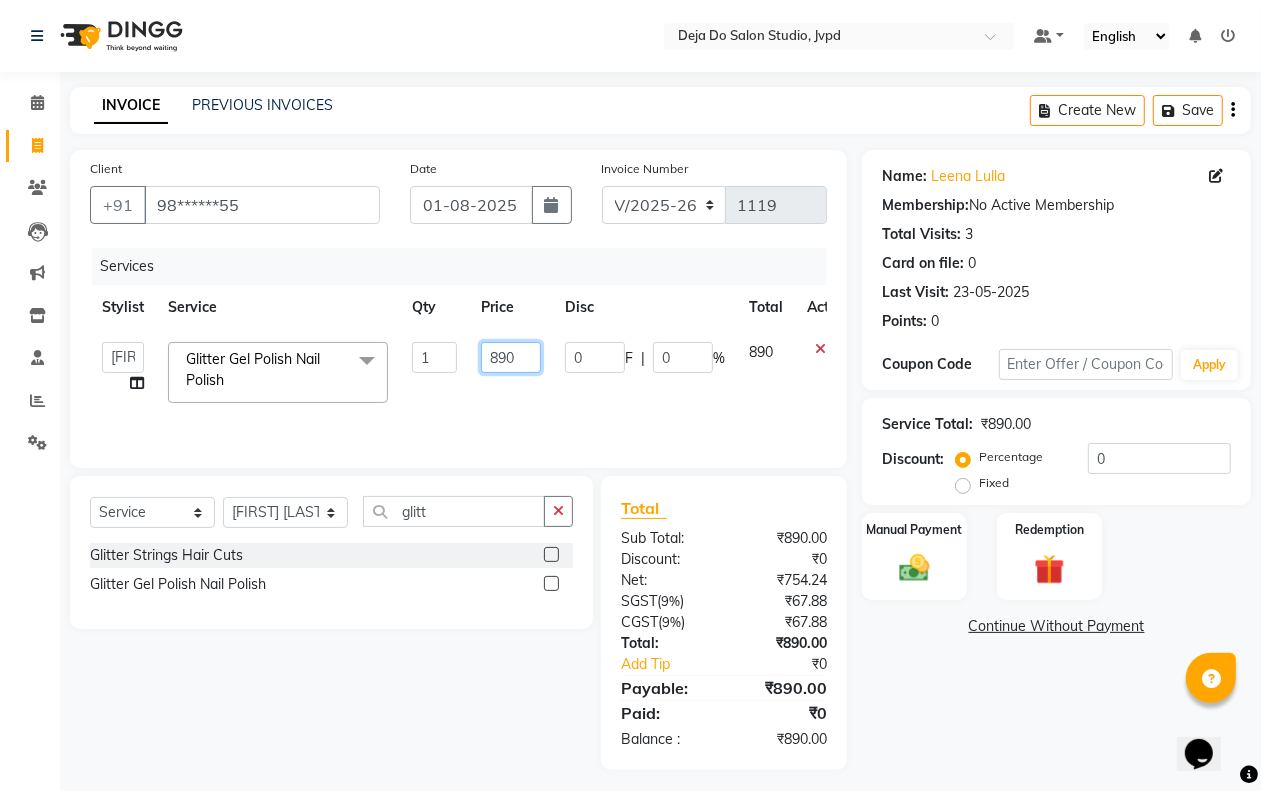 click on "890" 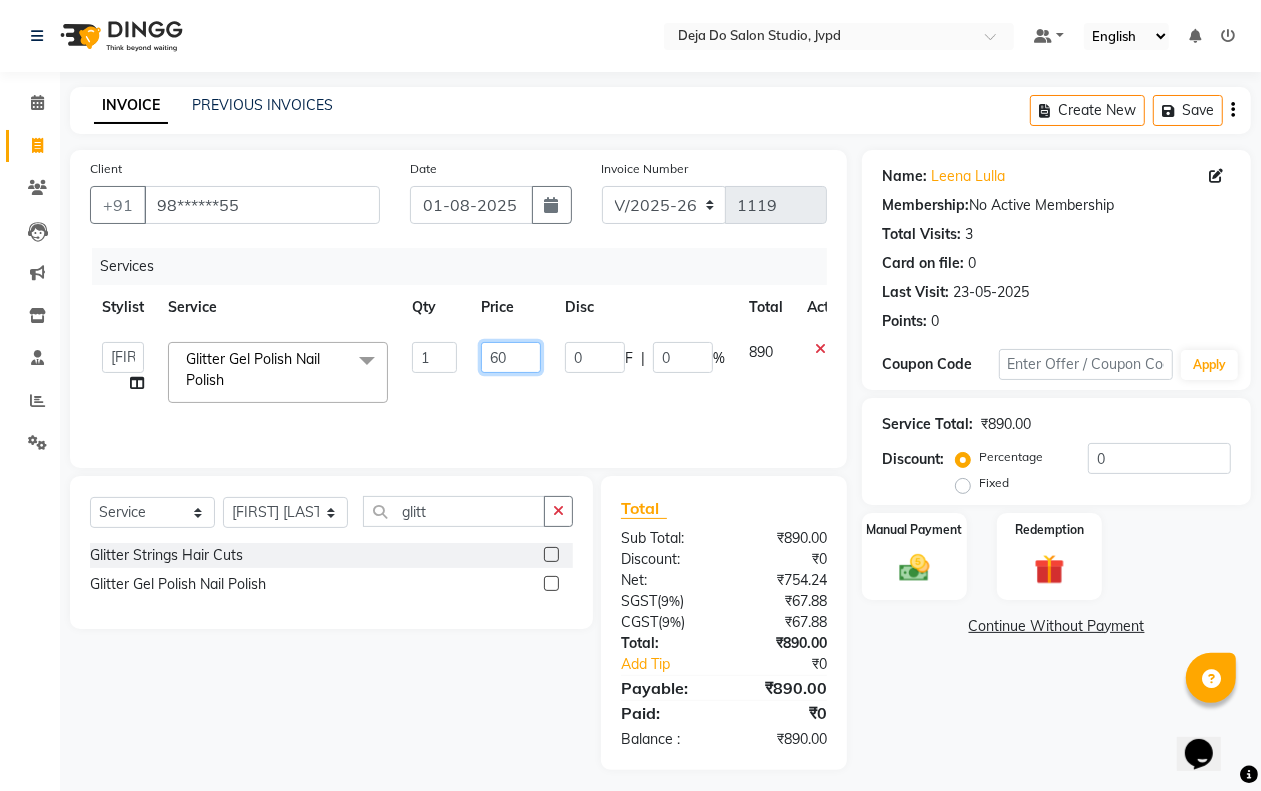 type on "600" 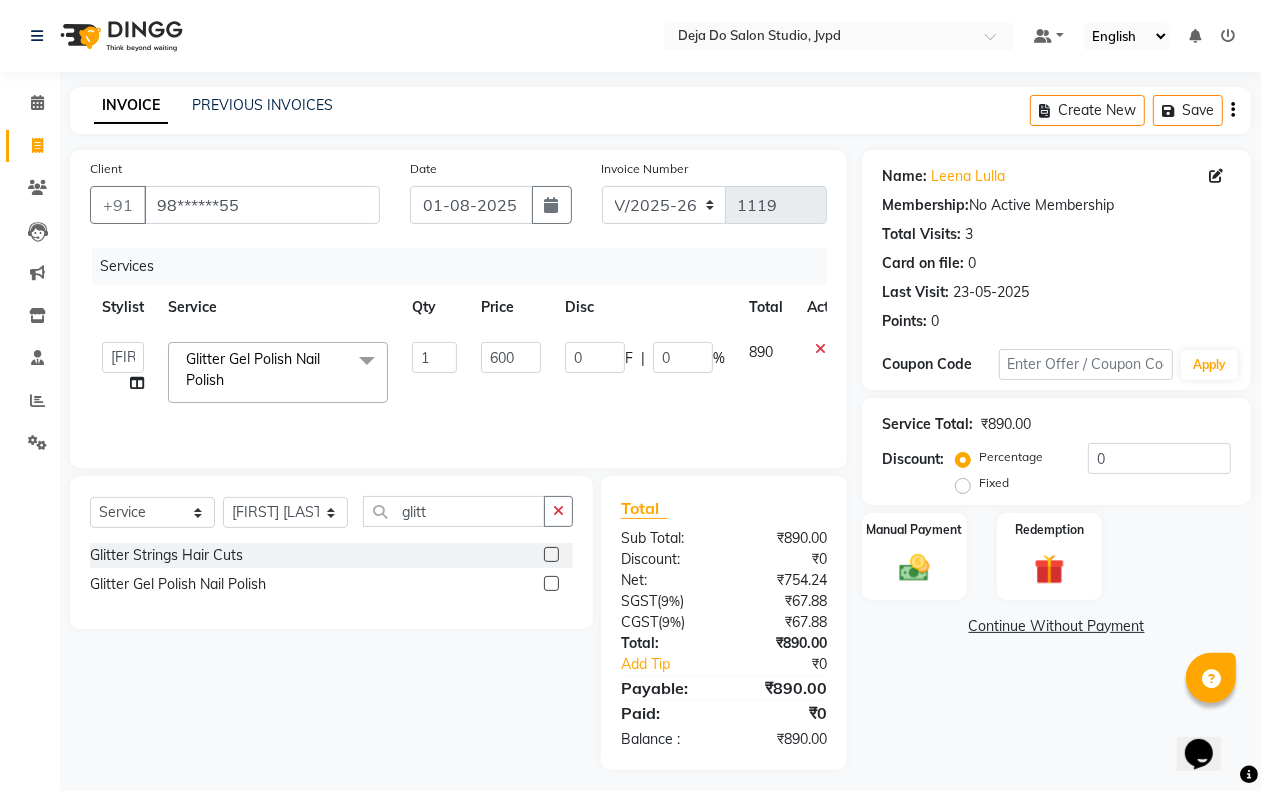 click on "600" 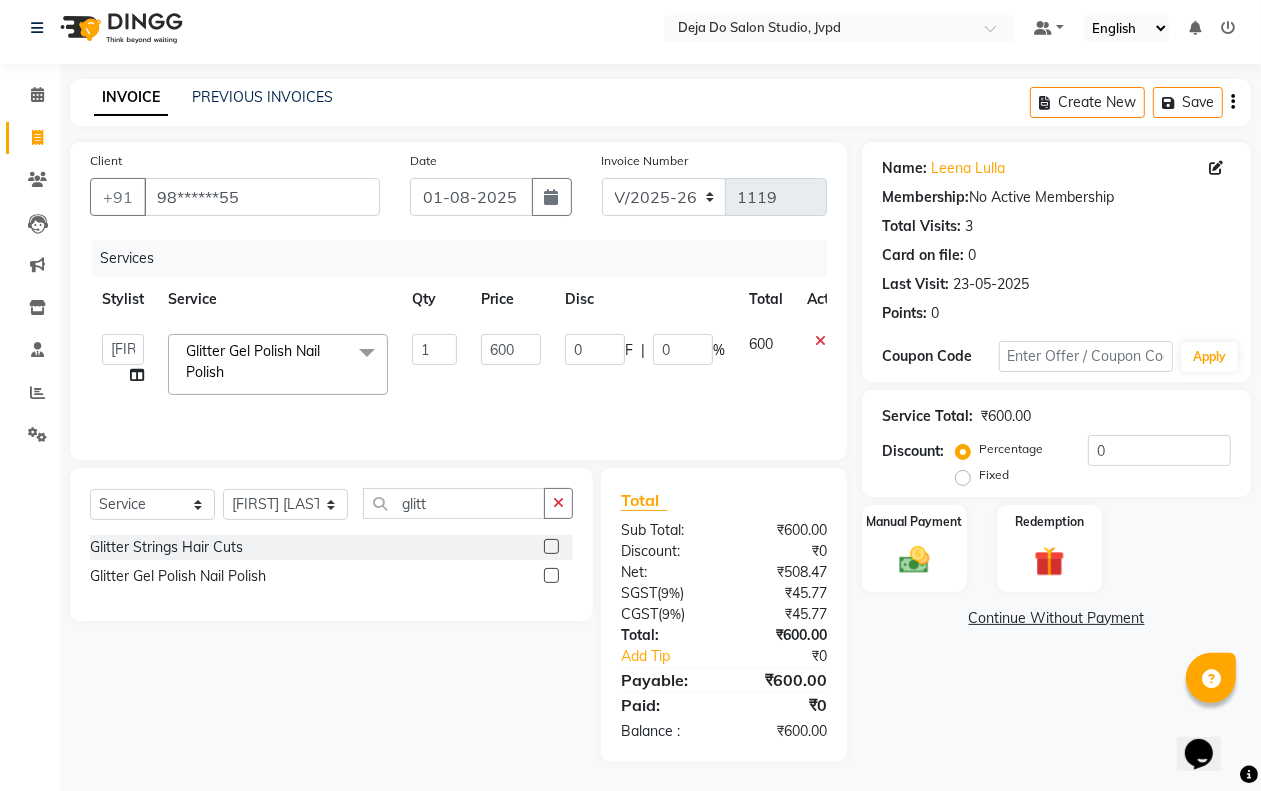 scroll, scrollTop: 11, scrollLeft: 0, axis: vertical 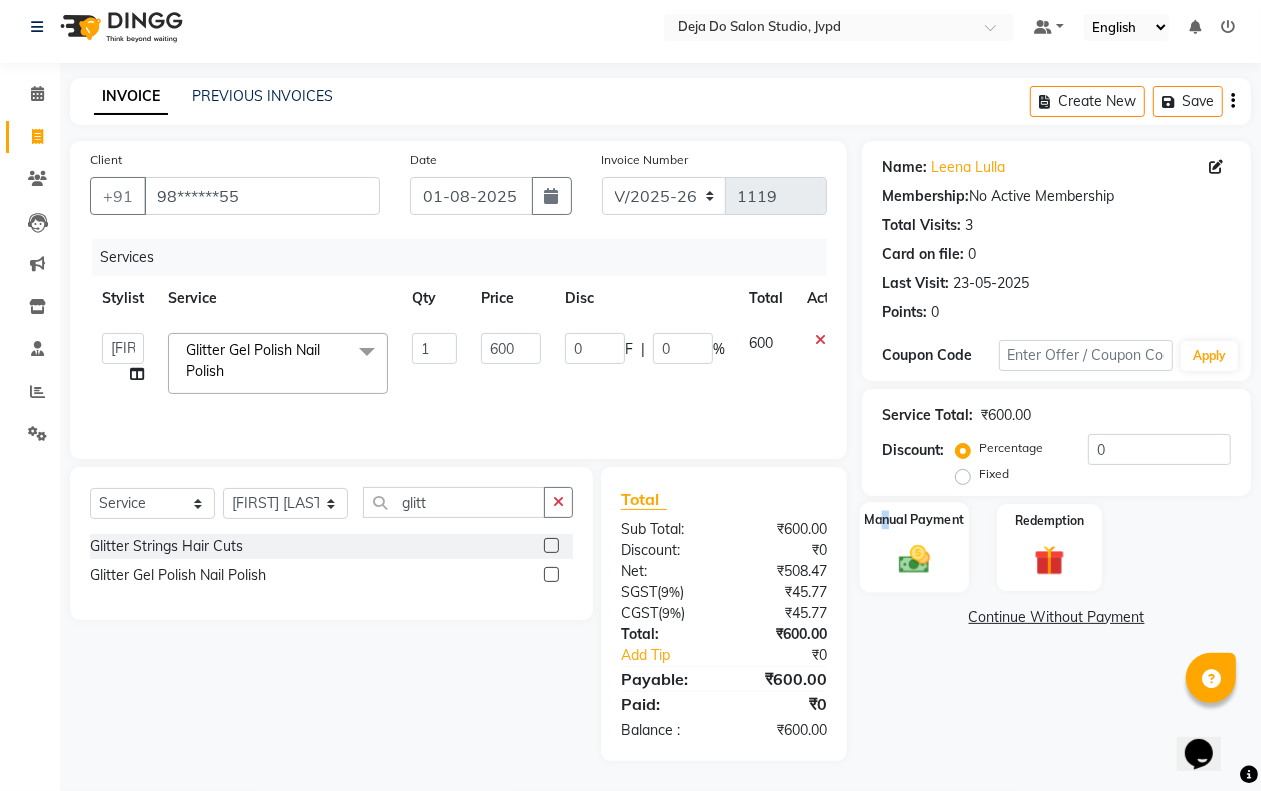 click on "Manual Payment" 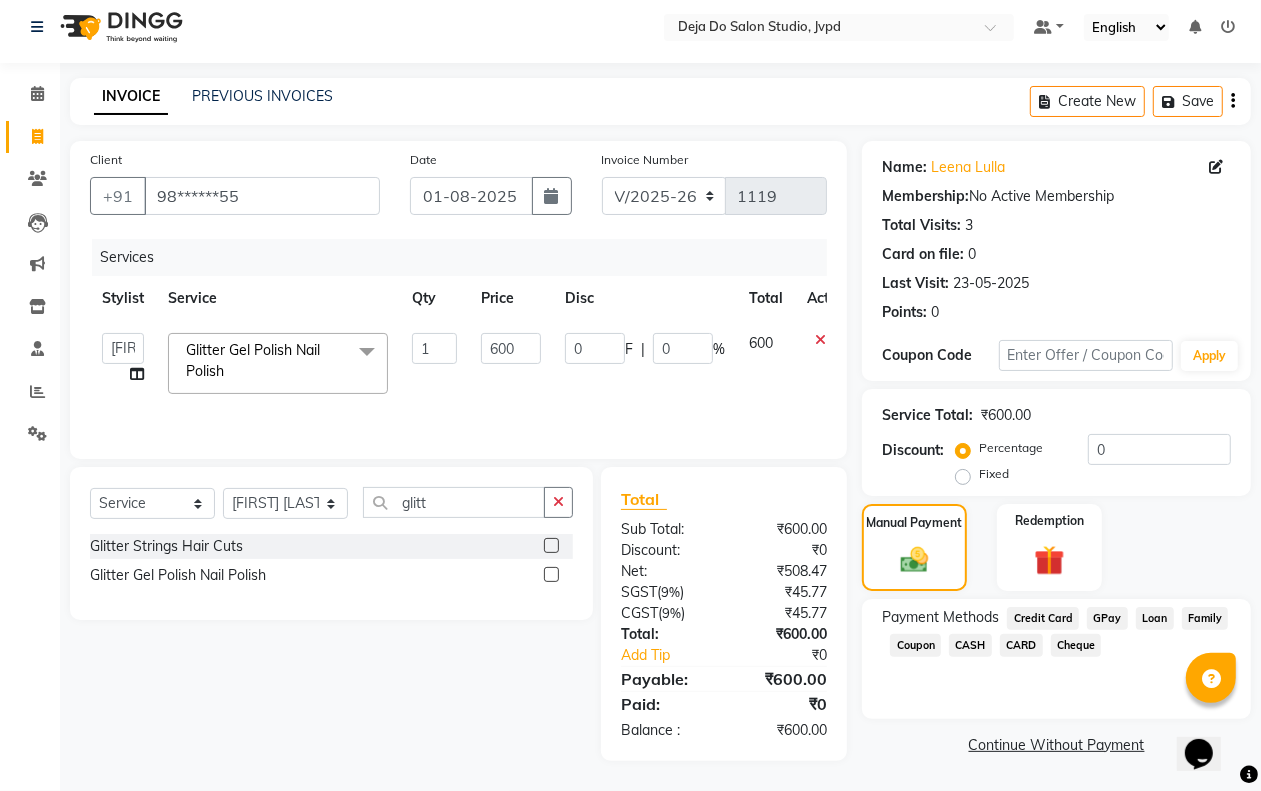 click on "CARD" 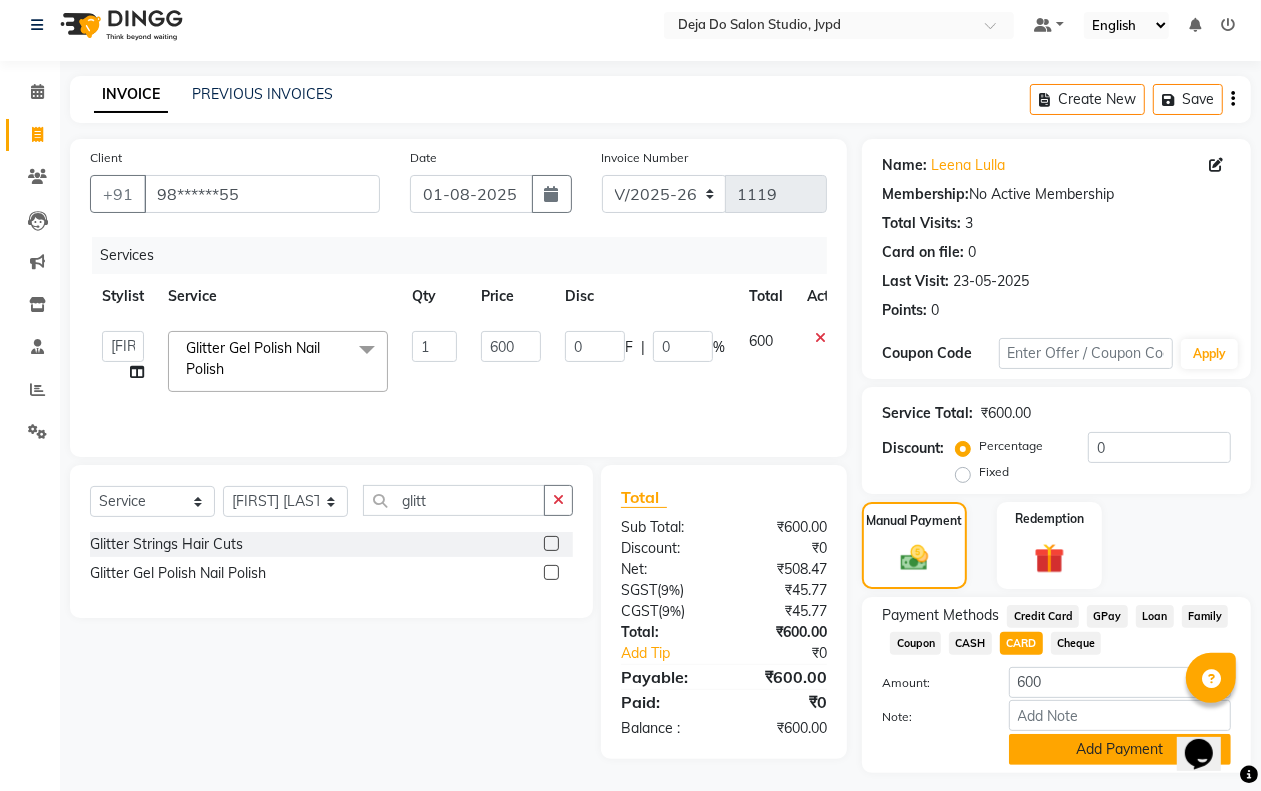 click on "Add Payment" 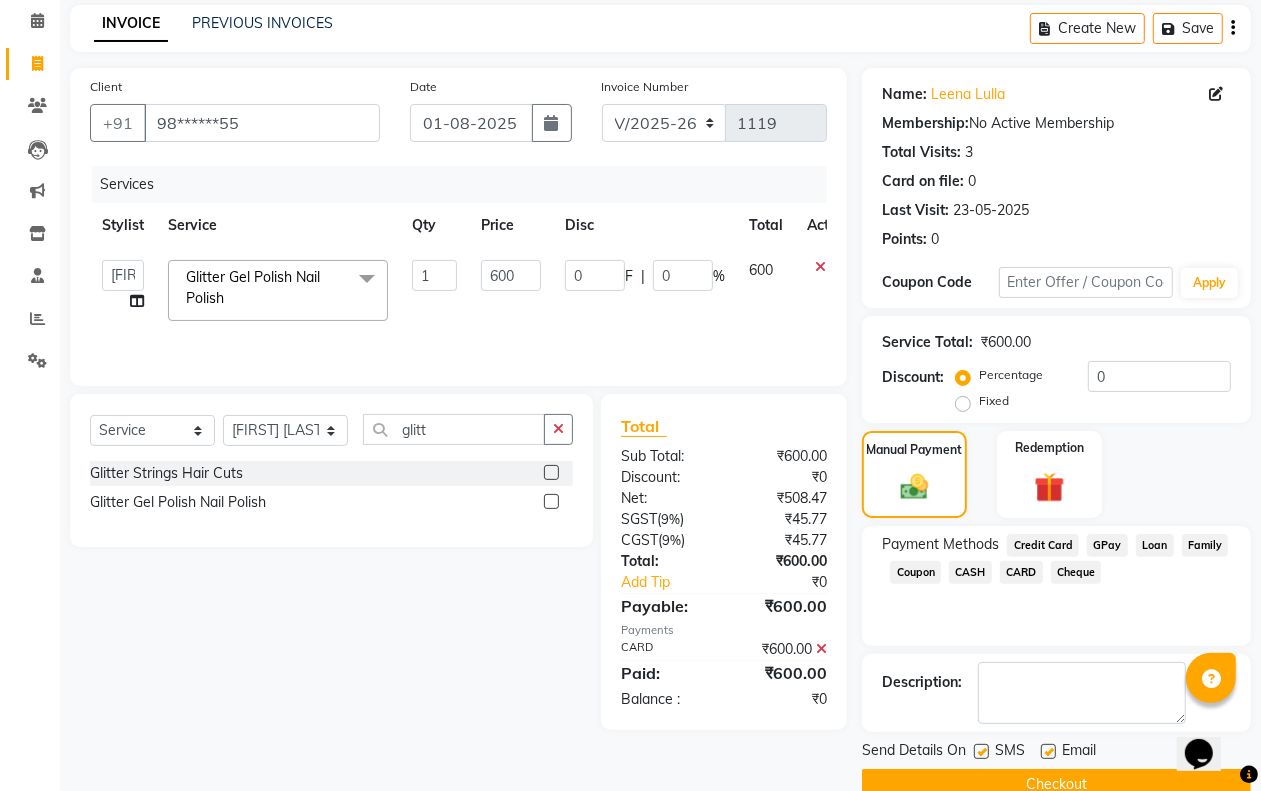 scroll, scrollTop: 121, scrollLeft: 0, axis: vertical 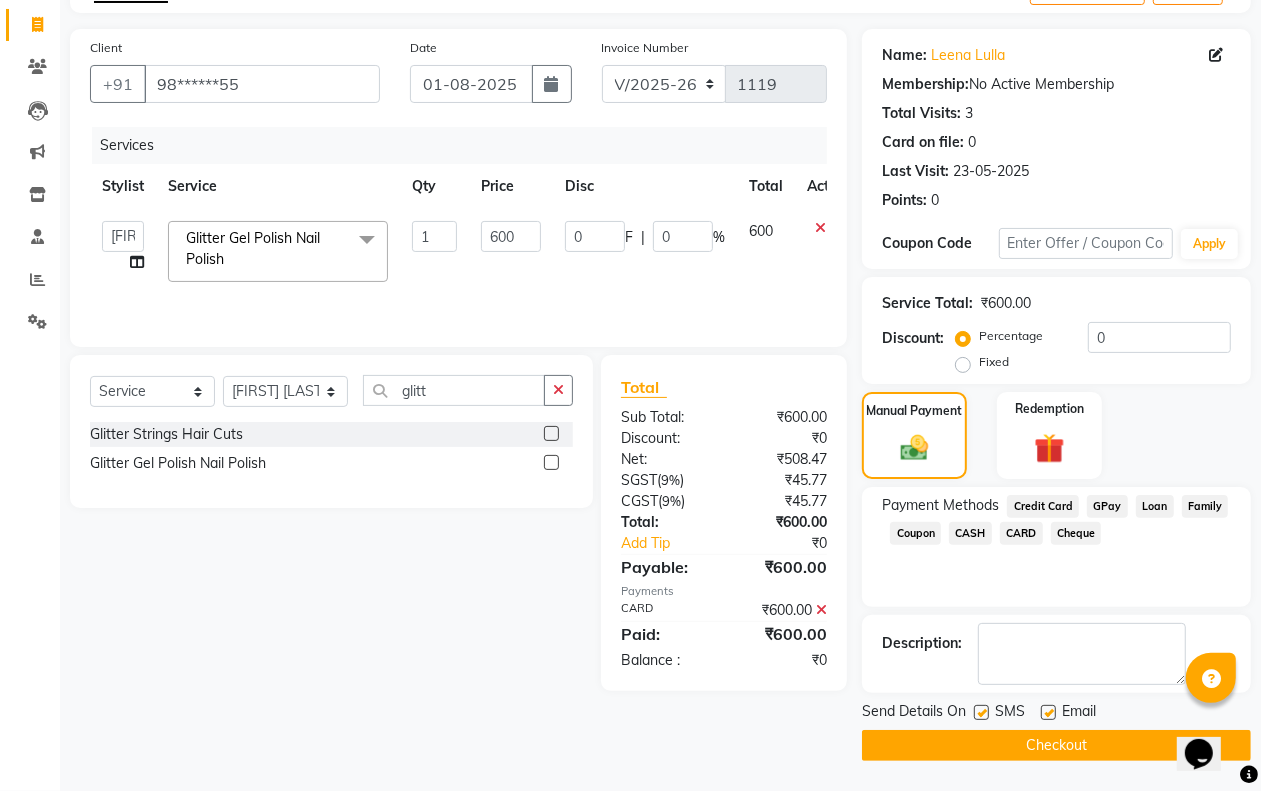 drag, startPoint x: 1006, startPoint y: 743, endPoint x: 995, endPoint y: 717, distance: 28.231188 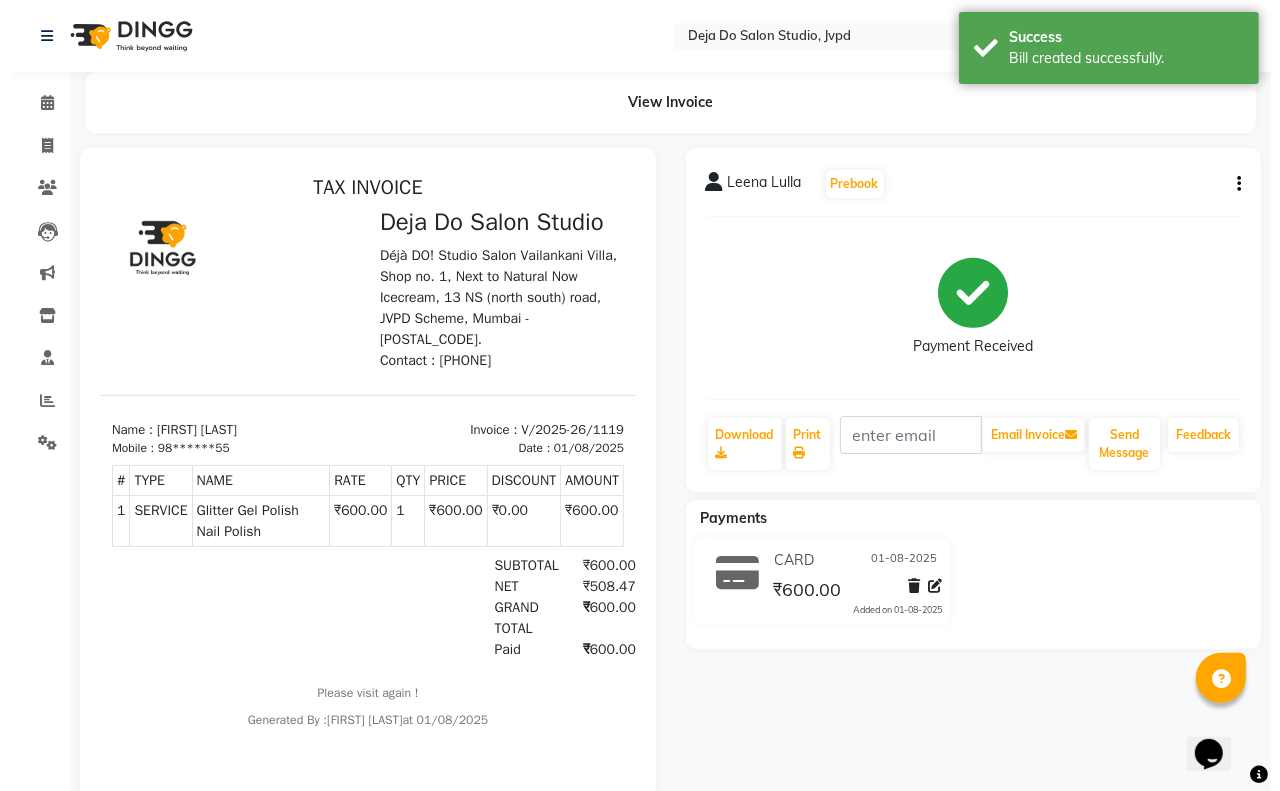 scroll, scrollTop: 0, scrollLeft: 0, axis: both 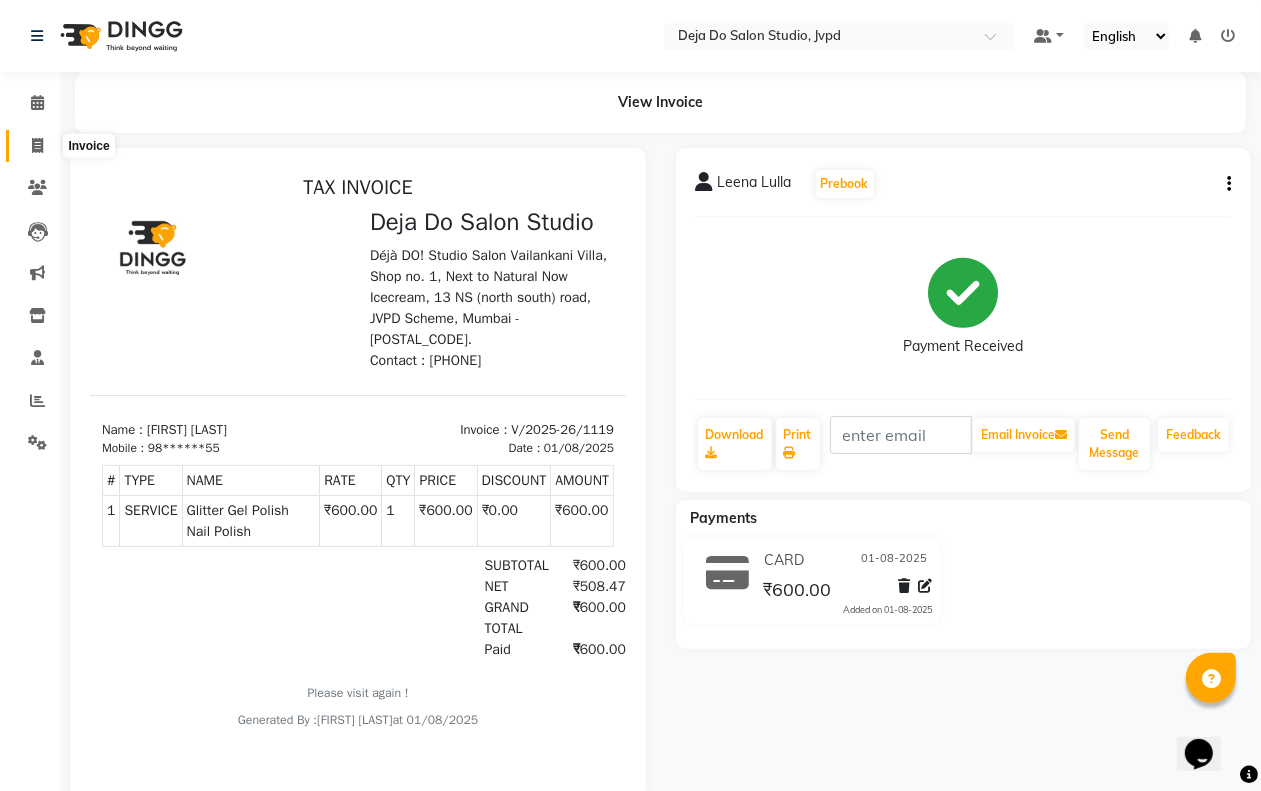 click 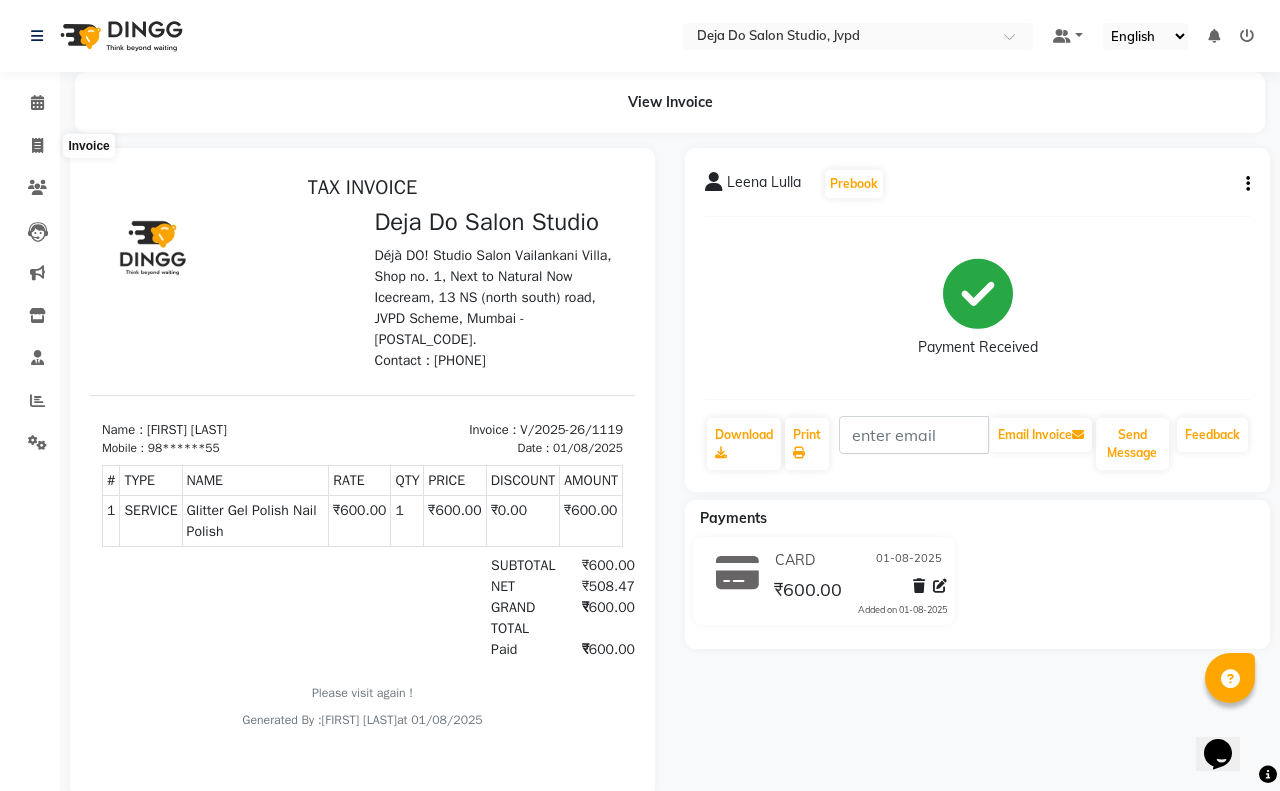 select on "7295" 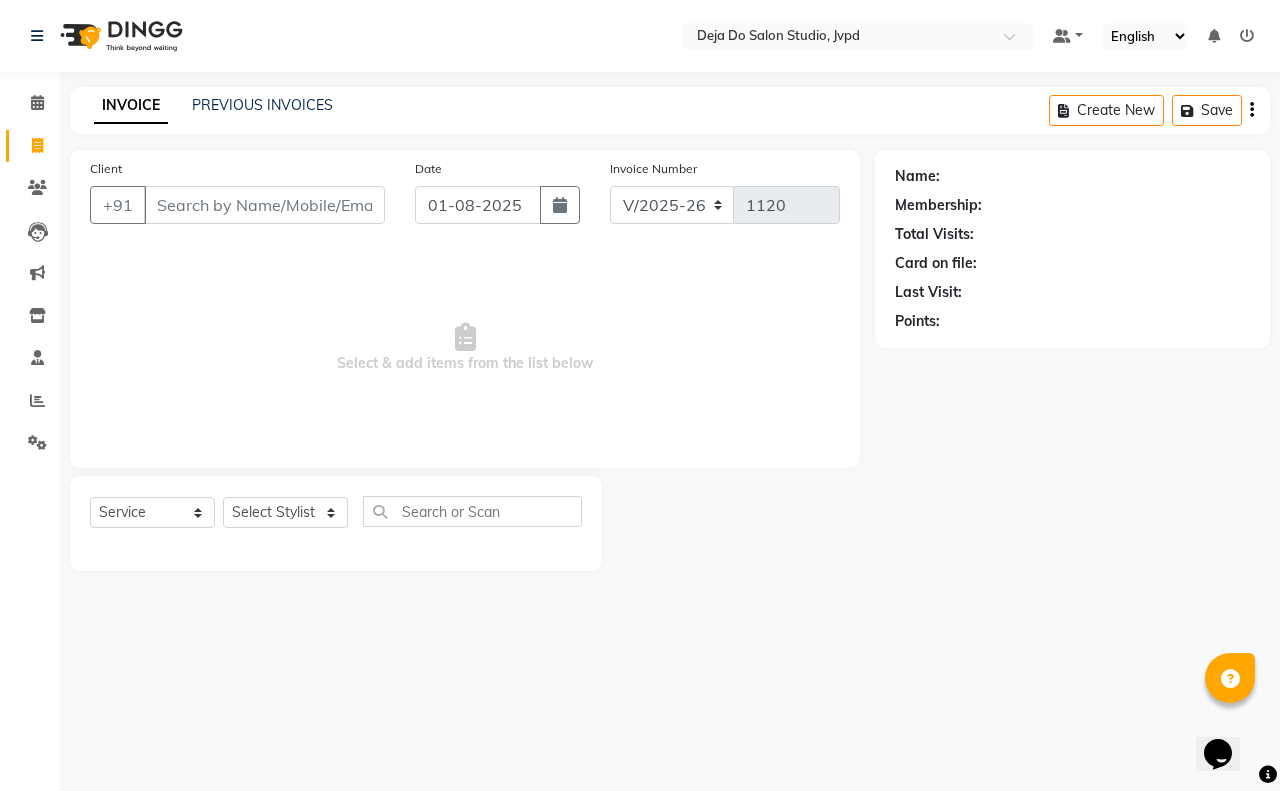click on "Client" at bounding box center (264, 205) 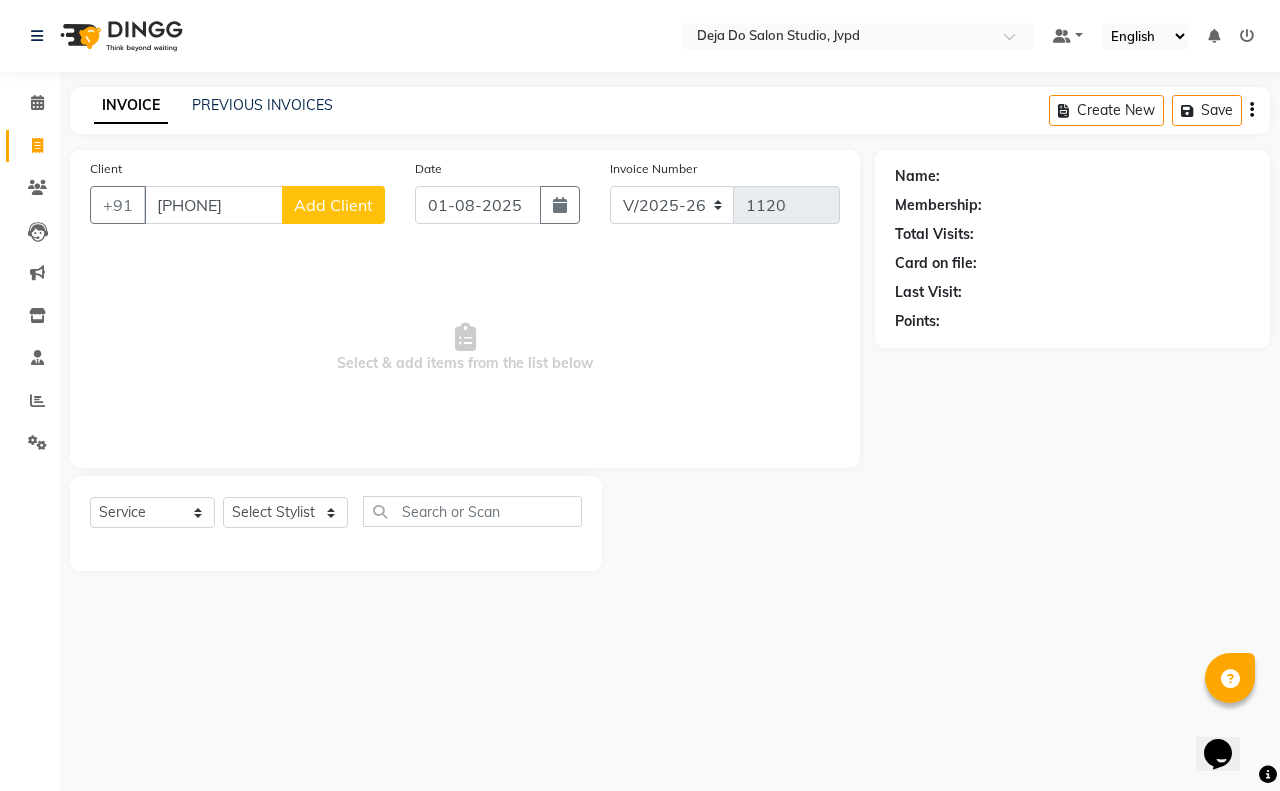 type on "[PHONE]" 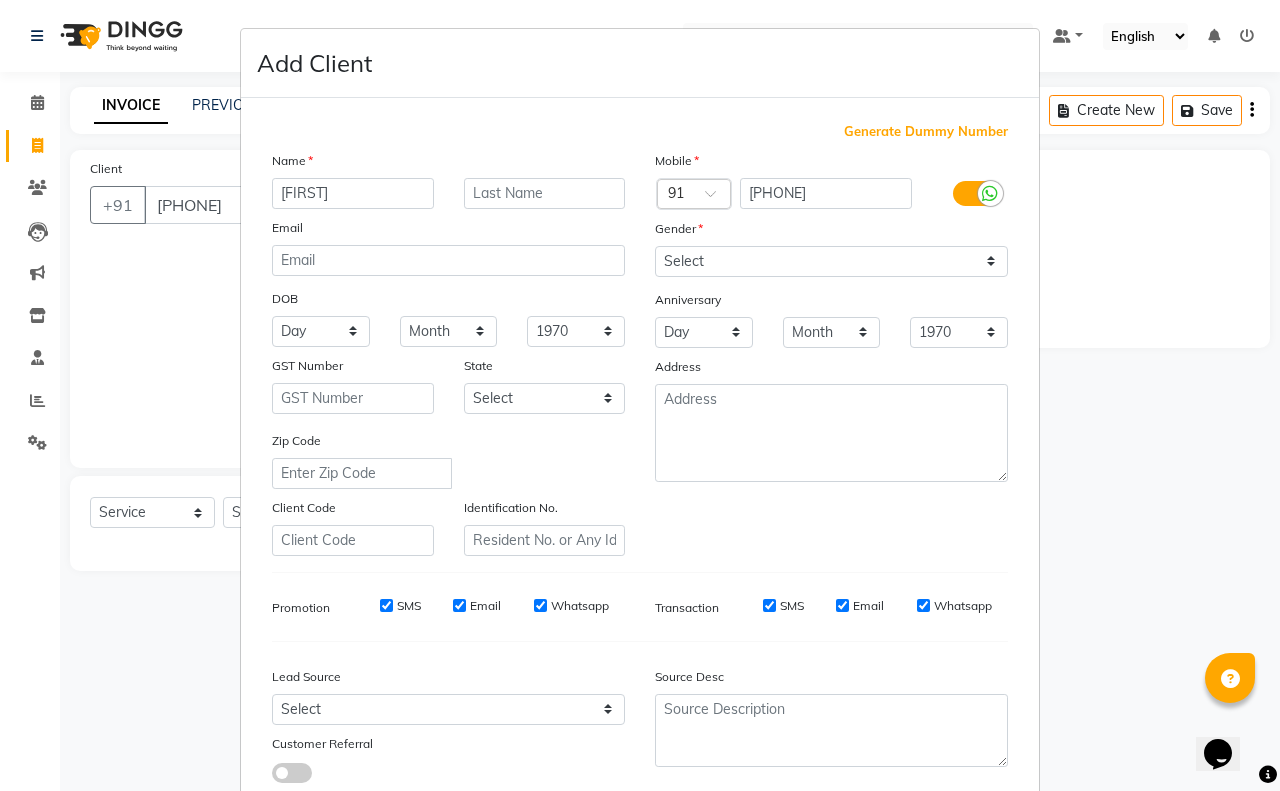 type on "[FIRST]" 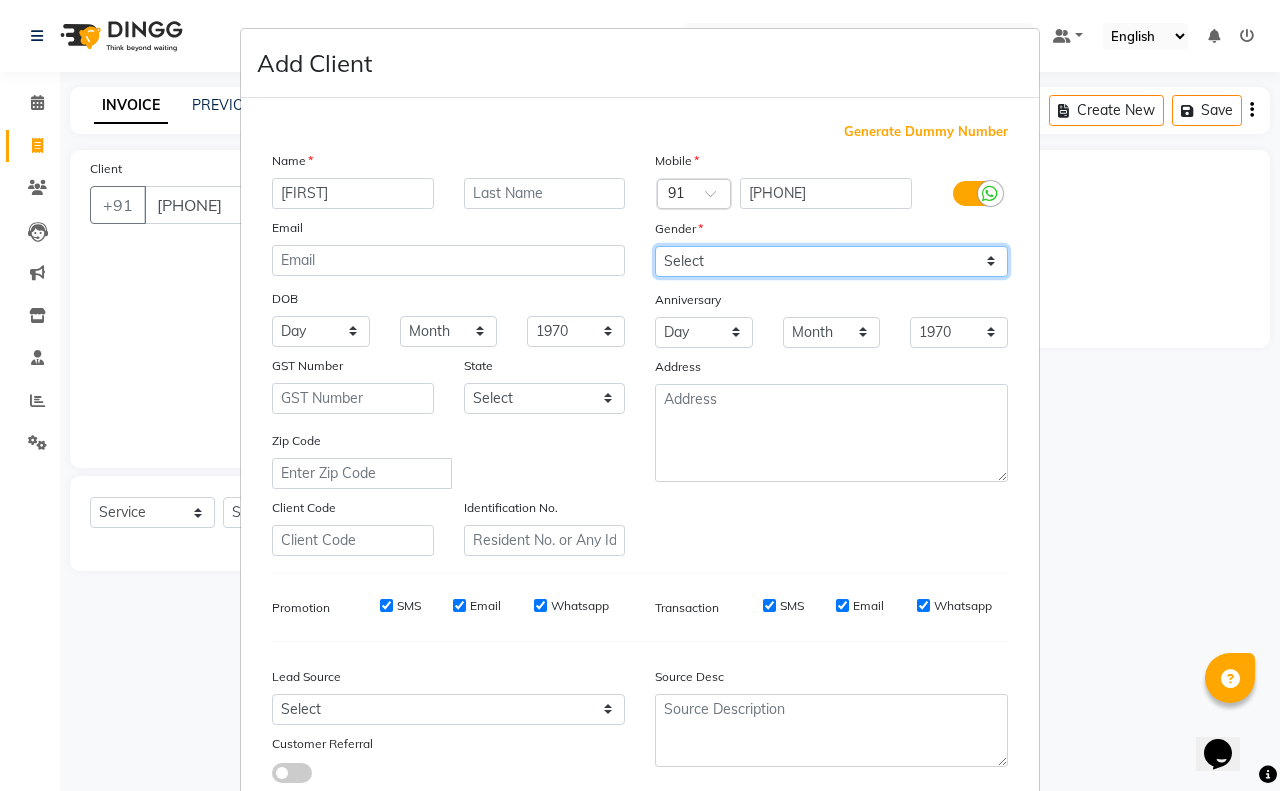 click on "Select Male Female Other Prefer Not To Say" at bounding box center [831, 261] 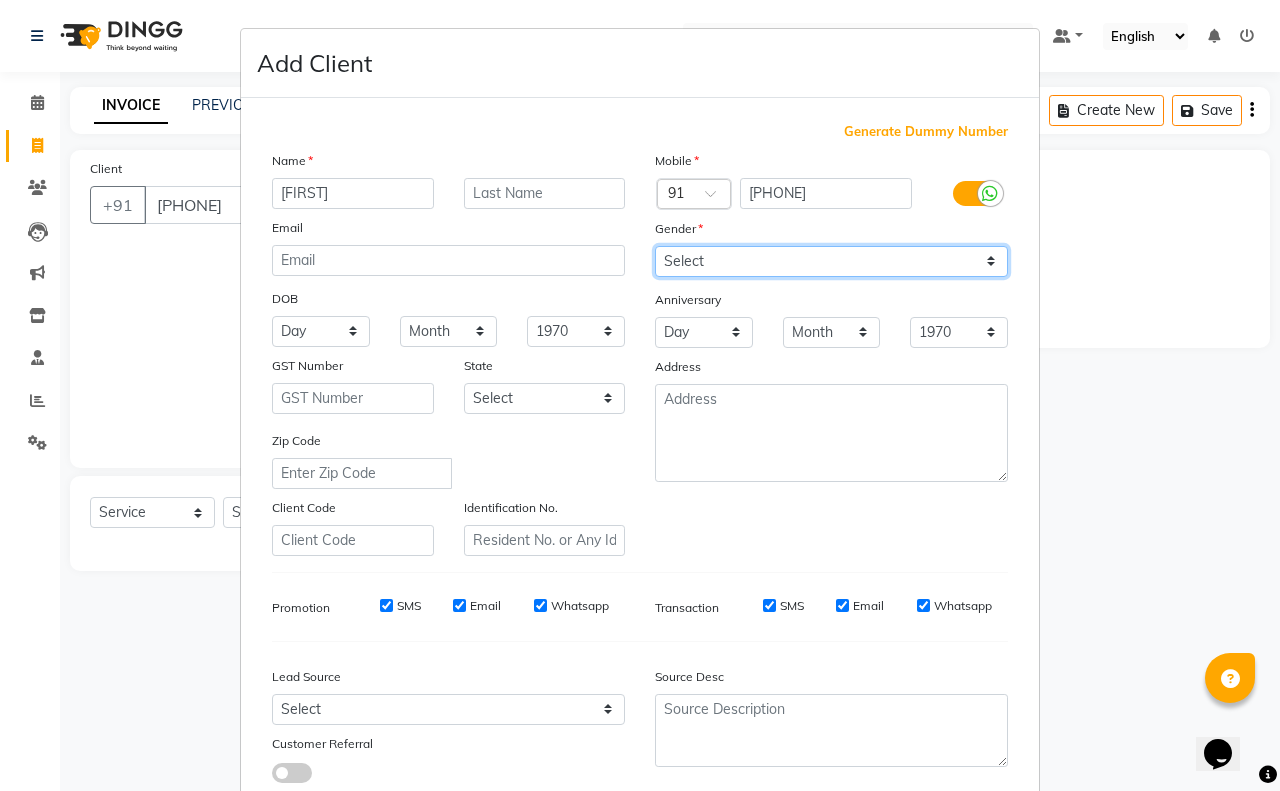 select on "female" 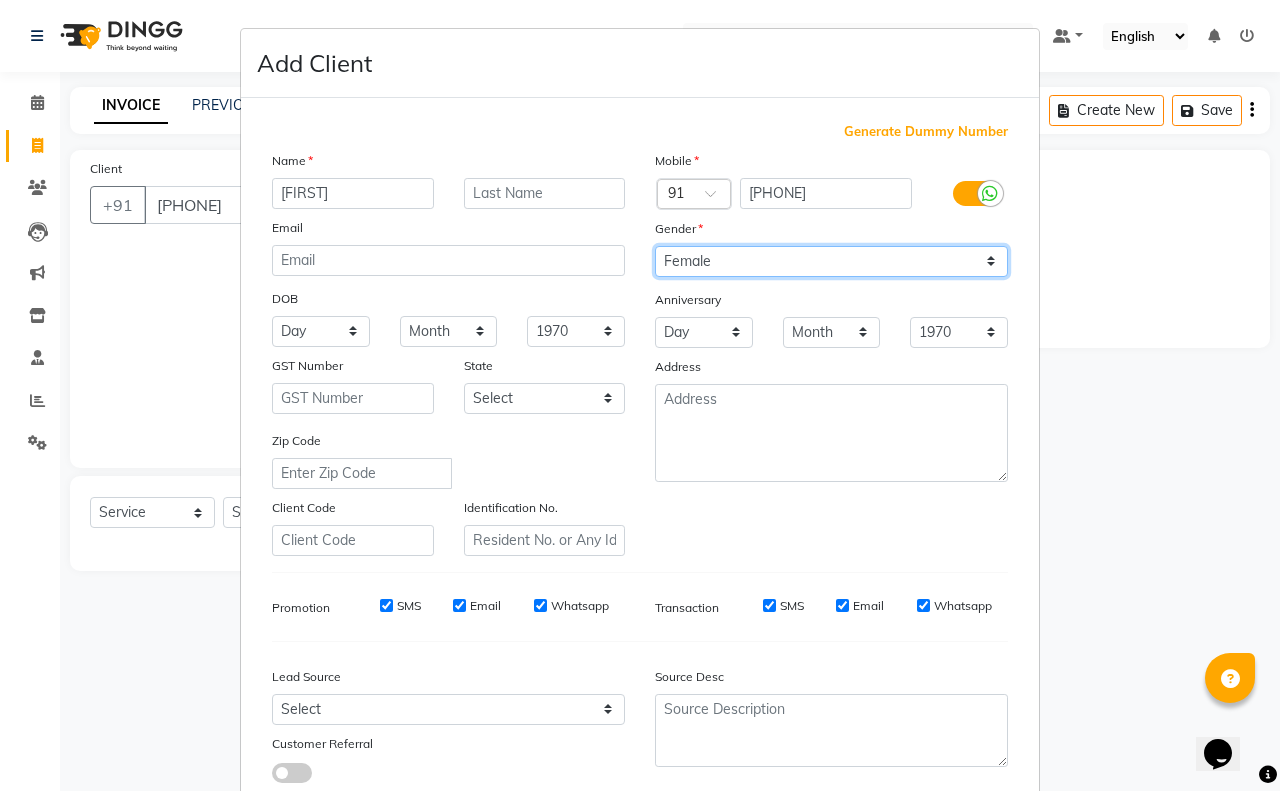 click on "Select Male Female Other Prefer Not To Say" at bounding box center (831, 261) 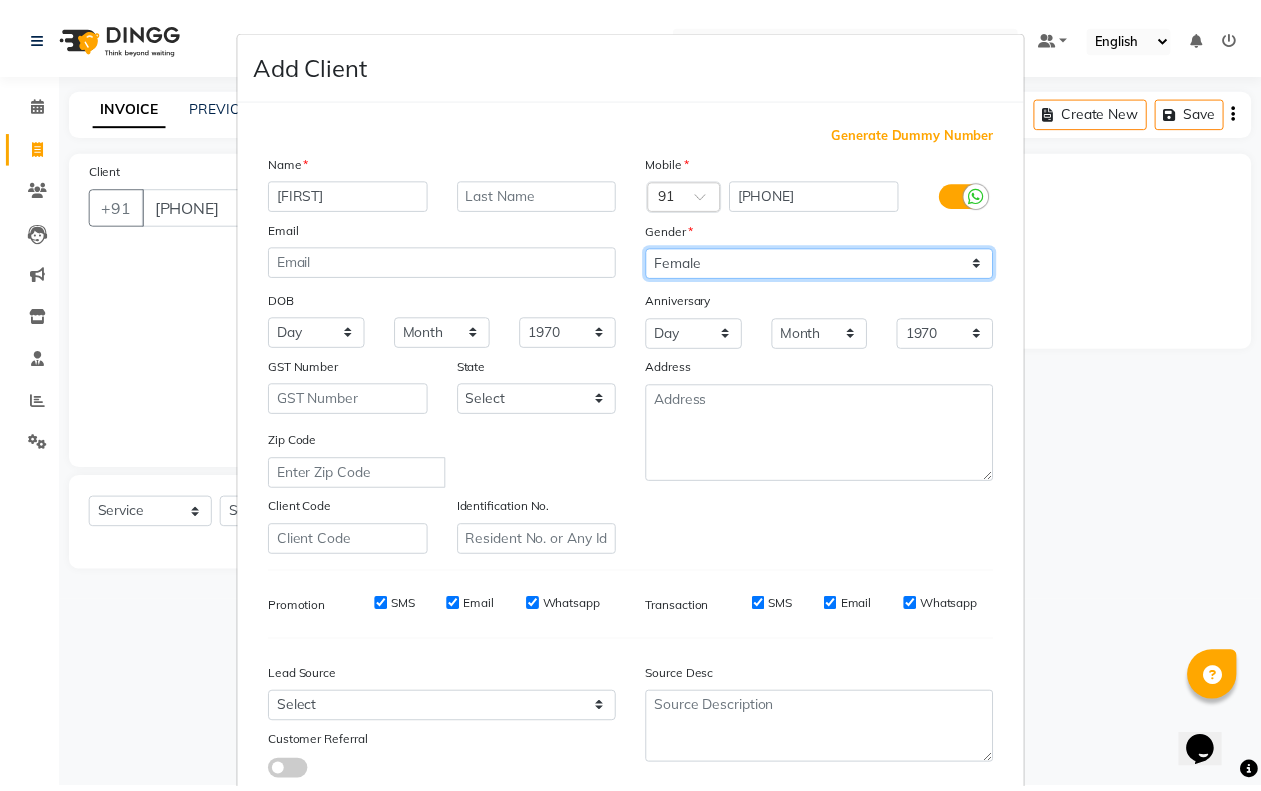 scroll, scrollTop: 125, scrollLeft: 0, axis: vertical 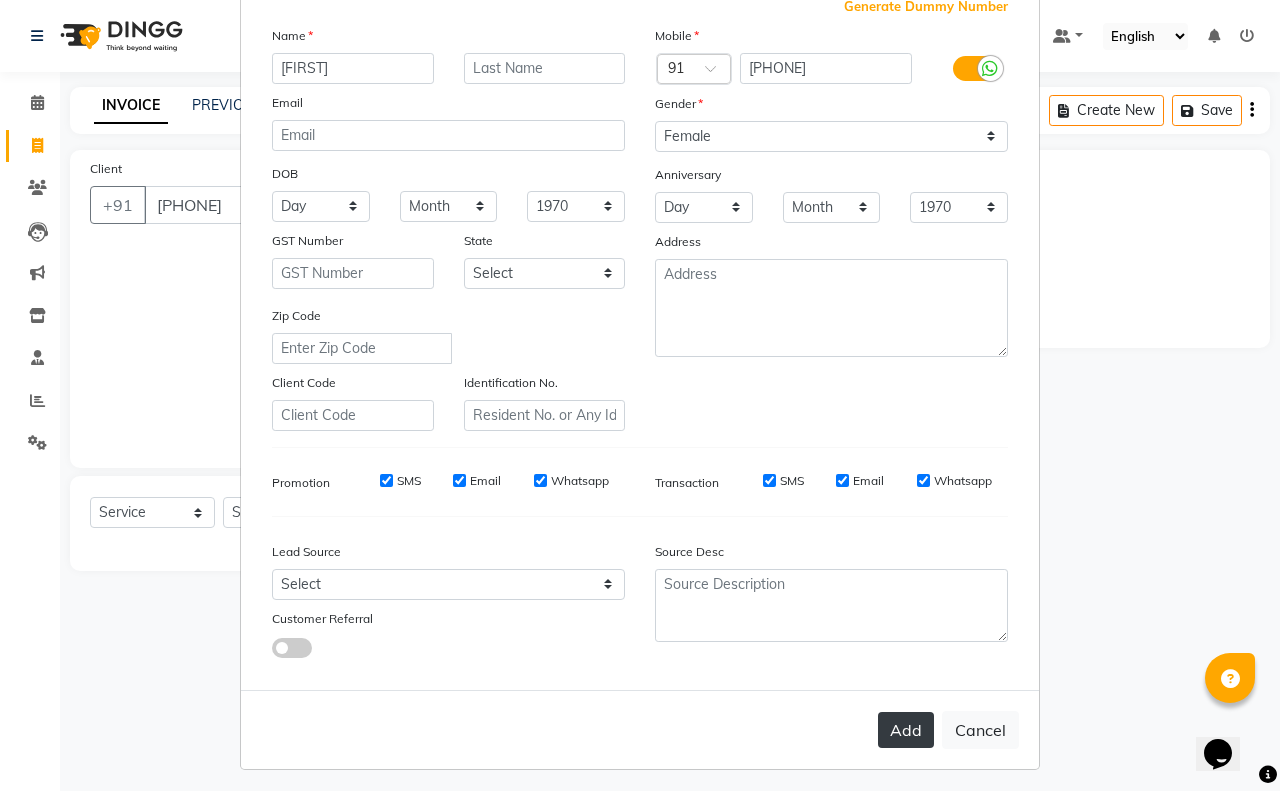 click on "Add" at bounding box center [906, 730] 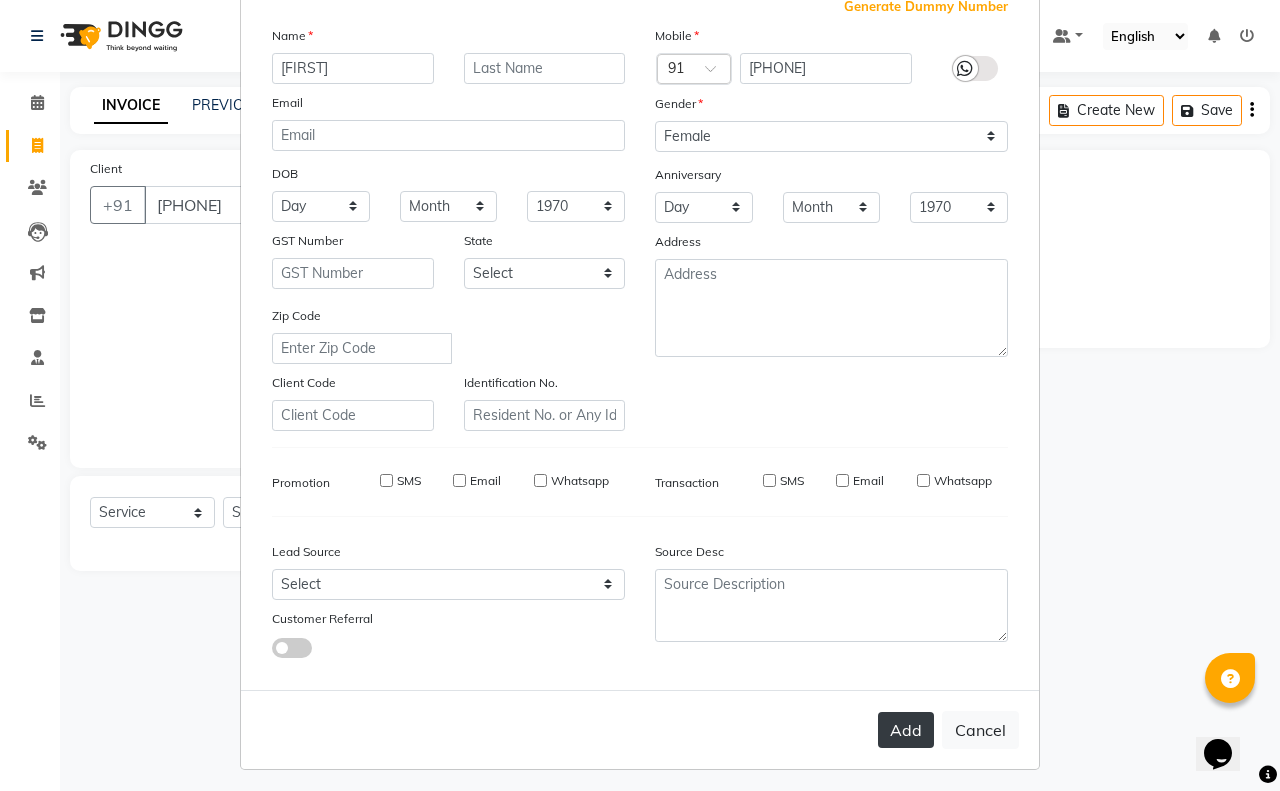 type on "96******45" 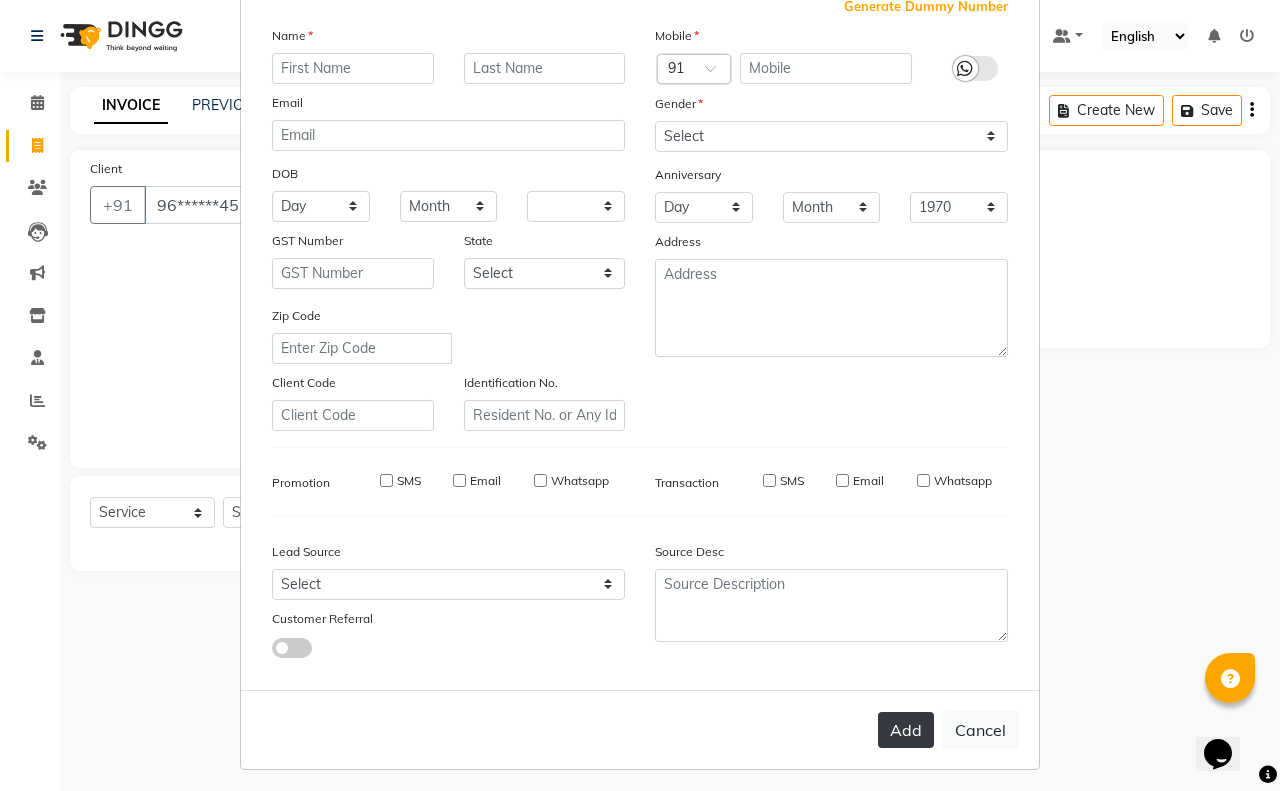 select 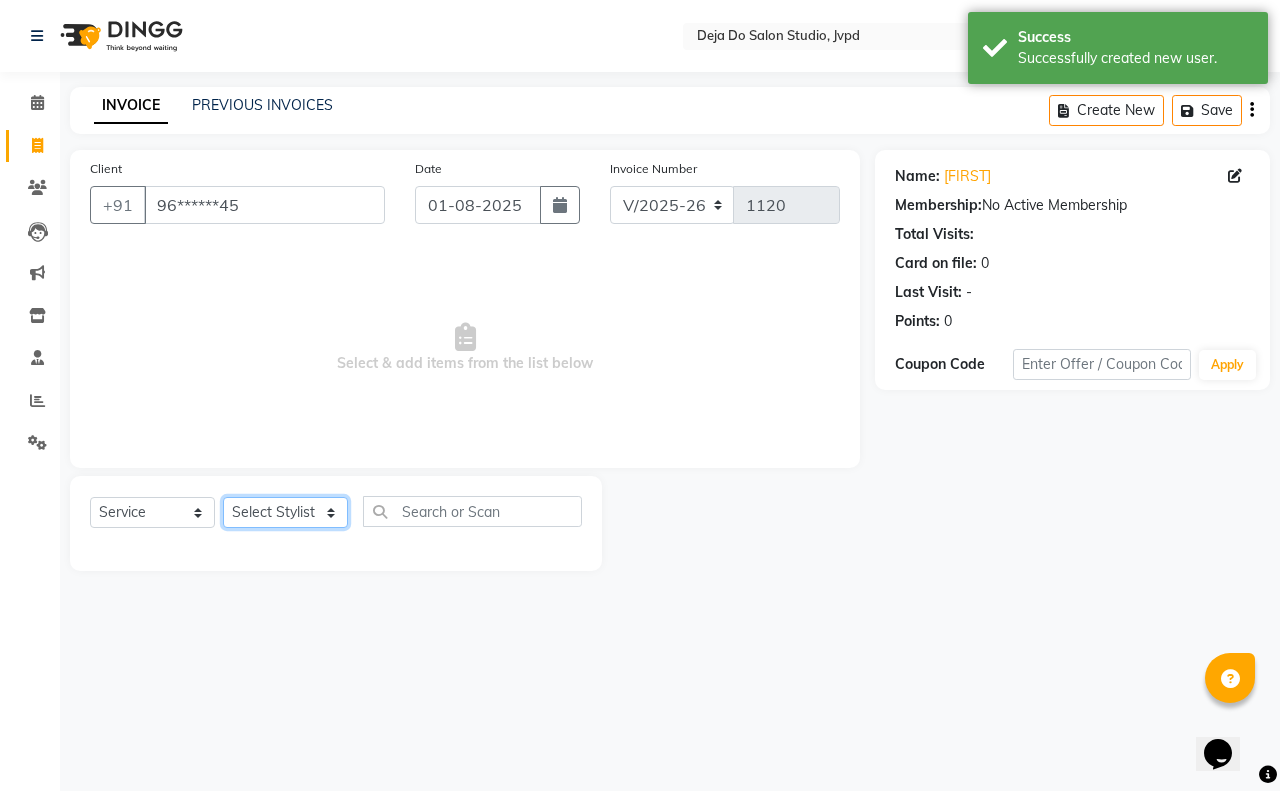 click on "Select Stylist Aditi Admin Anam  Sheikh  Arifa Shaikh Danish  Salamani Farida Fatima Kasbe Namya salian Rashi Mayur Sakina Rupani Shefali  shetty Shuaib Salamani Sumaiya sayed Sushma Pelage" 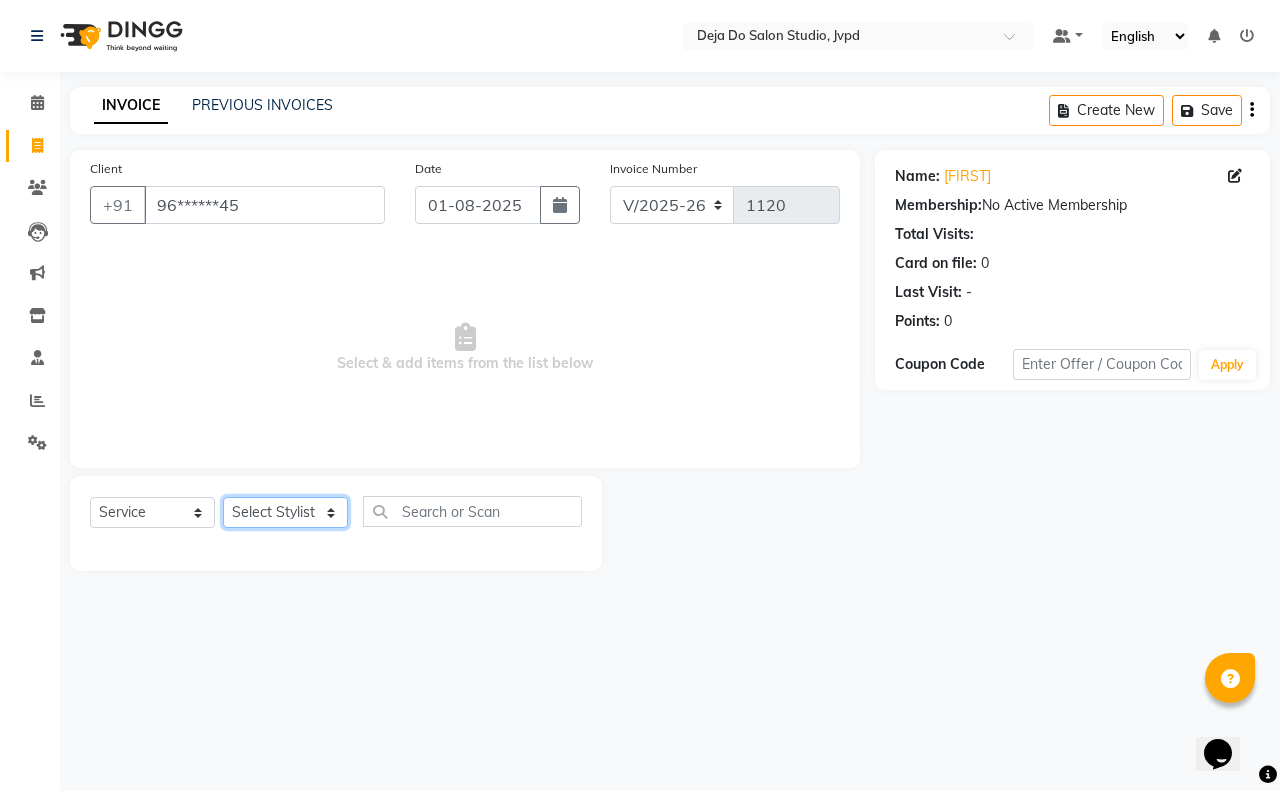 select on "62496" 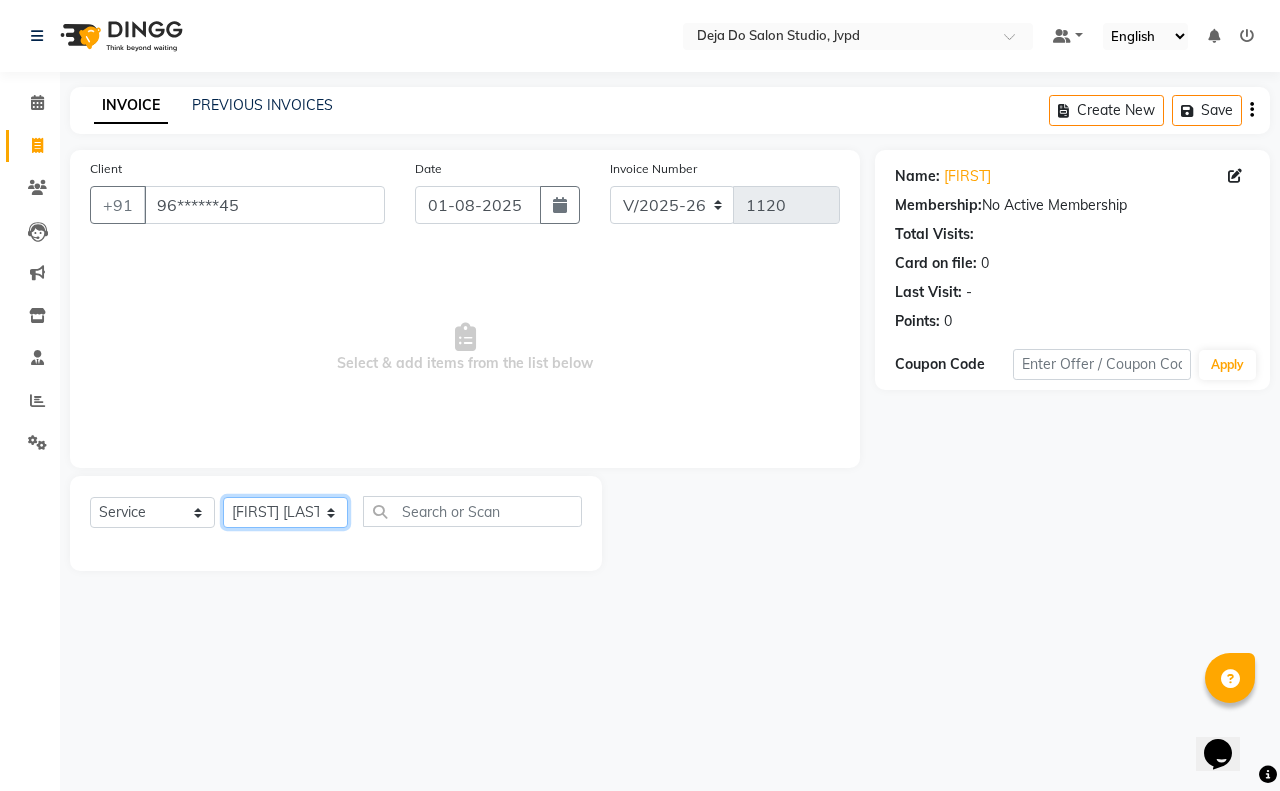 click on "Select Stylist Aditi Admin Anam  Sheikh  Arifa Shaikh Danish  Salamani Farida Fatima Kasbe Namya salian Rashi Mayur Sakina Rupani Shefali  shetty Shuaib Salamani Sumaiya sayed Sushma Pelage" 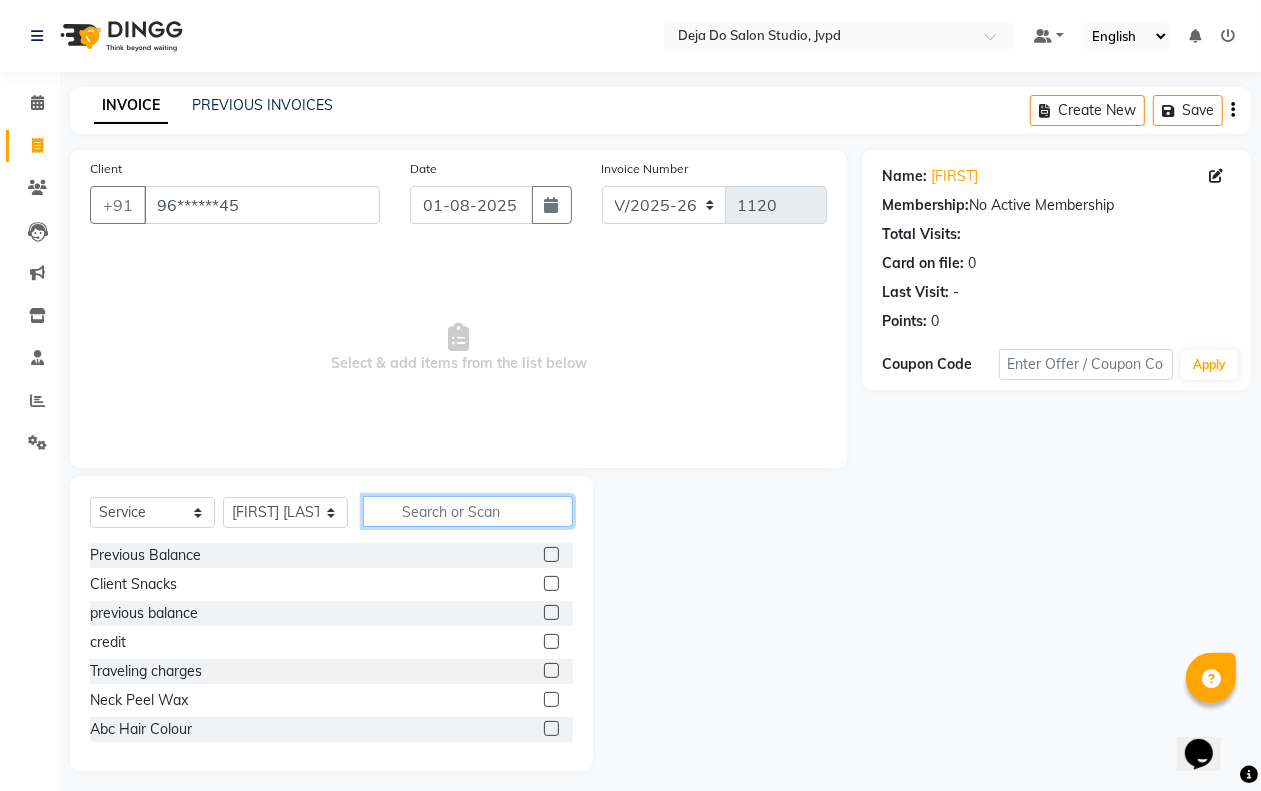 click 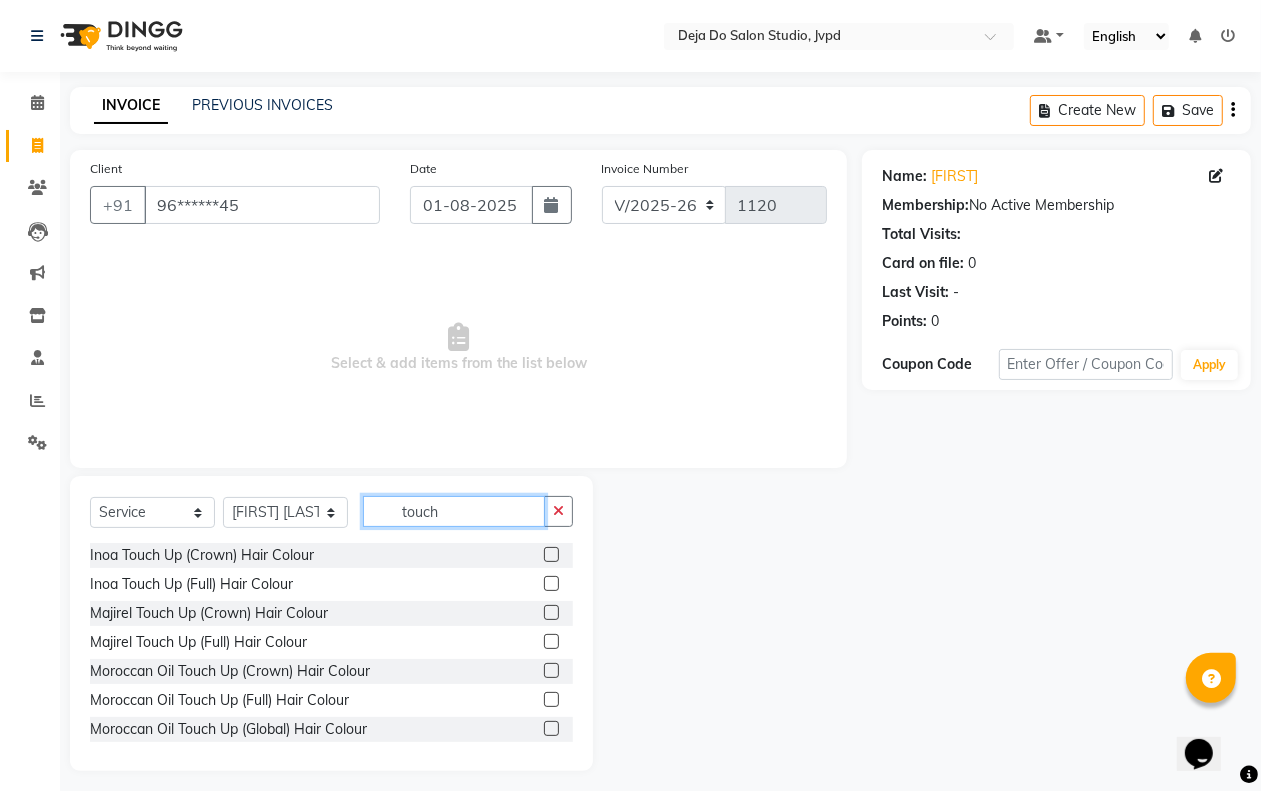 type on "touch" 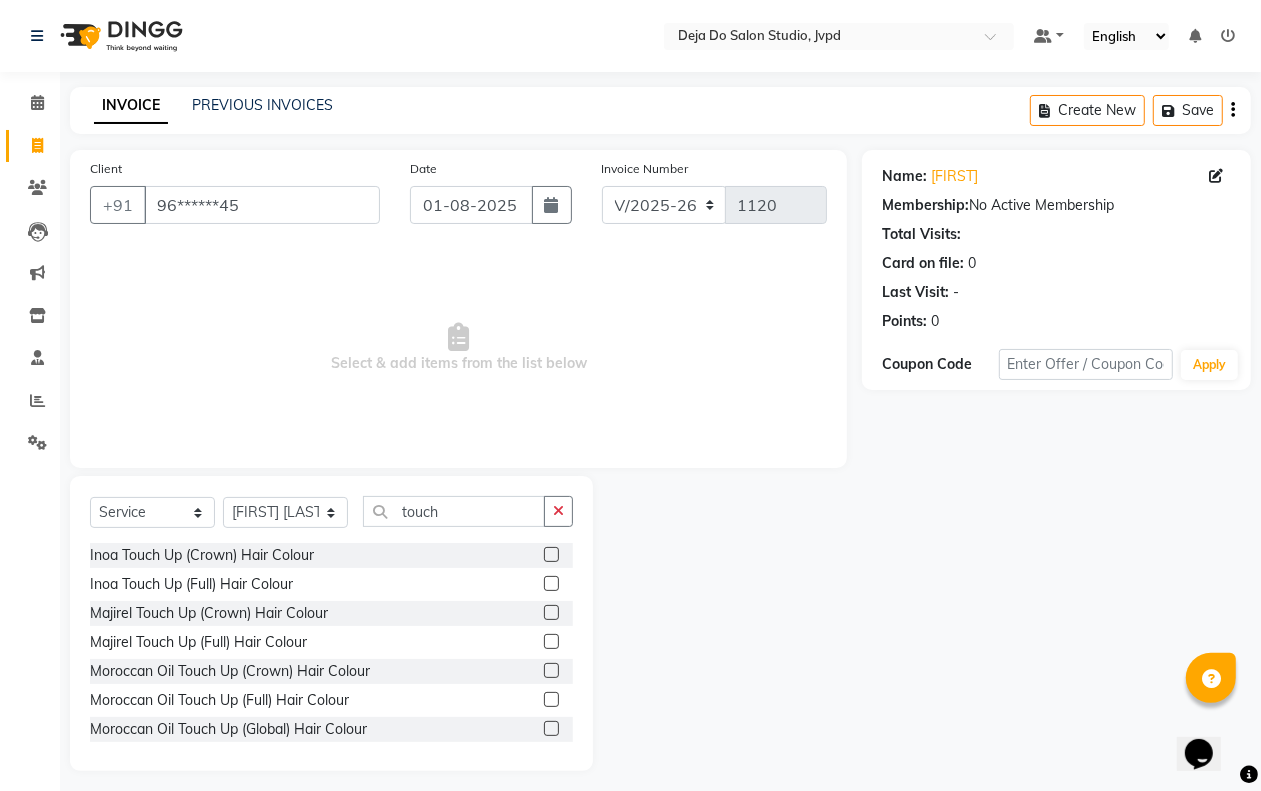 click 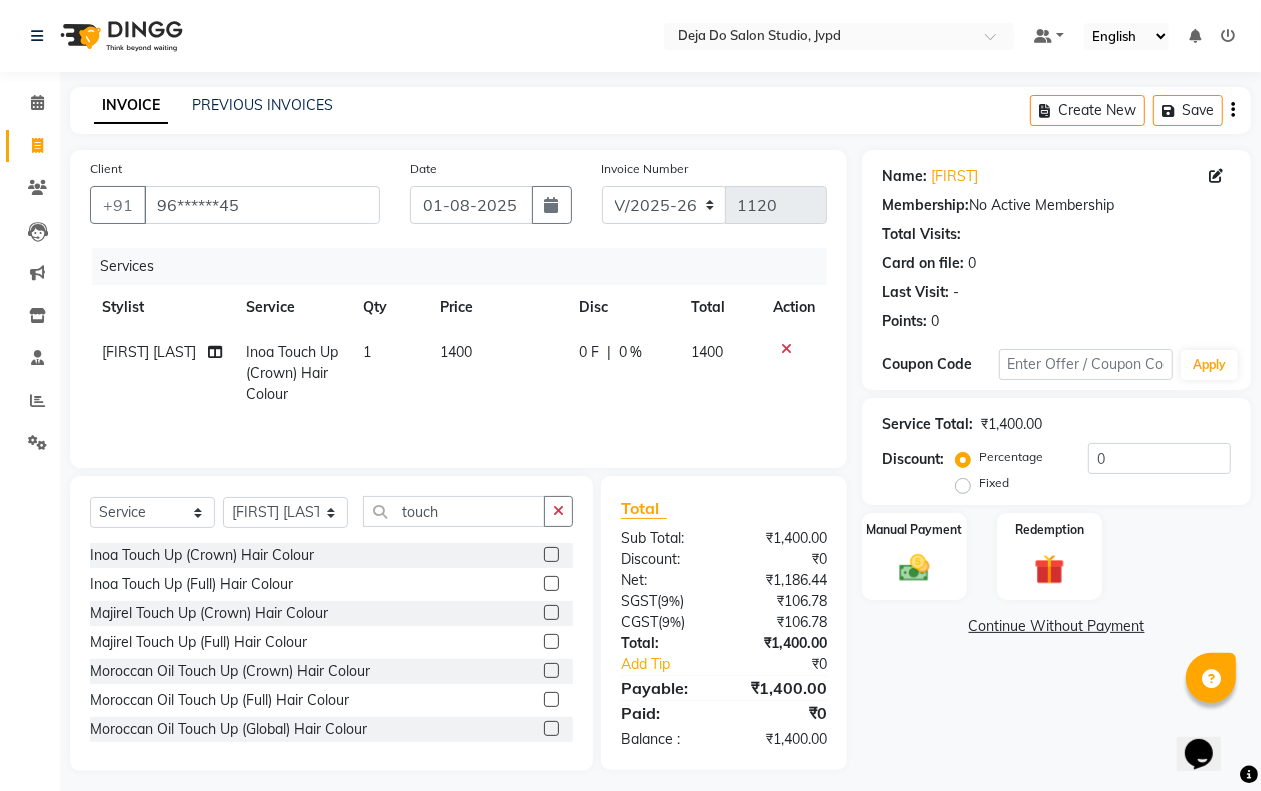 click 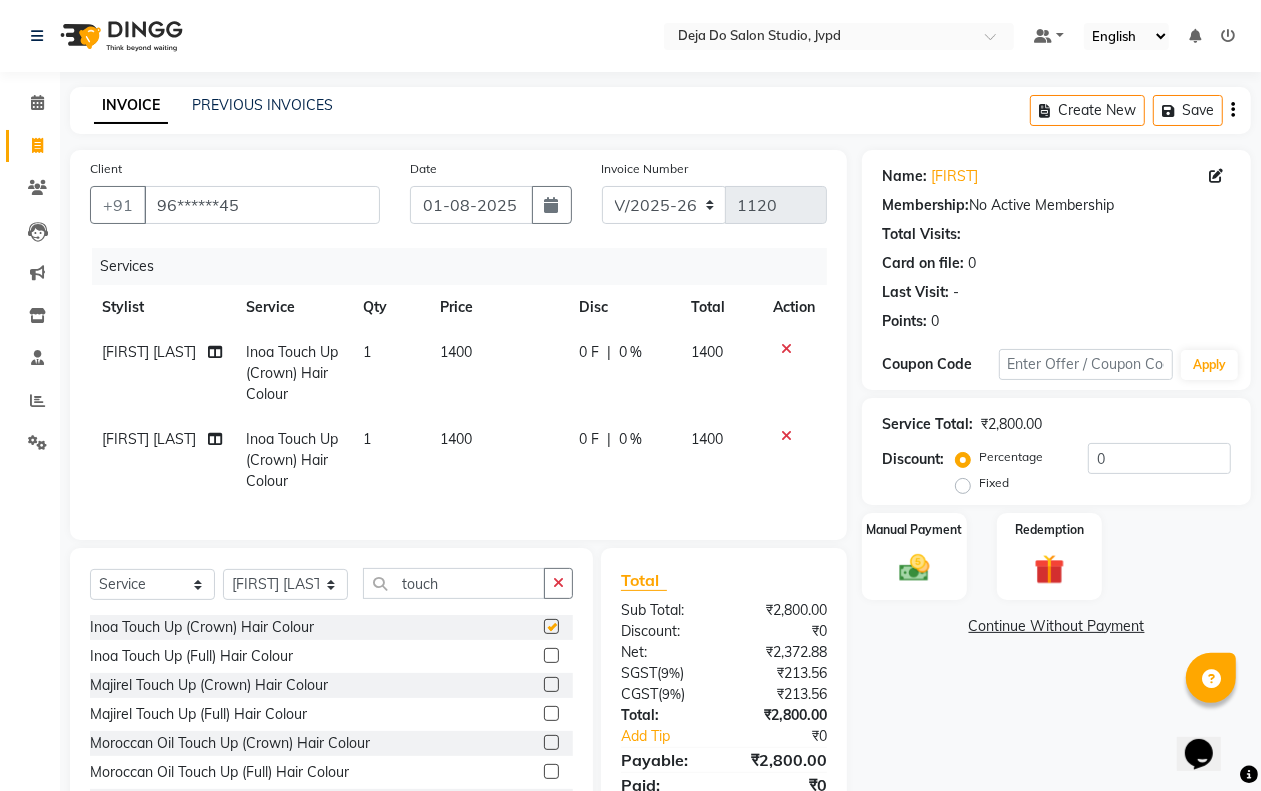 checkbox on "false" 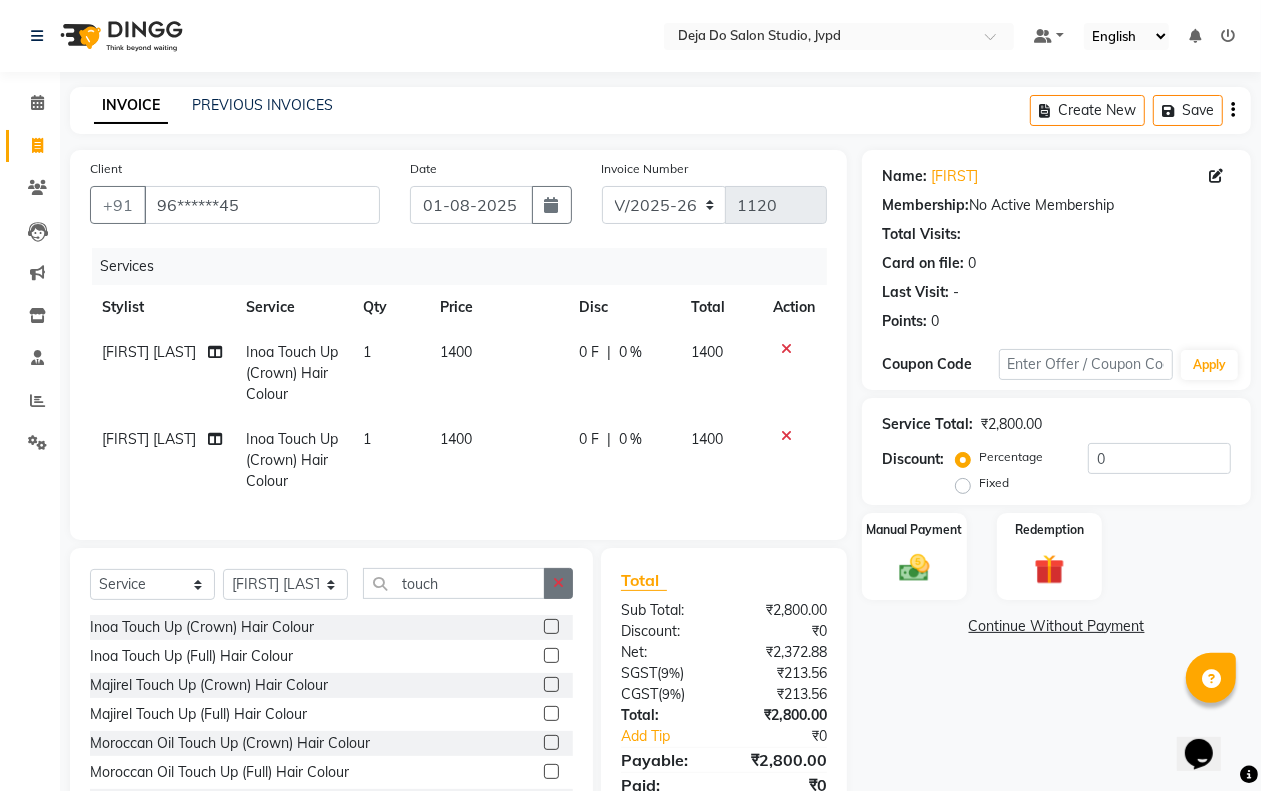 click 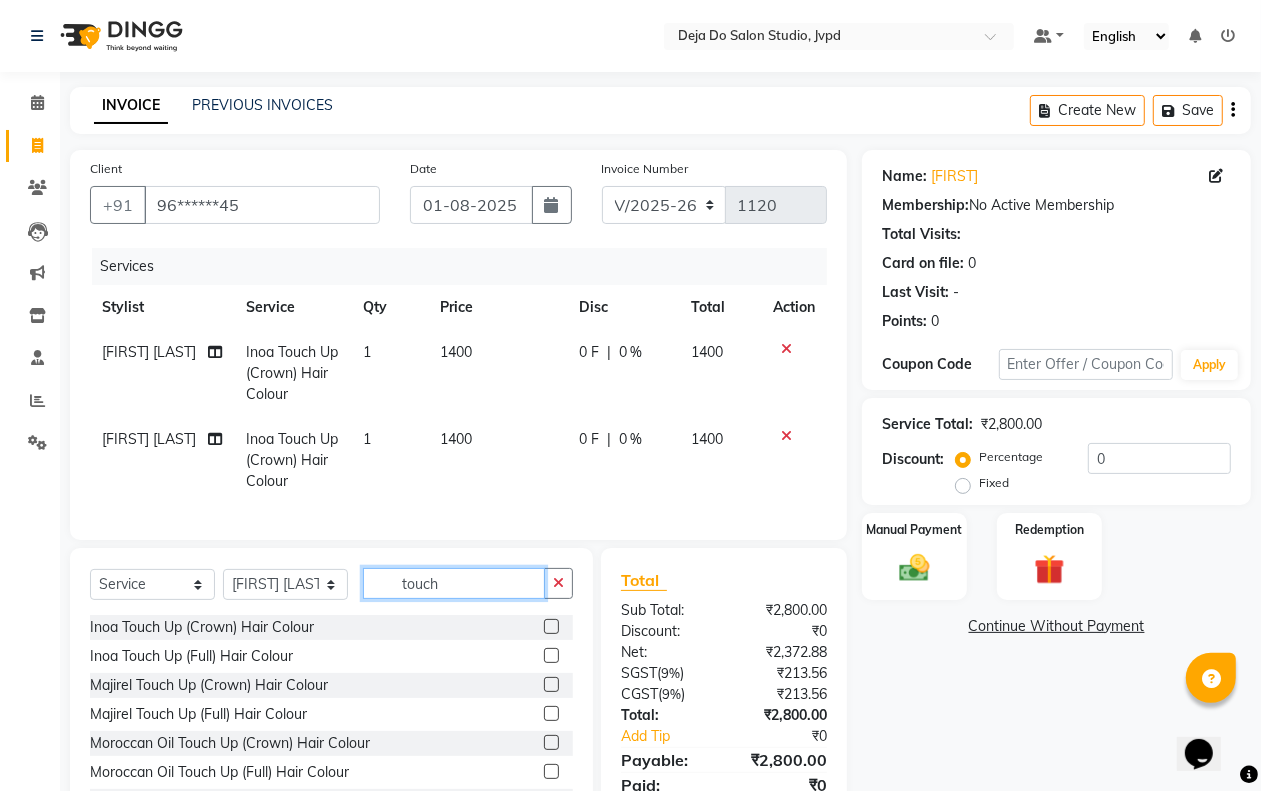 type 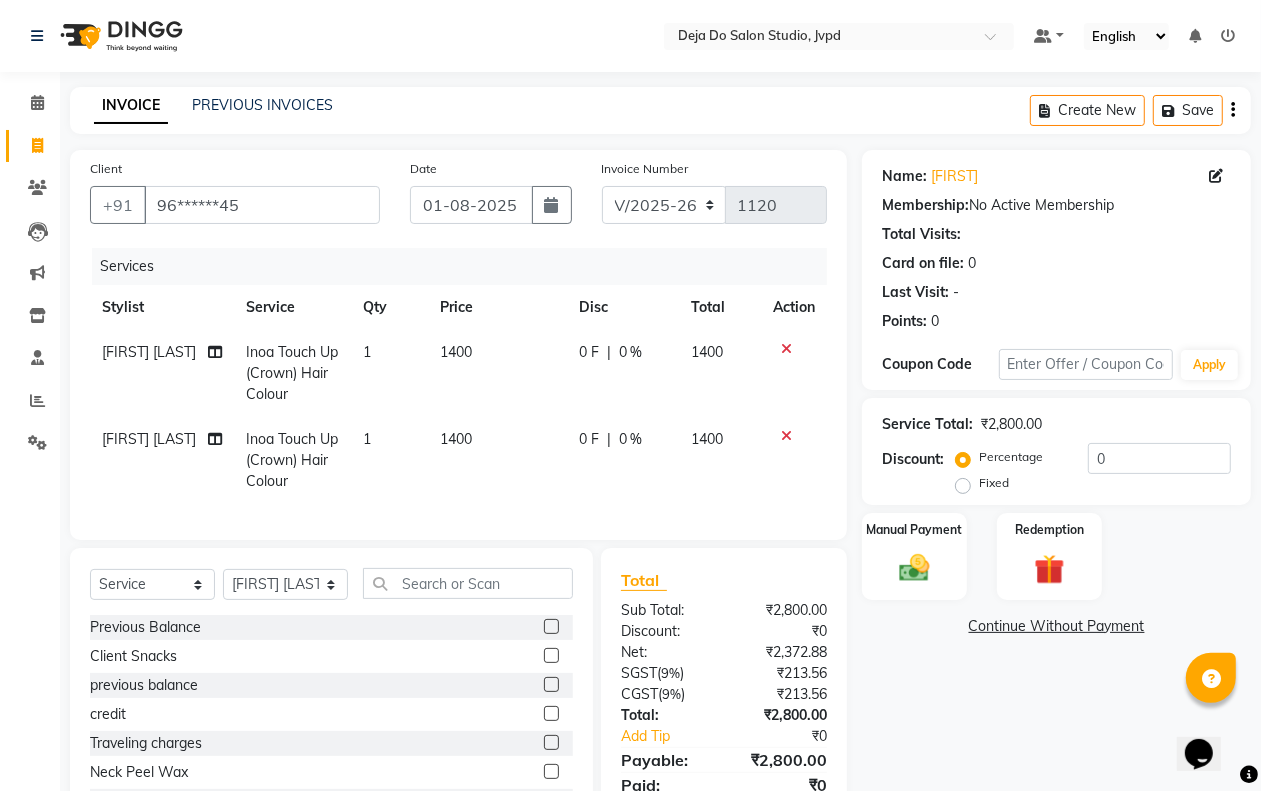 click 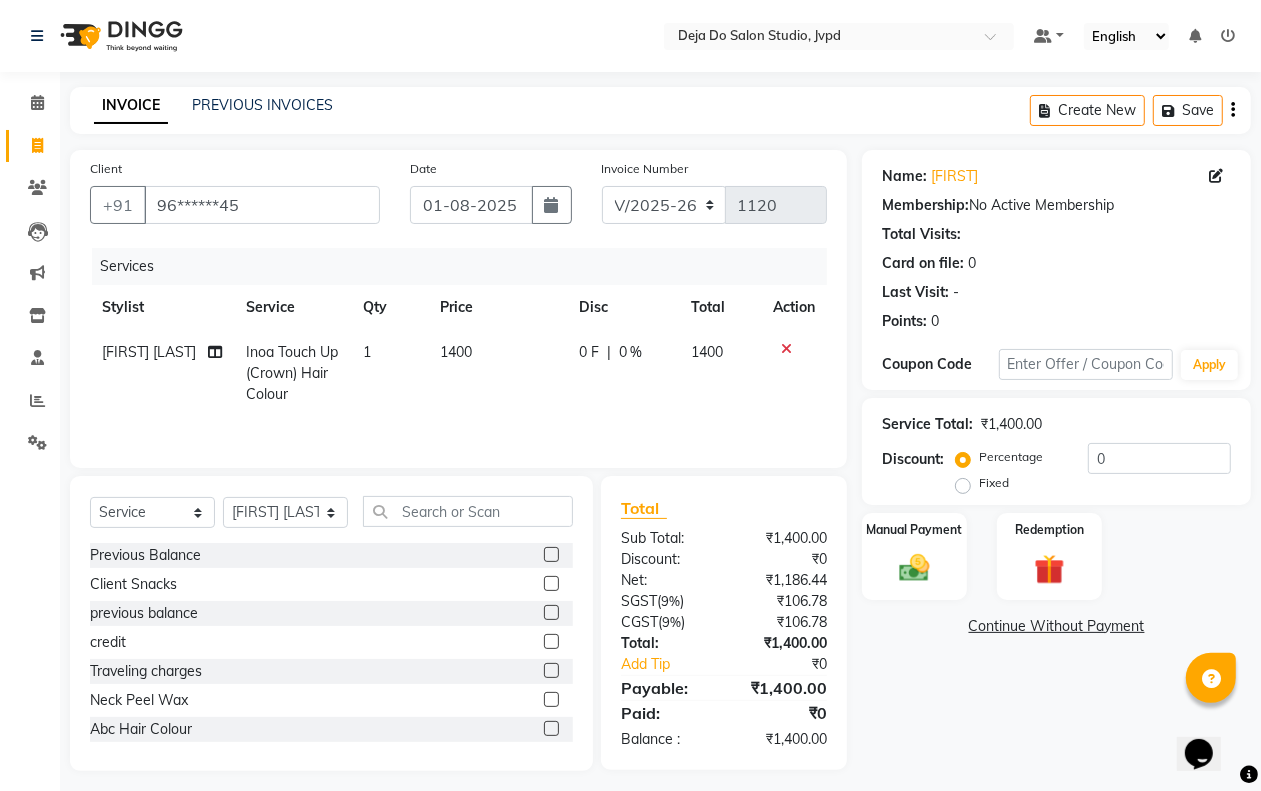 click on "1400" 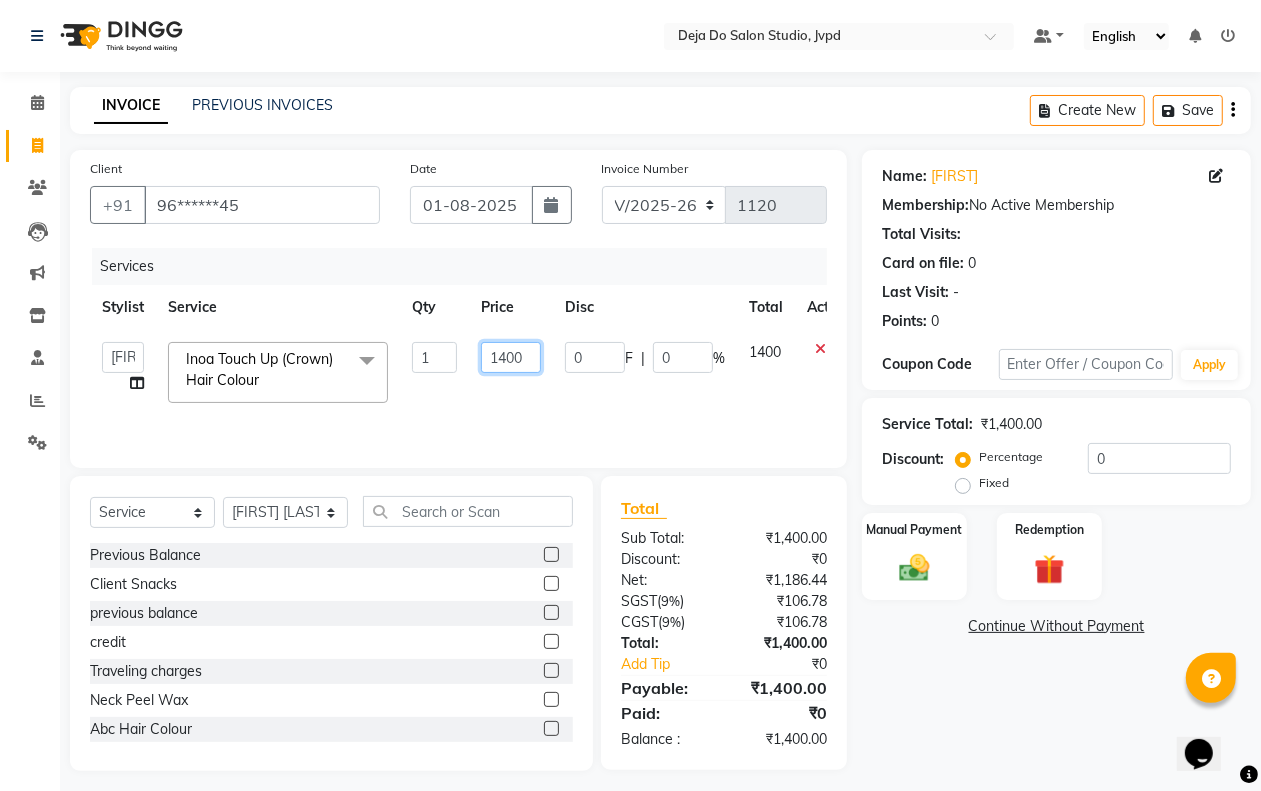 drag, startPoint x: 505, startPoint y: 357, endPoint x: 567, endPoint y: 375, distance: 64.56005 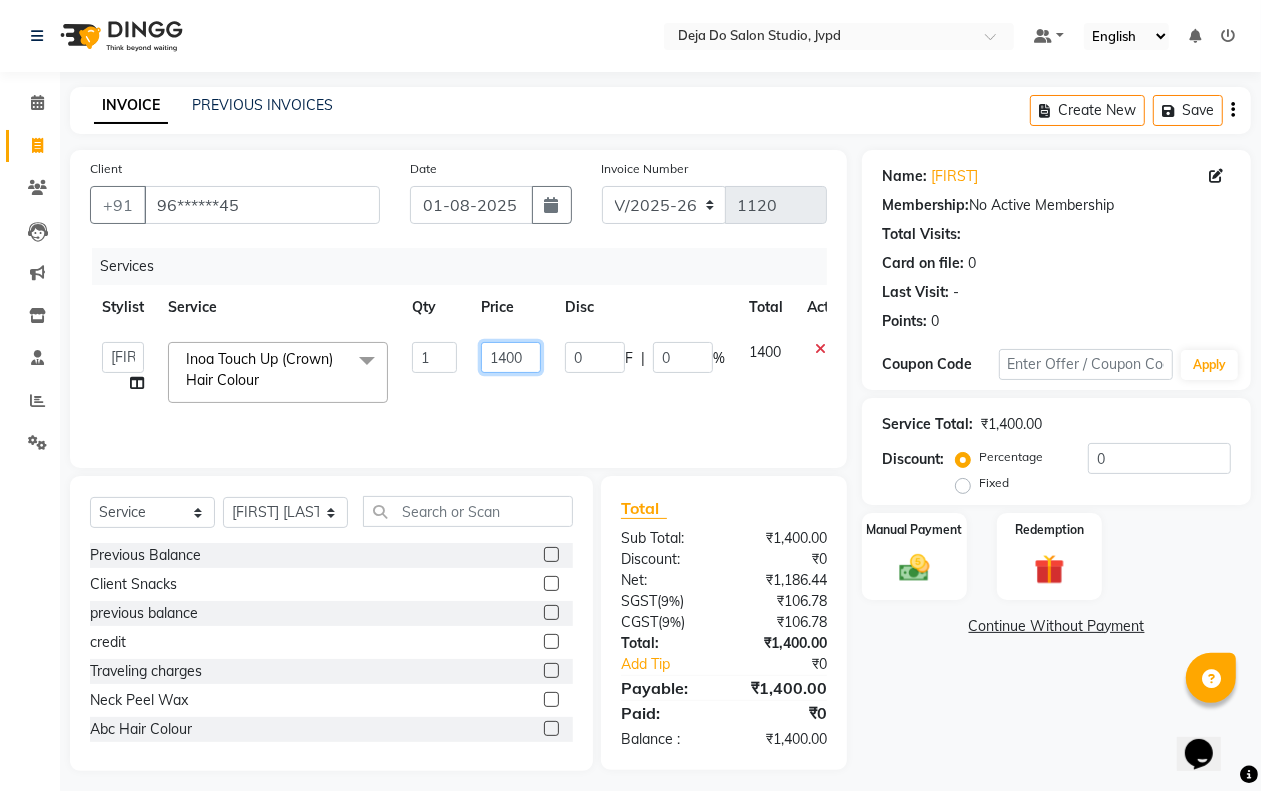 click on "1400" 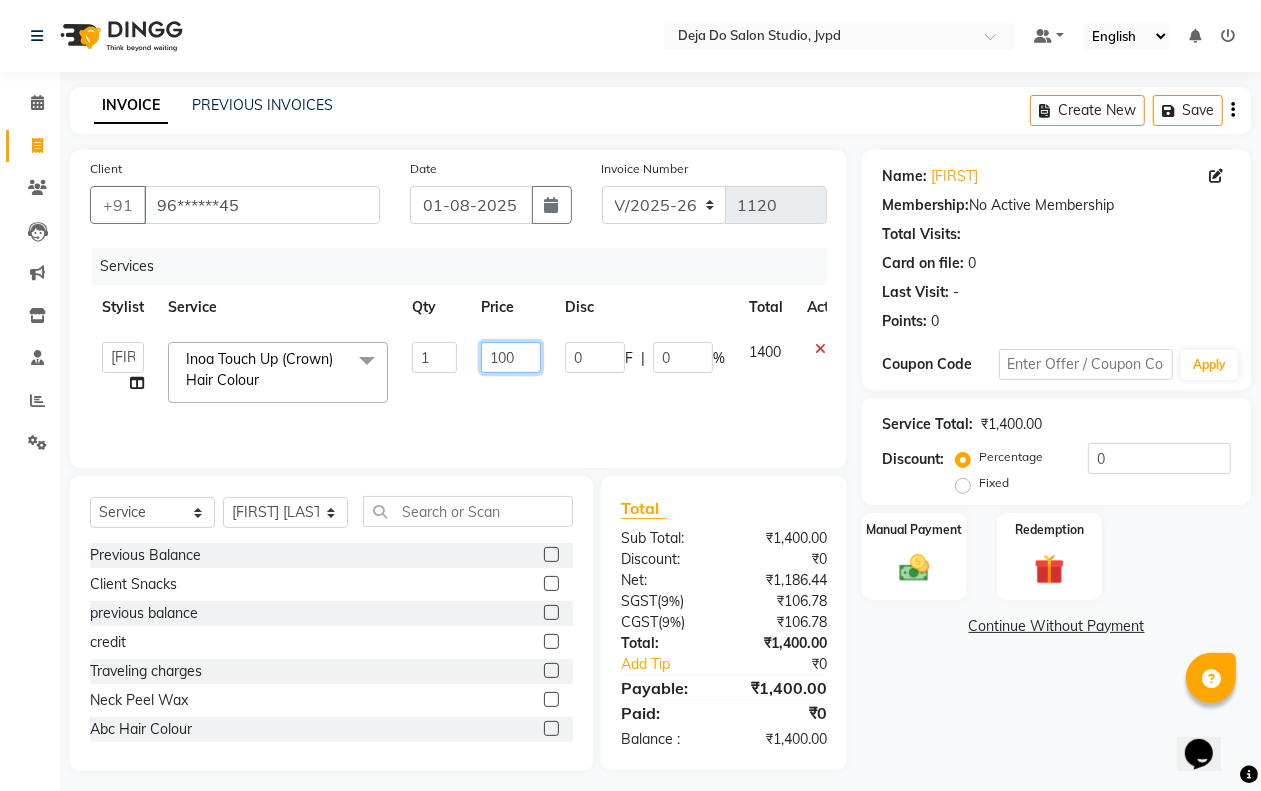 type on "1500" 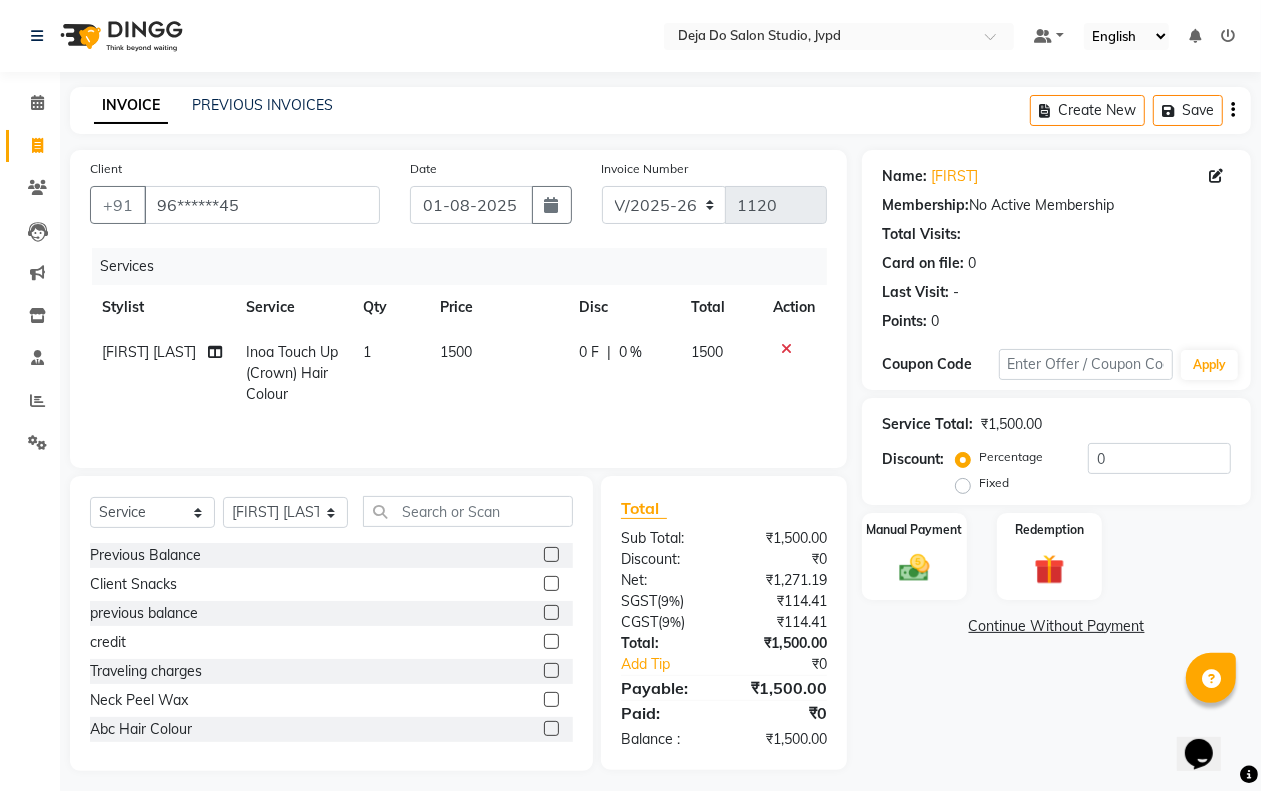 click on "Shuaib Salamani Inoa Touch Up (Crown) Hair Colour 1 1500 0 F | 0 % 1500" 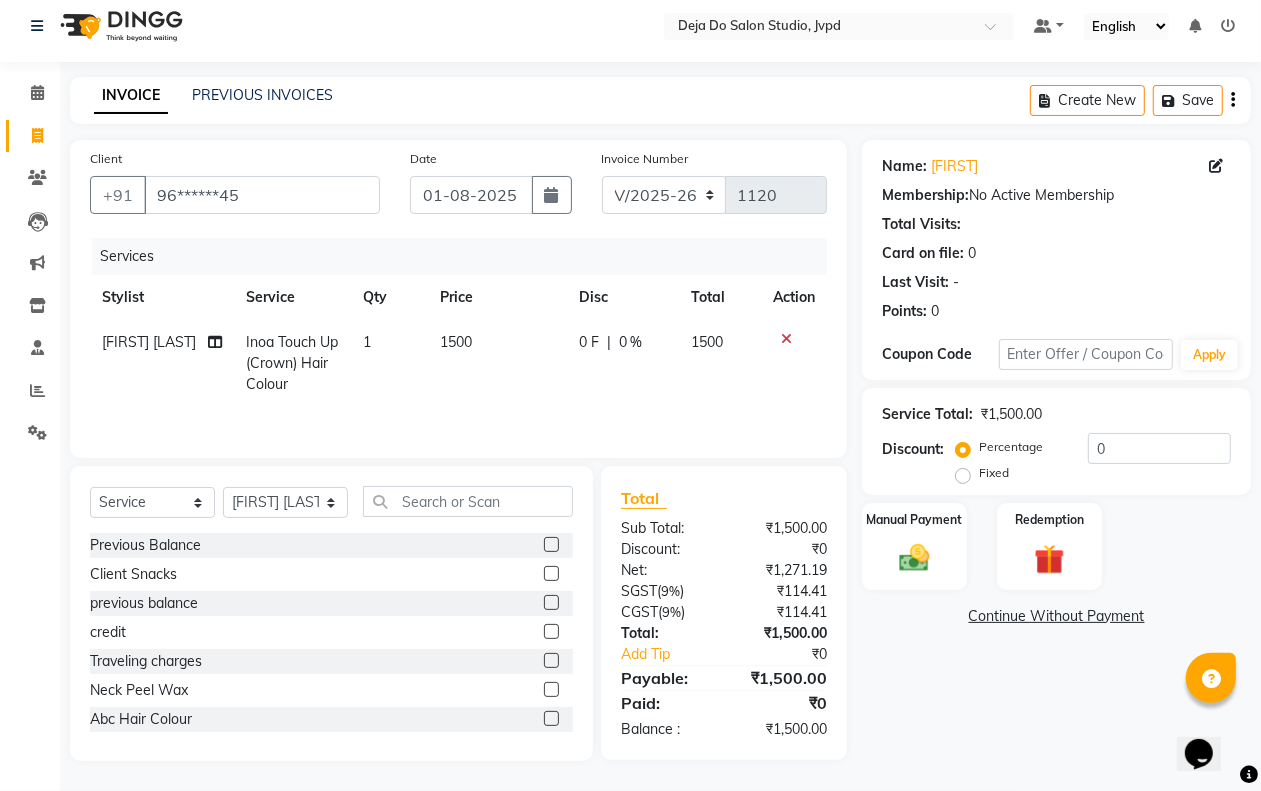scroll, scrollTop: 12, scrollLeft: 0, axis: vertical 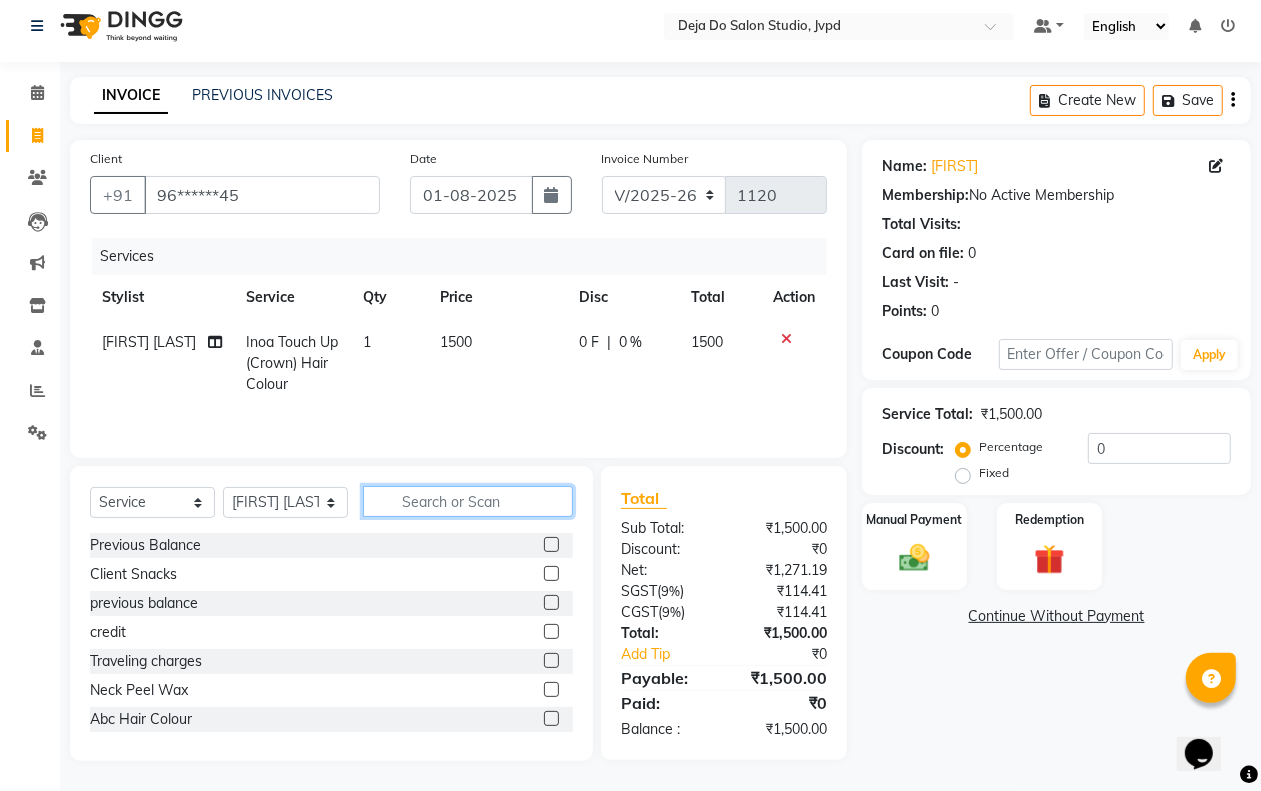 click 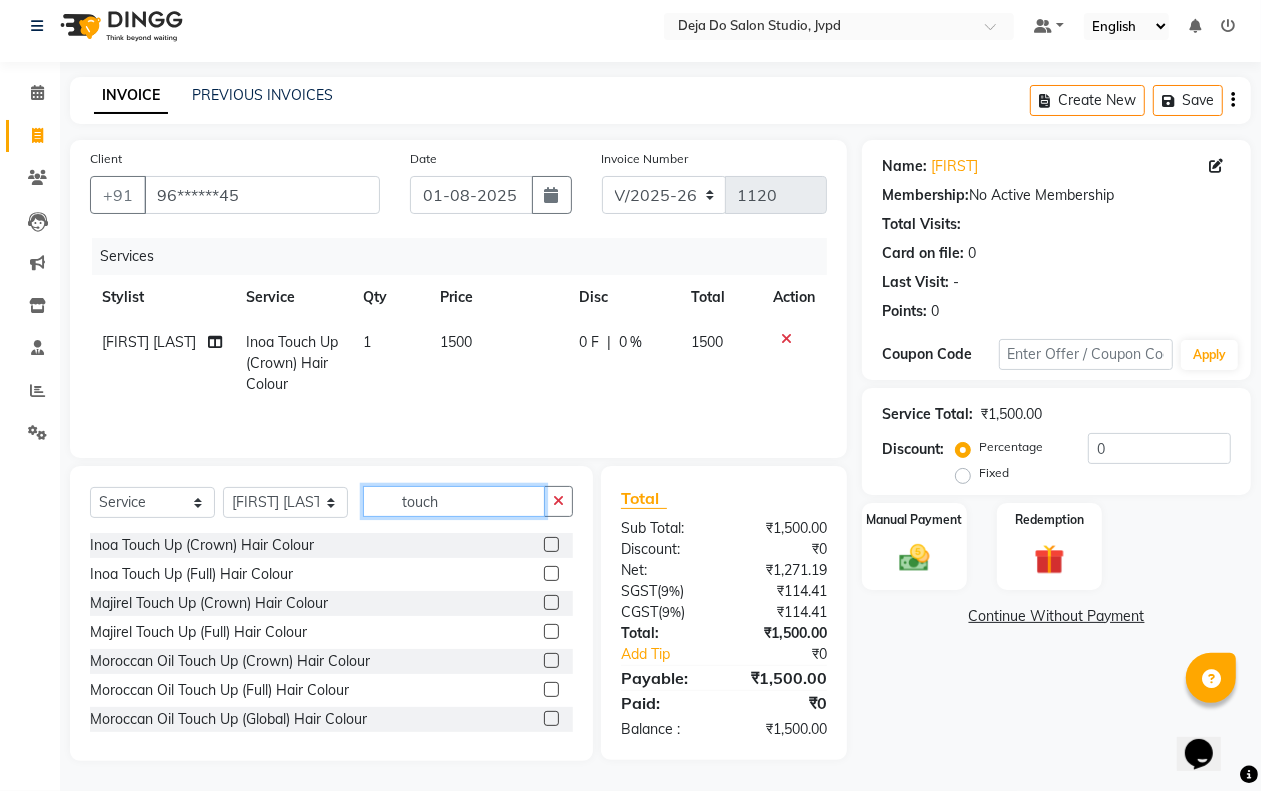type on "touch" 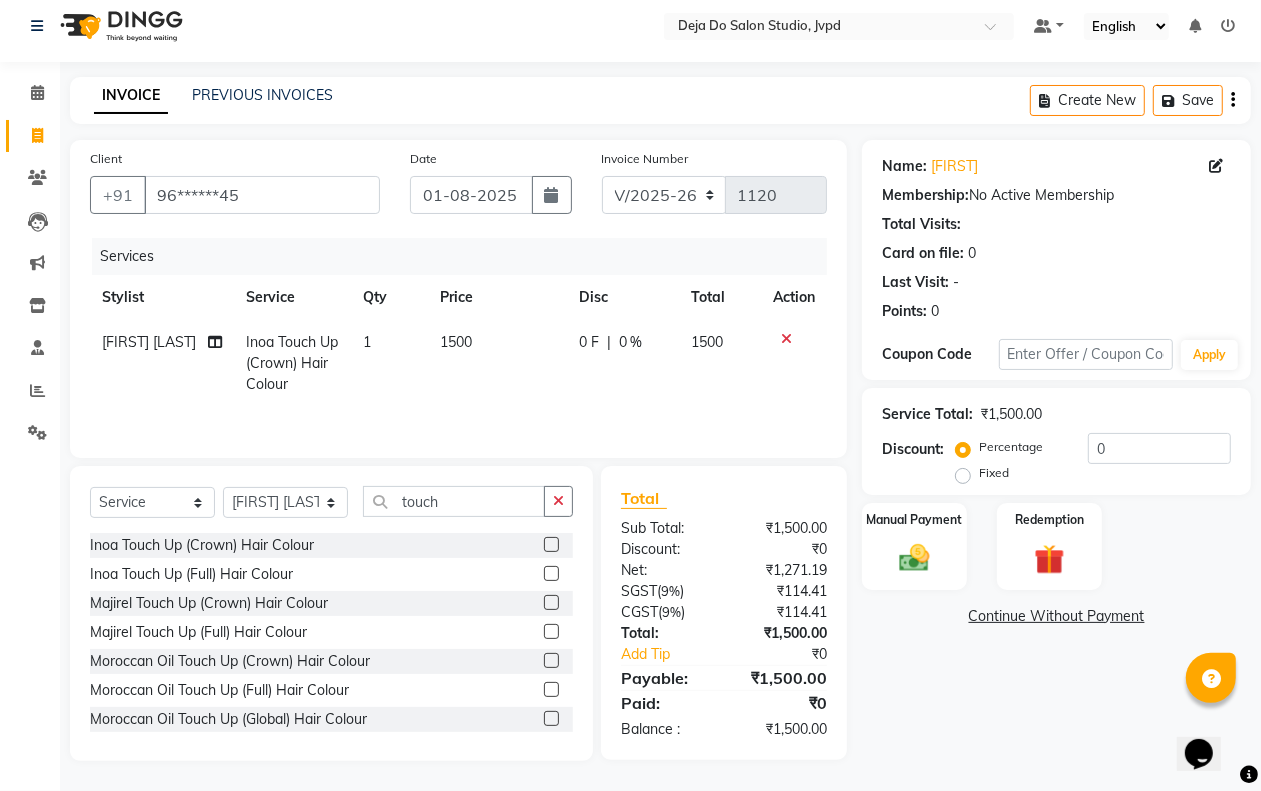 click 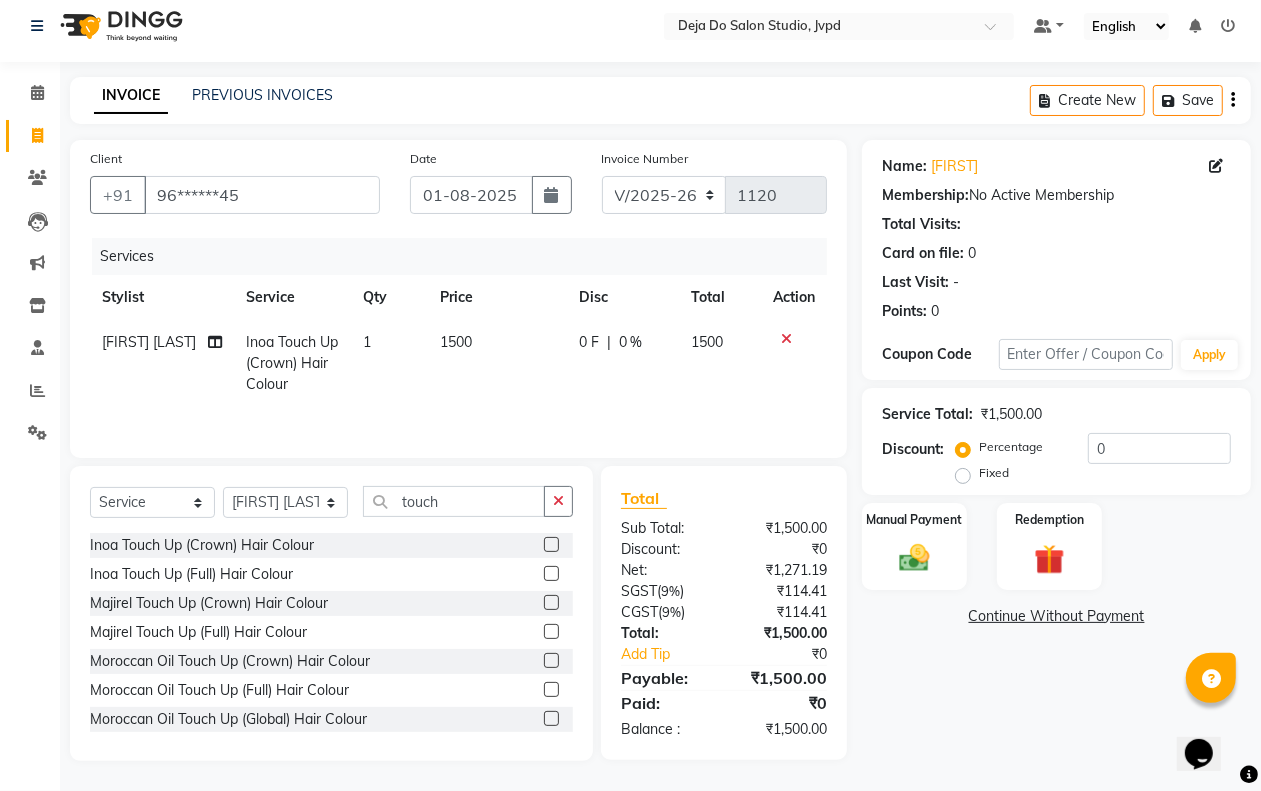 click 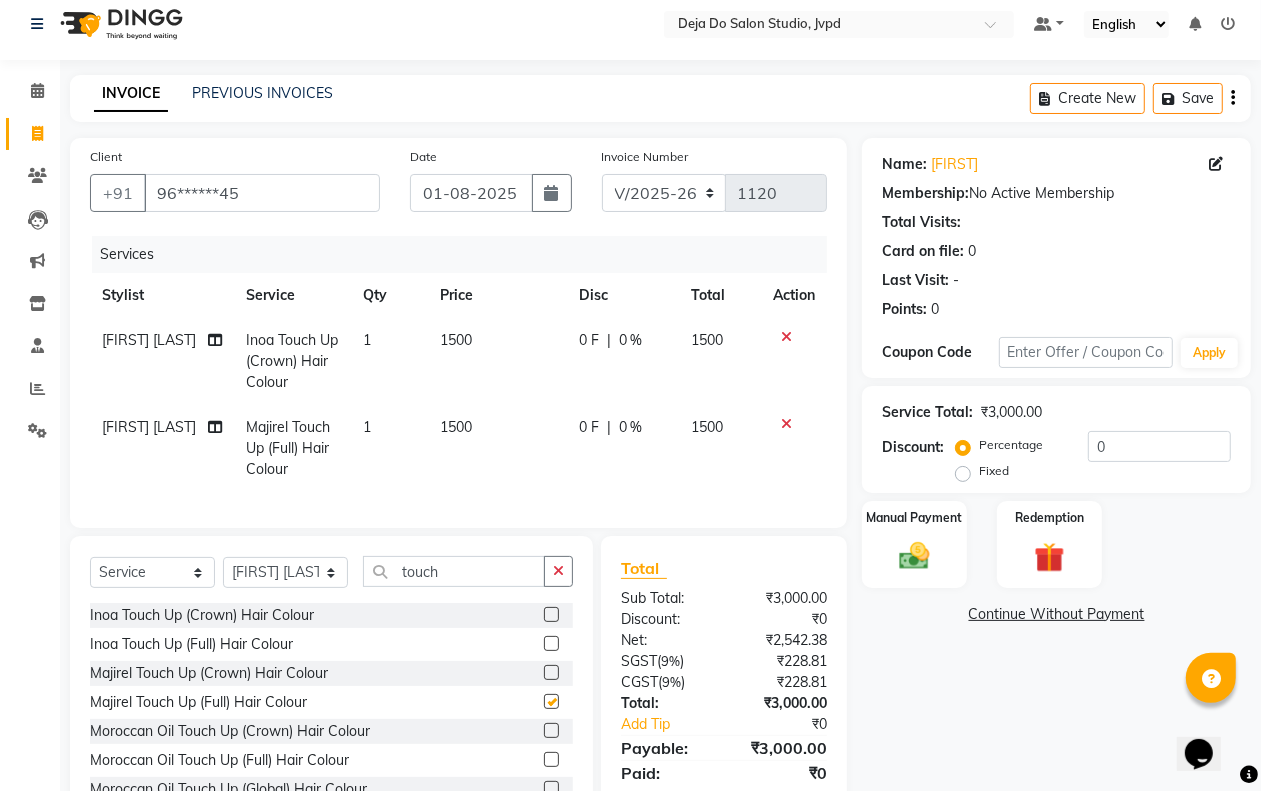 checkbox on "false" 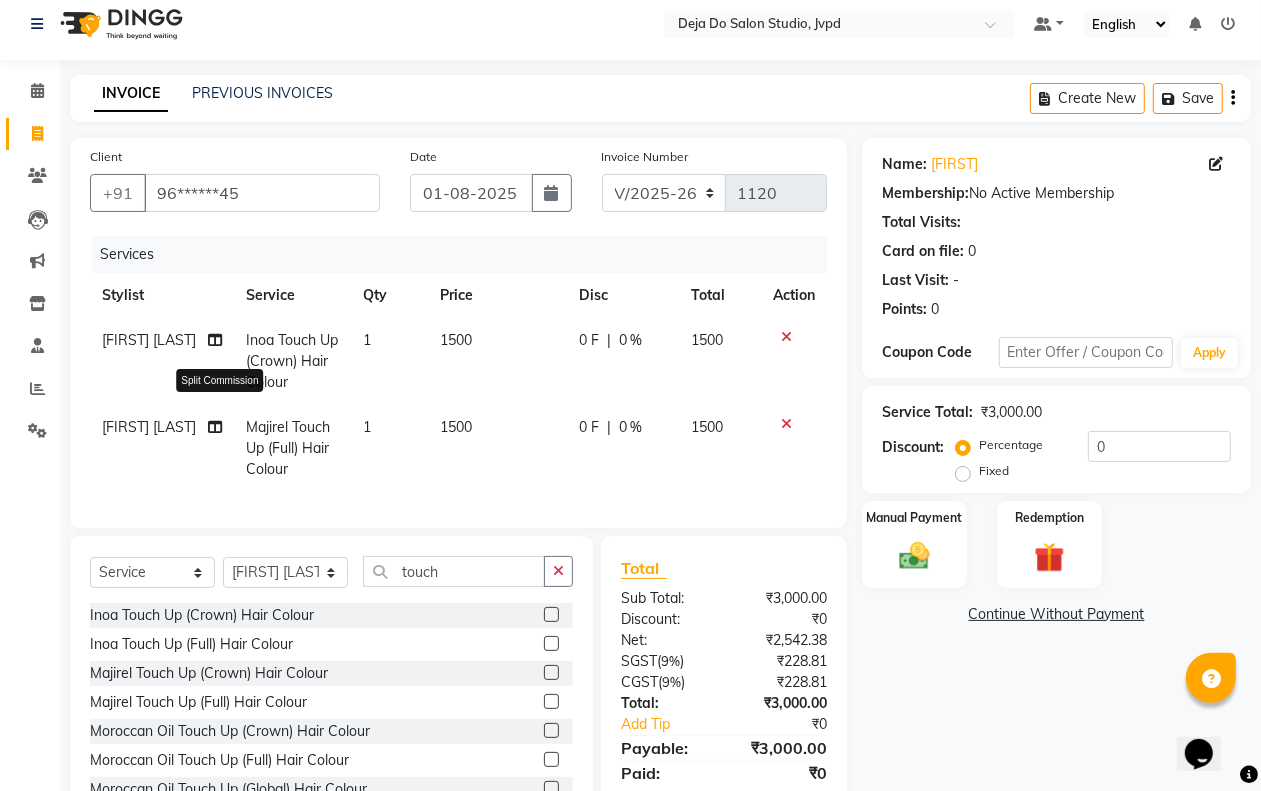 click 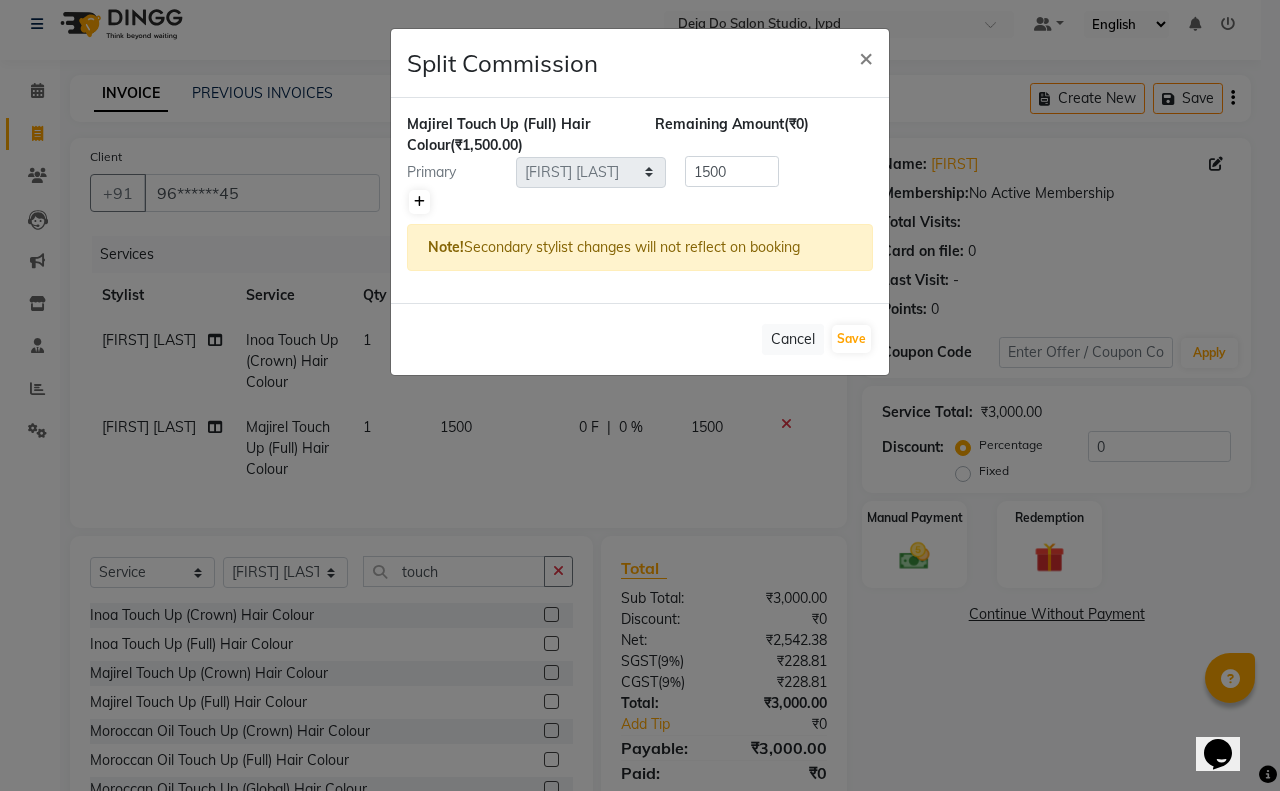 click 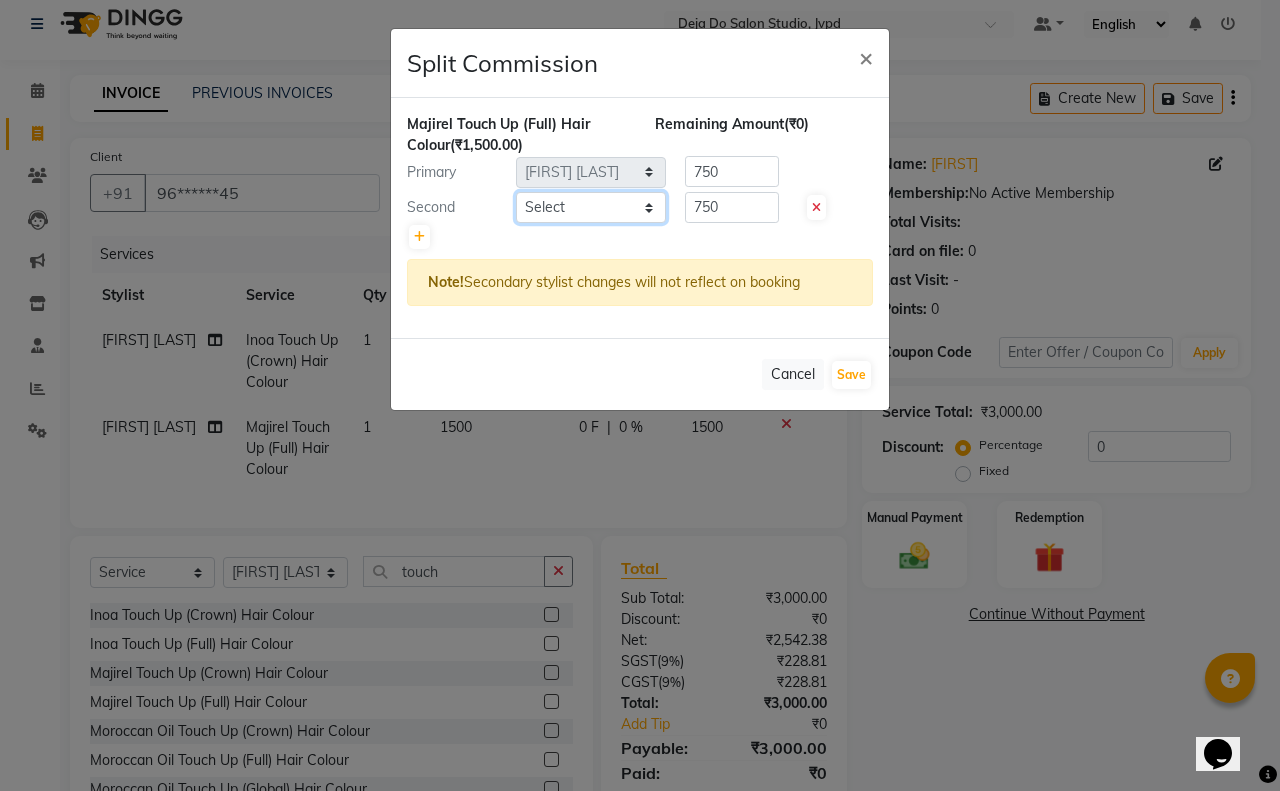click on "Select Aditi Admin Anam Sheikh Arifa Shaikh Danish Salamani Farida Fatima Kasbe Namya salian Rashi Mayur Sakina Rupani Shefali shetty Shuaib Salamani Sumaiya sayed Sushma Pelage" 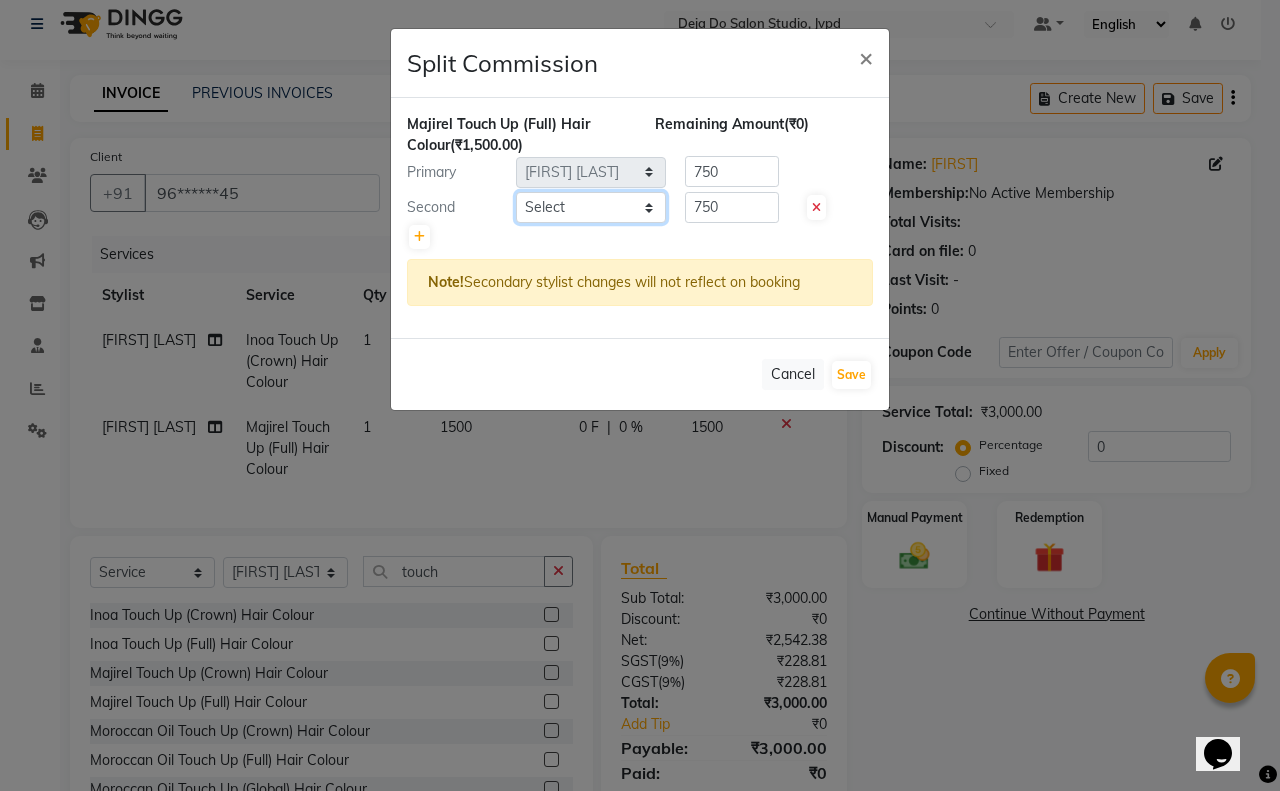 select on "62498" 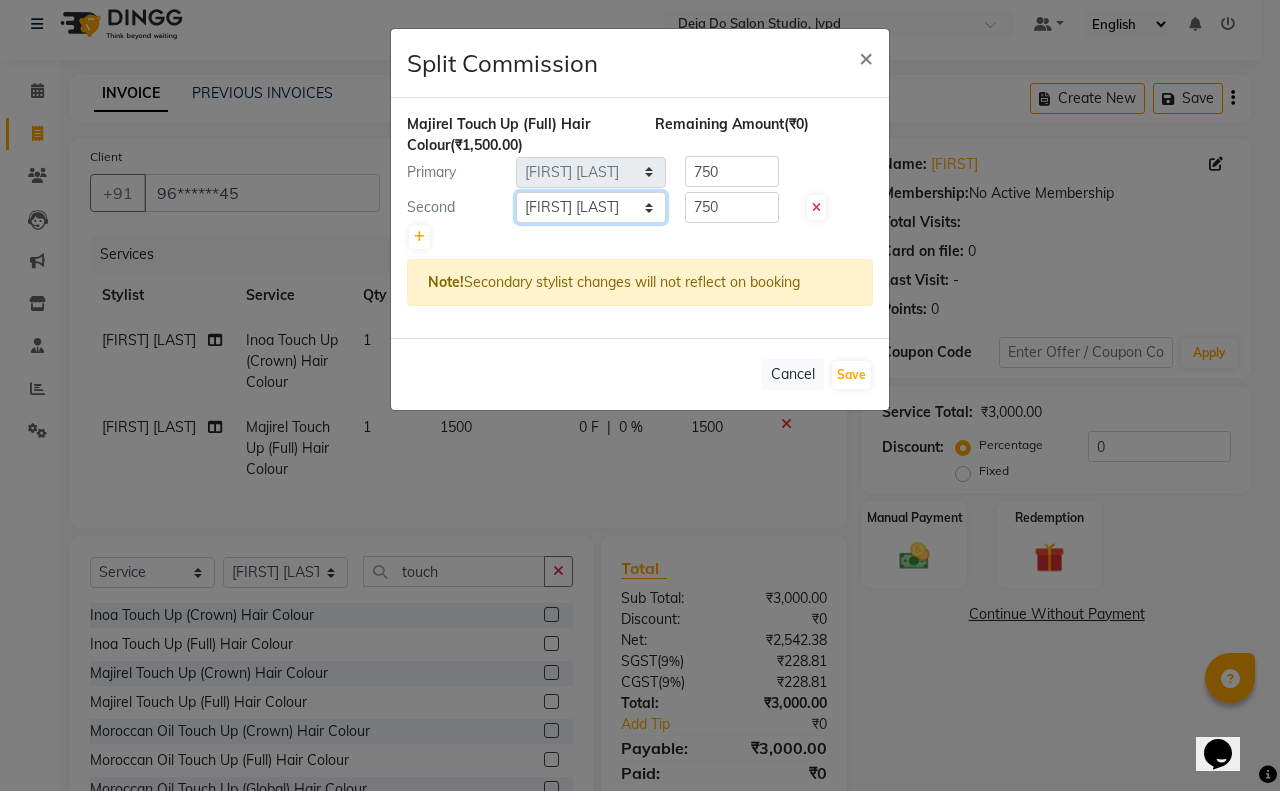 click on "Select Aditi Admin Anam Sheikh Arifa Shaikh Danish Salamani Farida Fatima Kasbe Namya salian Rashi Mayur Sakina Rupani Shefali shetty Shuaib Salamani Sumaiya sayed Sushma Pelage" 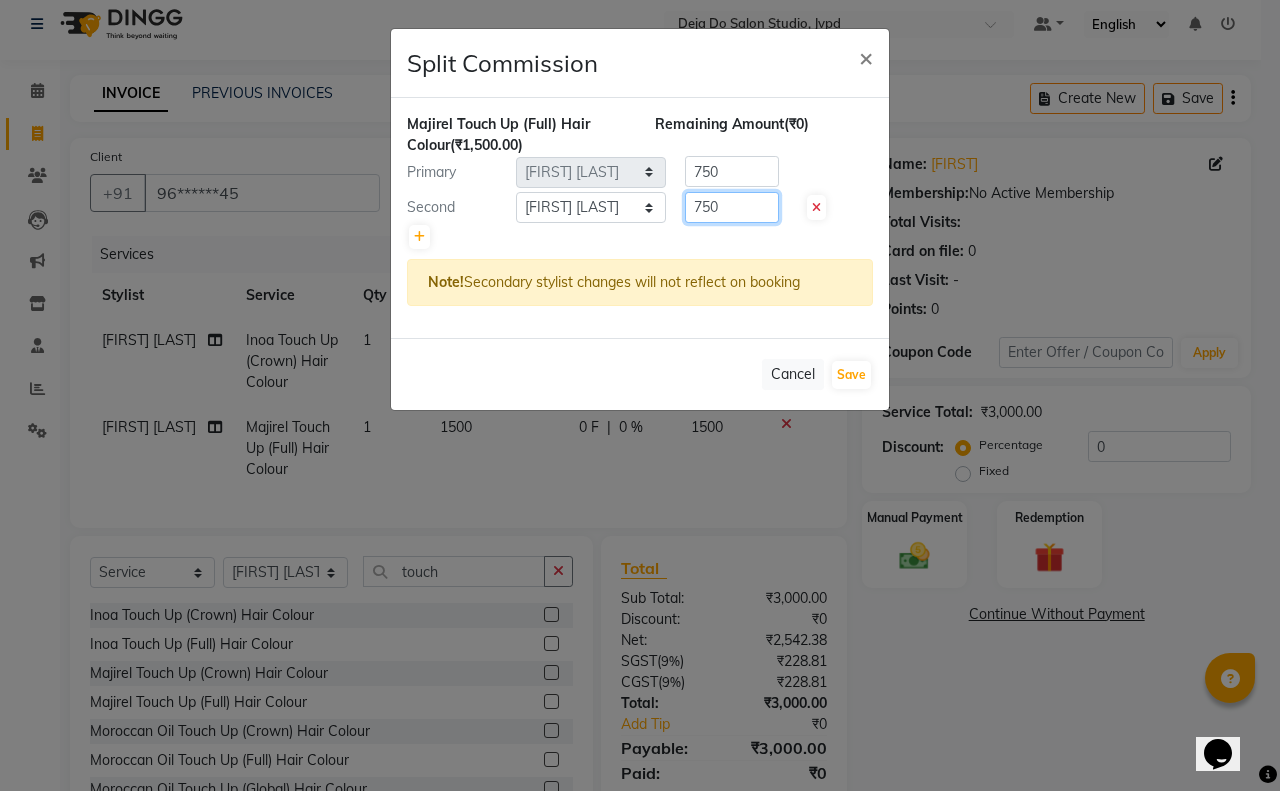 click on "750" 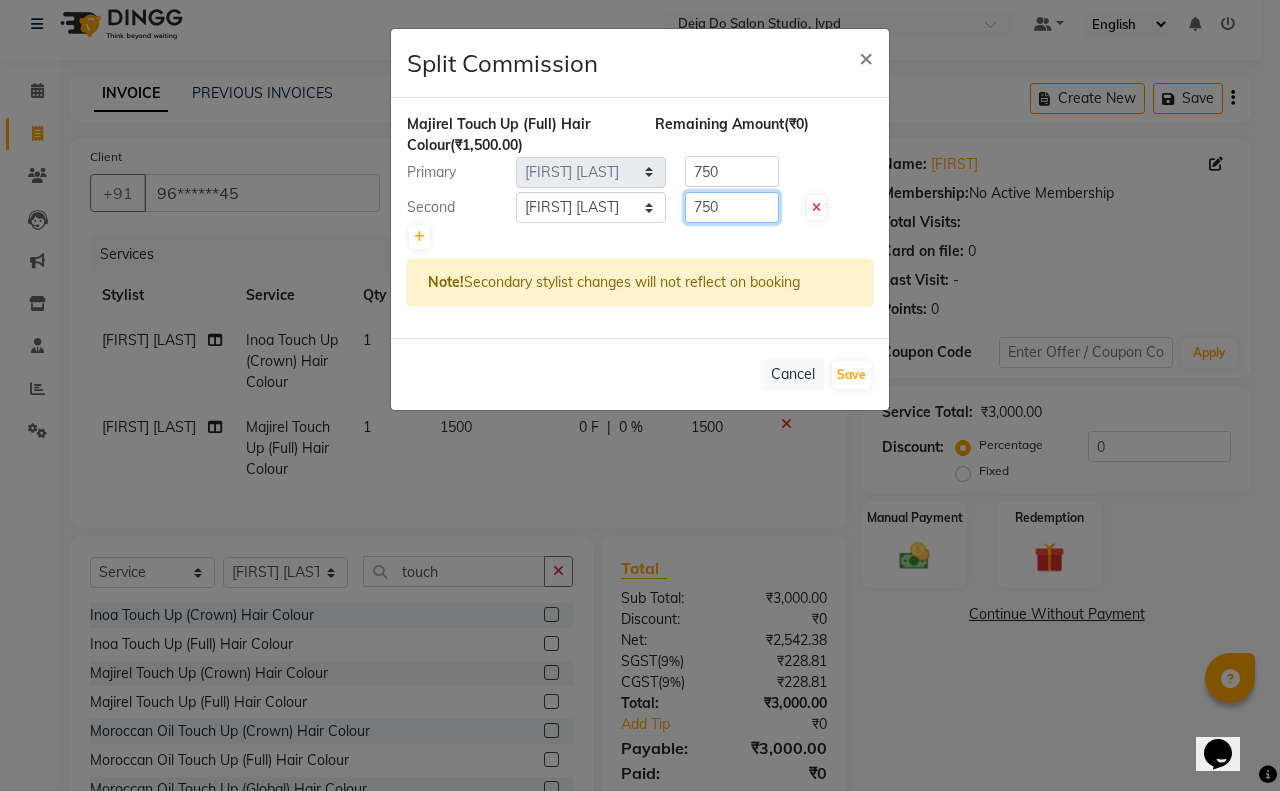 click on "750" 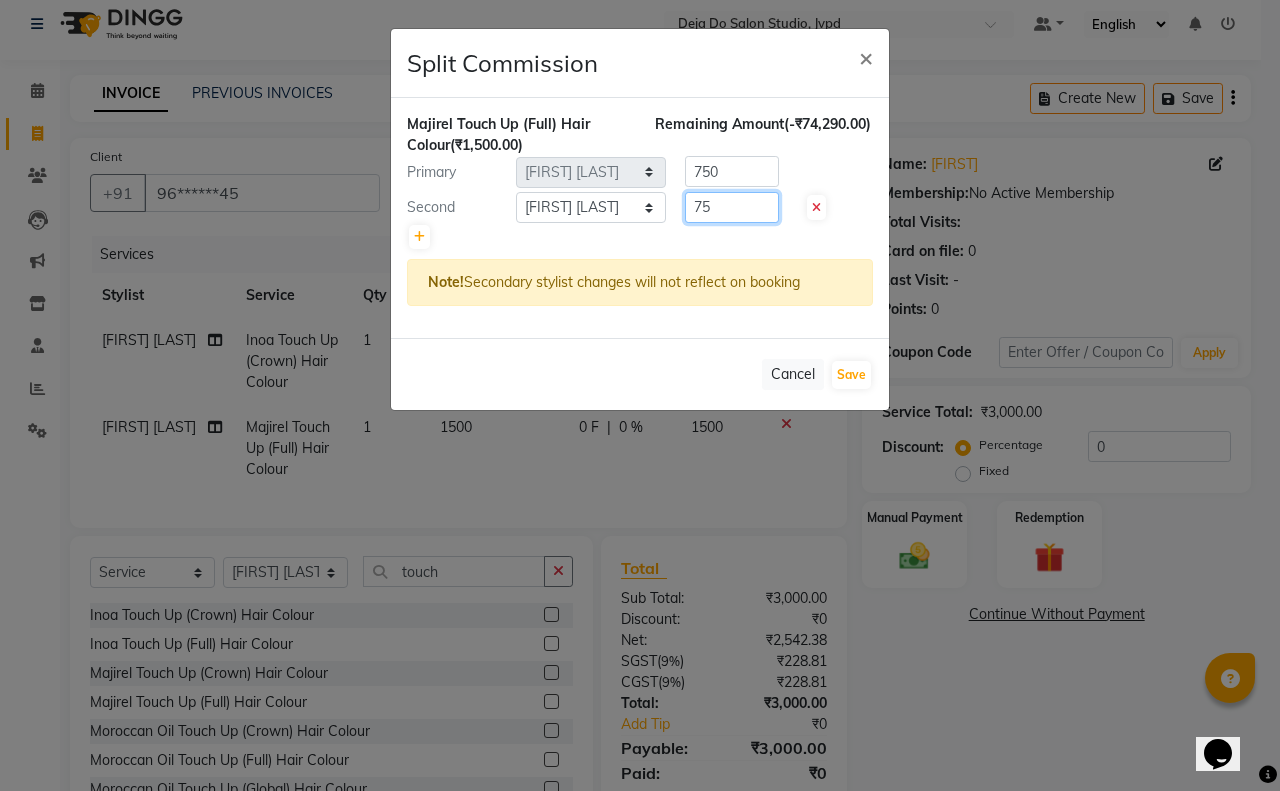 type on "7" 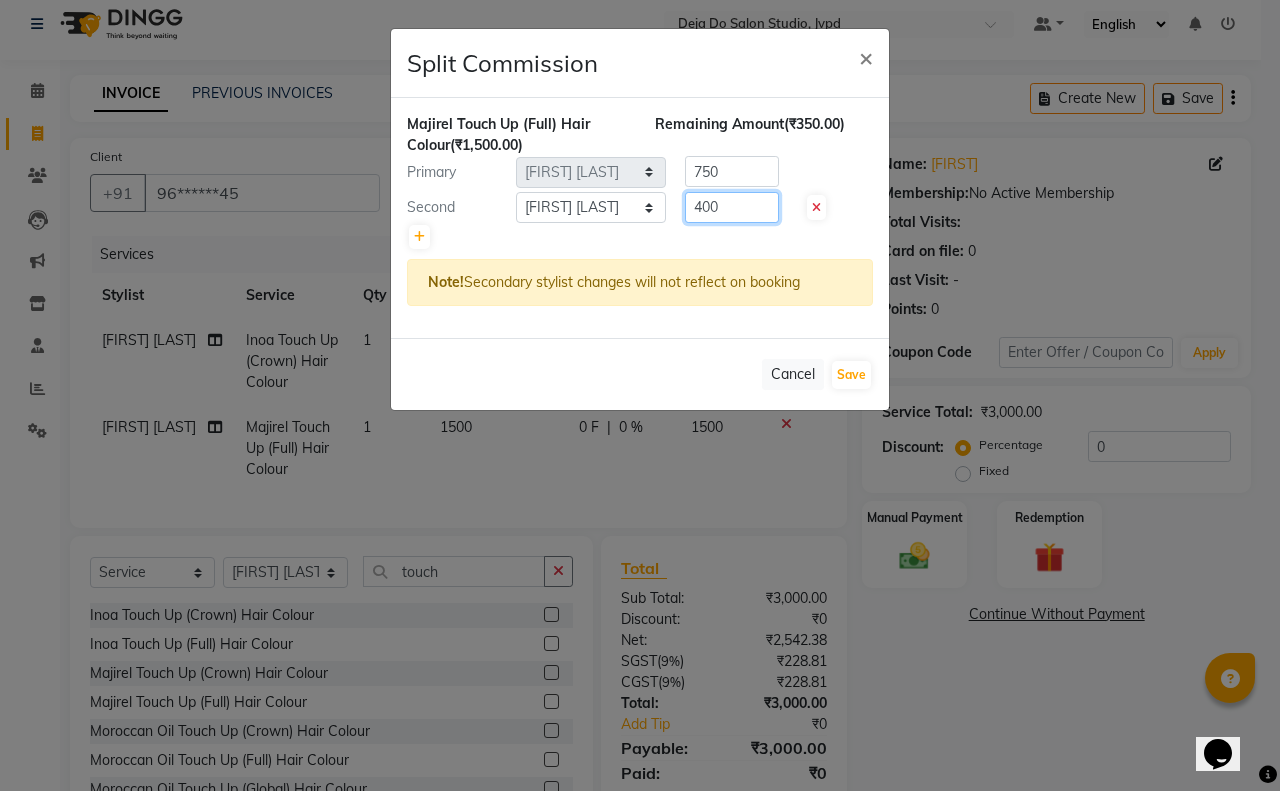 type on "400" 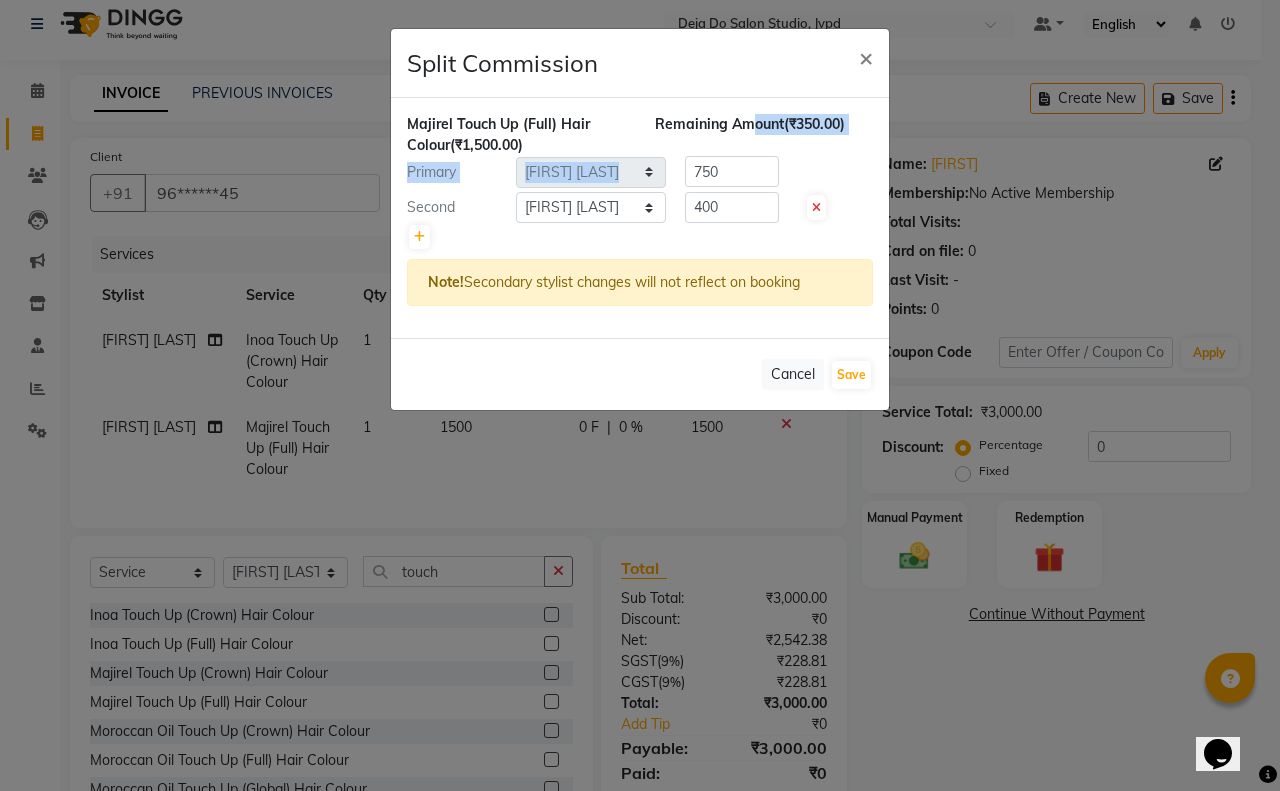 click on "Majirel Touch Up (Full) Hair Colour (₹1,500.00) Remaining Amount (₹350.00) Primary Select Aditi Admin Anam Sheikh Arifa Shaikh Danish Salamani Farida Fatima Kasbe Namya salian Rashi Mayur Sakina Rupani Shefali shetty Shuaib Salamani Sumaiya sayed Sushma Pelage 750 Second Select Aditi Admin Anam Sheikh Arifa Shaikh Danish Salamani Farida Fatima Kasbe Namya salian Rashi Mayur Sakina Rupani Shefali shetty Shuaib Salamani Sumaiya sayed Sushma Pelage 400 Note! Secondary stylist changes will not reflect on booking" 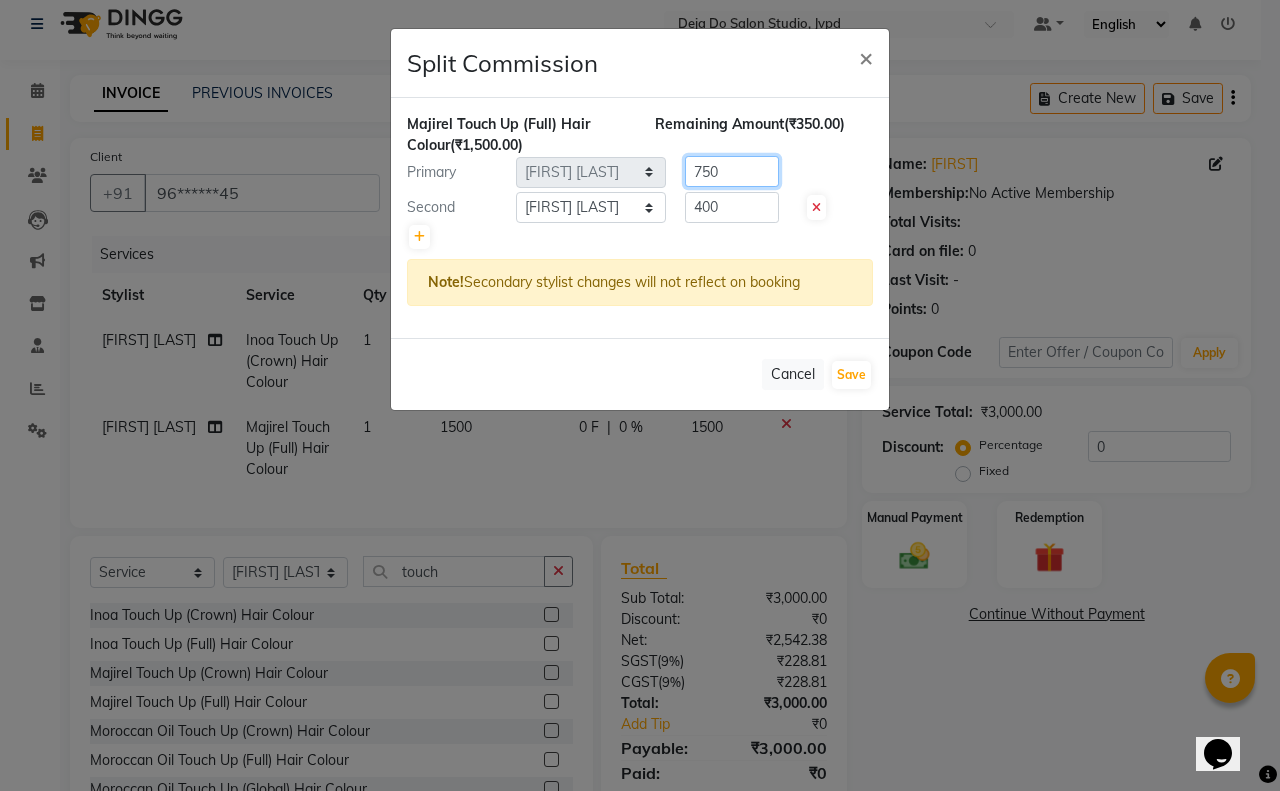 click on "750" 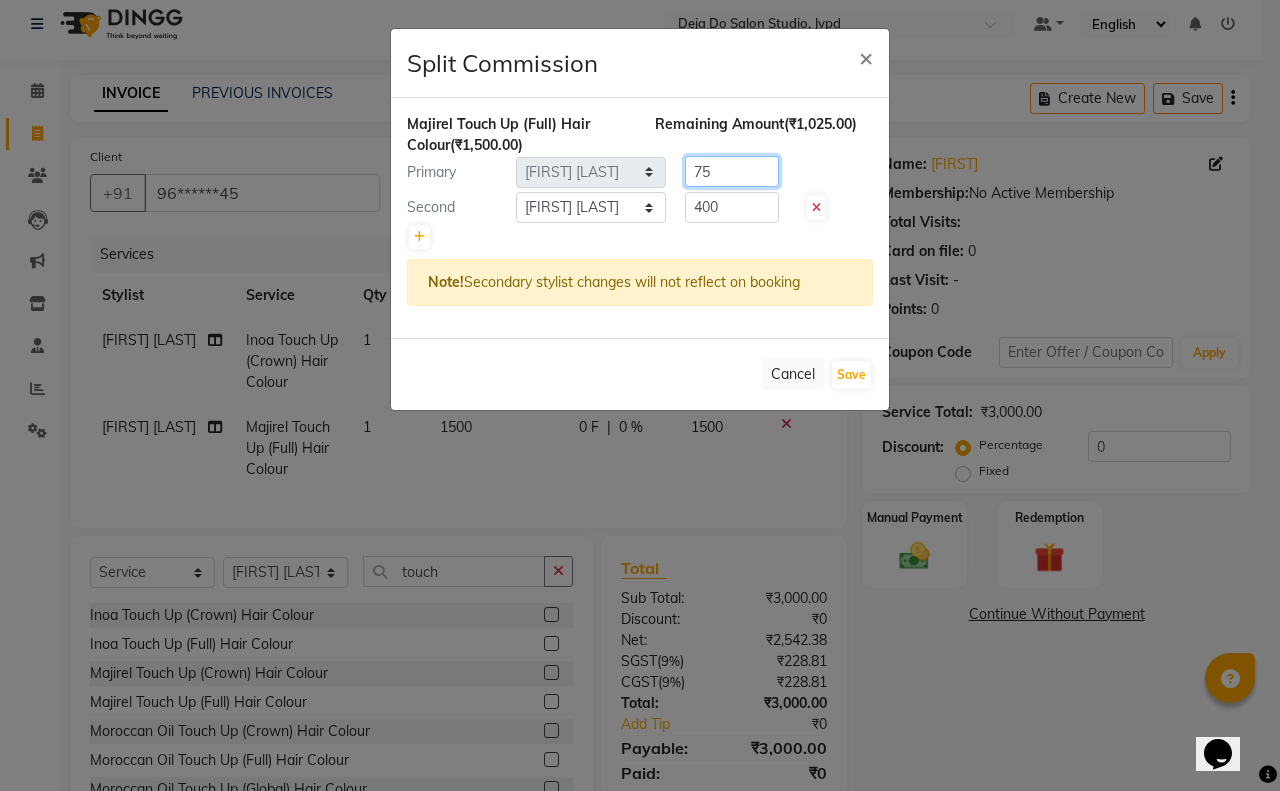 type on "7" 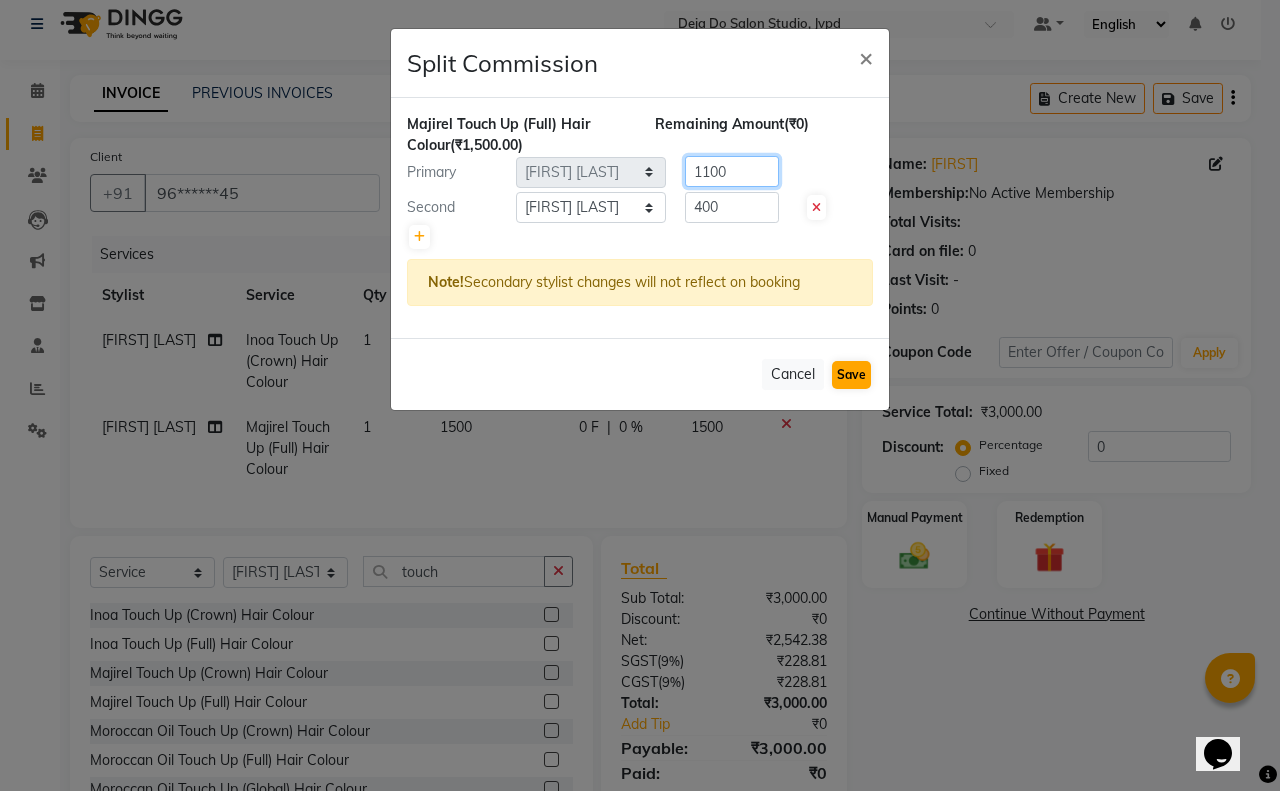 type on "1100" 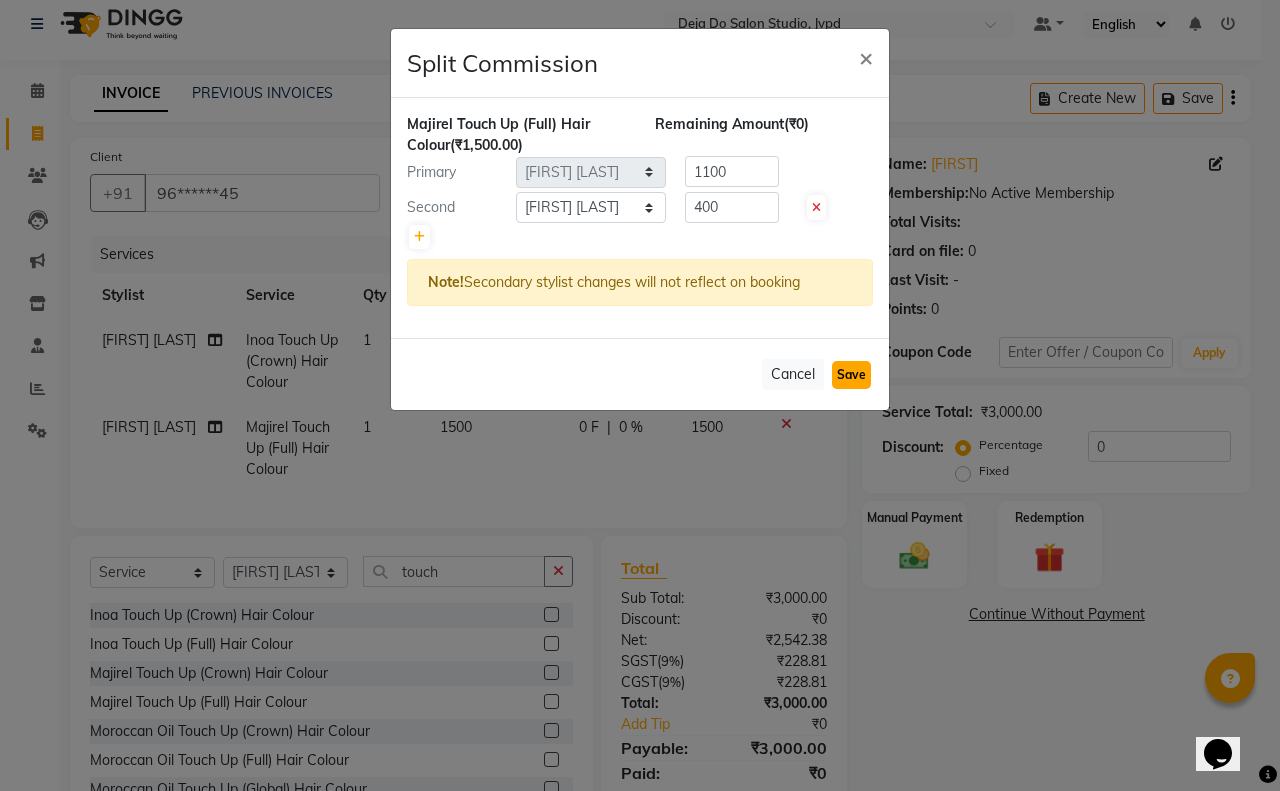 click on "Save" 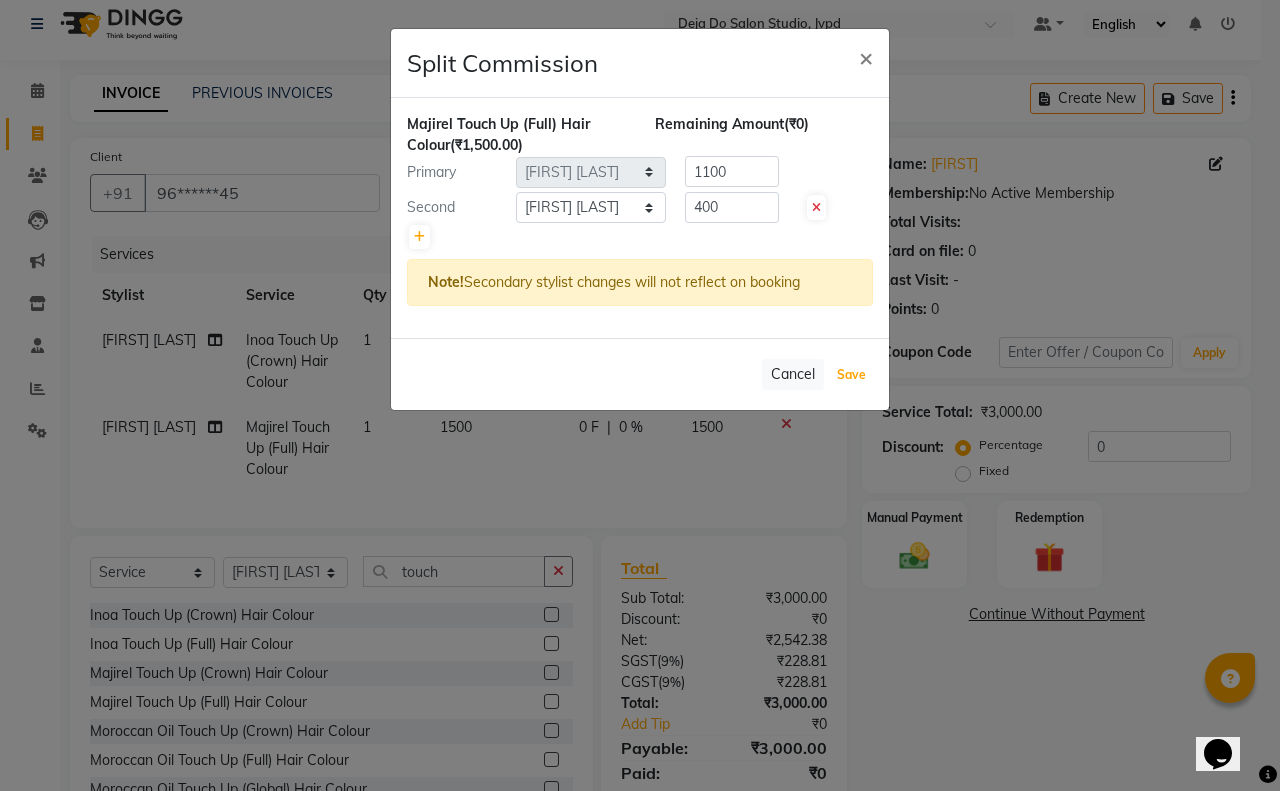 select on "Select" 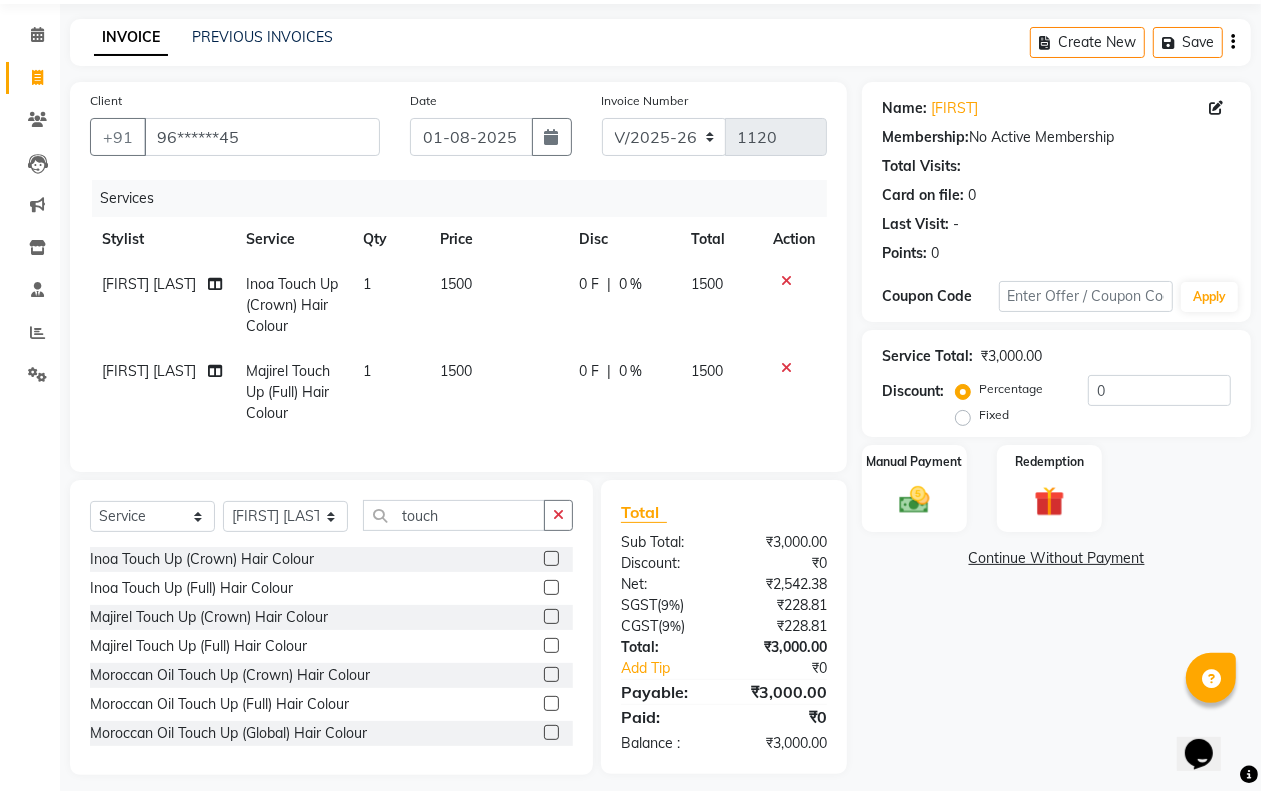 scroll, scrollTop: 100, scrollLeft: 0, axis: vertical 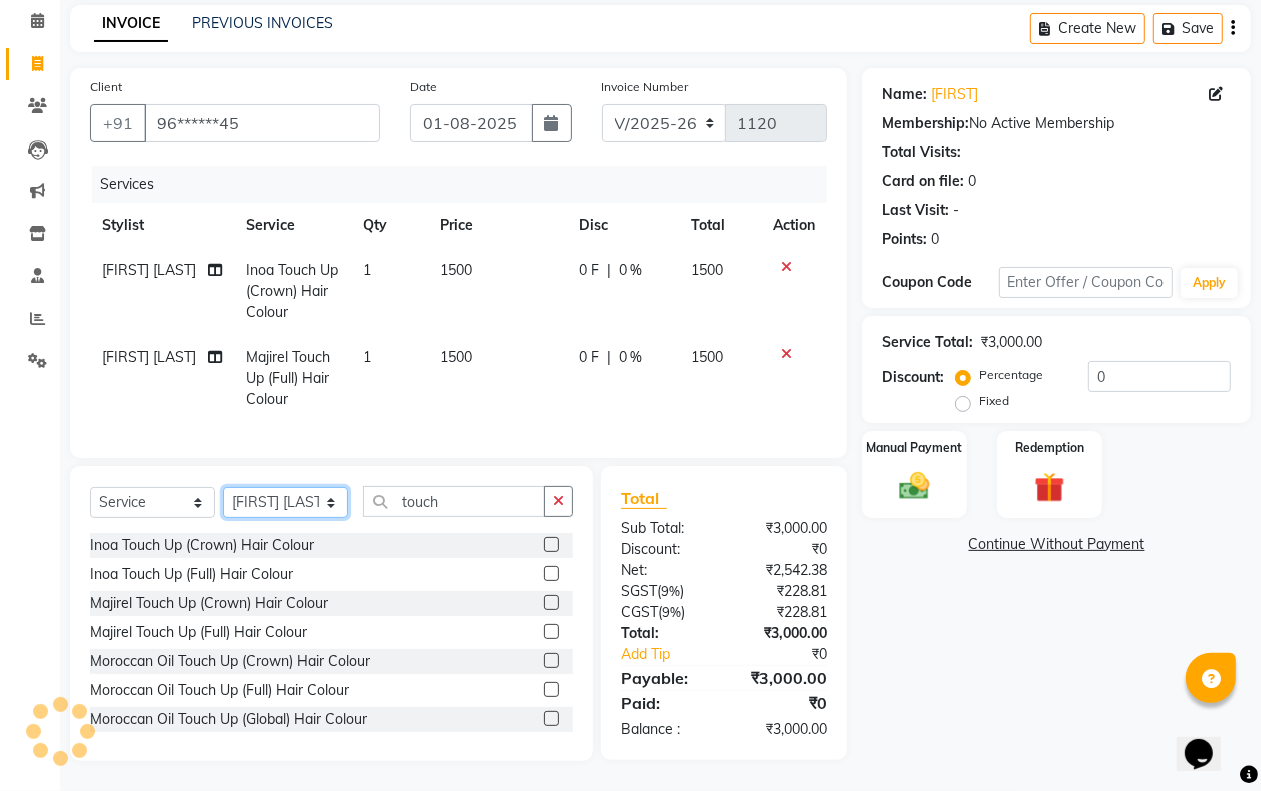 click on "Select Stylist Aditi Admin Anam  Sheikh  Arifa Shaikh Danish  Salamani Farida Fatima Kasbe Namya salian Rashi Mayur Sakina Rupani Shefali  shetty Shuaib Salamani Sumaiya sayed Sushma Pelage" 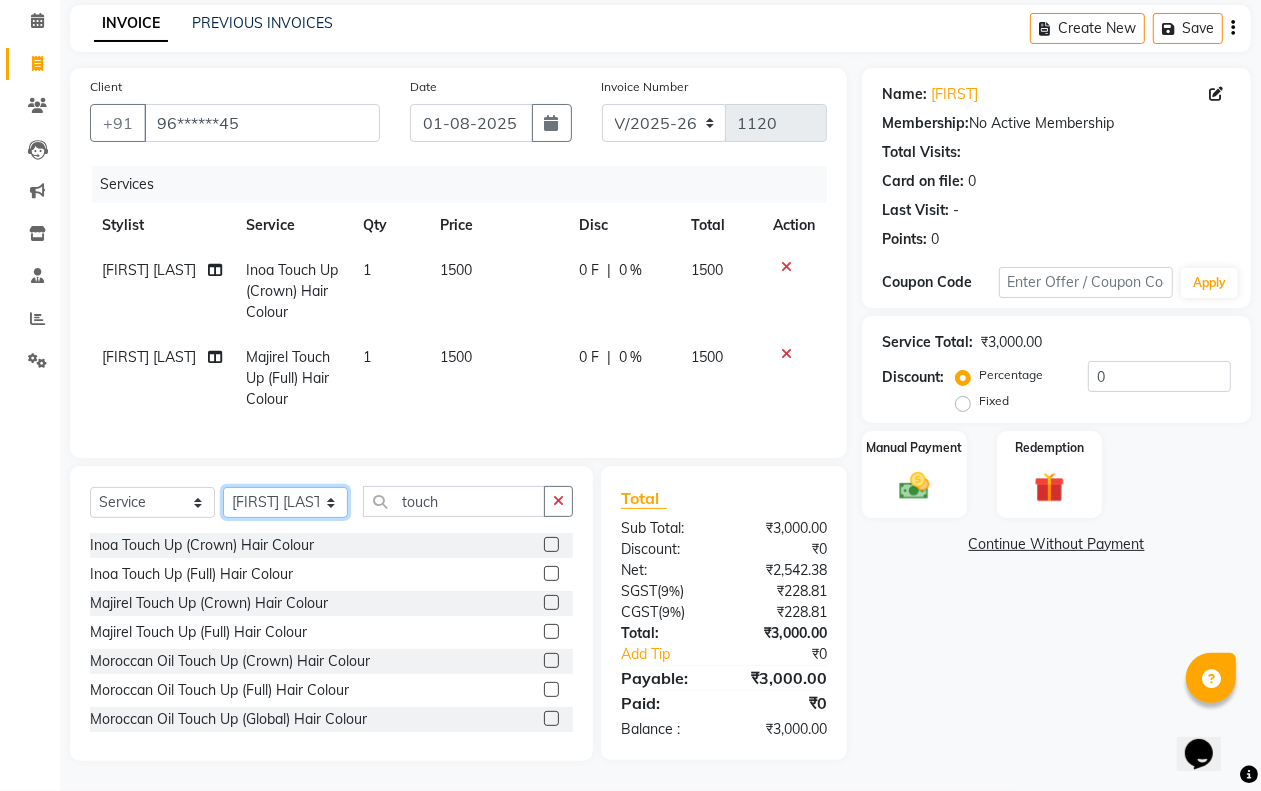 select on "85552" 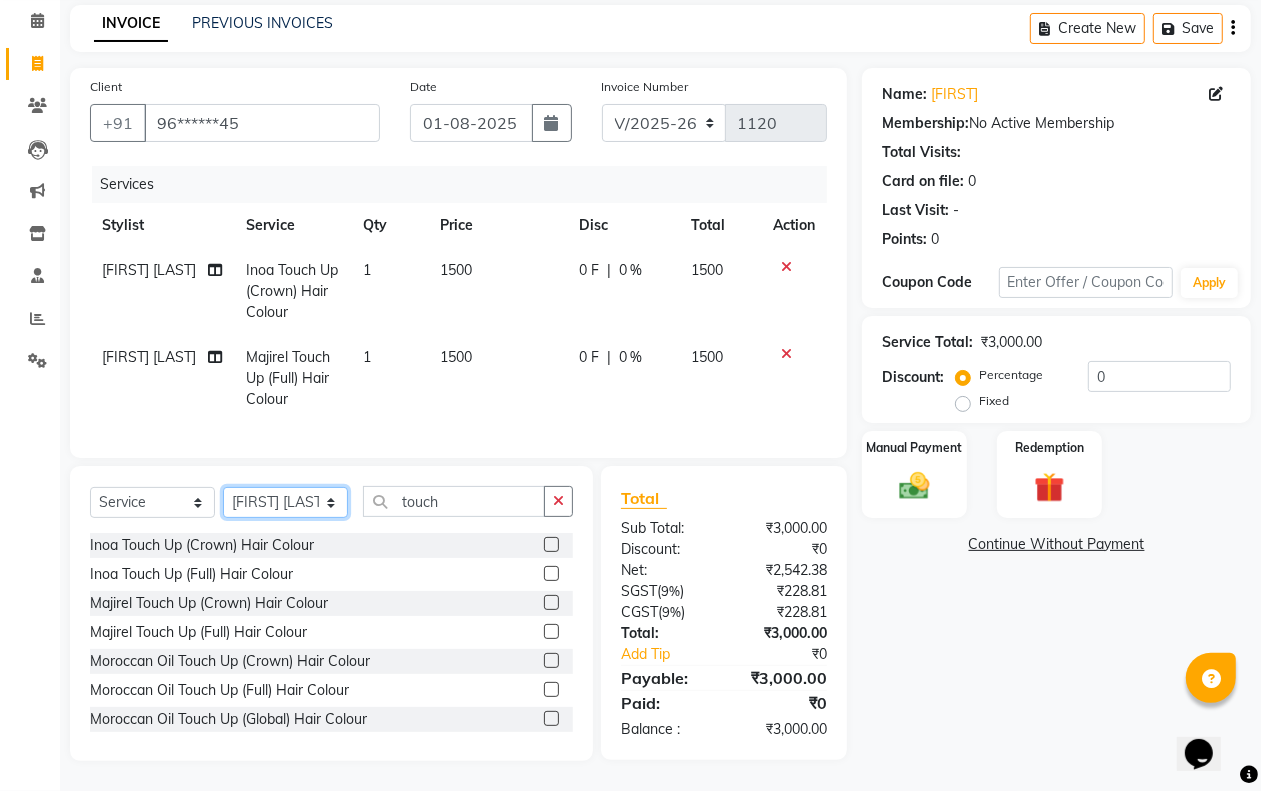 click on "Select Stylist Aditi Admin Anam  Sheikh  Arifa Shaikh Danish  Salamani Farida Fatima Kasbe Namya salian Rashi Mayur Sakina Rupani Shefali  shetty Shuaib Salamani Sumaiya sayed Sushma Pelage" 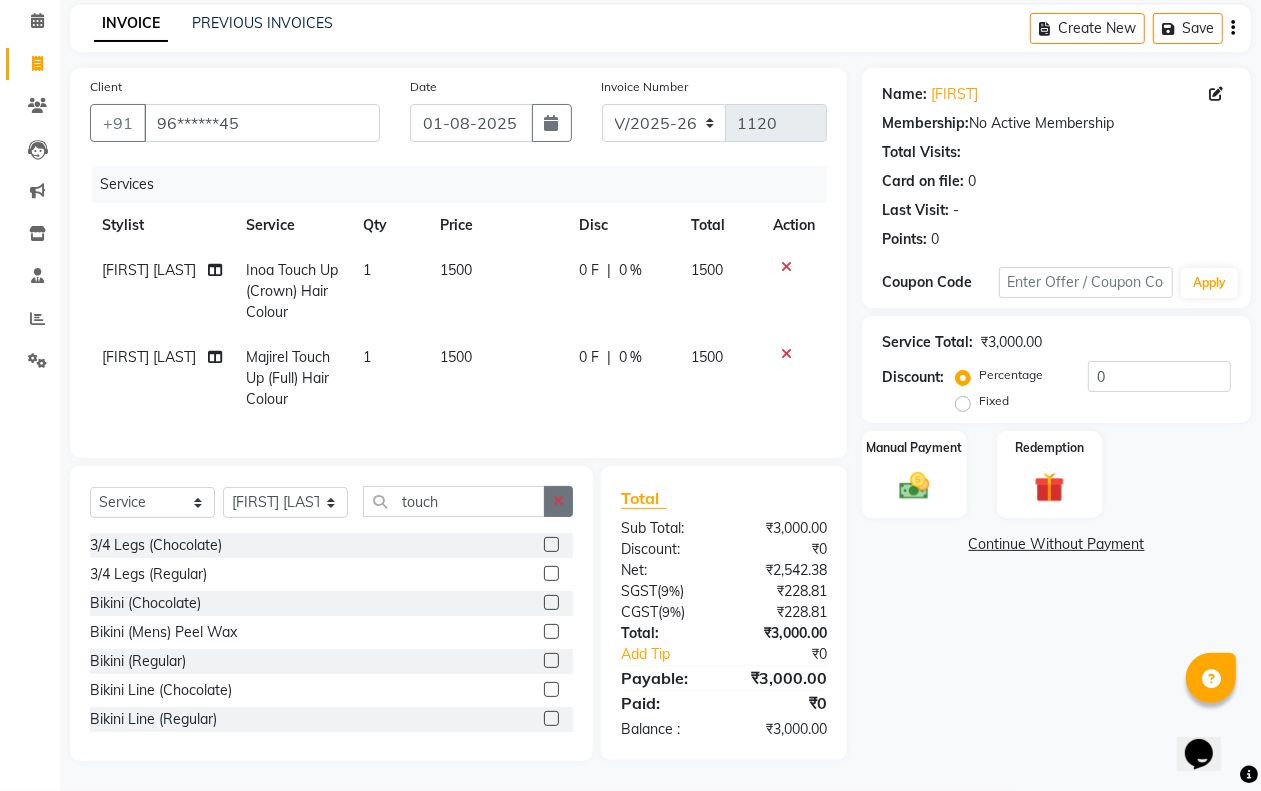 click 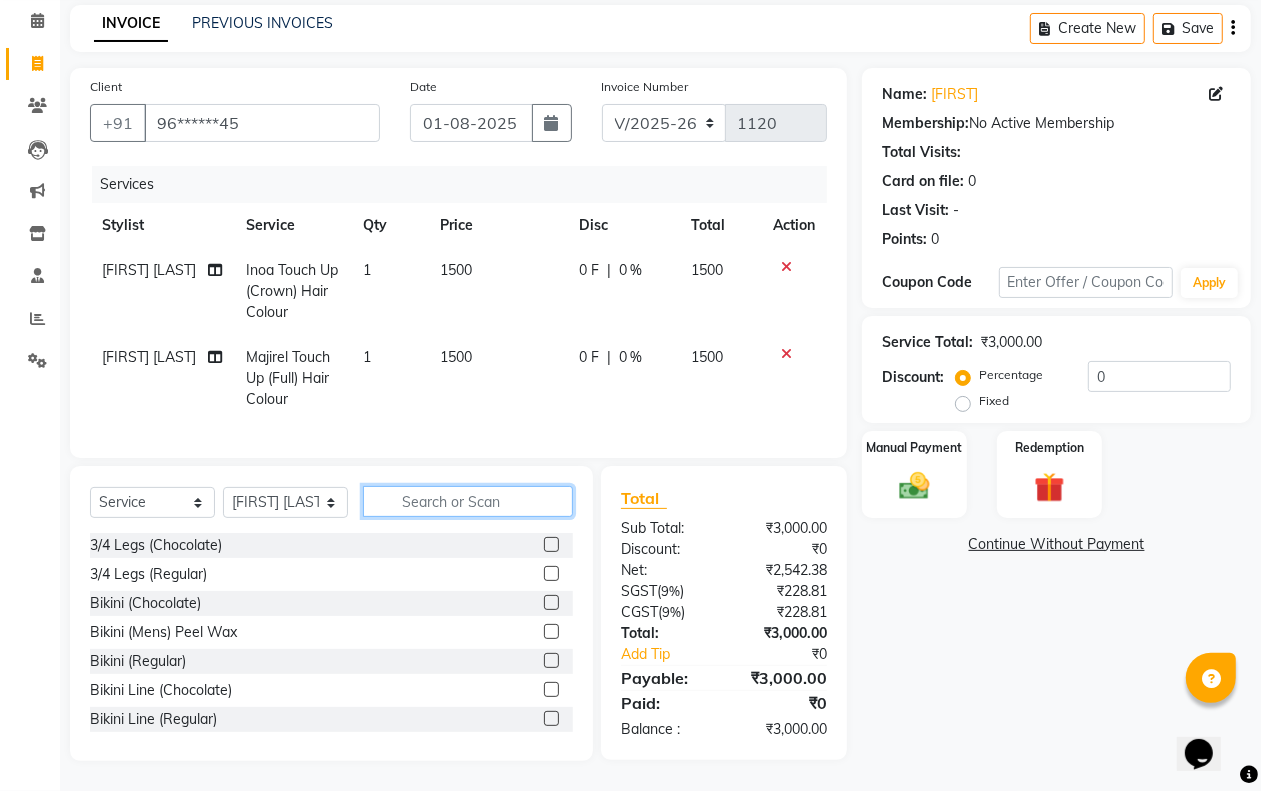 click 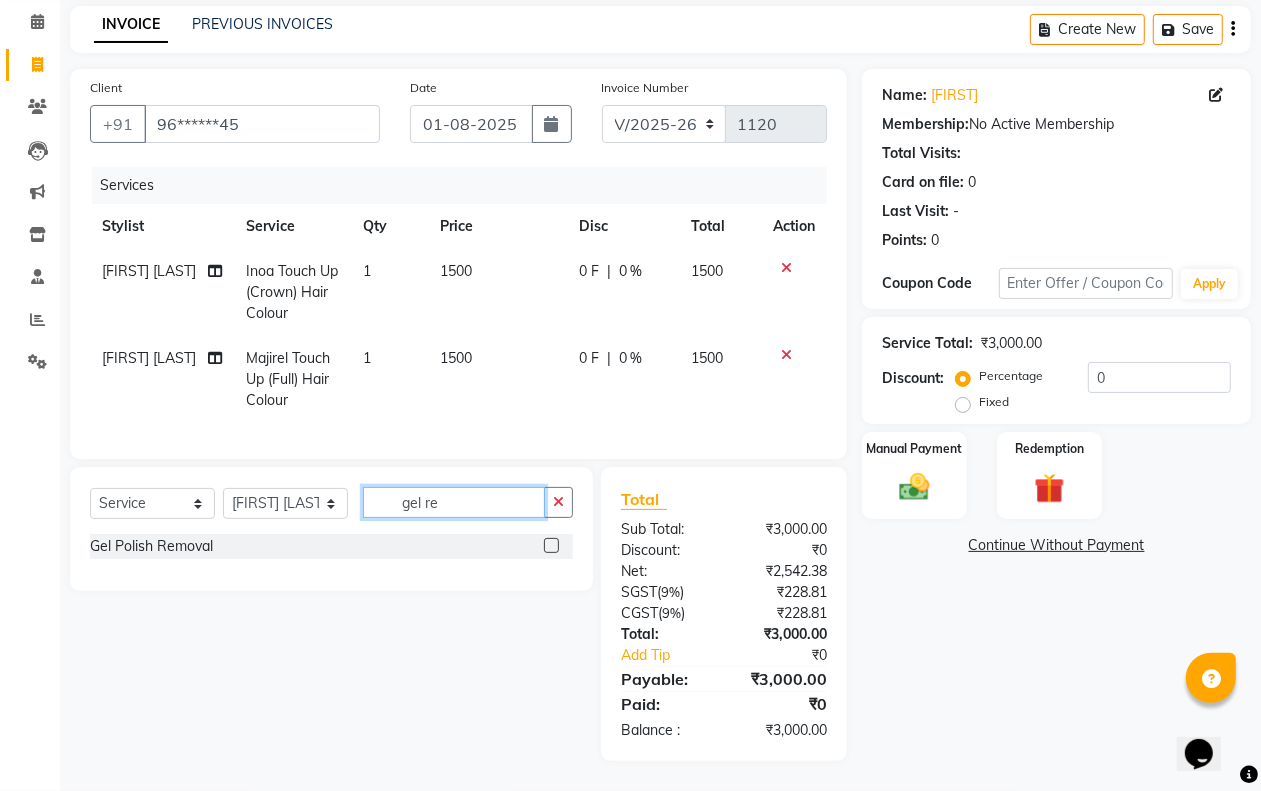 type on "gel re" 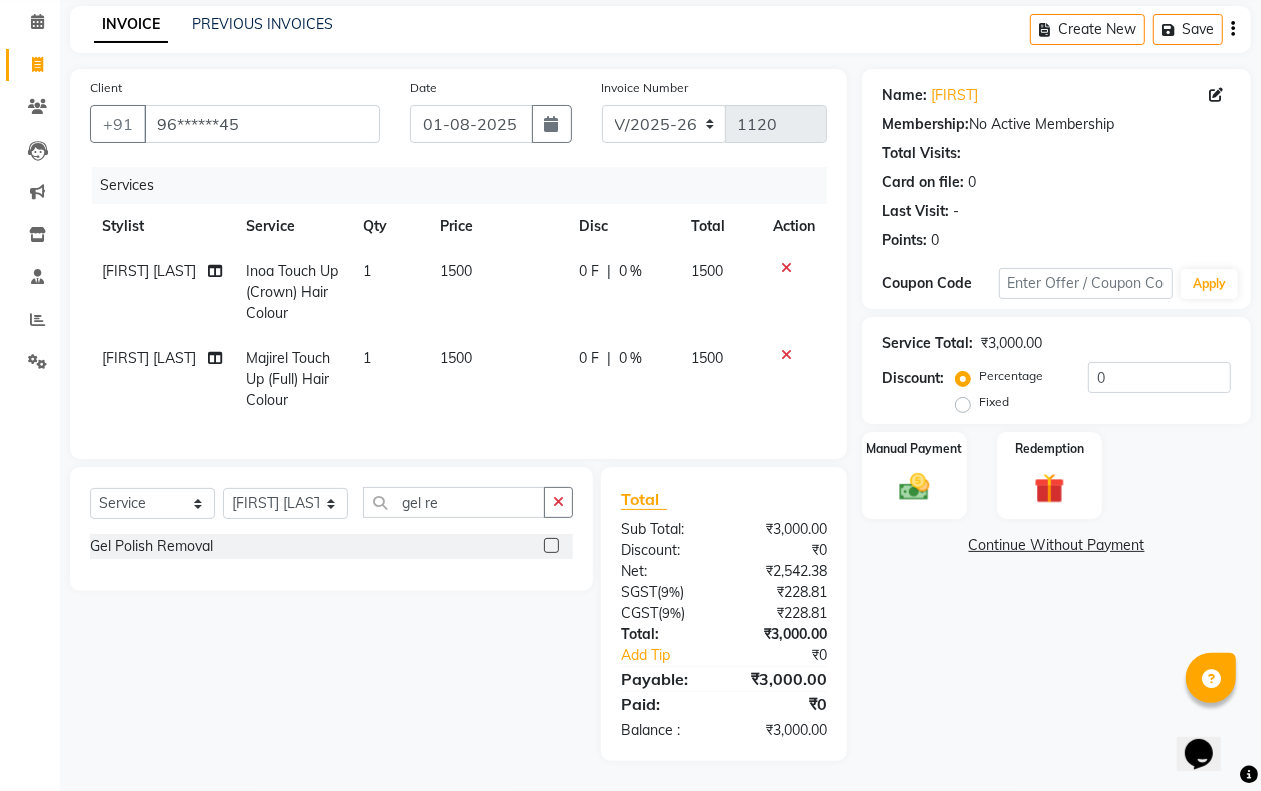 click 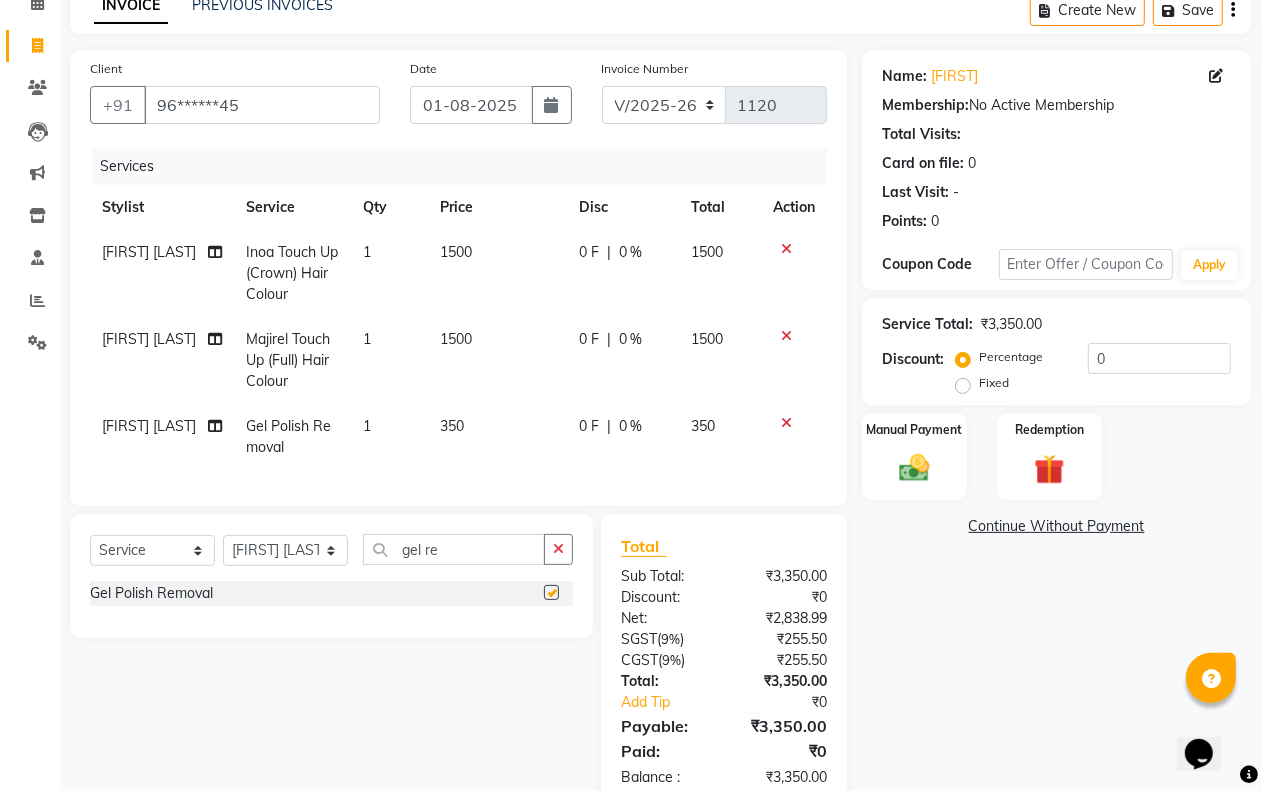 checkbox on "false" 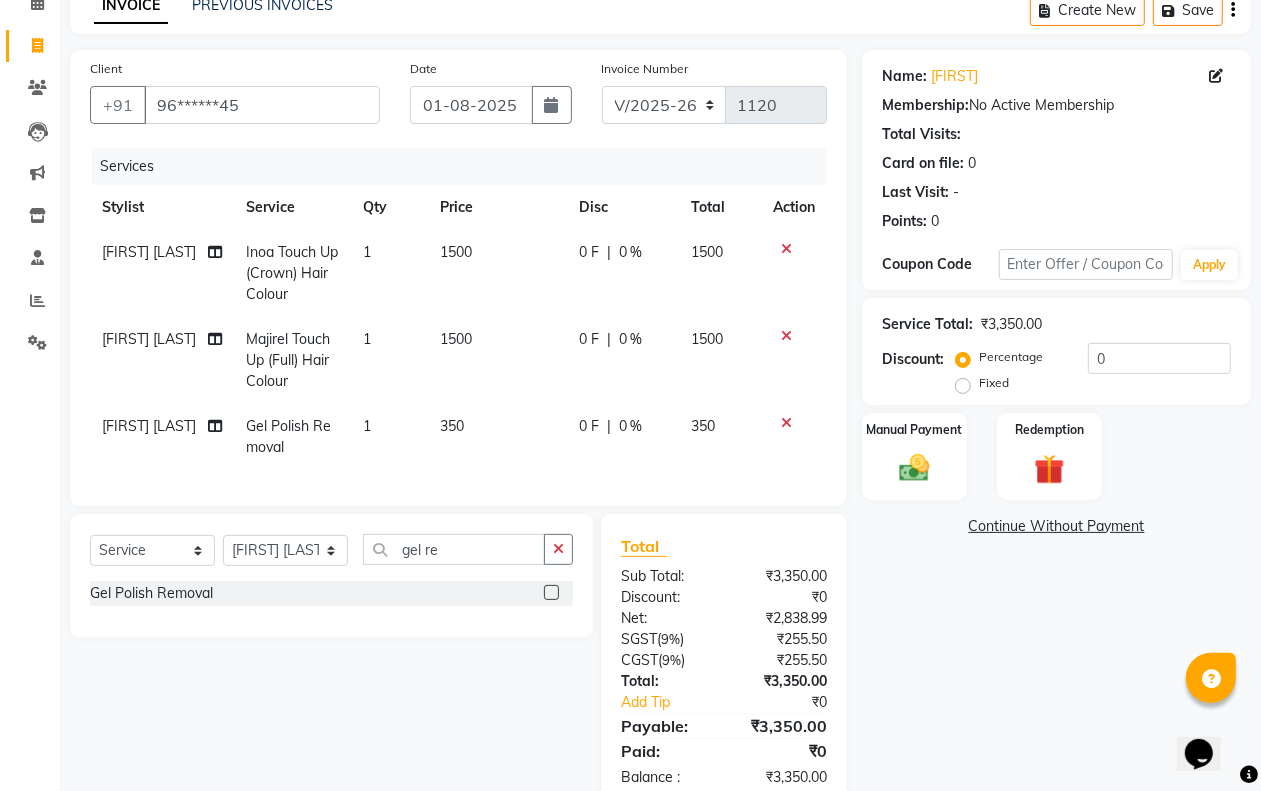 click on "350" 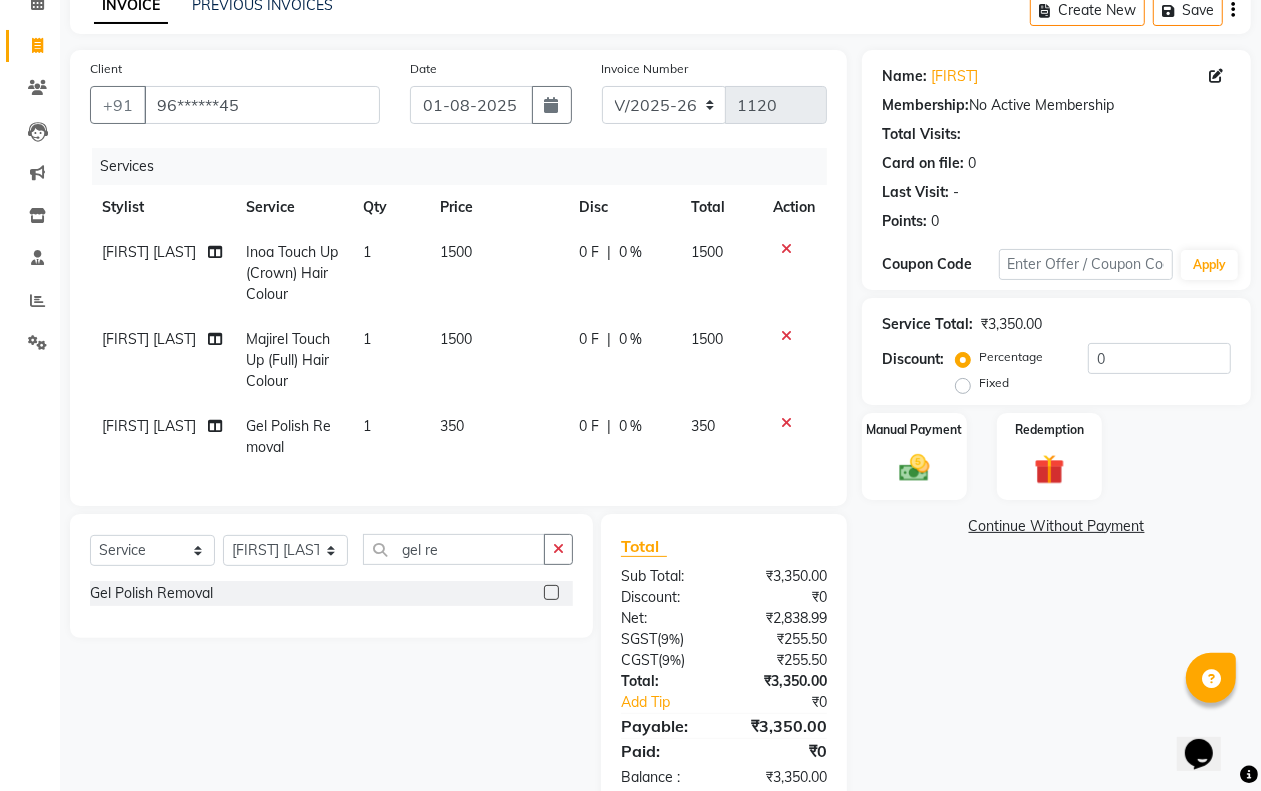 select on "85552" 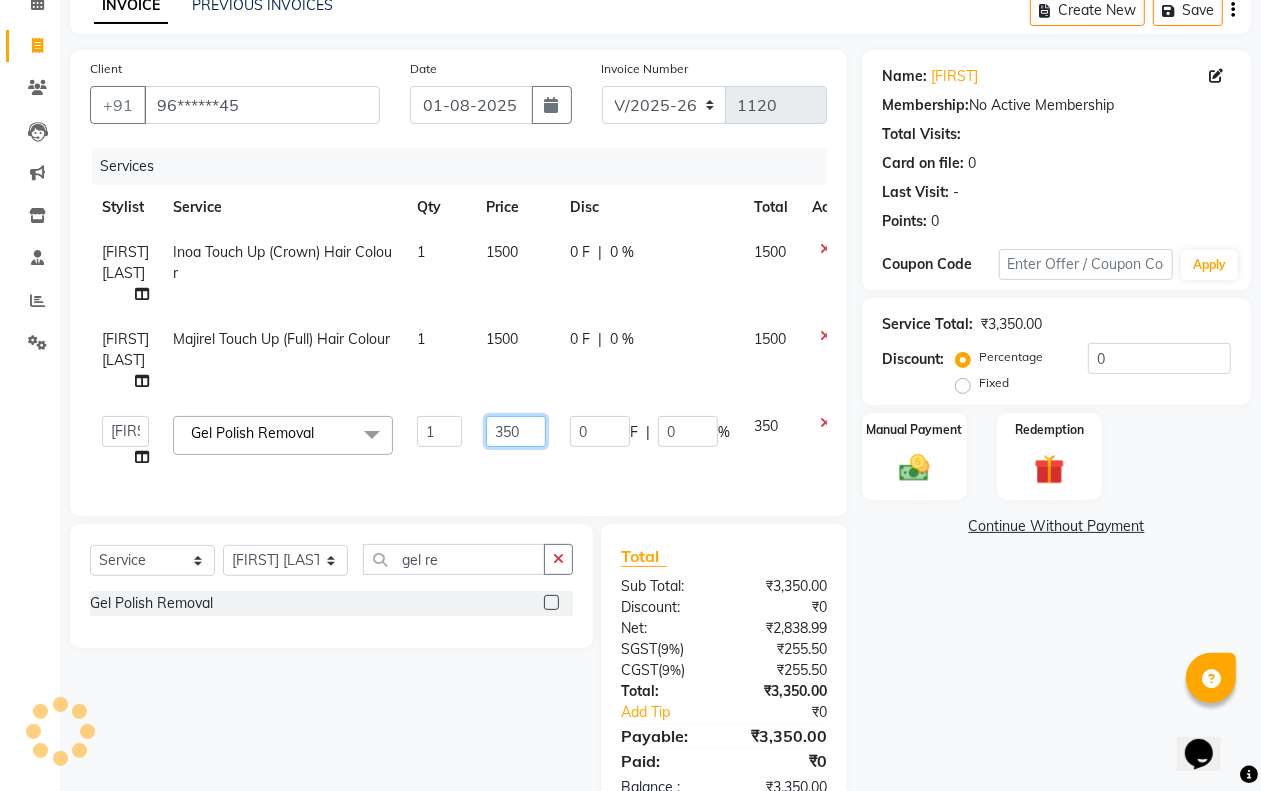 click on "350" 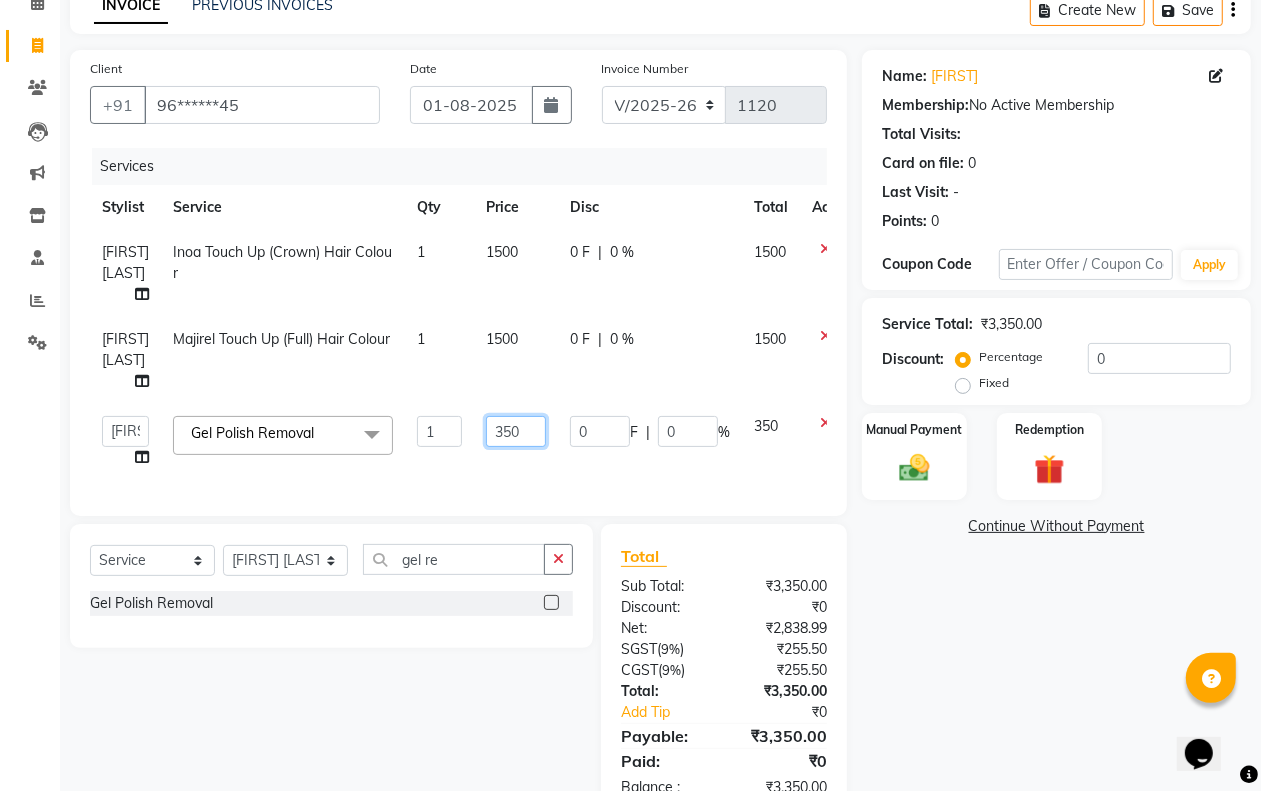 click on "350" 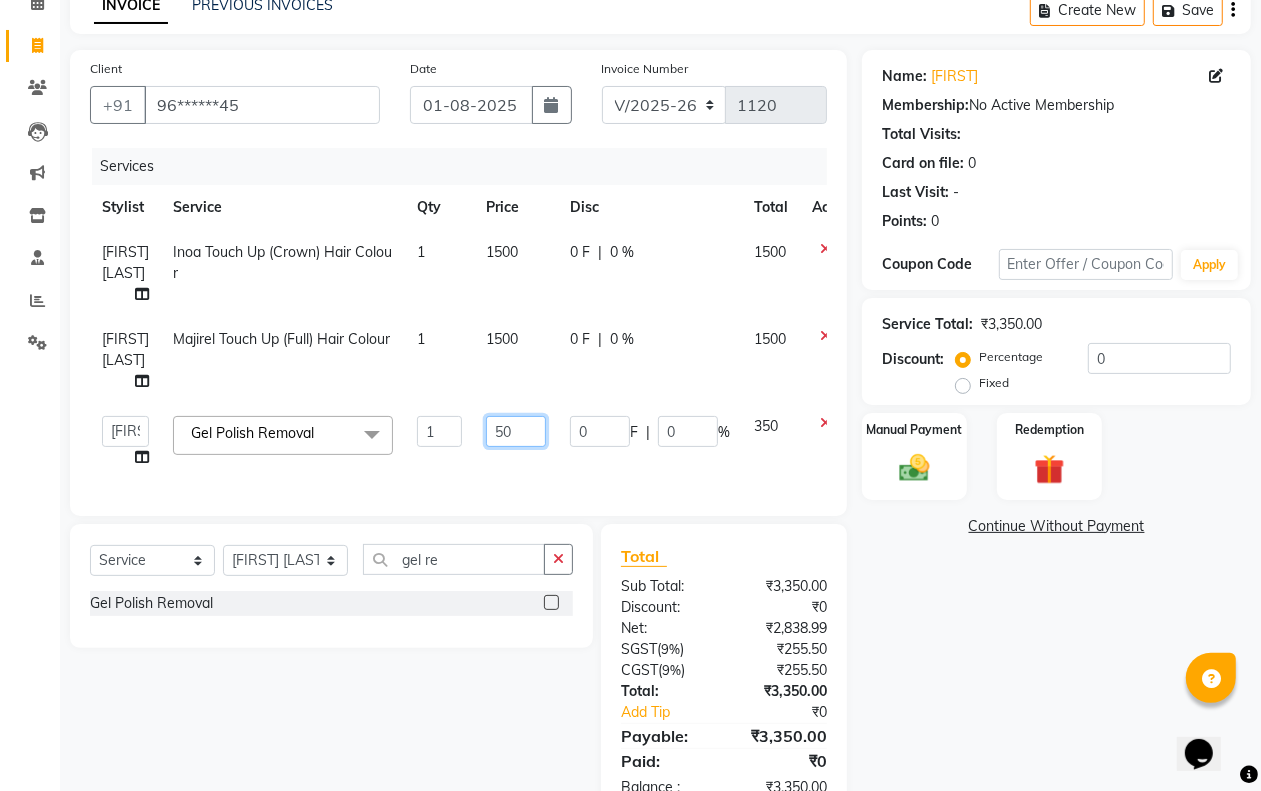 type on "500" 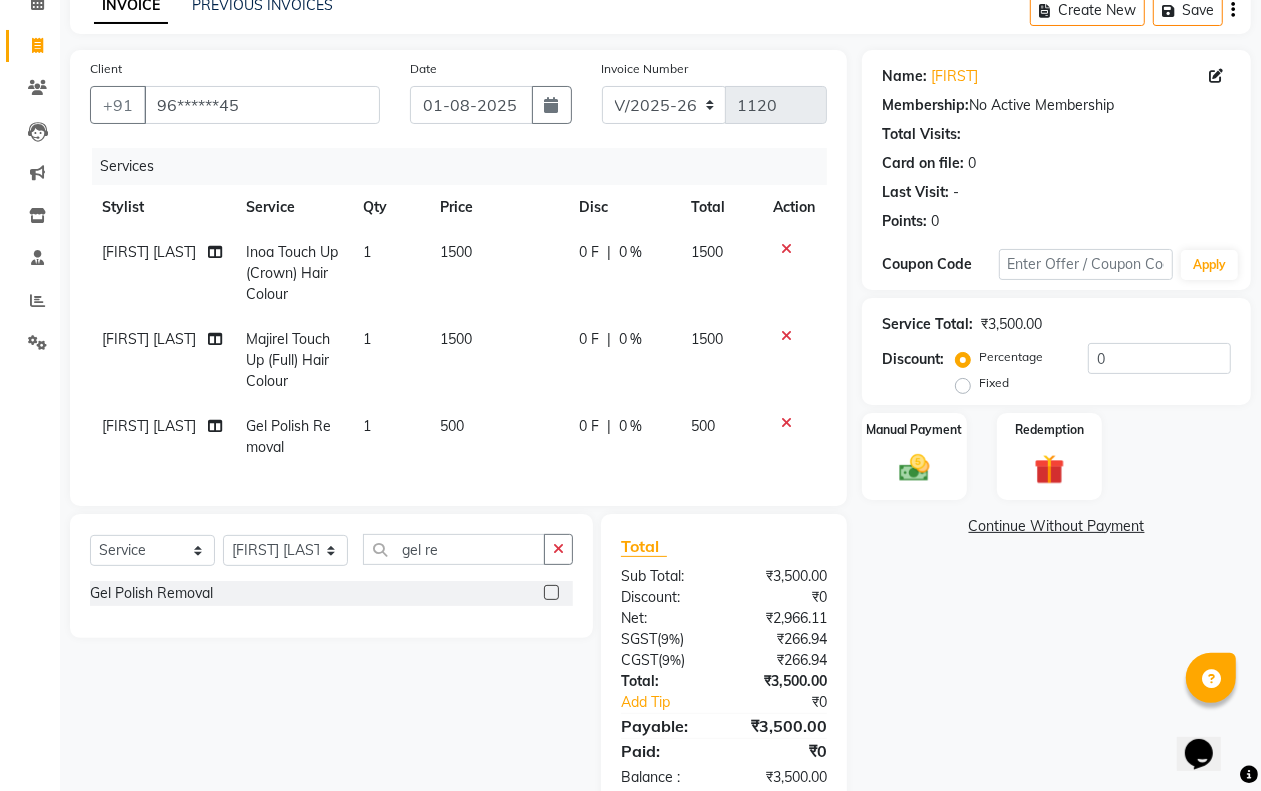 click on "500" 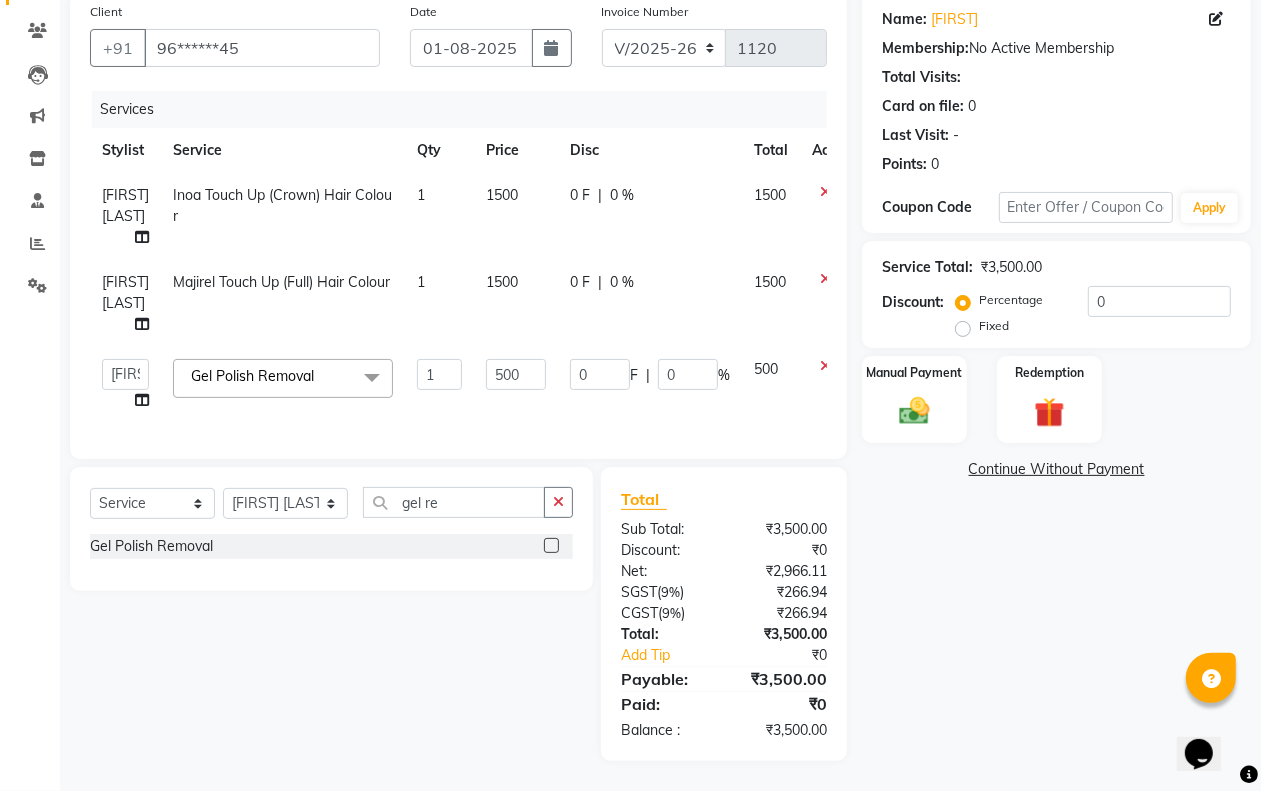 scroll, scrollTop: 175, scrollLeft: 0, axis: vertical 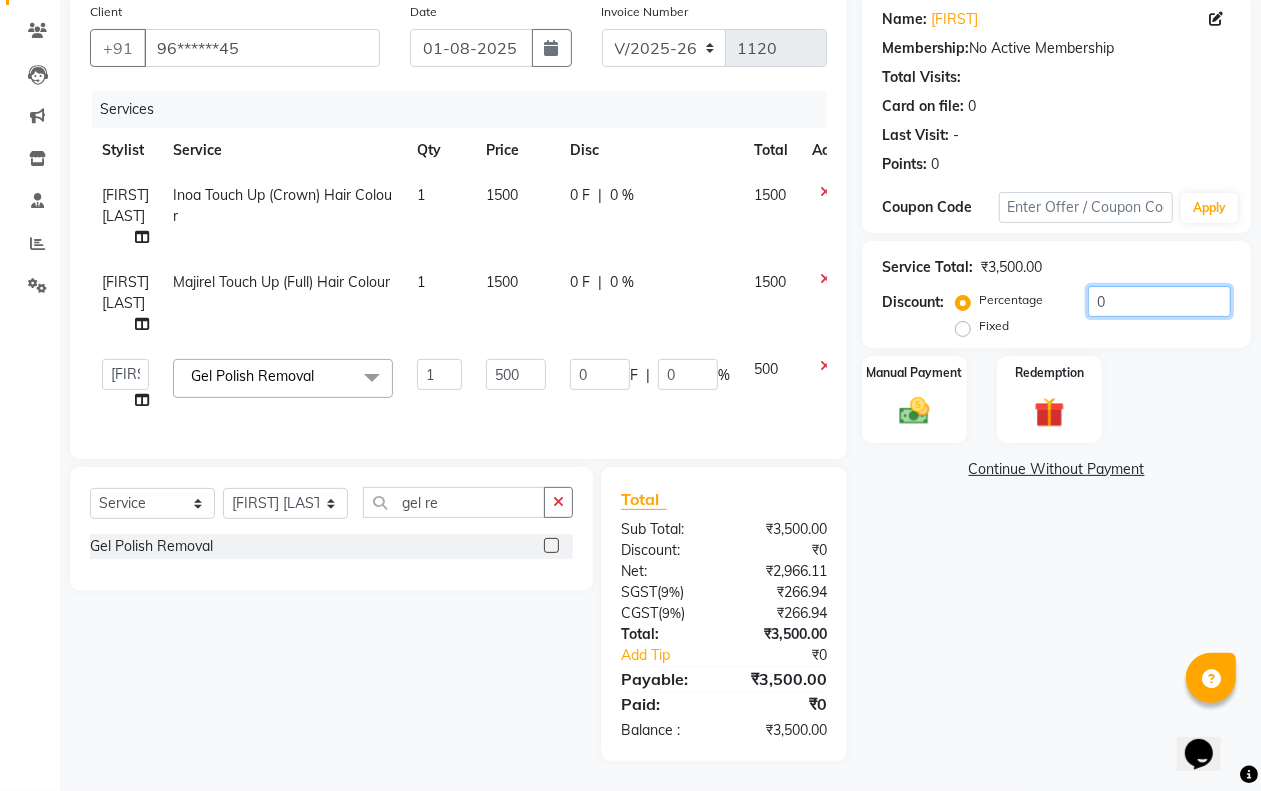 click on "0" 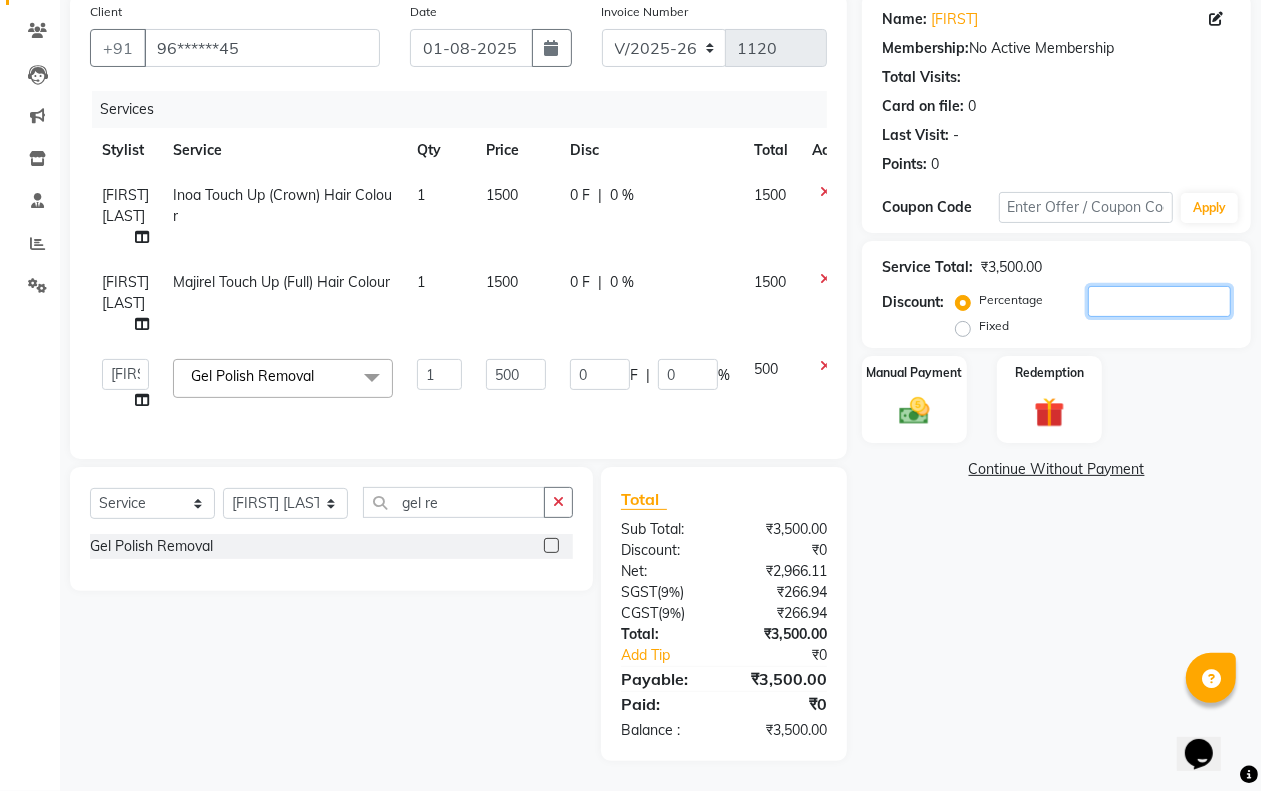 type on "1" 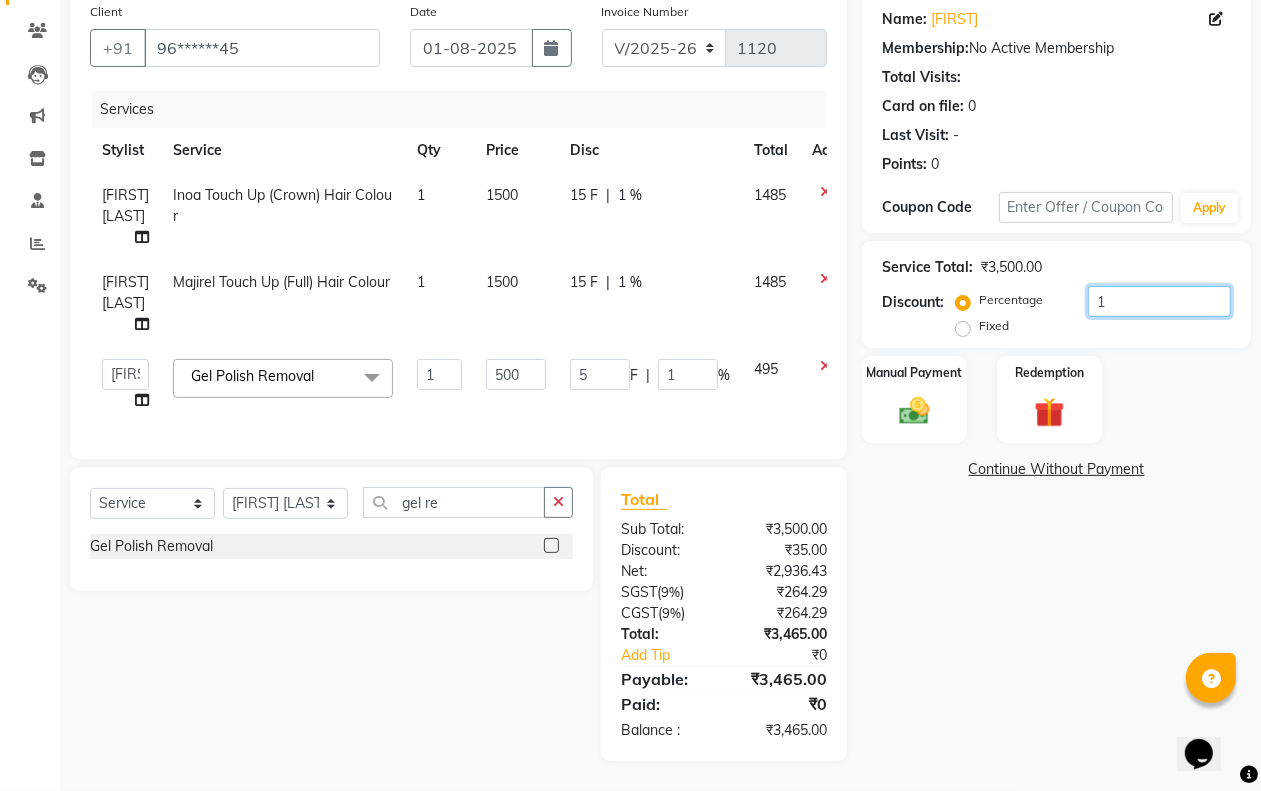 type on "15" 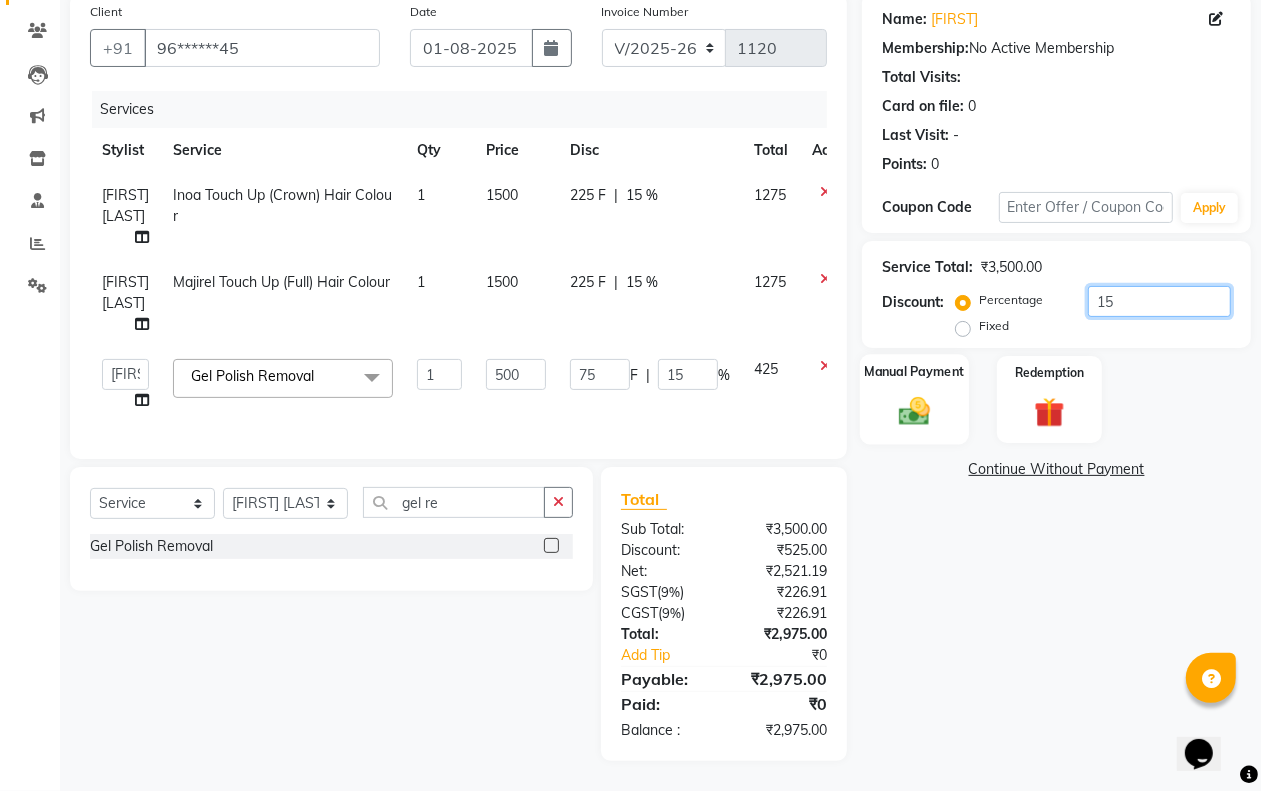 type on "1" 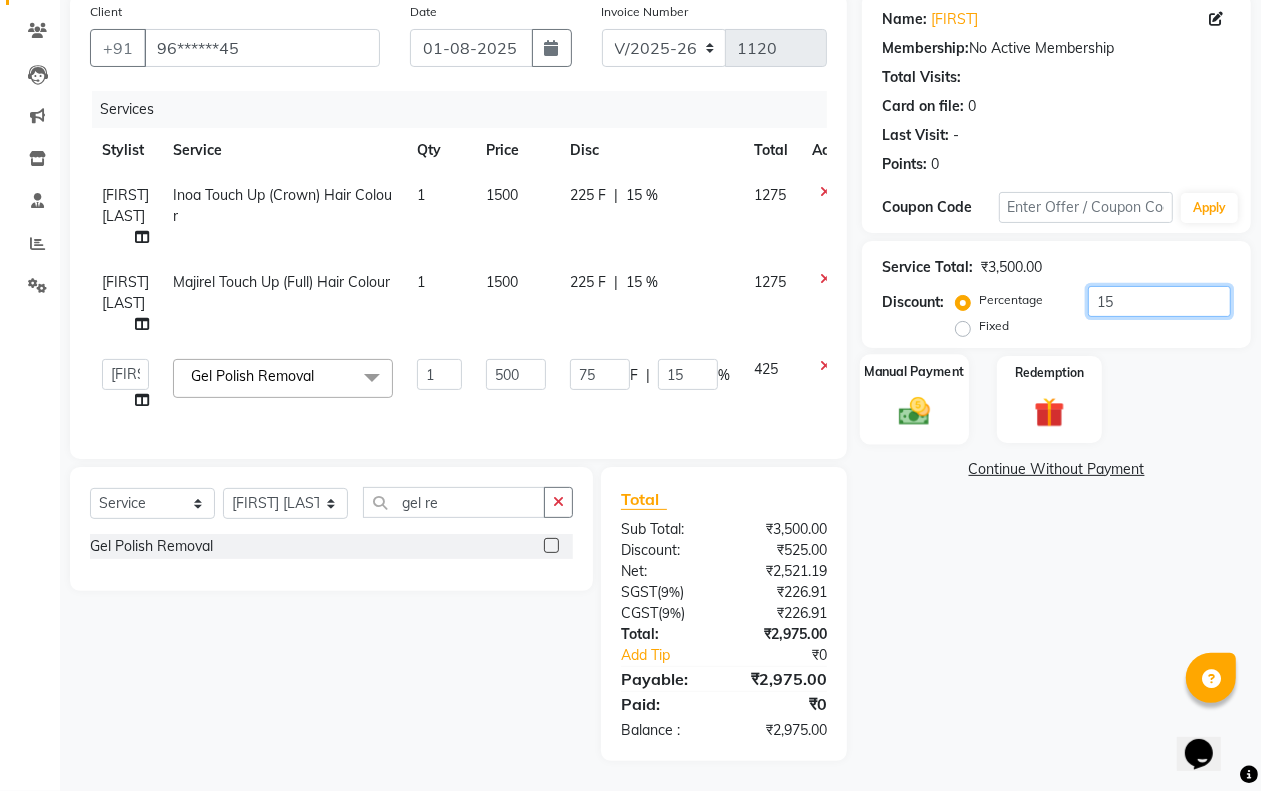 type on "5" 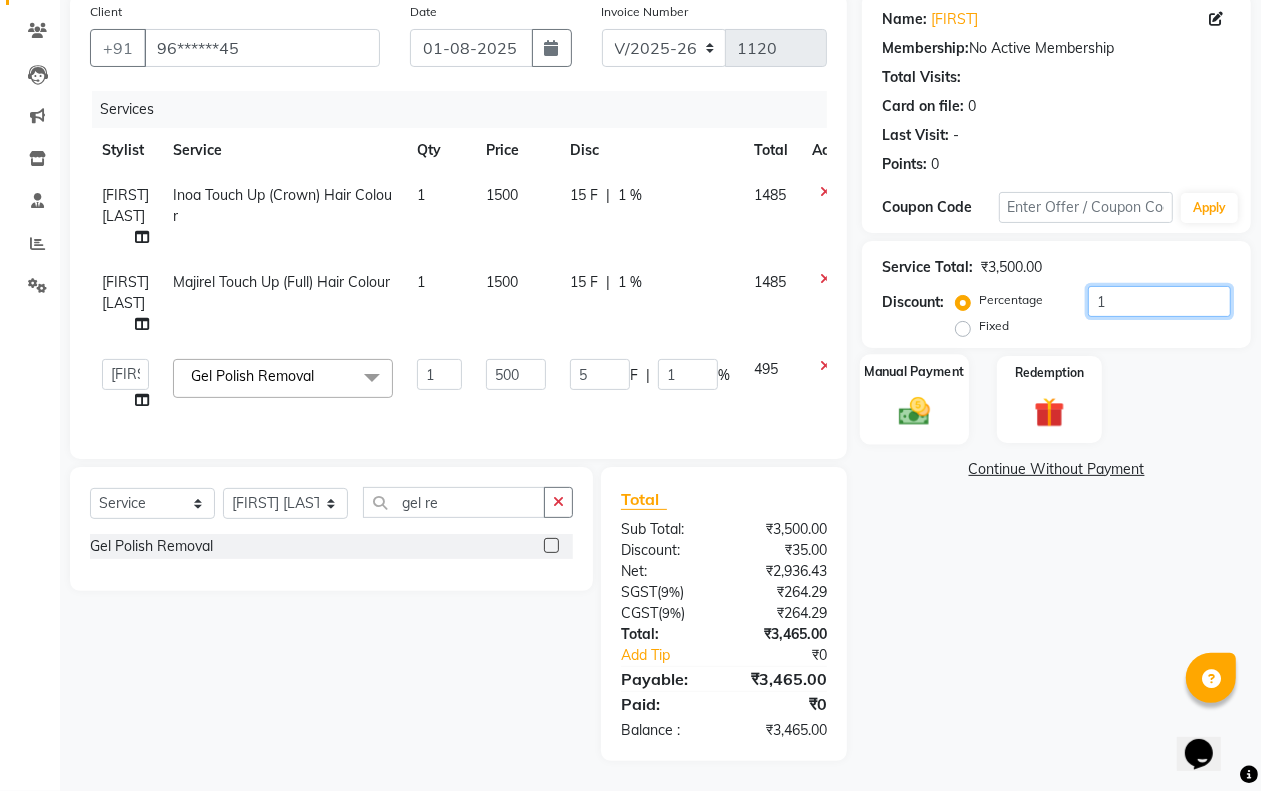type on "10" 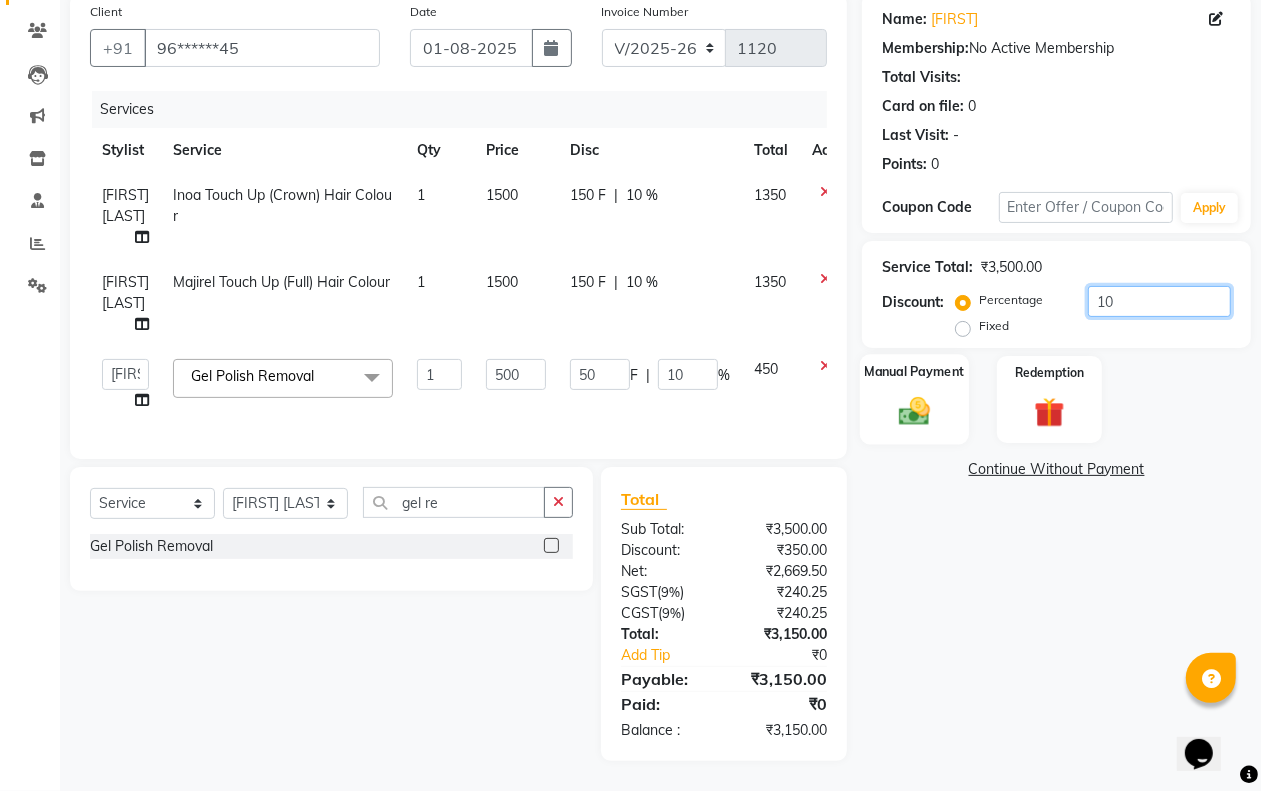 type on "10" 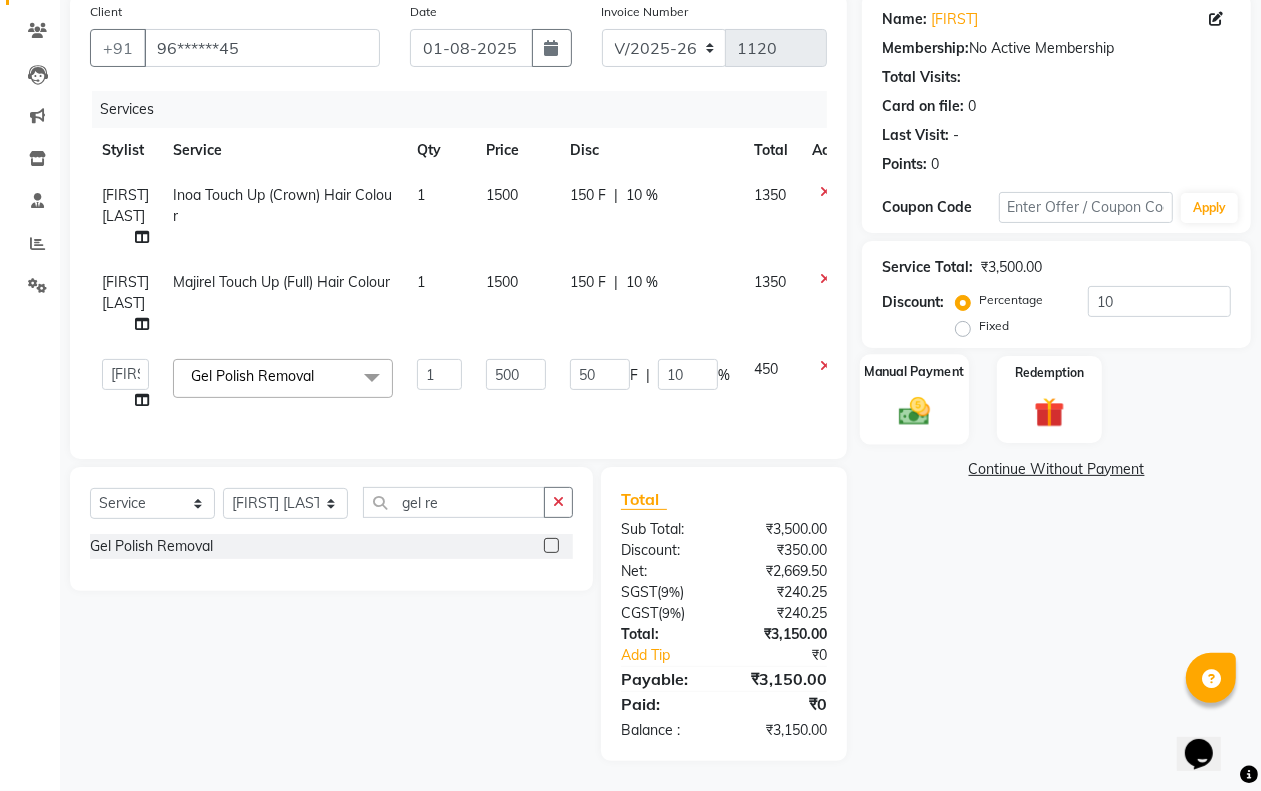 click 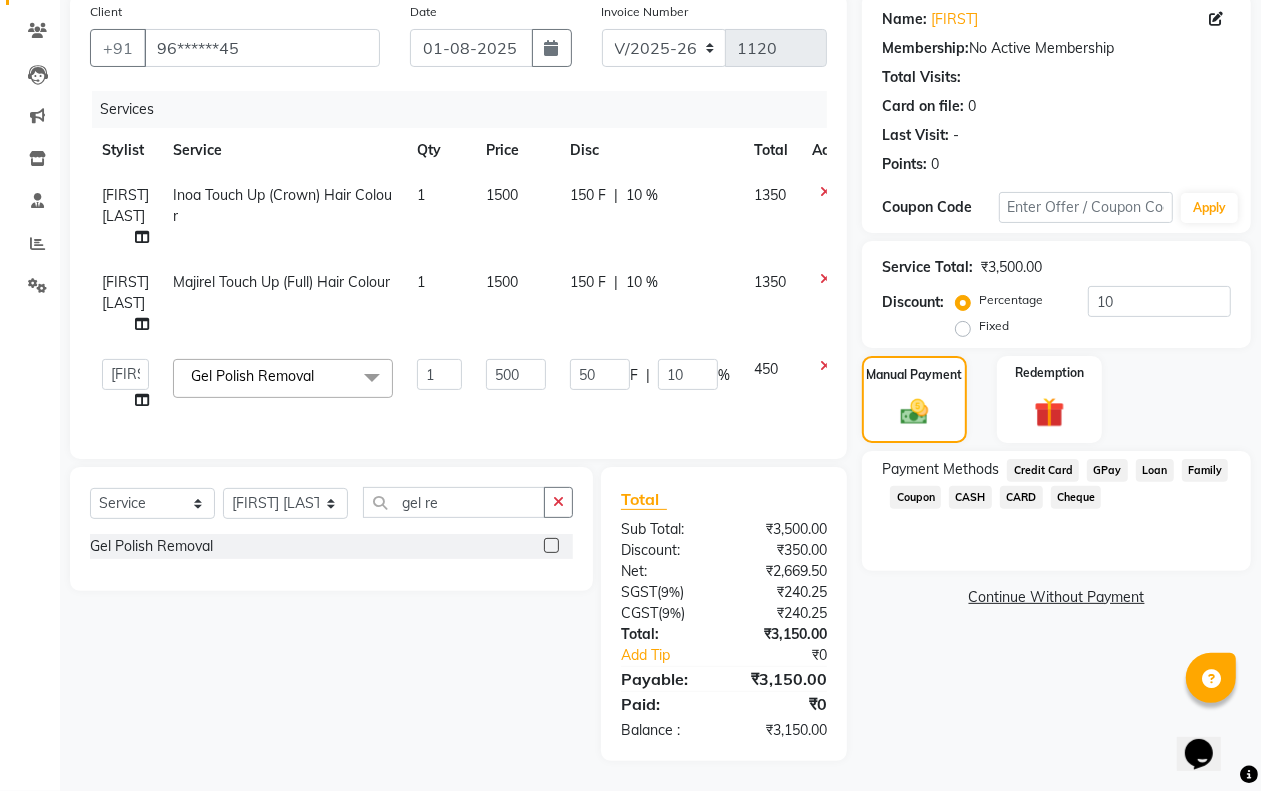 click on "CASH" 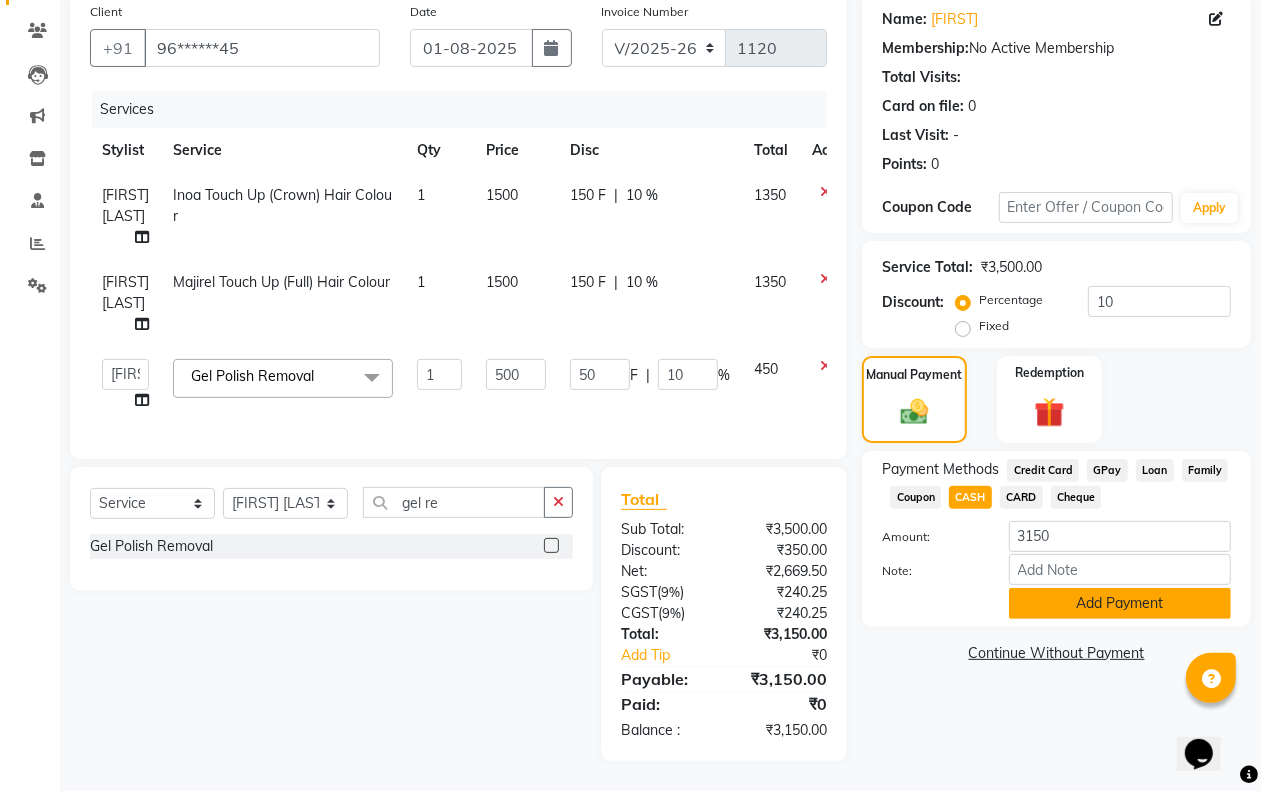 click on "Add Payment" 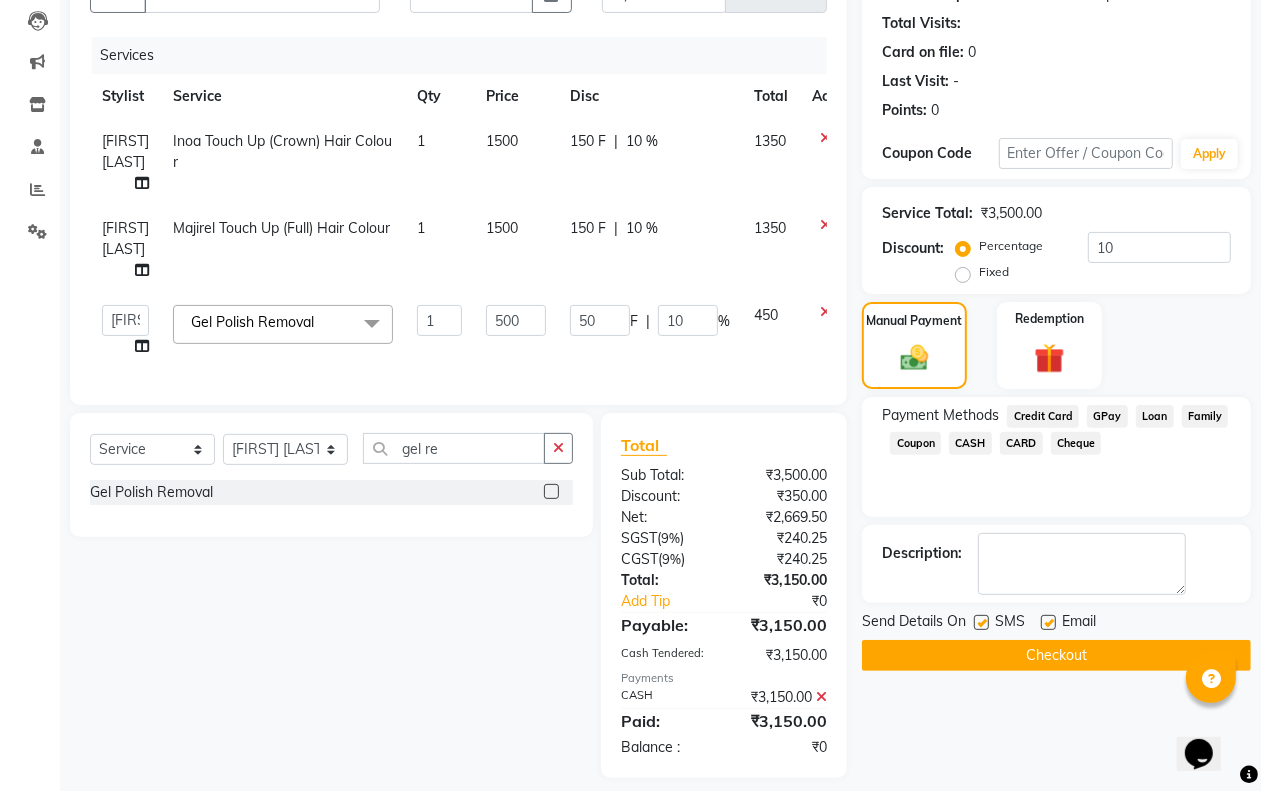 scroll, scrollTop: 246, scrollLeft: 0, axis: vertical 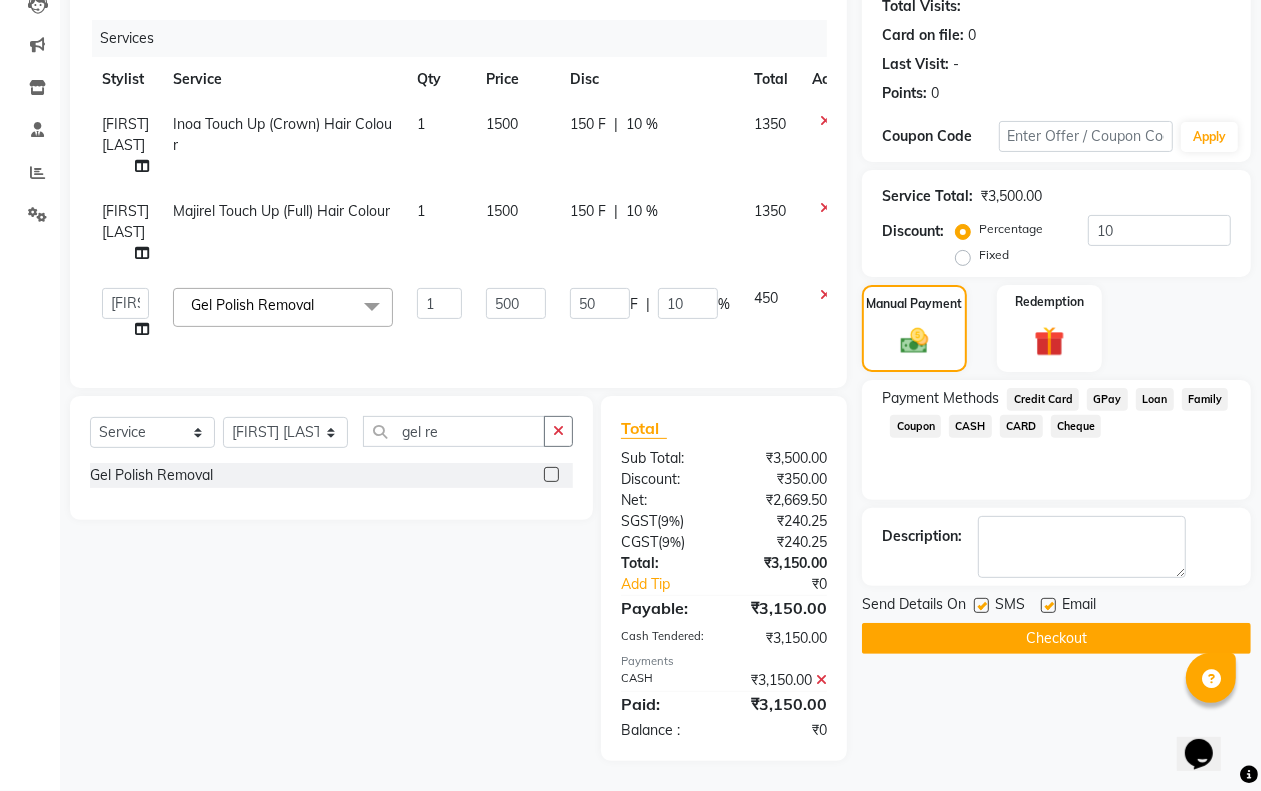 click on "Checkout" 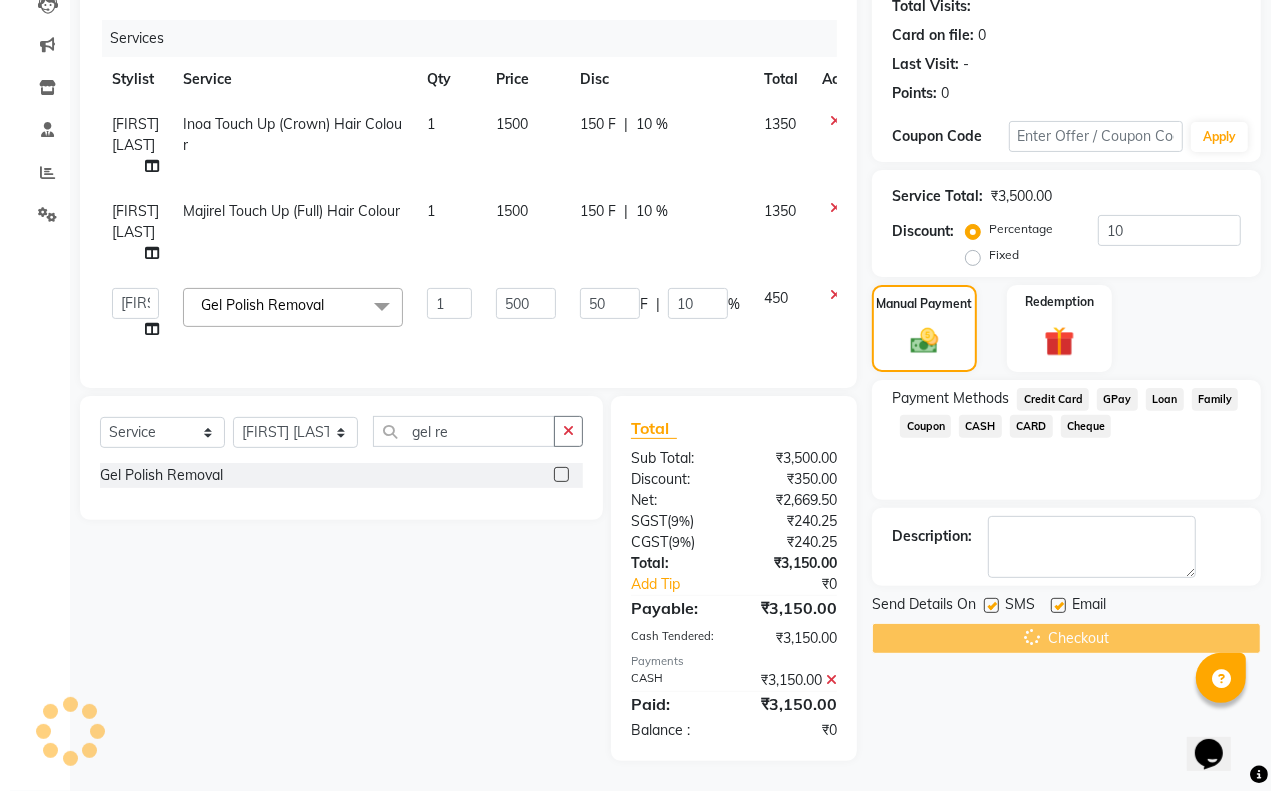scroll, scrollTop: 0, scrollLeft: 0, axis: both 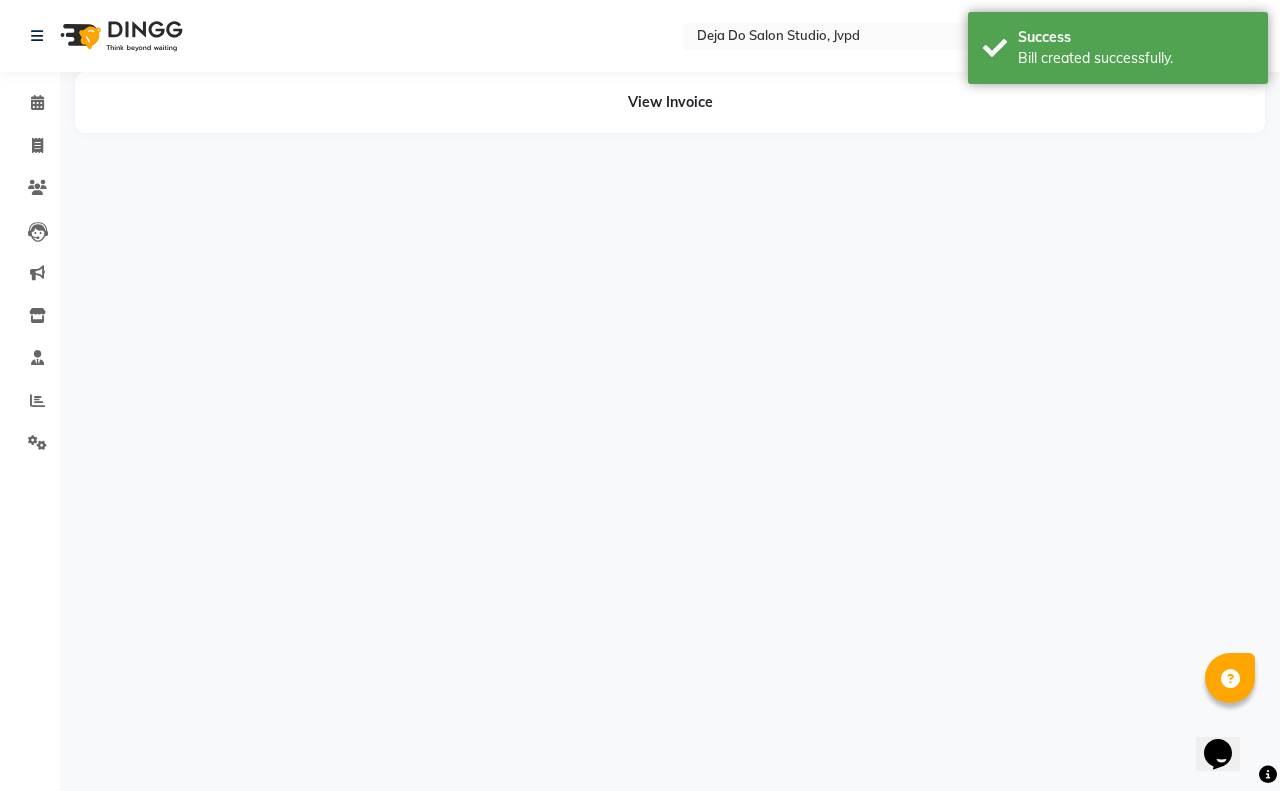 select on "62496" 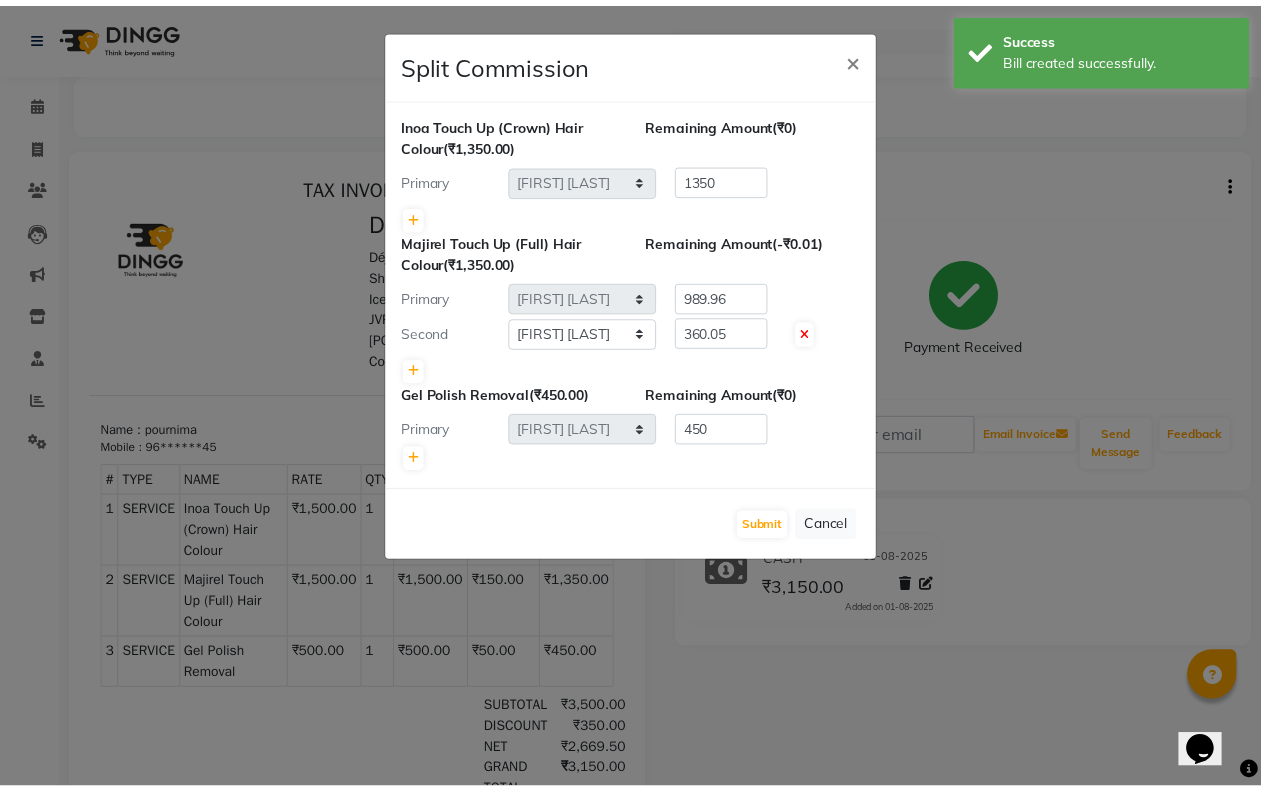 scroll, scrollTop: 0, scrollLeft: 0, axis: both 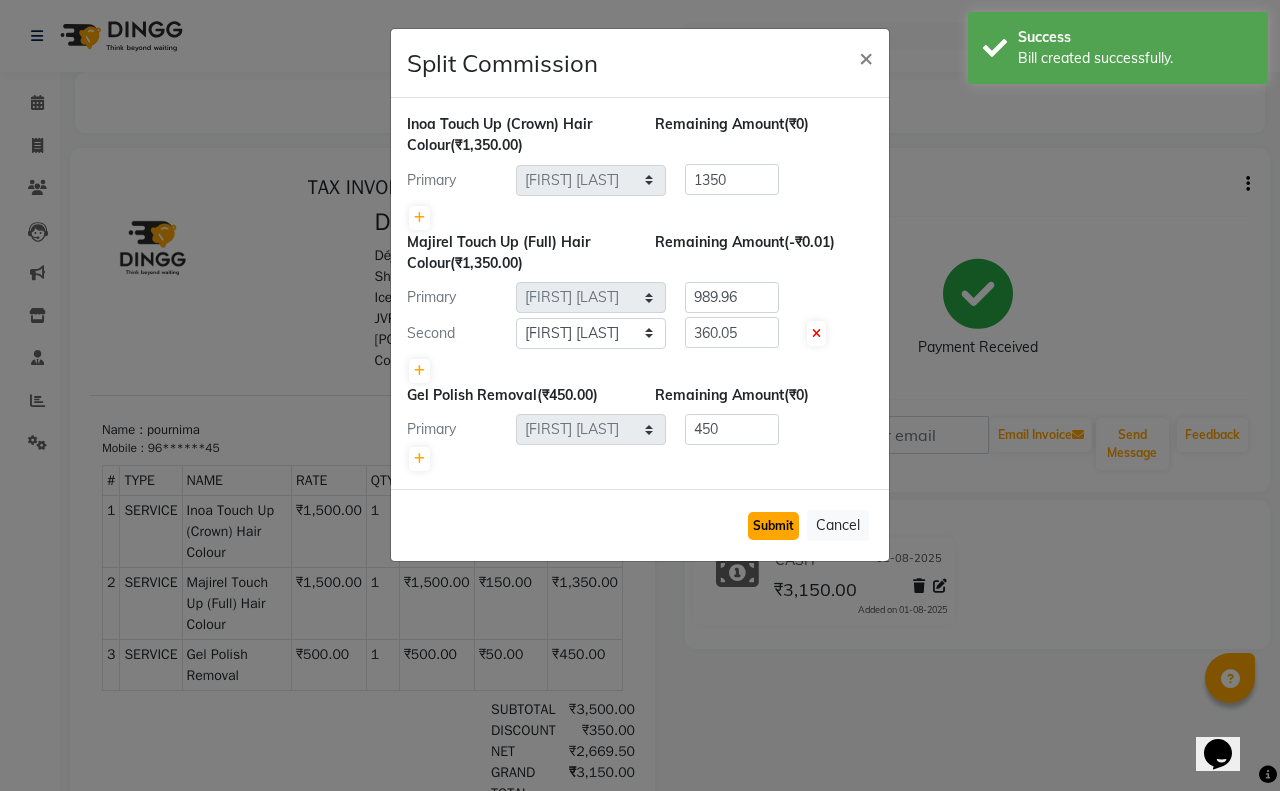 click on "Submit" 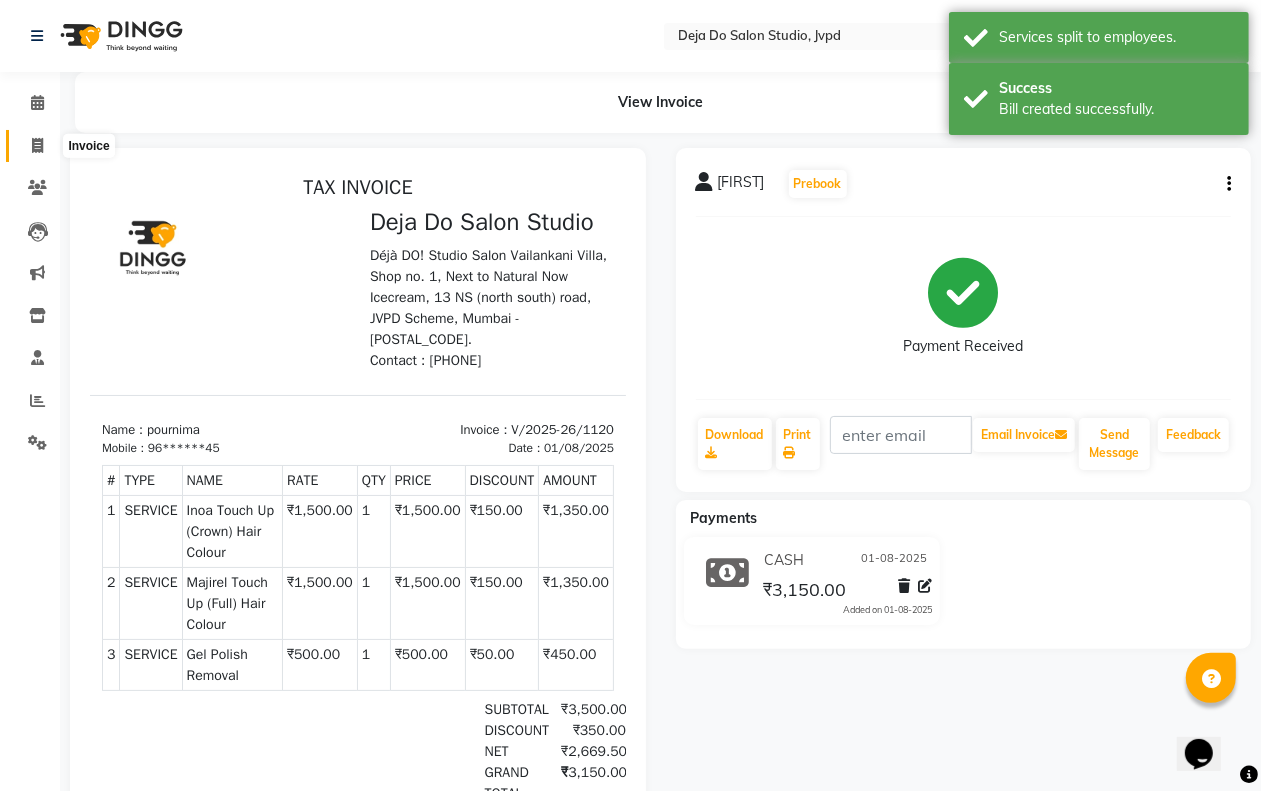 click 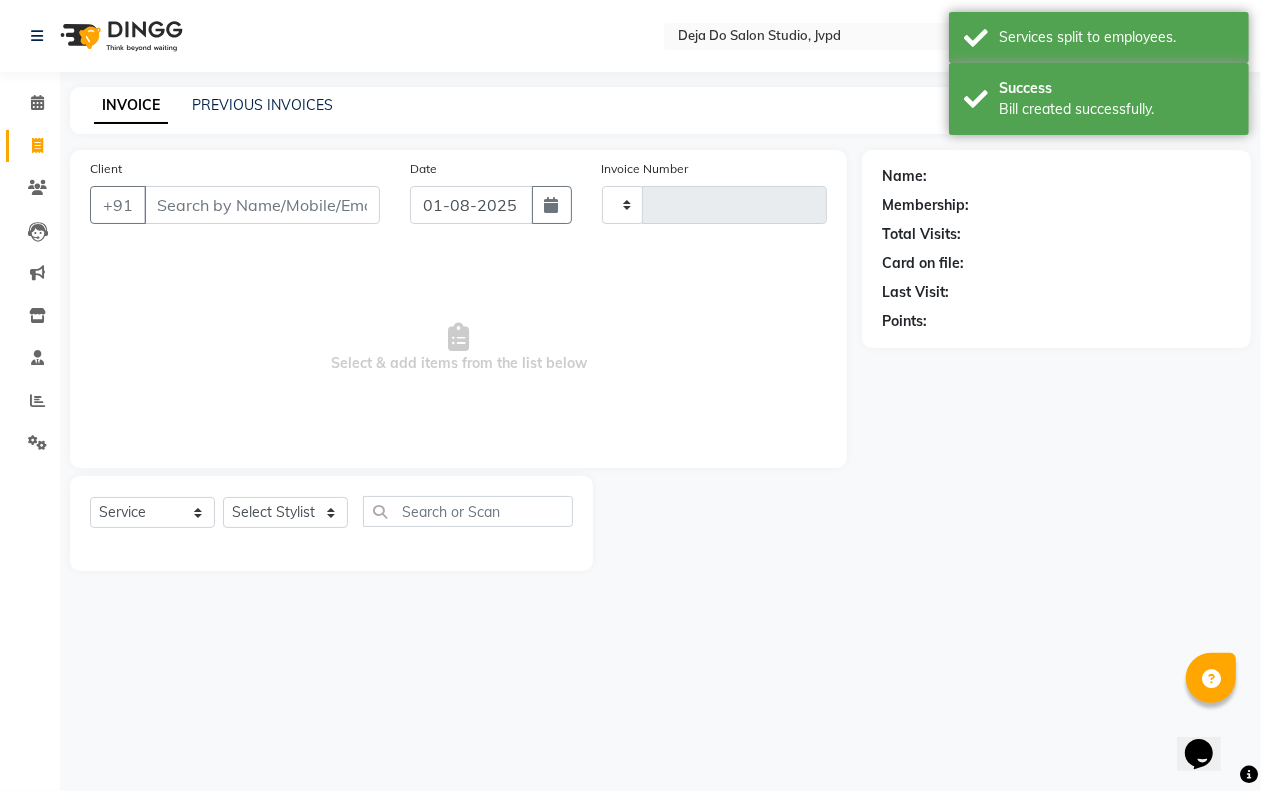type on "1121" 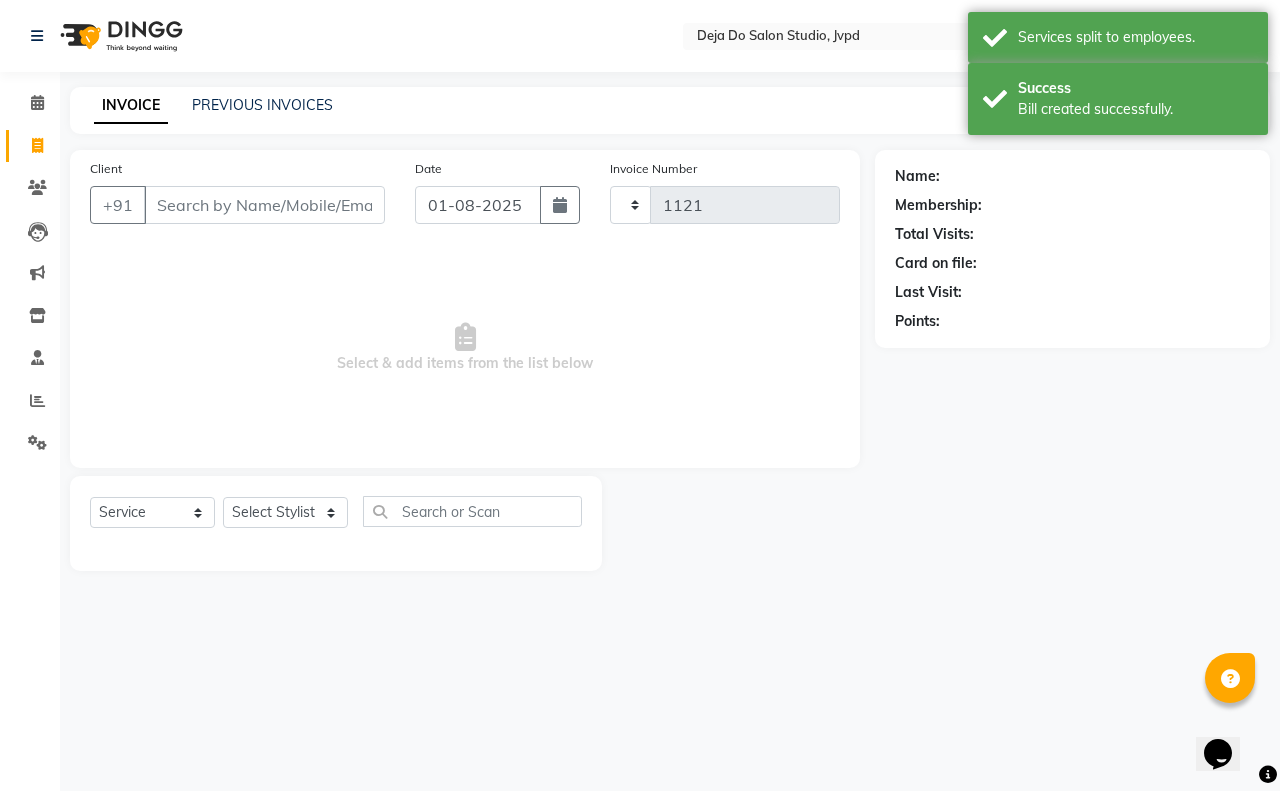 select on "7295" 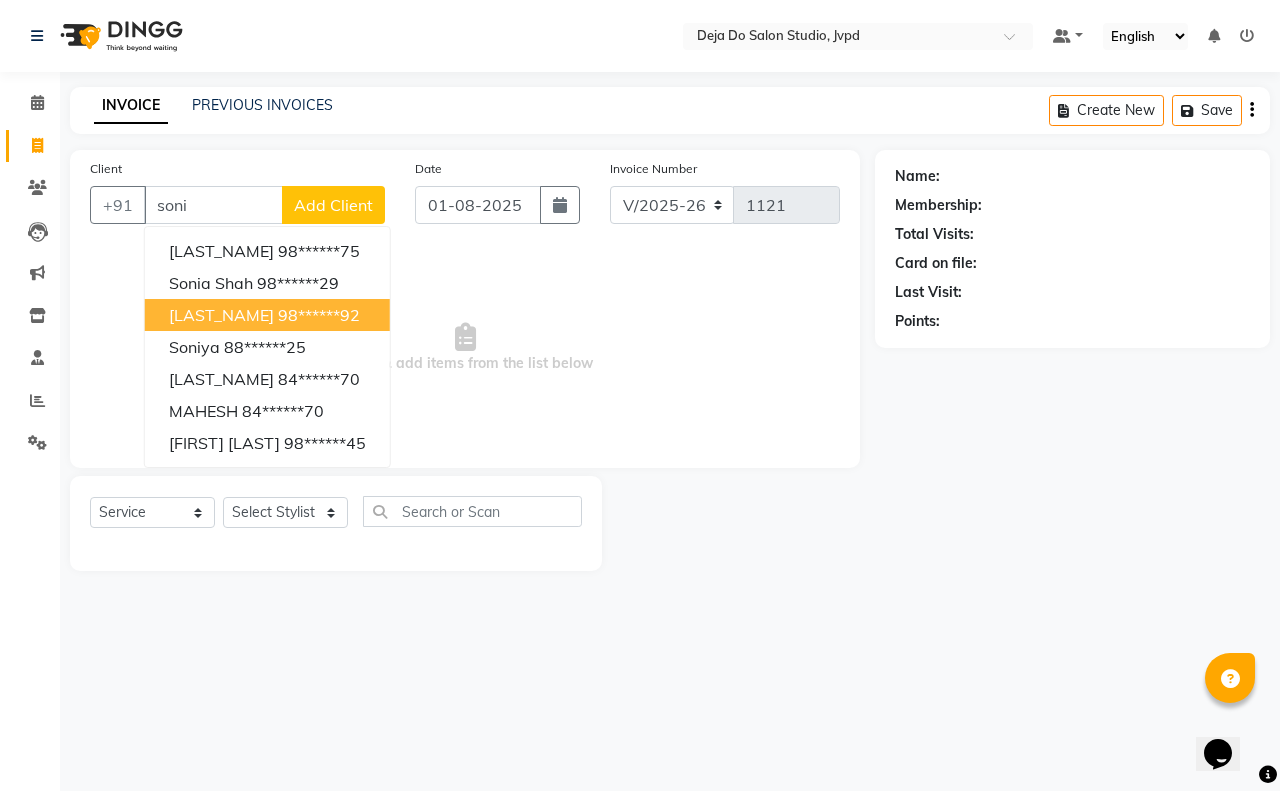 click on "[LAST_NAME]" at bounding box center [221, 315] 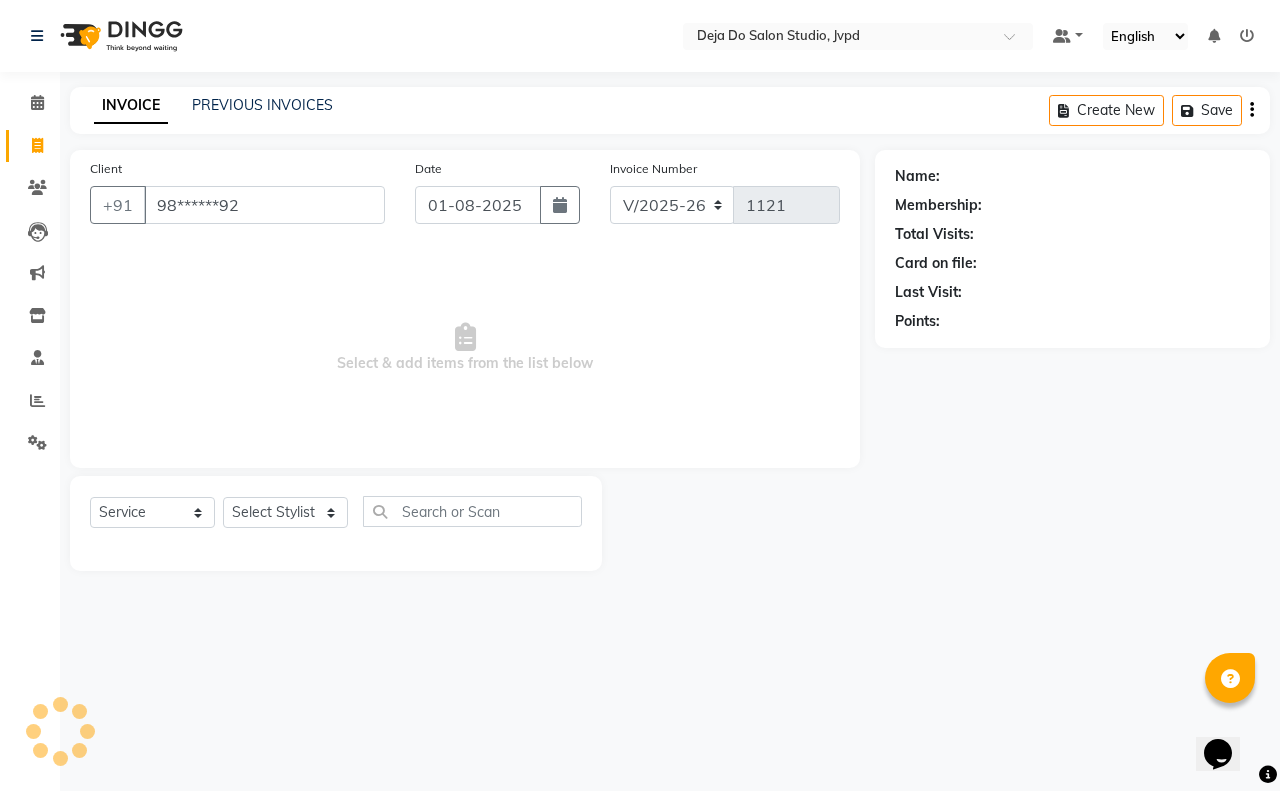 type on "98******92" 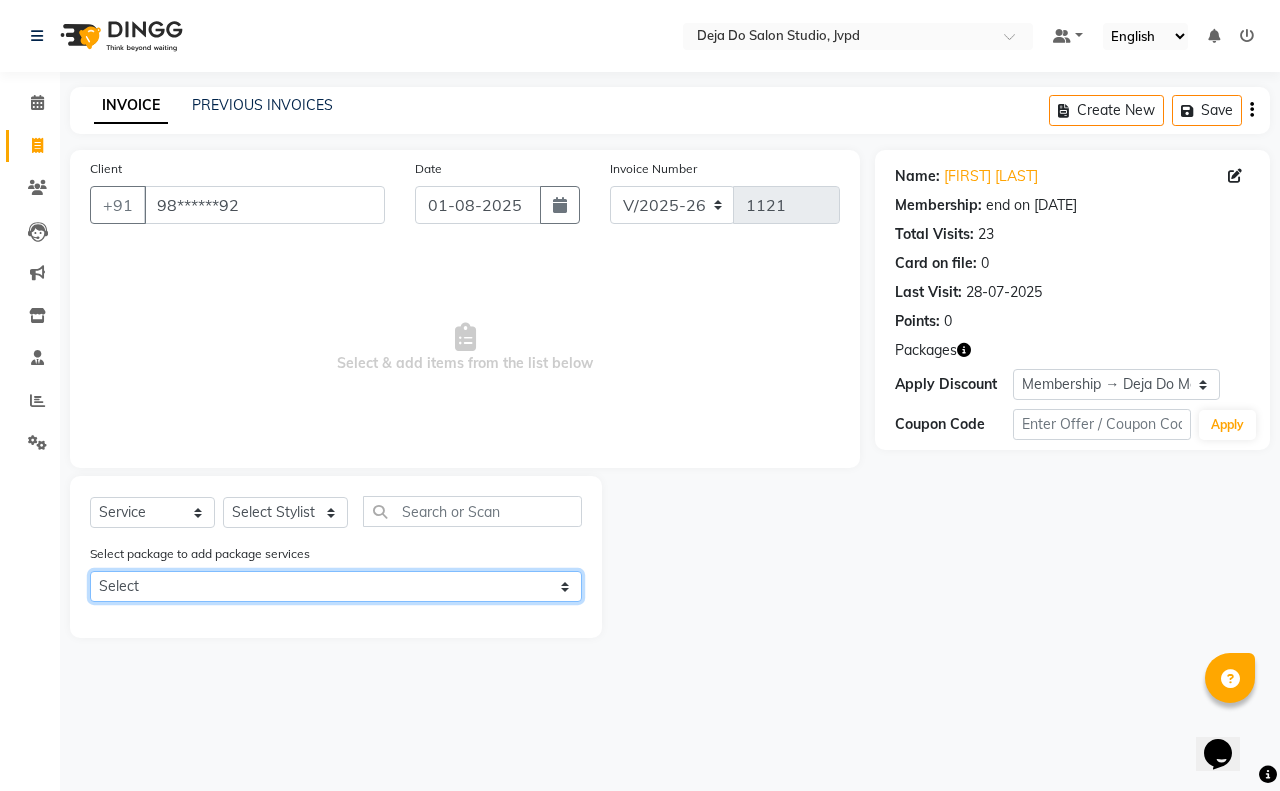 click on "Select Deja Do Membership" 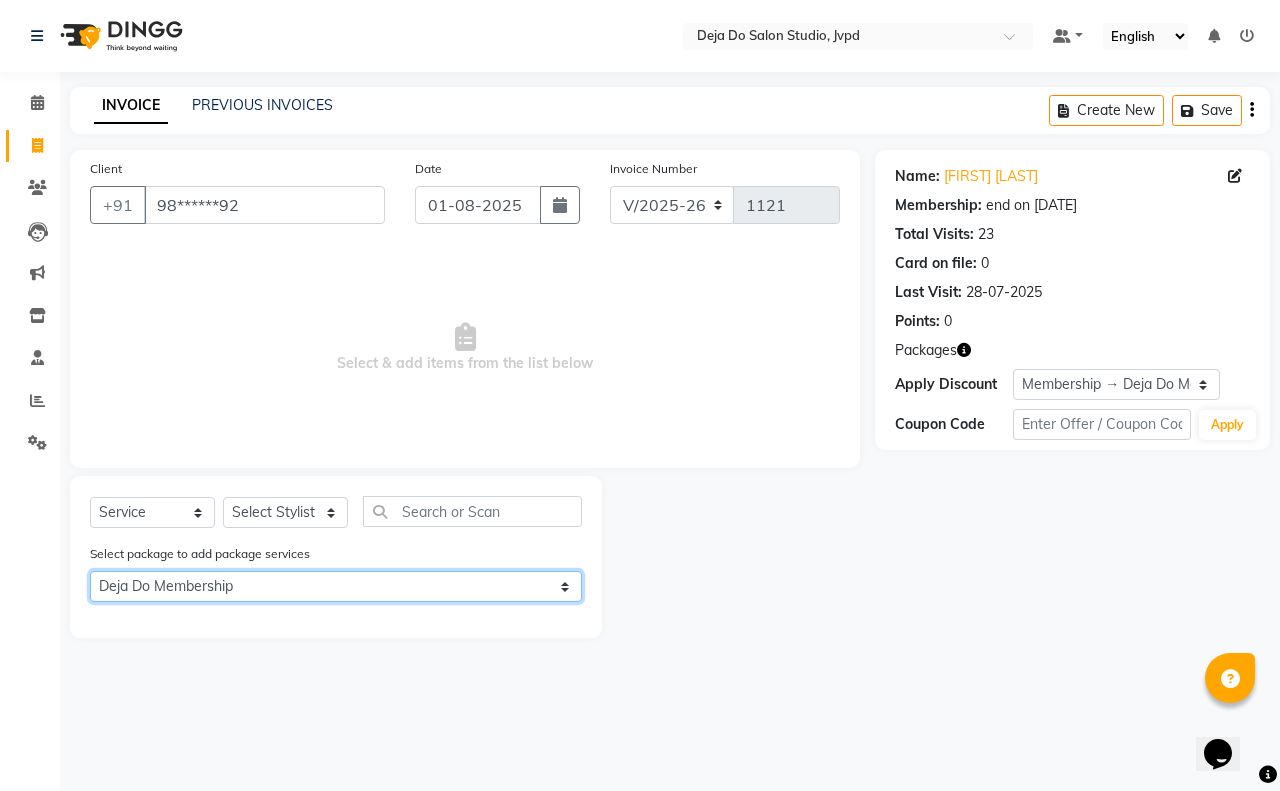 click on "Select Deja Do Membership" 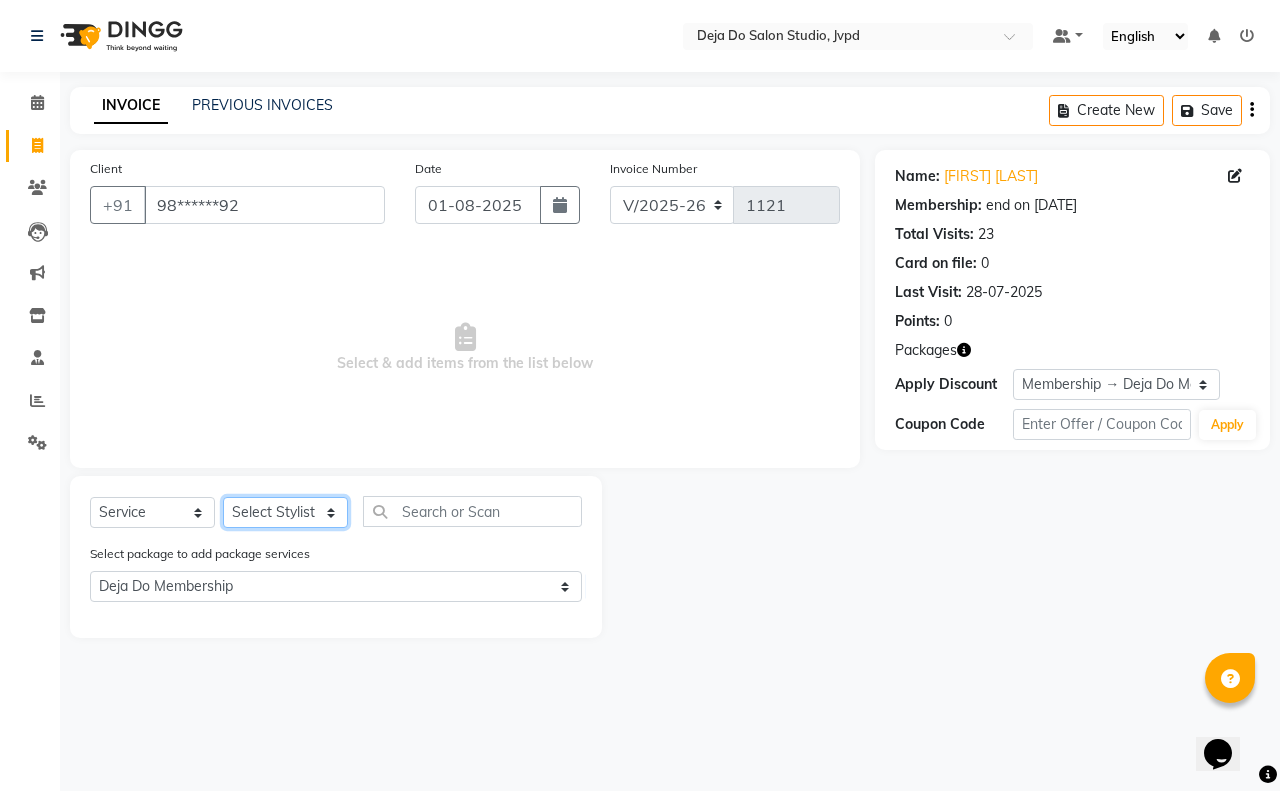click on "Select Stylist Aditi Admin Anam  Sheikh  Arifa Shaikh Danish  Salamani Farida Fatima Kasbe Namya salian Rashi Mayur Sakina Rupani Shefali  shetty Shuaib Salamani Sumaiya sayed Sushma Pelage" 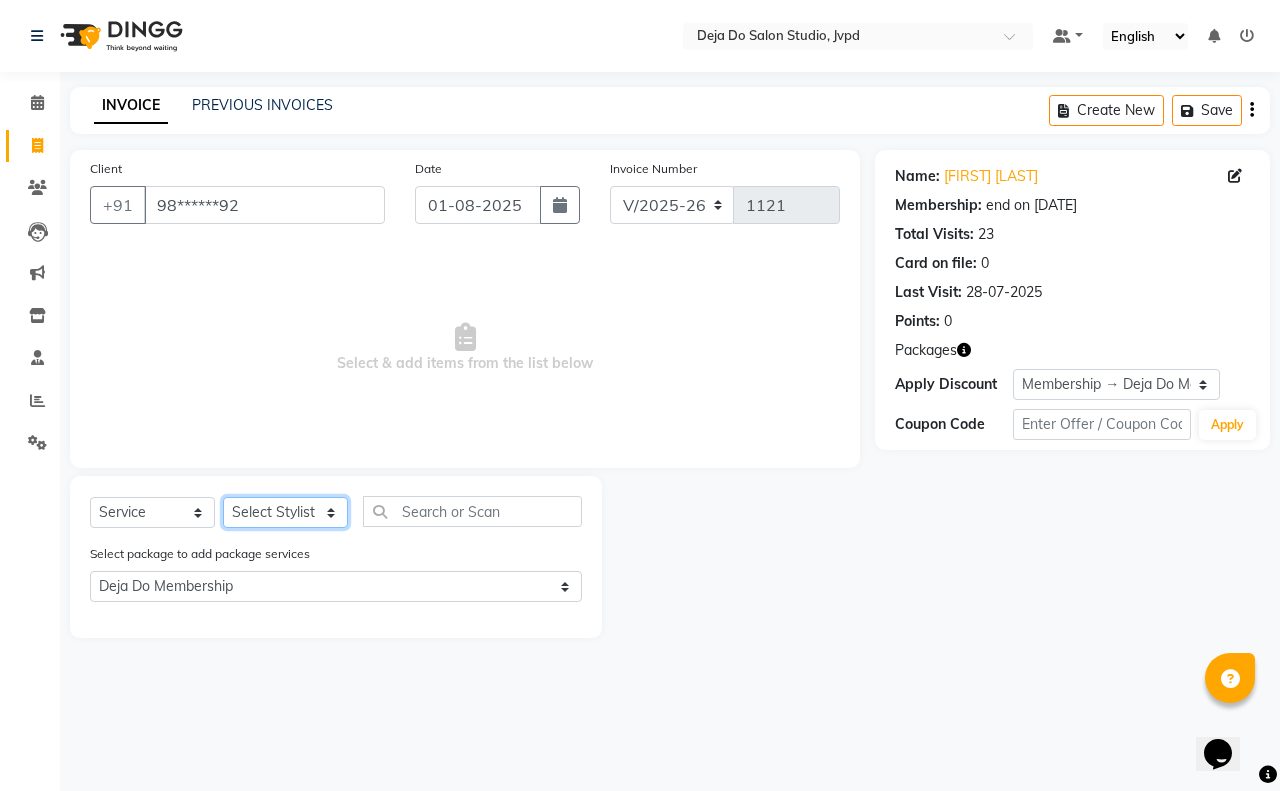 select on "62498" 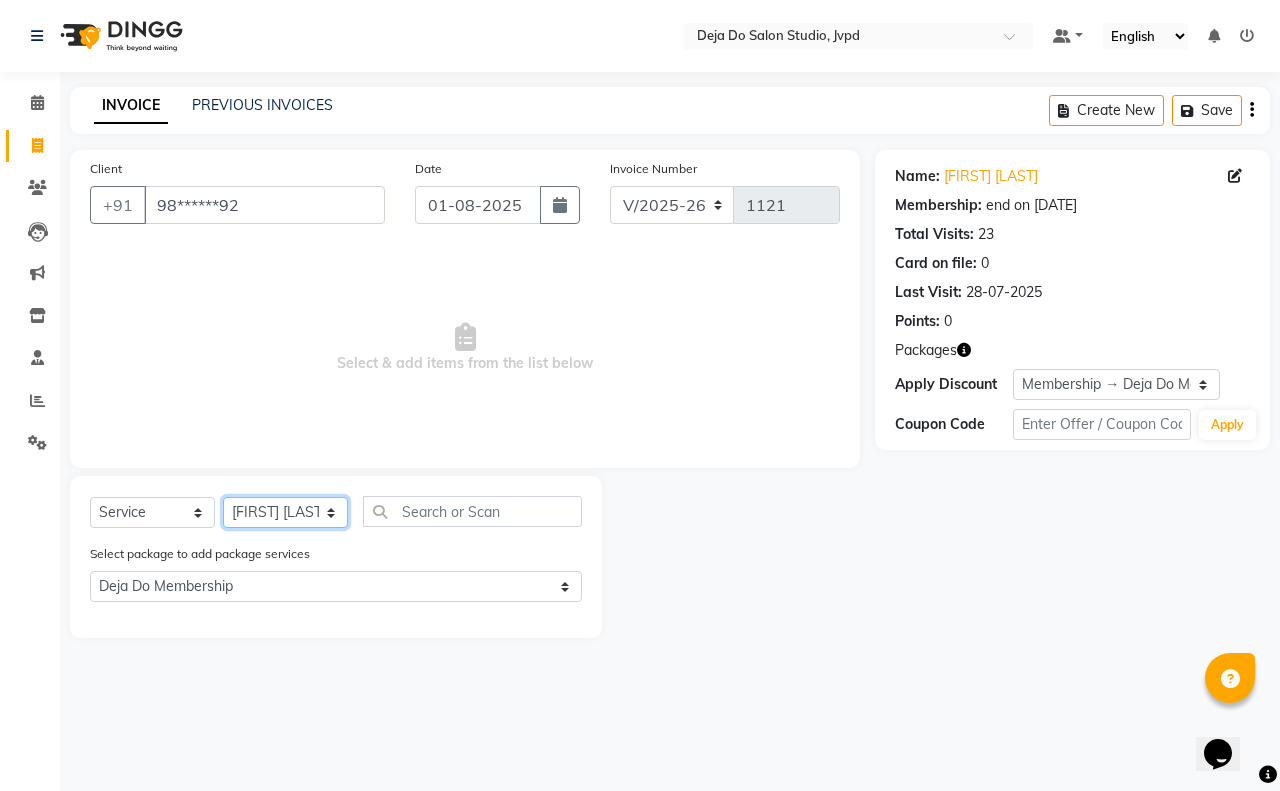 click on "Select Stylist Aditi Admin Anam  Sheikh  Arifa Shaikh Danish  Salamani Farida Fatima Kasbe Namya salian Rashi Mayur Sakina Rupani Shefali  shetty Shuaib Salamani Sumaiya sayed Sushma Pelage" 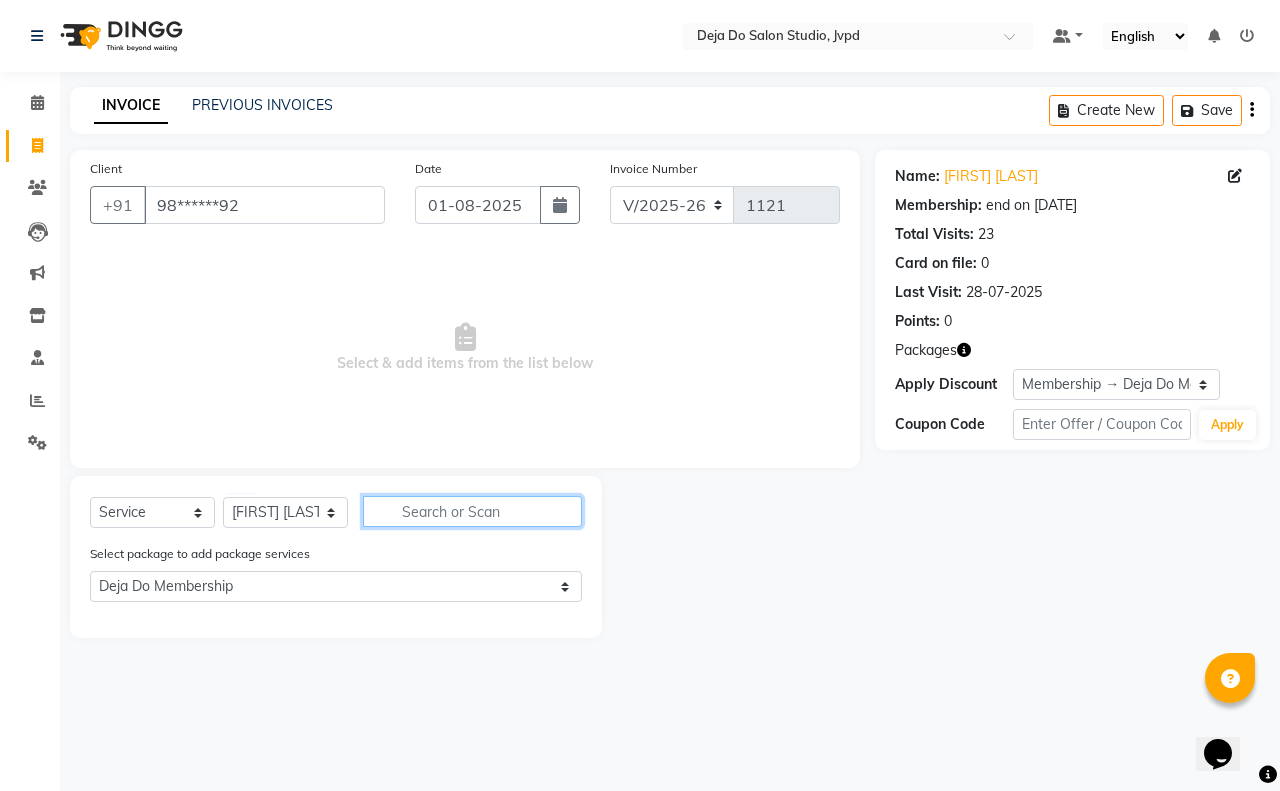 click 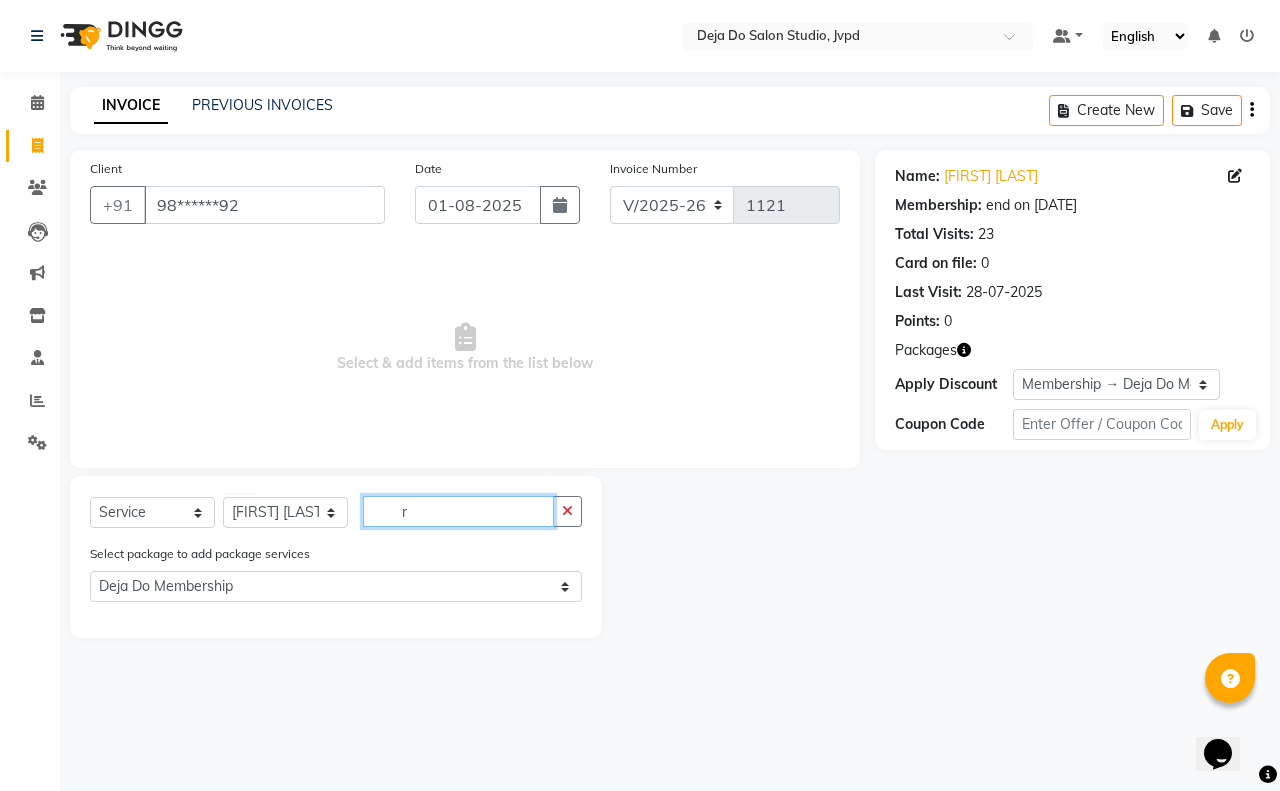 select on "0: undefined" 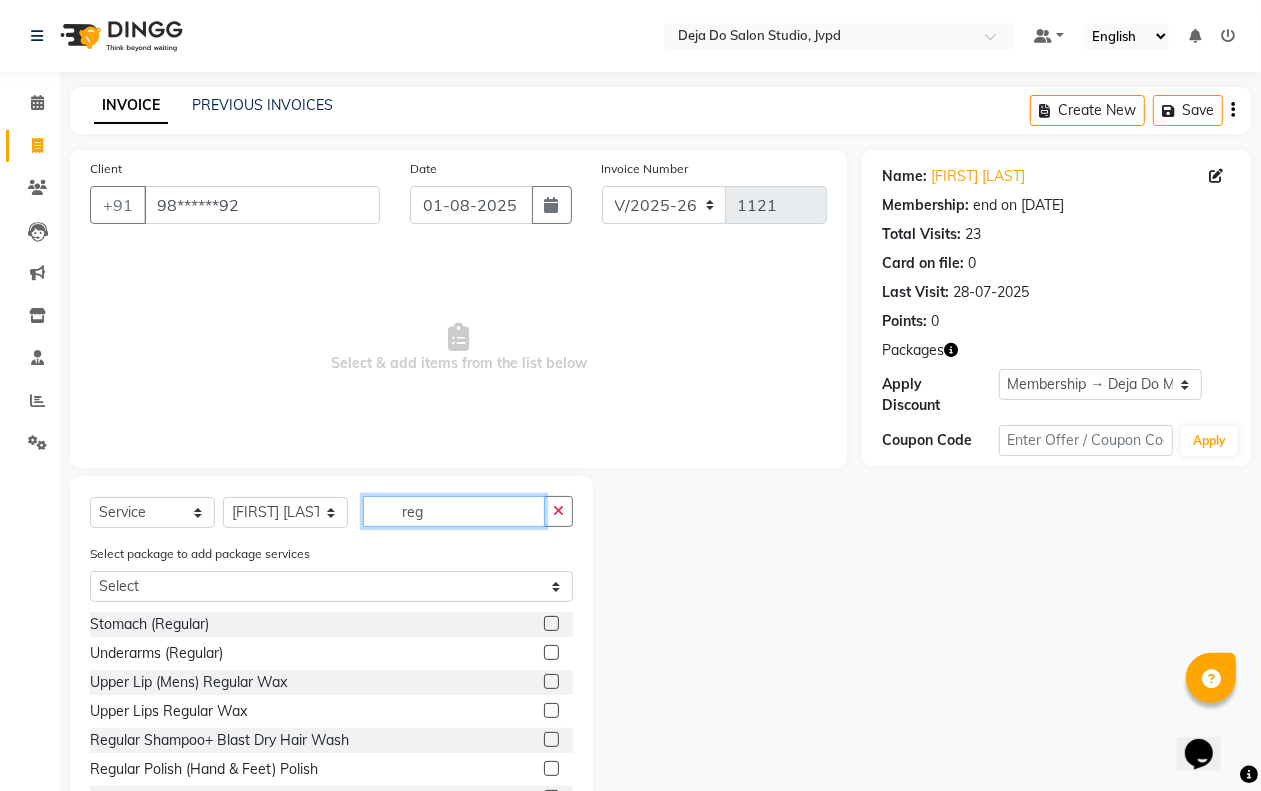 scroll, scrollTop: 640, scrollLeft: 0, axis: vertical 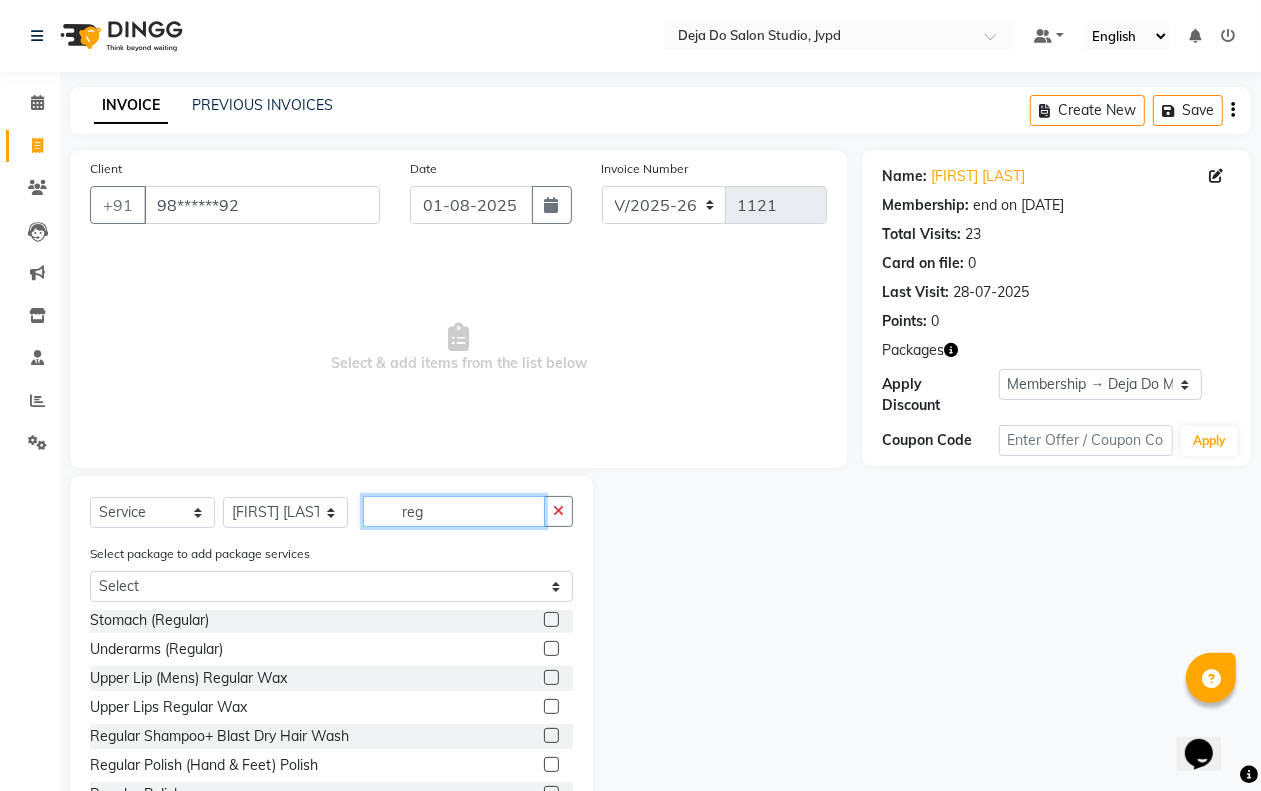 type on "reg" 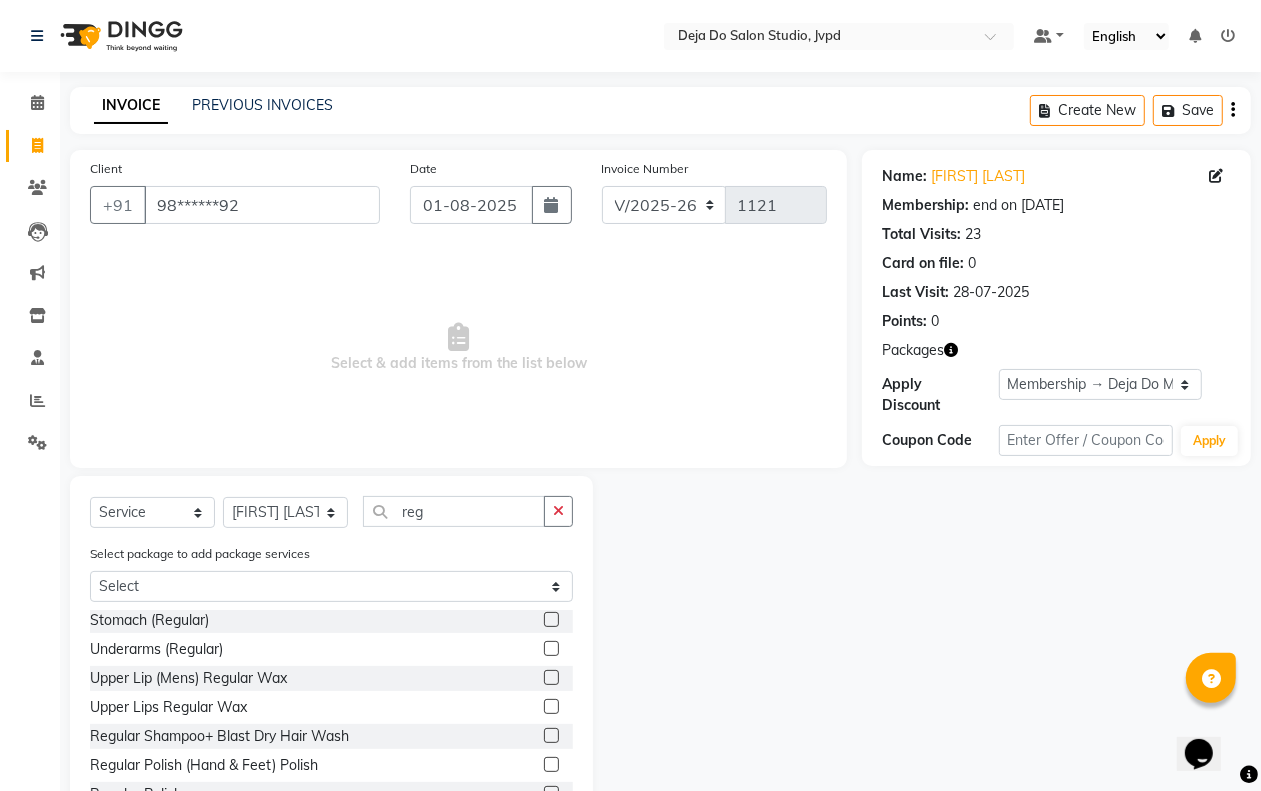 click 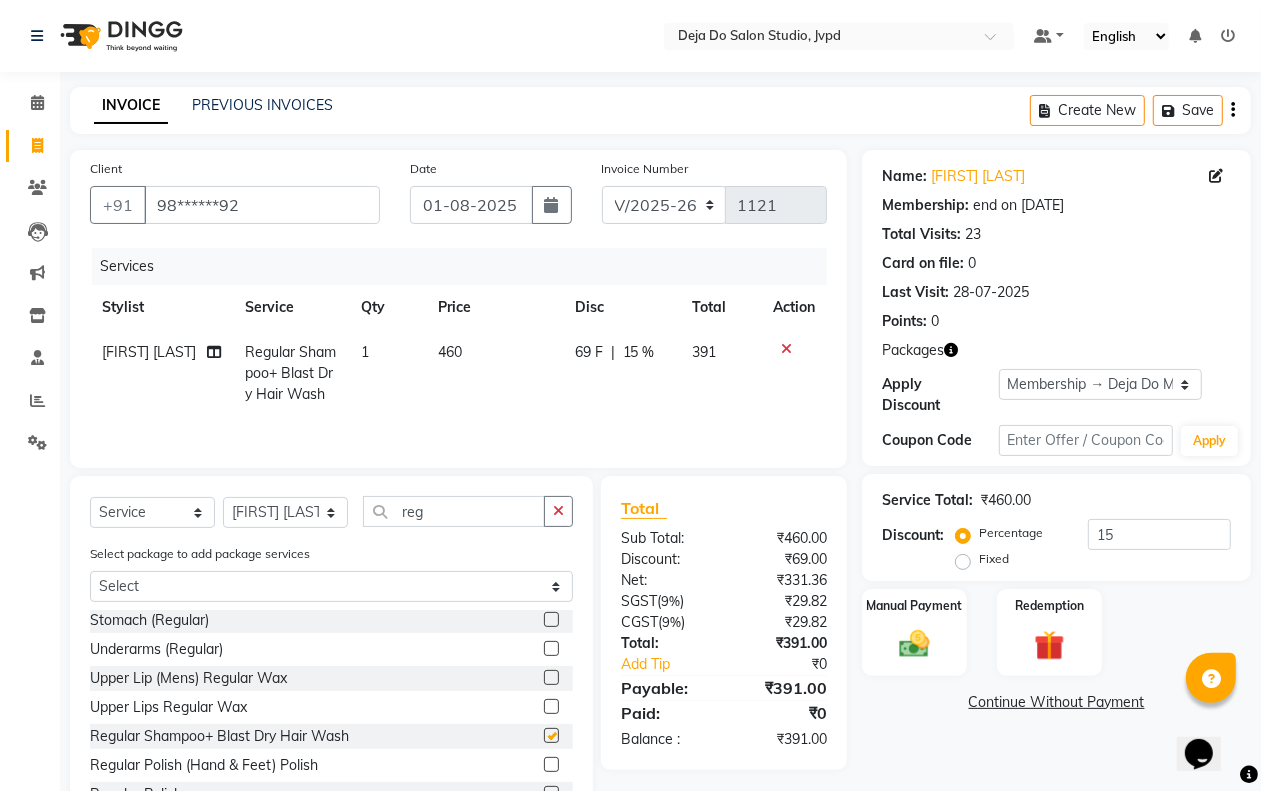 checkbox on "false" 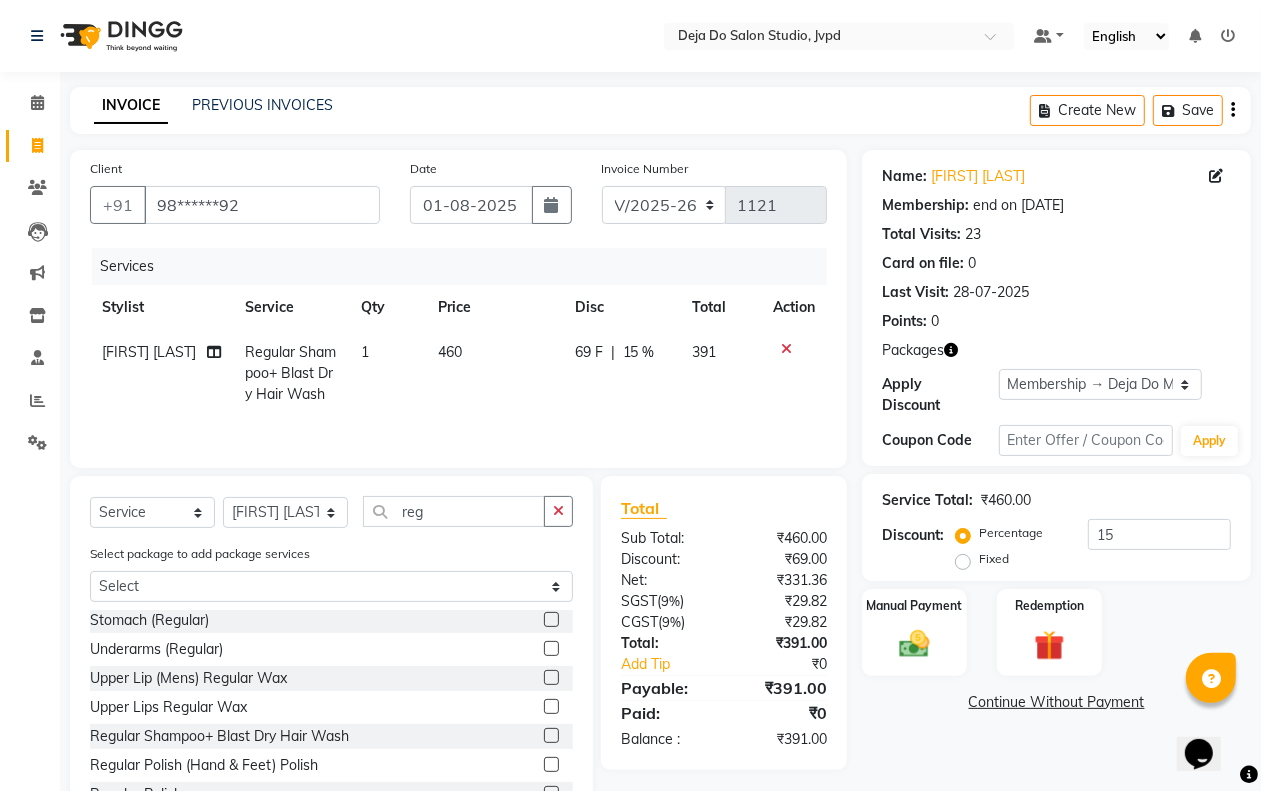 click on "460" 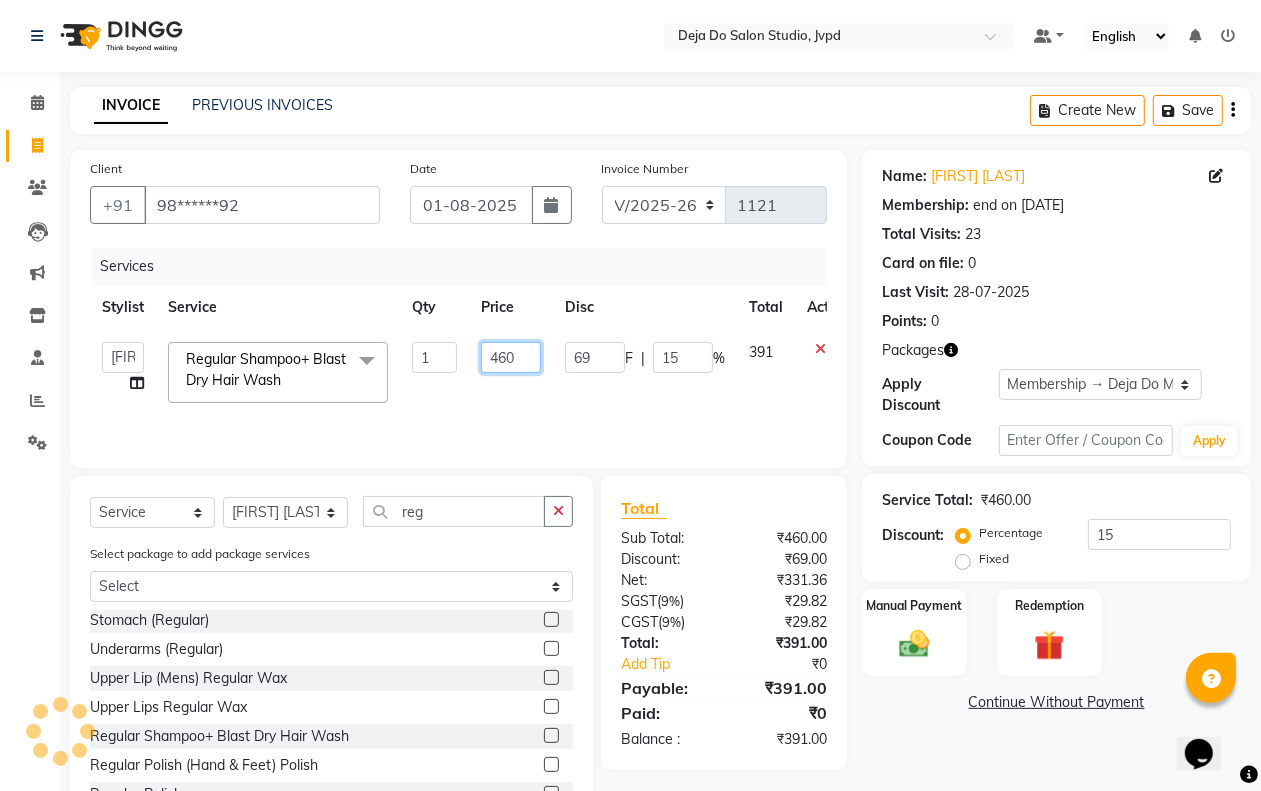 click on "460" 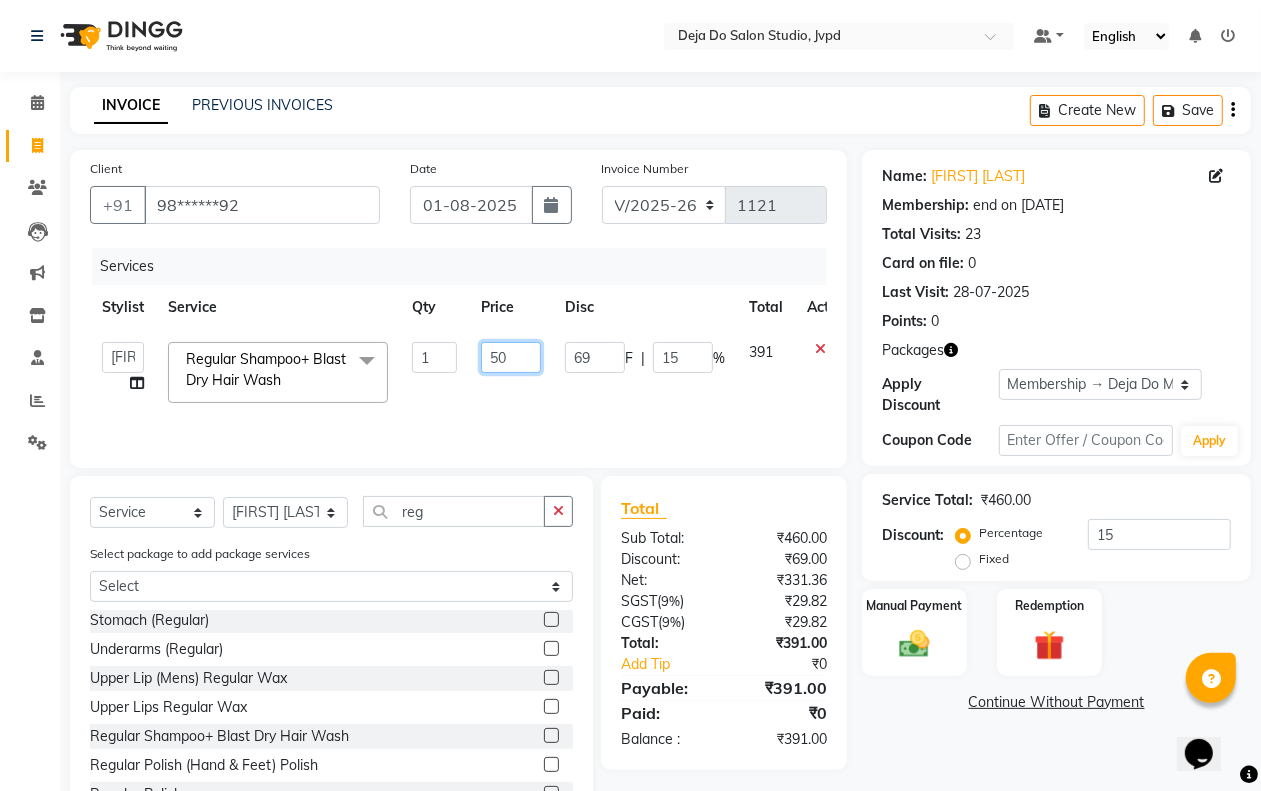 type on "500" 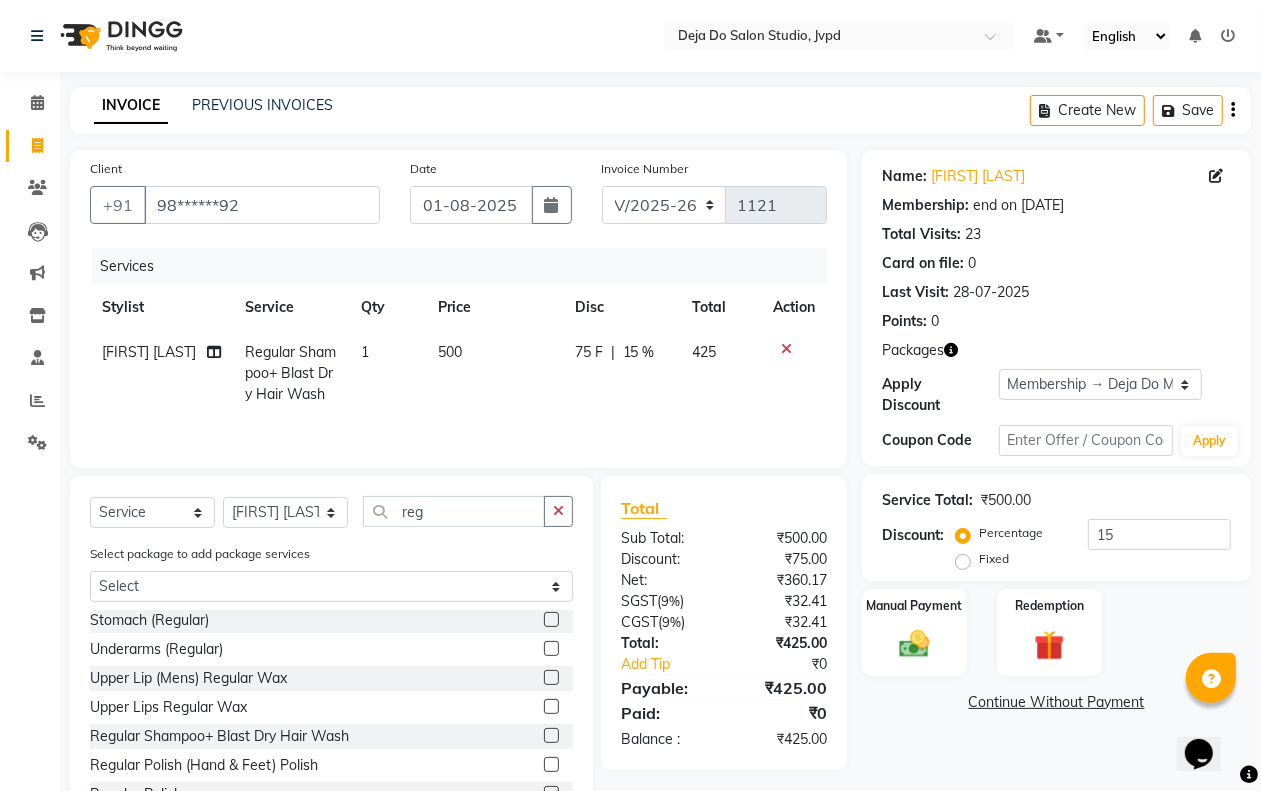 drag, startPoint x: 516, startPoint y: 387, endPoint x: 527, endPoint y: 373, distance: 17.804493 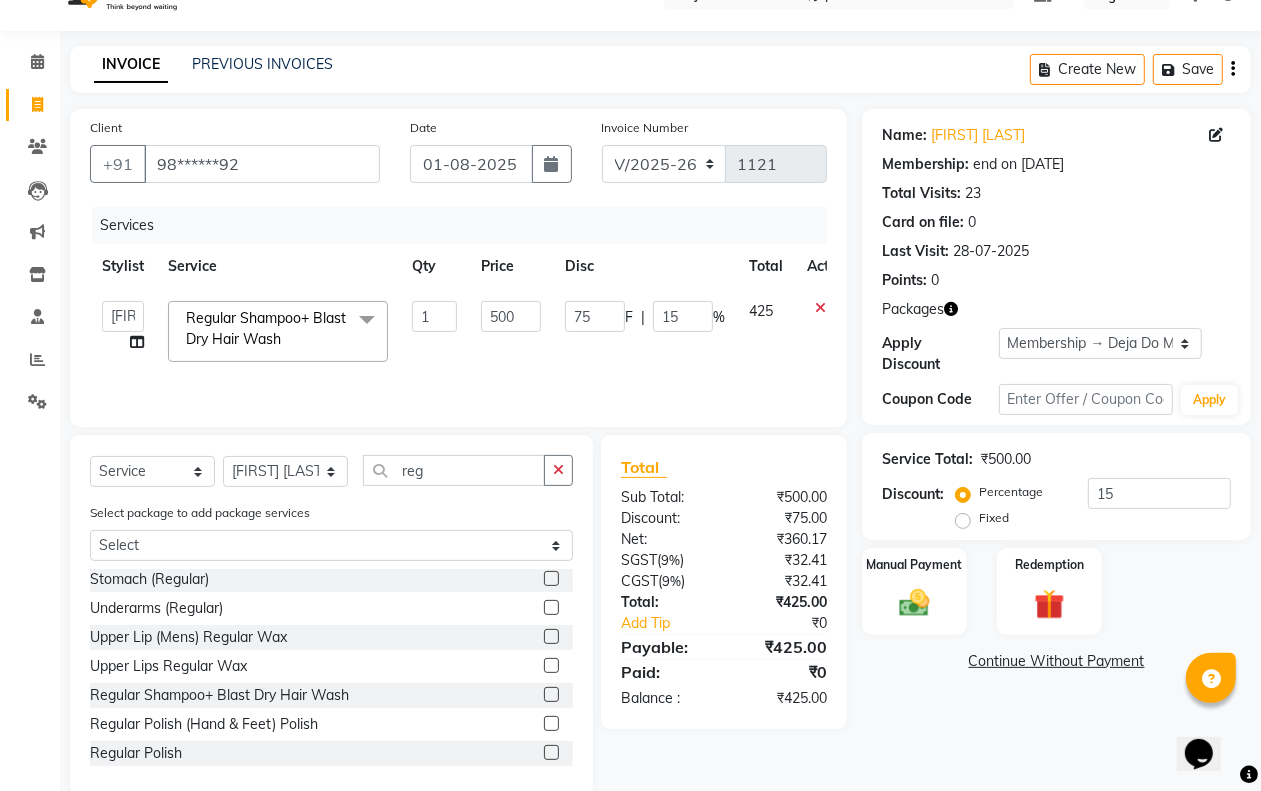 scroll, scrollTop: 77, scrollLeft: 0, axis: vertical 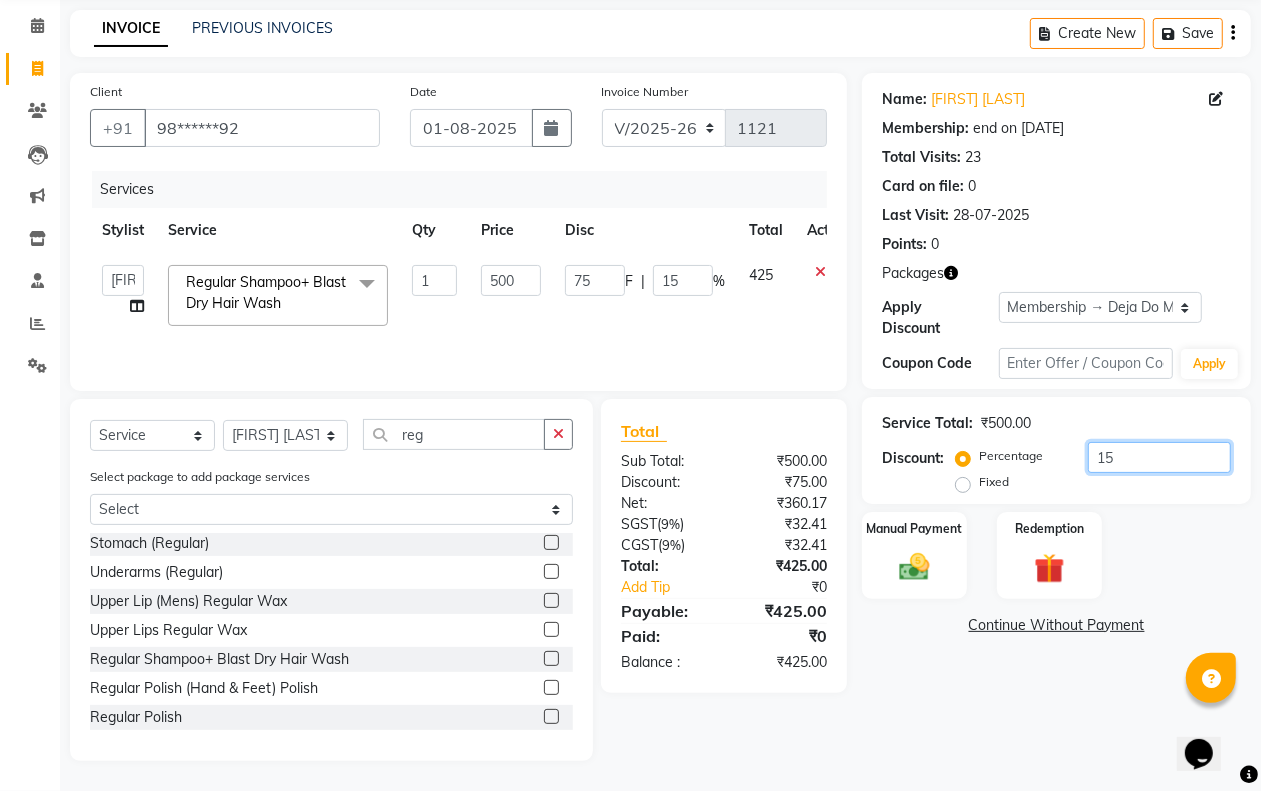 click on "15" 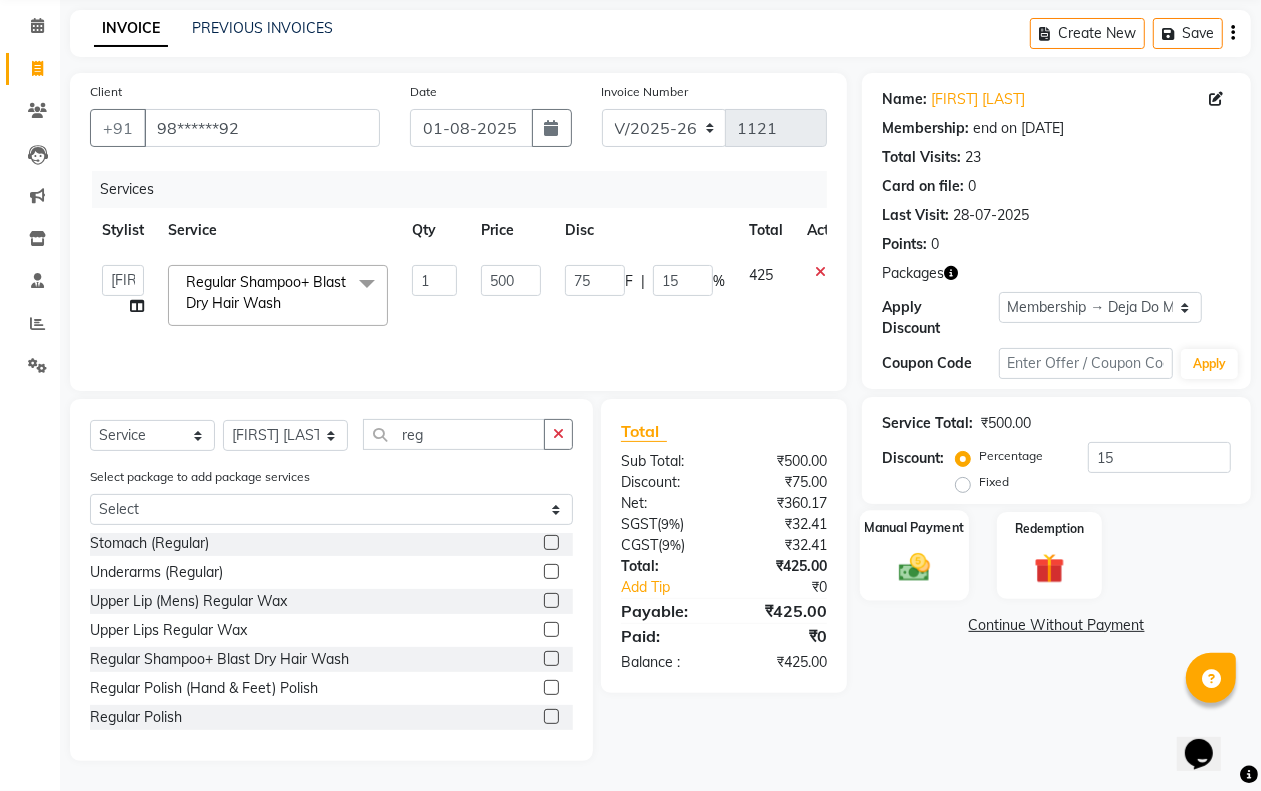click on "Manual Payment" 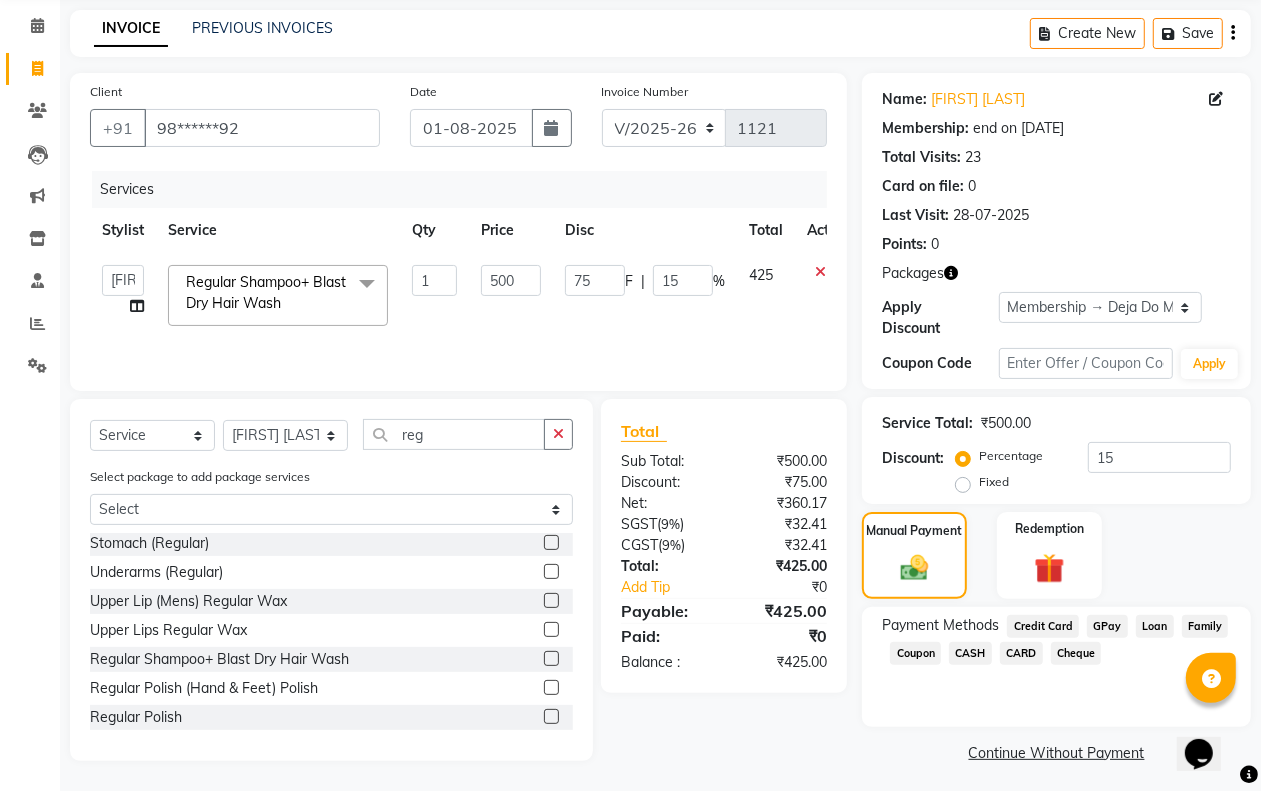 click on "CASH" 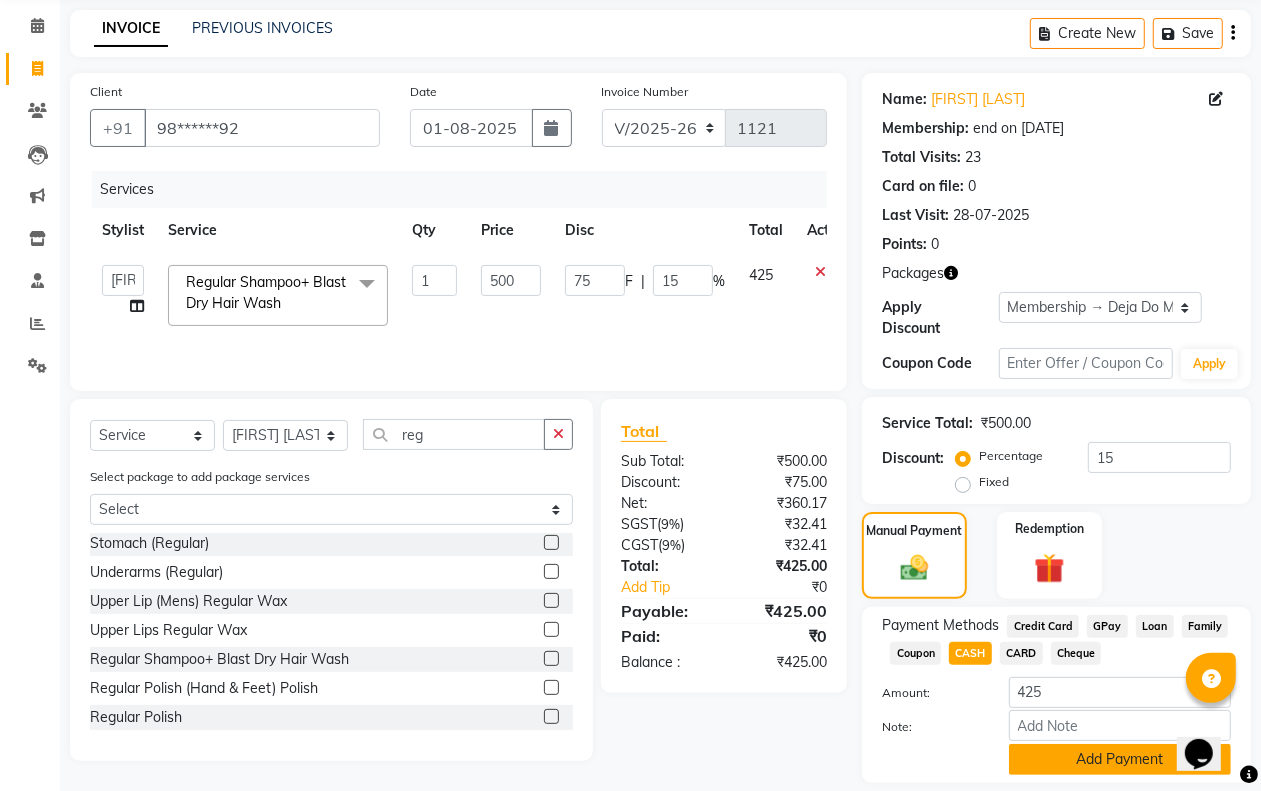 click on "Add Payment" 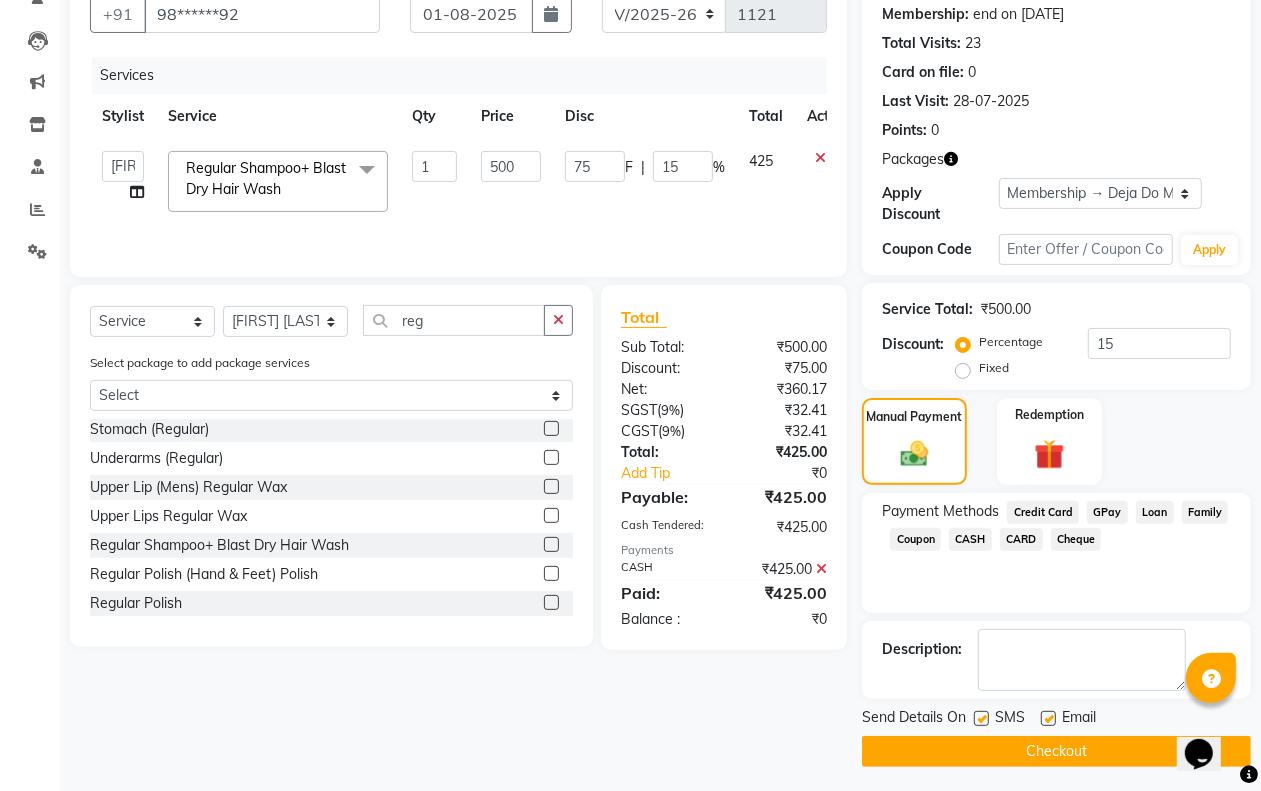 scroll, scrollTop: 197, scrollLeft: 0, axis: vertical 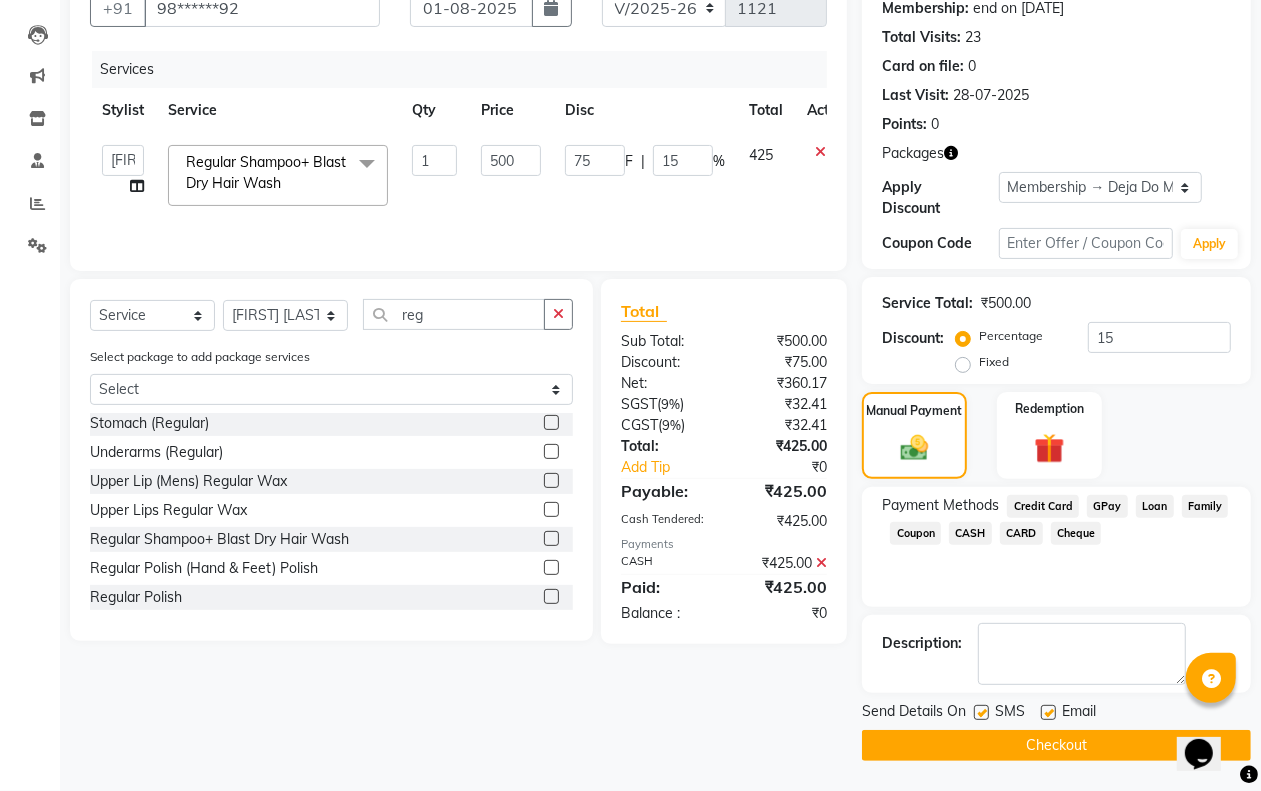 click on "Checkout" 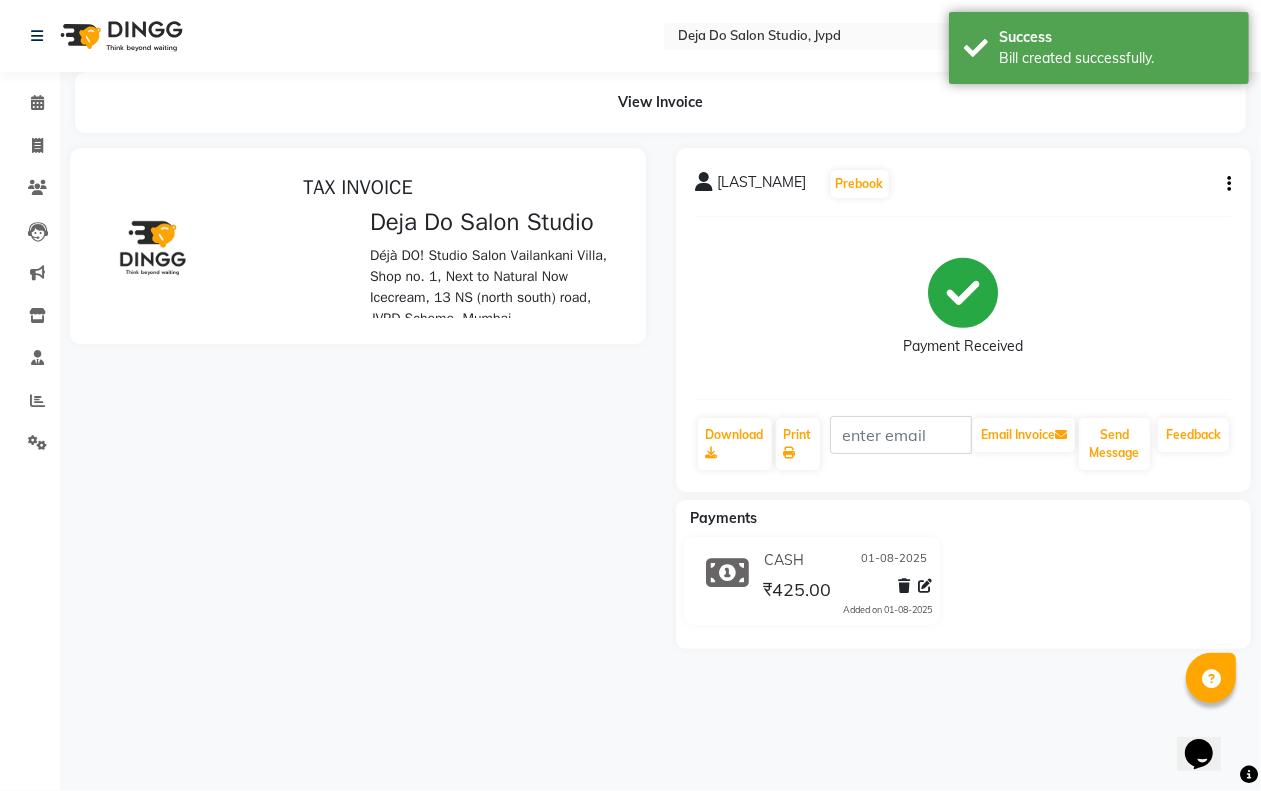 scroll, scrollTop: 0, scrollLeft: 0, axis: both 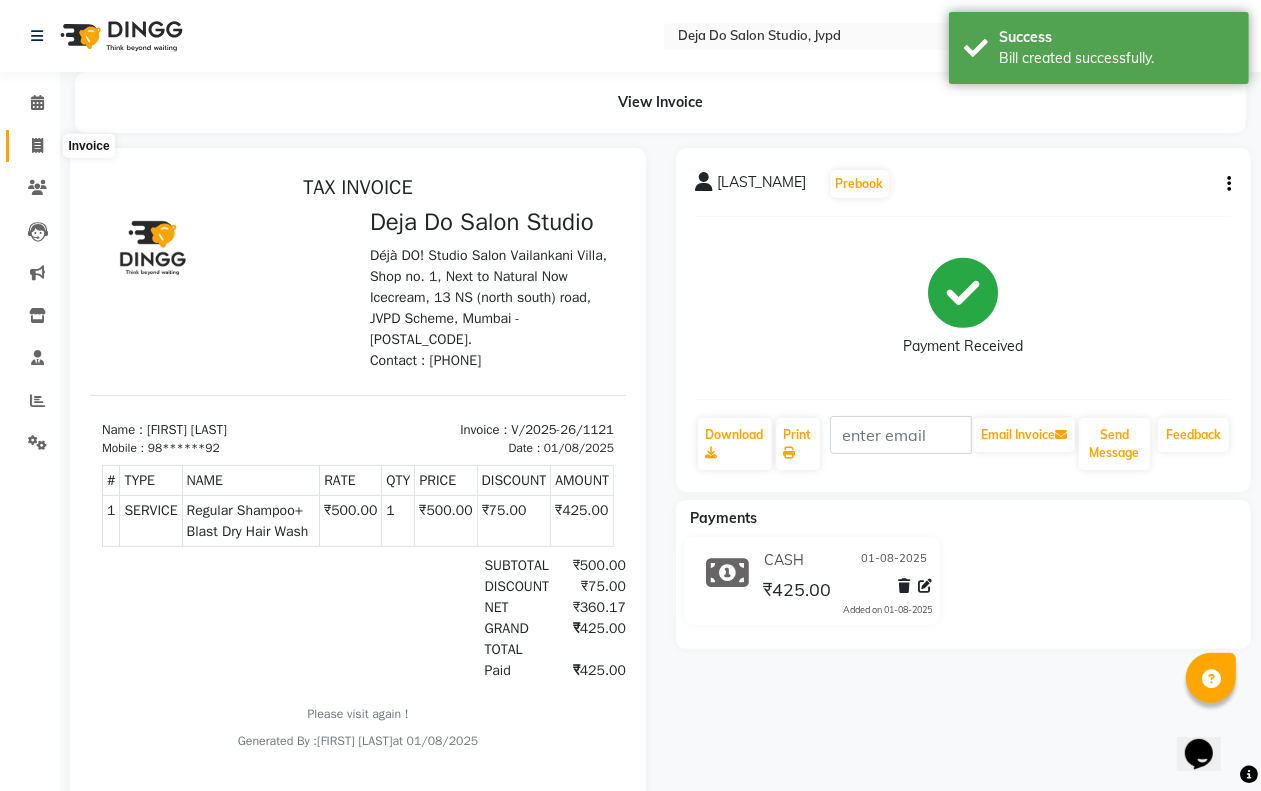 click 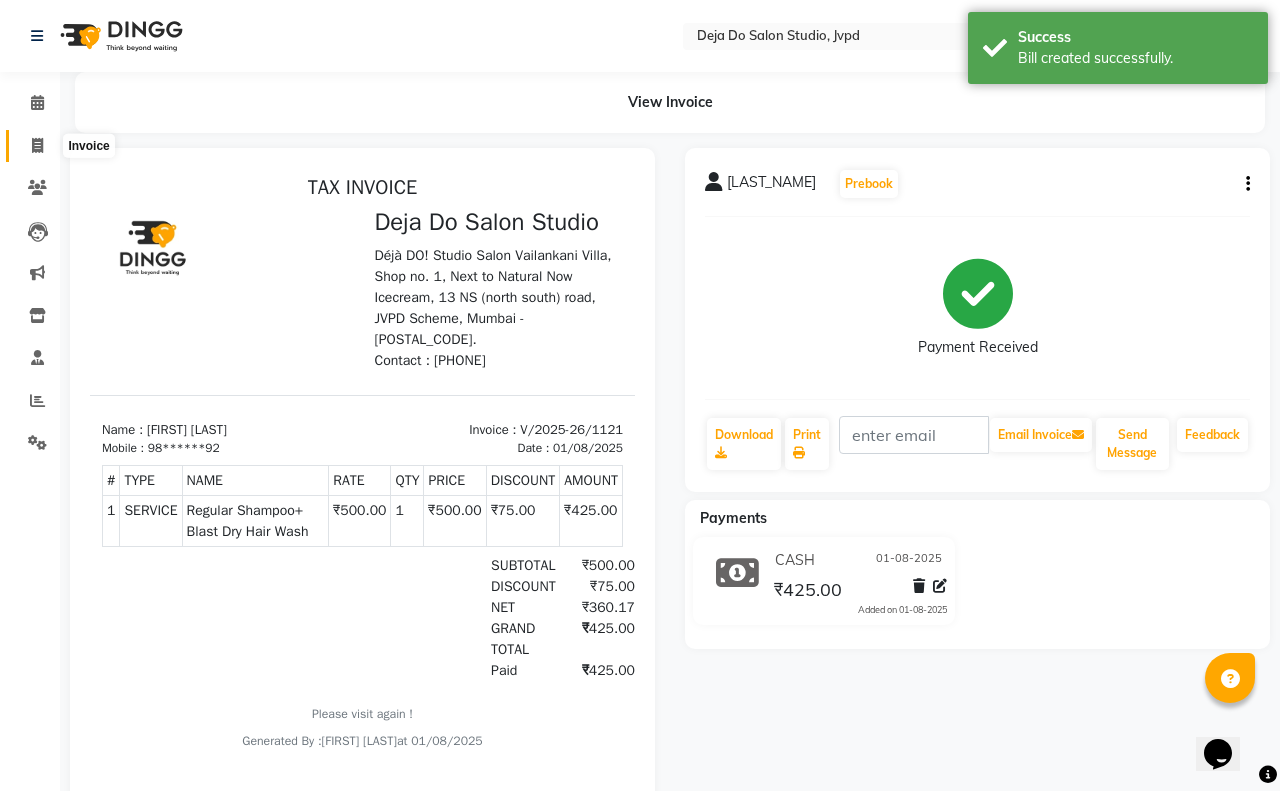 select on "7295" 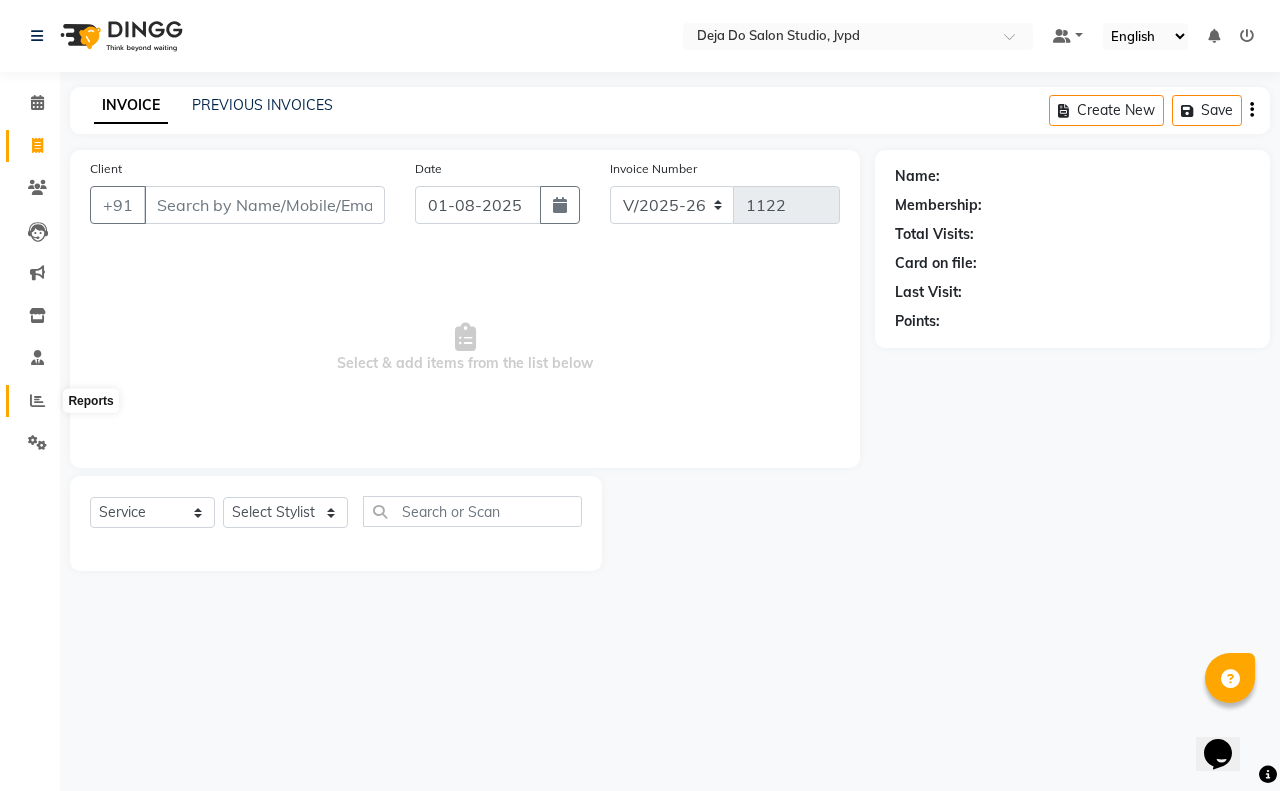 click 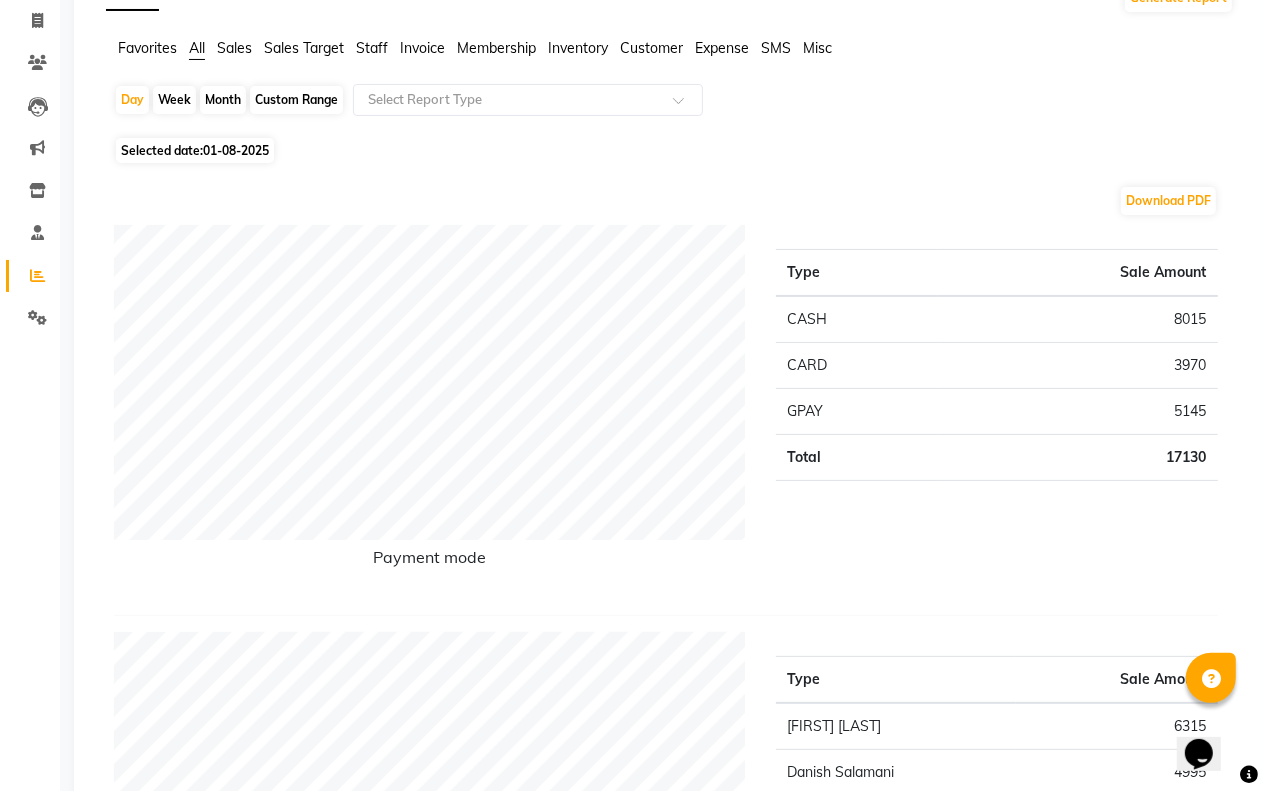scroll, scrollTop: 0, scrollLeft: 0, axis: both 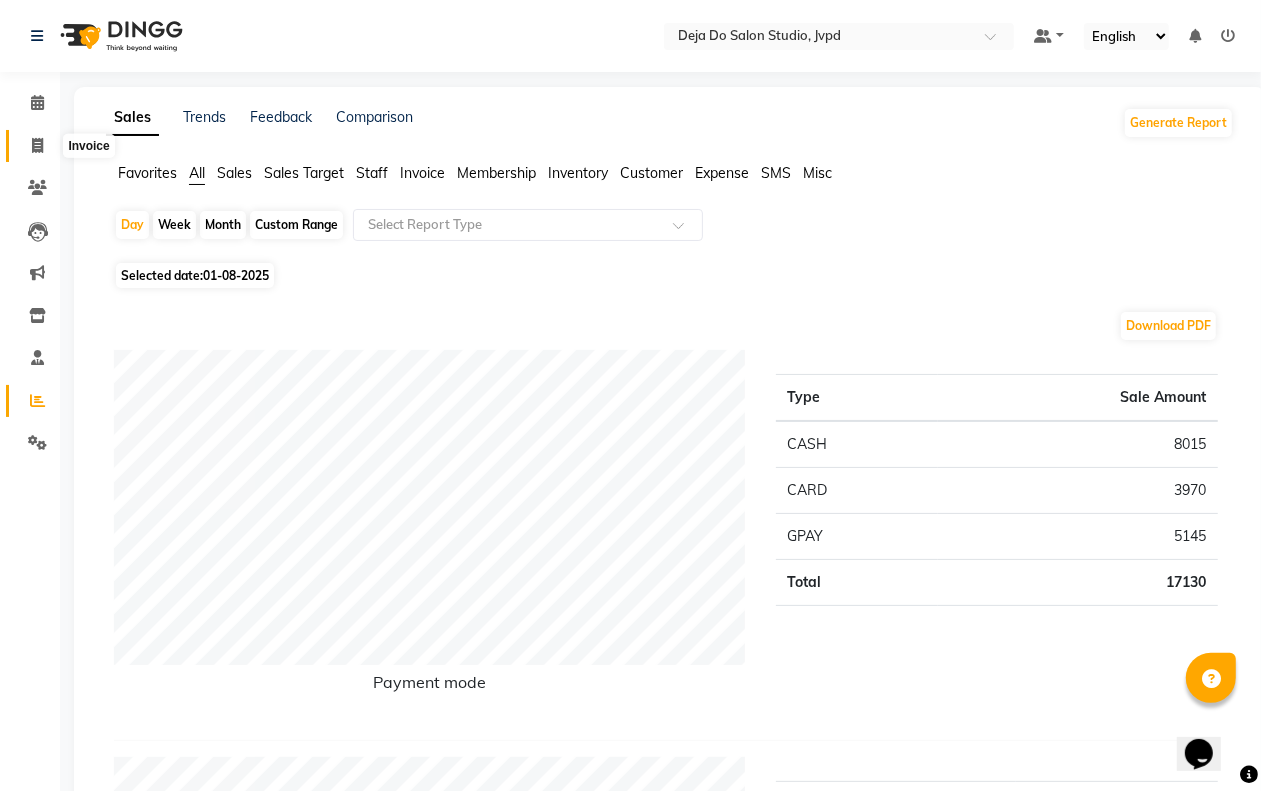 click 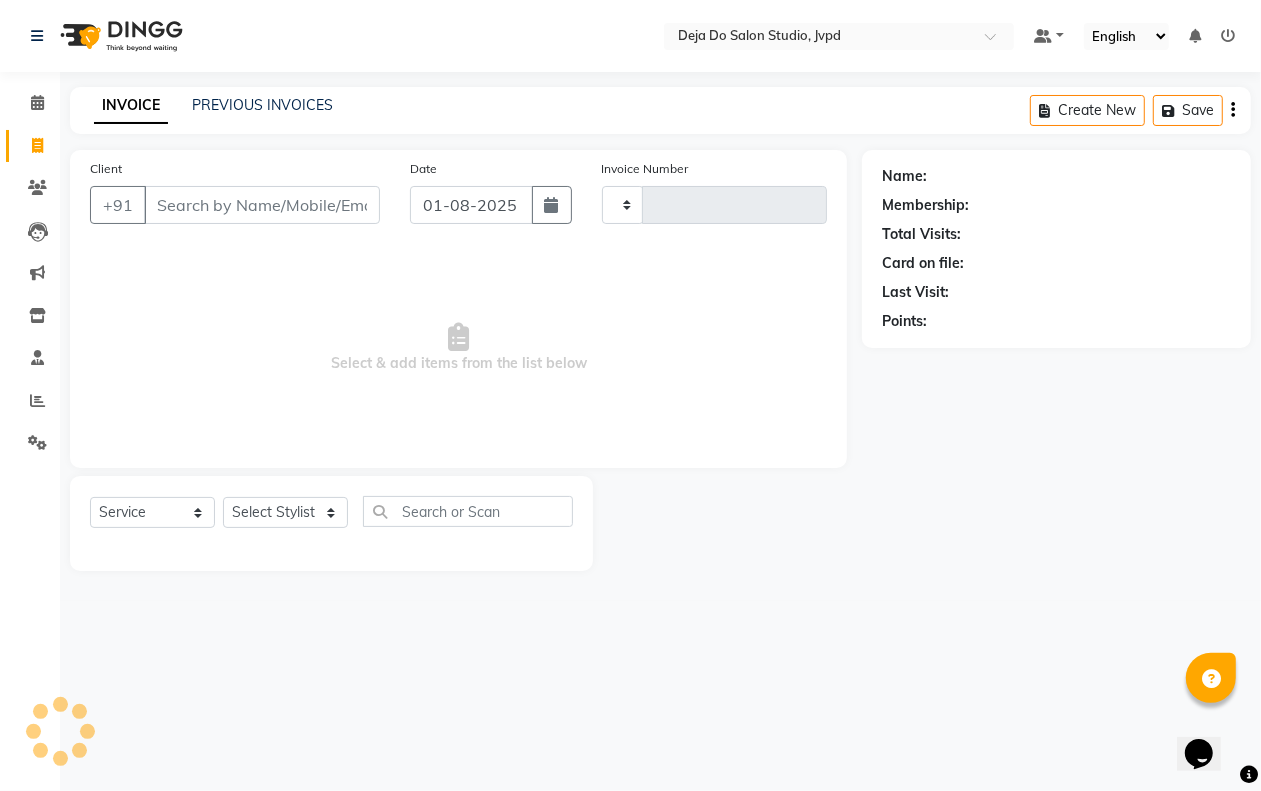type on "1122" 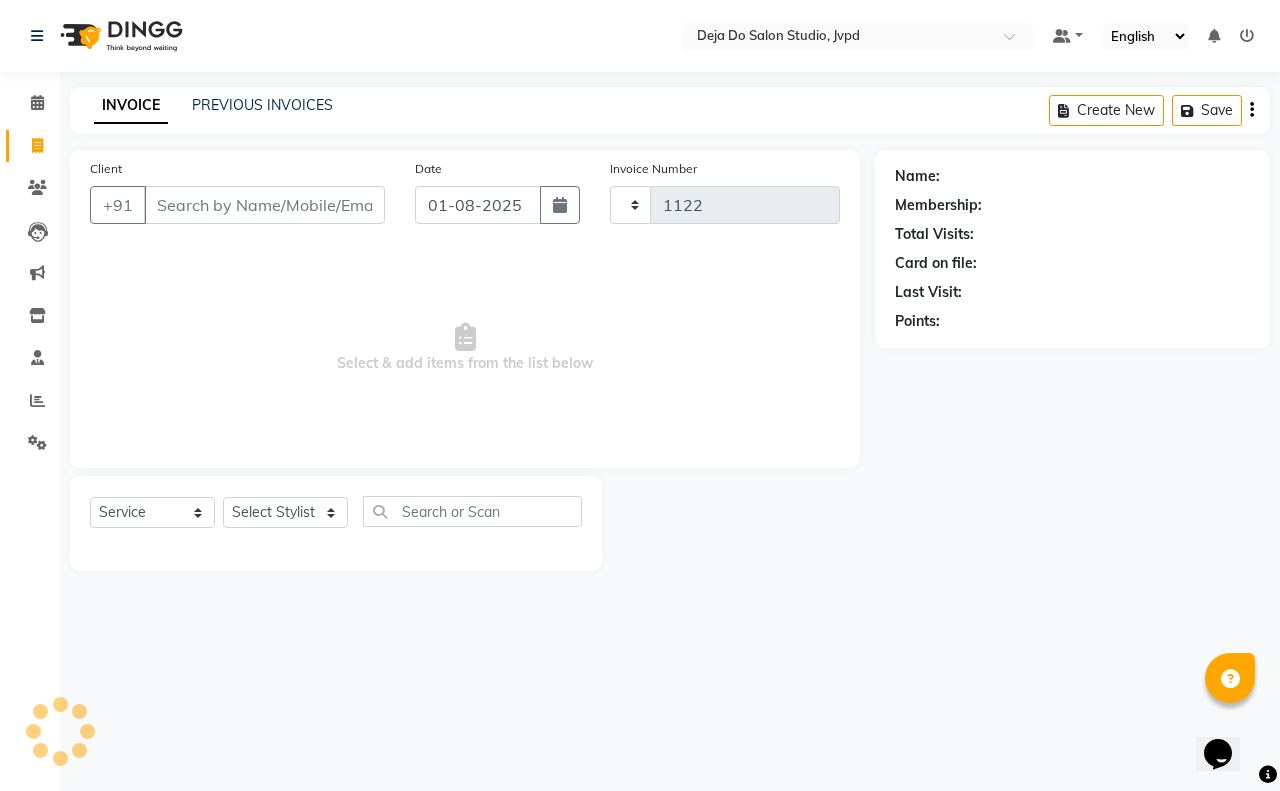 select on "7295" 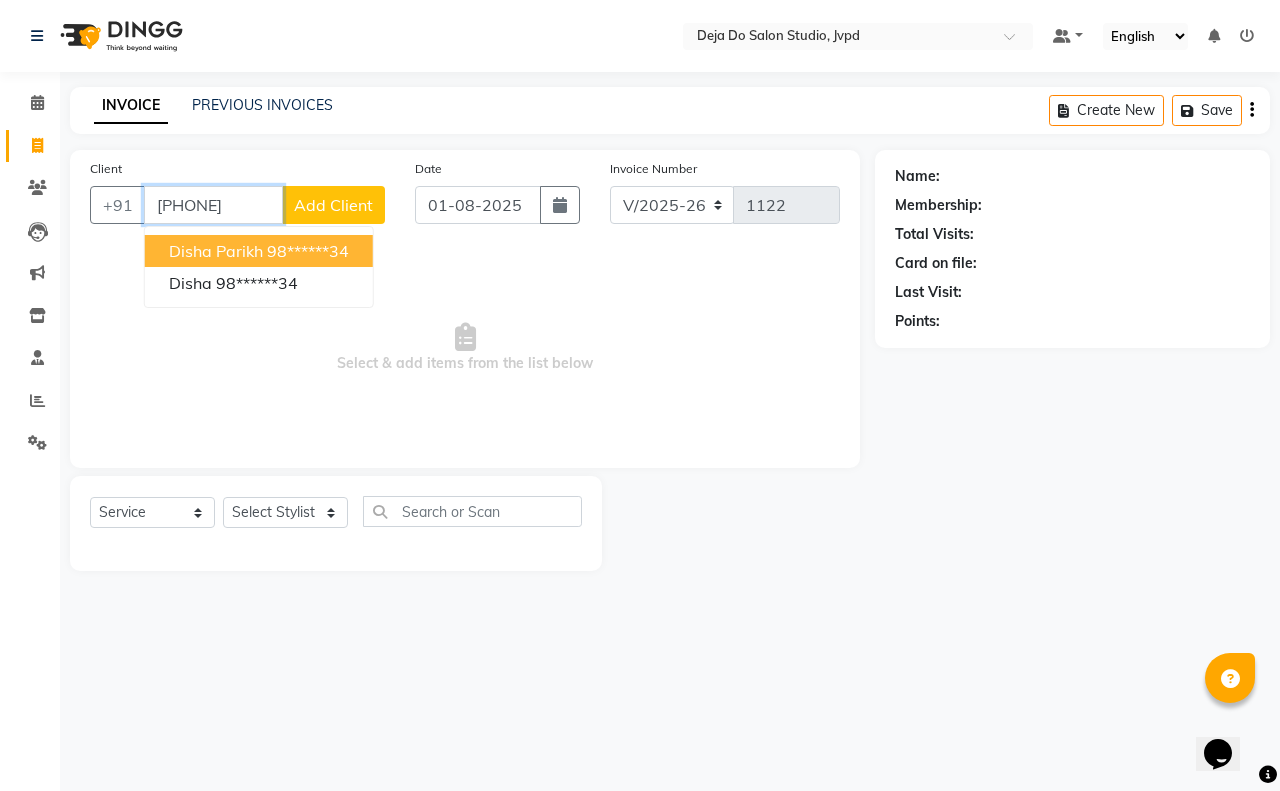 click on "98******34" at bounding box center (308, 251) 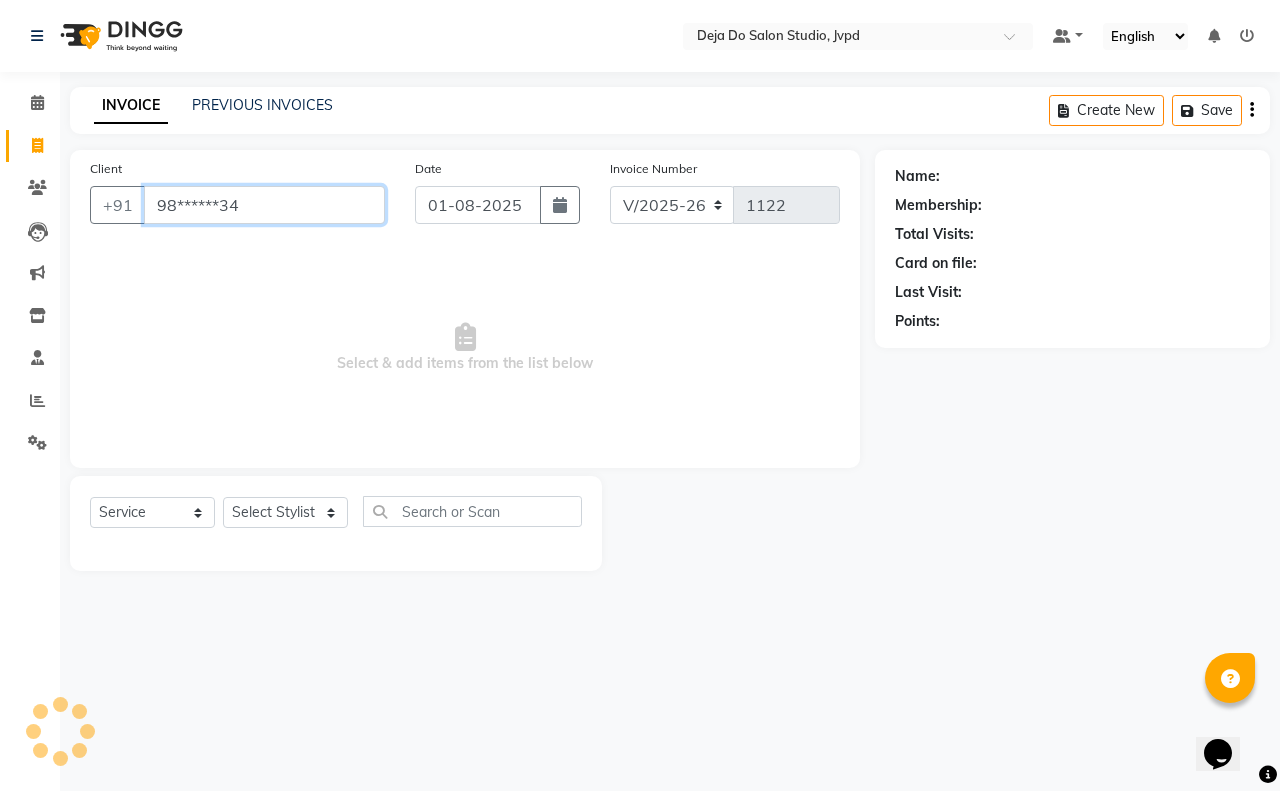 type on "98******34" 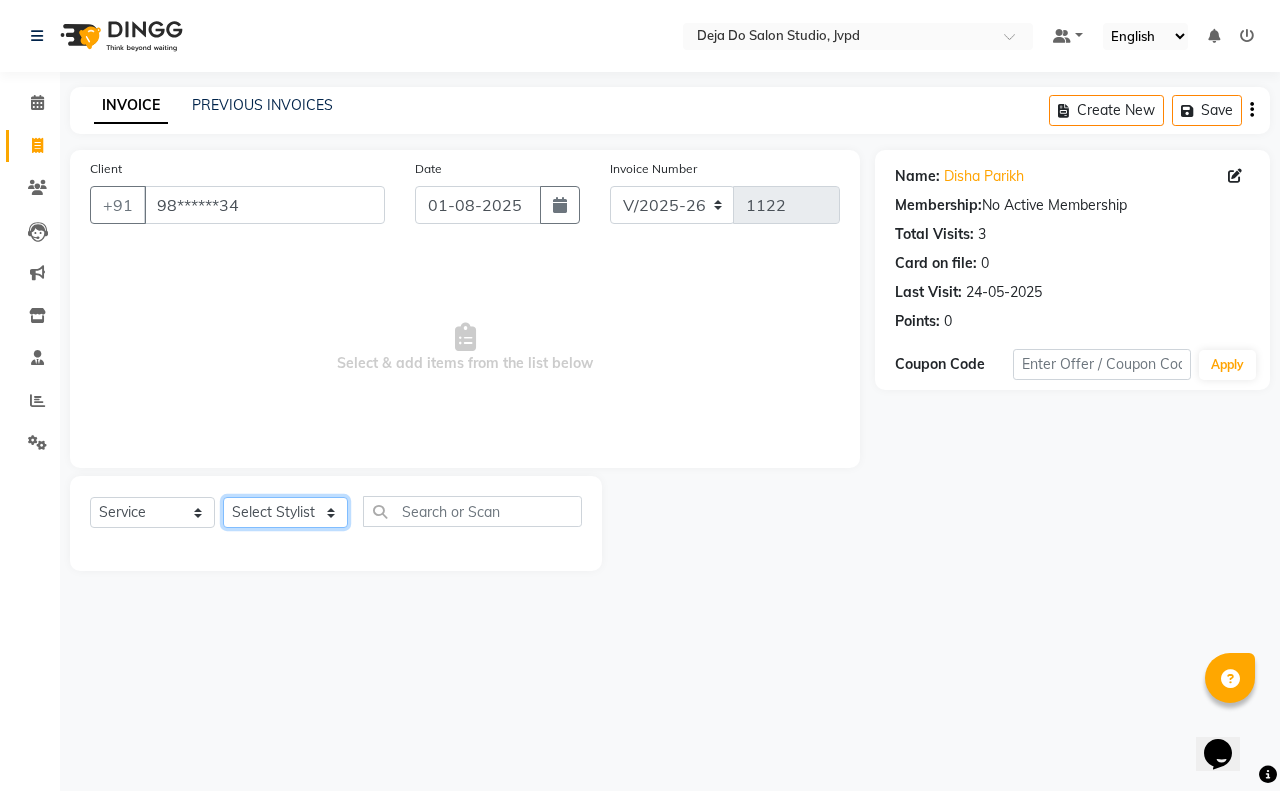 click on "Select Stylist Aditi Admin Anam  Sheikh  Arifa Shaikh Danish  Salamani Farida Fatima Kasbe Namya salian Rashi Mayur Sakina Rupani Shefali  shetty Shuaib Salamani Sumaiya sayed Sushma Pelage" 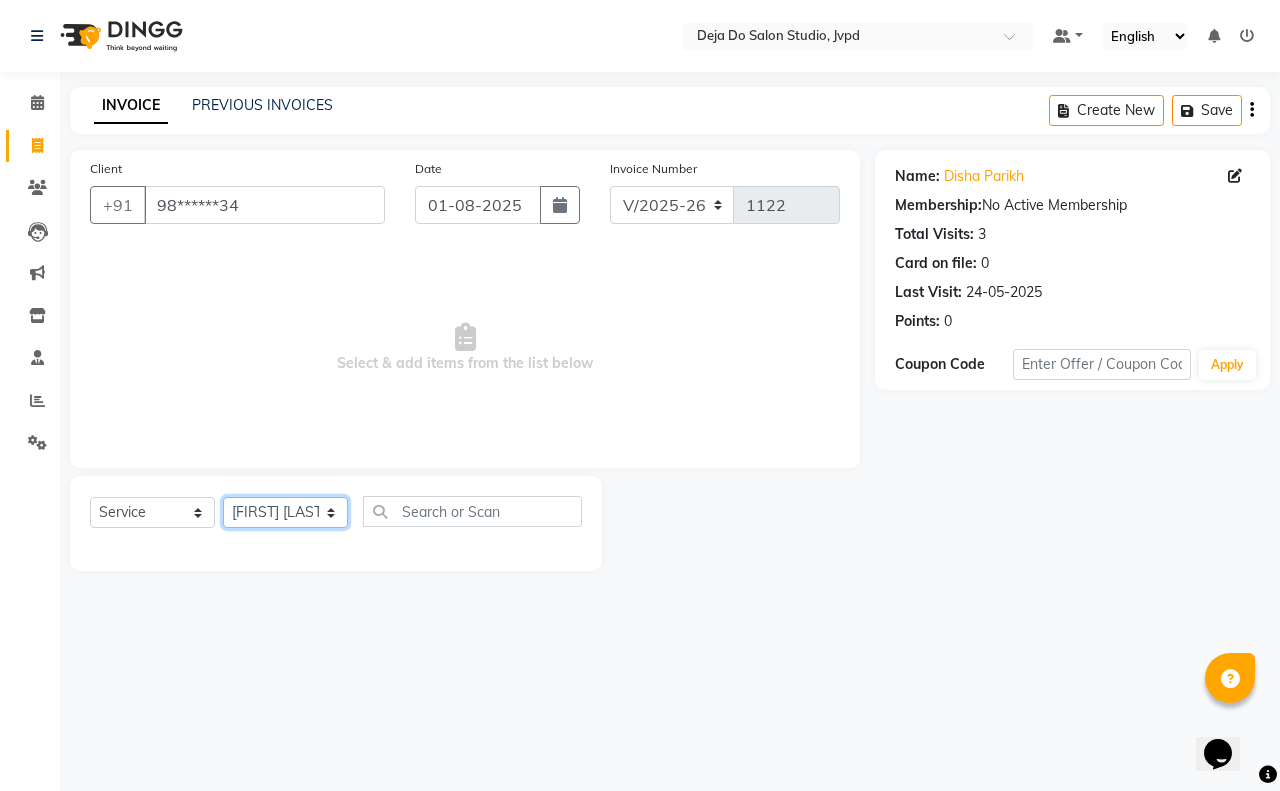 click on "Select Stylist Aditi Admin Anam  Sheikh  Arifa Shaikh Danish  Salamani Farida Fatima Kasbe Namya salian Rashi Mayur Sakina Rupani Shefali  shetty Shuaib Salamani Sumaiya sayed Sushma Pelage" 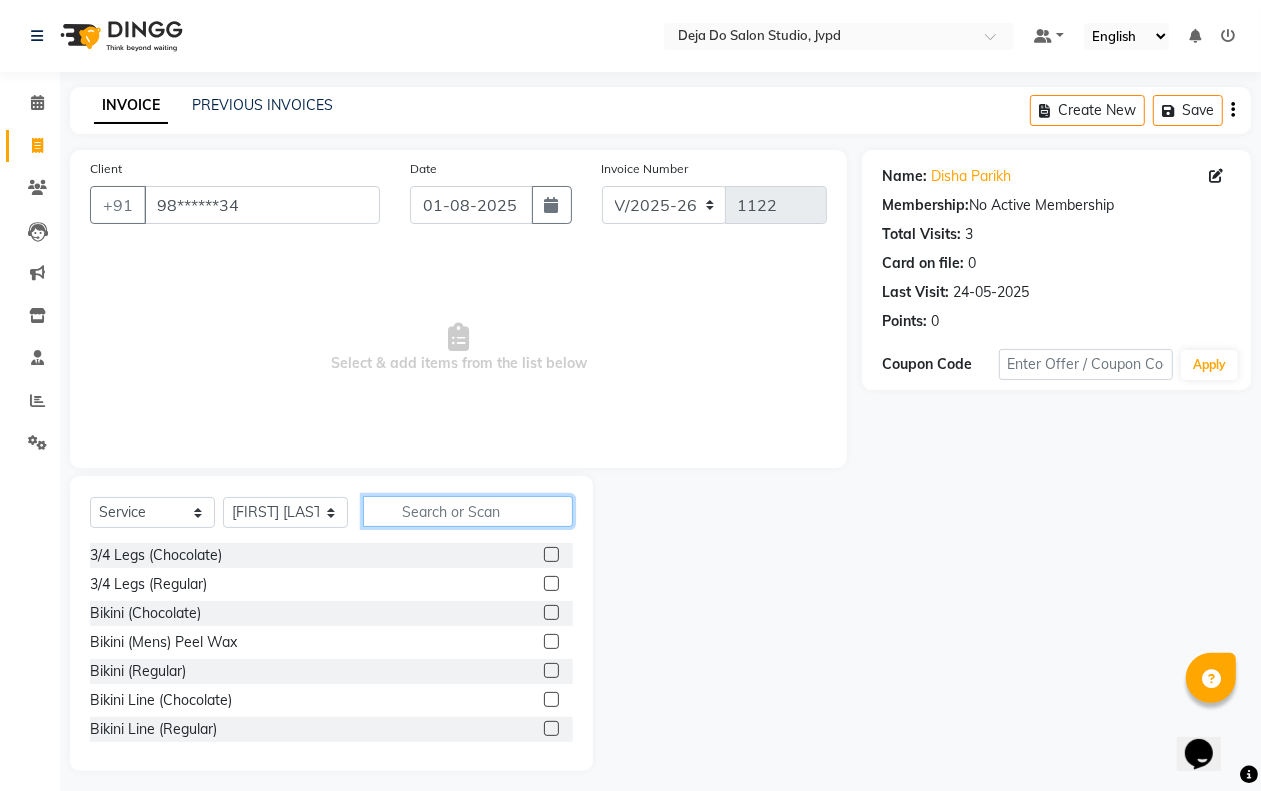 click 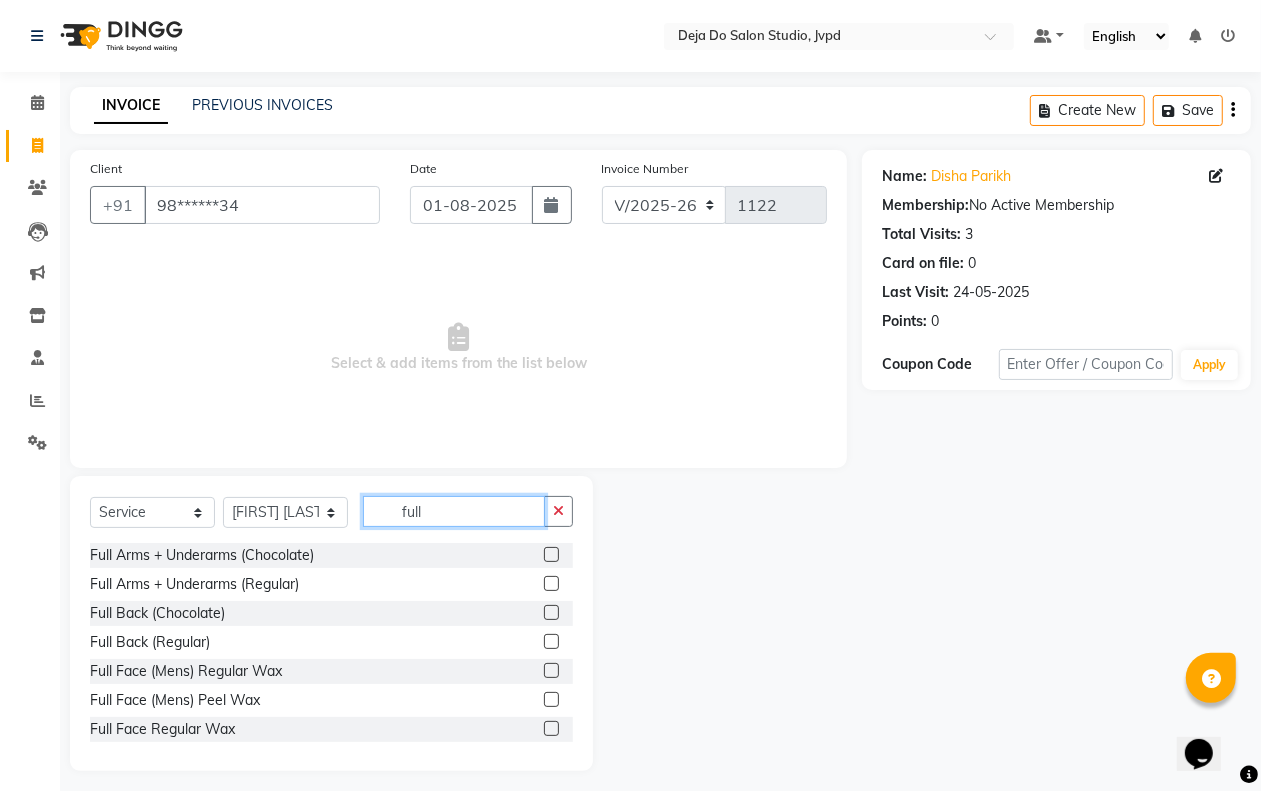 type on "full" 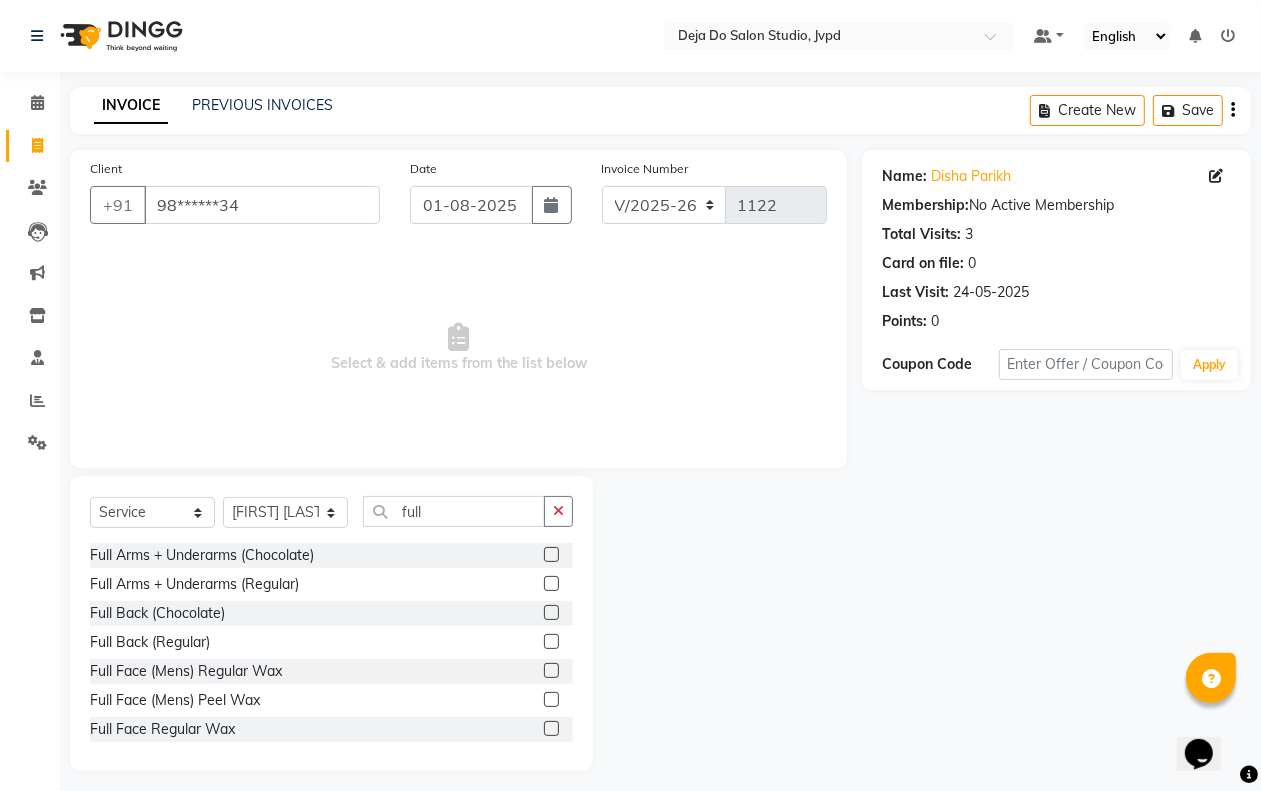 click 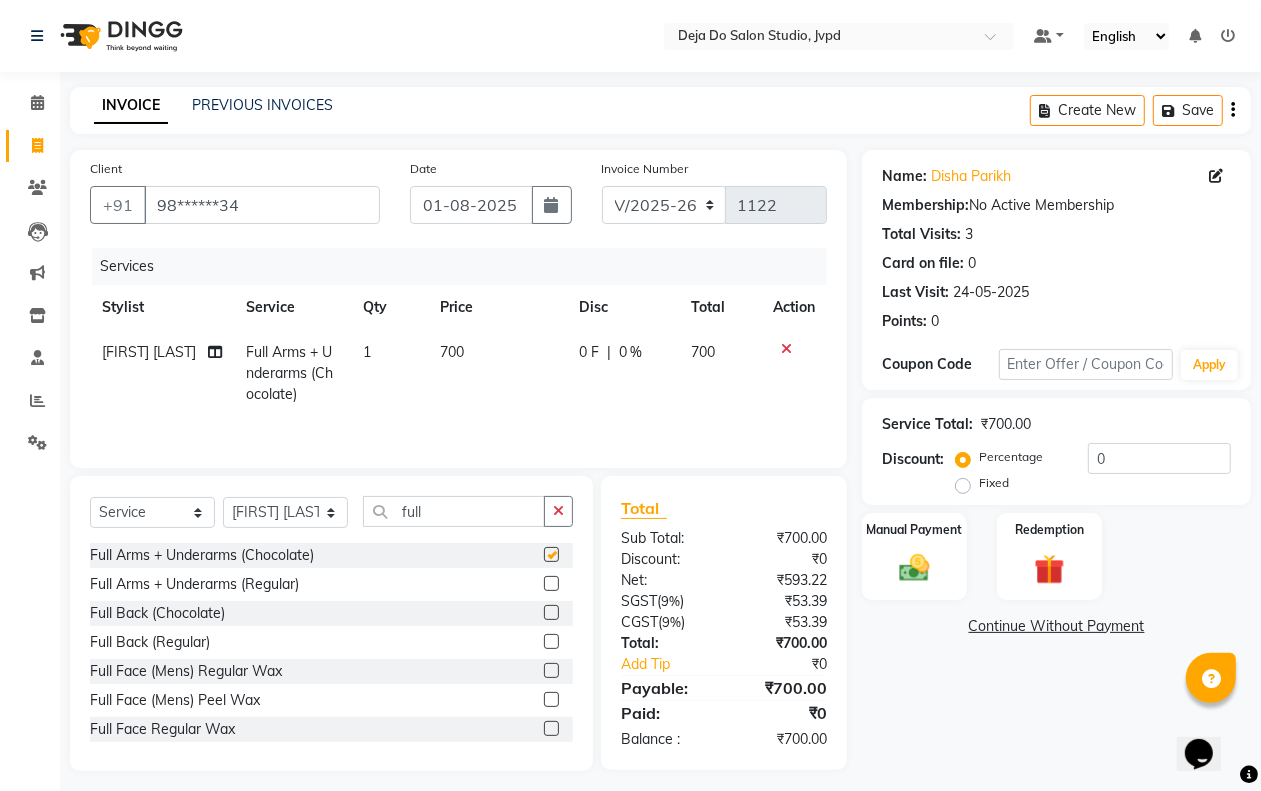 checkbox on "false" 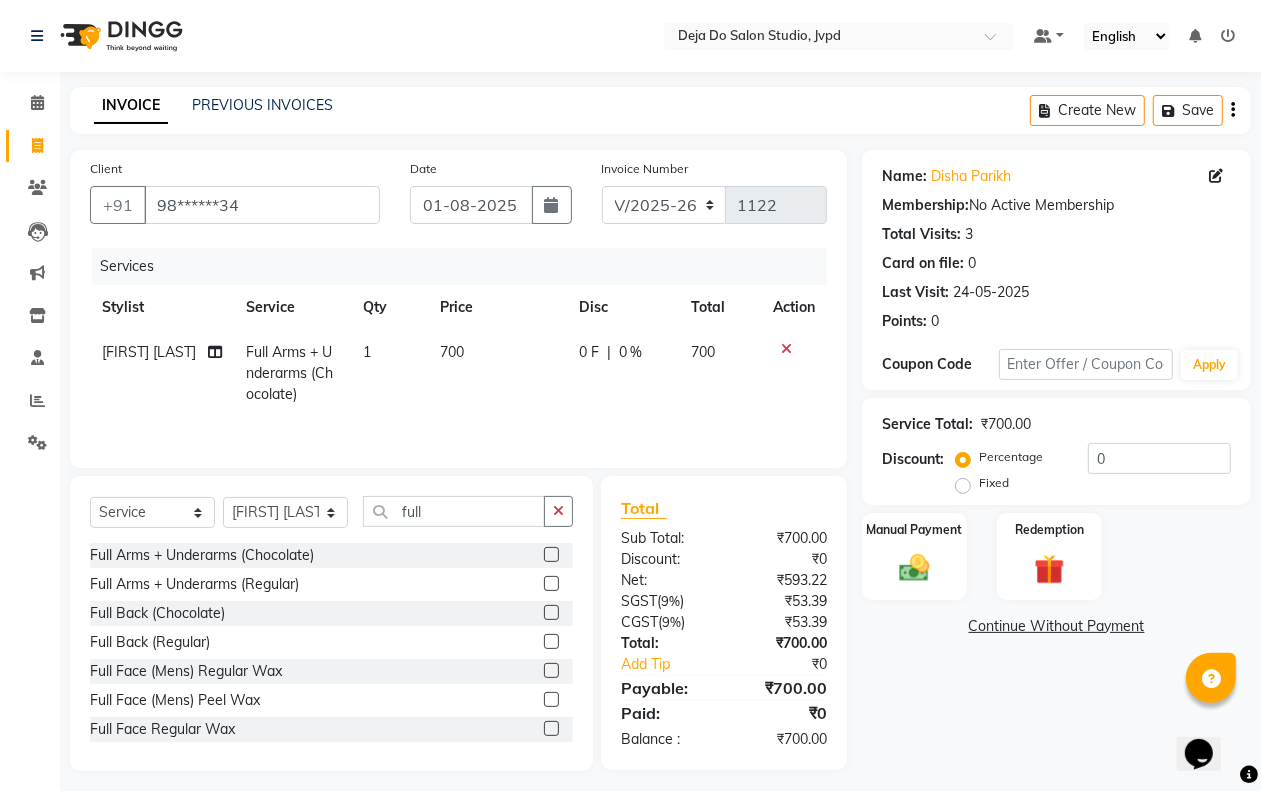 scroll, scrollTop: 125, scrollLeft: 0, axis: vertical 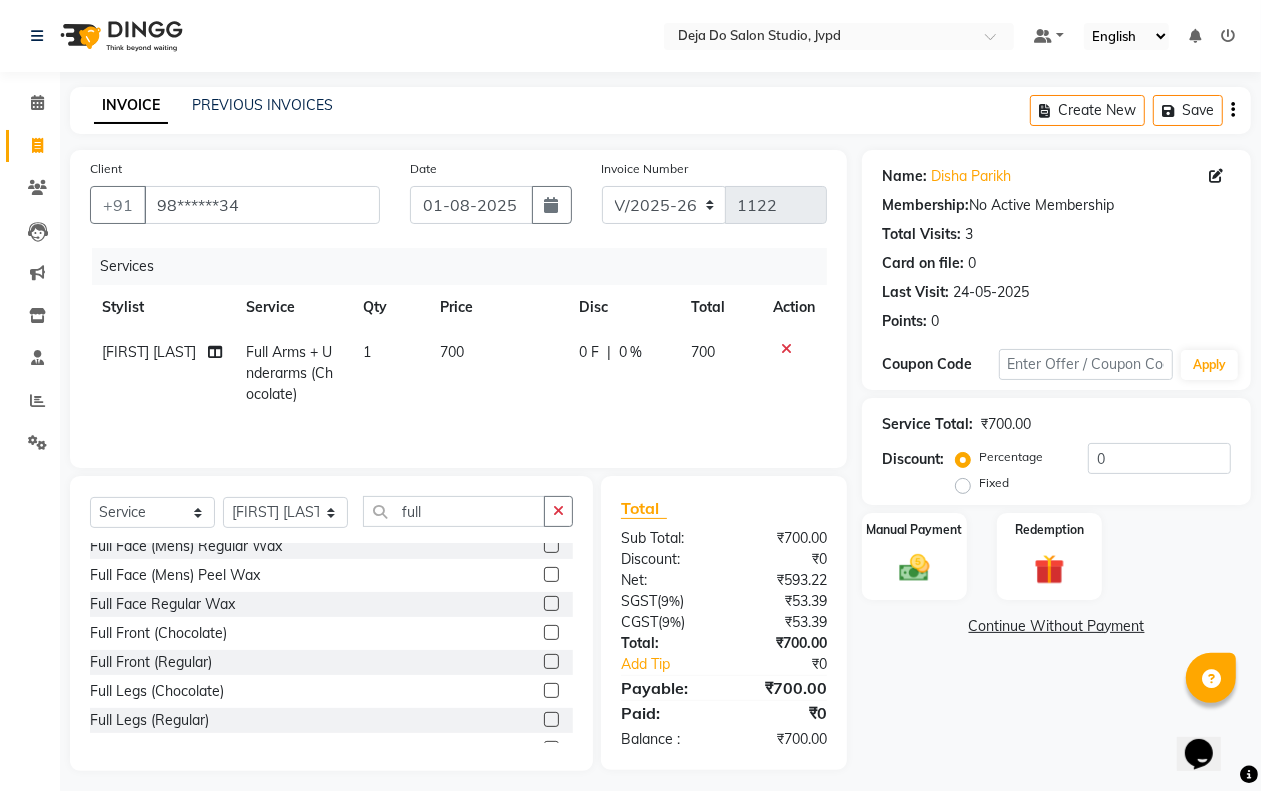 click 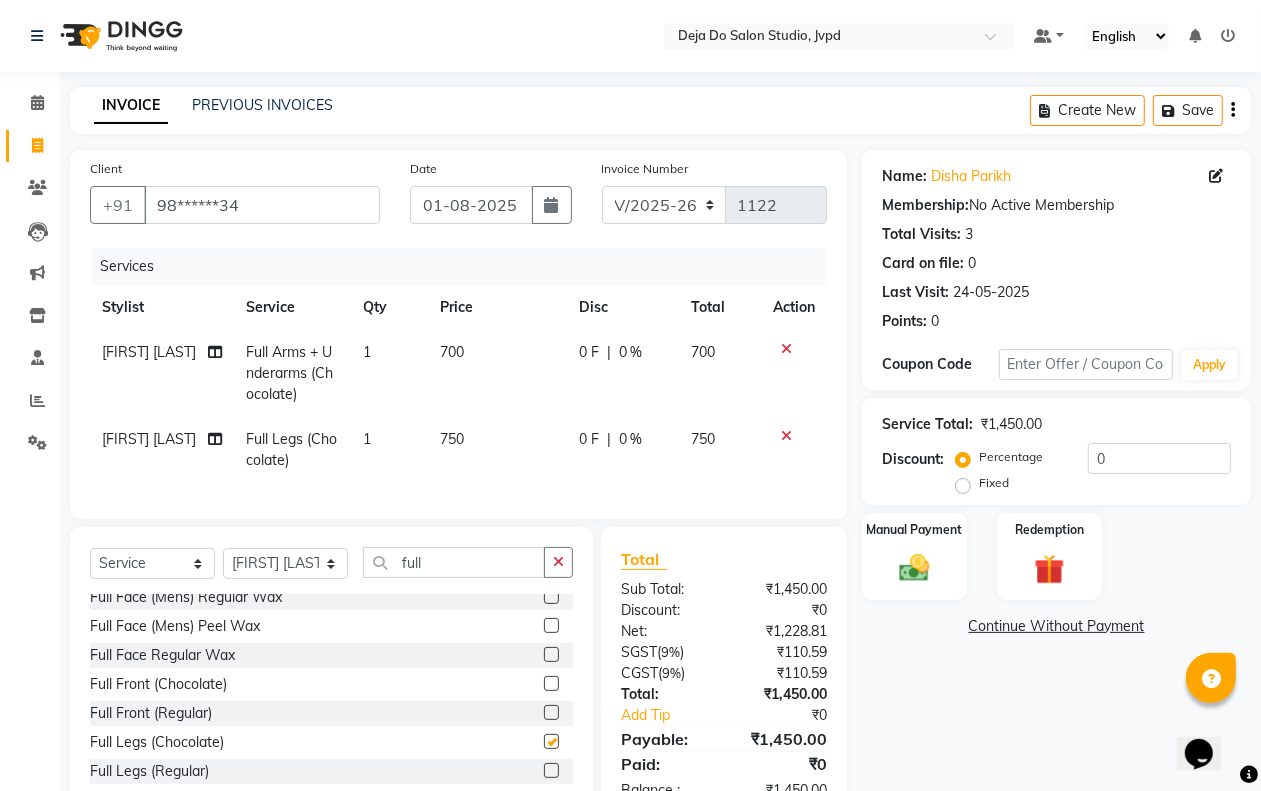 checkbox on "false" 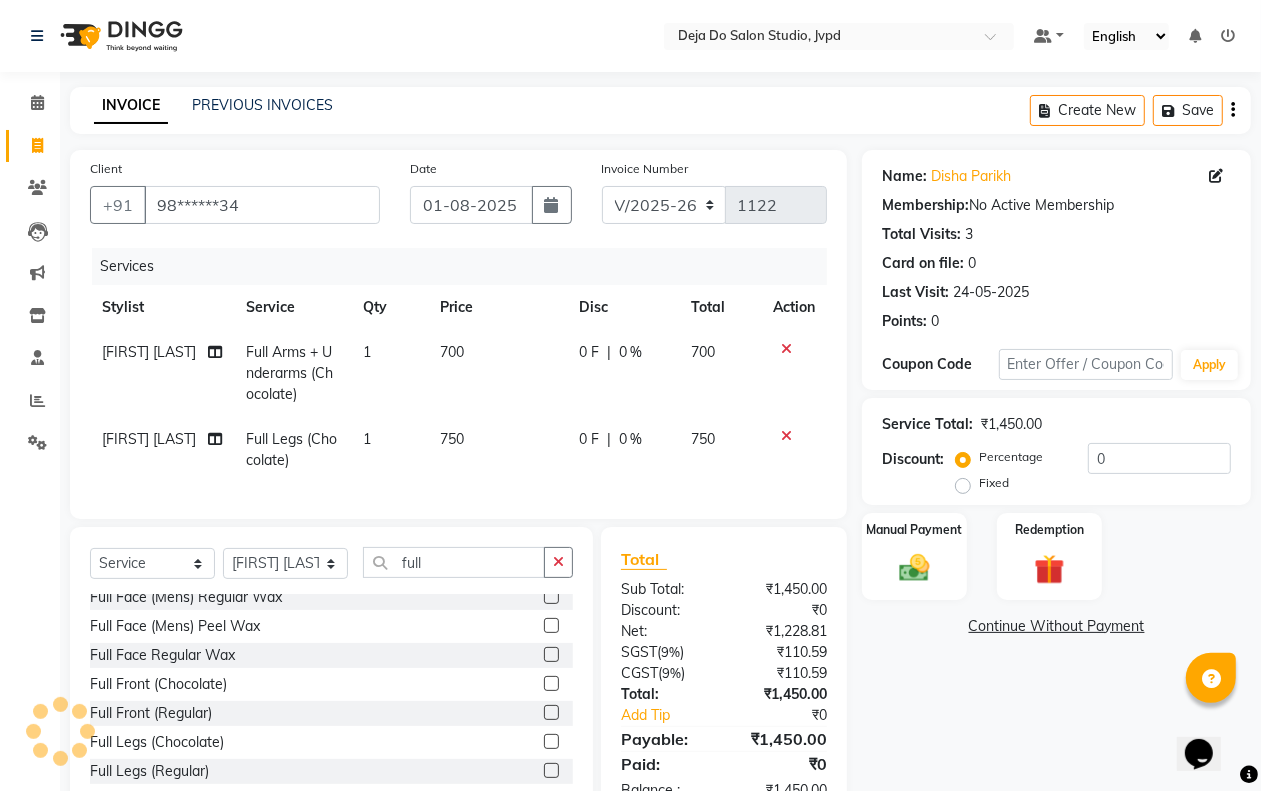 click on "750" 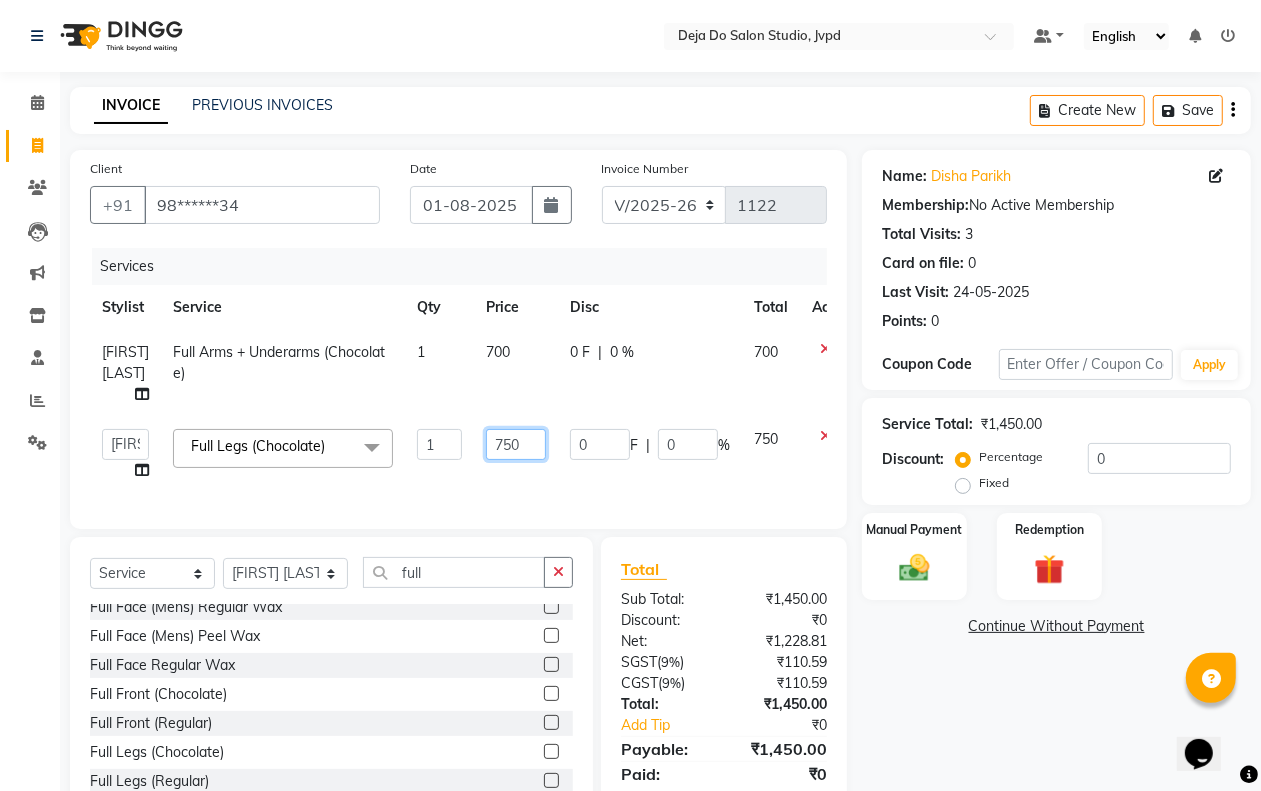 click on "750" 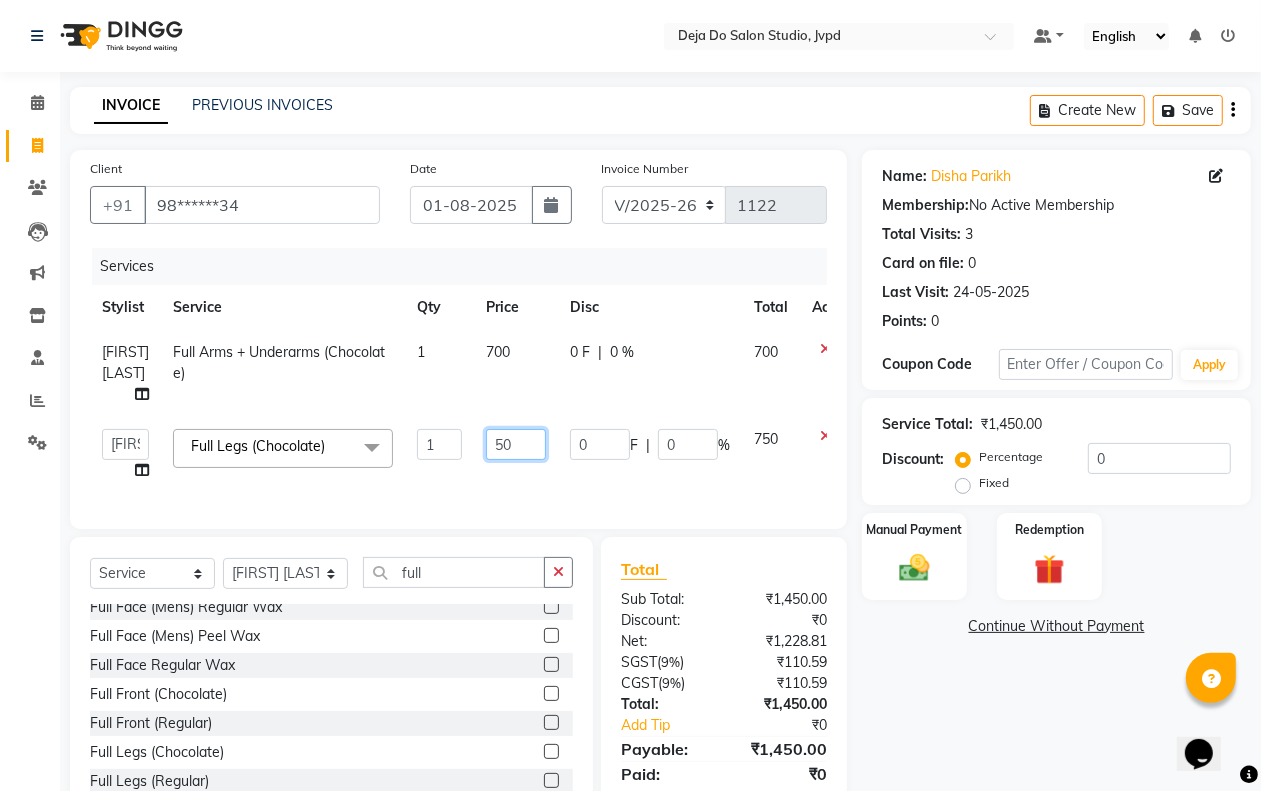 type on "500" 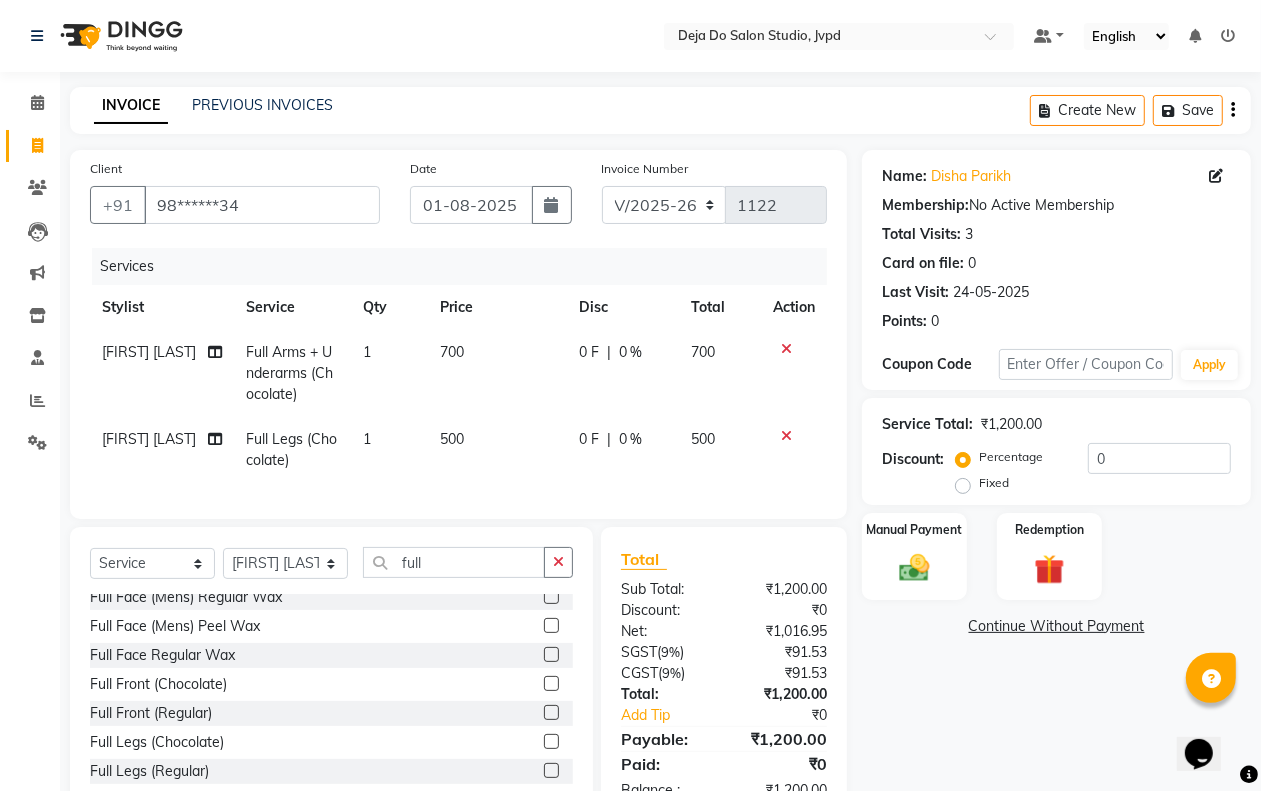 click on "Fatima Kasbe Full Legs (Chocolate) 1 500 0 F | 0 % 500" 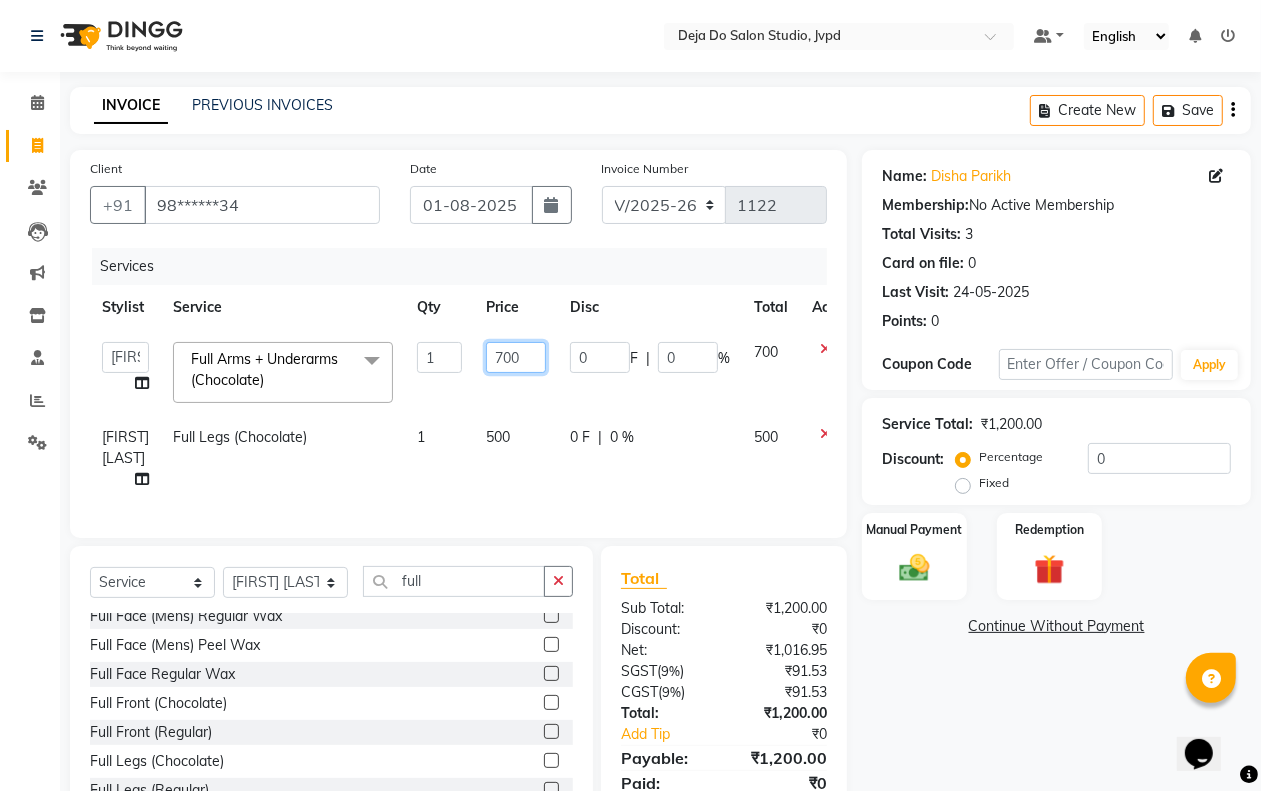 click on "700" 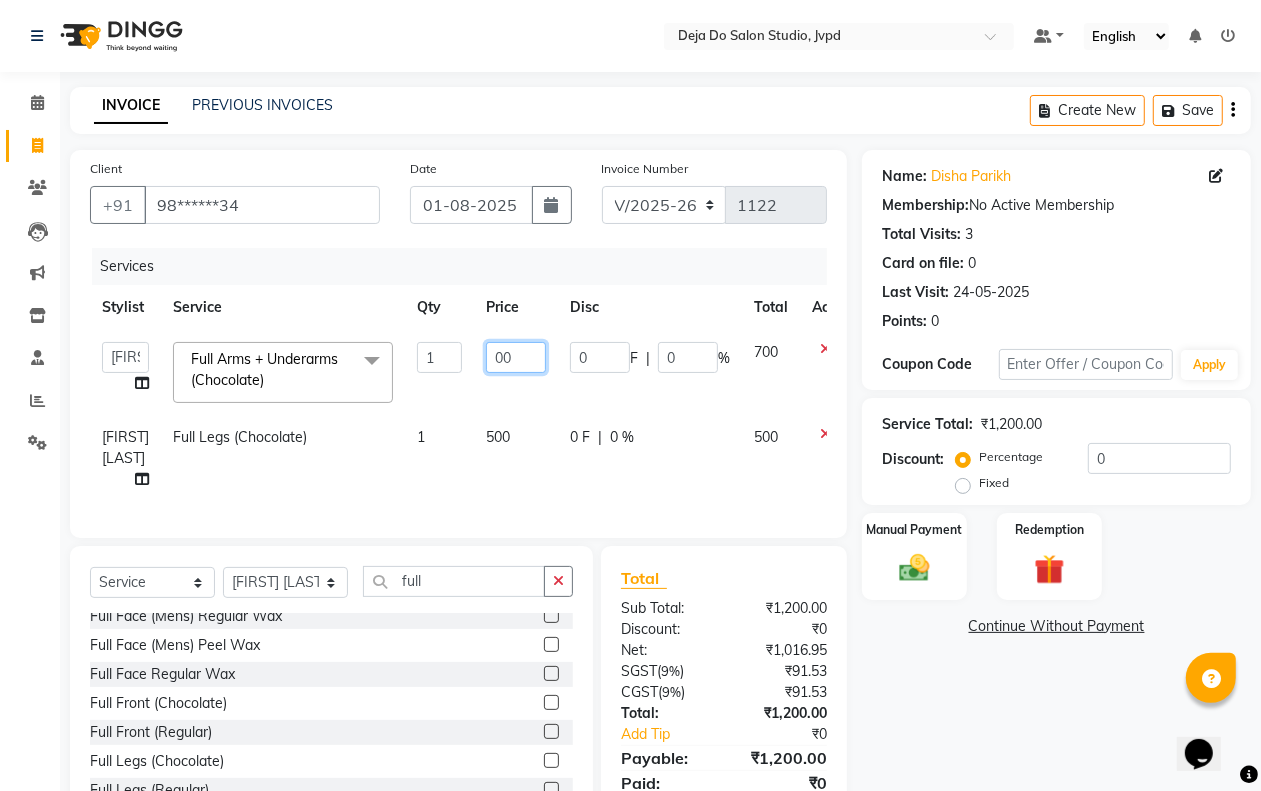 type on "500" 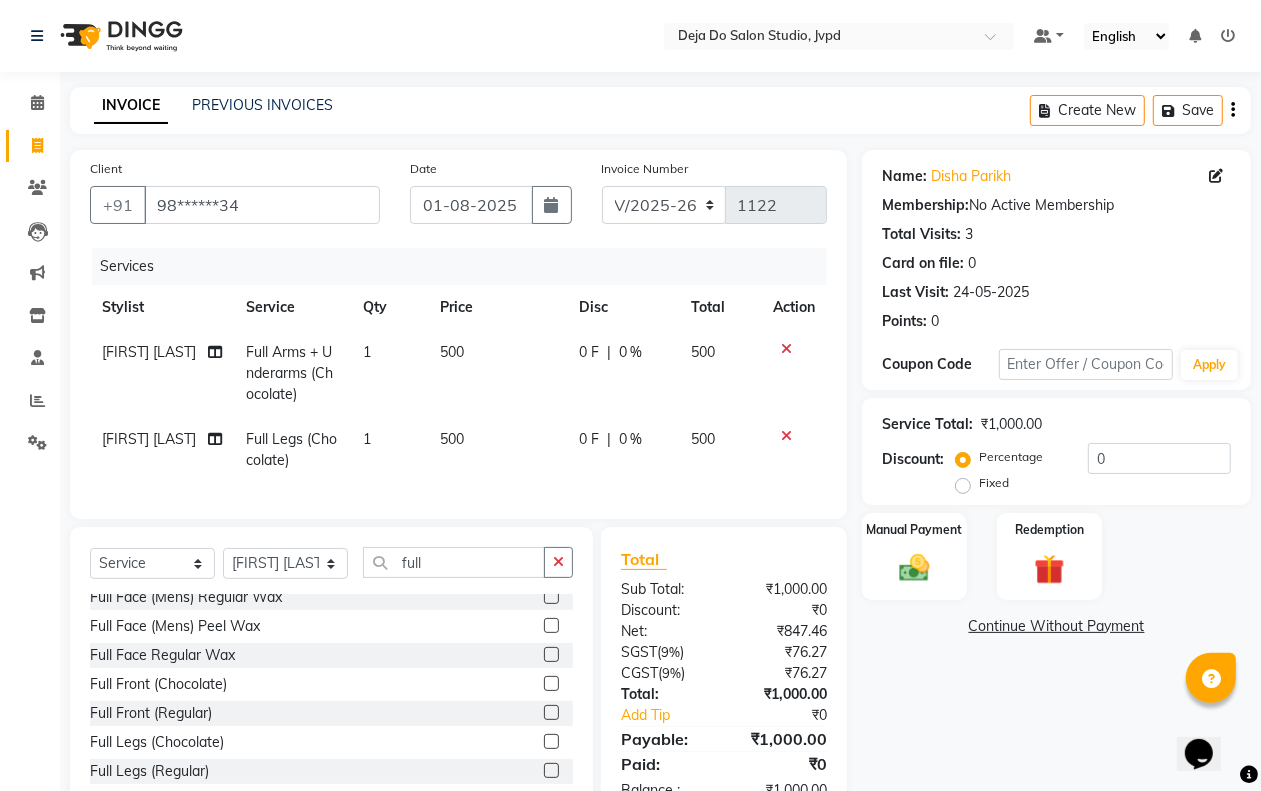 click on "0 F | 0 %" 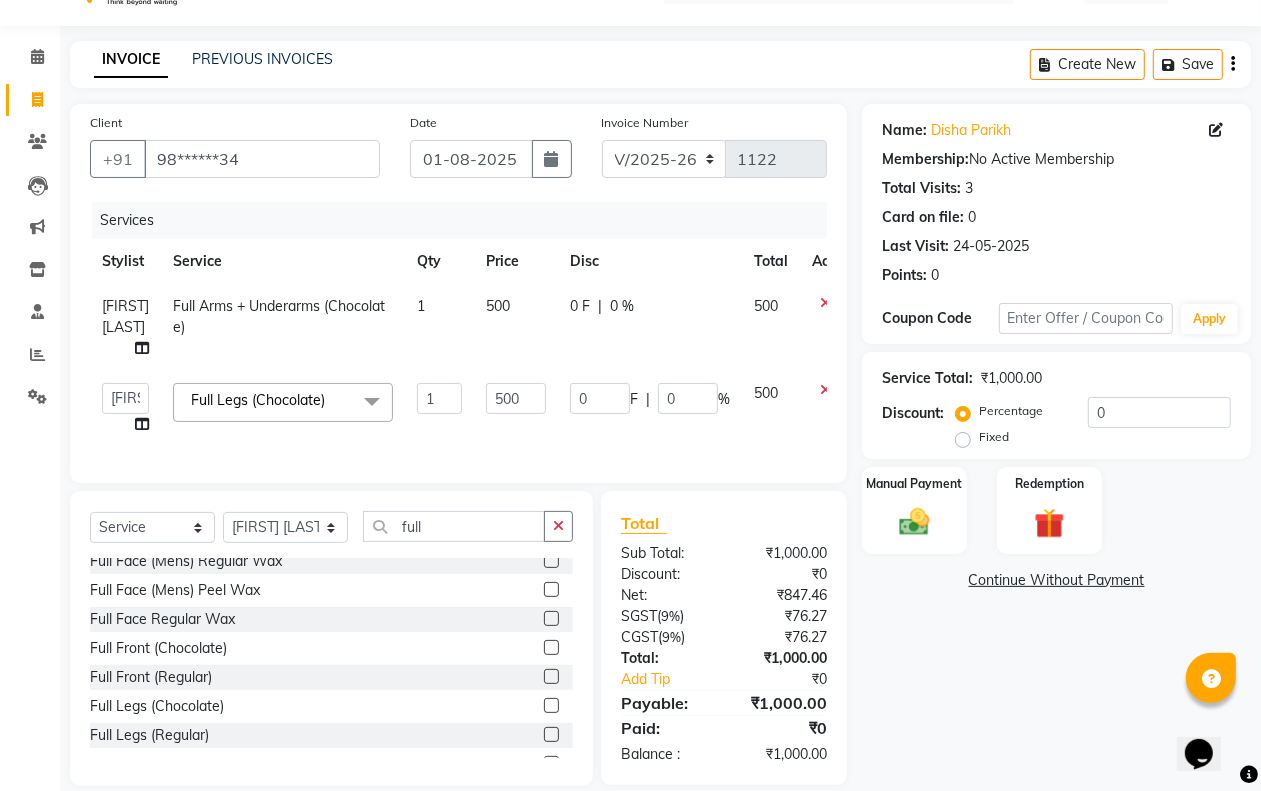 scroll, scrollTop: 90, scrollLeft: 0, axis: vertical 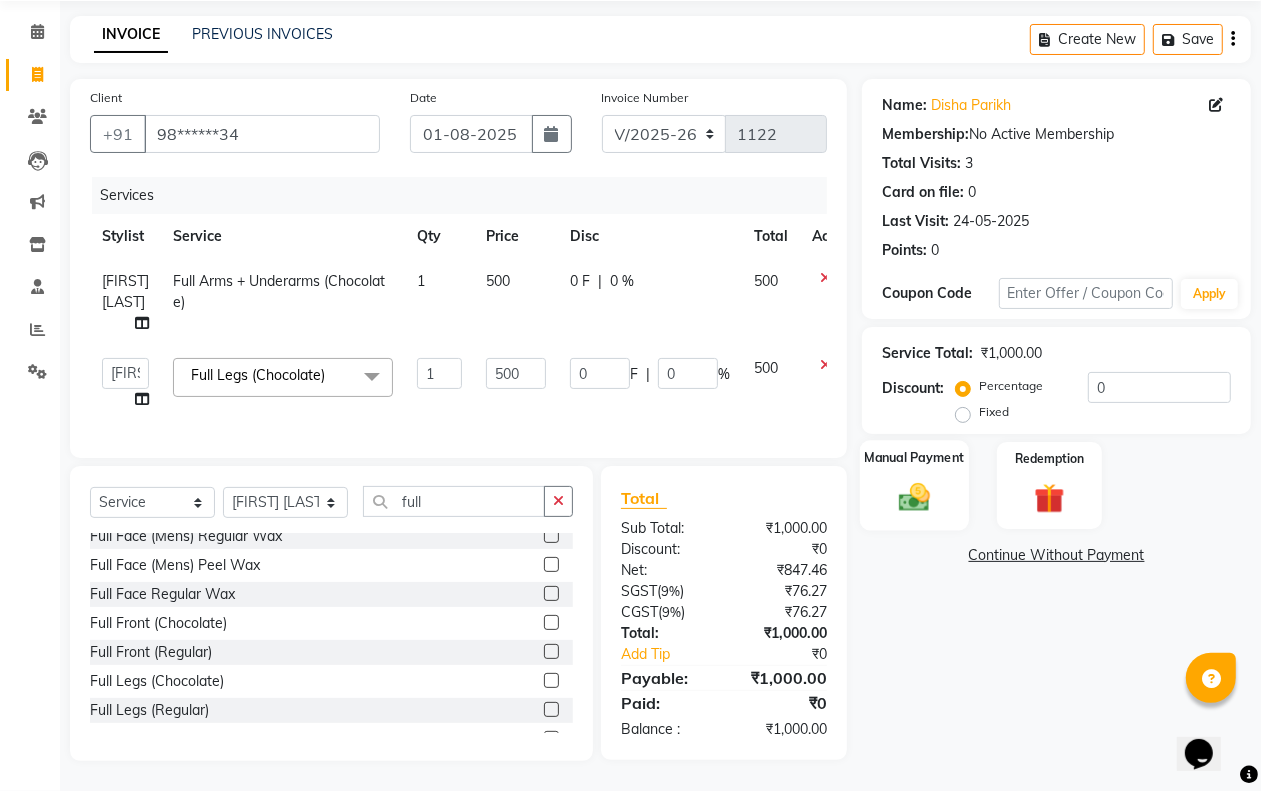 click 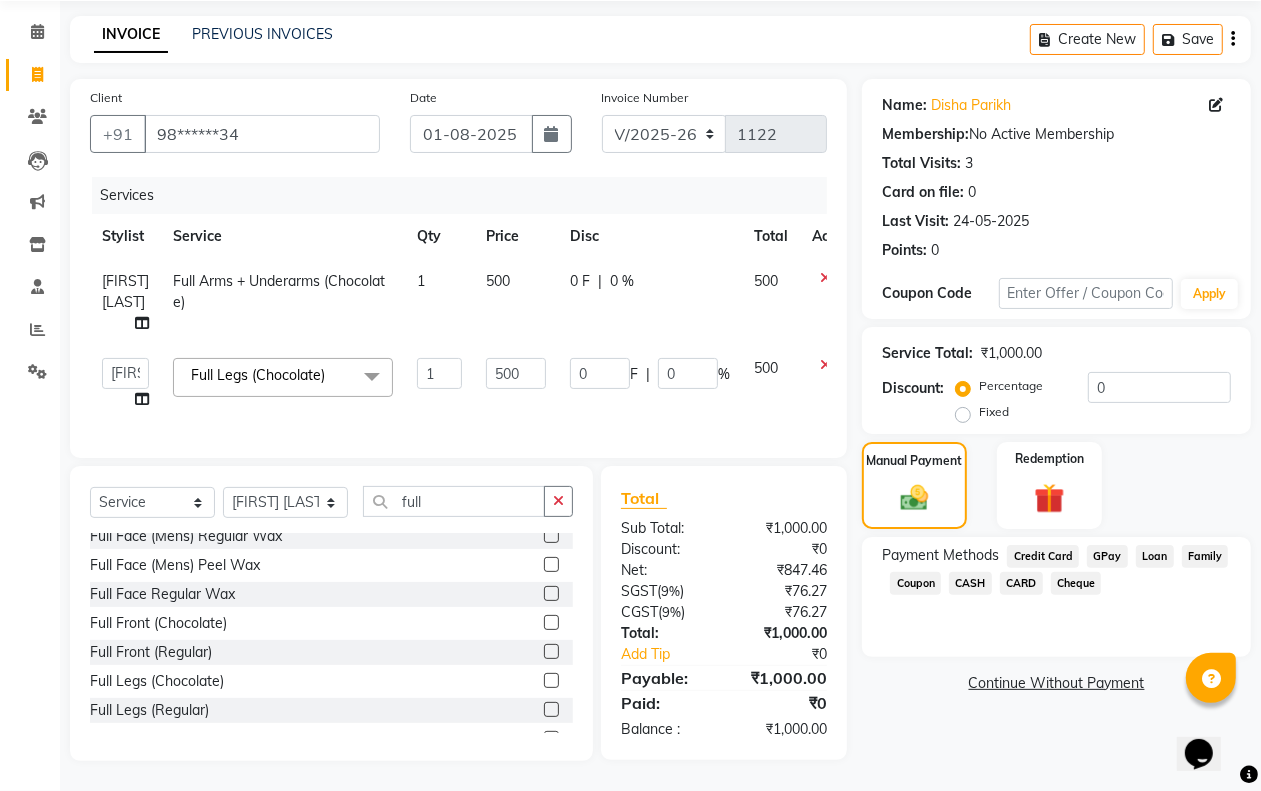 click on "GPay" 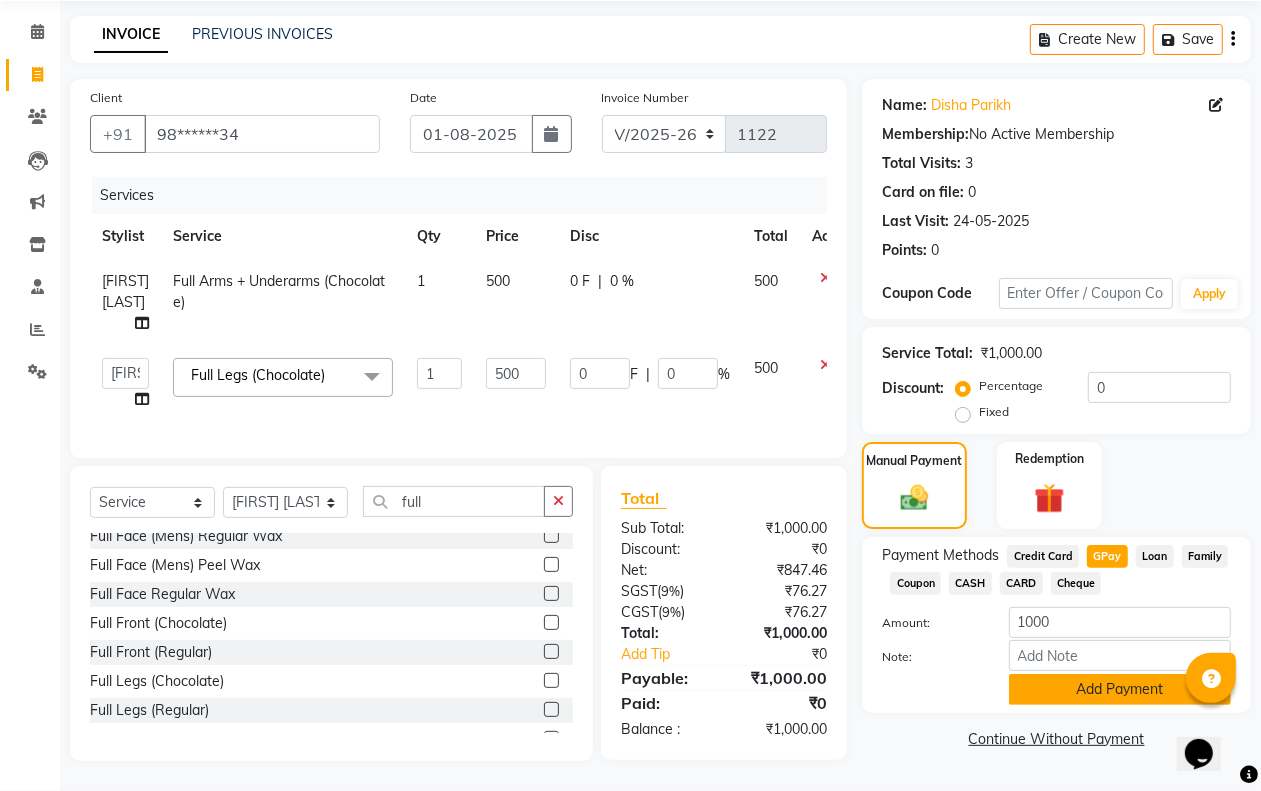 click on "Add Payment" 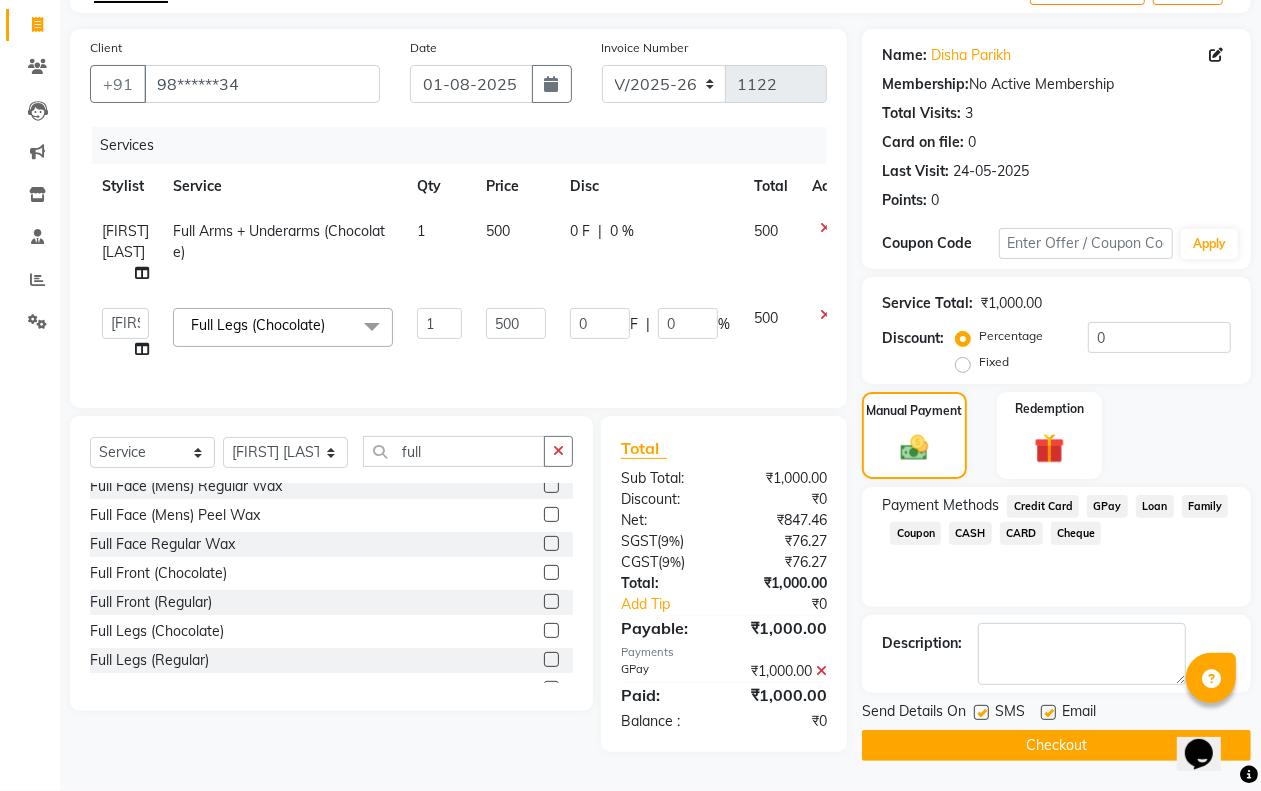 scroll, scrollTop: 130, scrollLeft: 0, axis: vertical 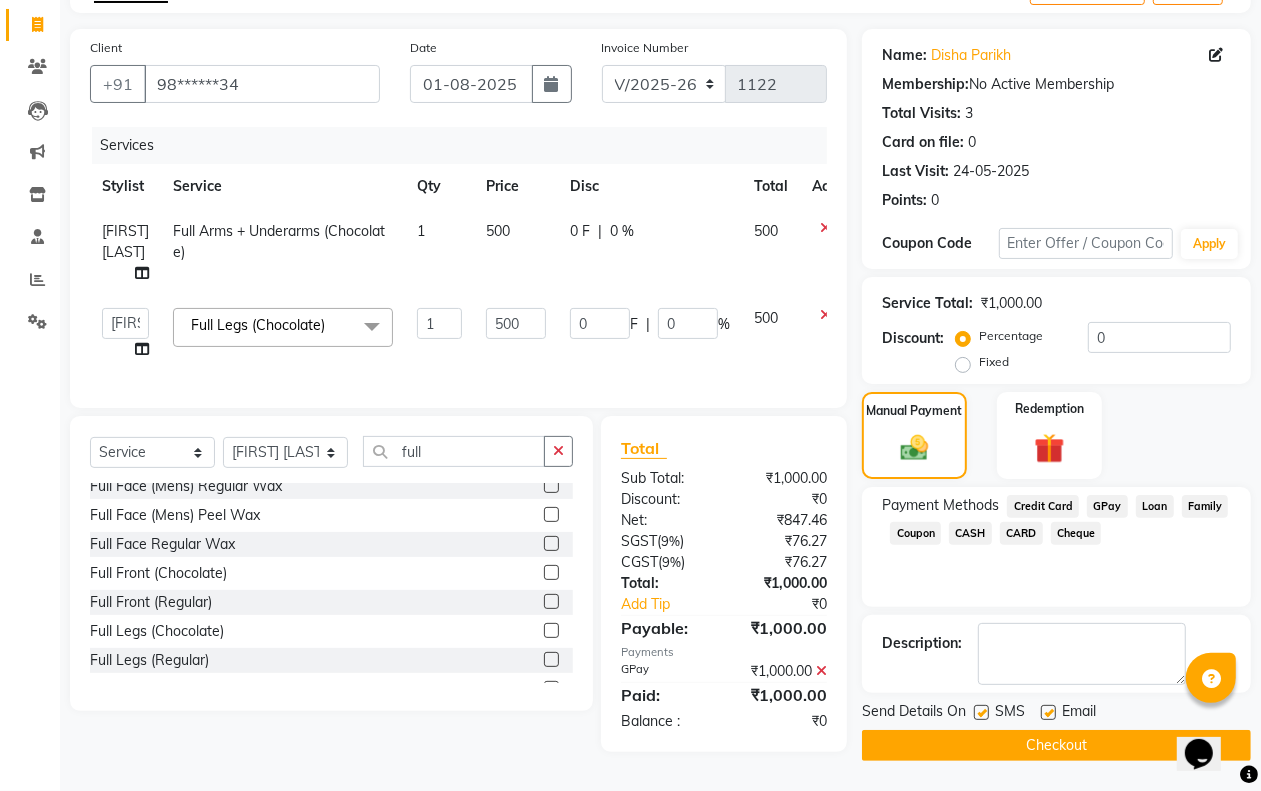 click on "Checkout" 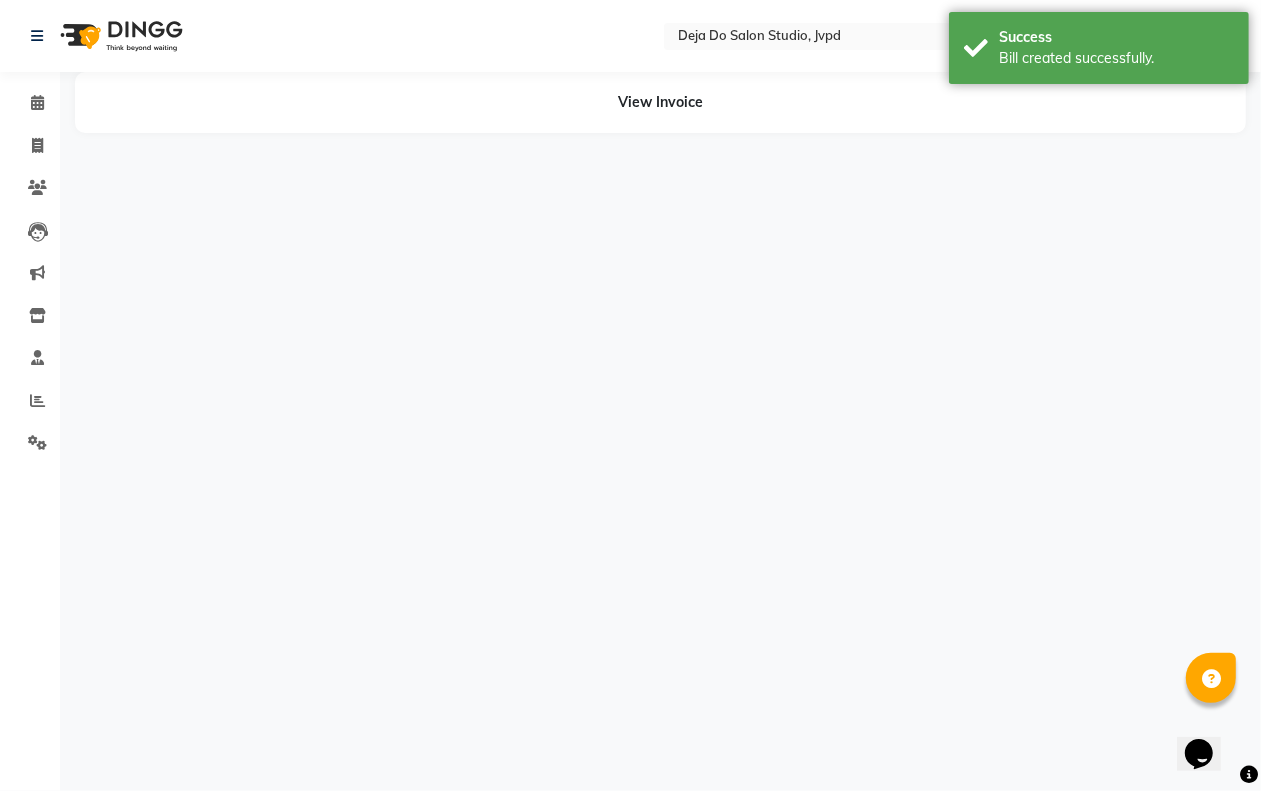scroll, scrollTop: 0, scrollLeft: 0, axis: both 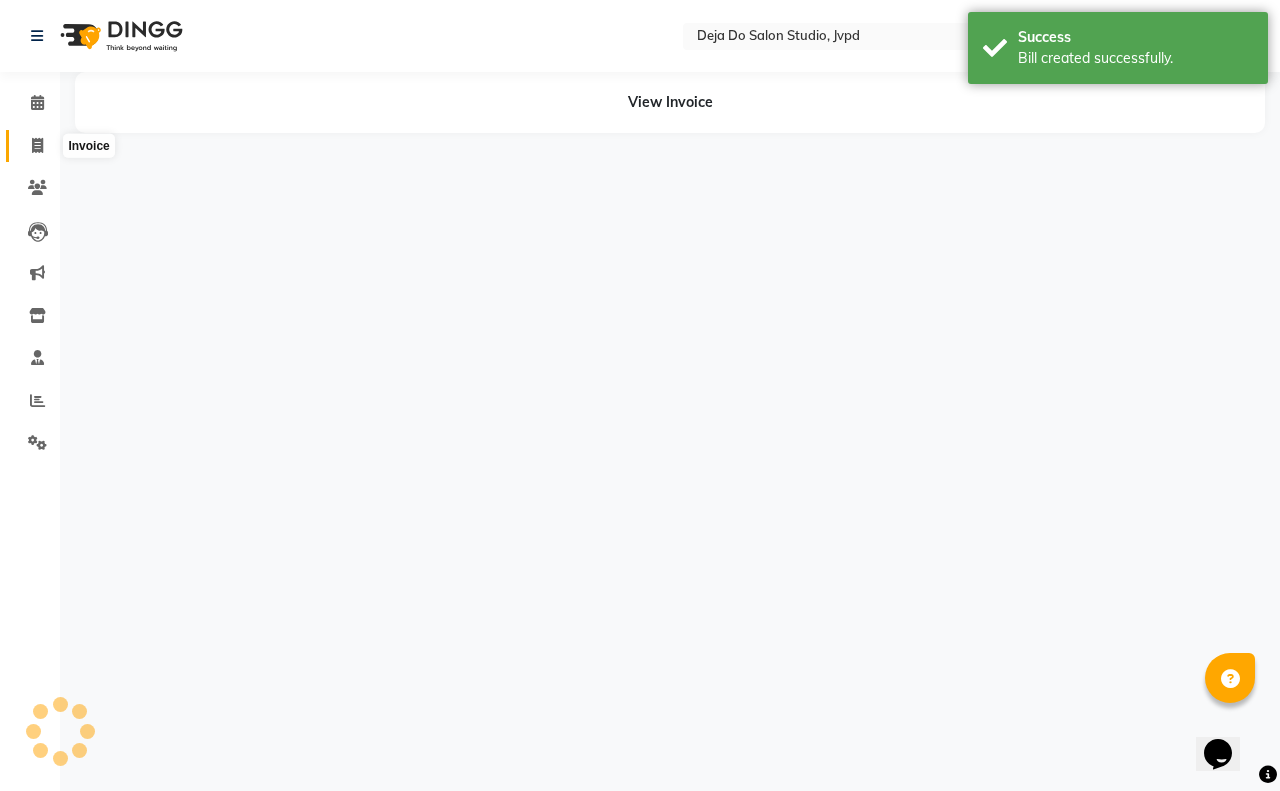 click 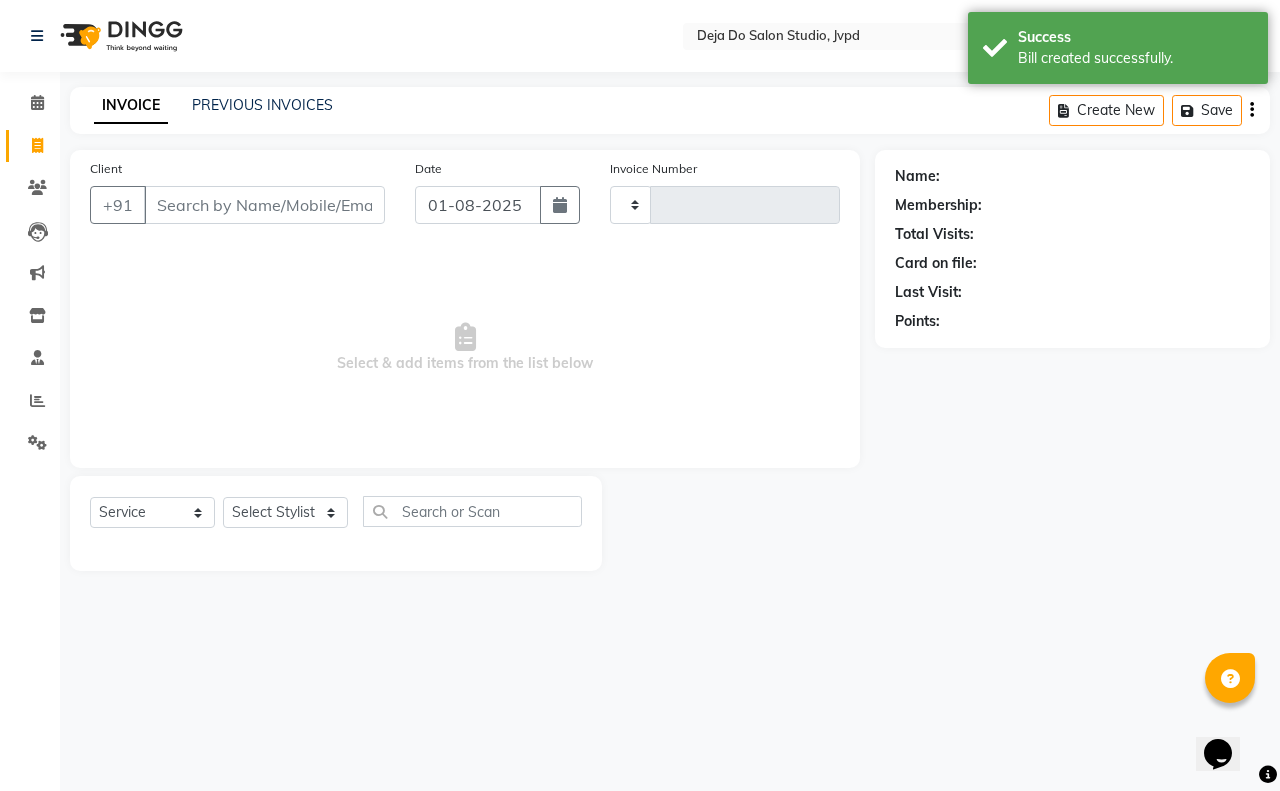 type on "1123" 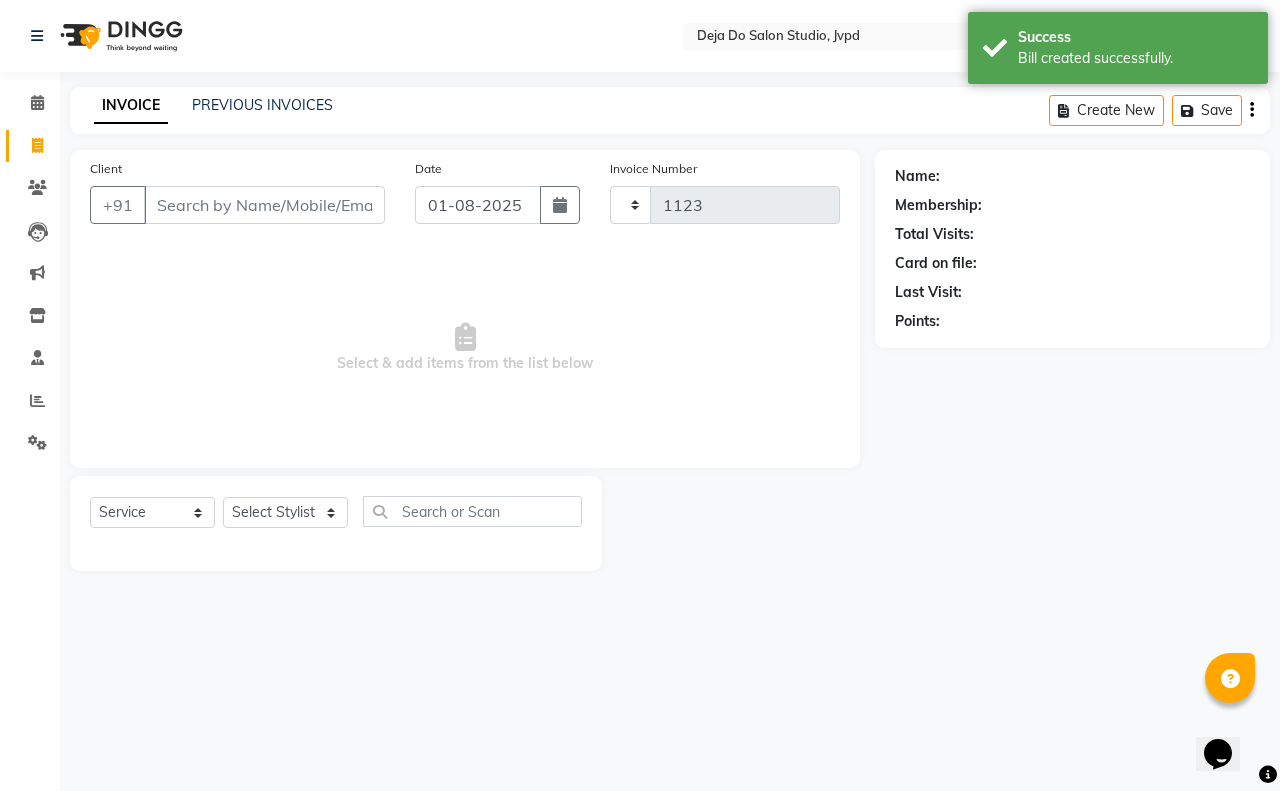 select on "7295" 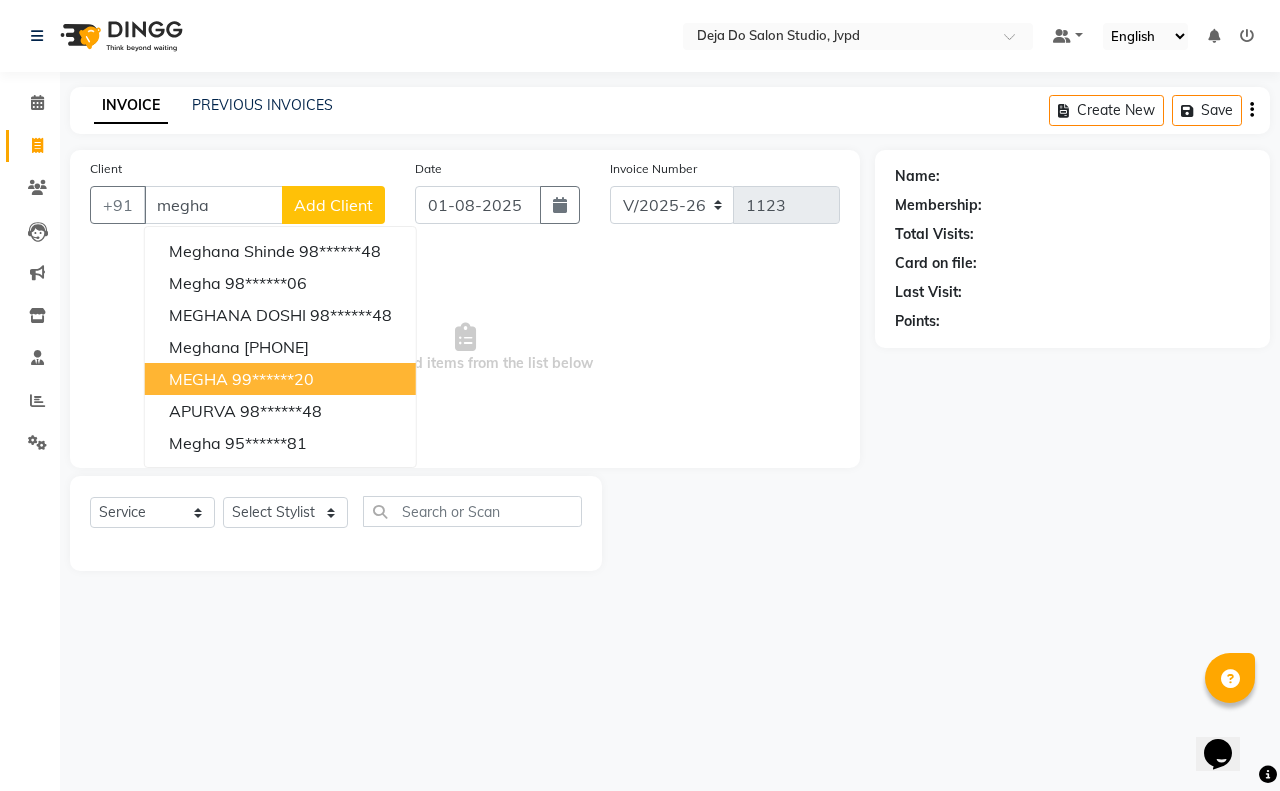 click on "[FIRST] [PHONE]" at bounding box center [280, 379] 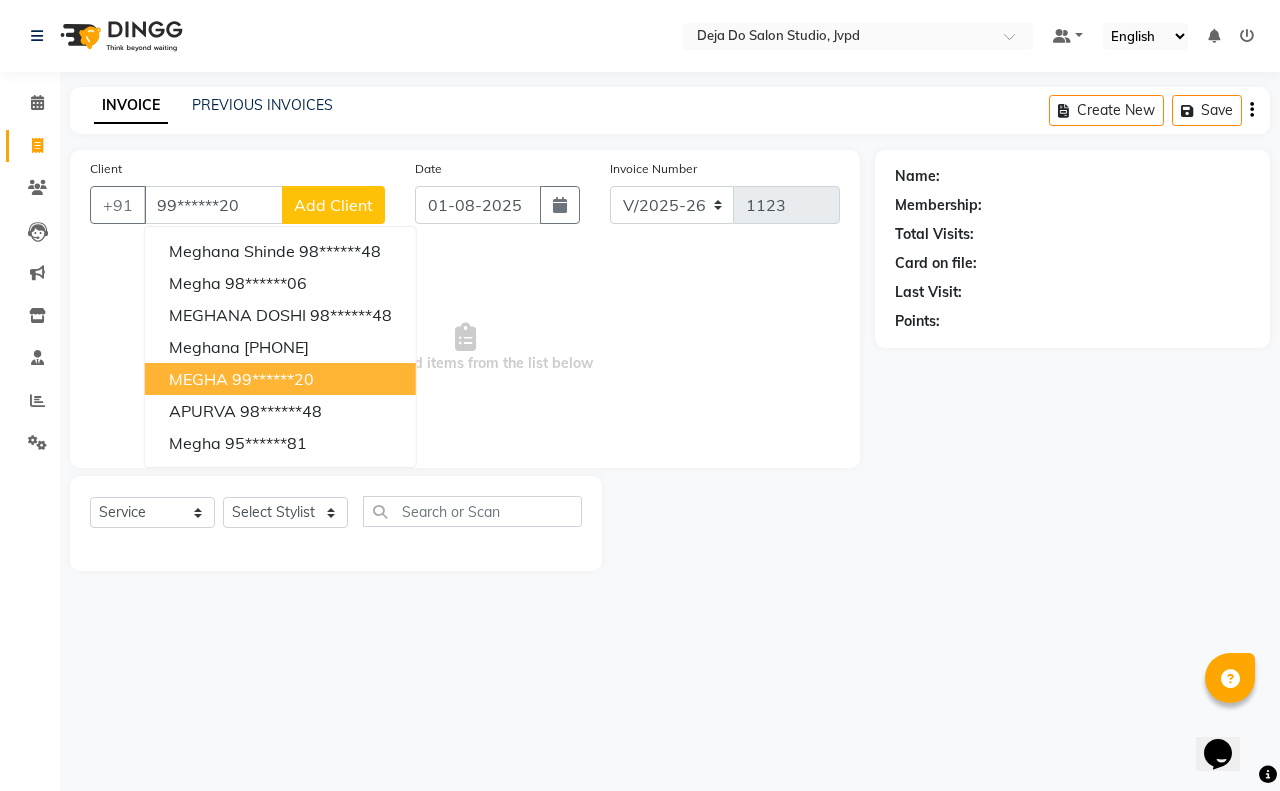type on "99******20" 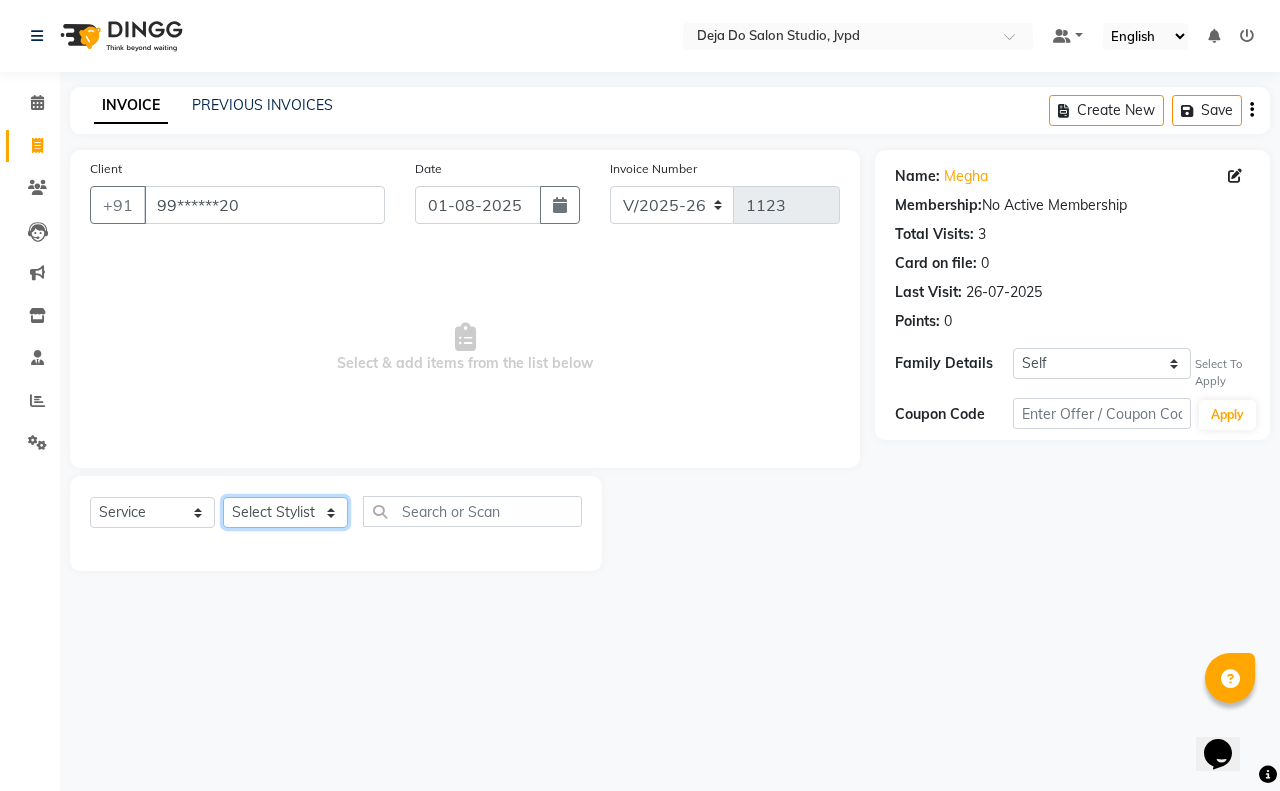 click on "Select Stylist Aditi Admin Anam  Sheikh  Arifa Shaikh Danish  Salamani Farida Fatima Kasbe Namya salian Rashi Mayur Sakina Rupani Shefali  shetty Shuaib Salamani Sumaiya sayed Sushma Pelage" 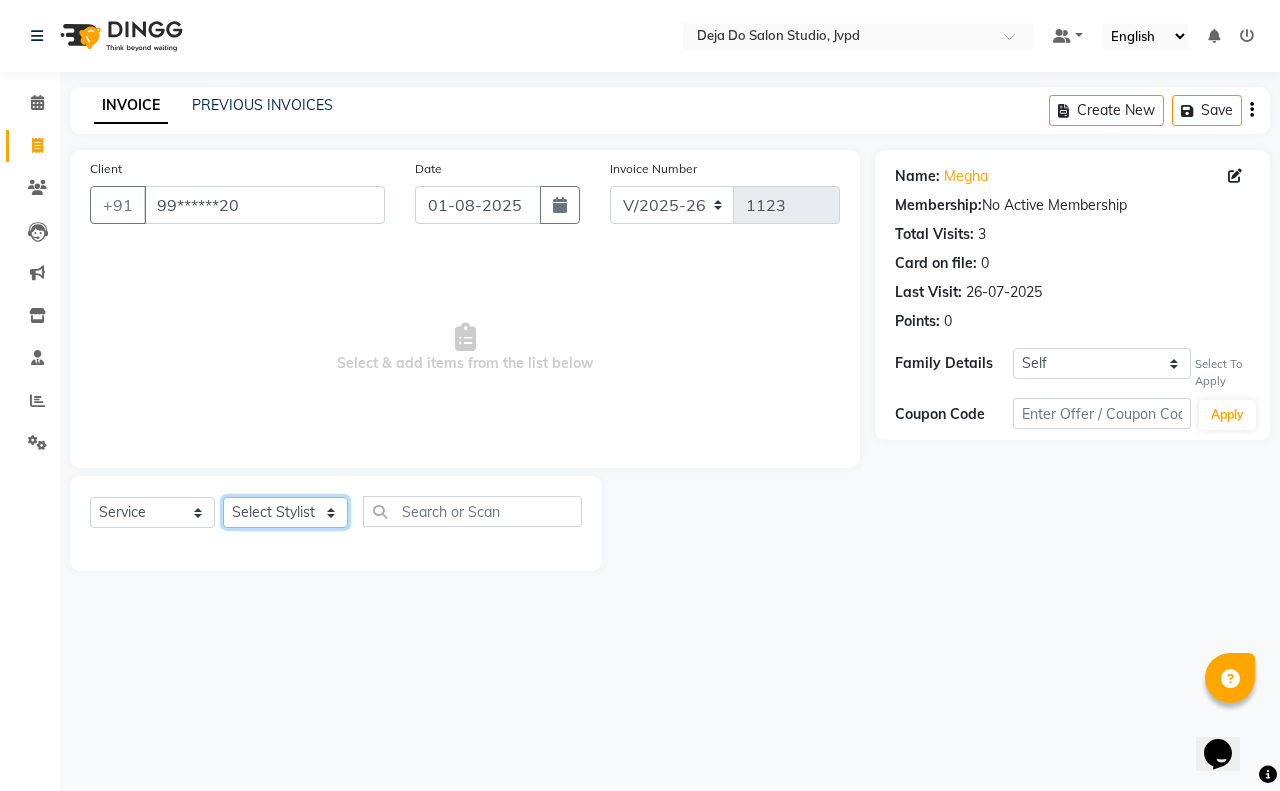 select on "62496" 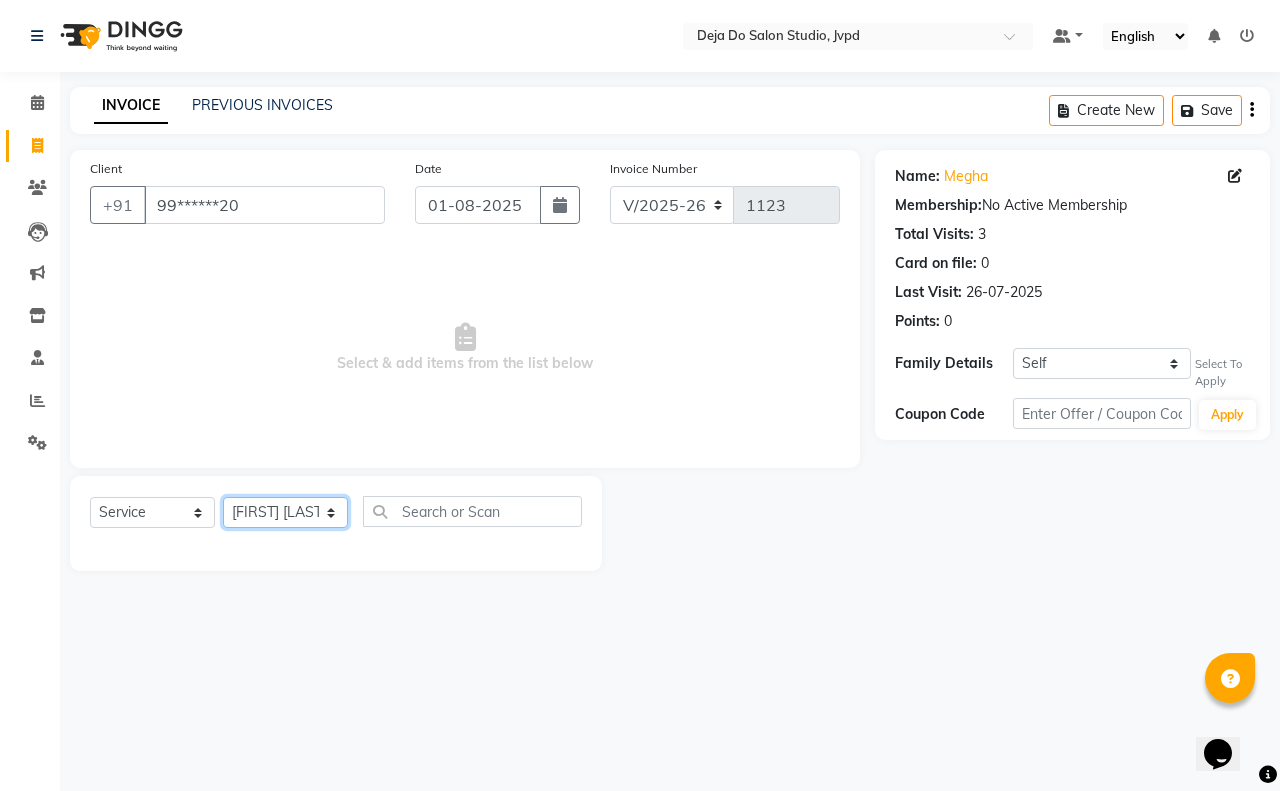 click on "Select Stylist Aditi Admin Anam  Sheikh  Arifa Shaikh Danish  Salamani Farida Fatima Kasbe Namya salian Rashi Mayur Sakina Rupani Shefali  shetty Shuaib Salamani Sumaiya sayed Sushma Pelage" 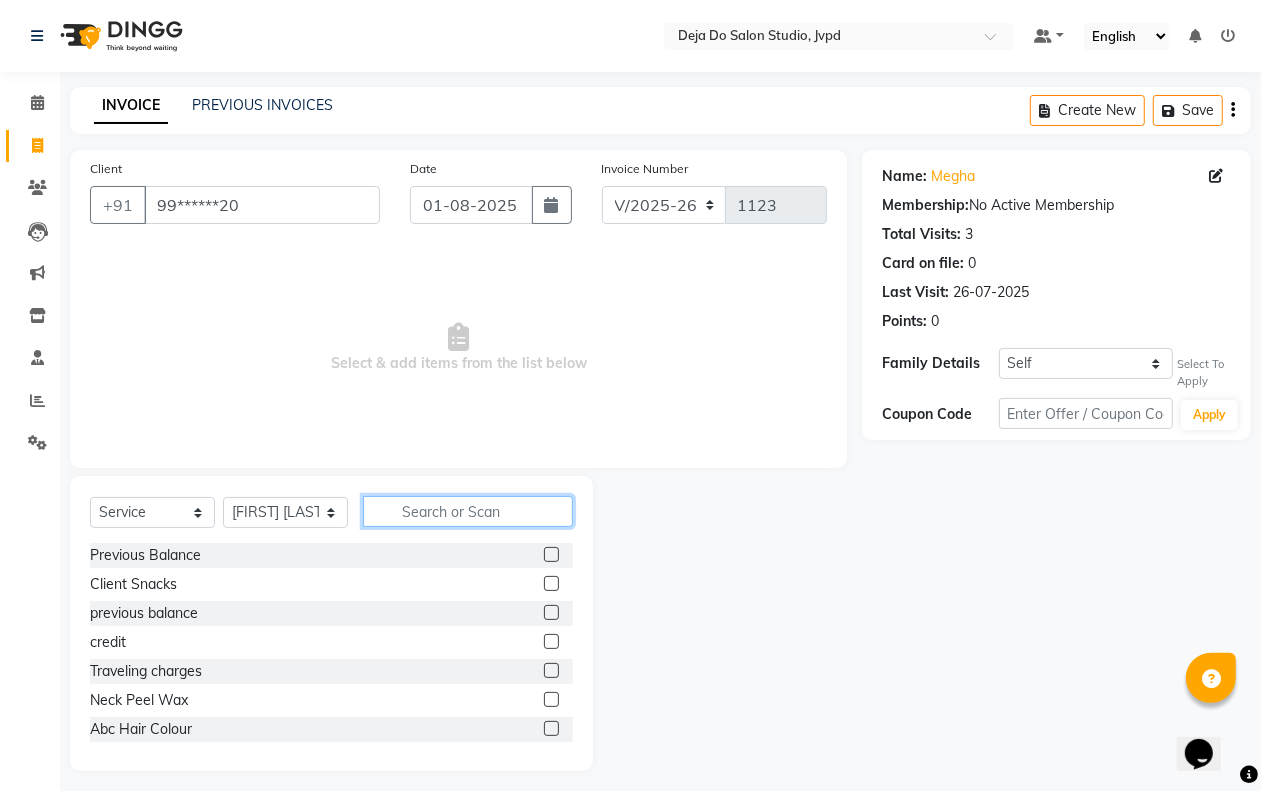 click 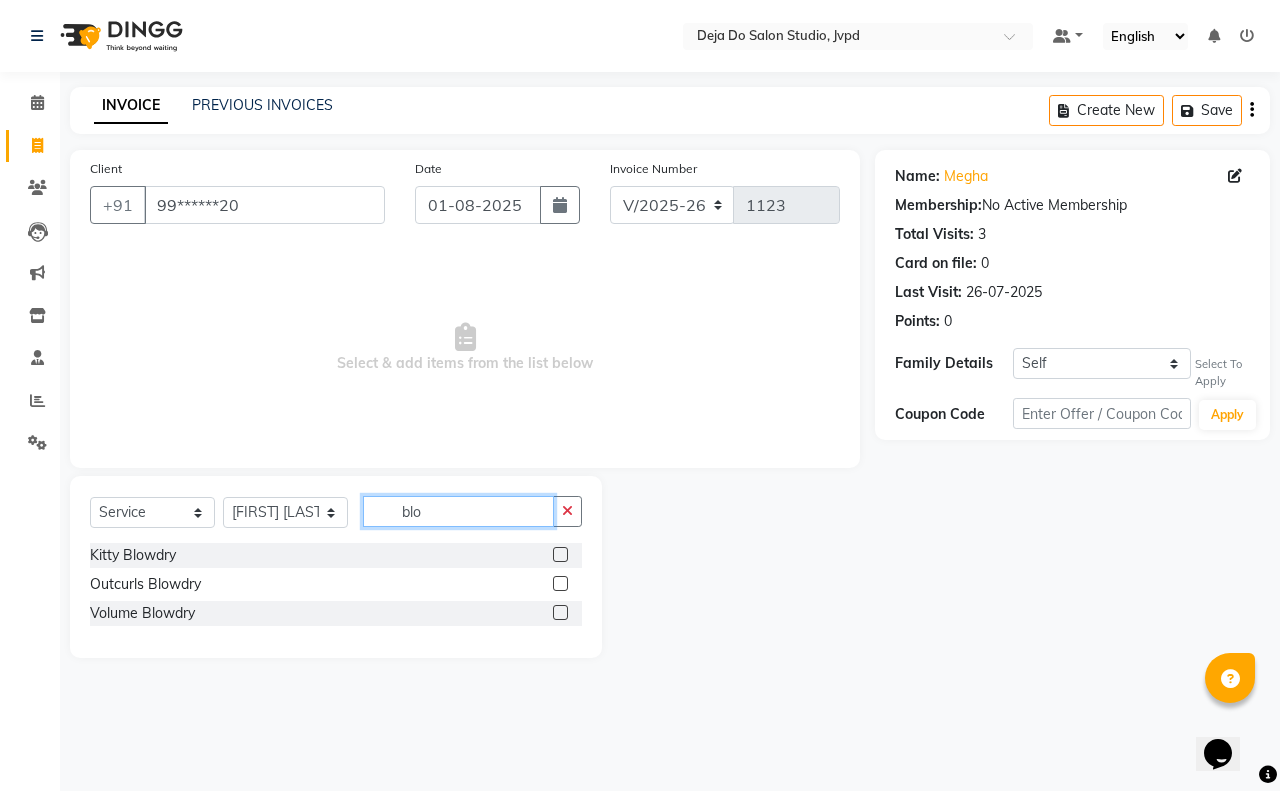 type on "blo" 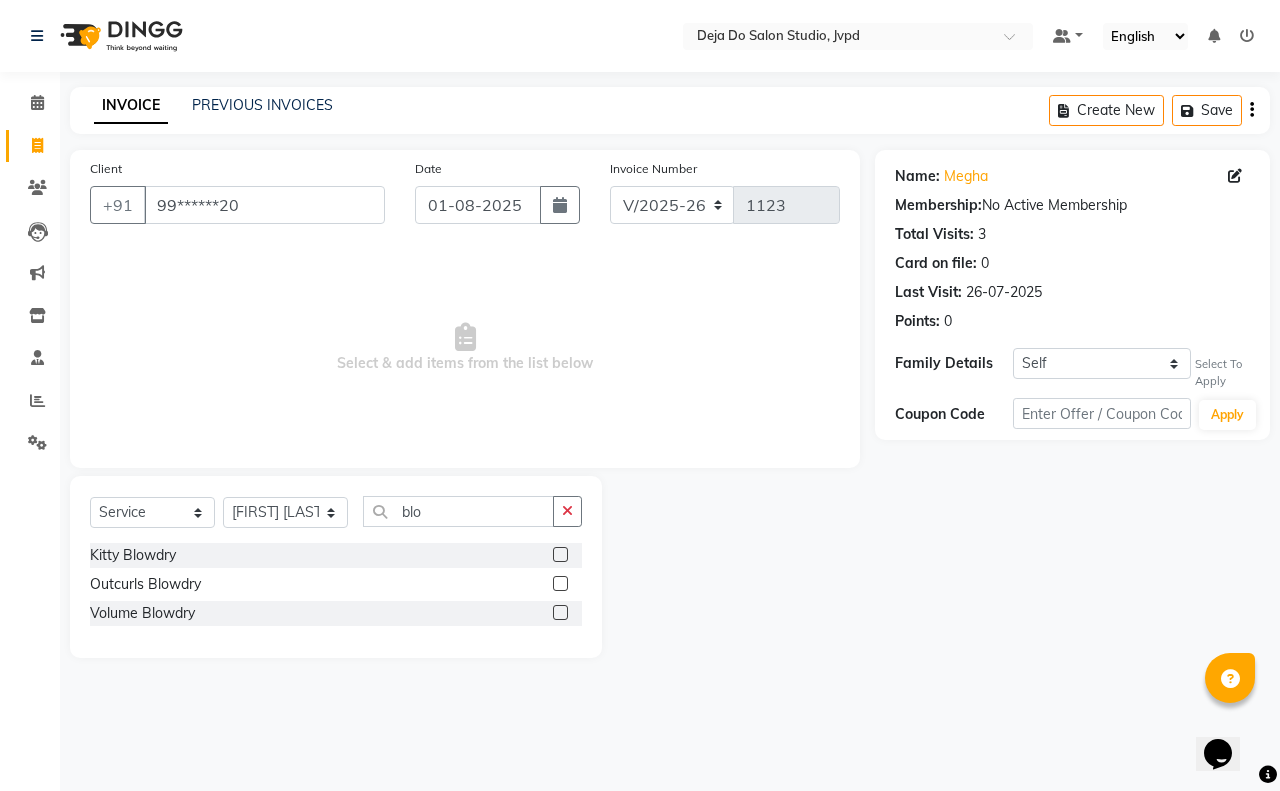 click 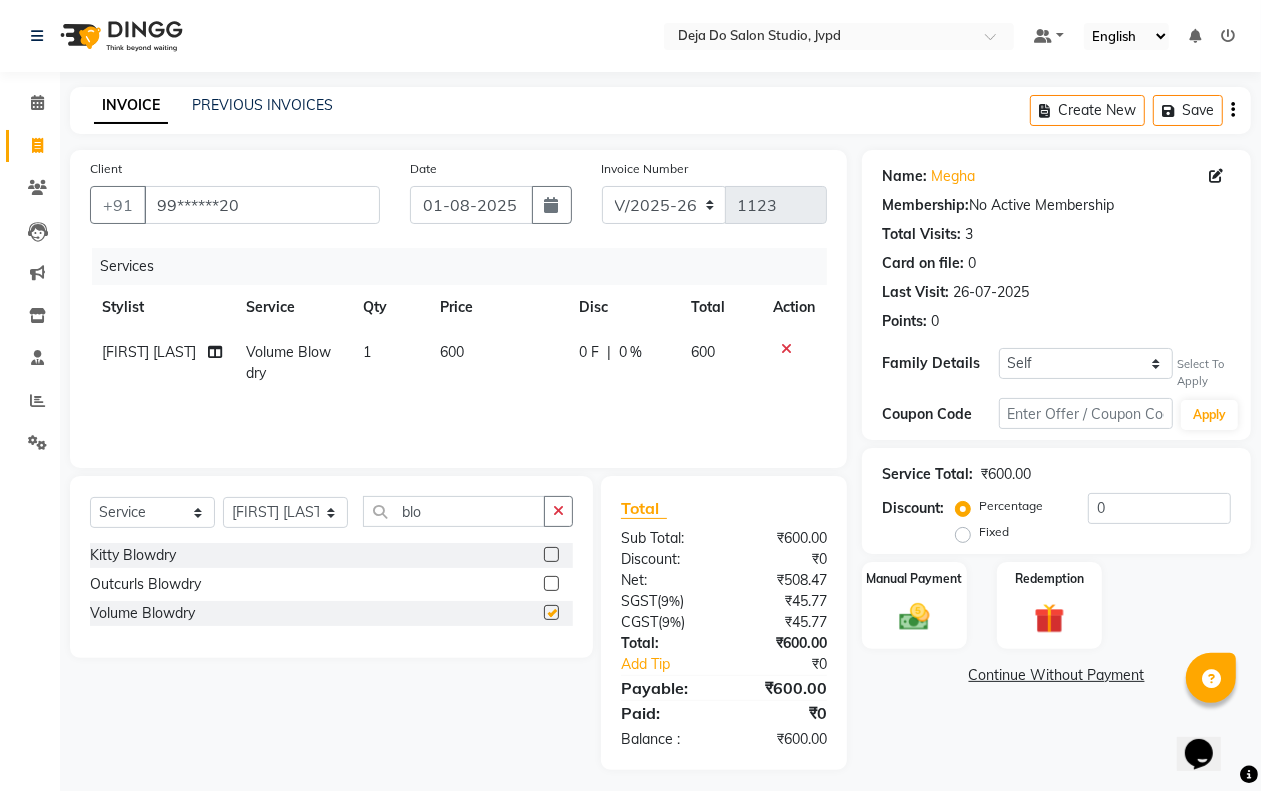 checkbox on "false" 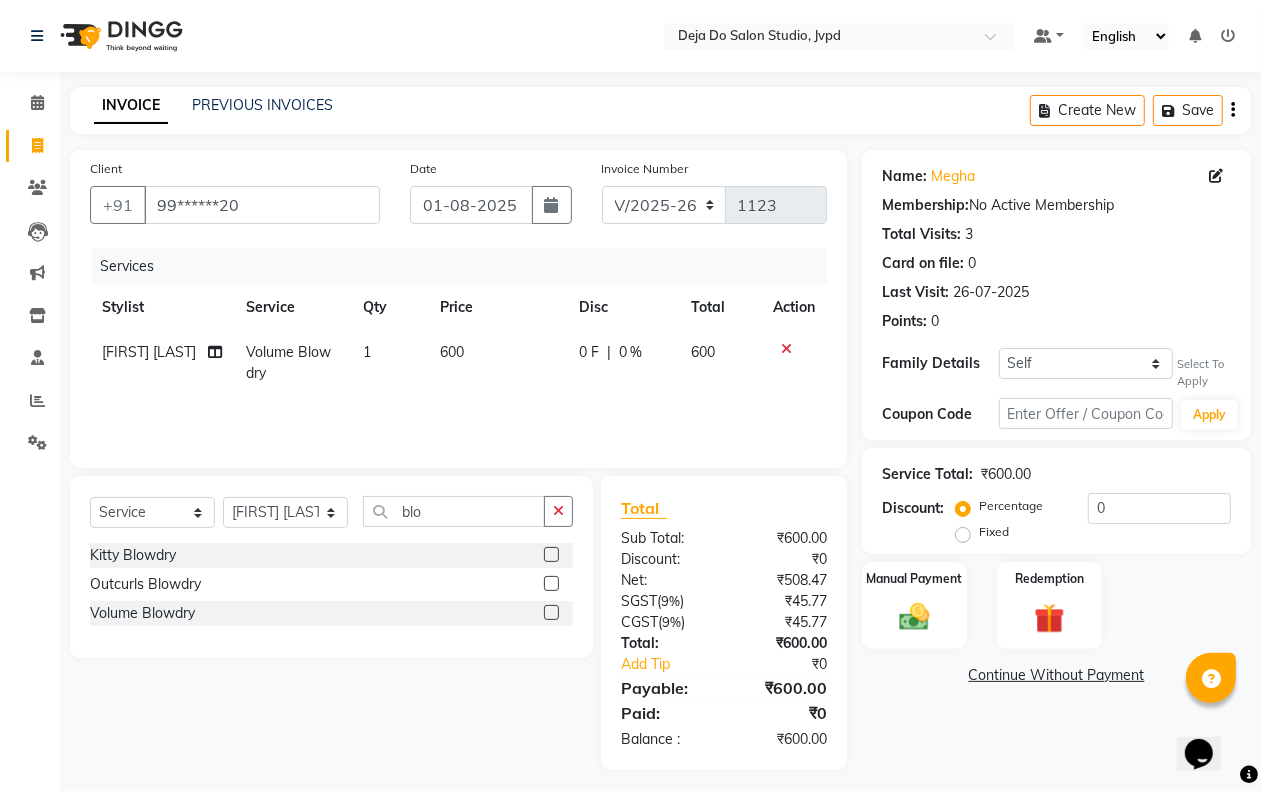 click on "Price" 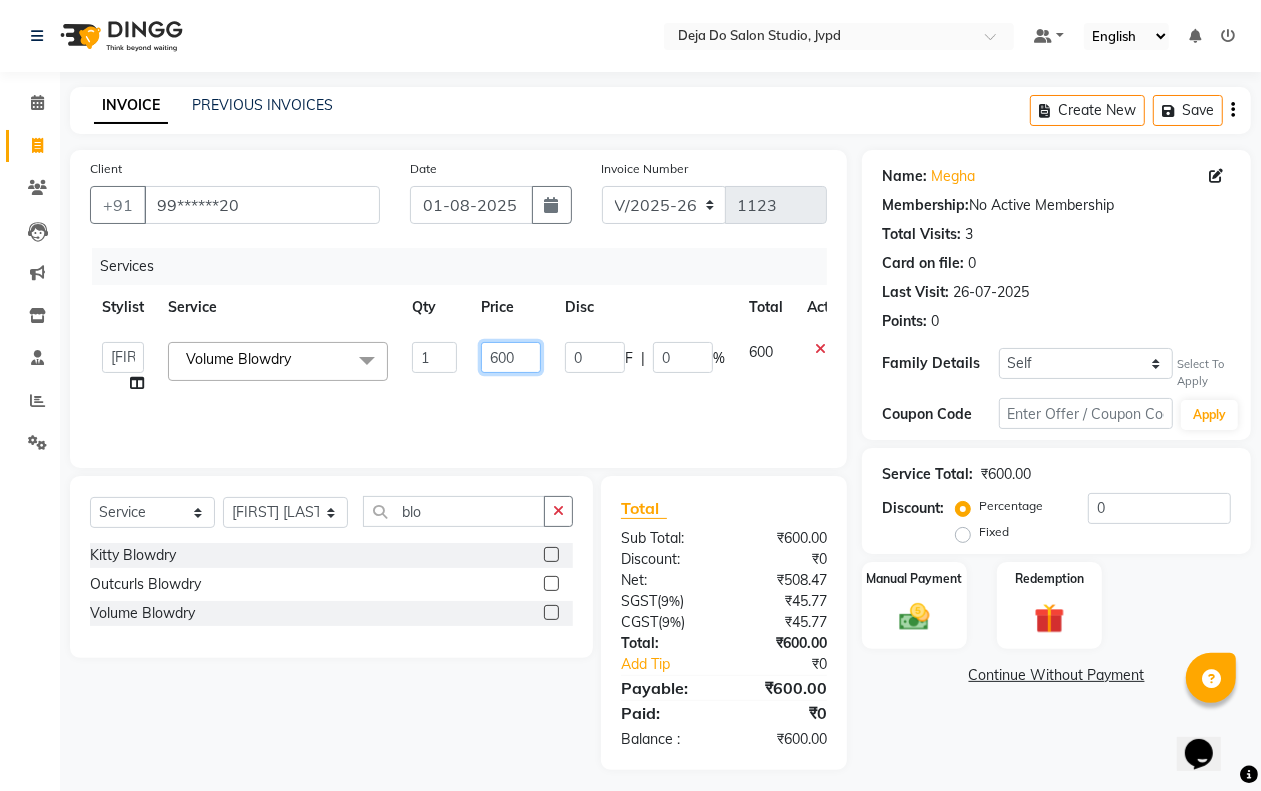 click on "600" 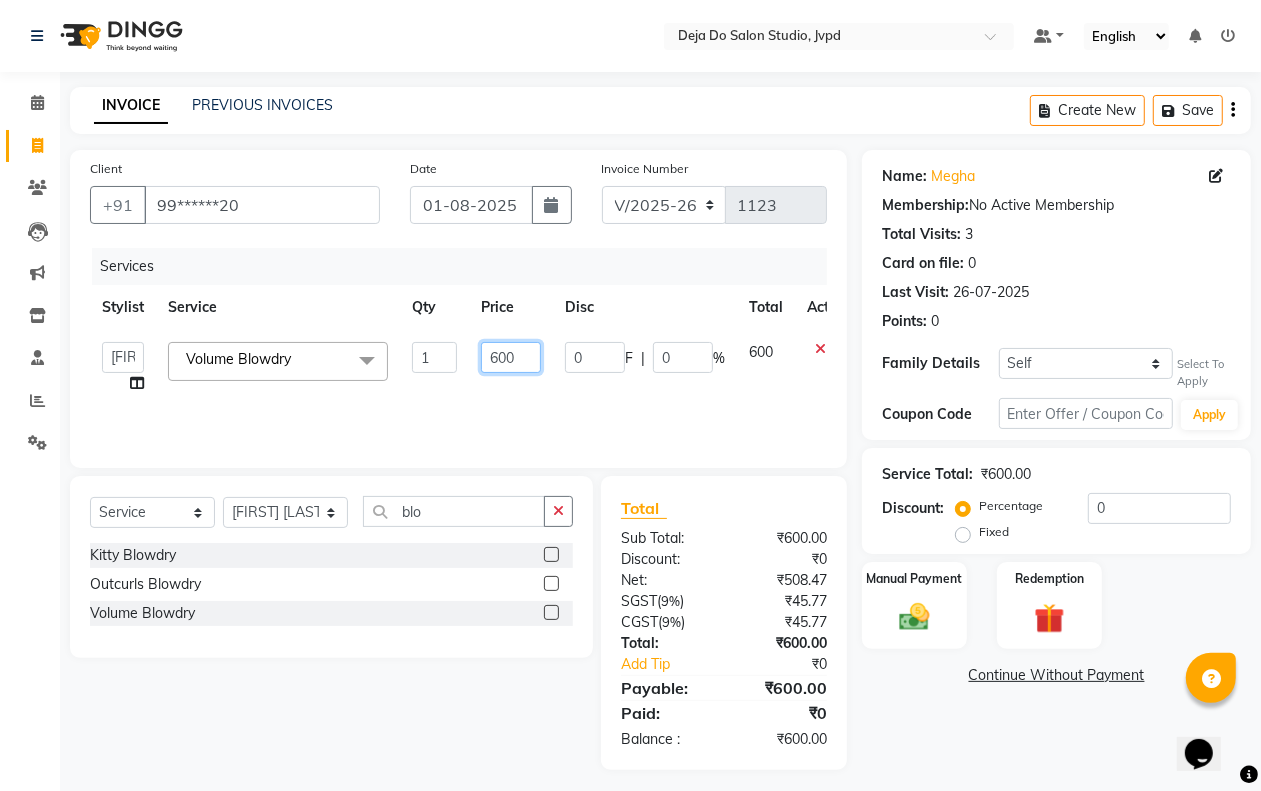 click on "600" 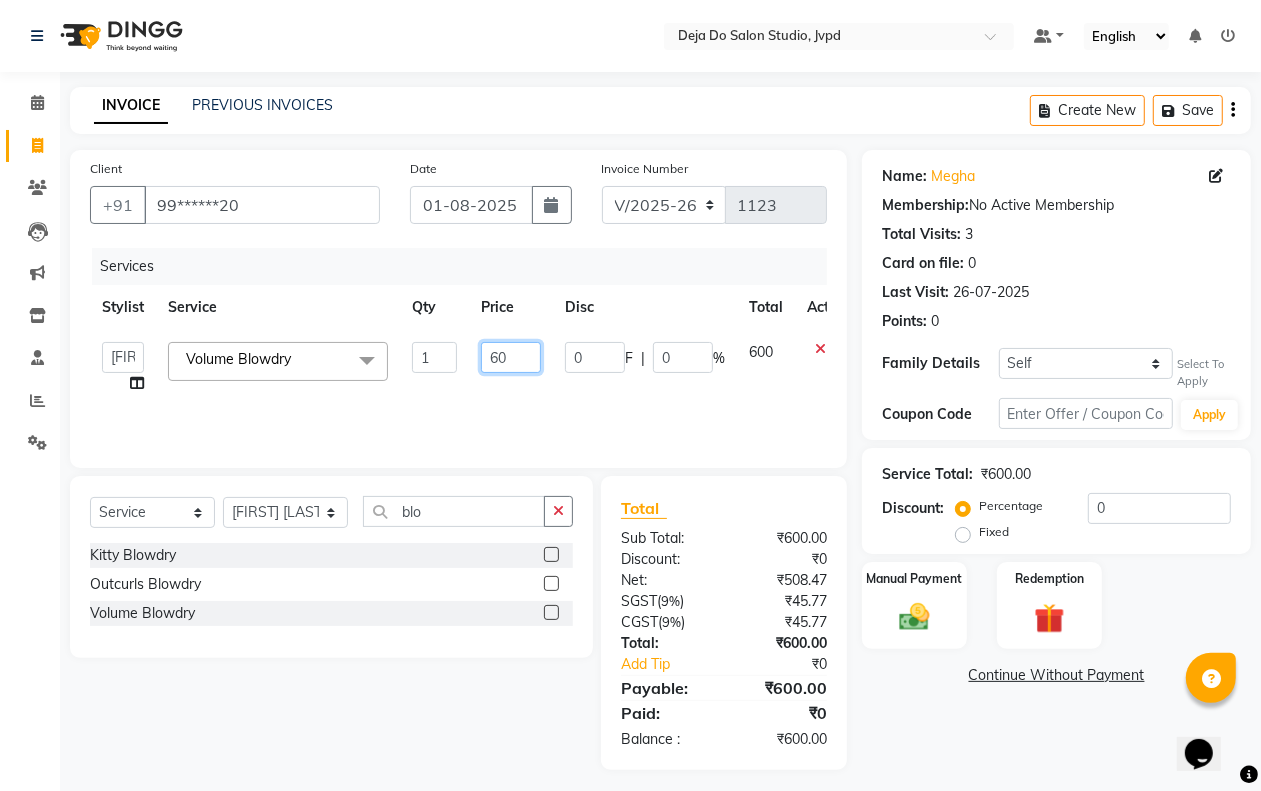 type on "650" 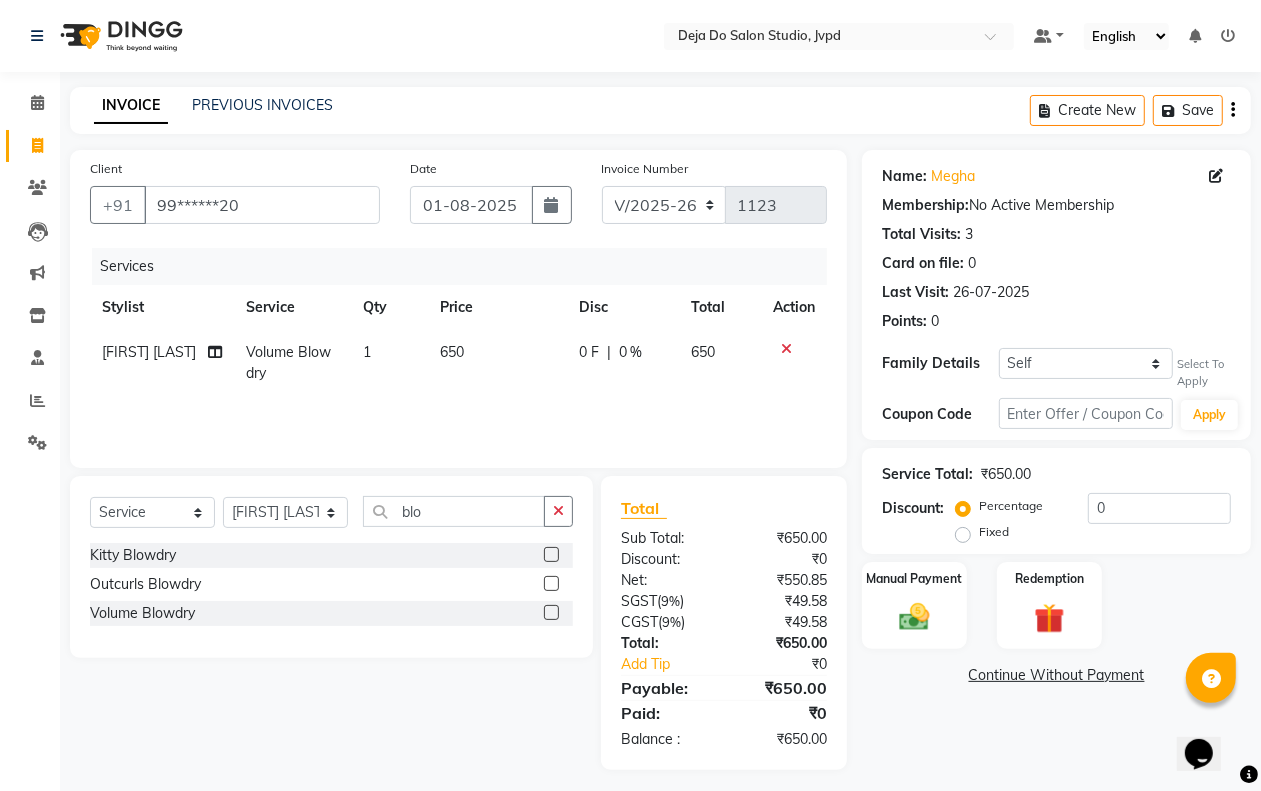 click on "0 F | 0 %" 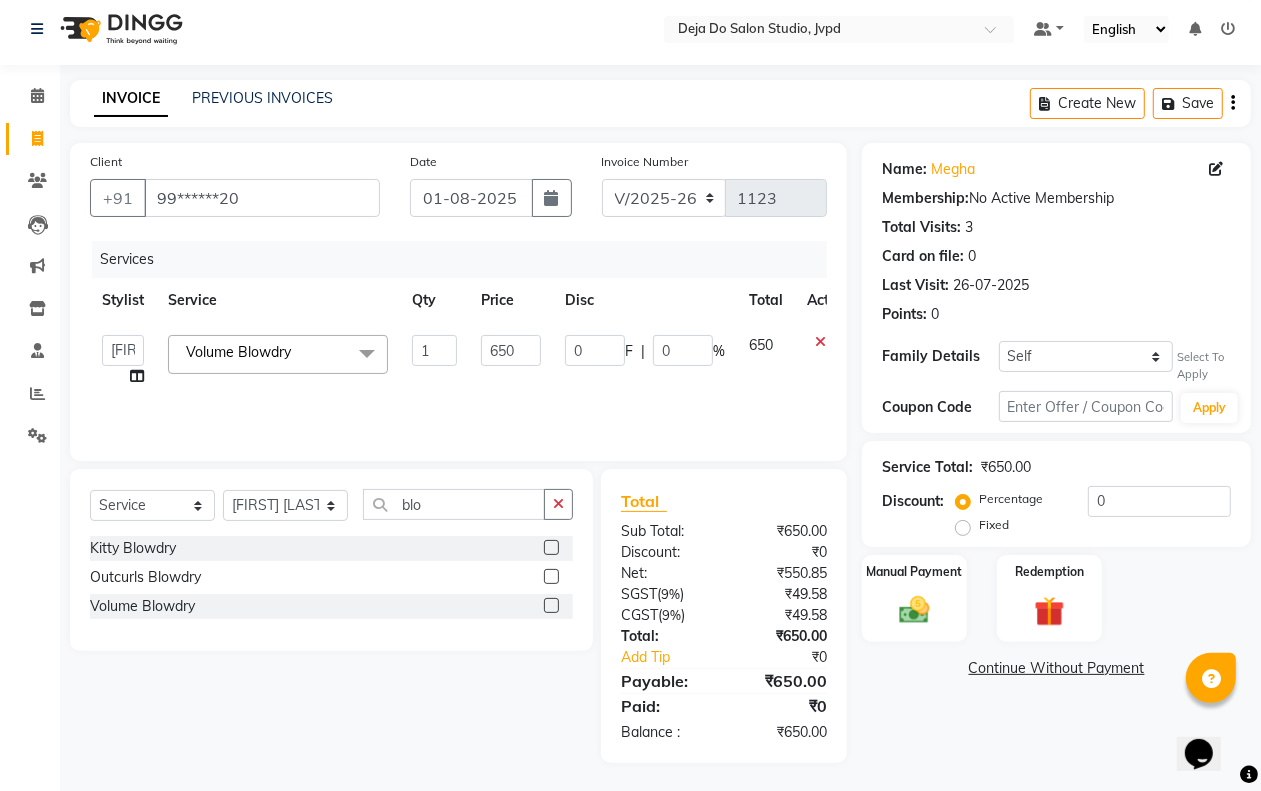 scroll, scrollTop: 8, scrollLeft: 0, axis: vertical 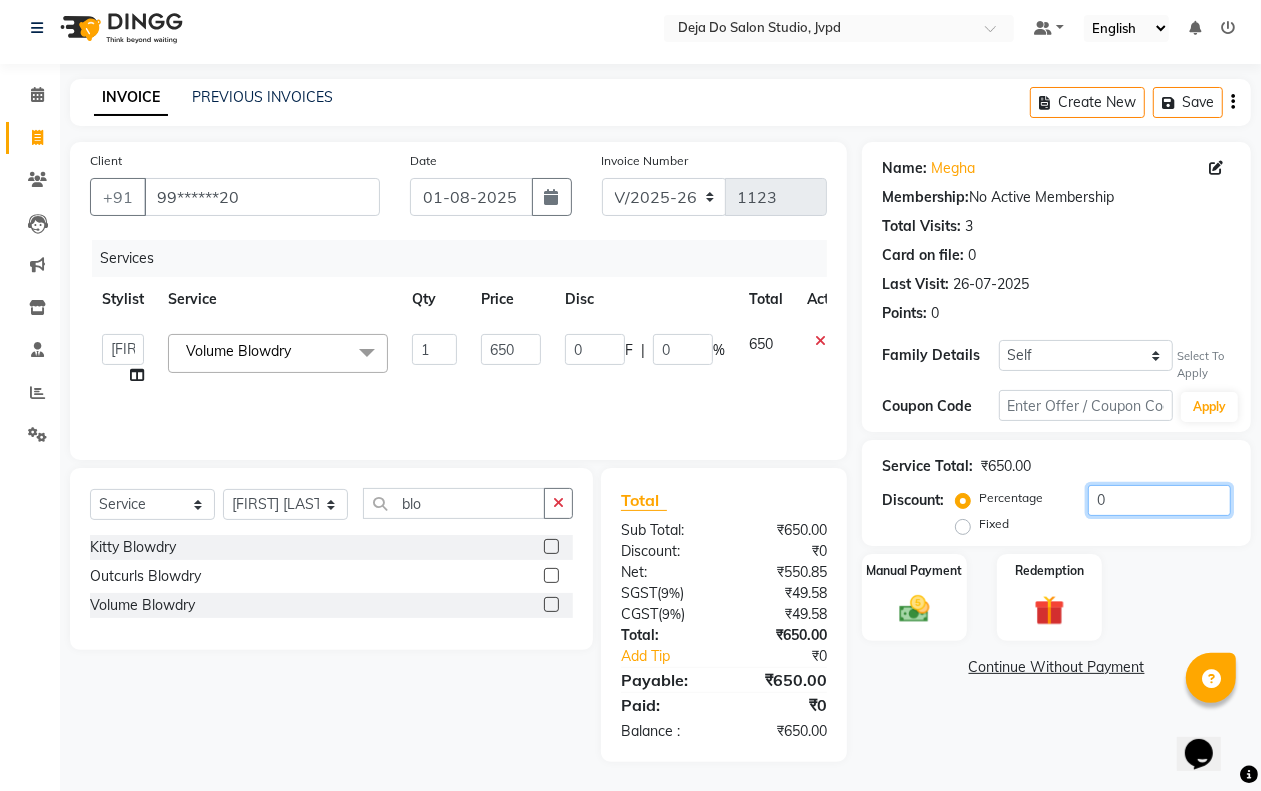 click on "0" 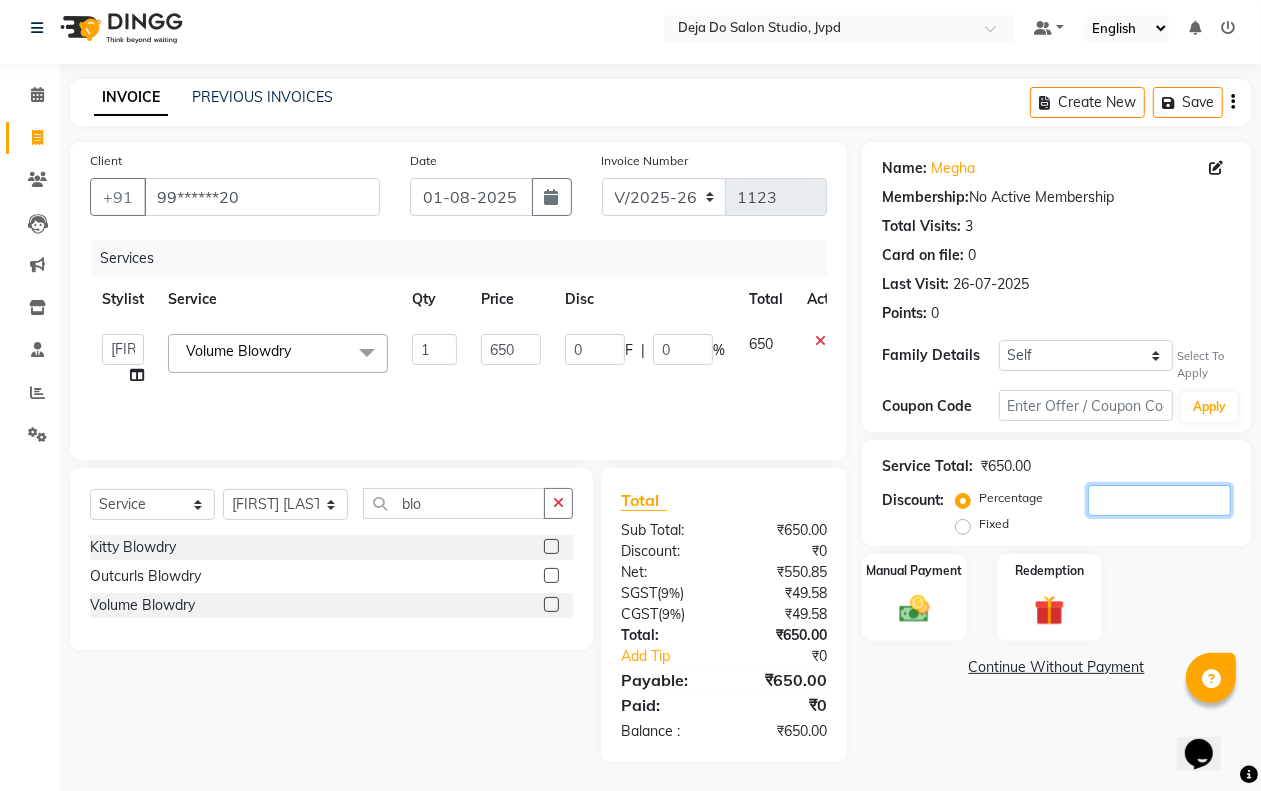 type on "1" 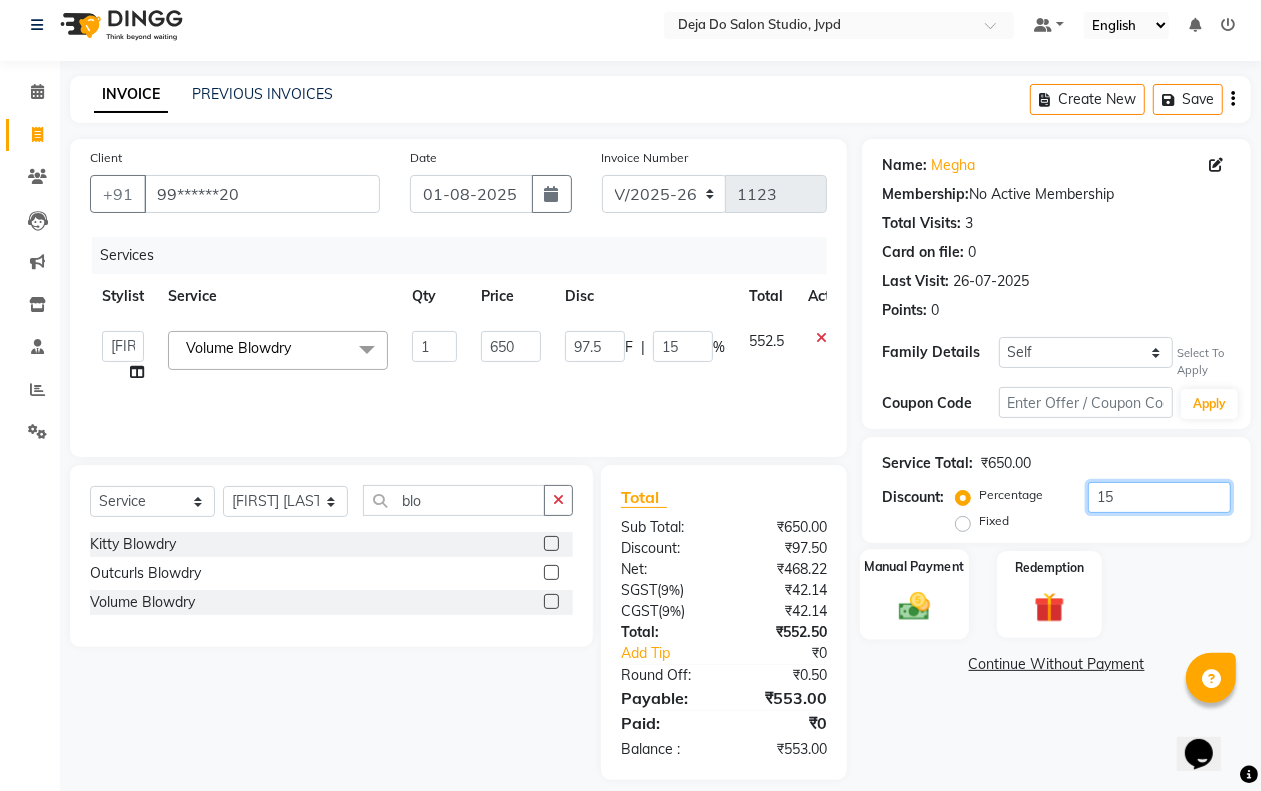scroll, scrollTop: 30, scrollLeft: 0, axis: vertical 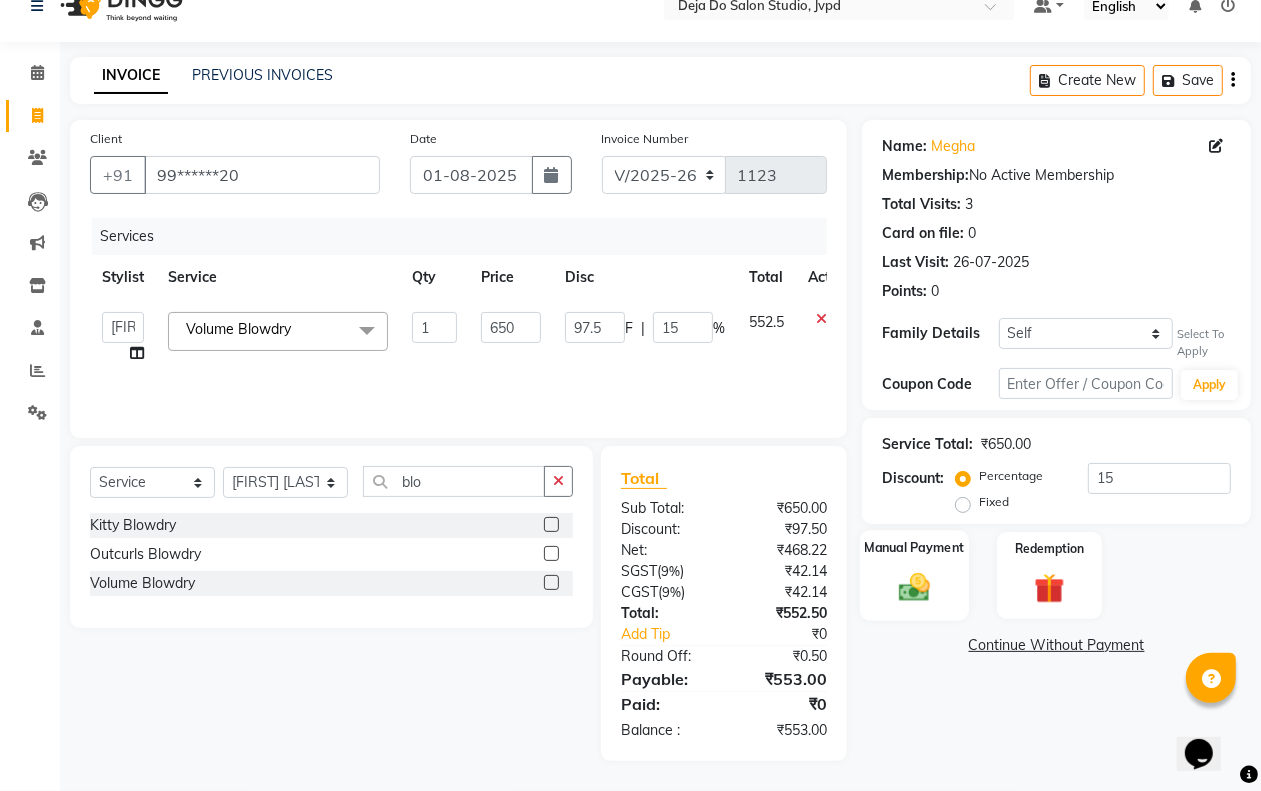 click 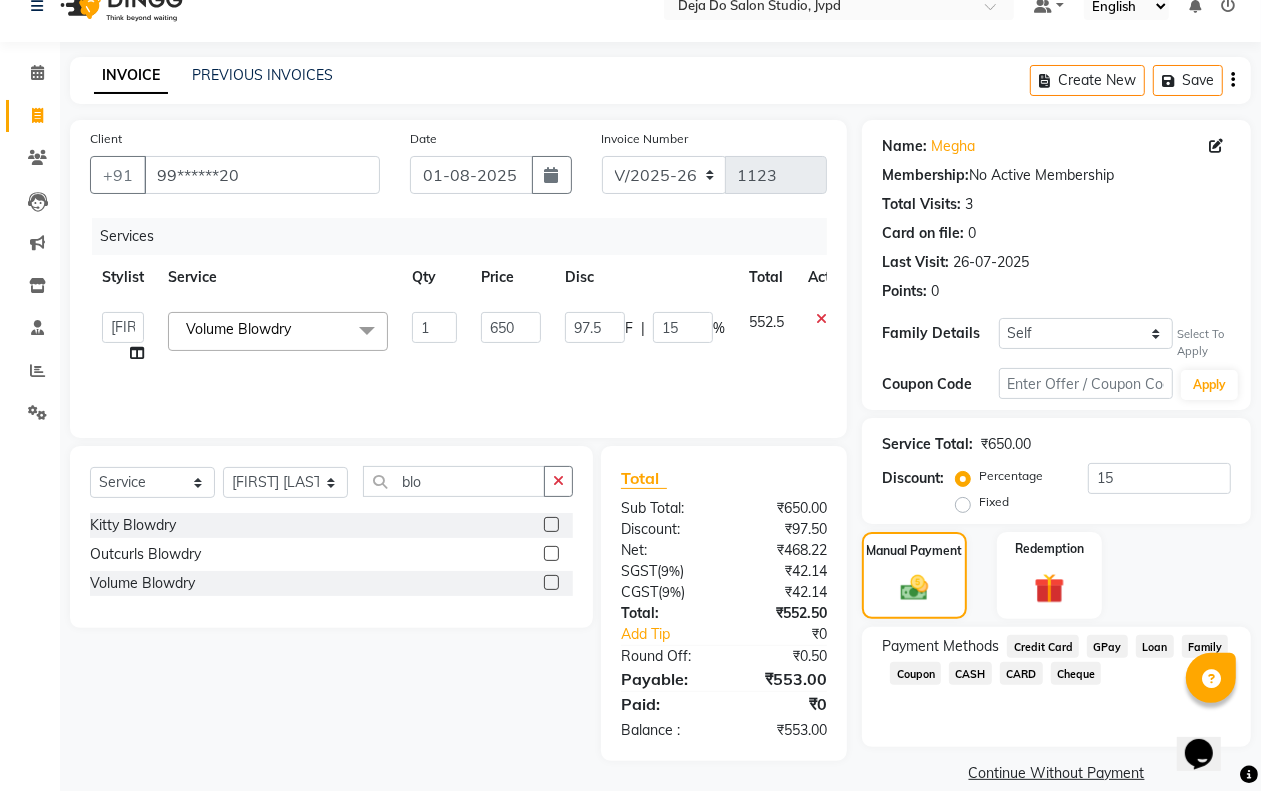 click on "GPay" 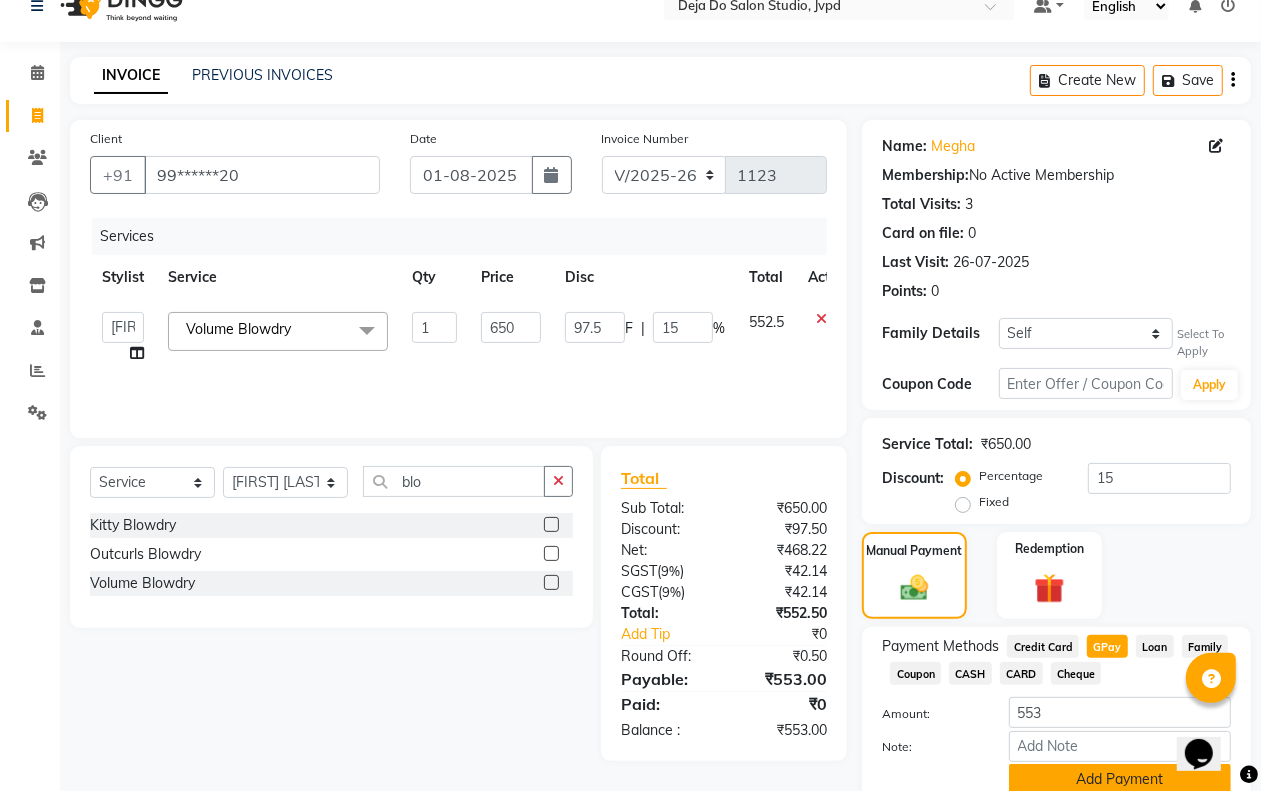 click on "Add Payment" 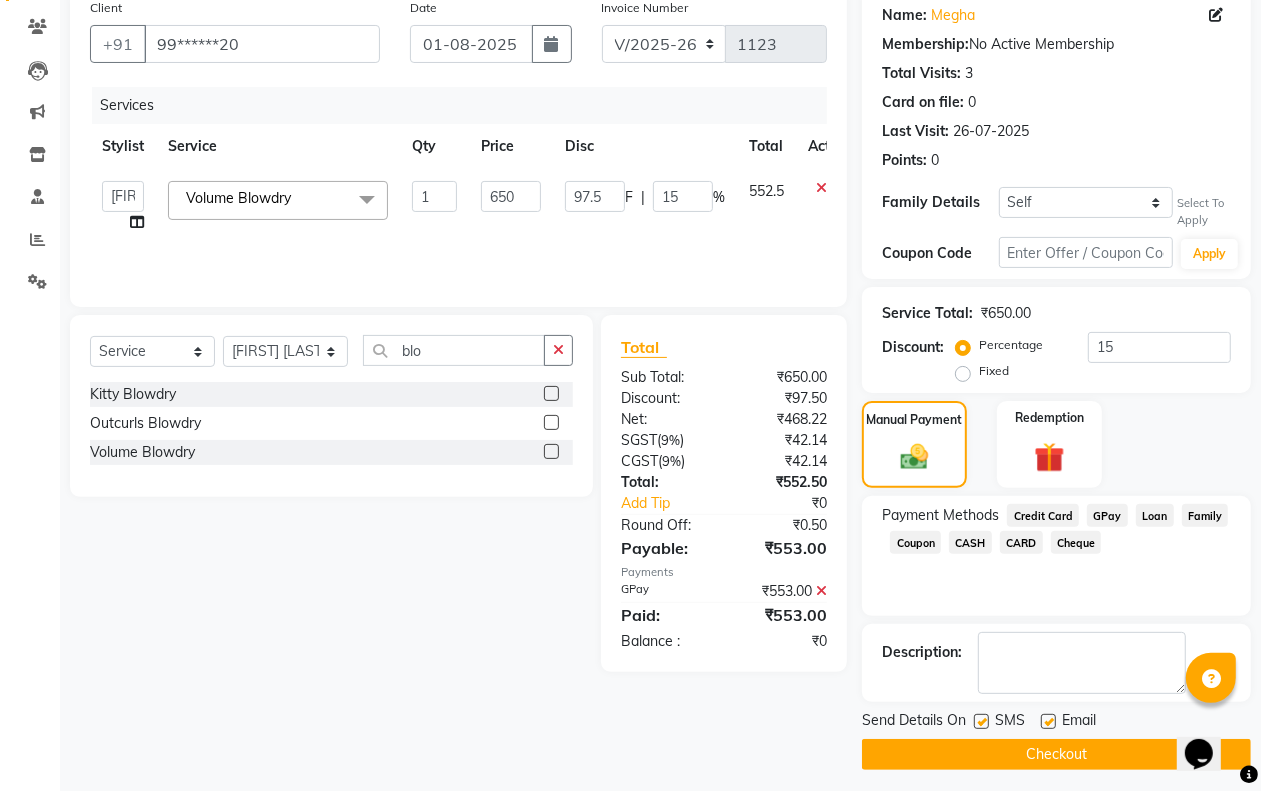scroll, scrollTop: 170, scrollLeft: 0, axis: vertical 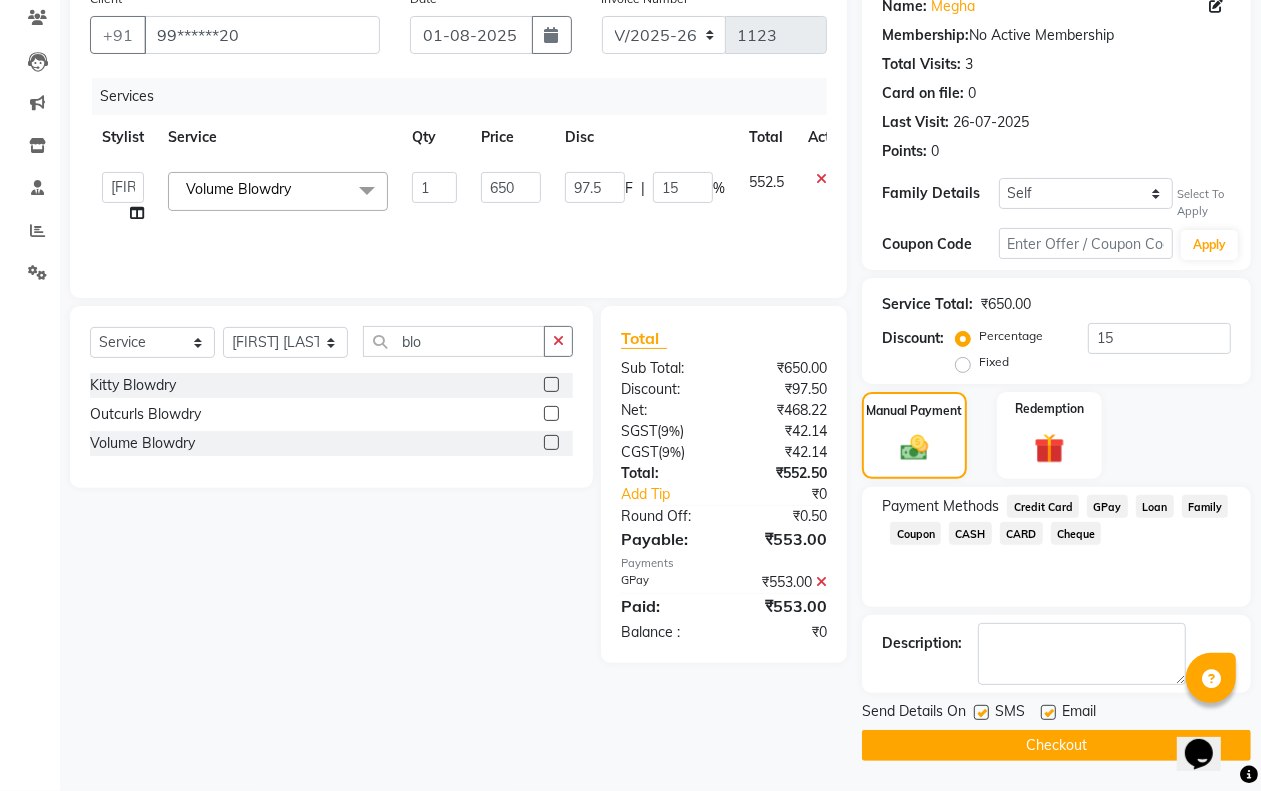 click on "Checkout" 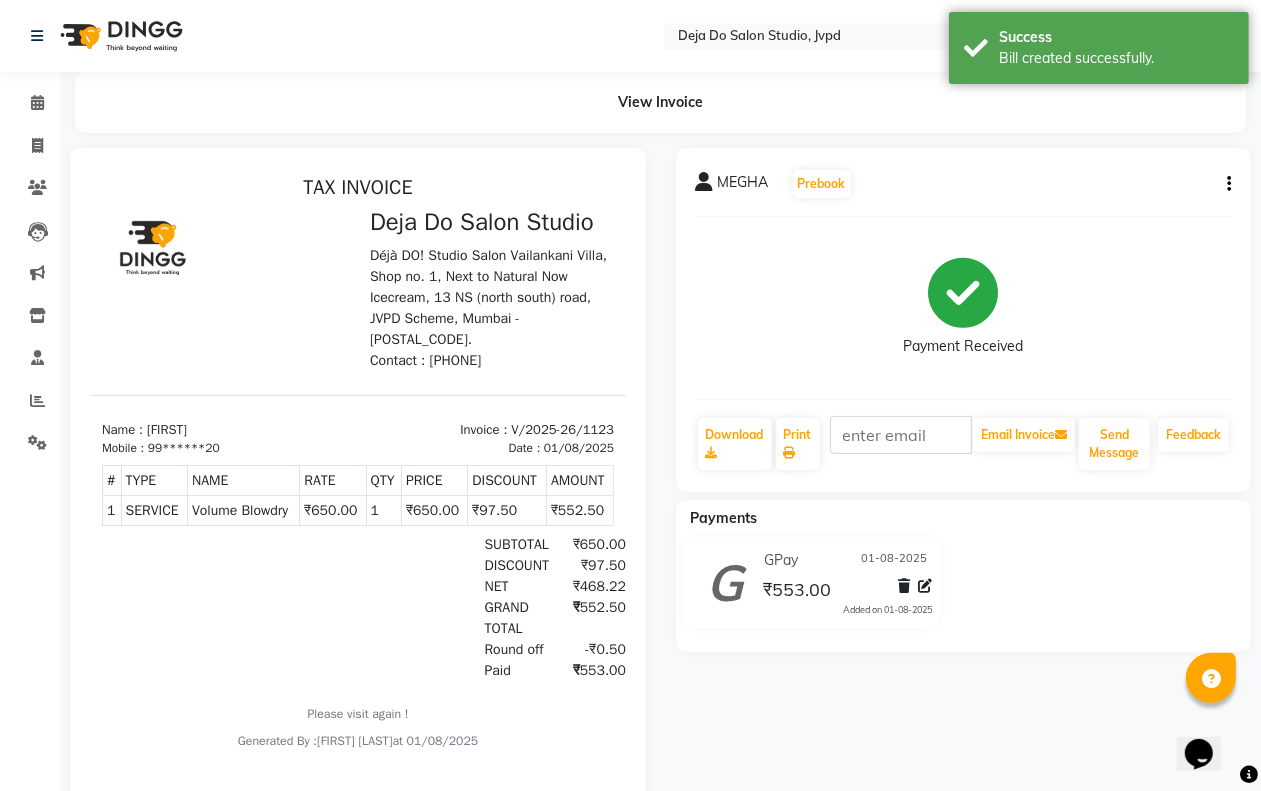 scroll, scrollTop: 0, scrollLeft: 0, axis: both 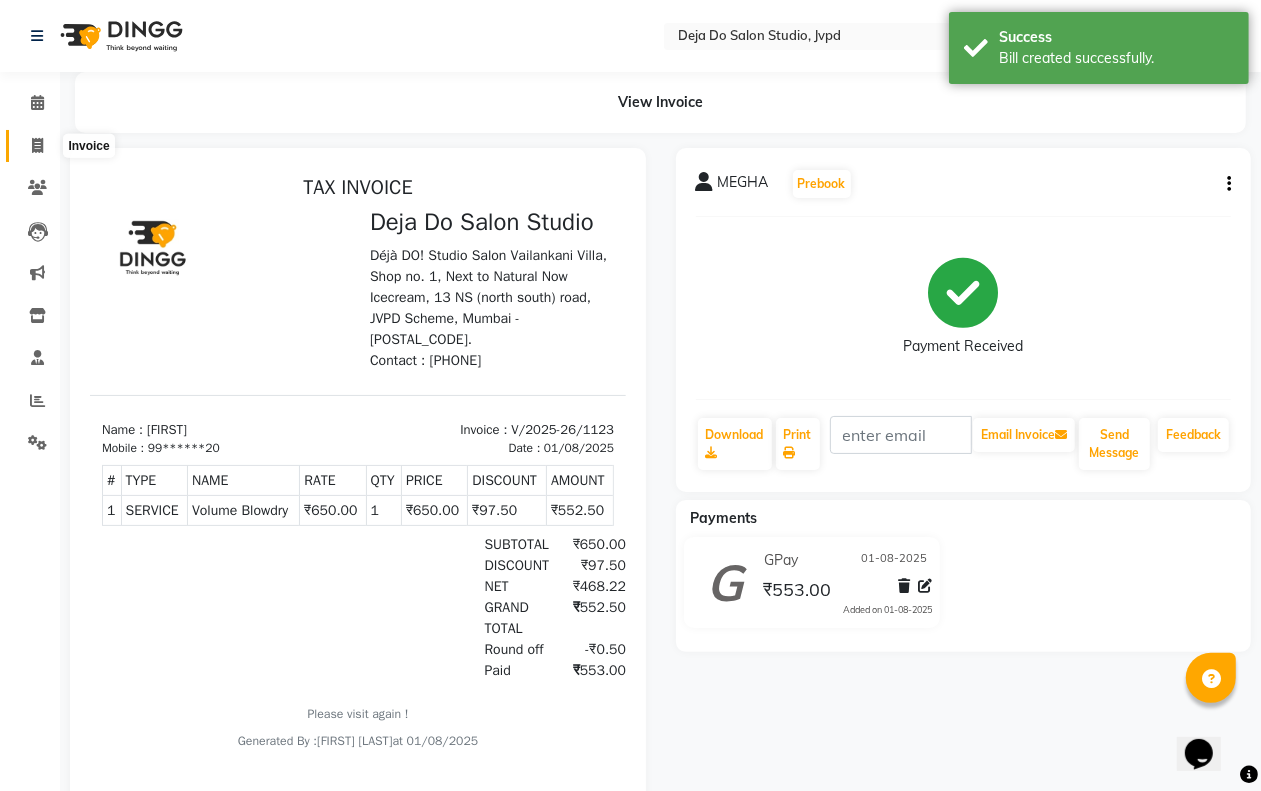 click 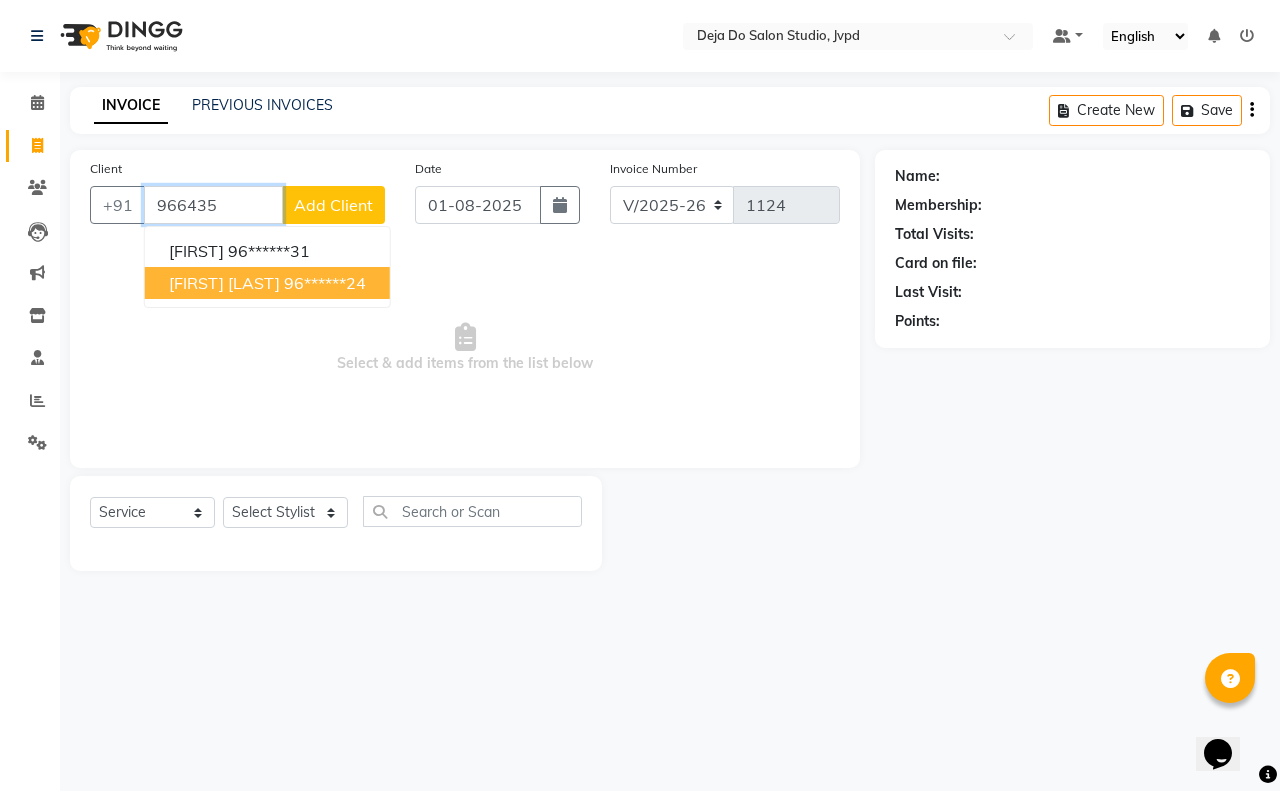click on "Jenny NADAR [PHONE]" at bounding box center [267, 283] 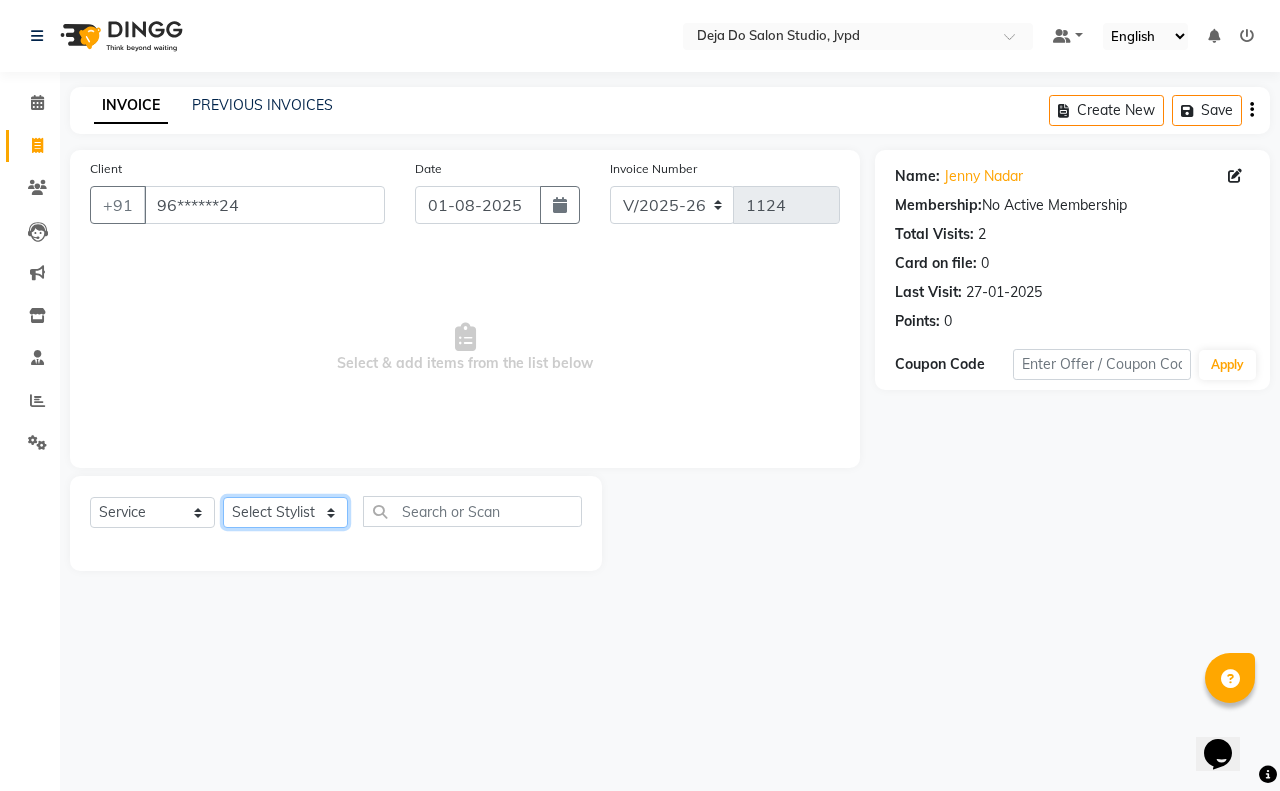 click on "Select Stylist Aditi Admin Anam  Sheikh  Arifa Shaikh Danish  Salamani Farida Fatima Kasbe Namya salian Rashi Mayur Sakina Rupani Shefali  shetty Shuaib Salamani Sumaiya sayed Sushma Pelage" 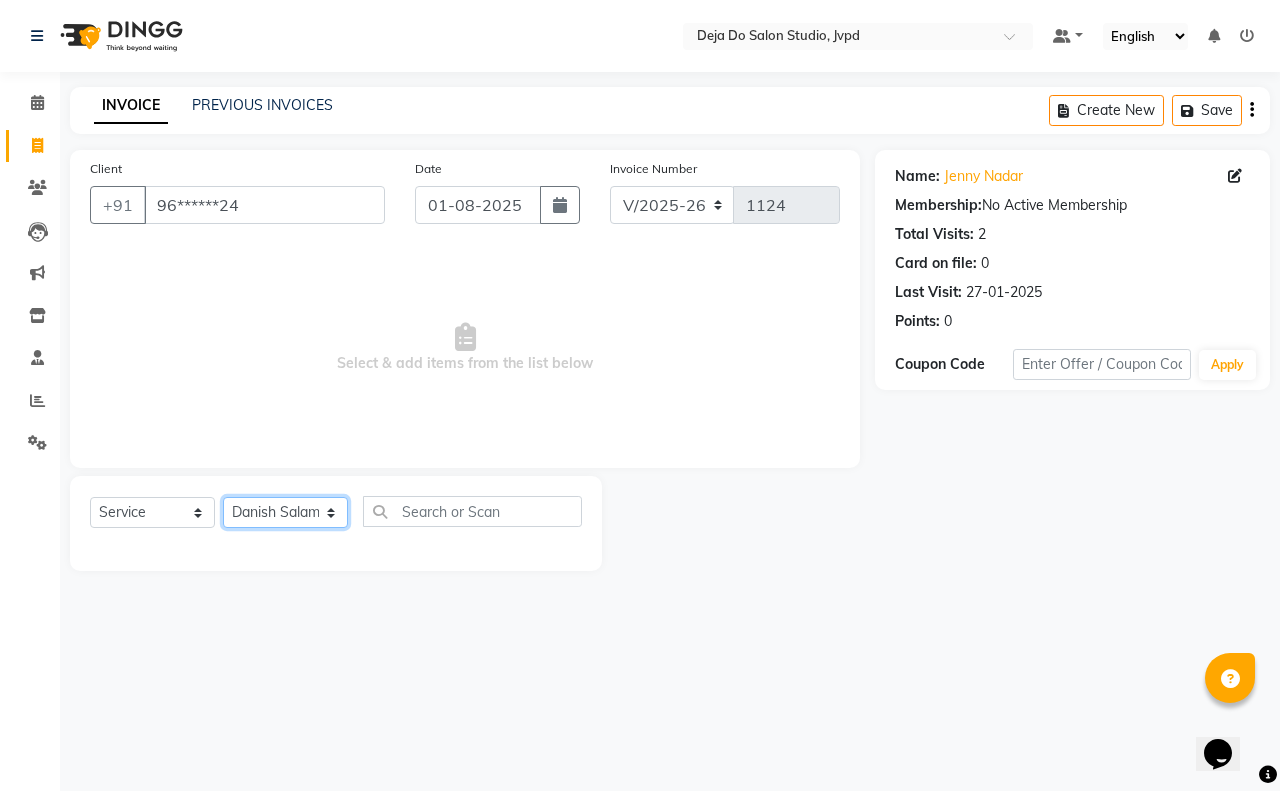 click on "Select Stylist Aditi Admin Anam  Sheikh  Arifa Shaikh Danish  Salamani Farida Fatima Kasbe Namya salian Rashi Mayur Sakina Rupani Shefali  shetty Shuaib Salamani Sumaiya sayed Sushma Pelage" 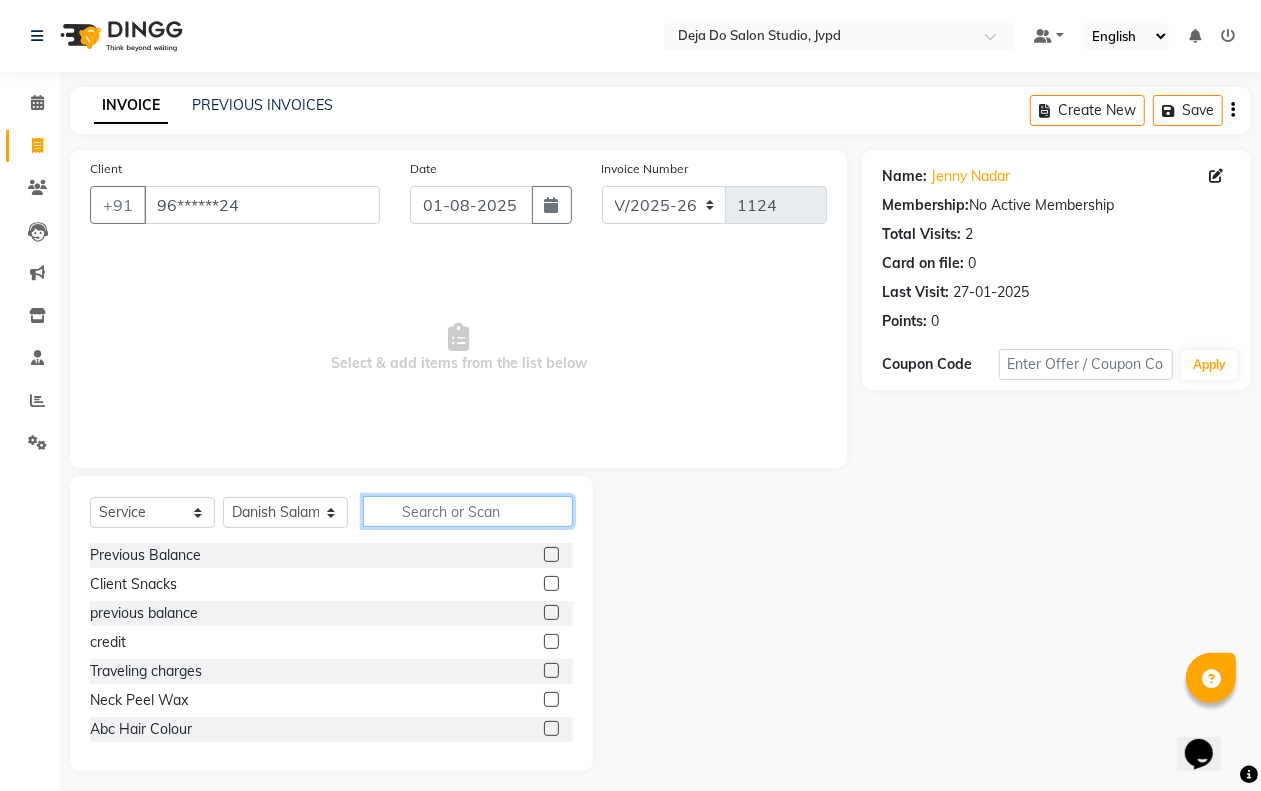 click 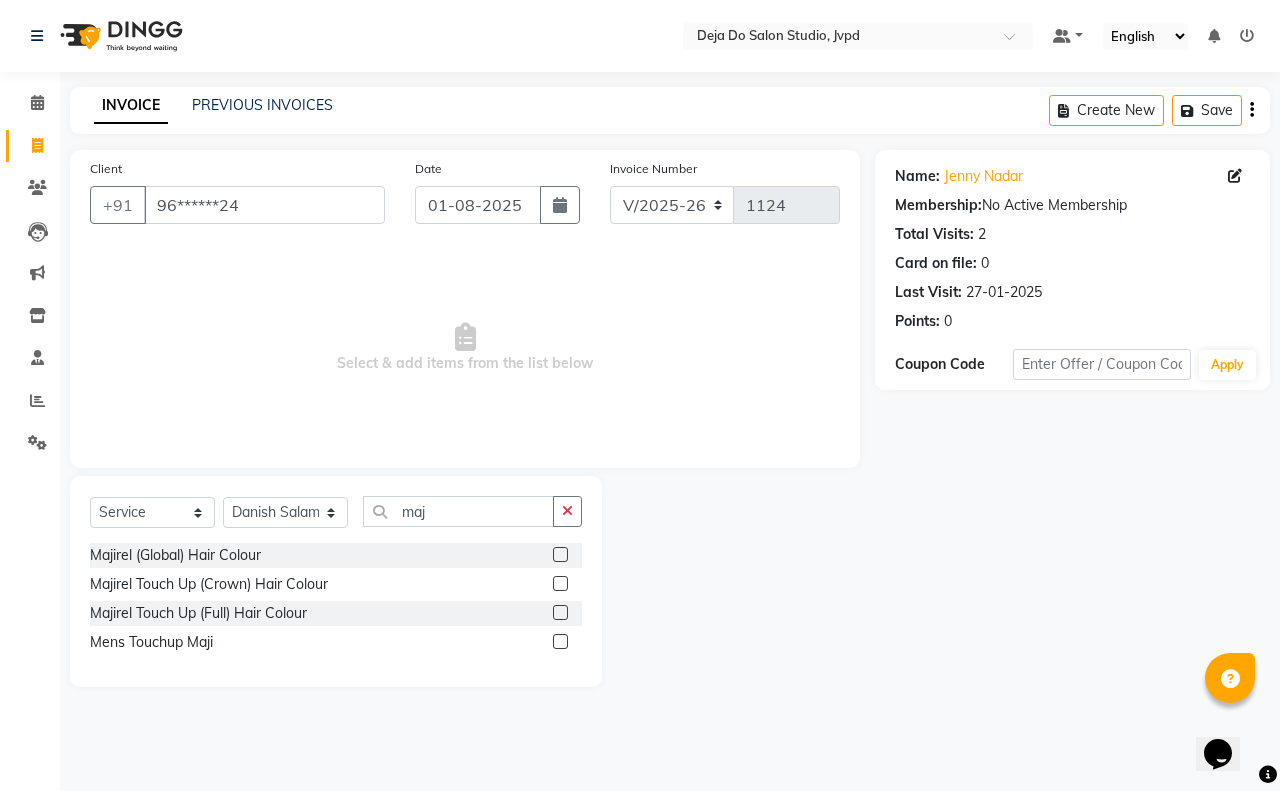 click 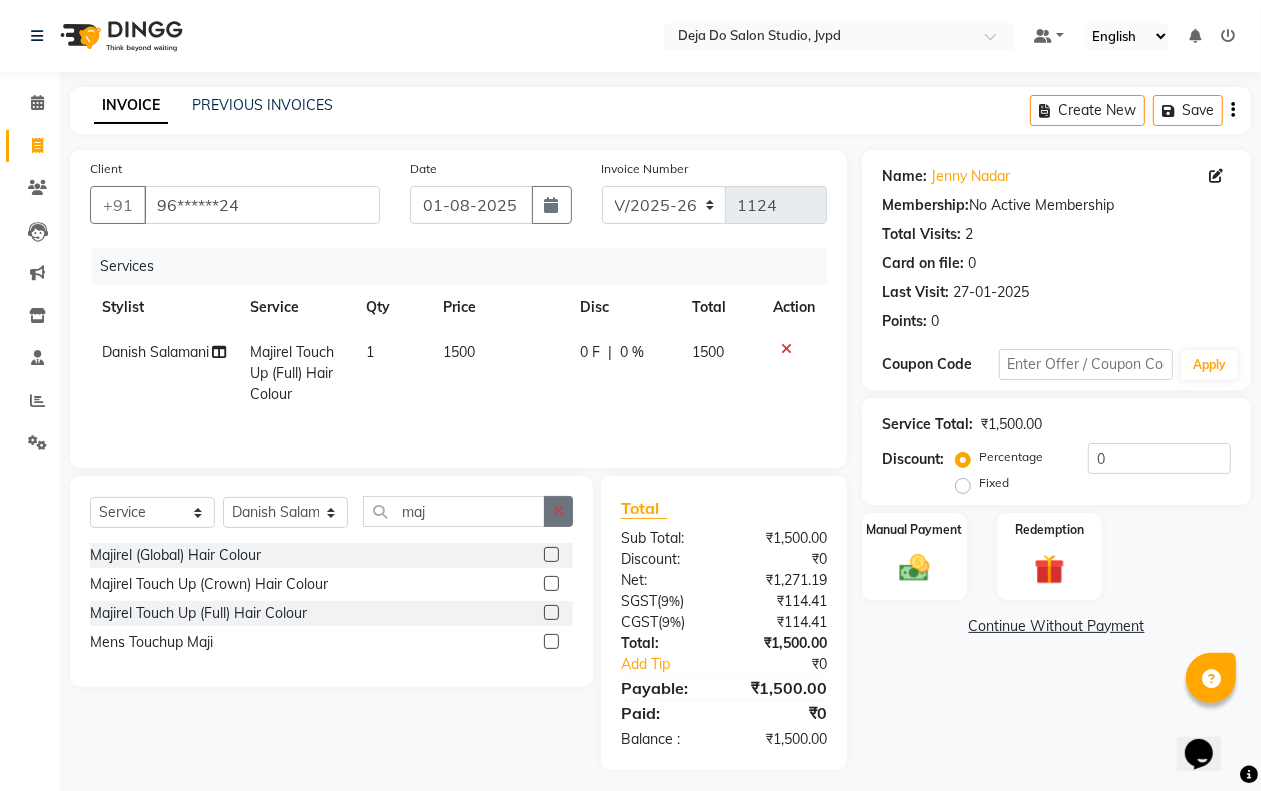 click 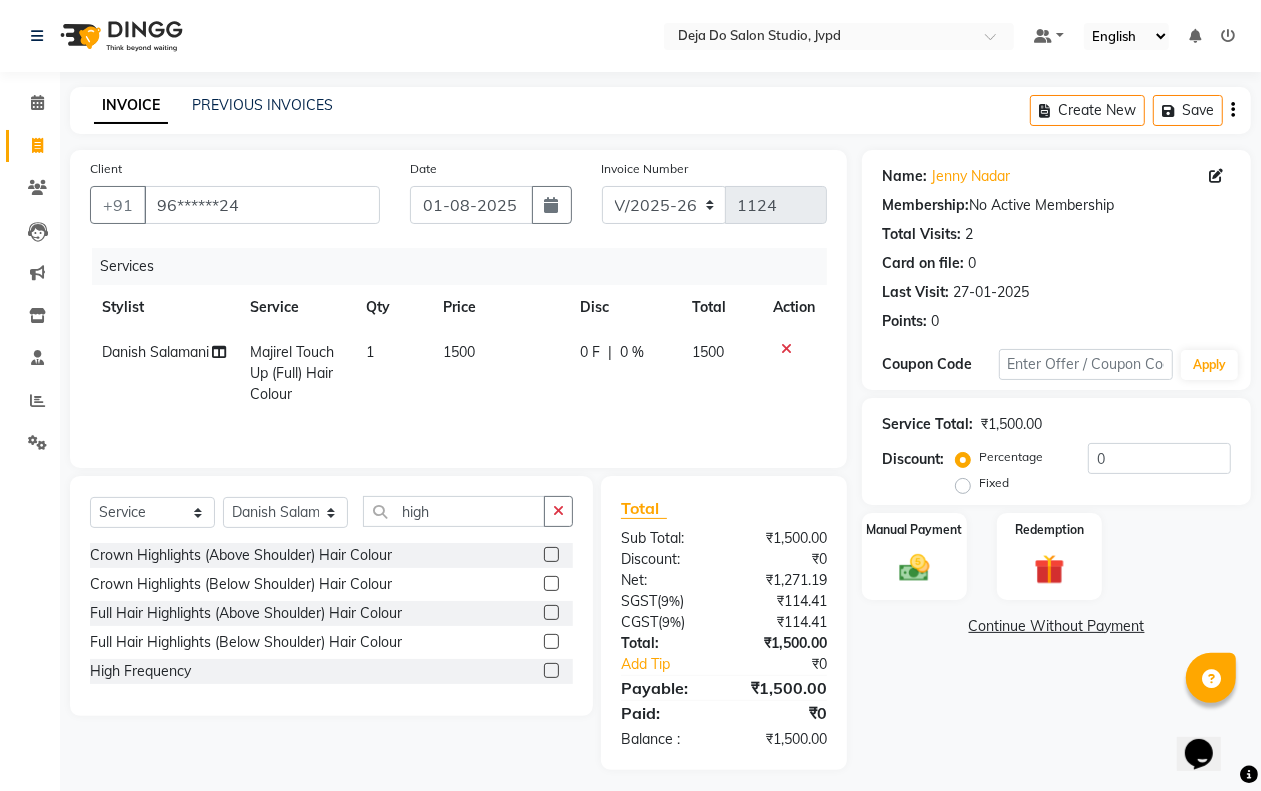 click 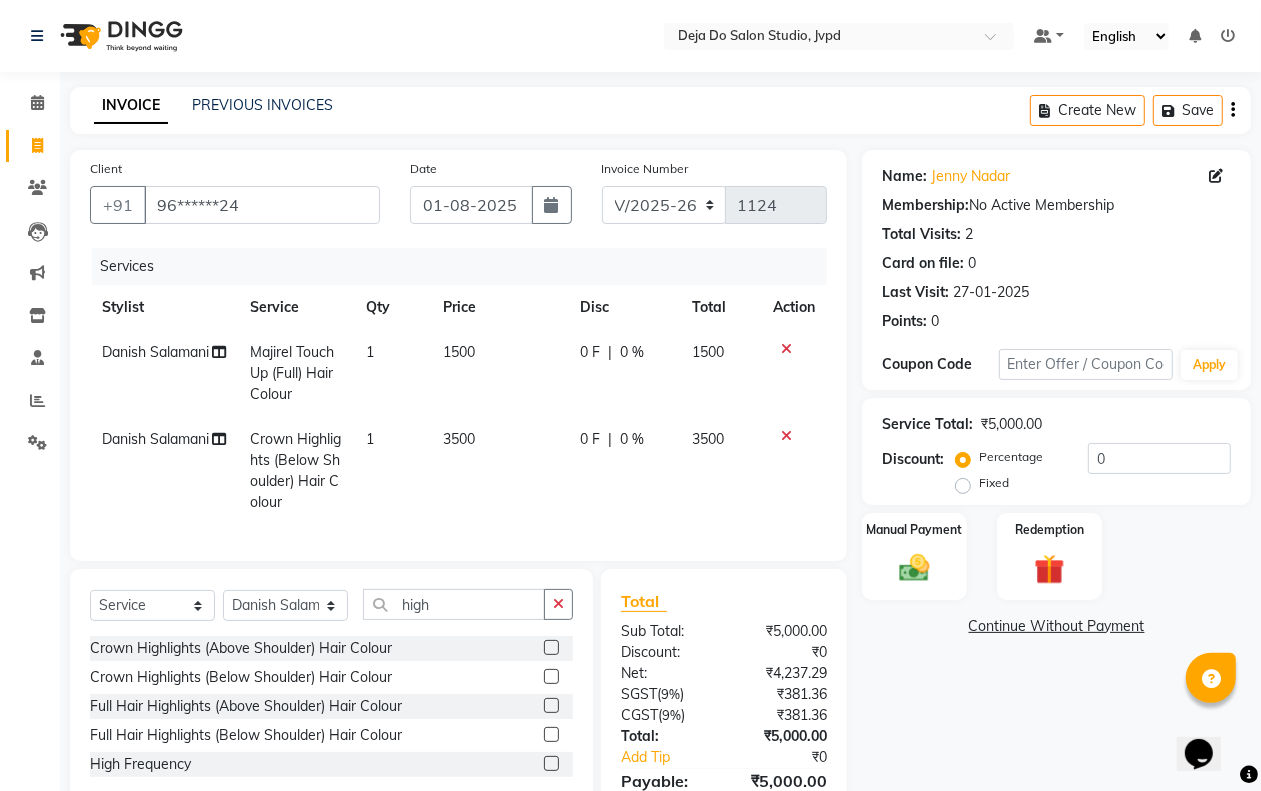 click on "3500" 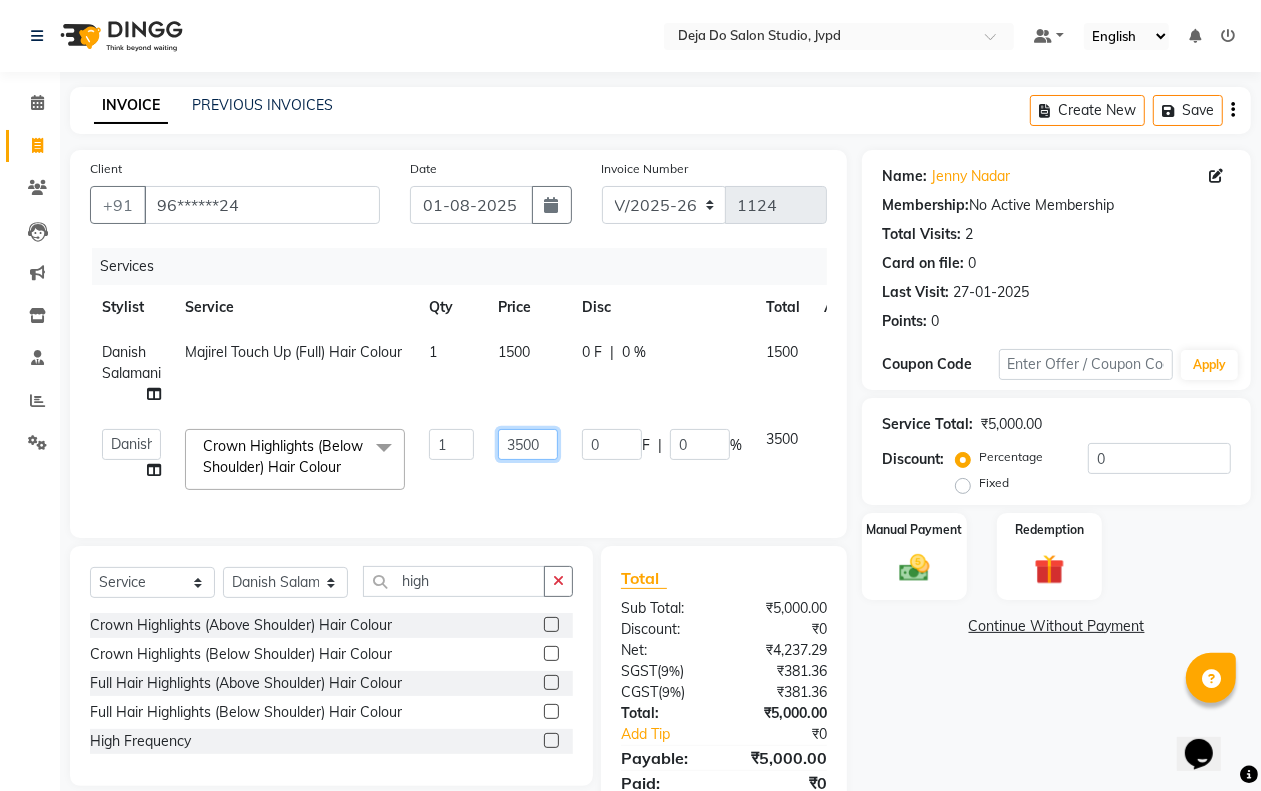 click on "3500" 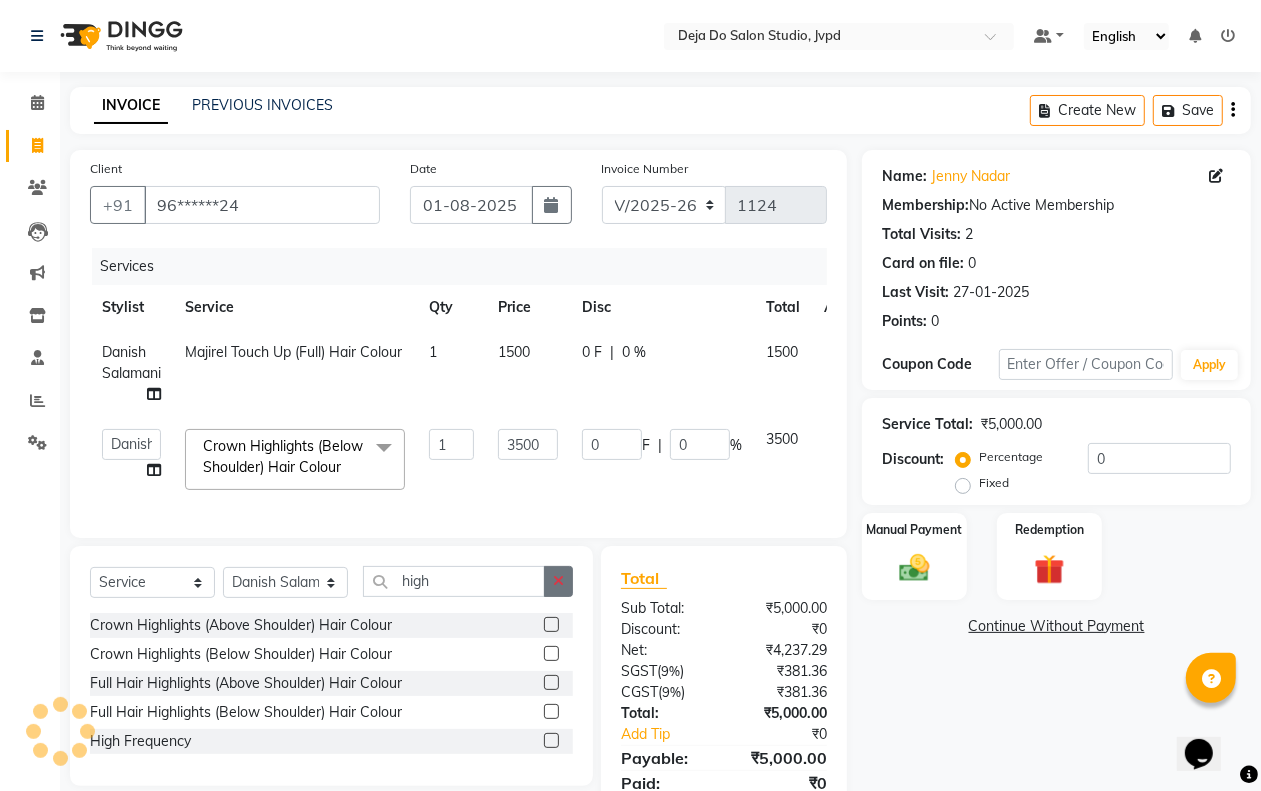 click on "Select Service Product Membership Package Voucher Prepaid Gift Card Select Stylist Aditi Admin Anam Sheikh Arifa Shaikh Danish Salamani Farida Fatima Kasbe Namya salian Rashi Mayur Sakina Rupani Shefali shetty Shuaib Salamani Sumaiya sayed Sushma Pelage high Crown Highlights (Above Shoulder) Hair Colour Crown Highlights (Below Shoulder) Hair Colour Full Hair Highlights (Above Shoulder) Hair Colour Full Hair Highlights (Below Shoulder) Hair Colour High Frequency" 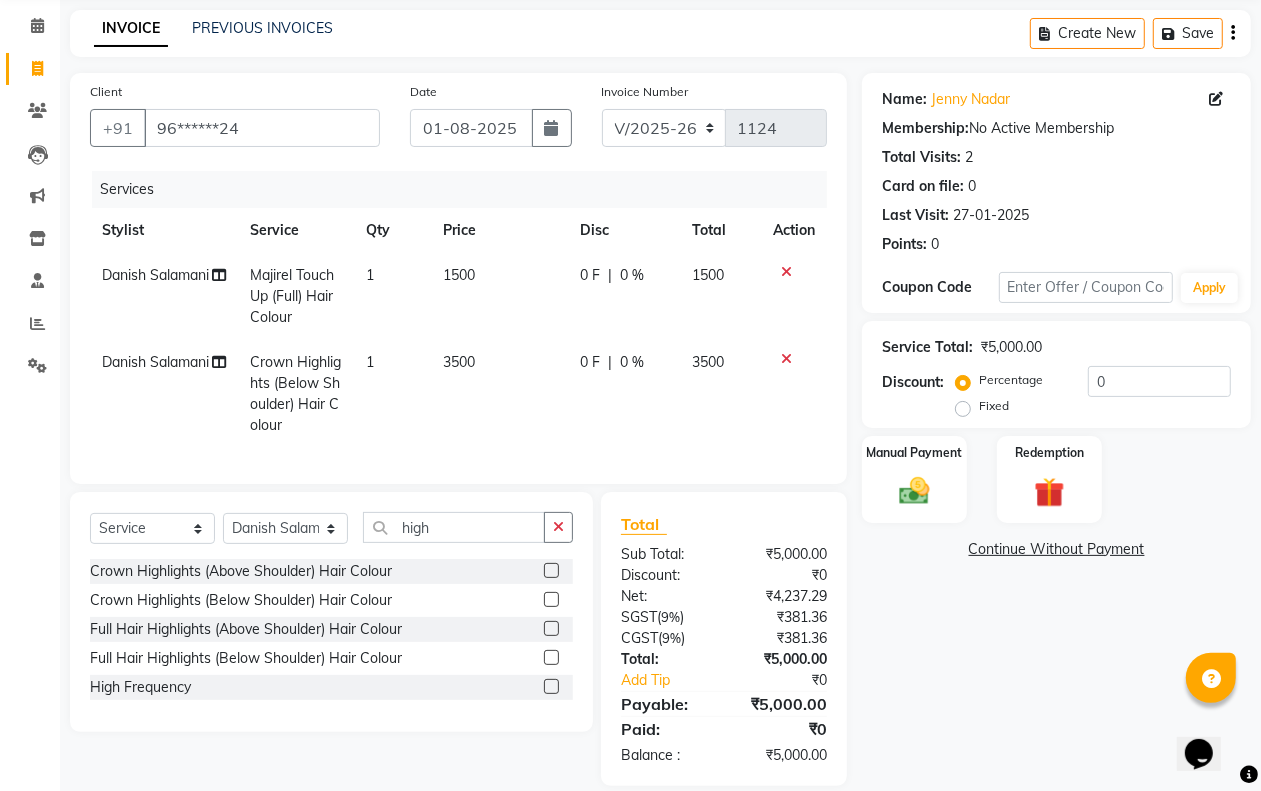 scroll, scrollTop: 120, scrollLeft: 0, axis: vertical 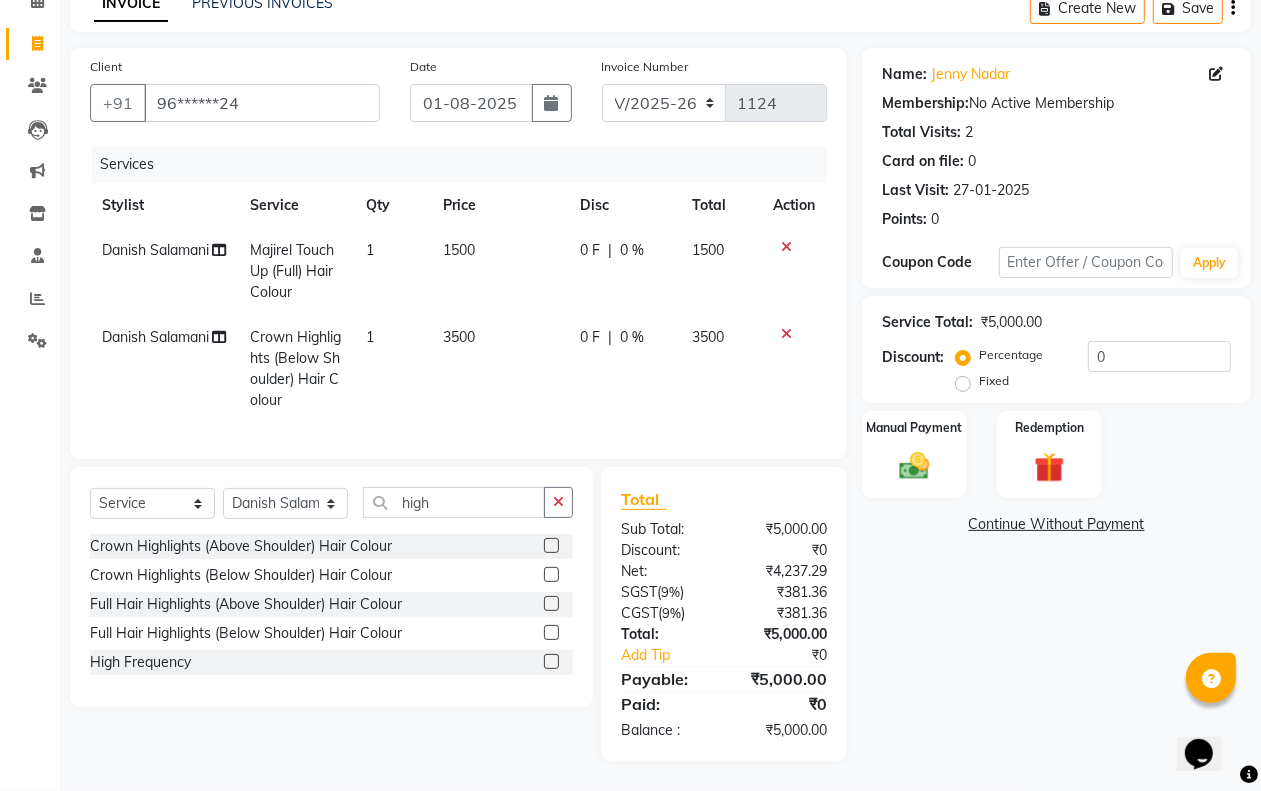 click 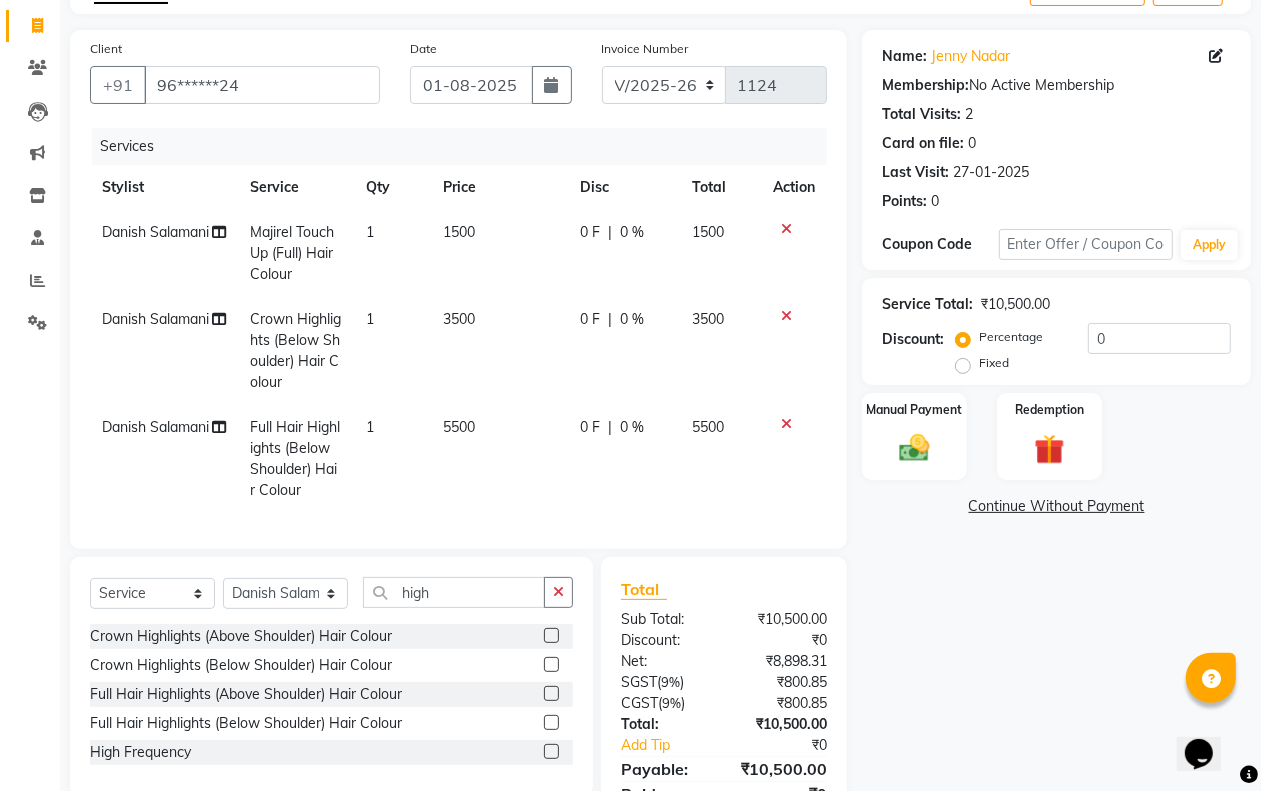 click on "5500" 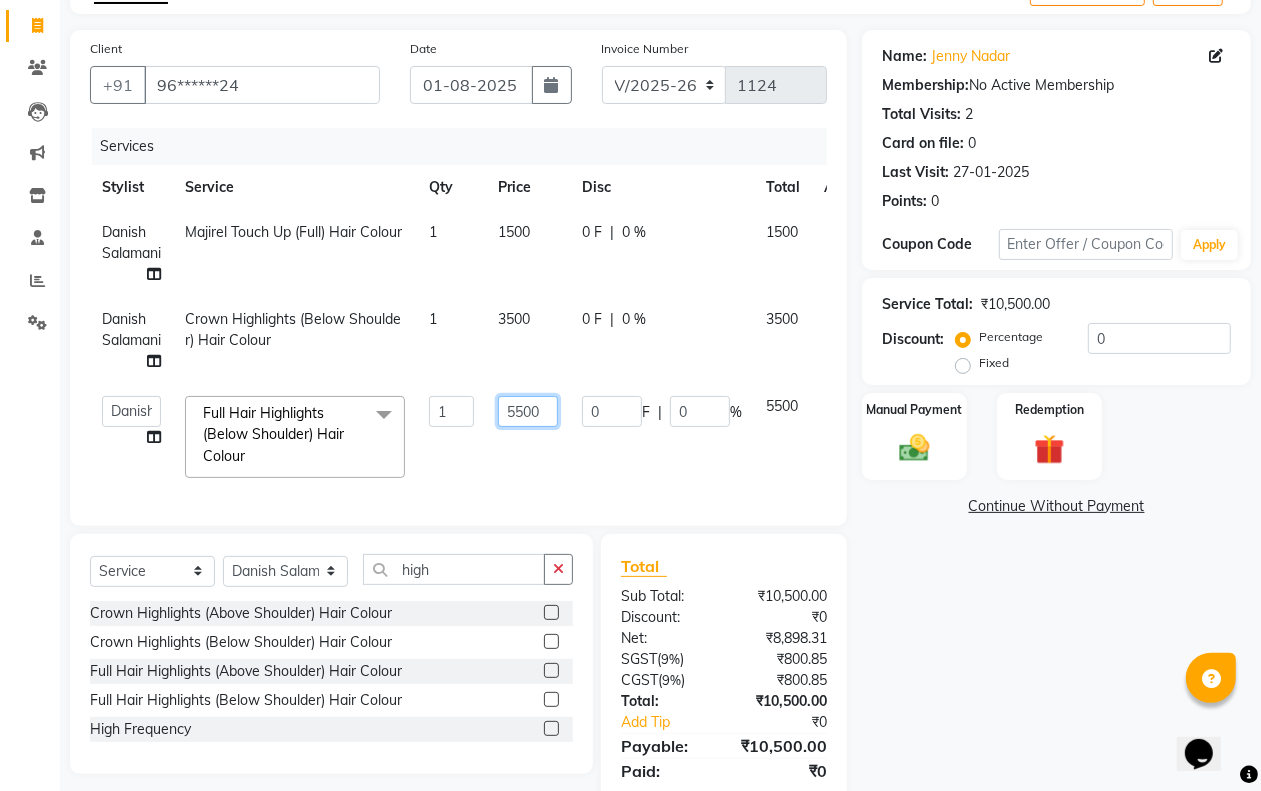 click on "5500" 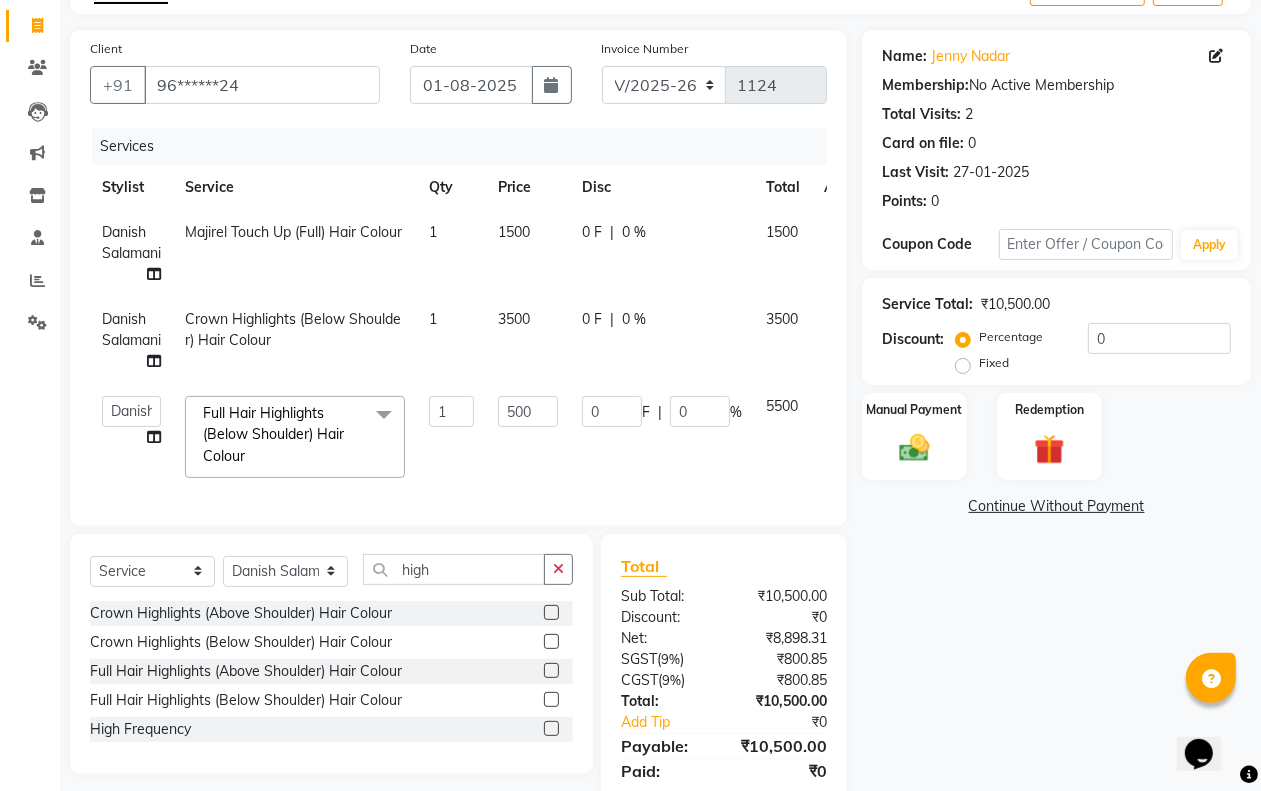 click on "500" 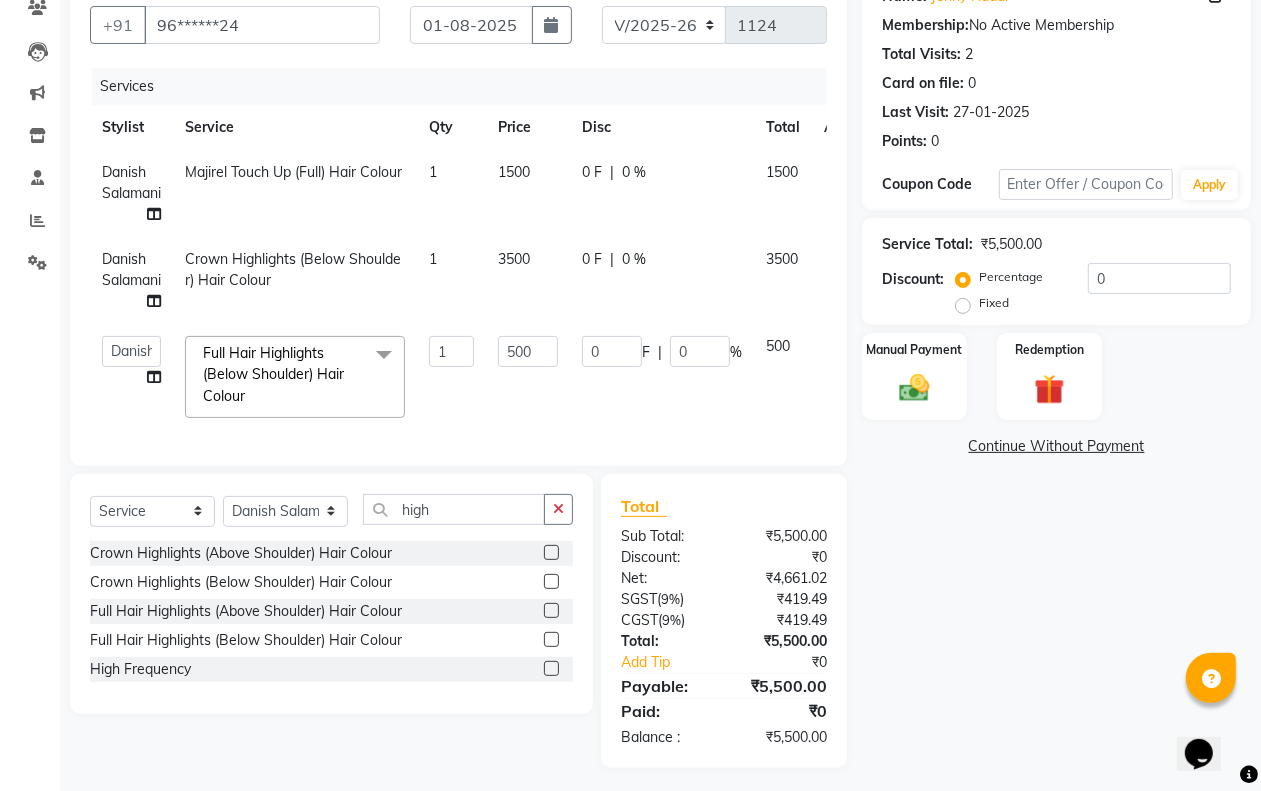 scroll, scrollTop: 206, scrollLeft: 0, axis: vertical 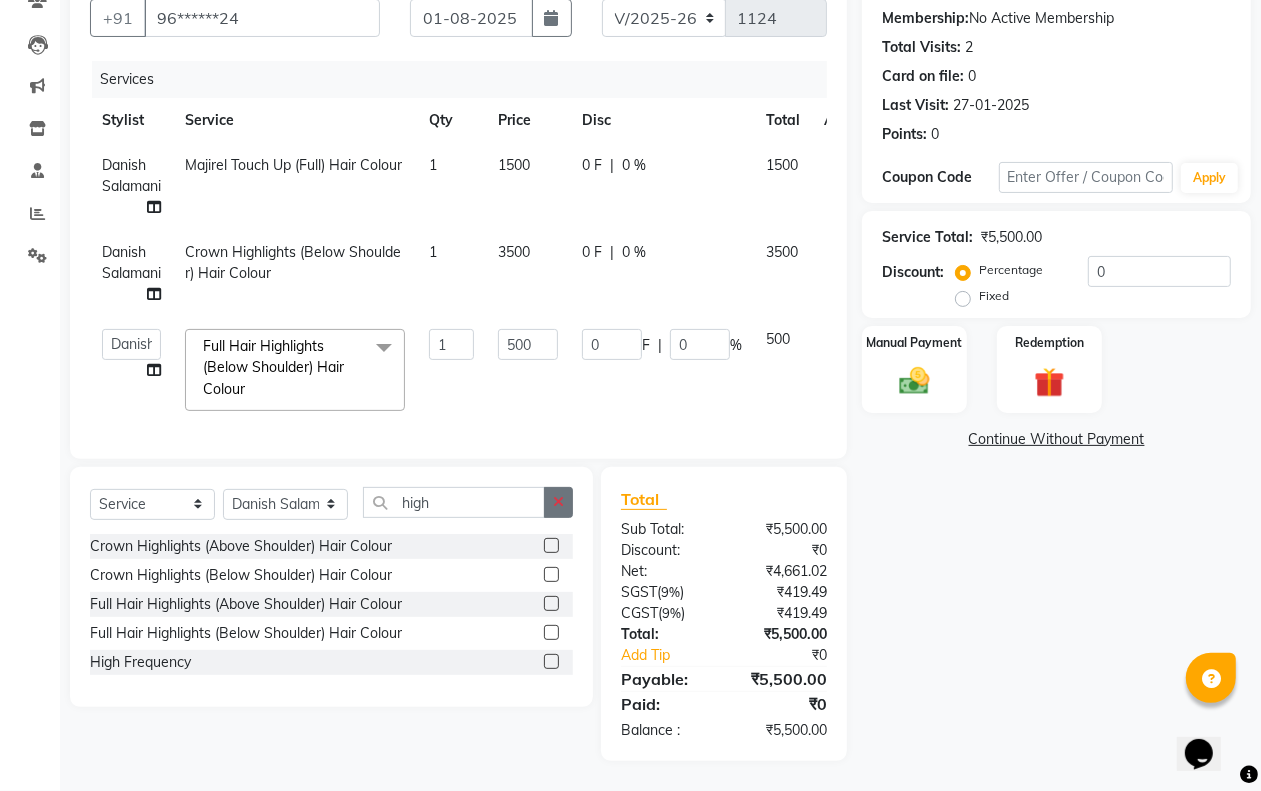 click 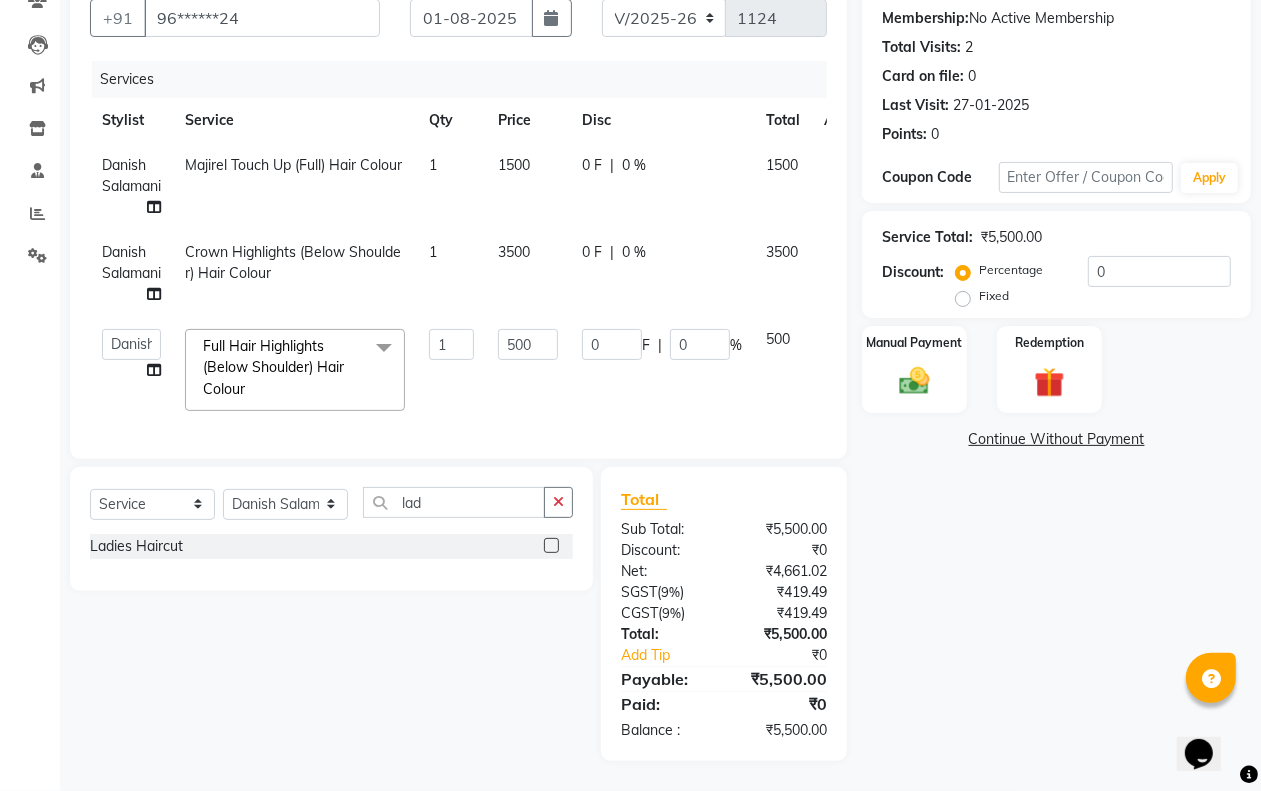 click 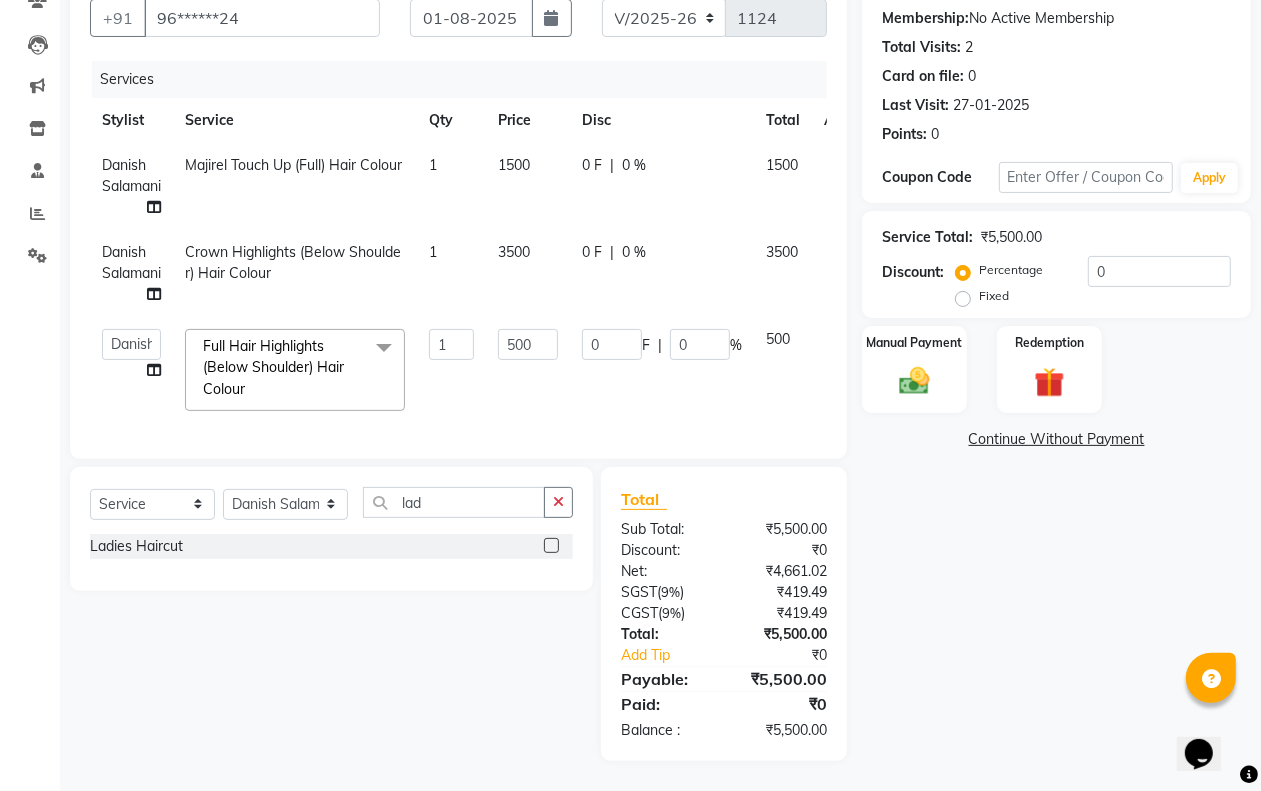 click at bounding box center [550, 546] 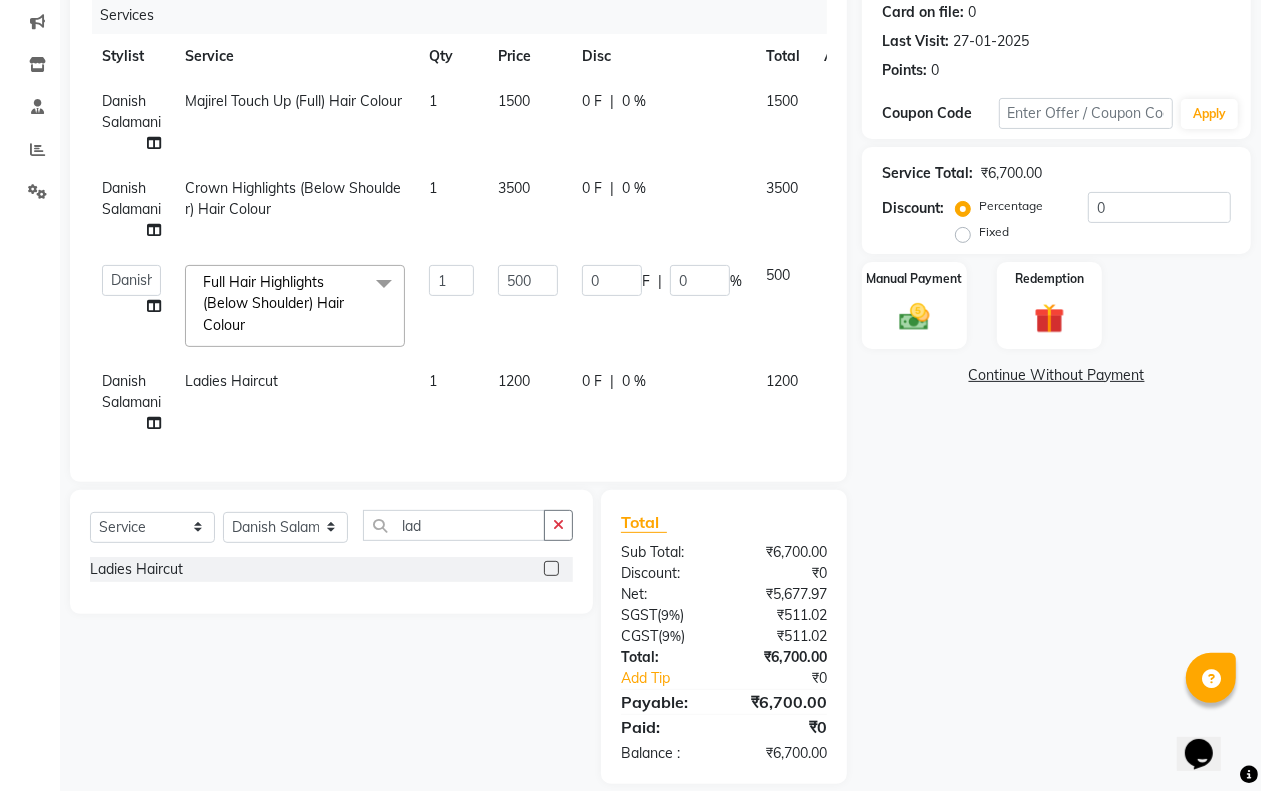 scroll, scrollTop: 292, scrollLeft: 0, axis: vertical 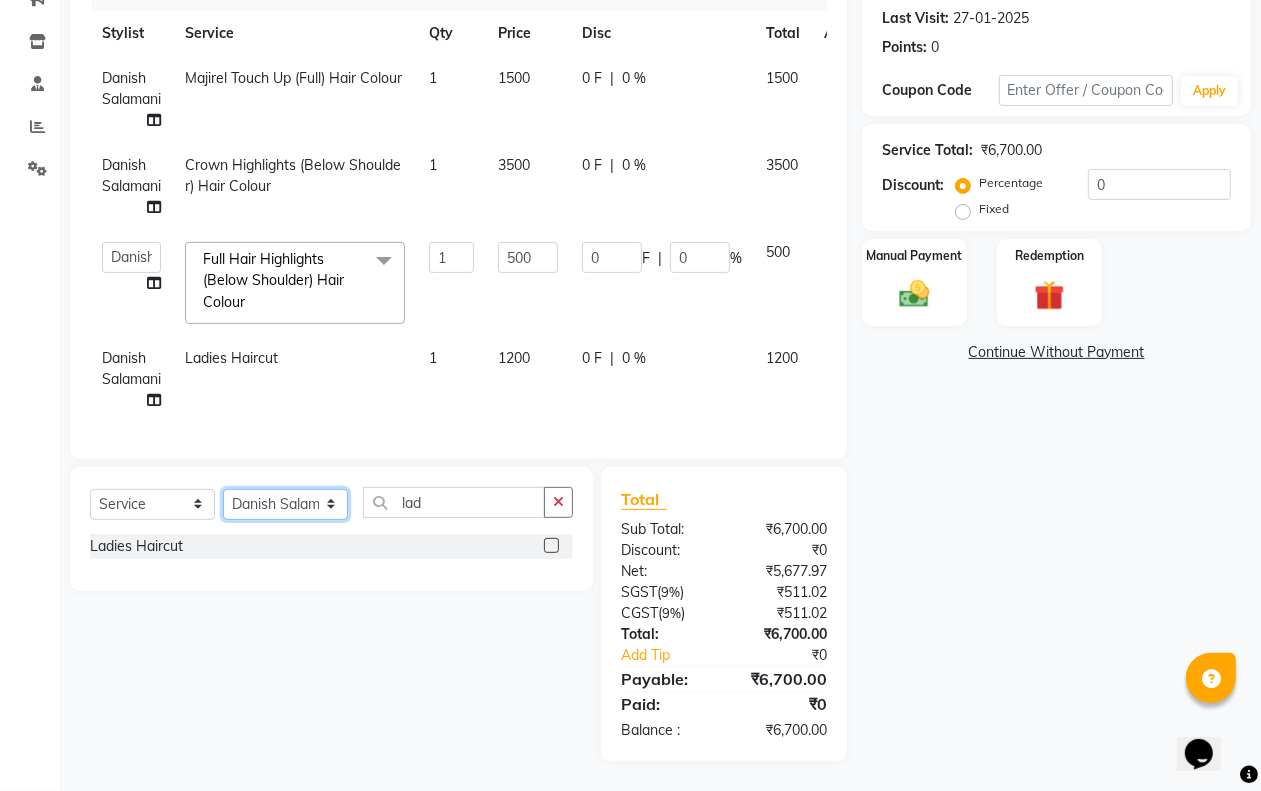 click on "Select Stylist Aditi Admin Anam  Sheikh  Arifa Shaikh Danish  Salamani Farida Fatima Kasbe Namya salian Rashi Mayur Sakina Rupani Shefali  shetty Shuaib Salamani Sumaiya sayed Sushma Pelage" 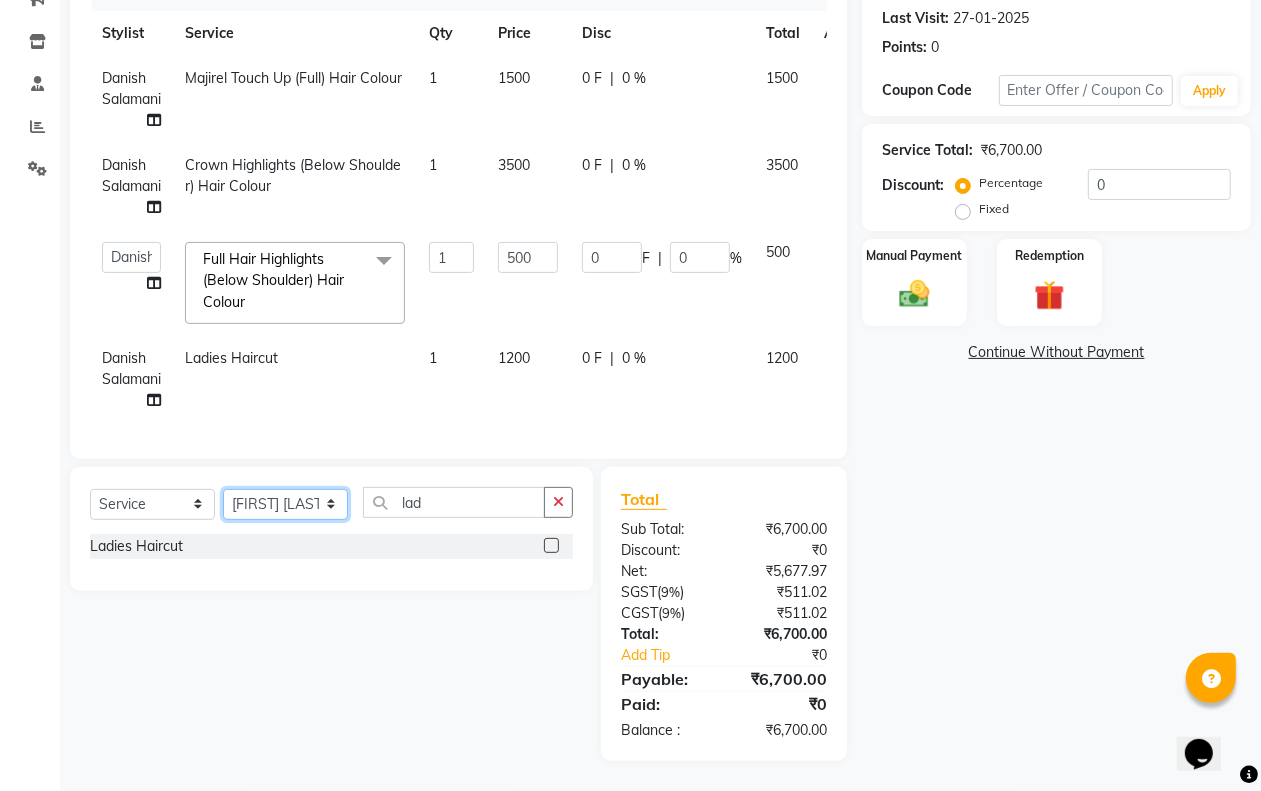 click on "Select Stylist Aditi Admin Anam  Sheikh  Arifa Shaikh Danish  Salamani Farida Fatima Kasbe Namya salian Rashi Mayur Sakina Rupani Shefali  shetty Shuaib Salamani Sumaiya sayed Sushma Pelage" 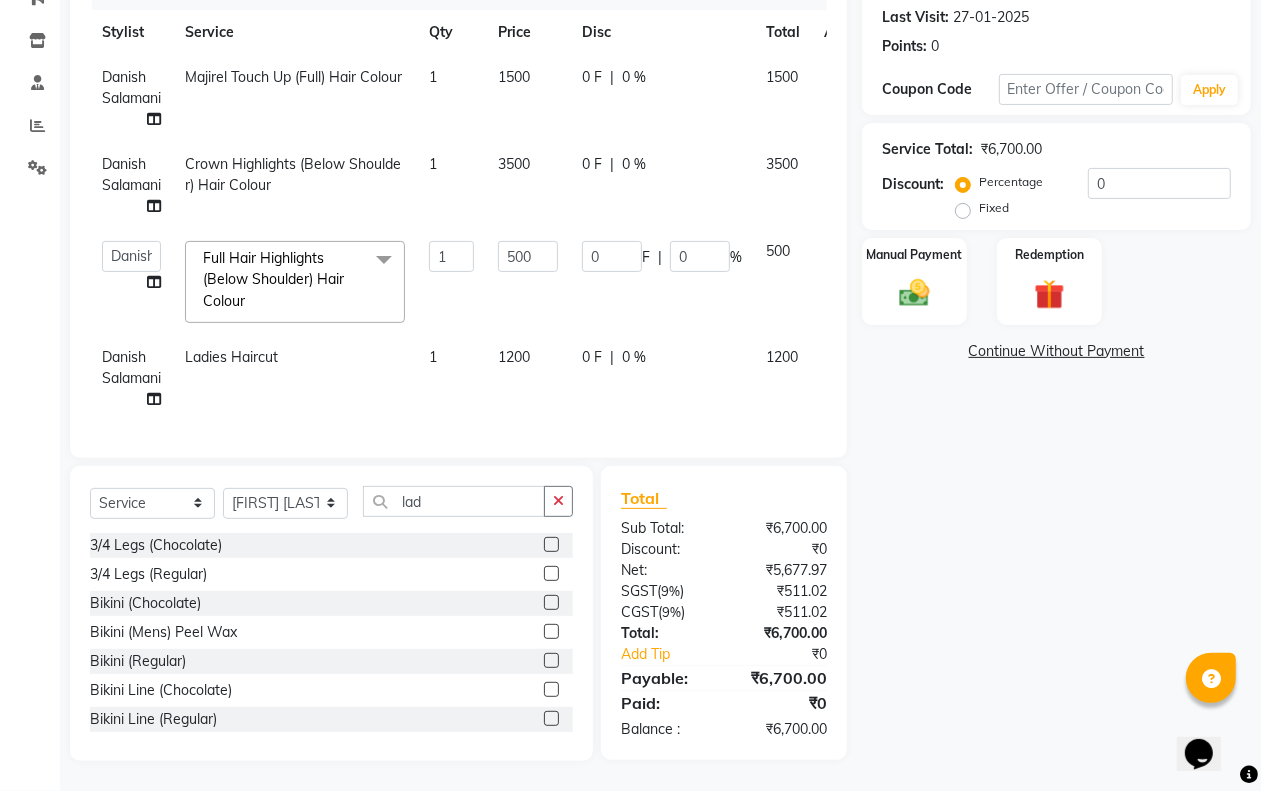 drag, startPoint x: 557, startPoint y: 500, endPoint x: 545, endPoint y: 493, distance: 13.892444 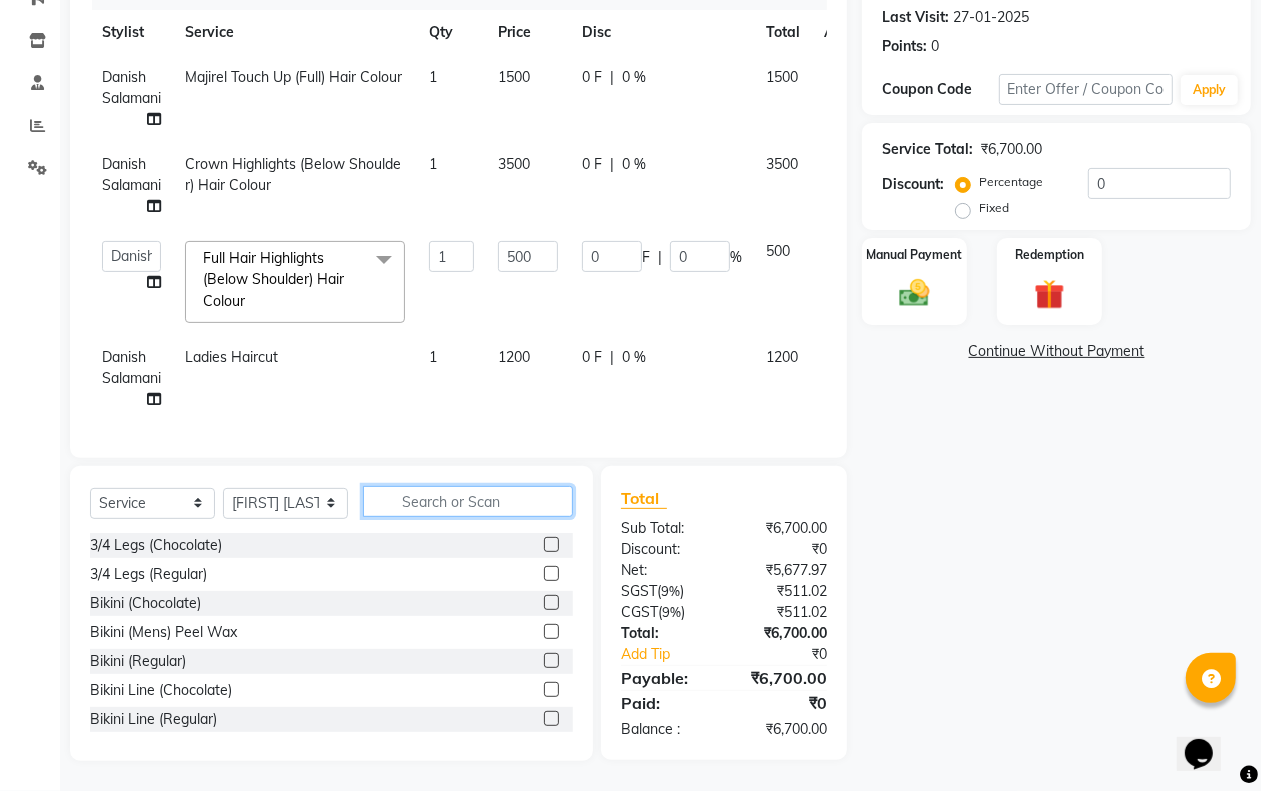 click 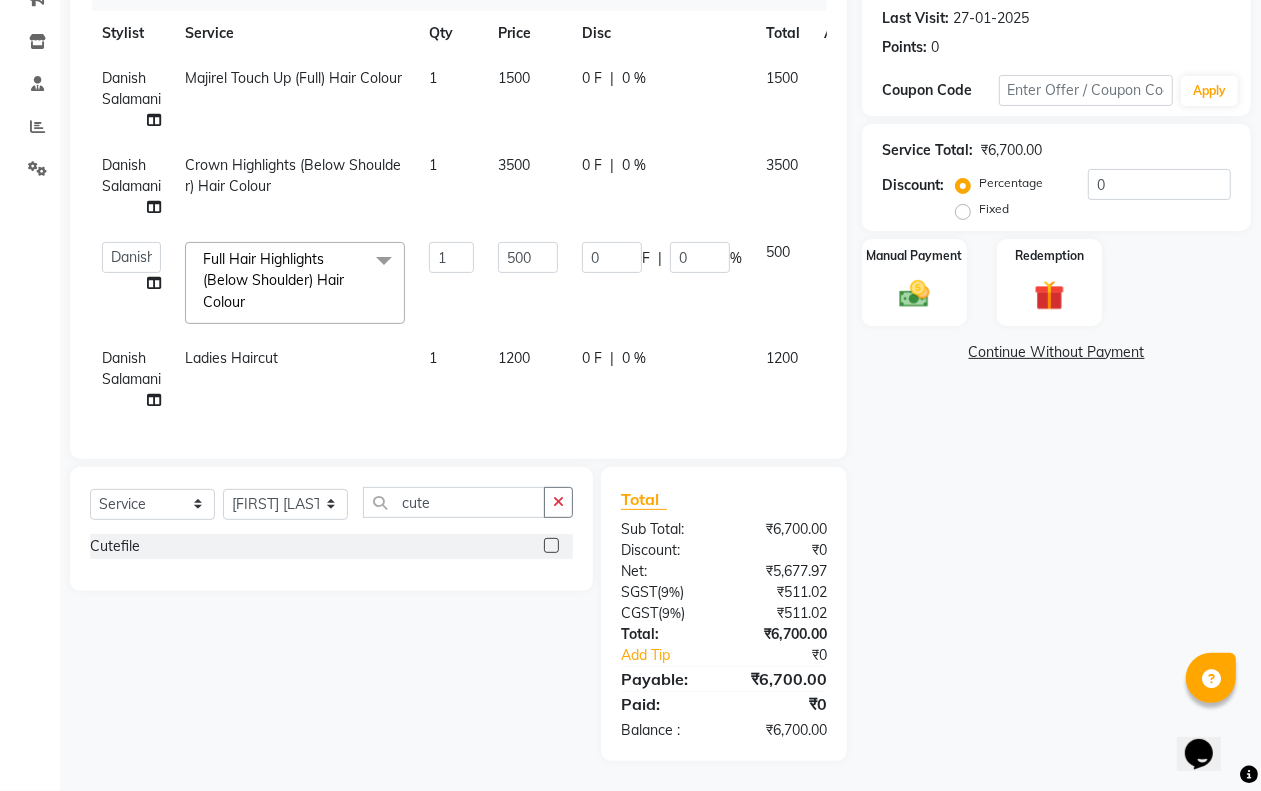 click 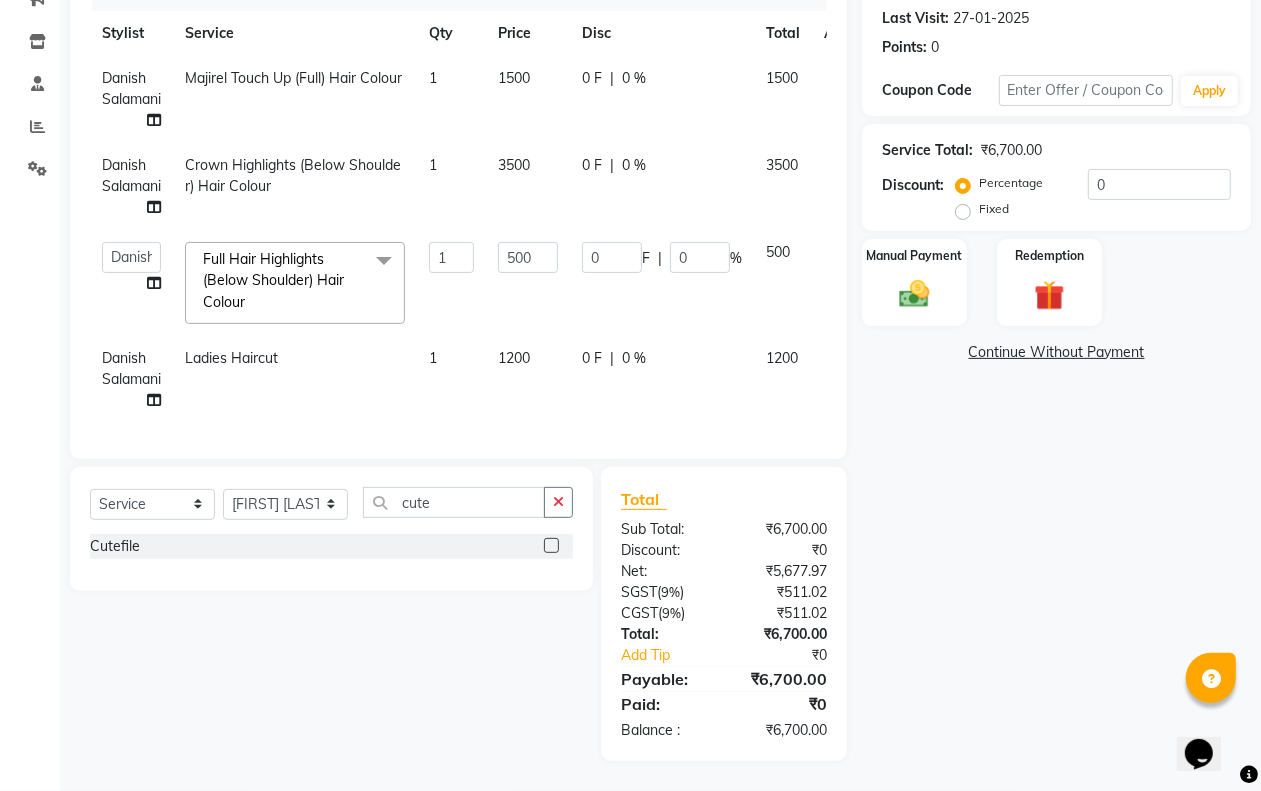 click 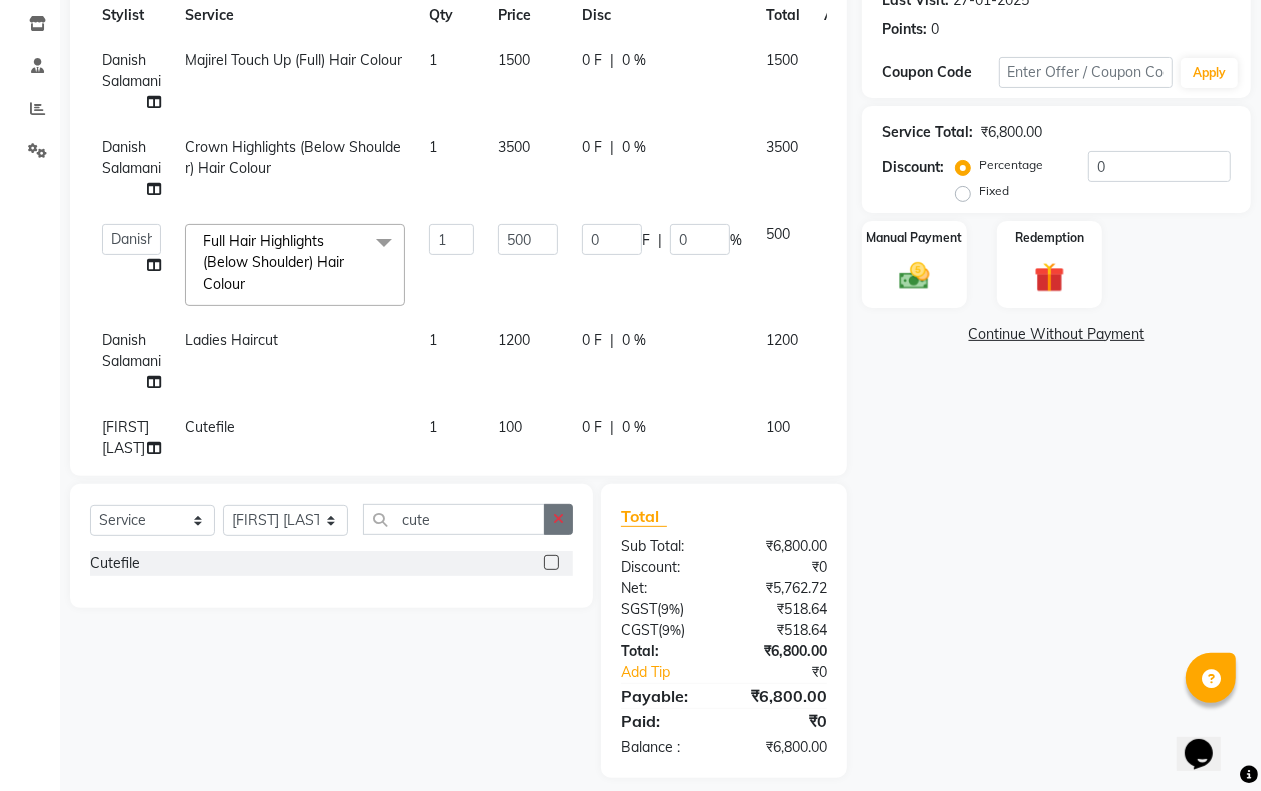 click 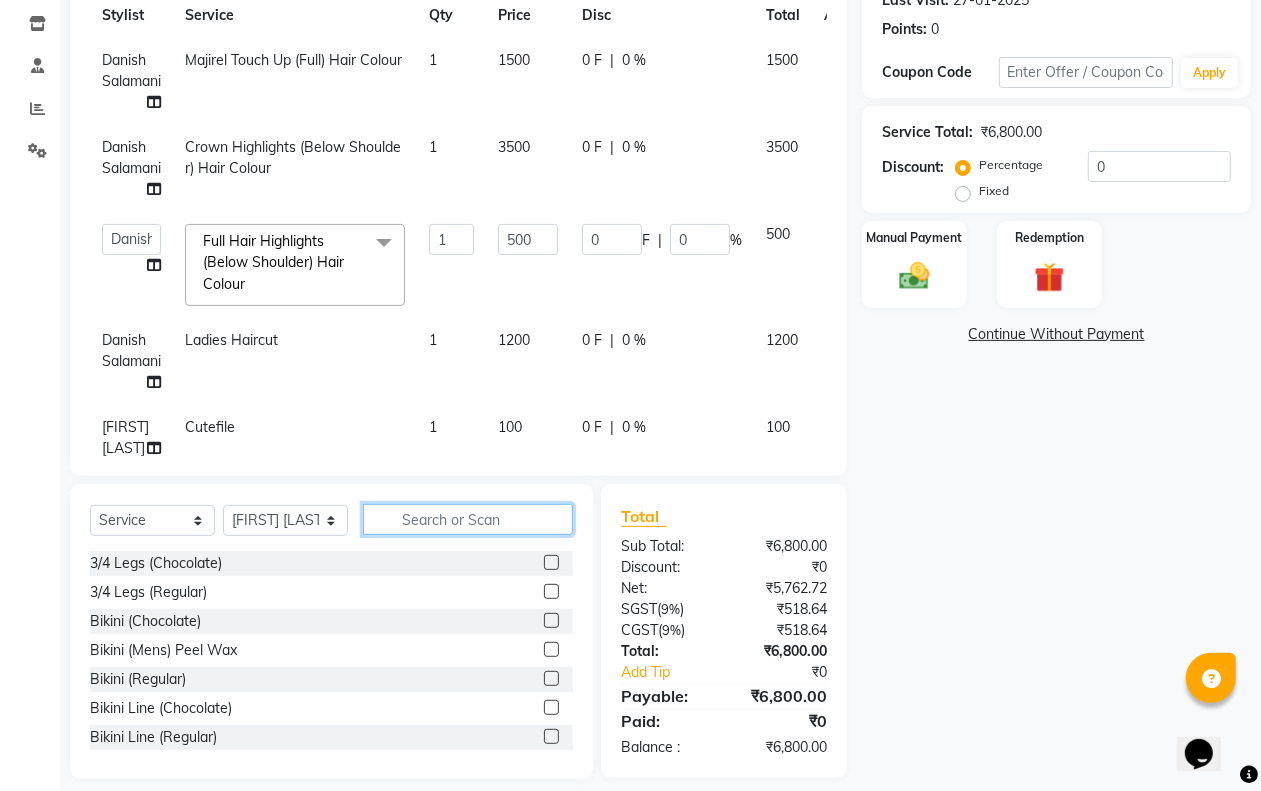 click 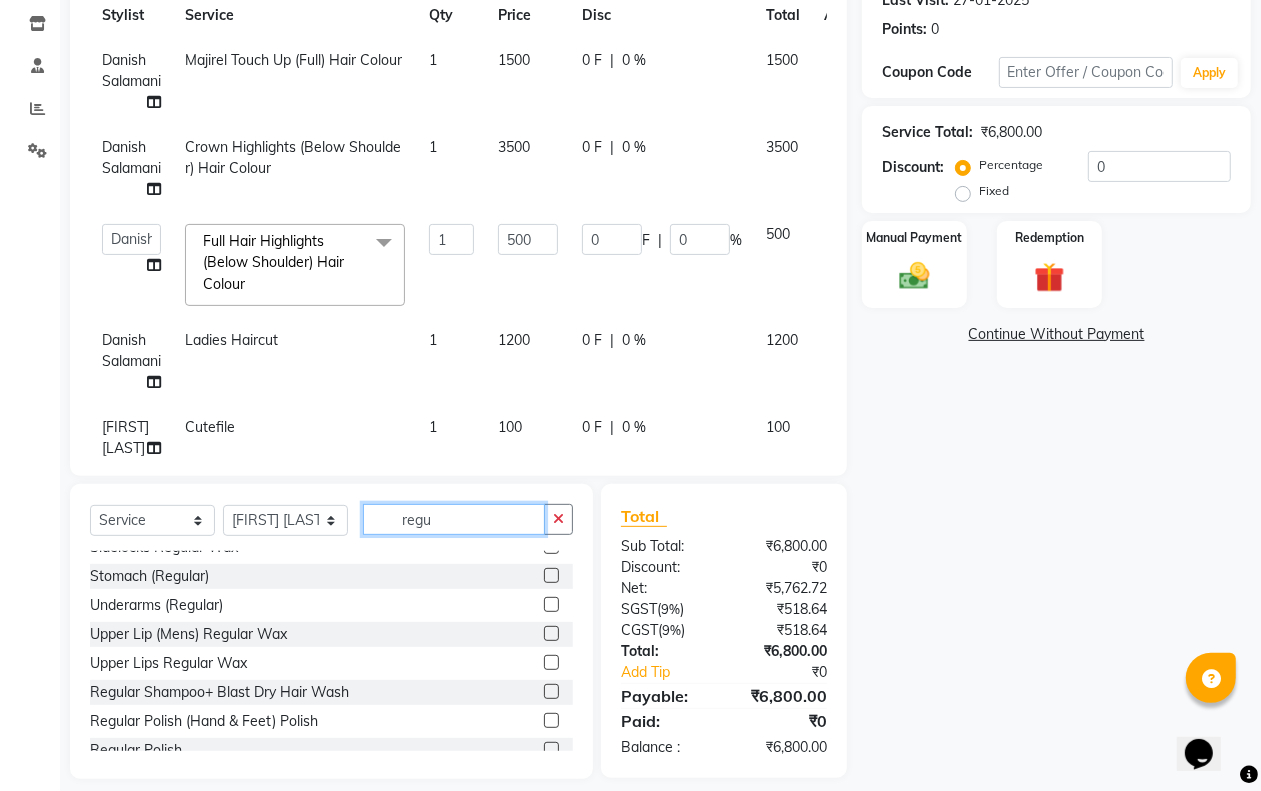 scroll, scrollTop: 640, scrollLeft: 0, axis: vertical 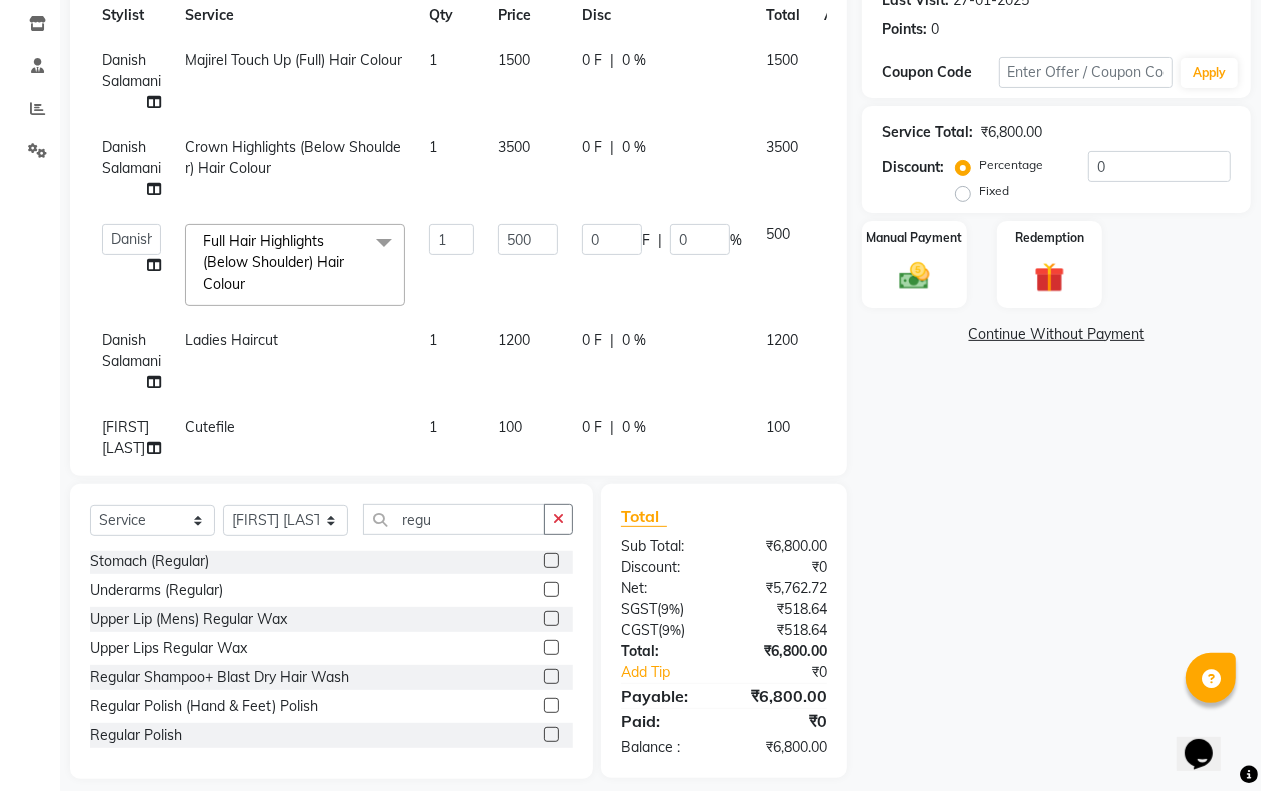 click 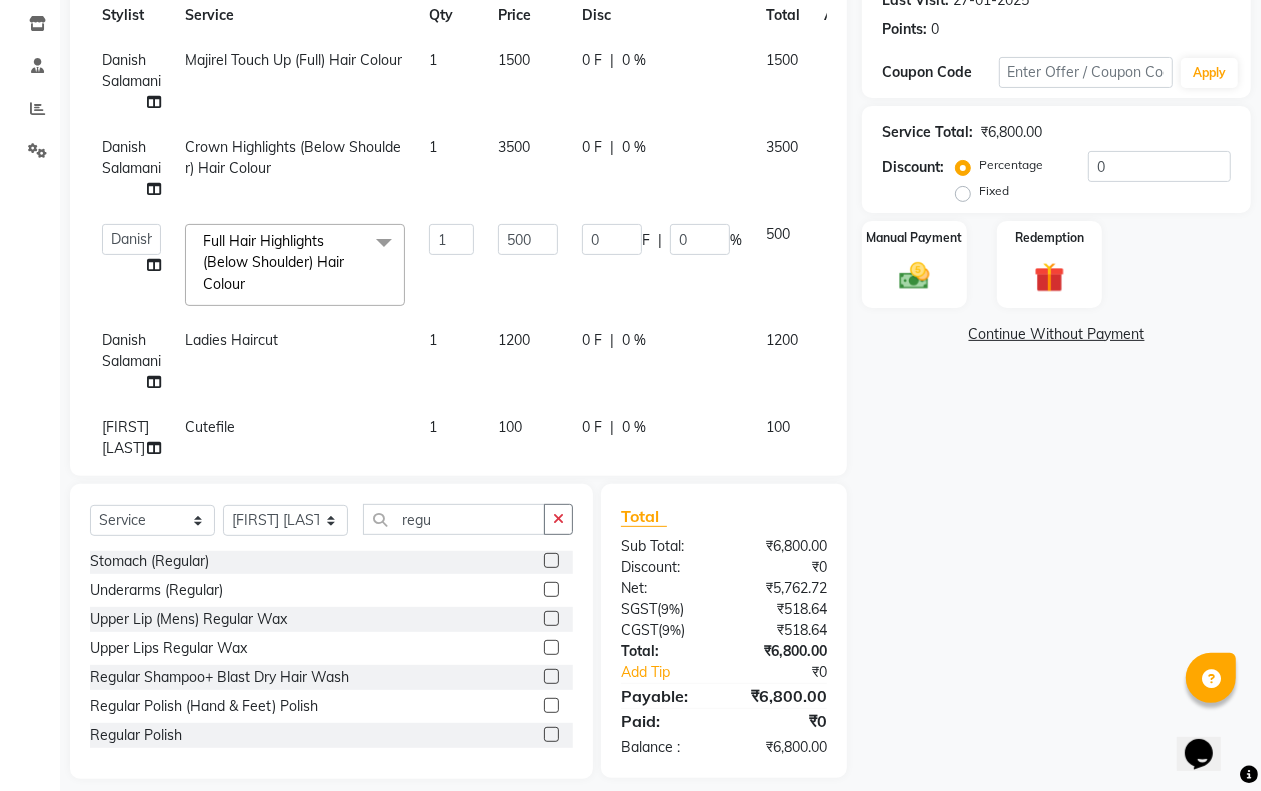 click at bounding box center [550, 735] 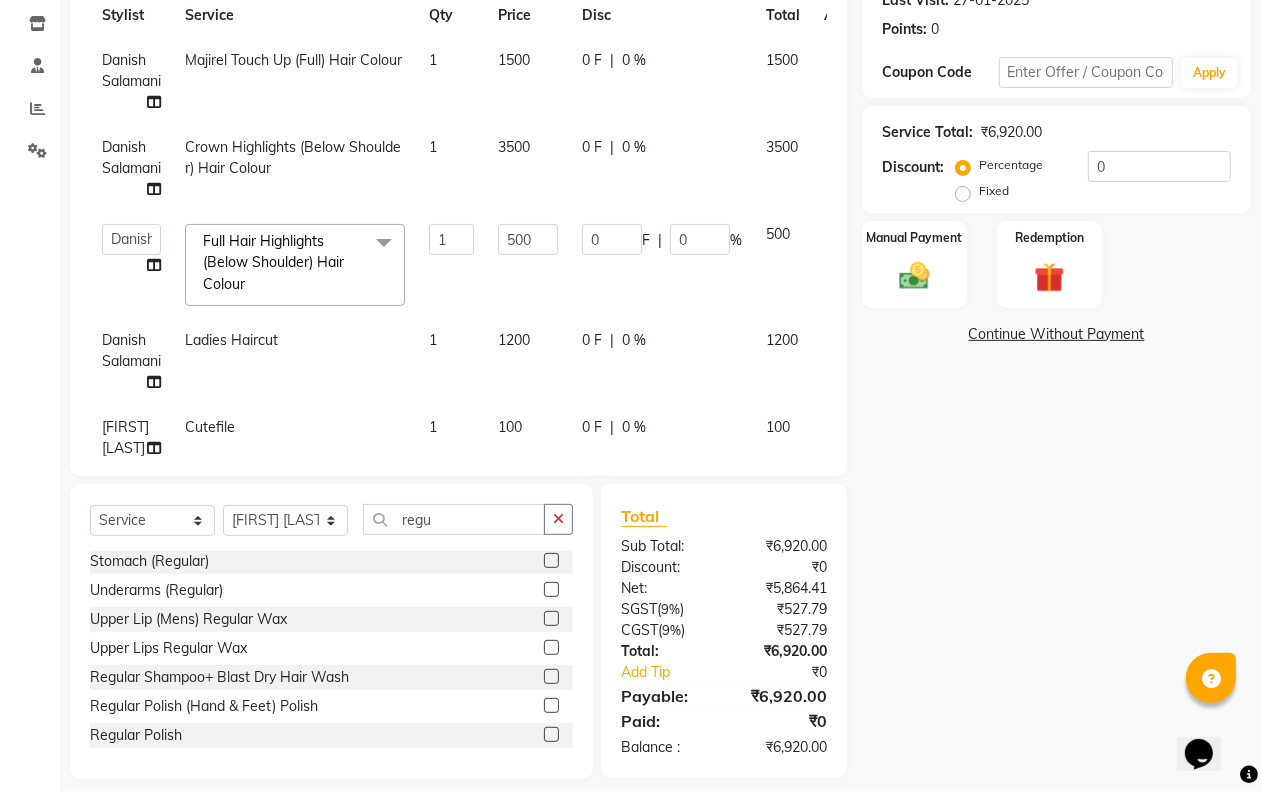 click 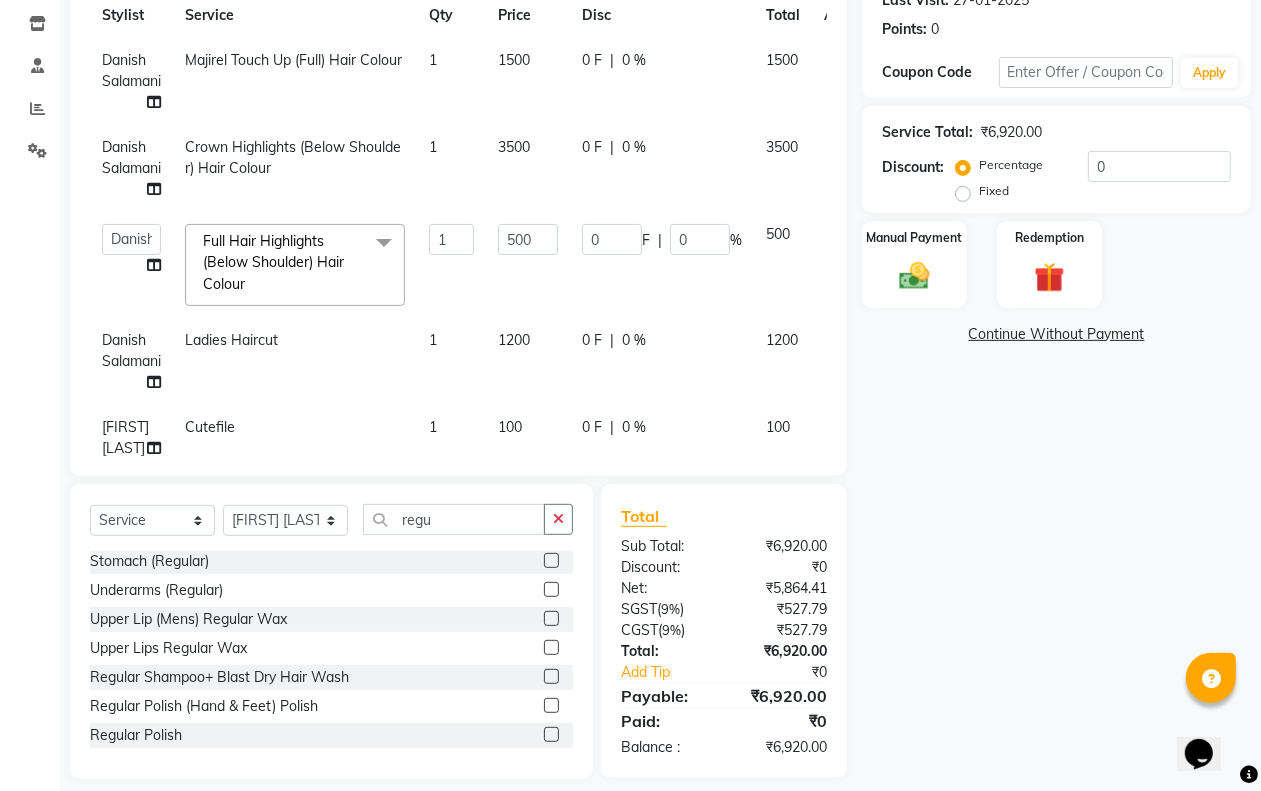 click at bounding box center (550, 735) 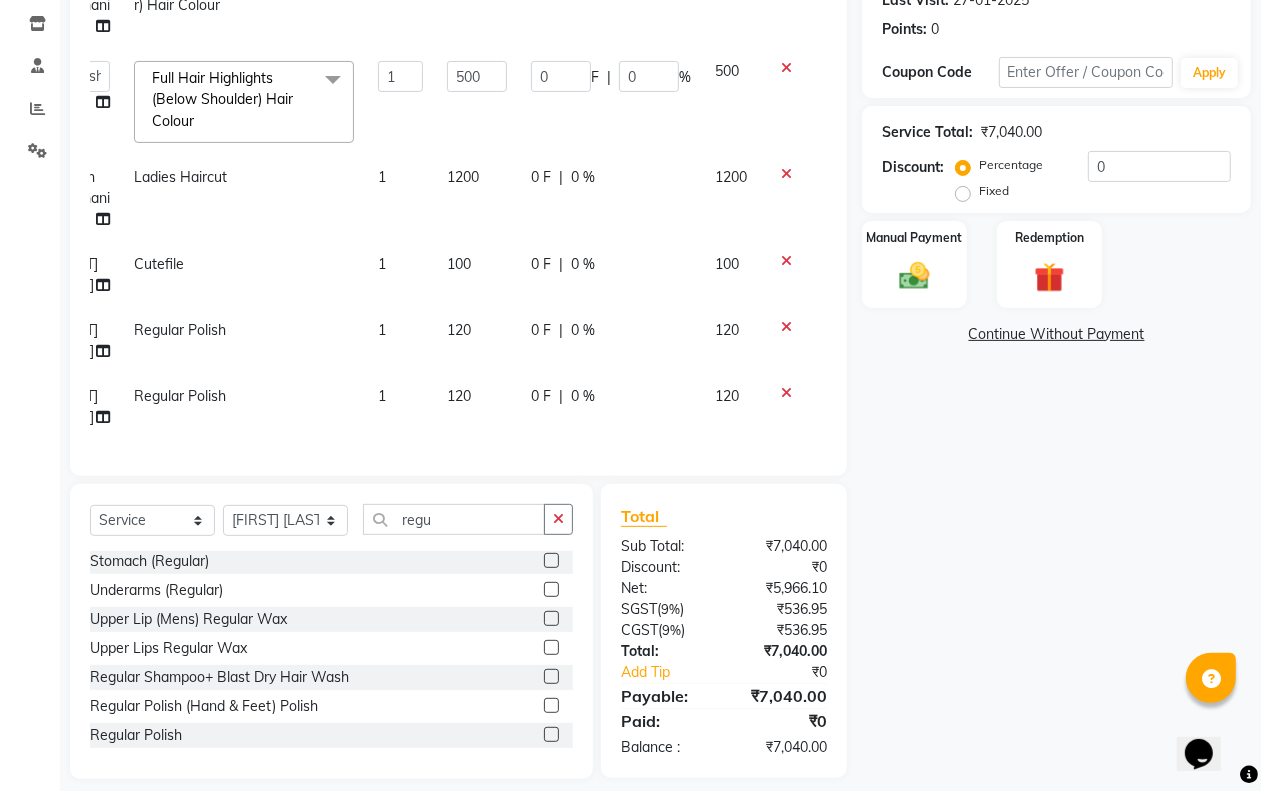 scroll, scrollTop: 182, scrollLeft: 71, axis: both 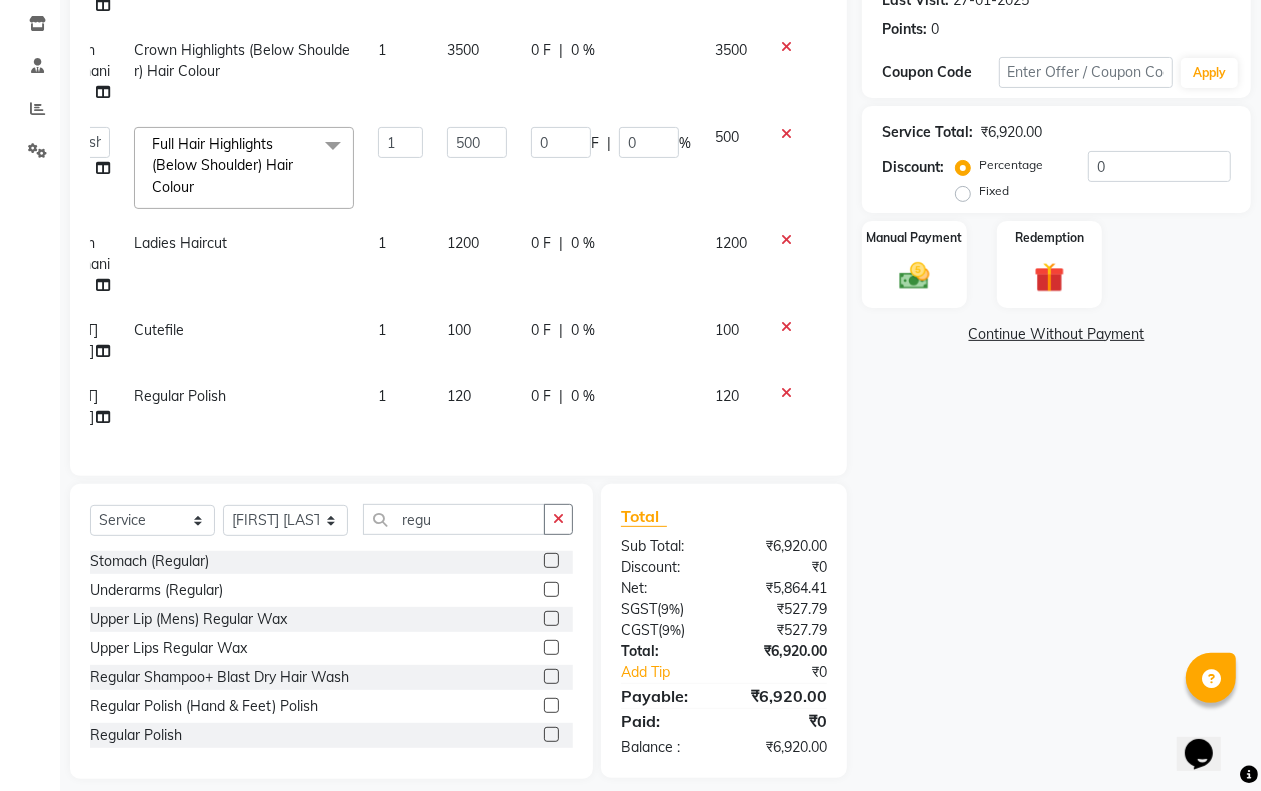 click on "Regular Polish" 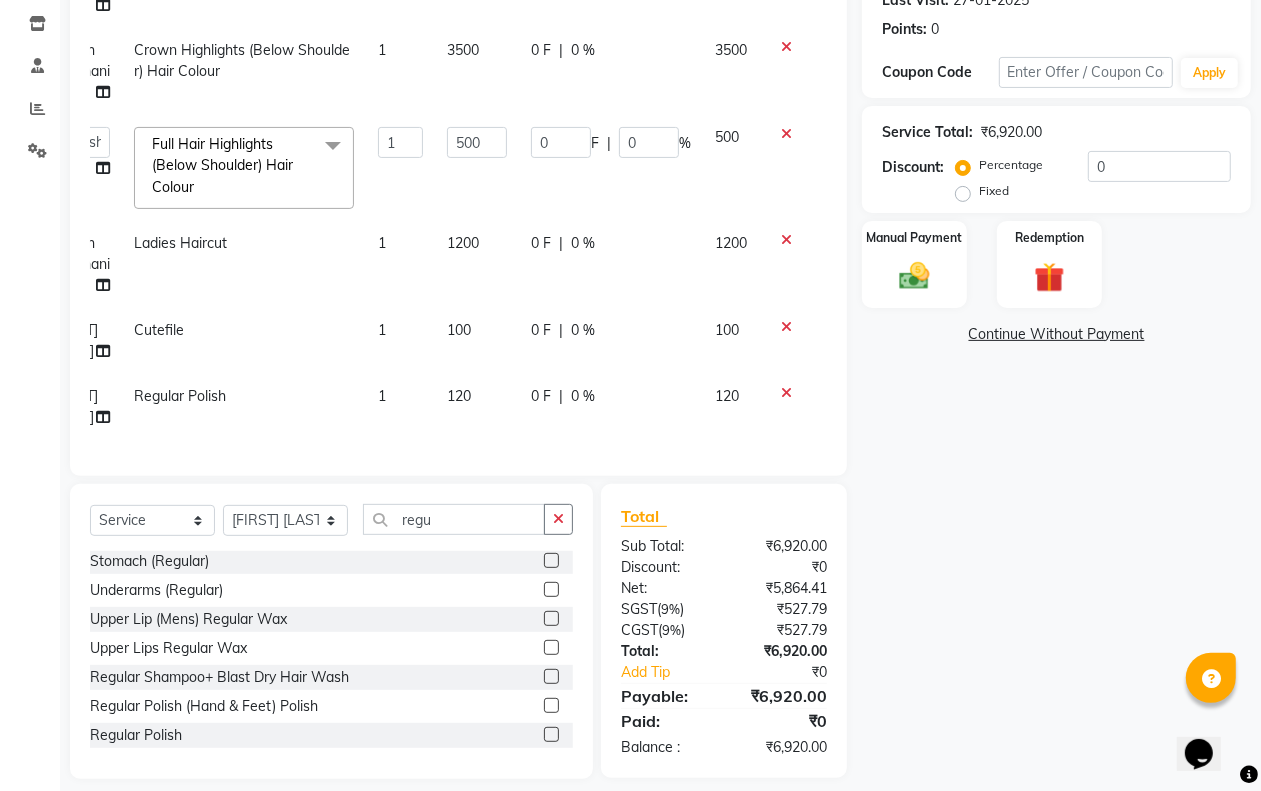 click at bounding box center [550, 735] 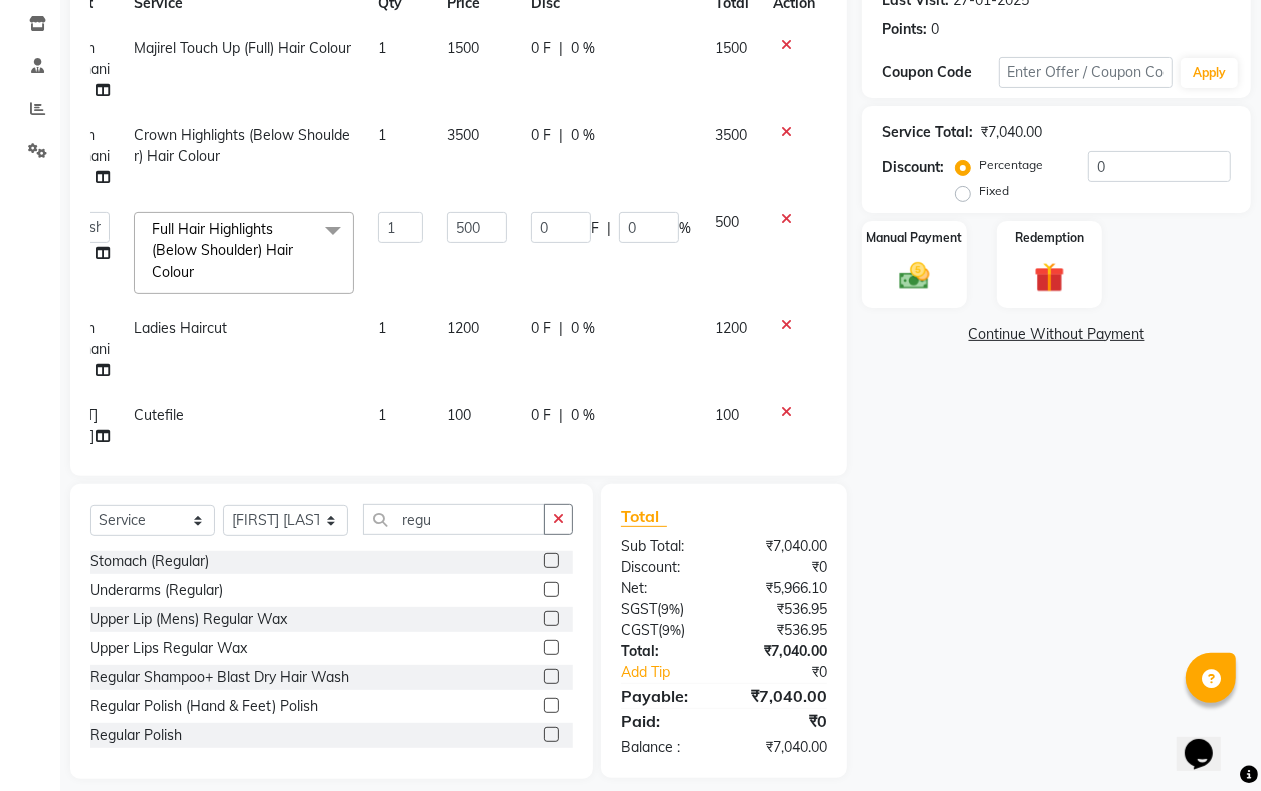 scroll, scrollTop: 0, scrollLeft: 71, axis: horizontal 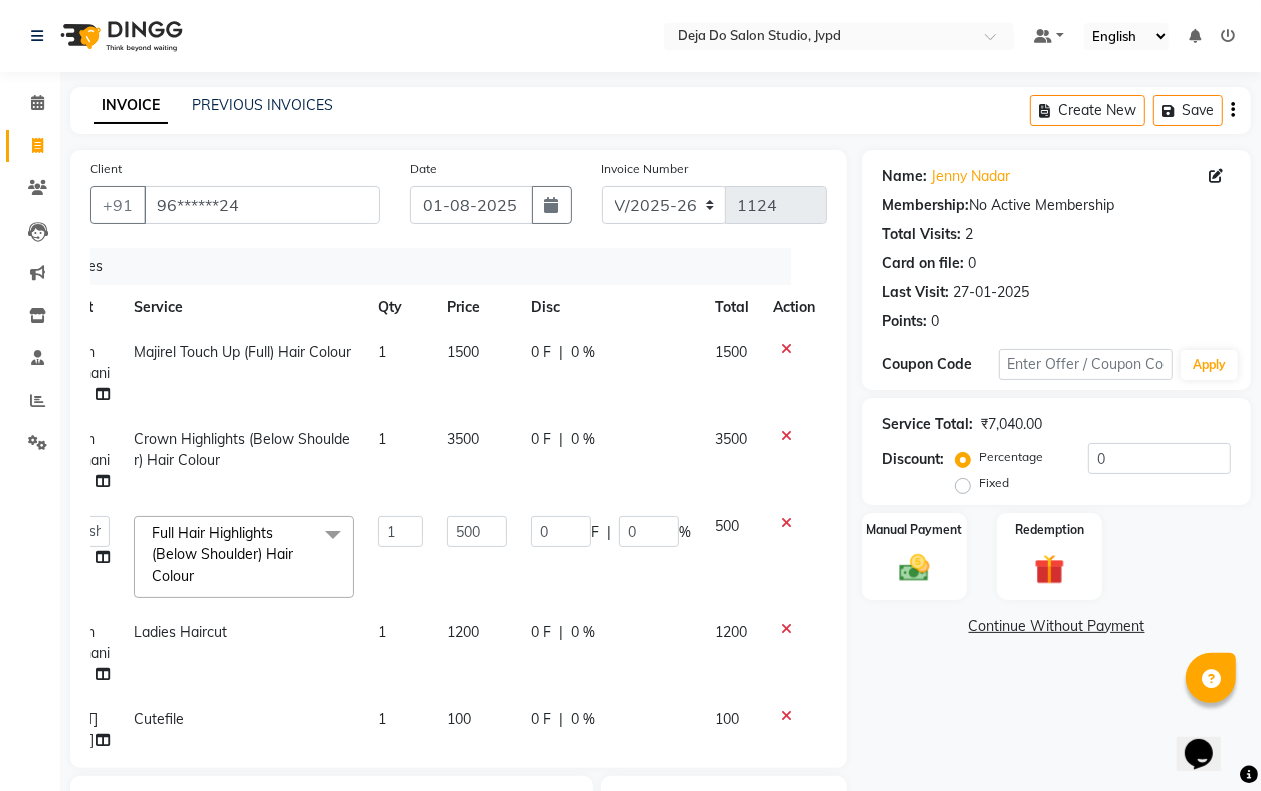 click 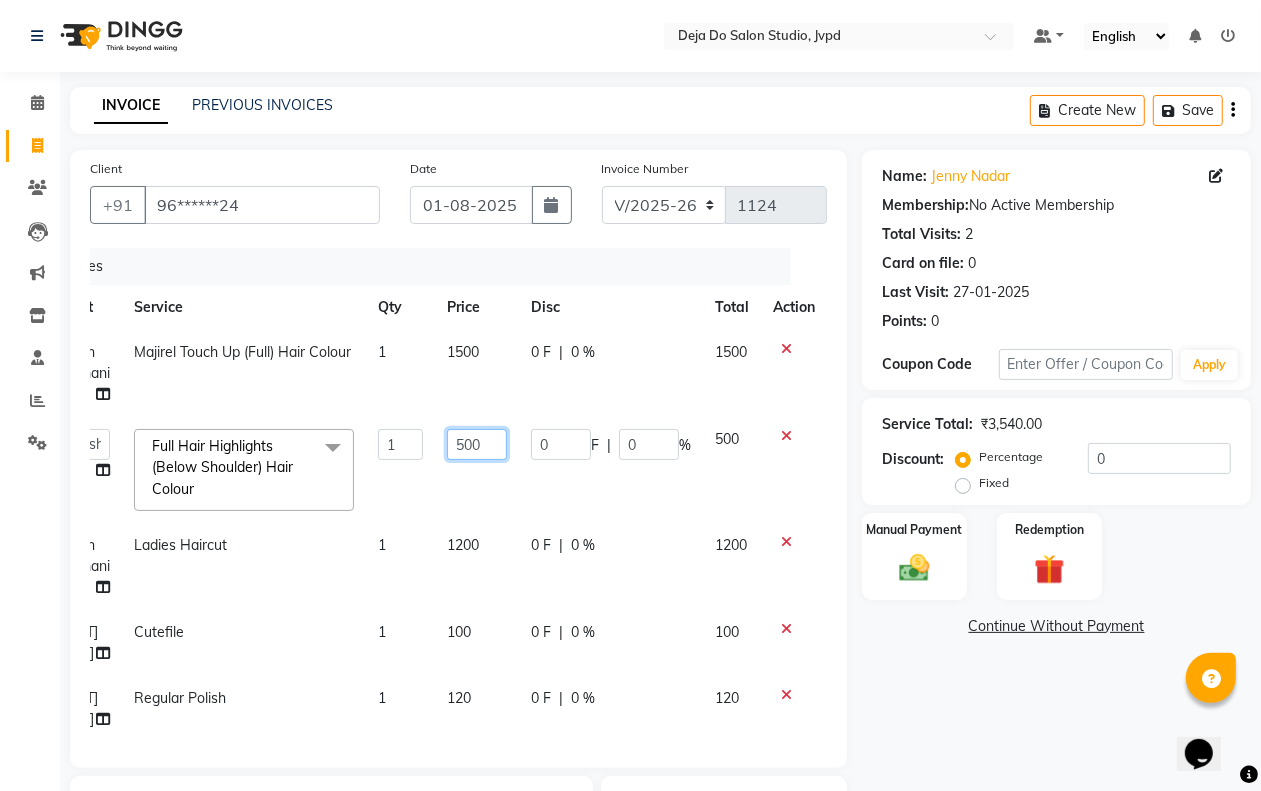 click on "500" 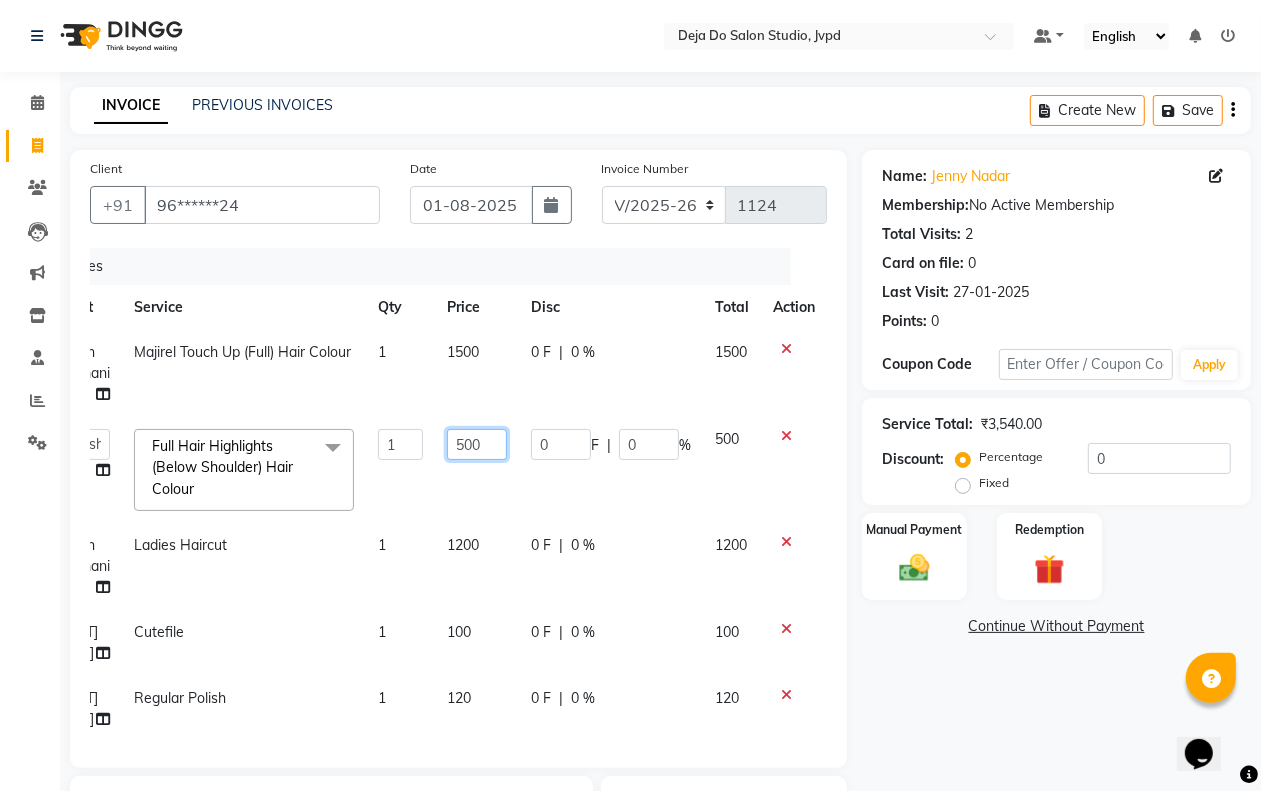 click on "500" 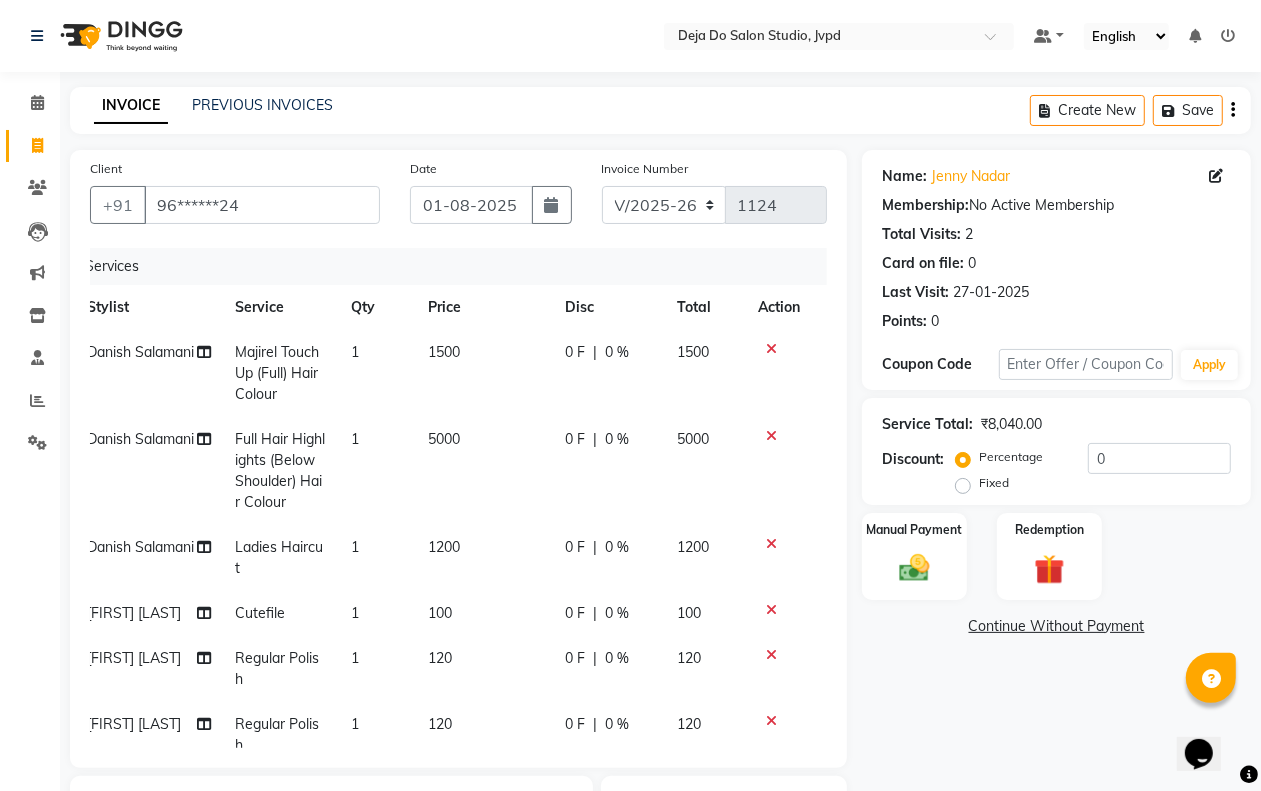 scroll, scrollTop: 0, scrollLeft: 15, axis: horizontal 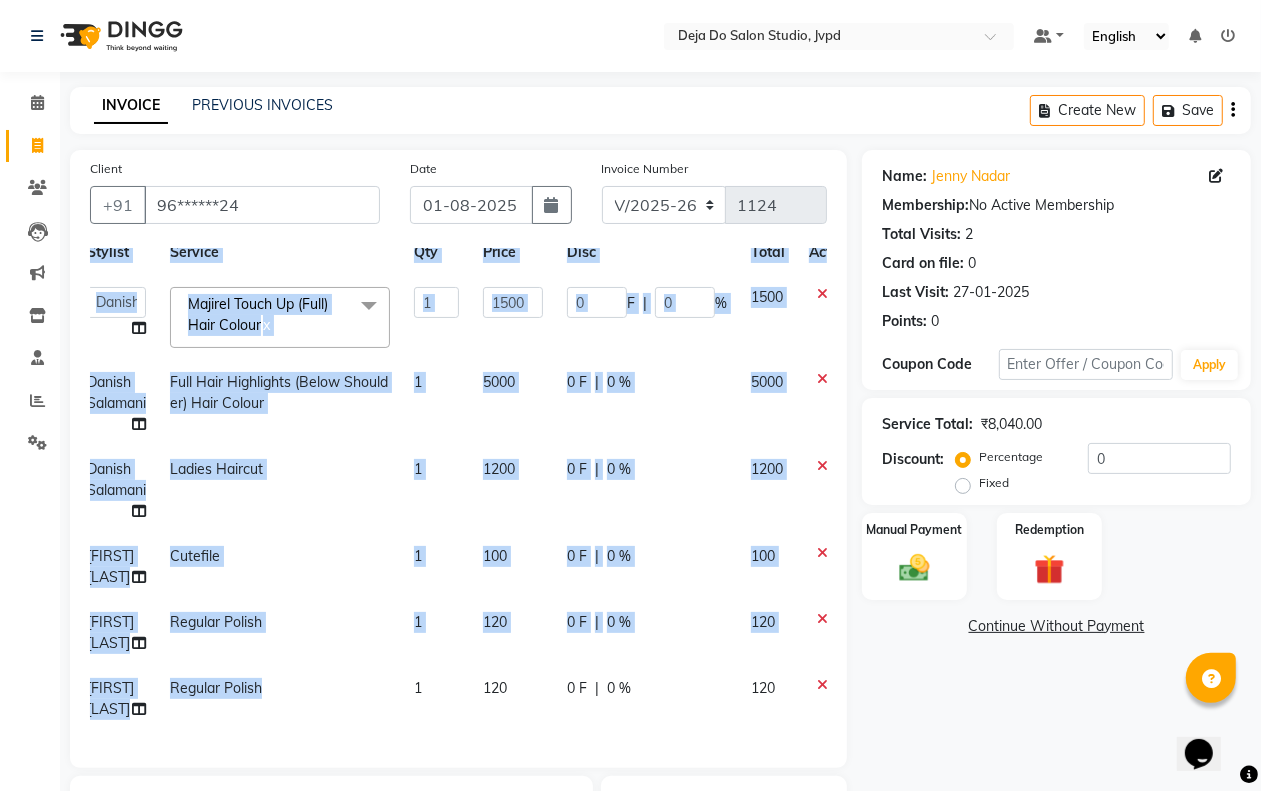 drag, startPoint x: 295, startPoint y: 722, endPoint x: 218, endPoint y: 733, distance: 77.781746 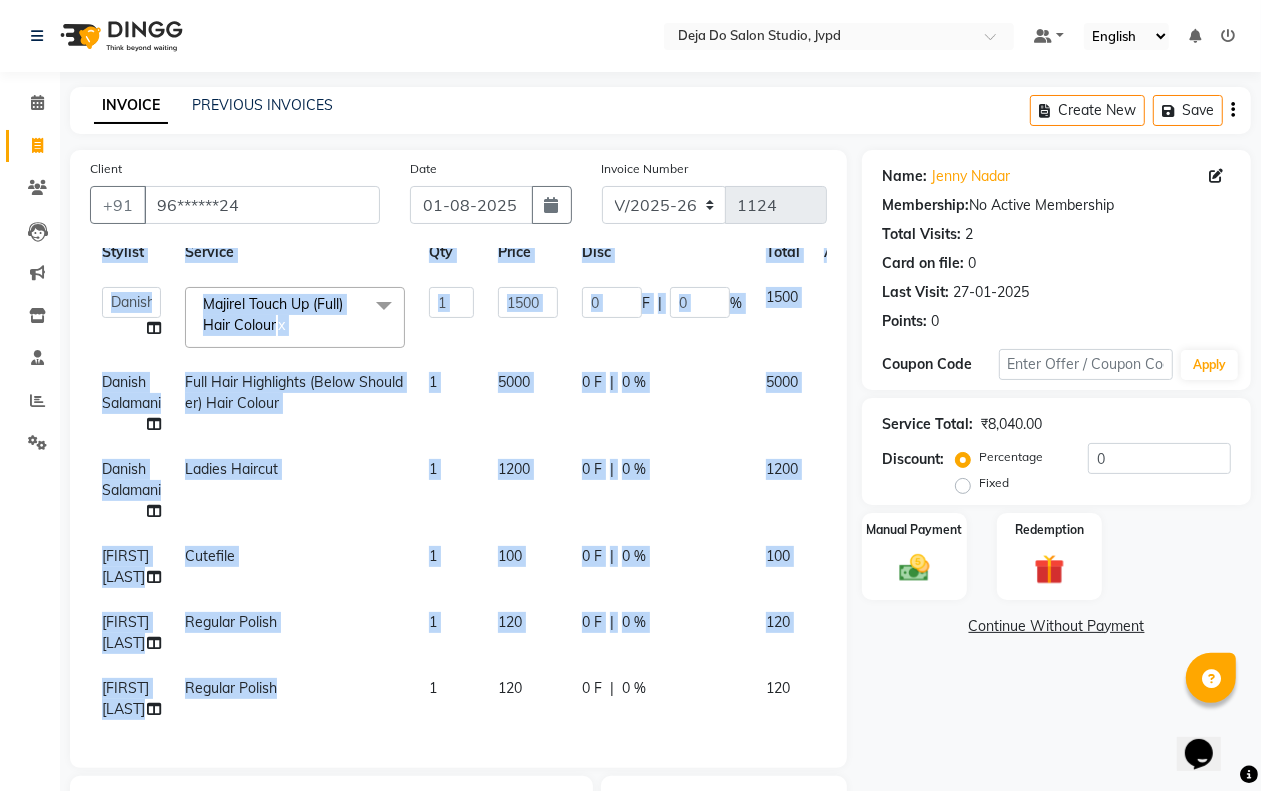 click on "Regular Polish" 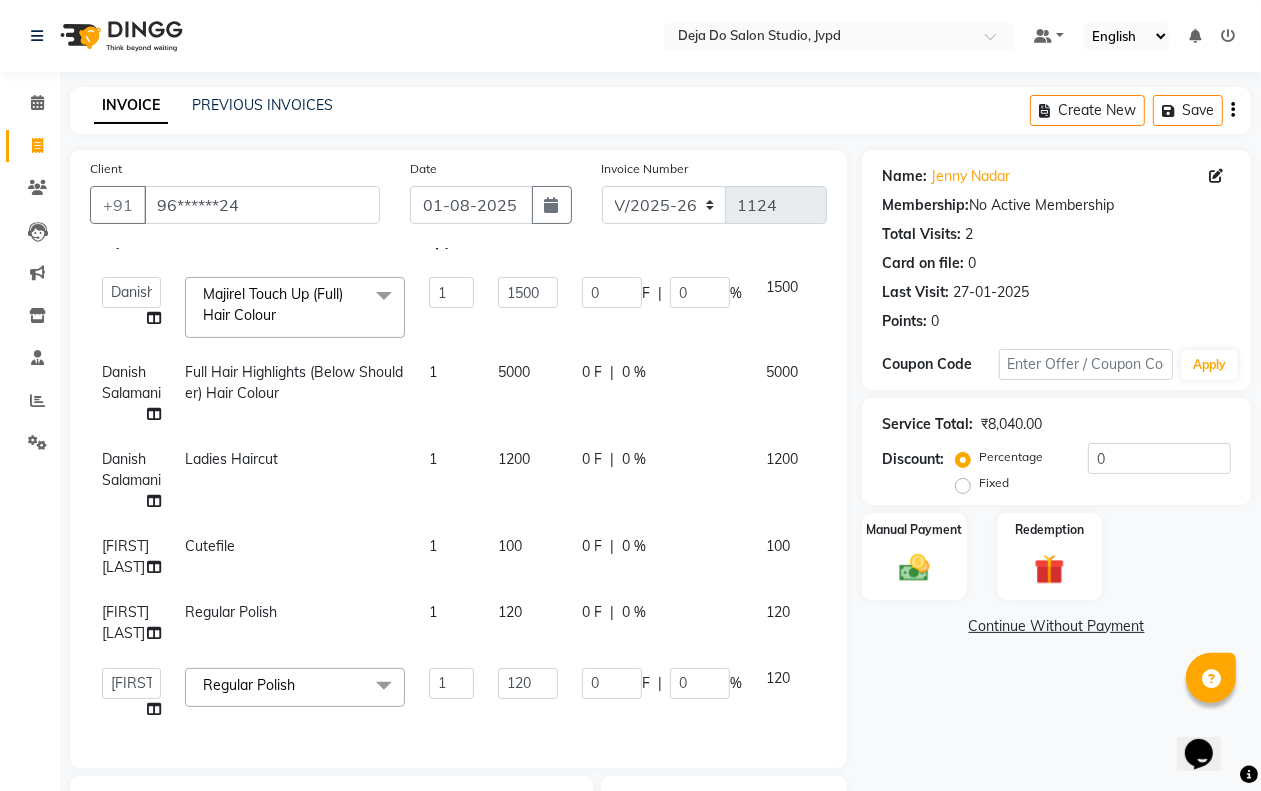 scroll, scrollTop: 83, scrollLeft: 0, axis: vertical 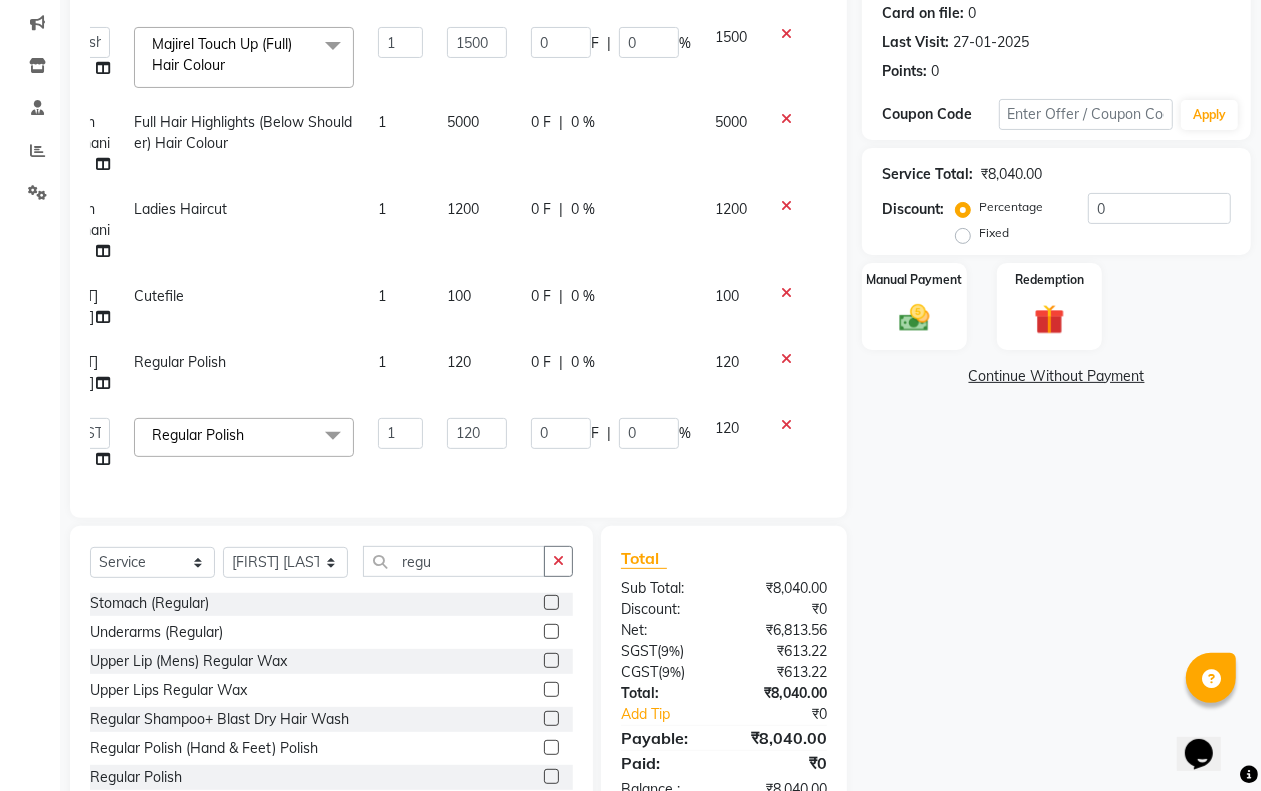 click 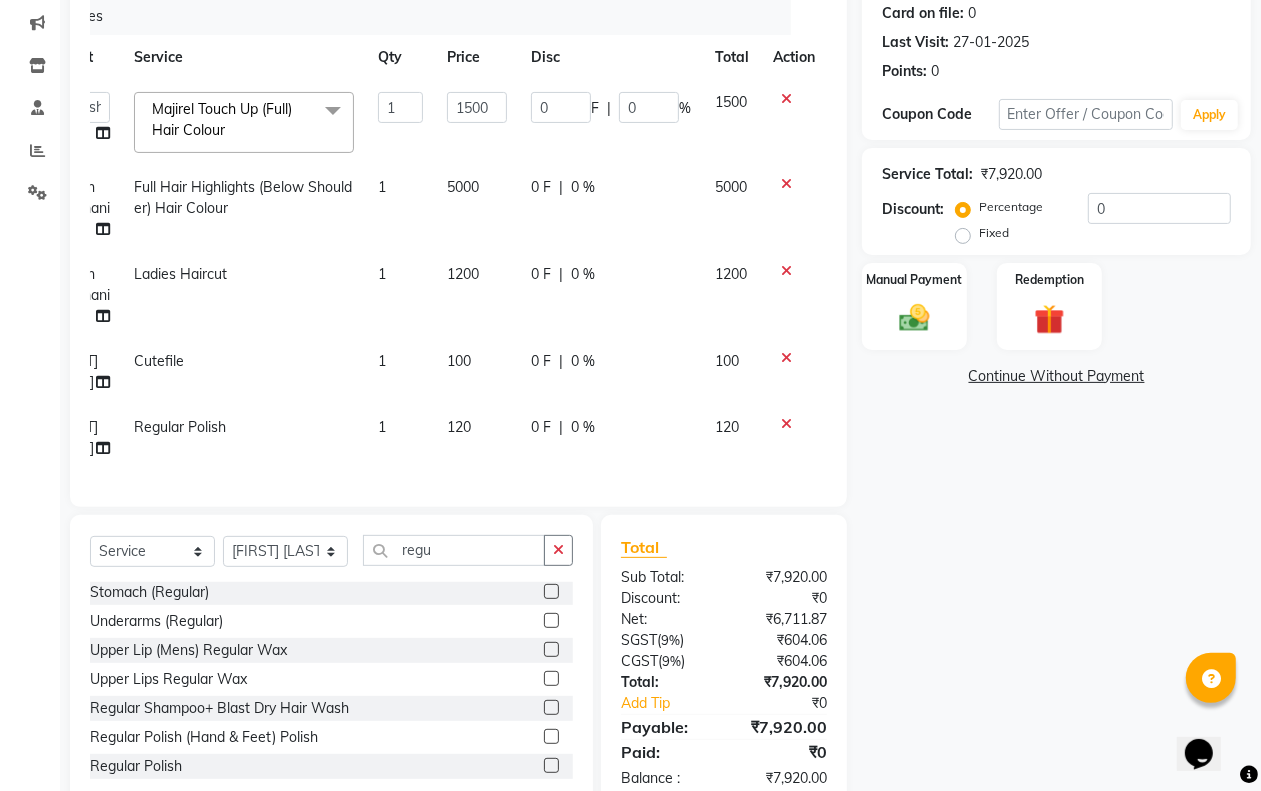 scroll, scrollTop: 7, scrollLeft: 71, axis: both 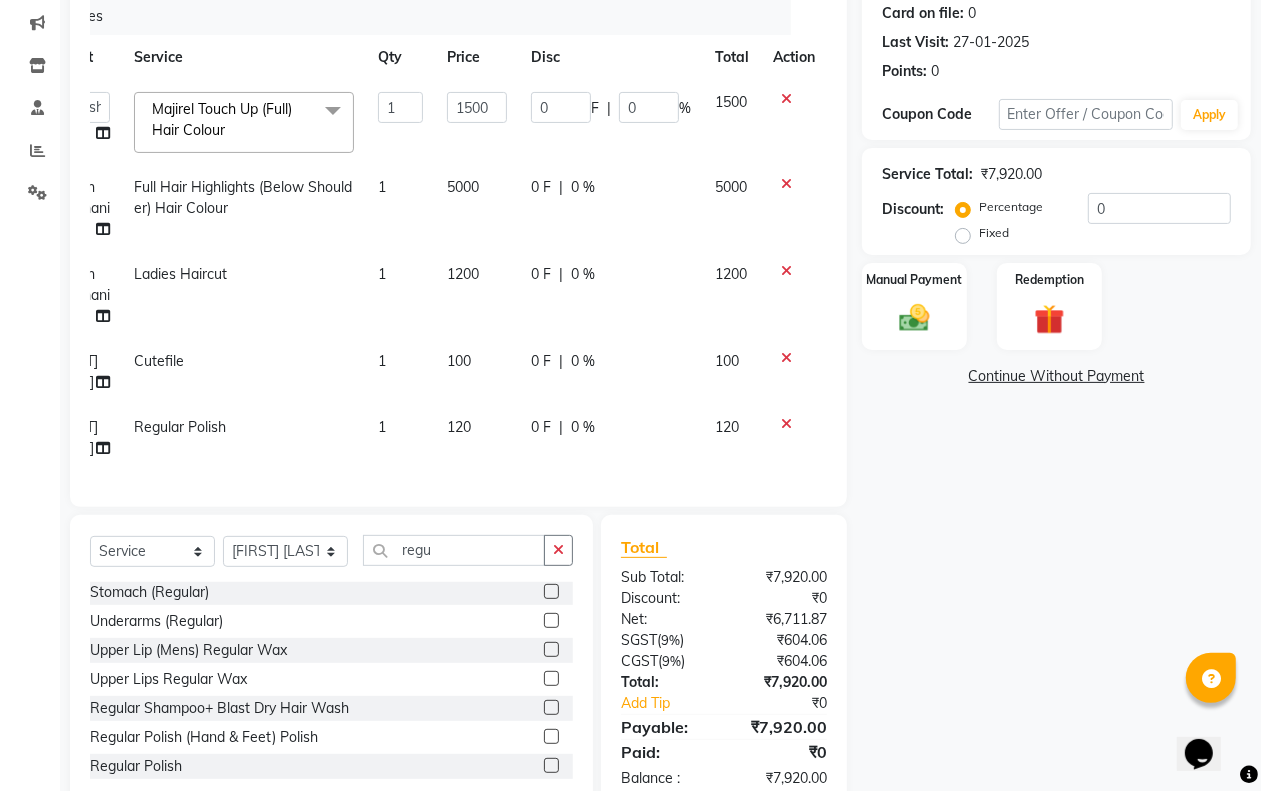 click on "100" 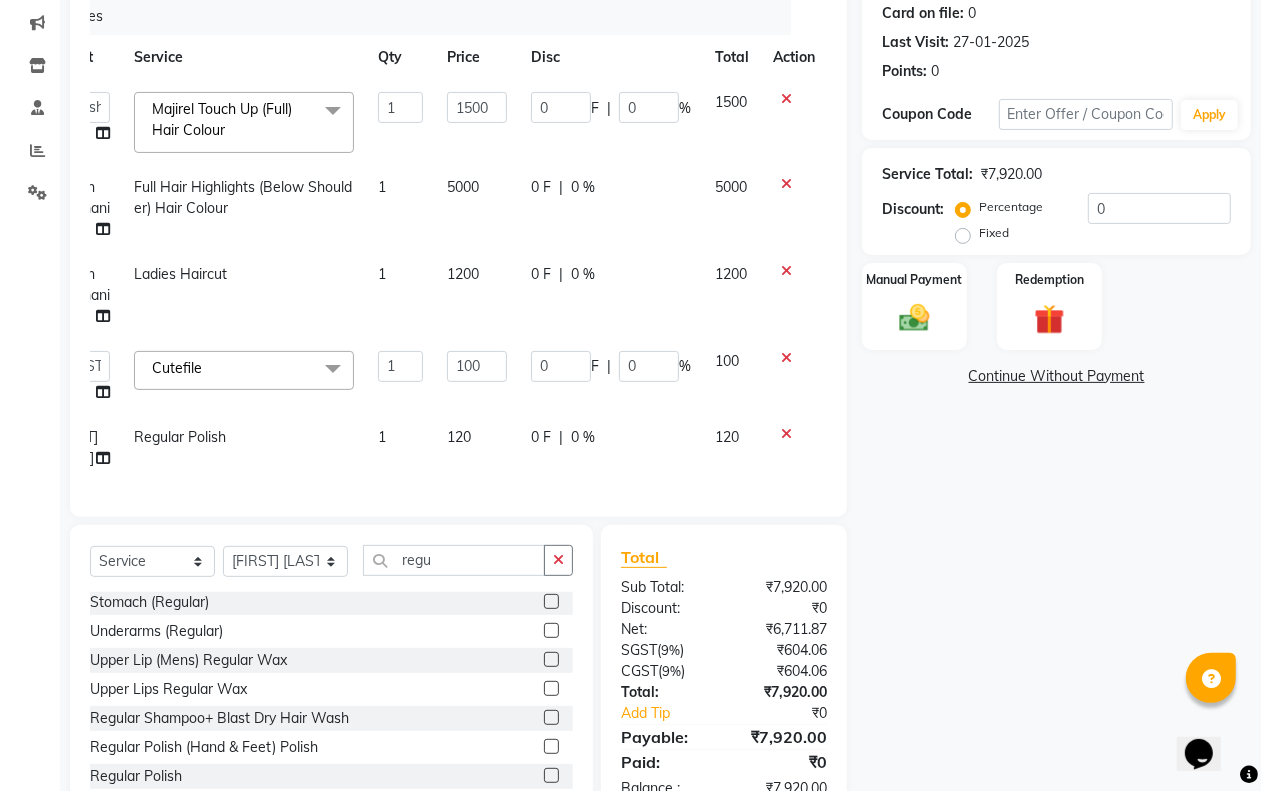 scroll, scrollTop: 17, scrollLeft: 71, axis: both 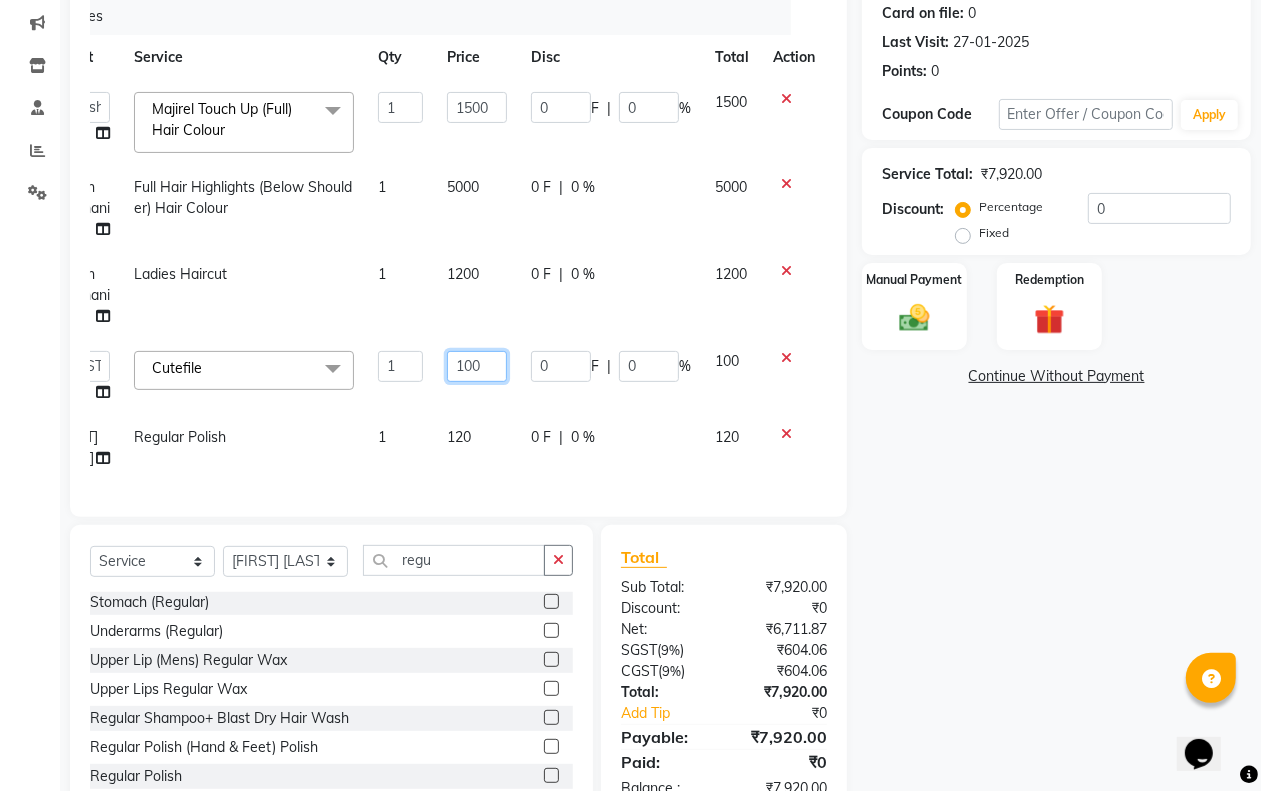 drag, startPoint x: 447, startPoint y: 347, endPoint x: 478, endPoint y: 350, distance: 31.144823 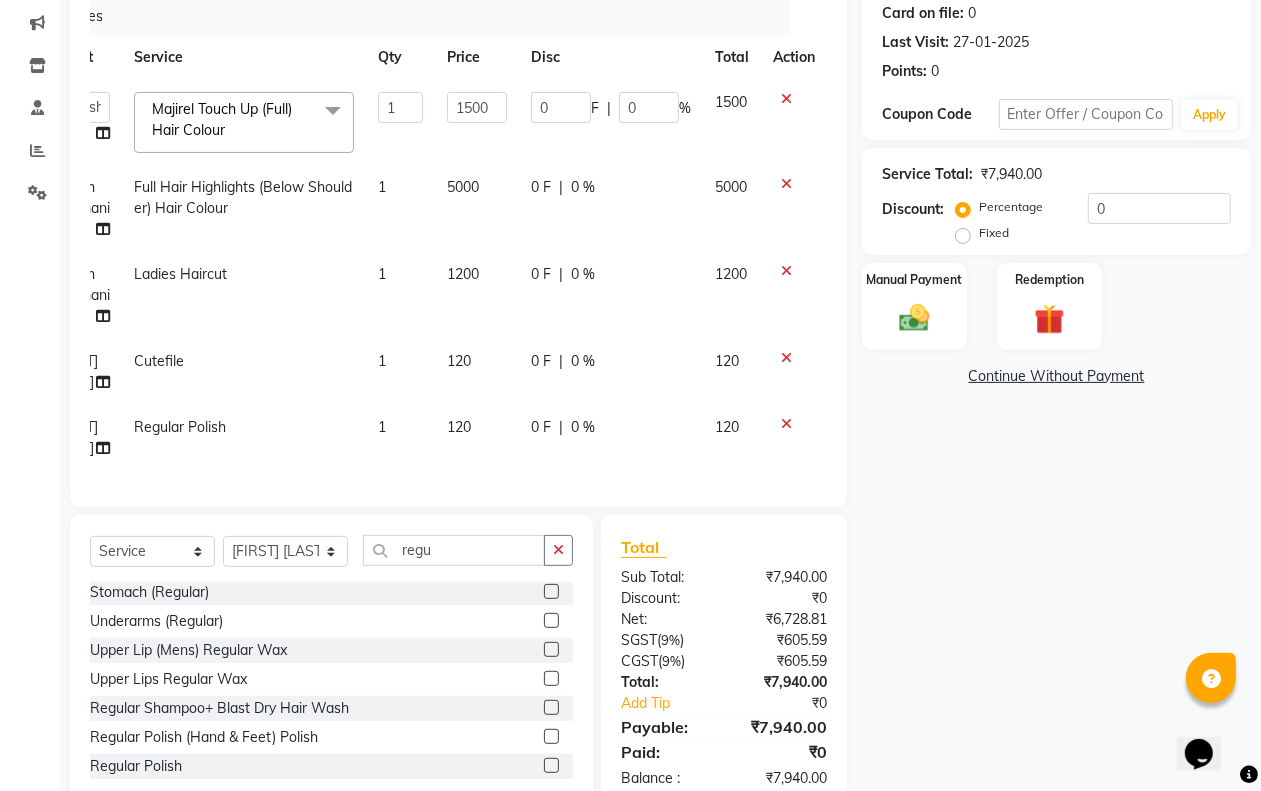 scroll, scrollTop: 17, scrollLeft: 71, axis: both 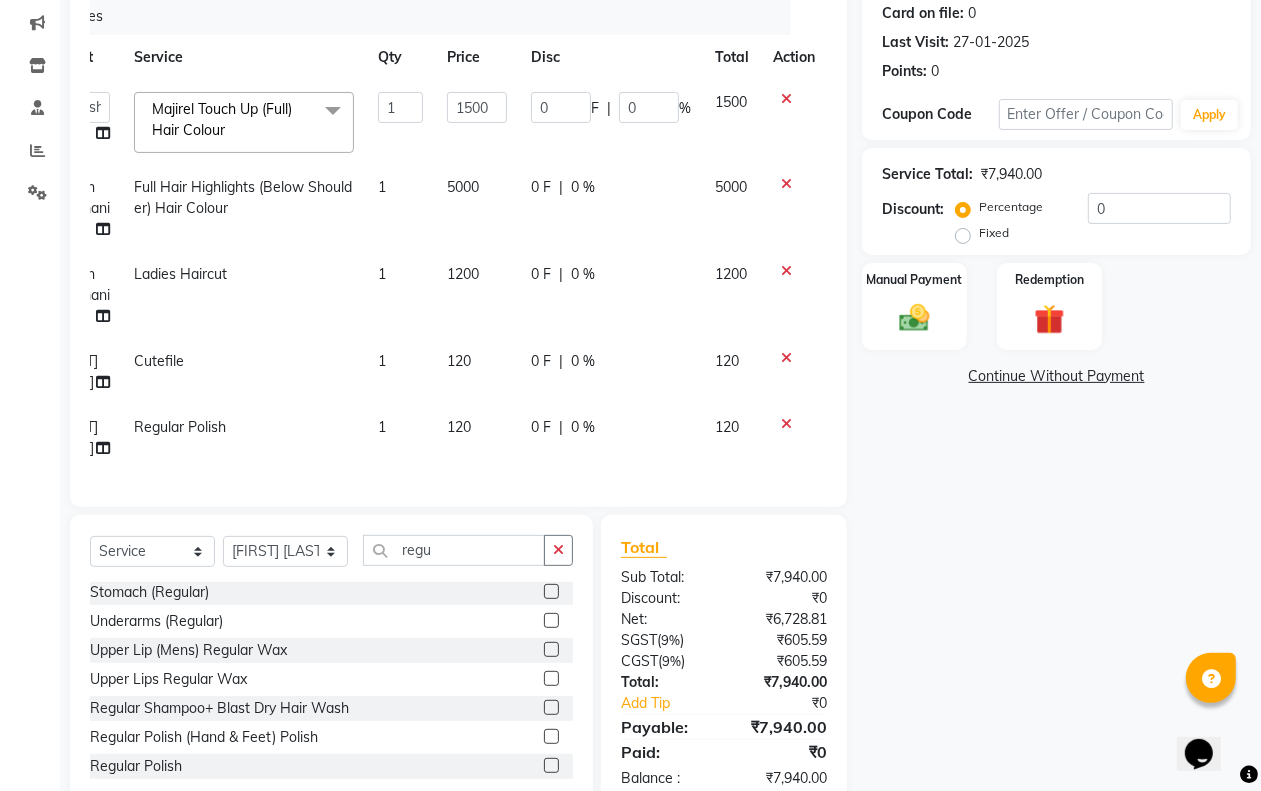 click on "0 F | 0 %" 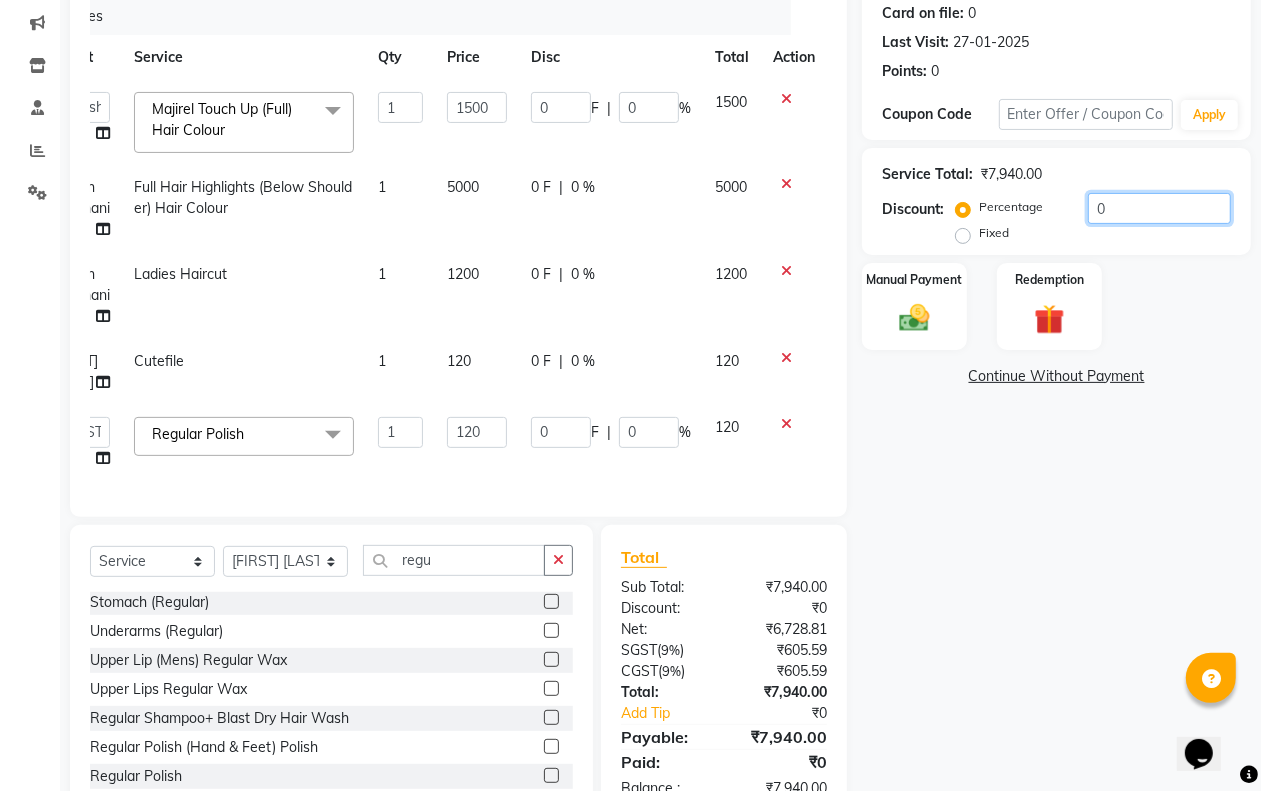 click on "0" 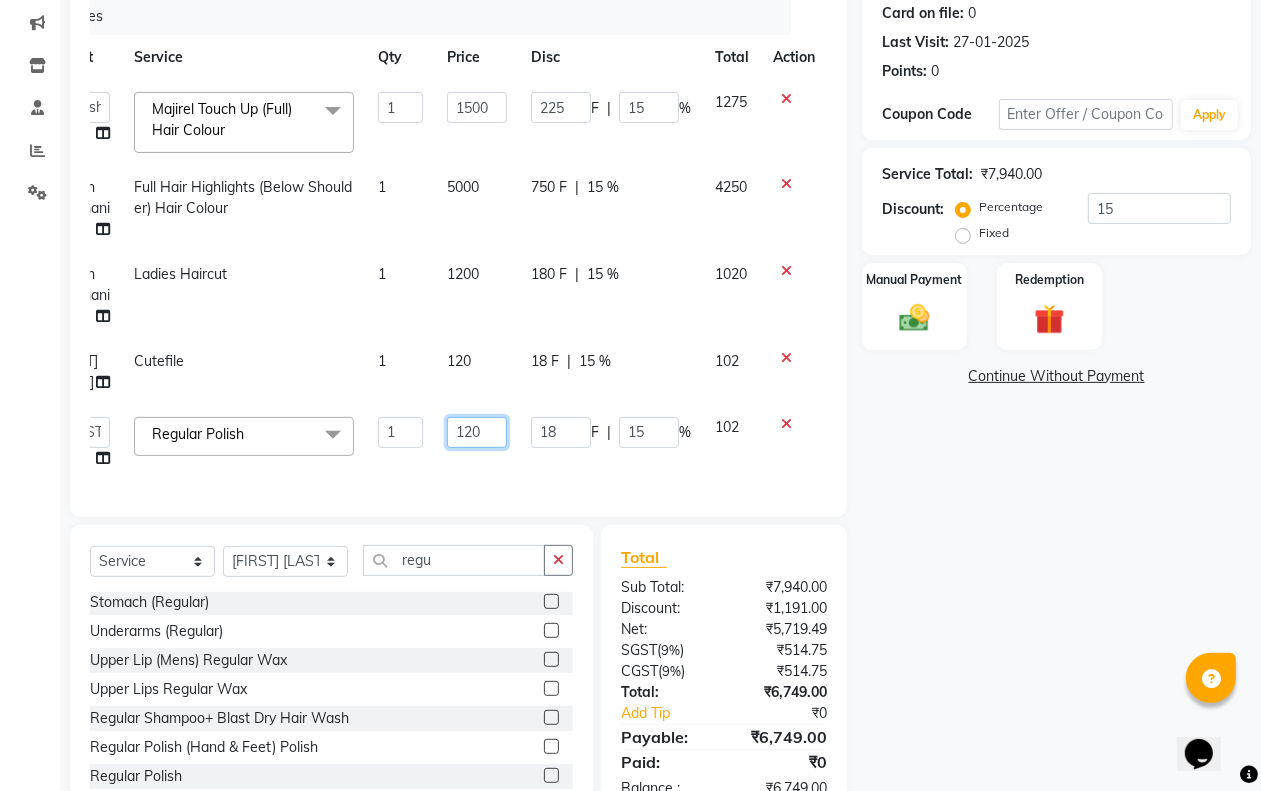 click on "120" 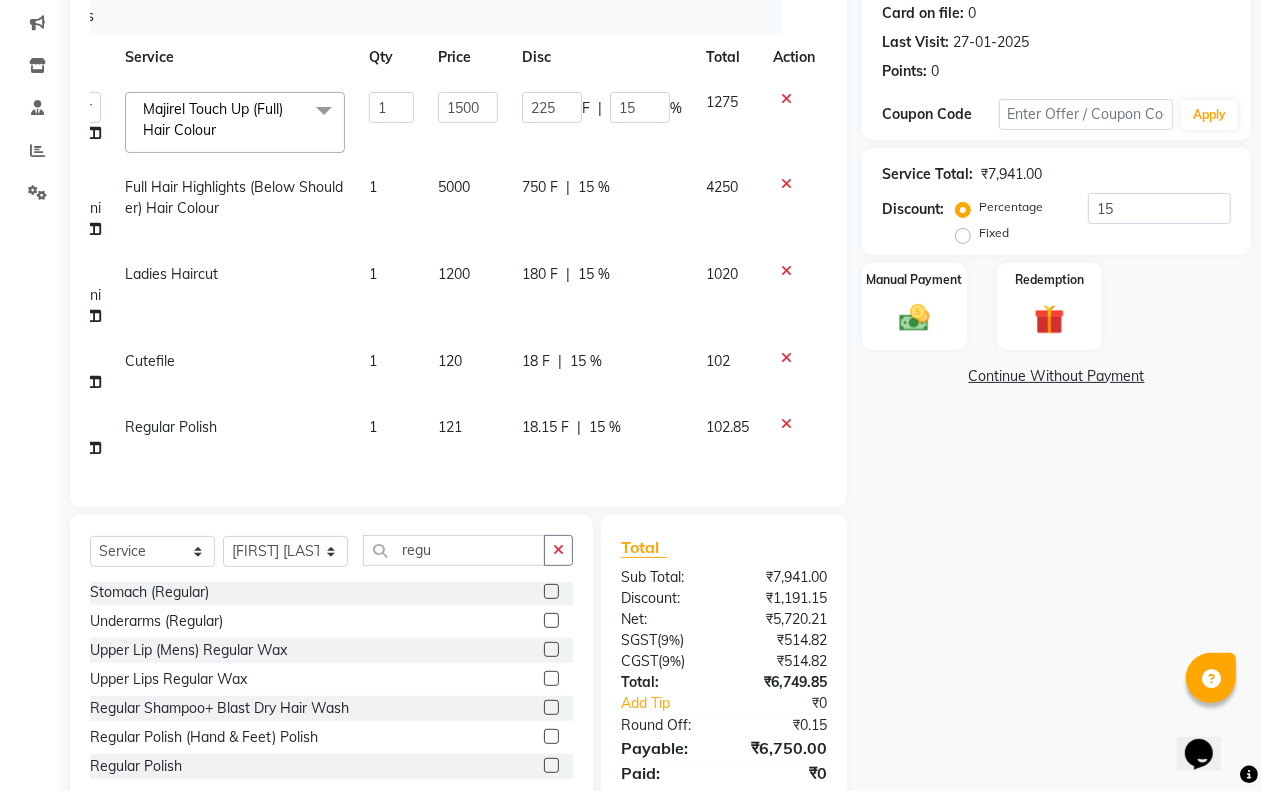 click on "121" 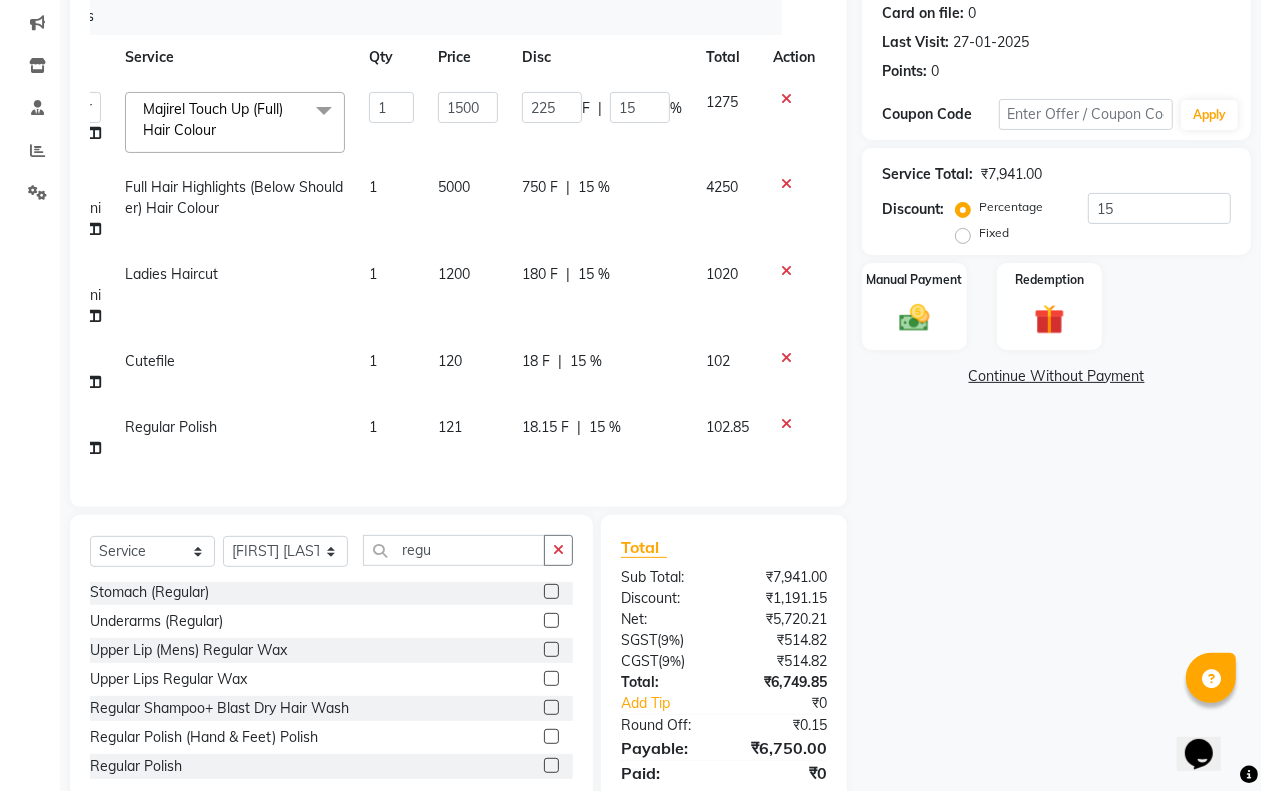 scroll, scrollTop: 17, scrollLeft: 71, axis: both 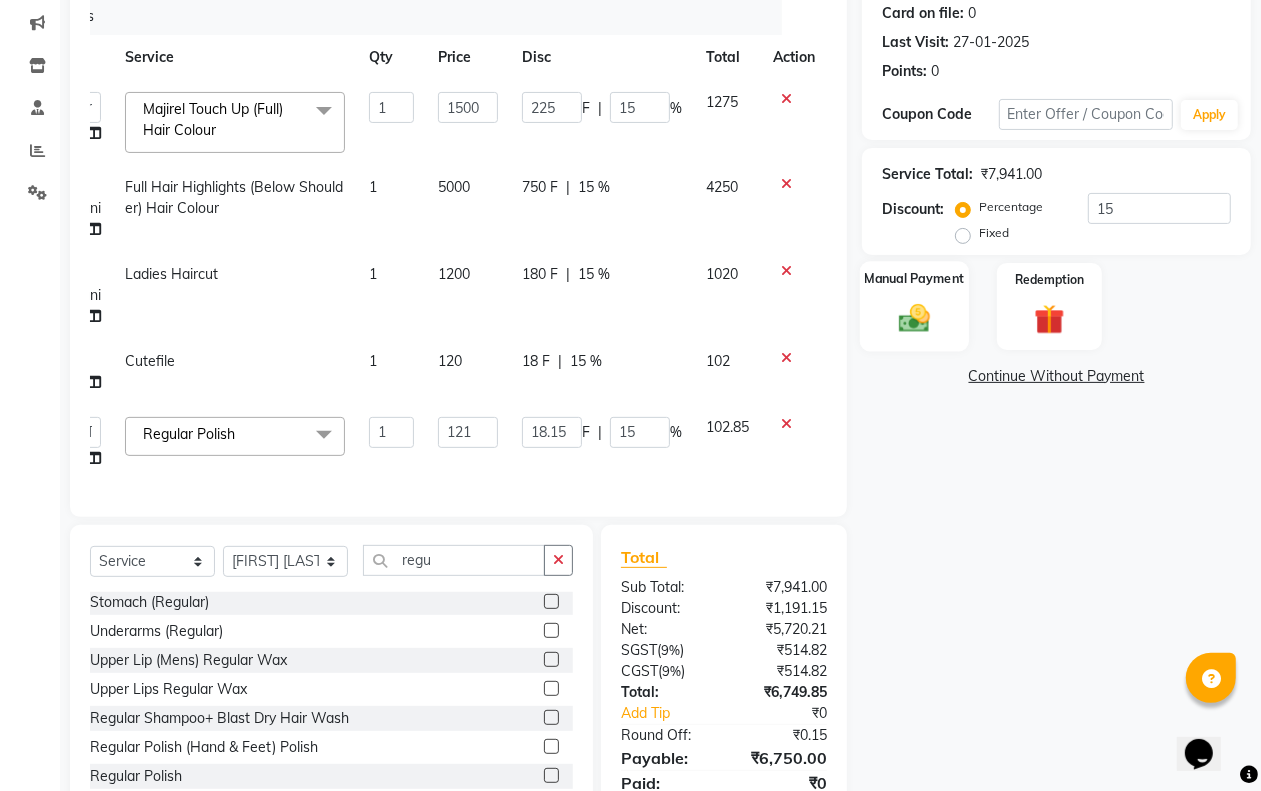 click 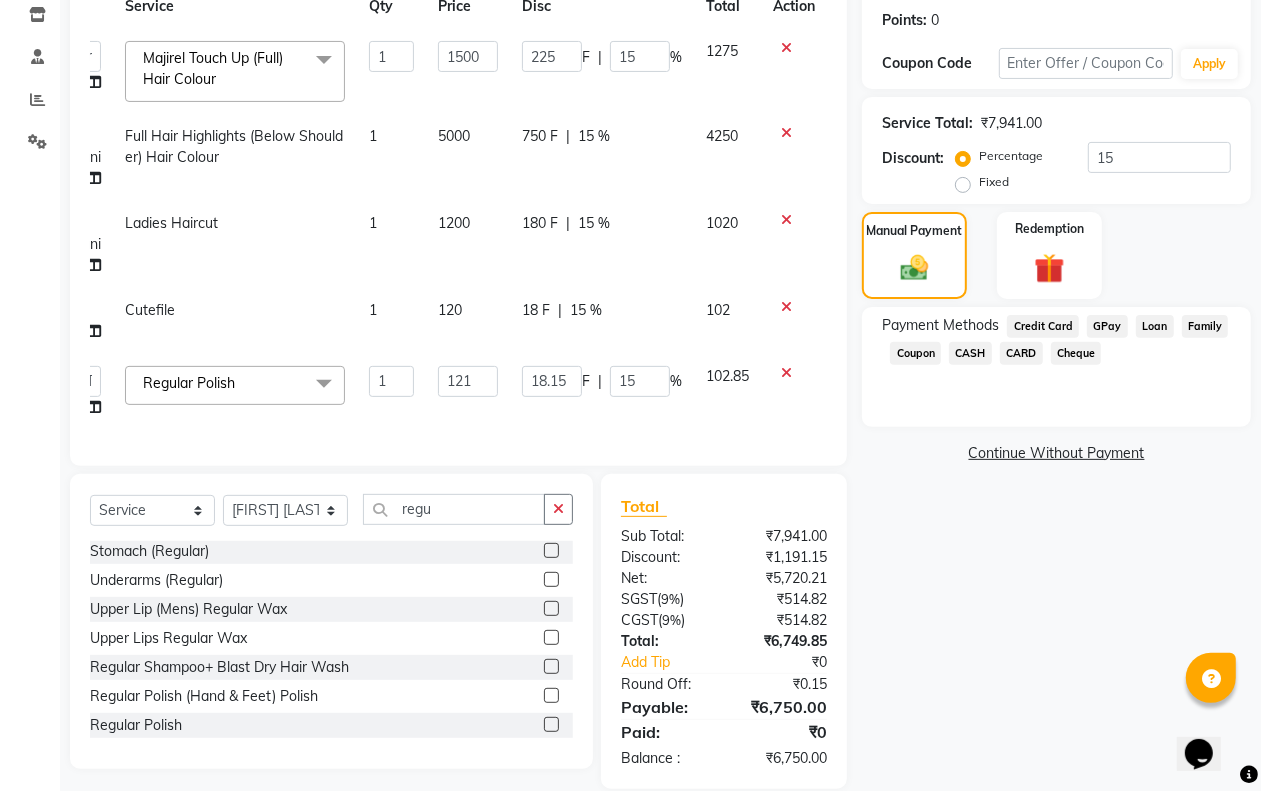 scroll, scrollTop: 330, scrollLeft: 0, axis: vertical 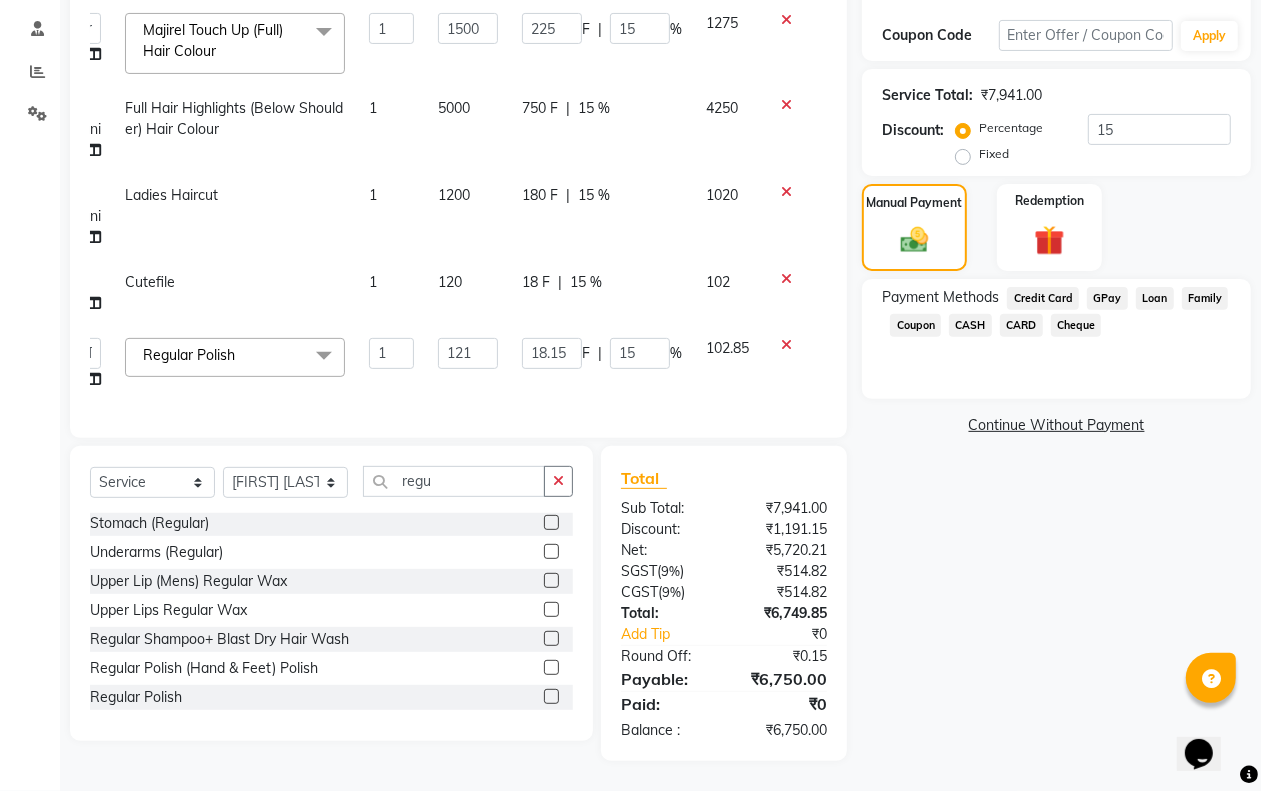 click on "CARD" 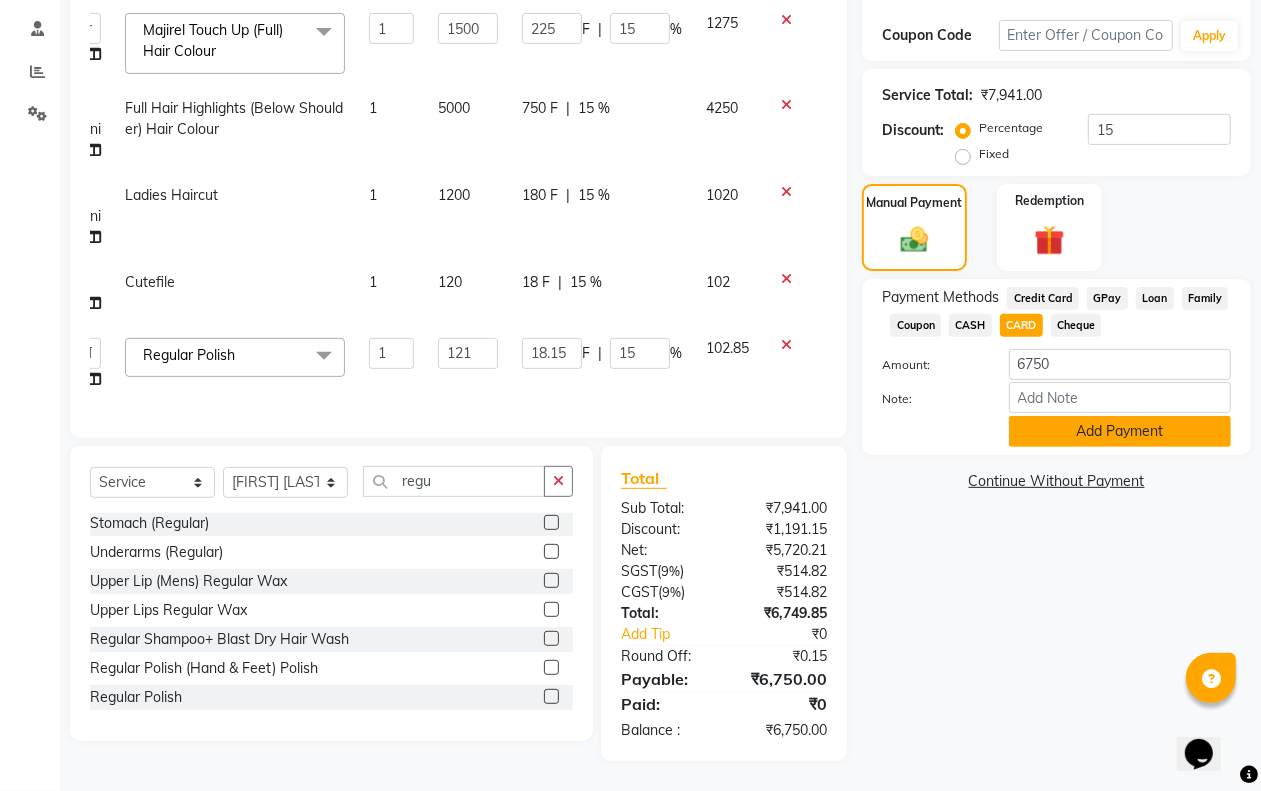 click on "Add Payment" 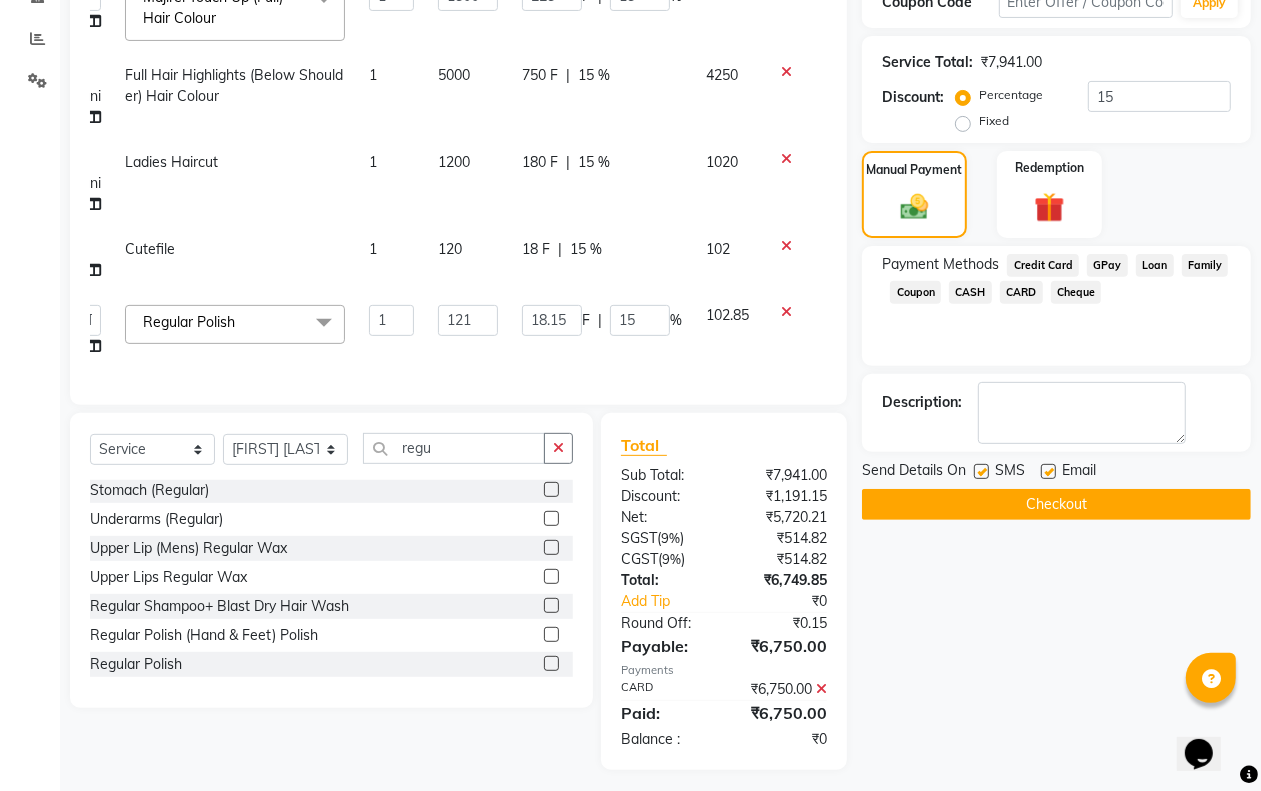 scroll, scrollTop: 371, scrollLeft: 0, axis: vertical 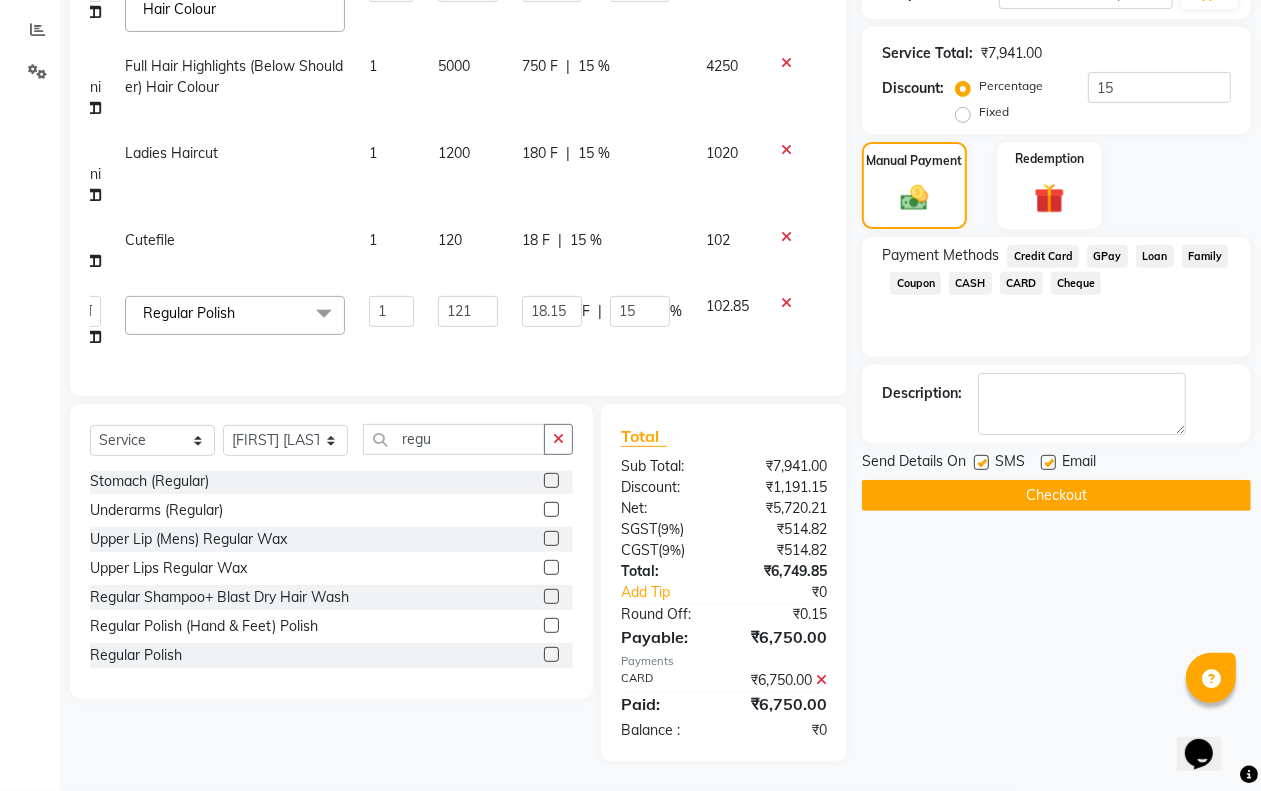 click on "Checkout" 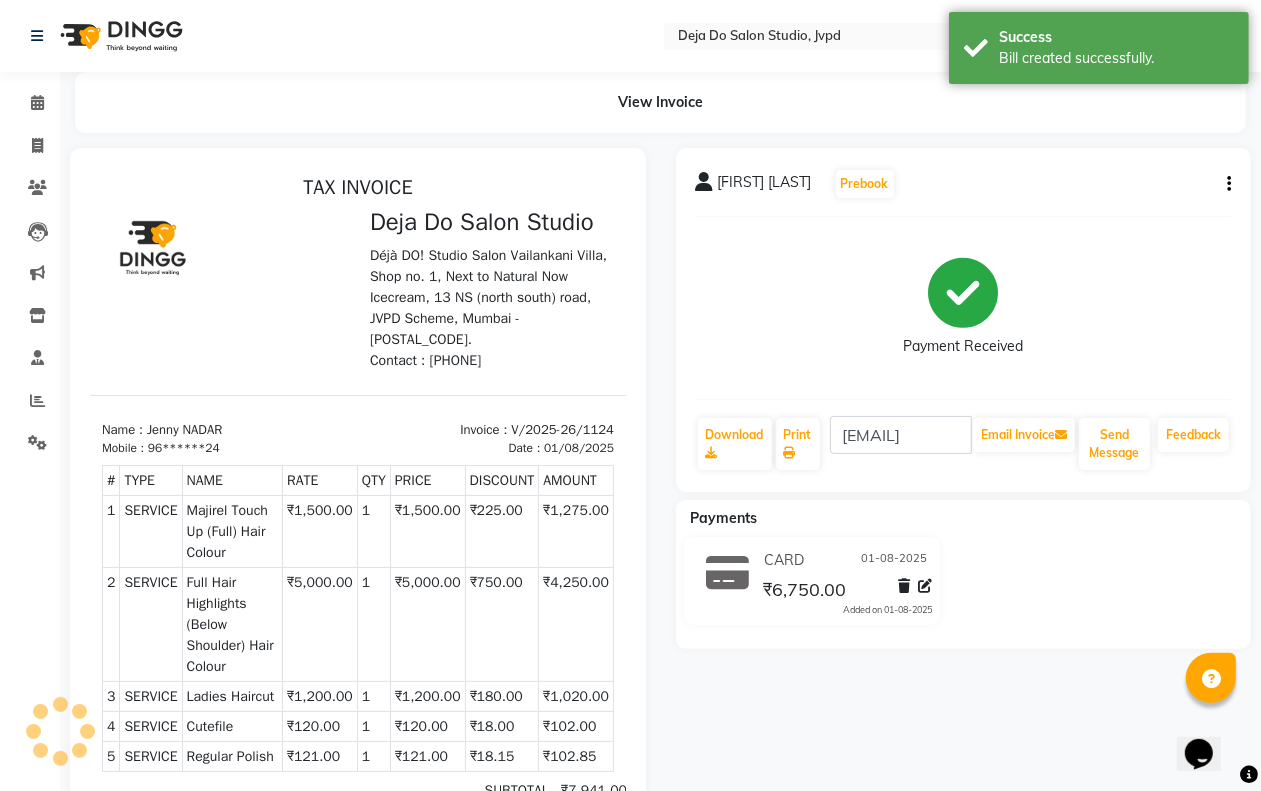 scroll, scrollTop: 0, scrollLeft: 0, axis: both 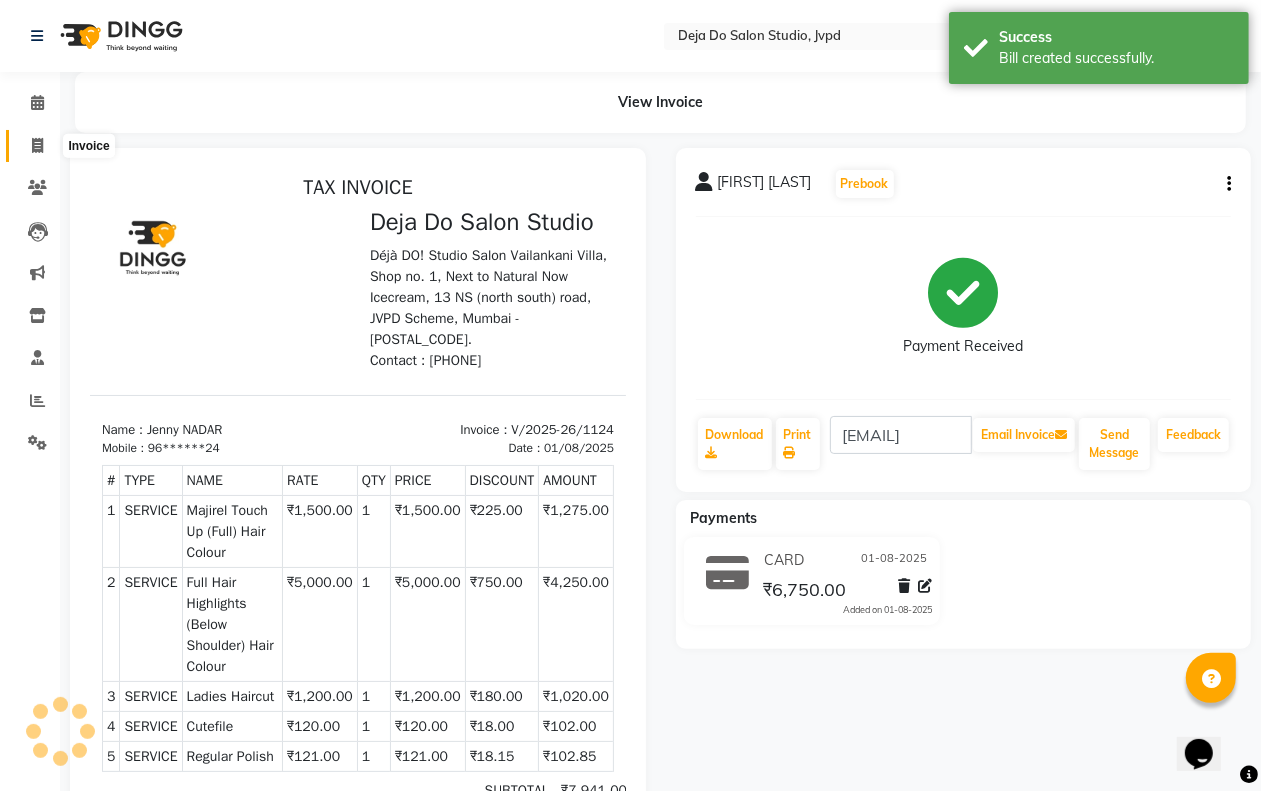 click 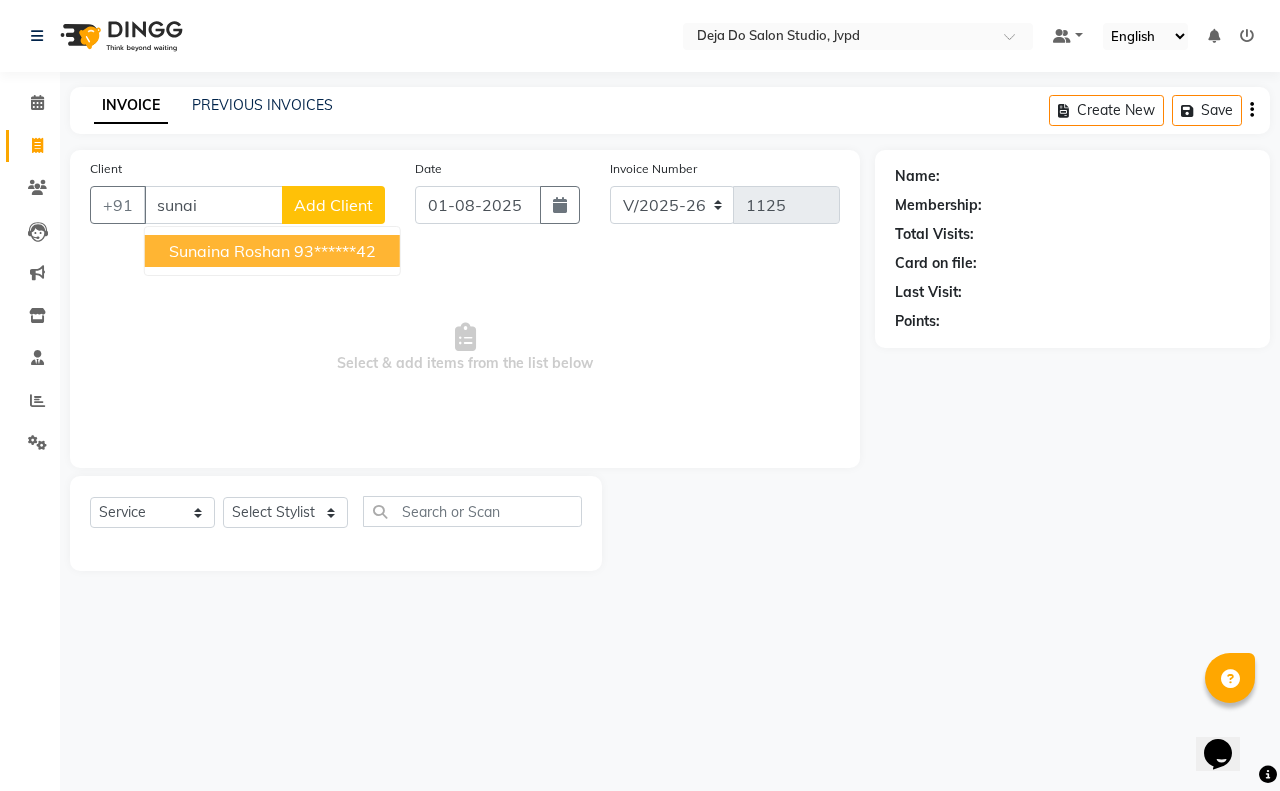 click on "[FIRST] [LAST] [PHONE]" at bounding box center [272, 251] 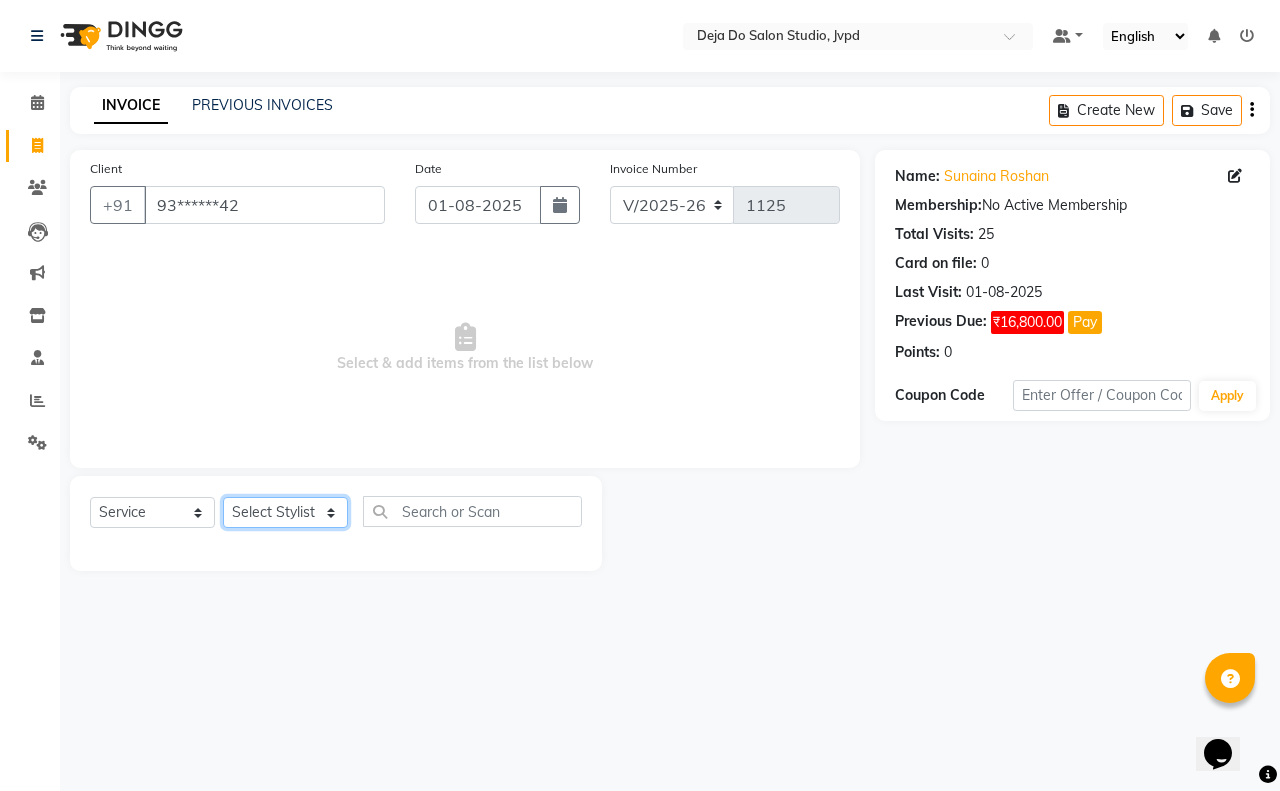 click on "Select Stylist Aditi Admin Anam  Sheikh  Arifa Shaikh Danish  Salamani Farida Fatima Kasbe Namya salian Rashi Mayur Sakina Rupani Shefali  shetty Shuaib Salamani Sumaiya sayed Sushma Pelage" 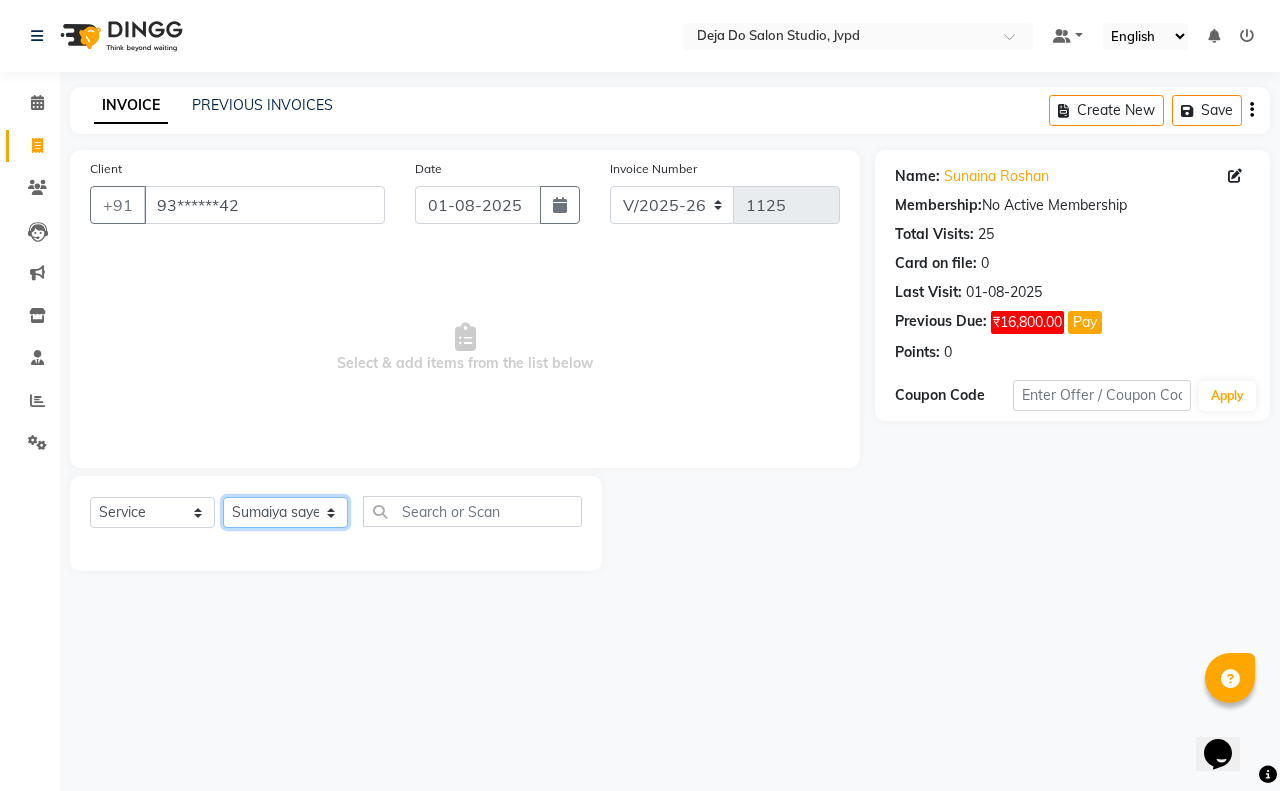 click on "Select Stylist Aditi Admin Anam  Sheikh  Arifa Shaikh Danish  Salamani Farida Fatima Kasbe Namya salian Rashi Mayur Sakina Rupani Shefali  shetty Shuaib Salamani Sumaiya sayed Sushma Pelage" 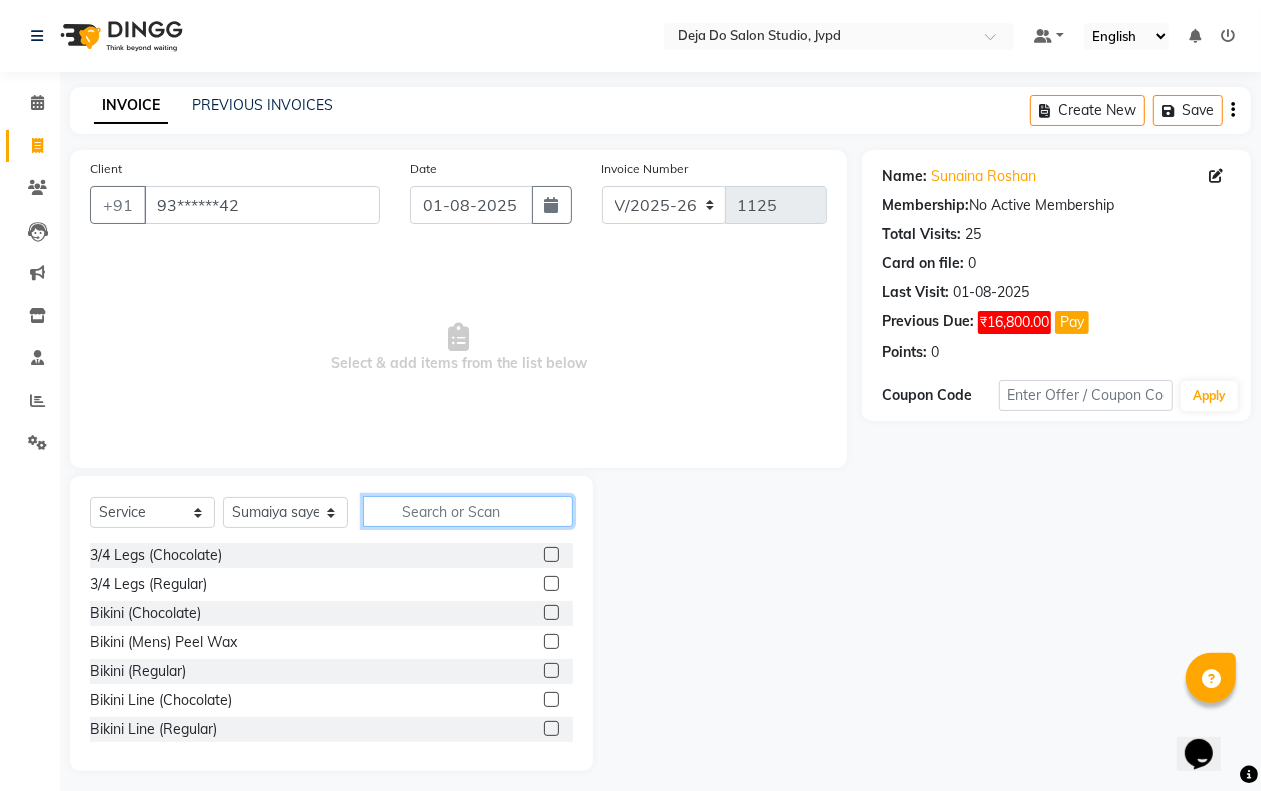 click 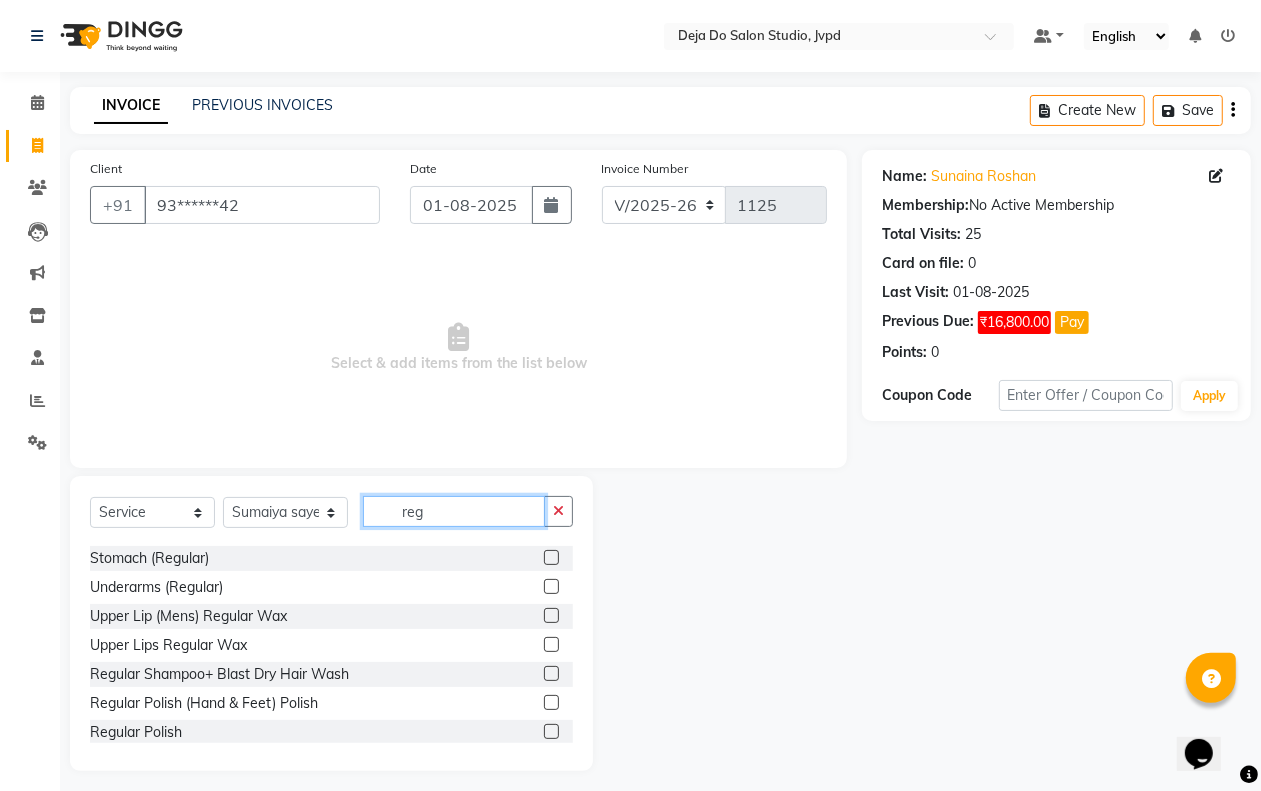 scroll, scrollTop: 640, scrollLeft: 0, axis: vertical 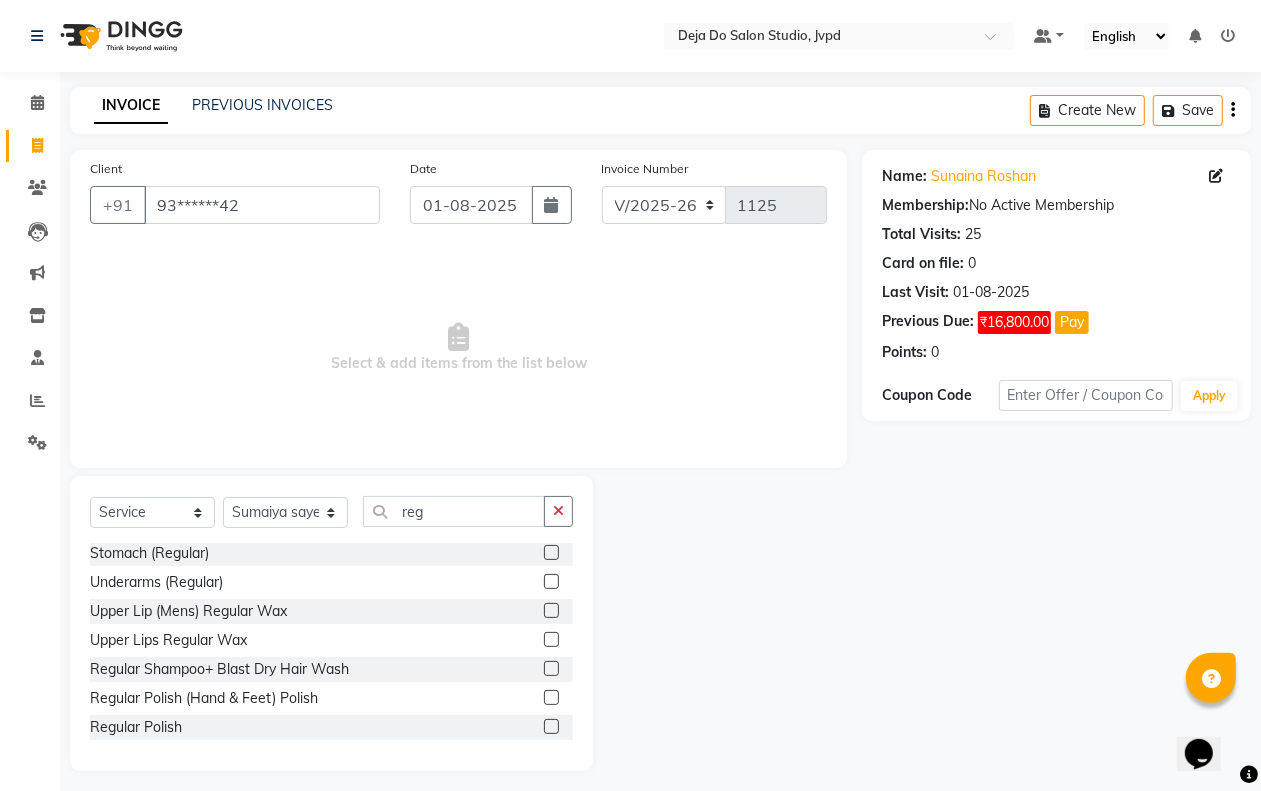 click 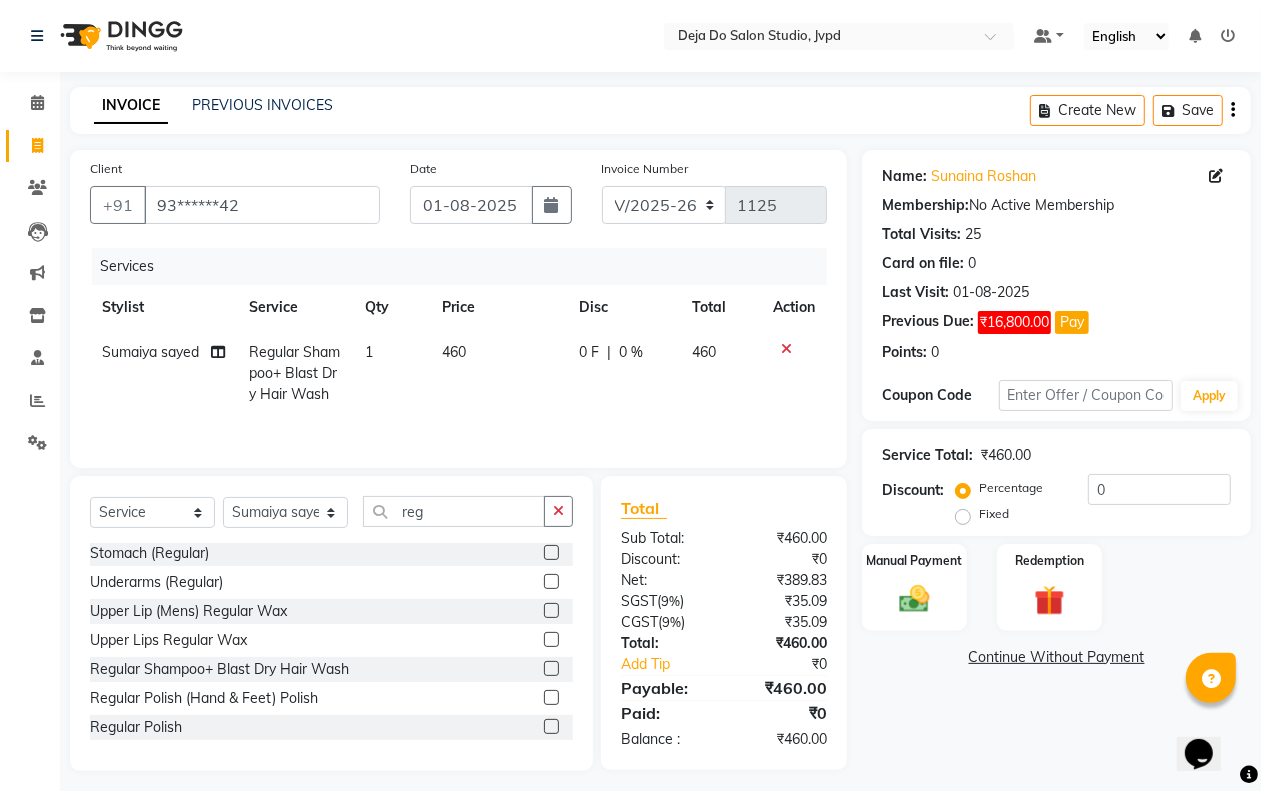 click on "460" 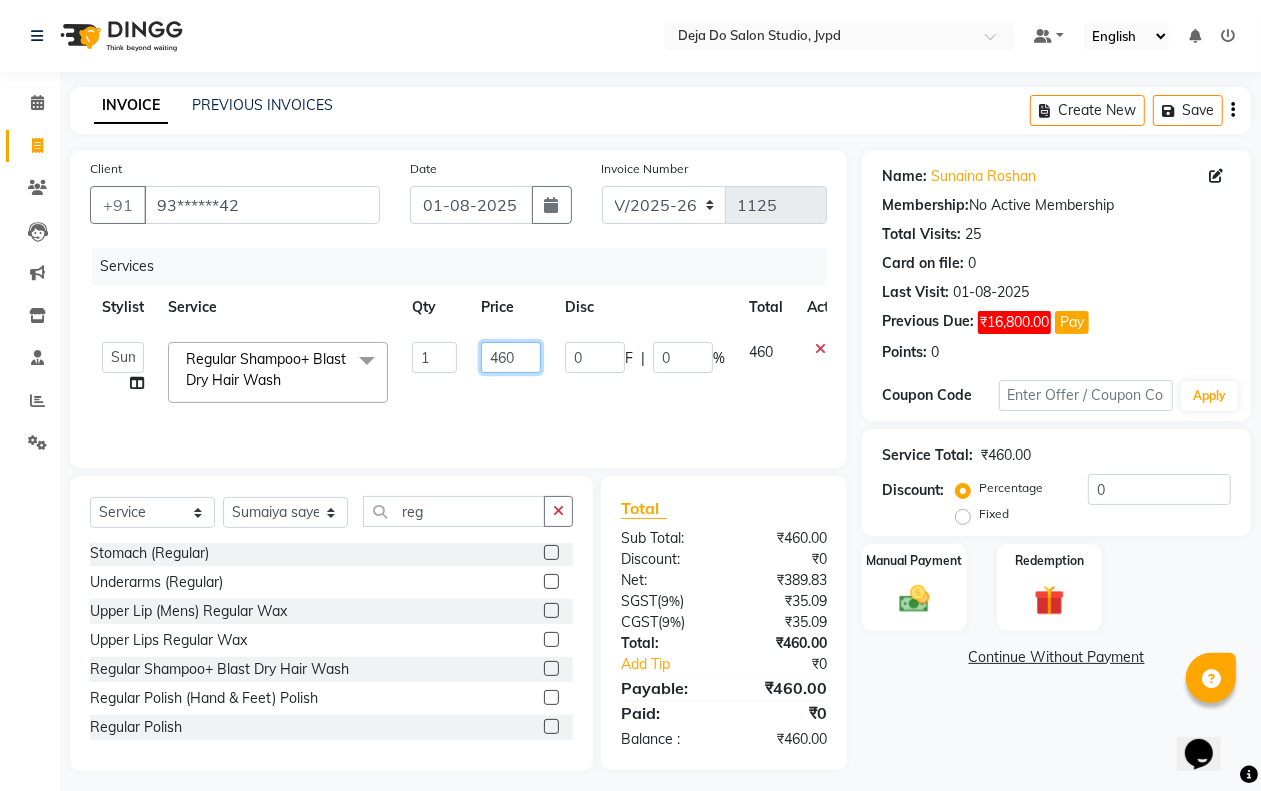 click on "460" 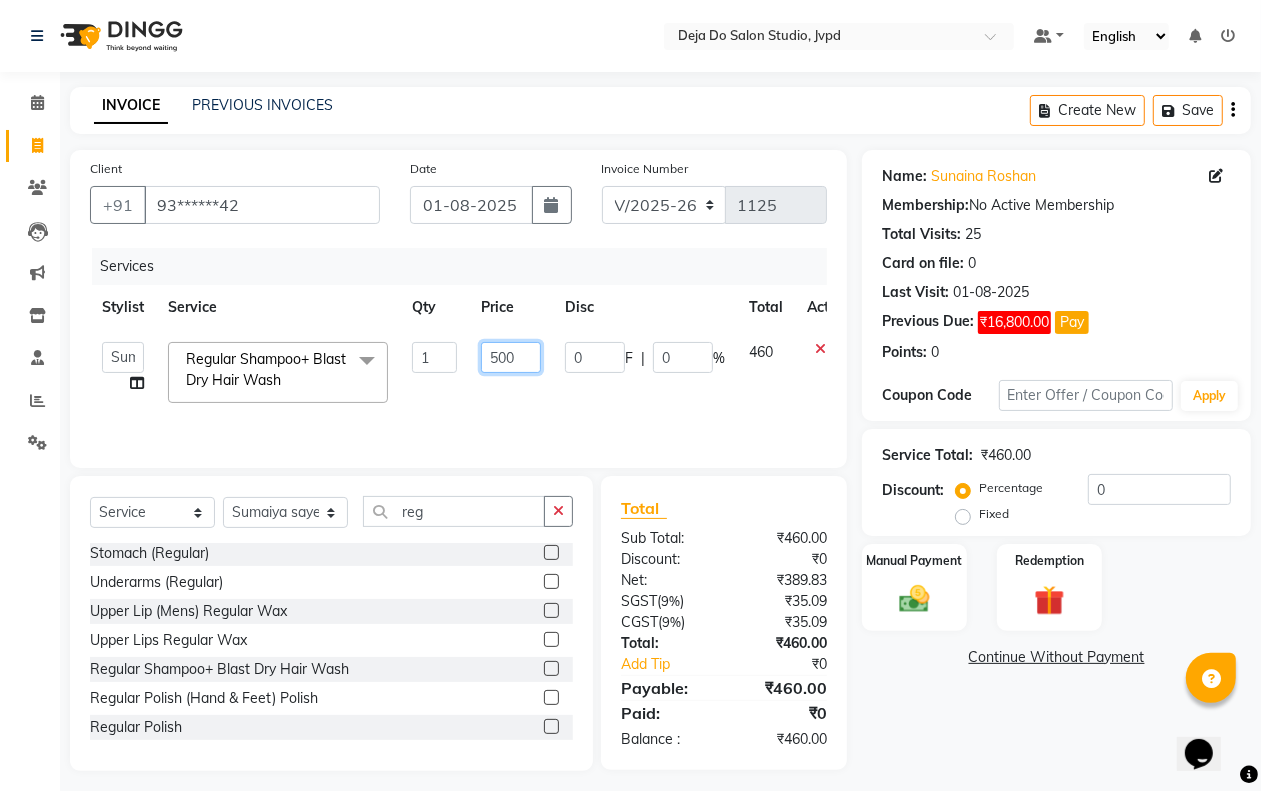 click on "500" 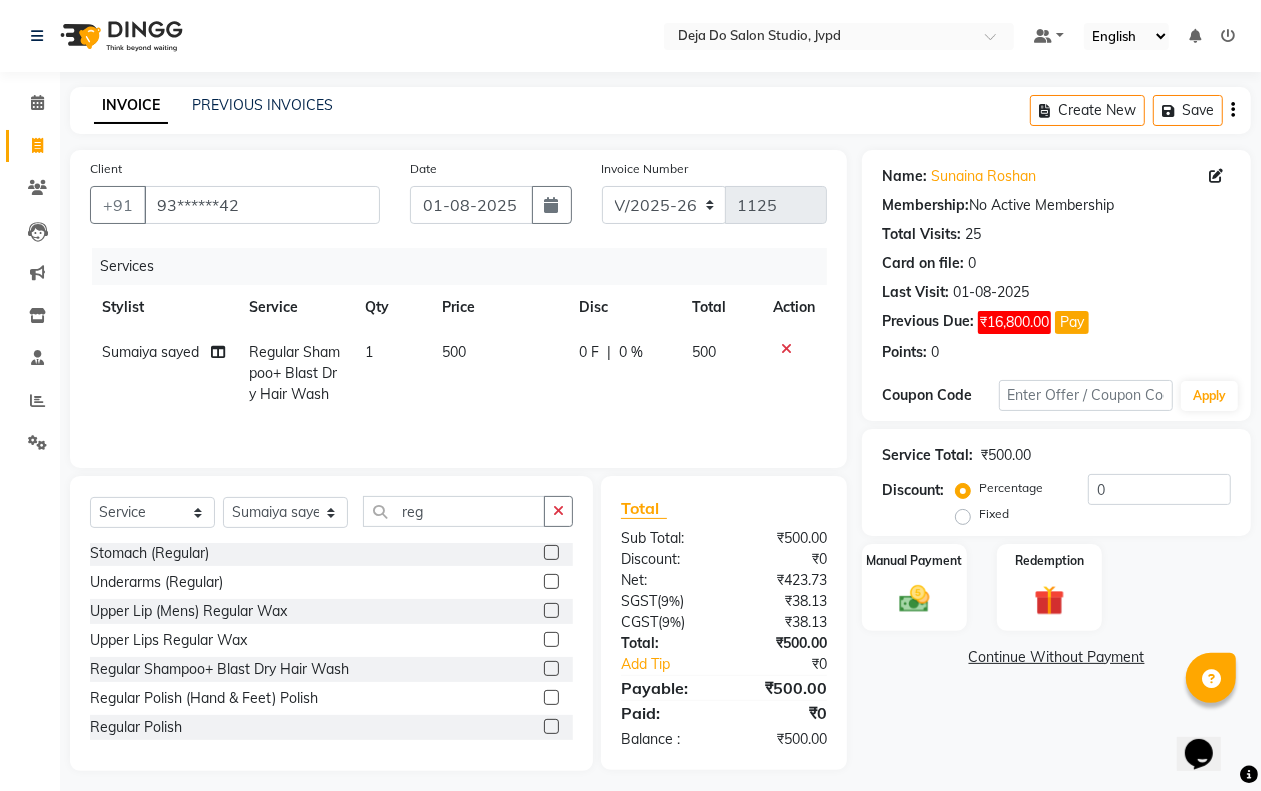 click on "500" 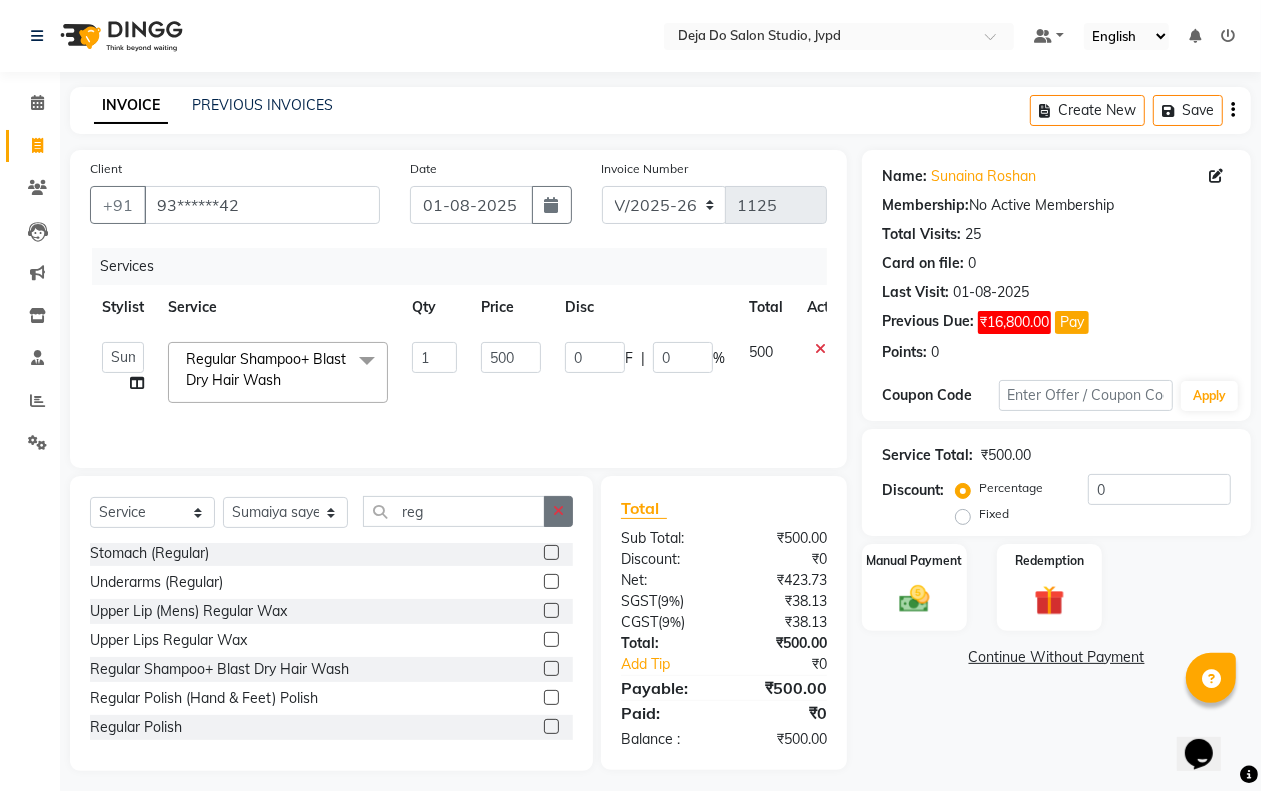 click 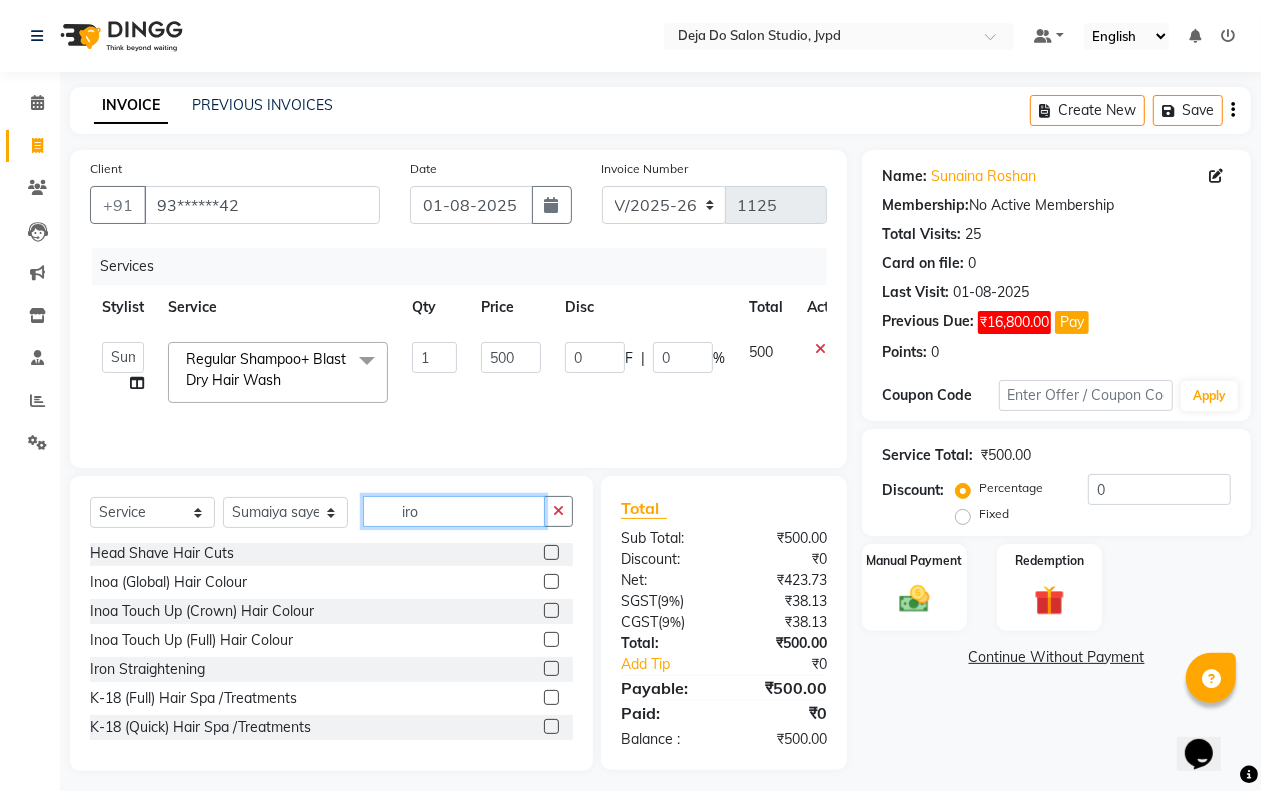 scroll, scrollTop: 0, scrollLeft: 0, axis: both 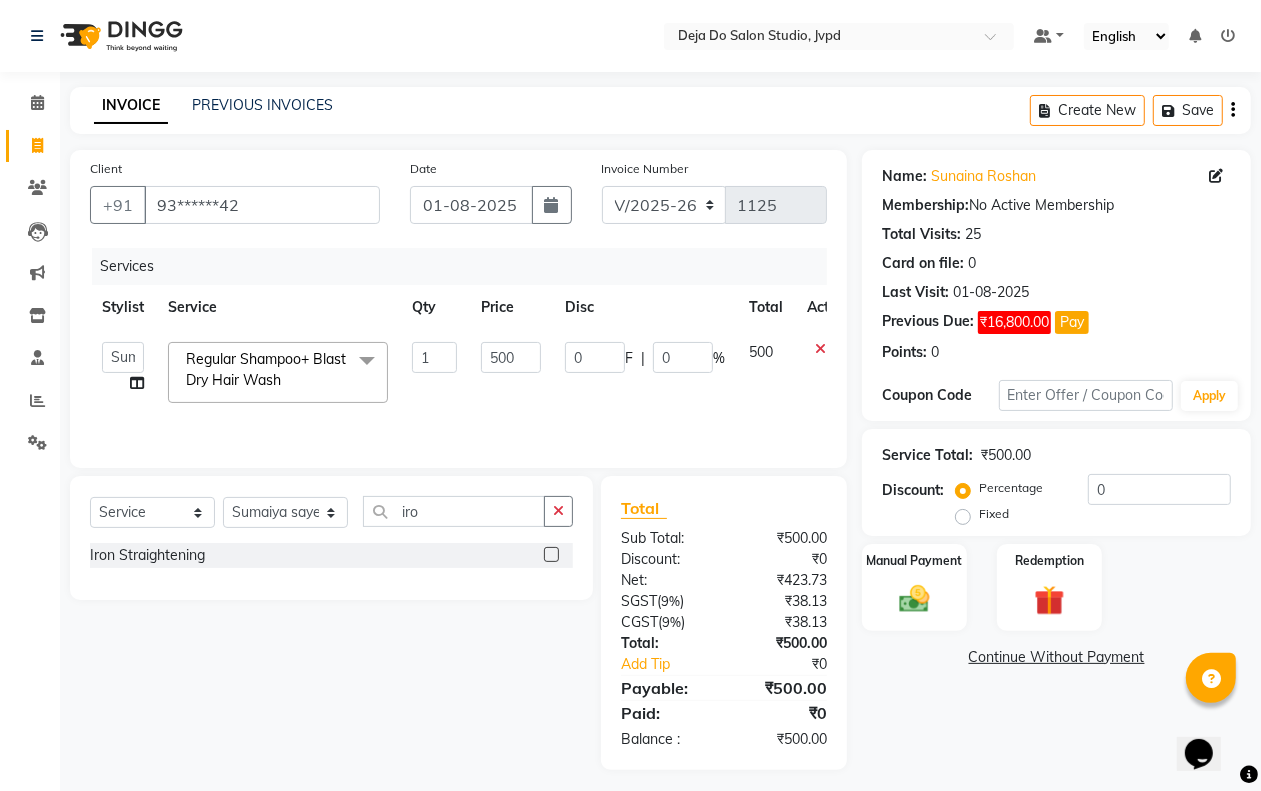click 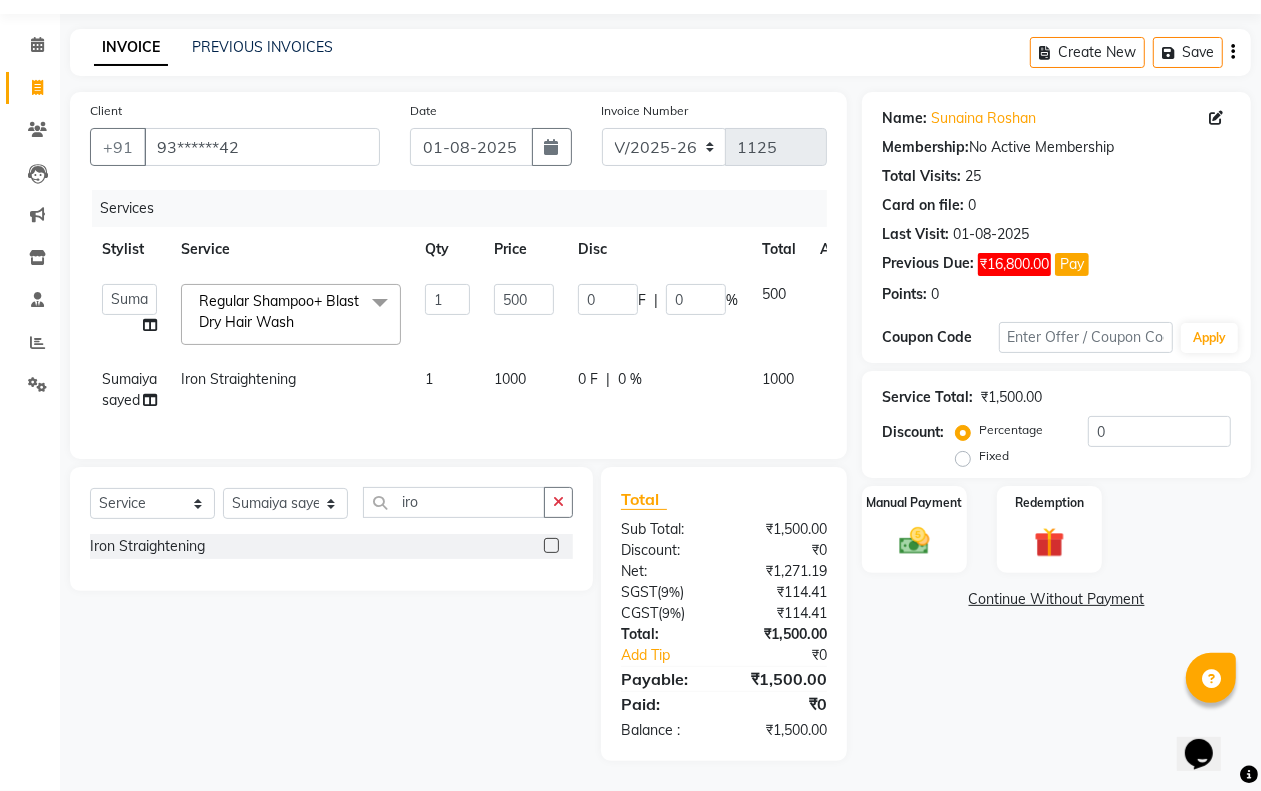 scroll, scrollTop: 76, scrollLeft: 0, axis: vertical 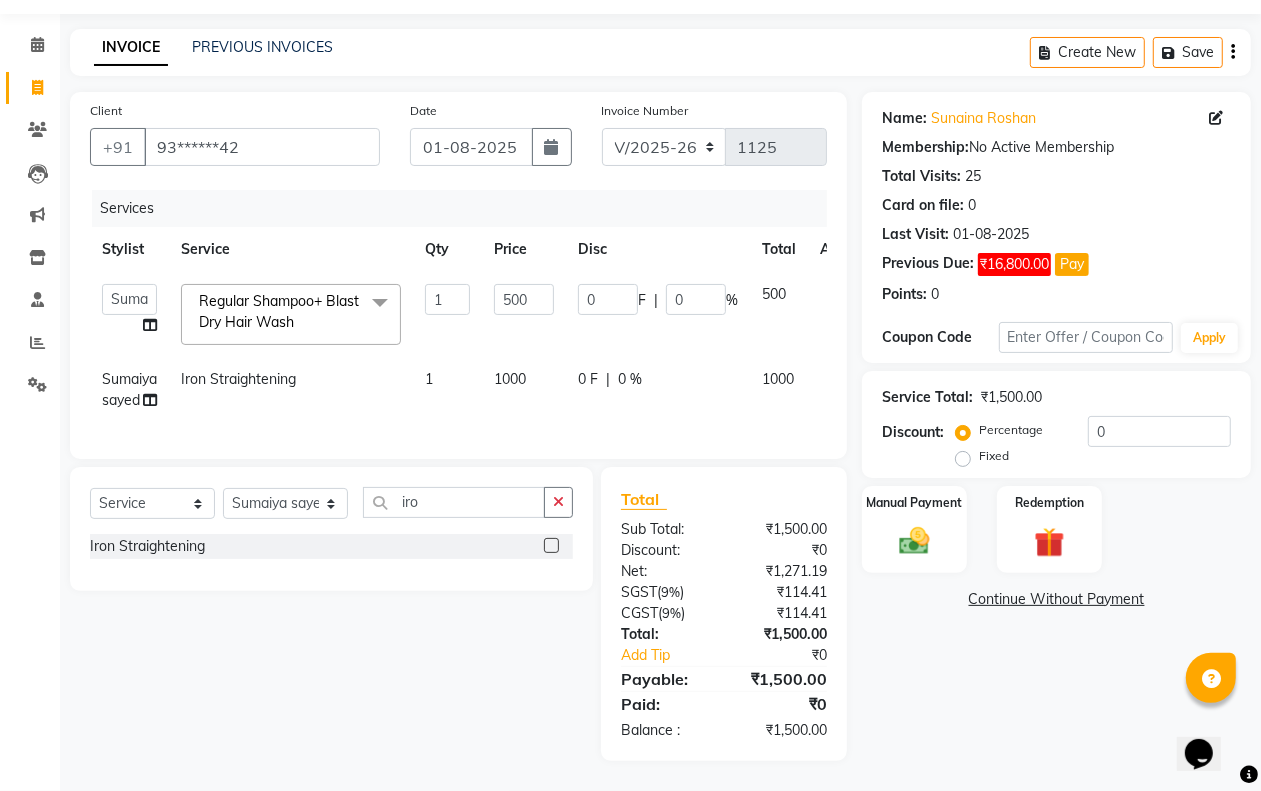click on "1000" 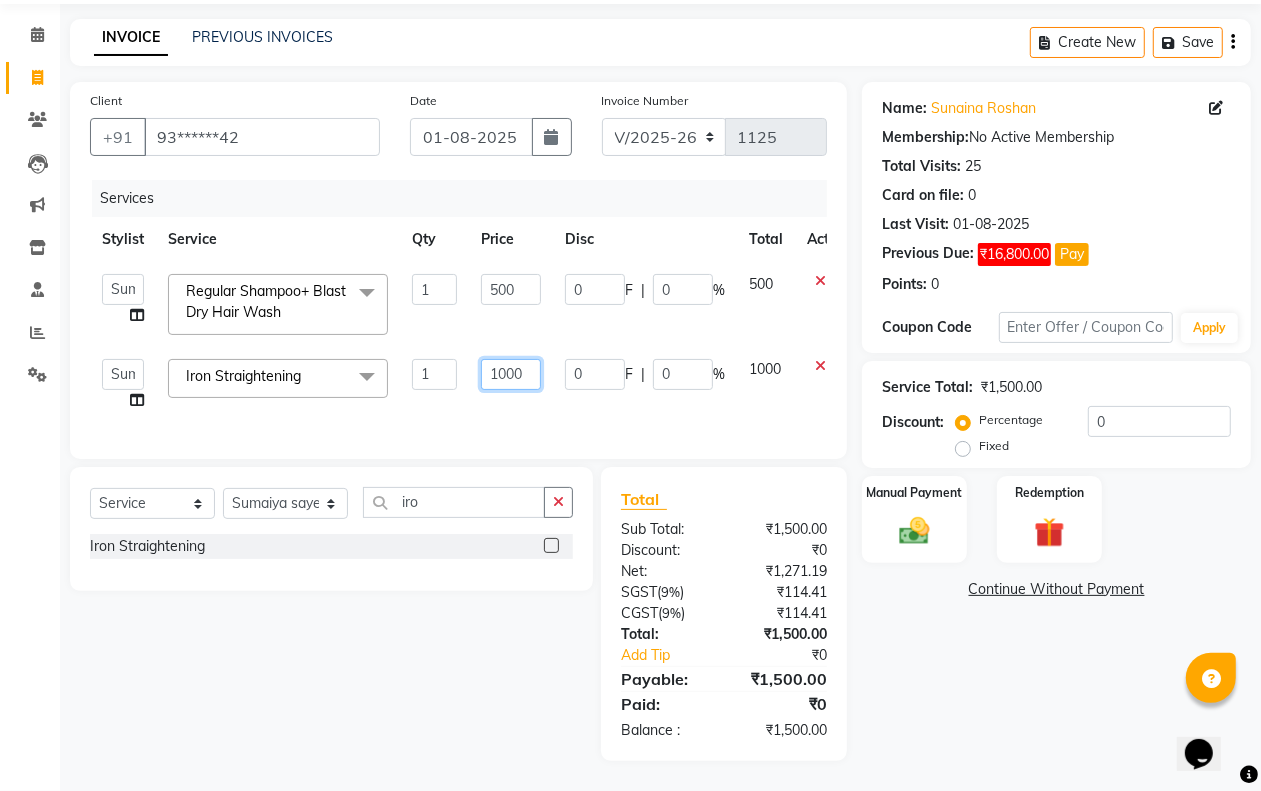 click on "1000" 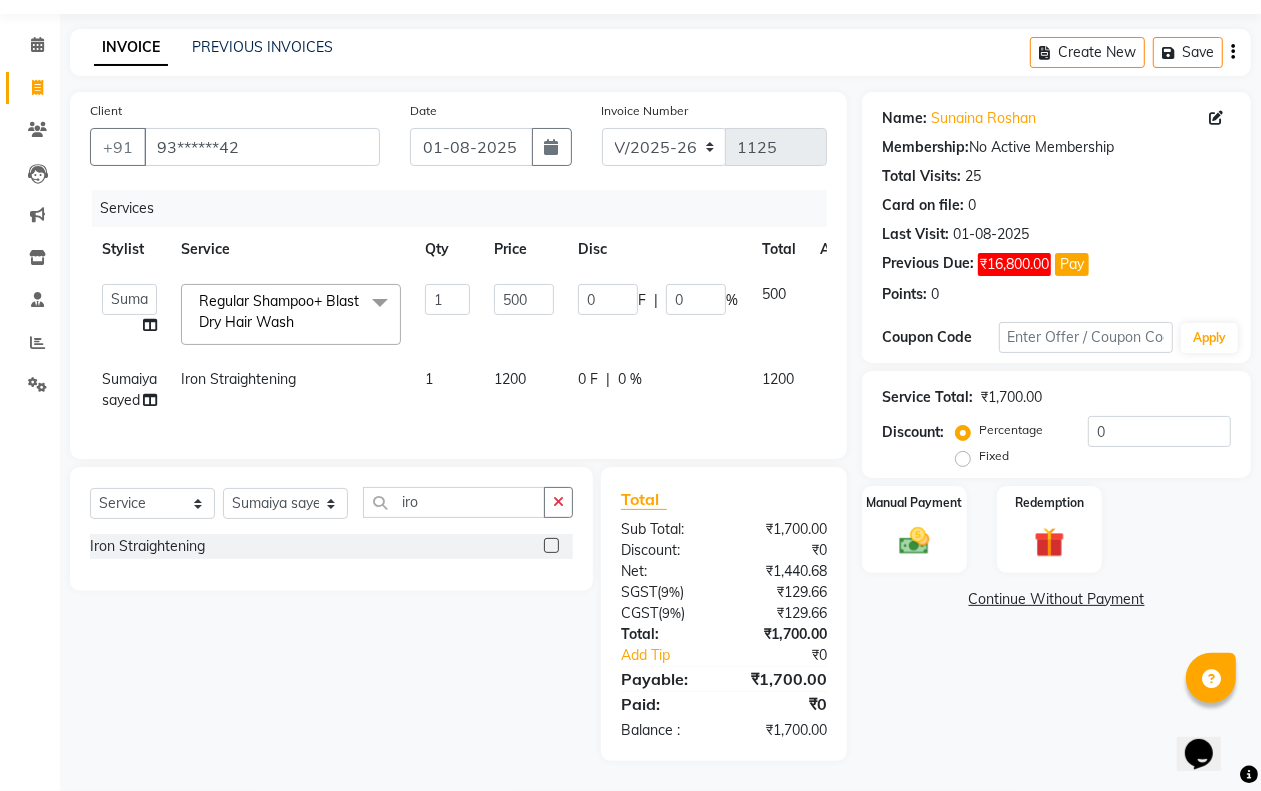 click on "Sumaiya sayed Iron Straightening 1 1200 0 F | 0 % 1200" 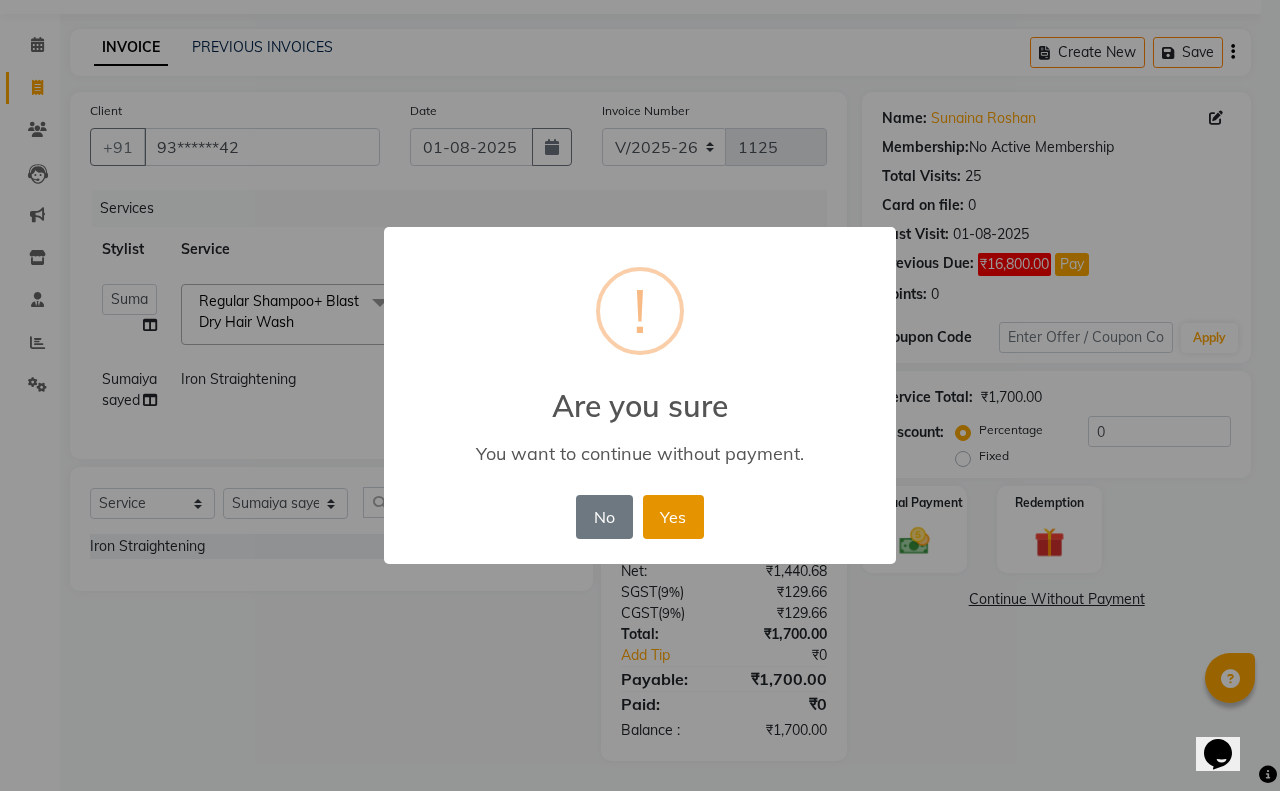 click on "Yes" at bounding box center [673, 517] 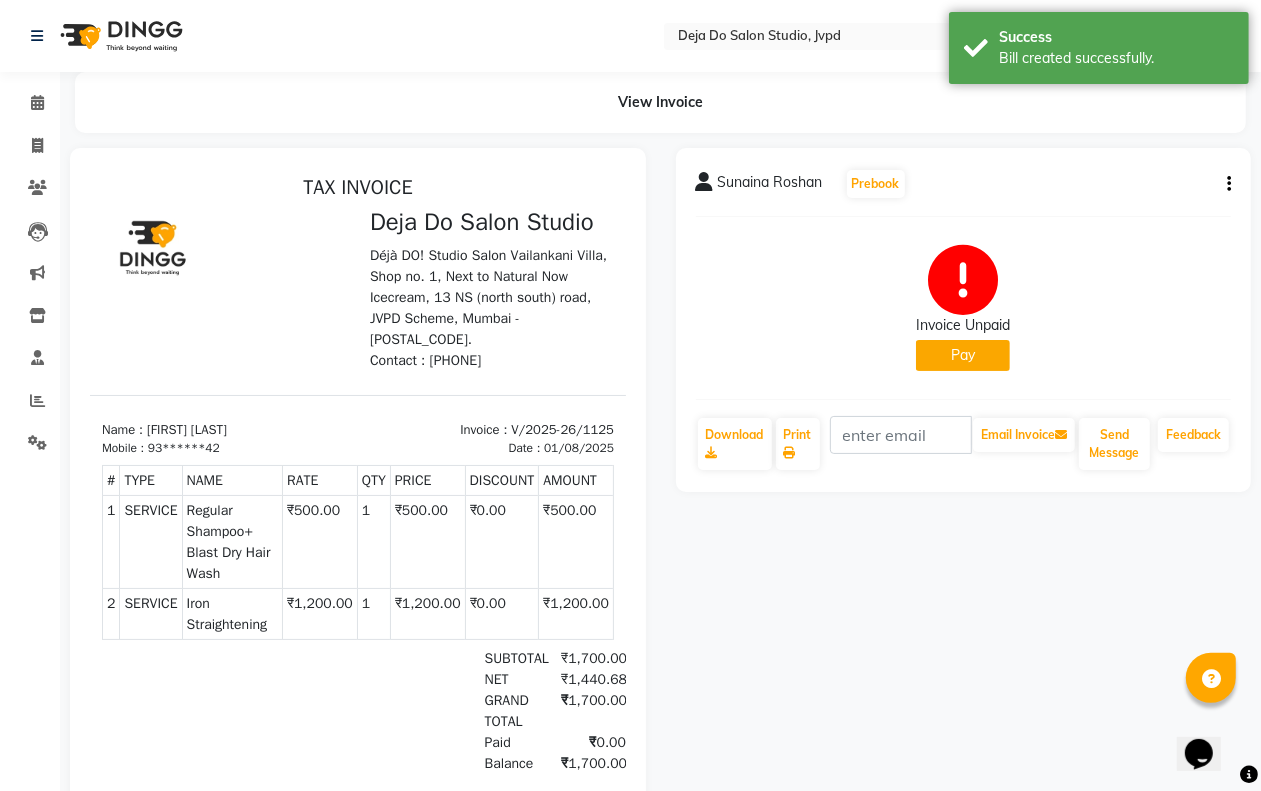 scroll, scrollTop: 0, scrollLeft: 0, axis: both 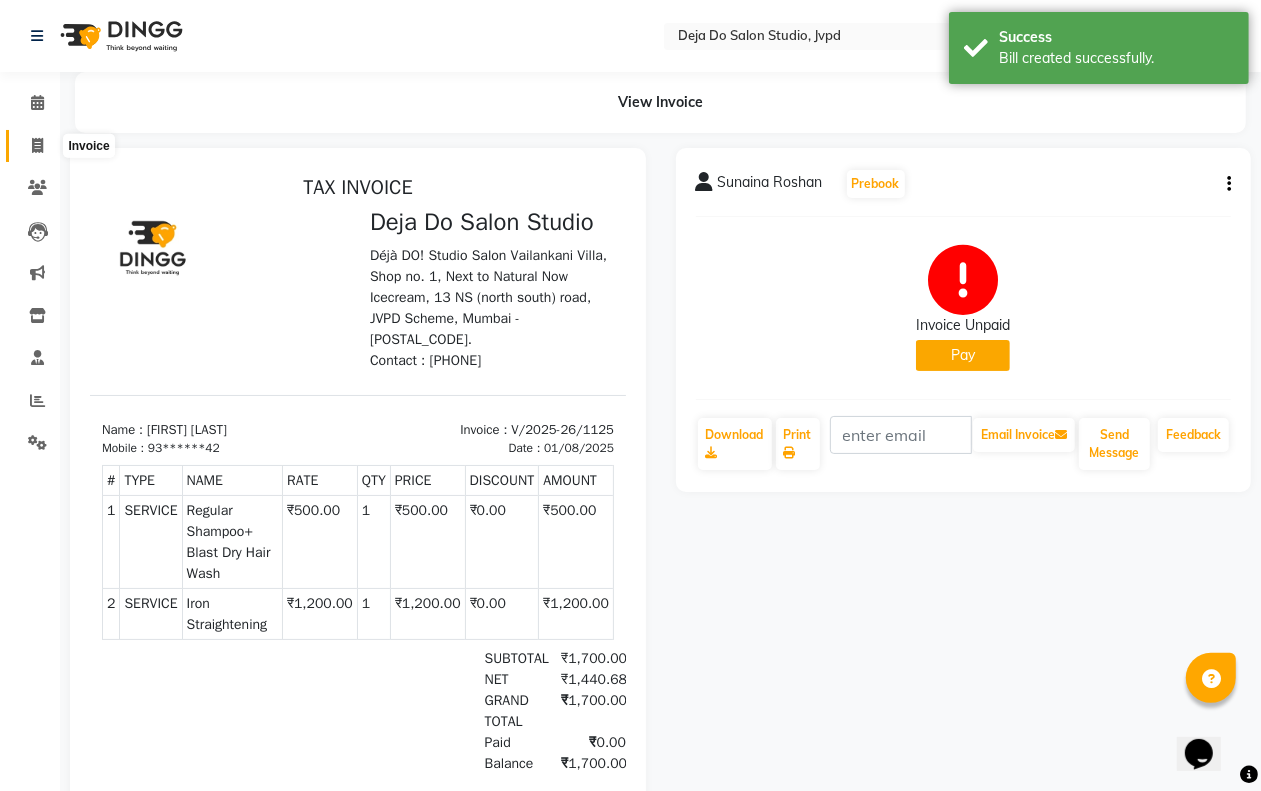 click 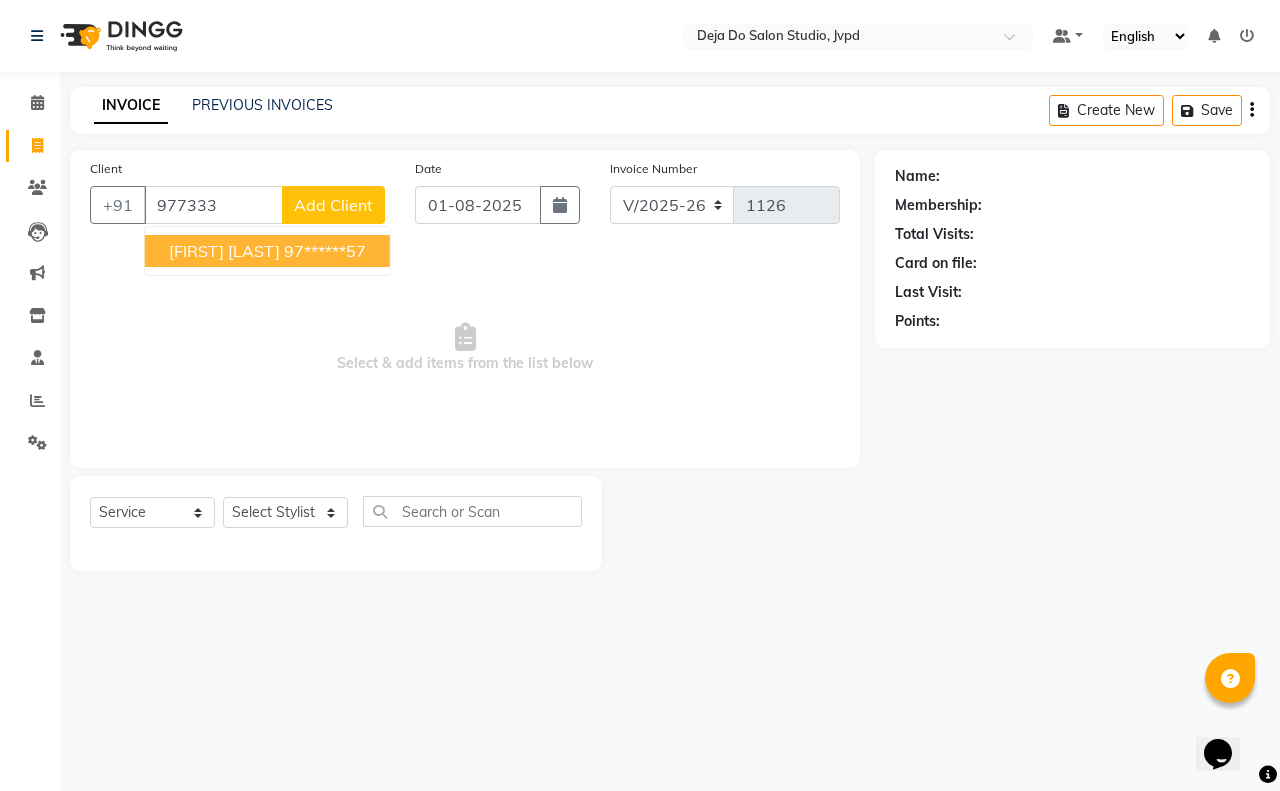 click on "97******57" at bounding box center (325, 251) 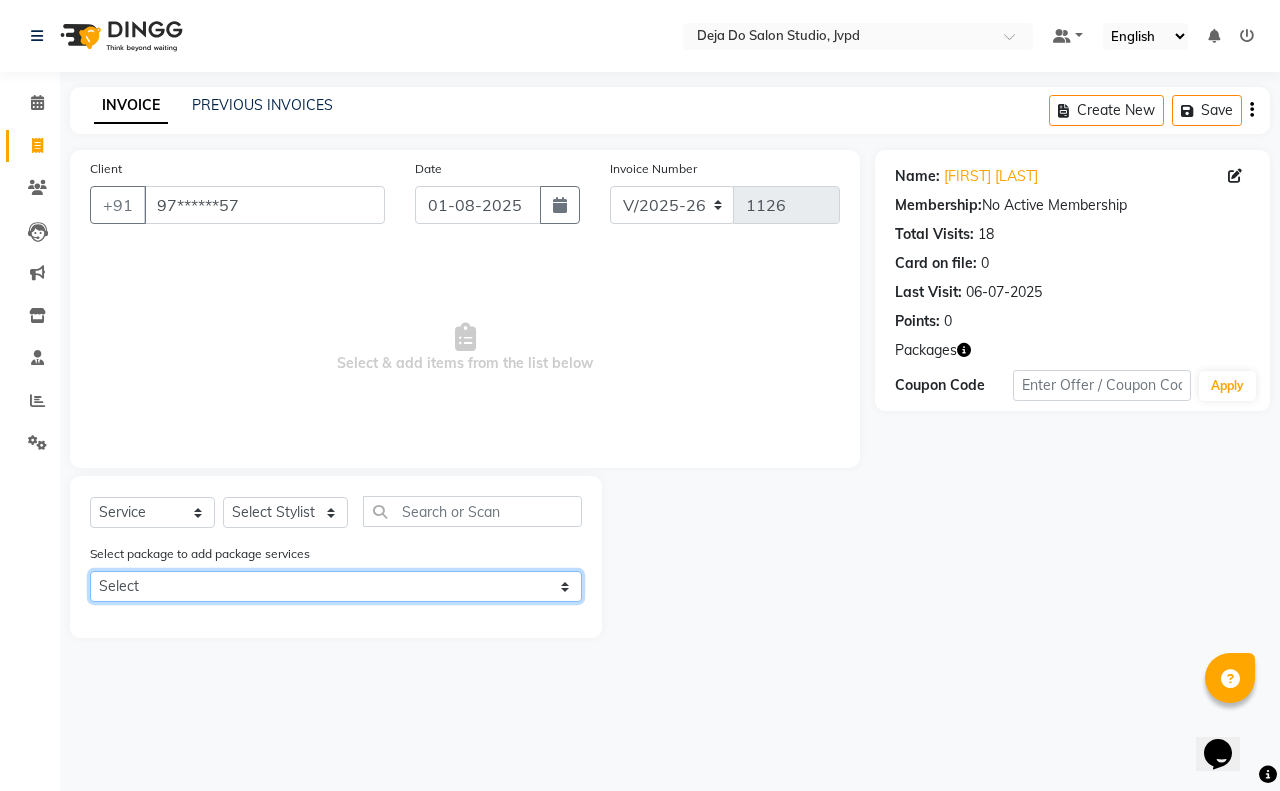 click on "Select Deja Do Membership" 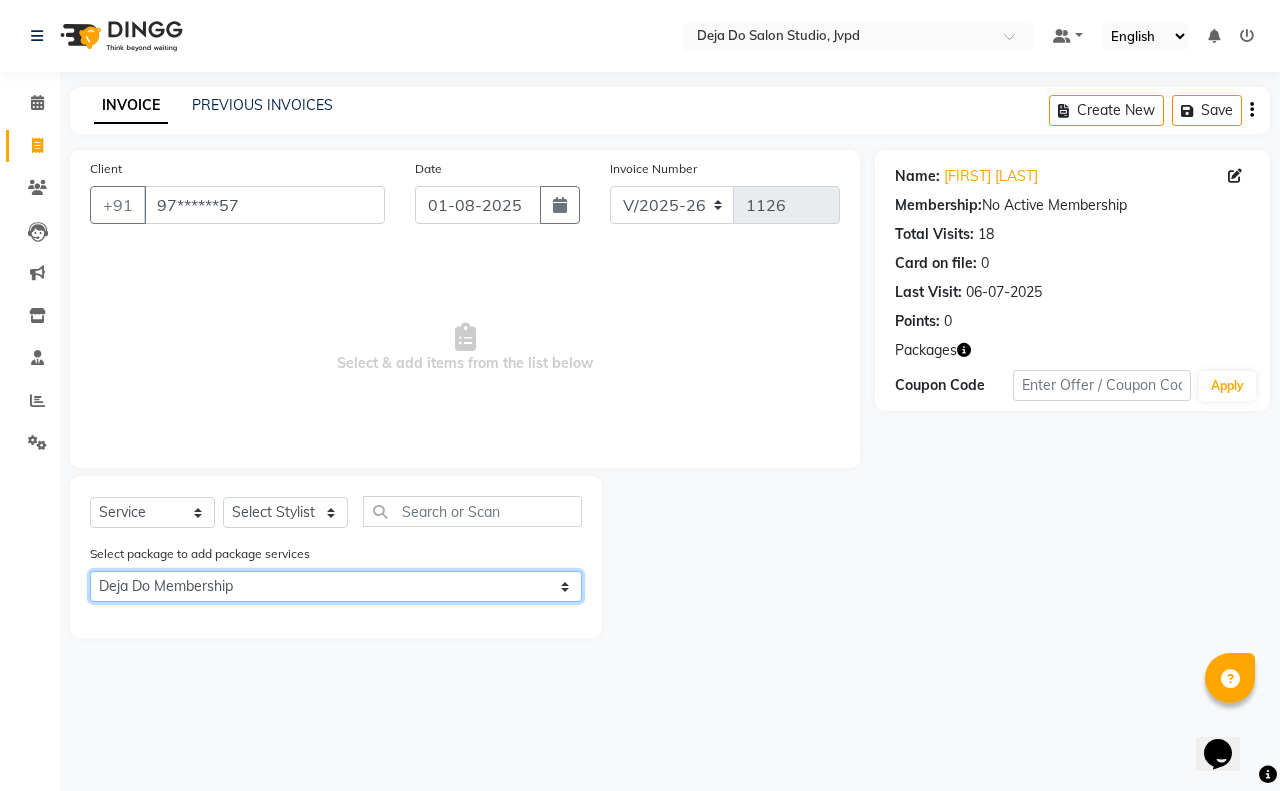 click on "Select Deja Do Membership" 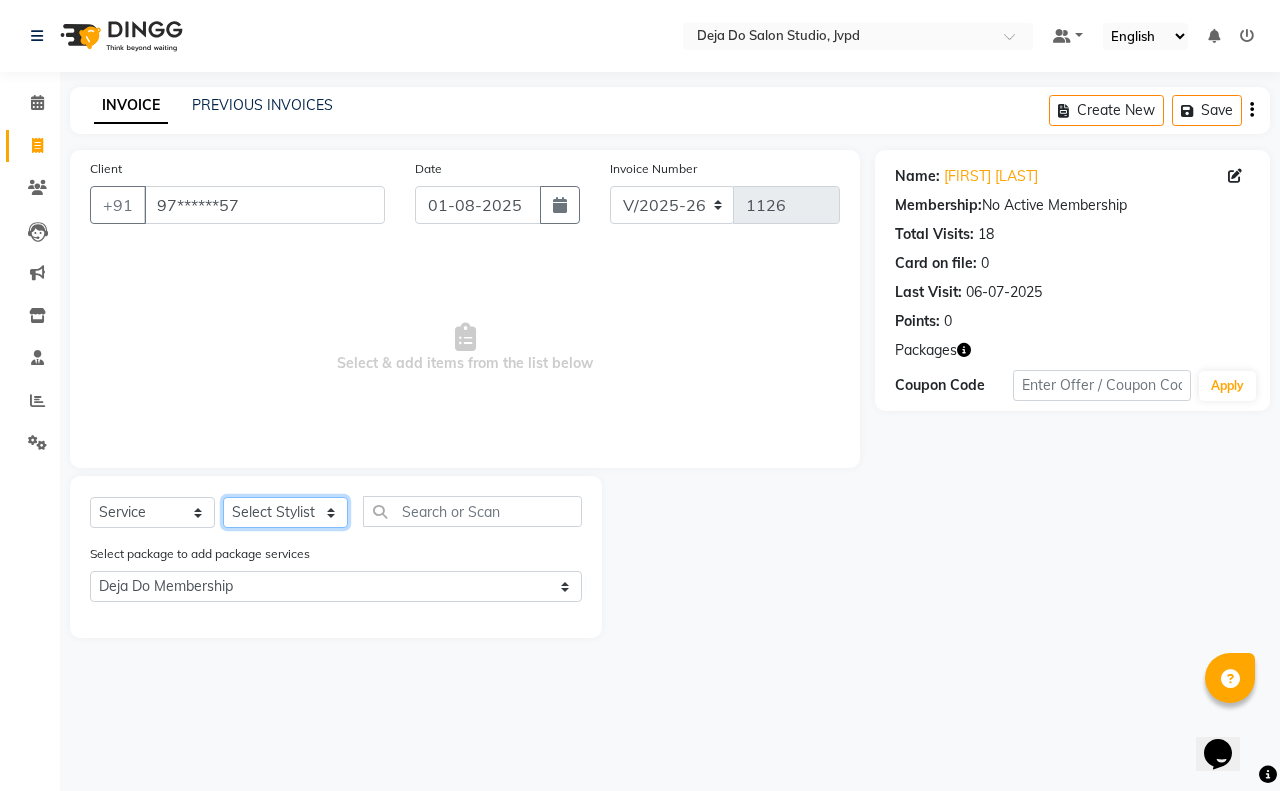 click on "Select Stylist Aditi Admin Anam  Sheikh  Arifa Shaikh Danish  Salamani Farida Fatima Kasbe Namya salian Rashi Mayur Sakina Rupani Shefali  shetty Shuaib Salamani Sumaiya sayed Sushma Pelage" 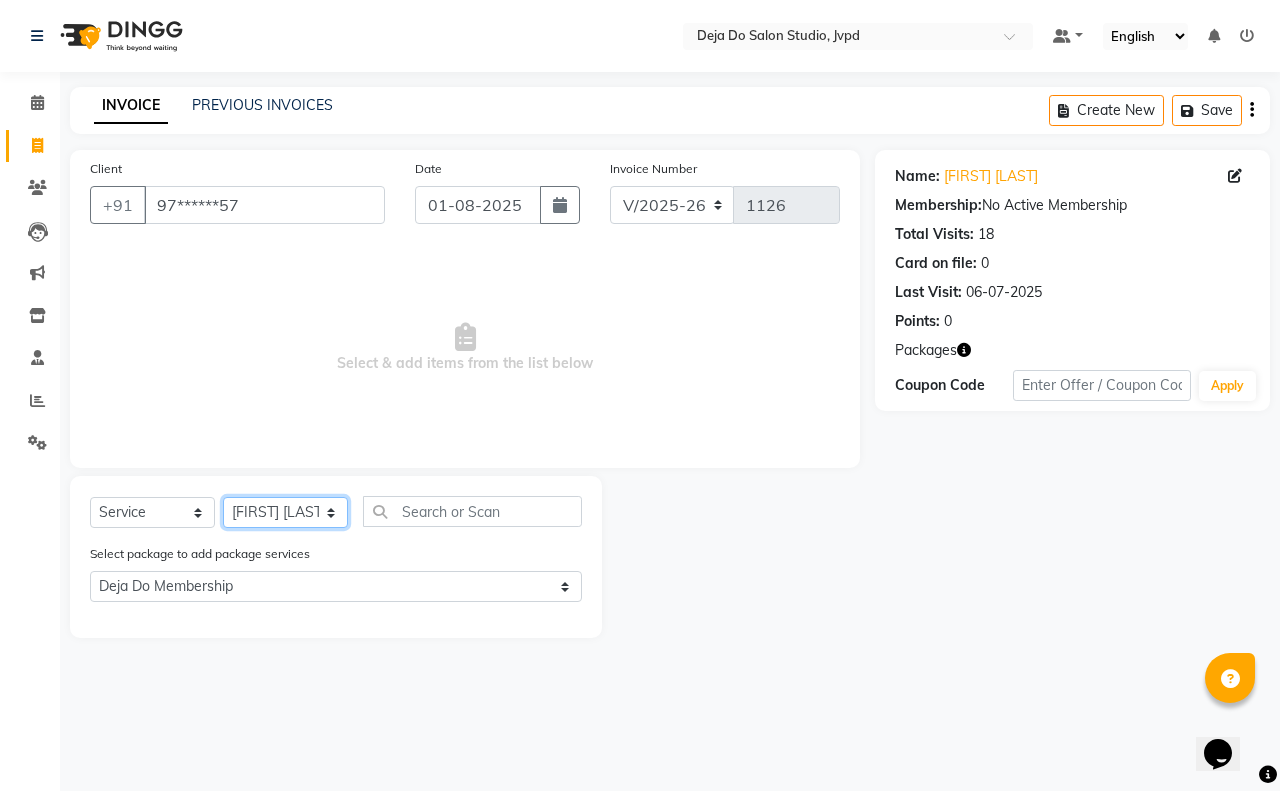 click on "Select Stylist Aditi Admin Anam  Sheikh  Arifa Shaikh Danish  Salamani Farida Fatima Kasbe Namya salian Rashi Mayur Sakina Rupani Shefali  shetty Shuaib Salamani Sumaiya sayed Sushma Pelage" 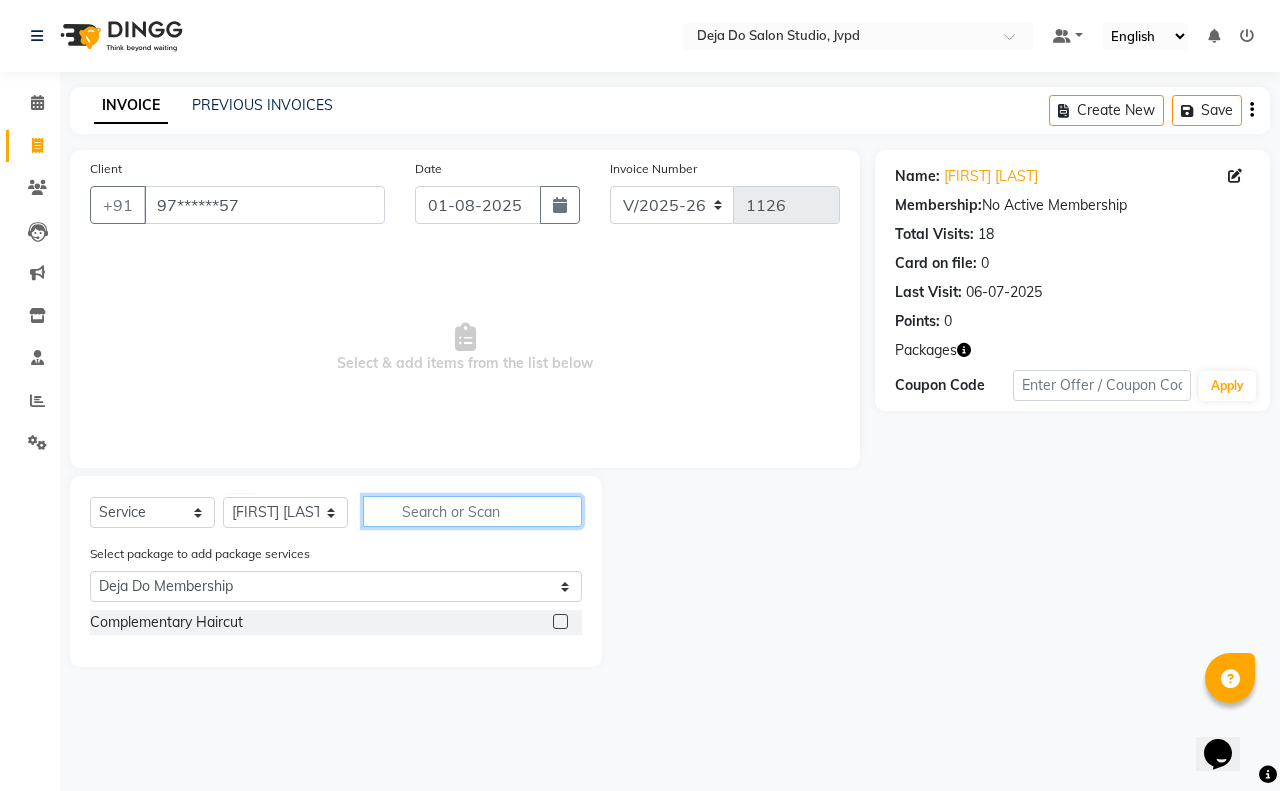 click 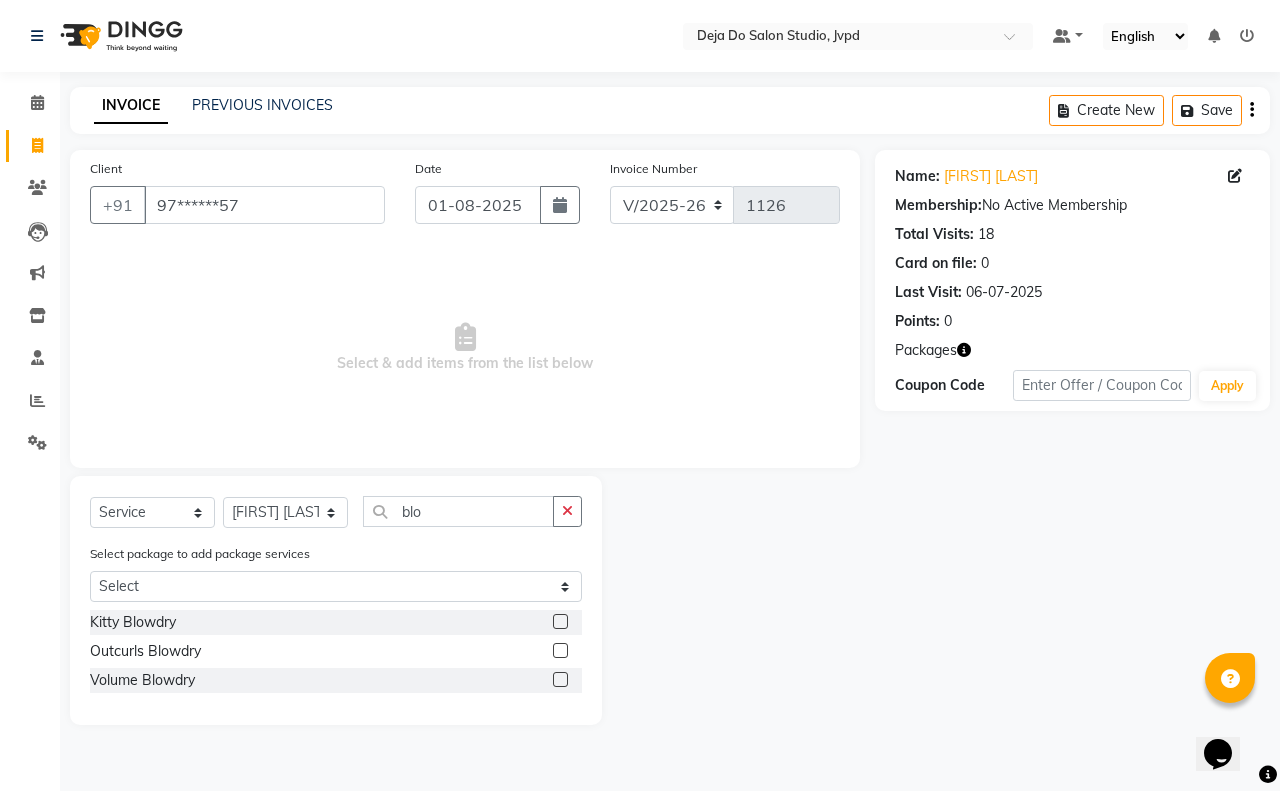 click 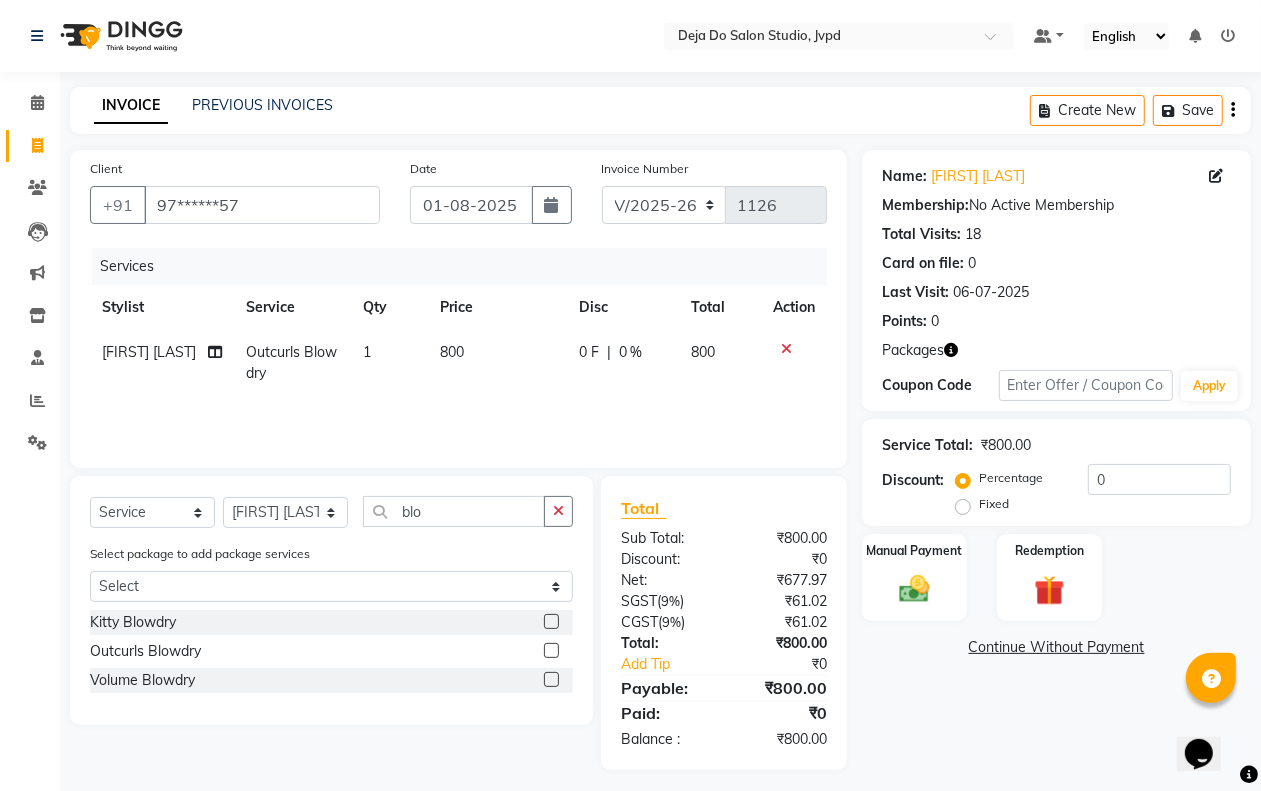 drag, startPoint x: 455, startPoint y: 355, endPoint x: 521, endPoint y: 380, distance: 70.5762 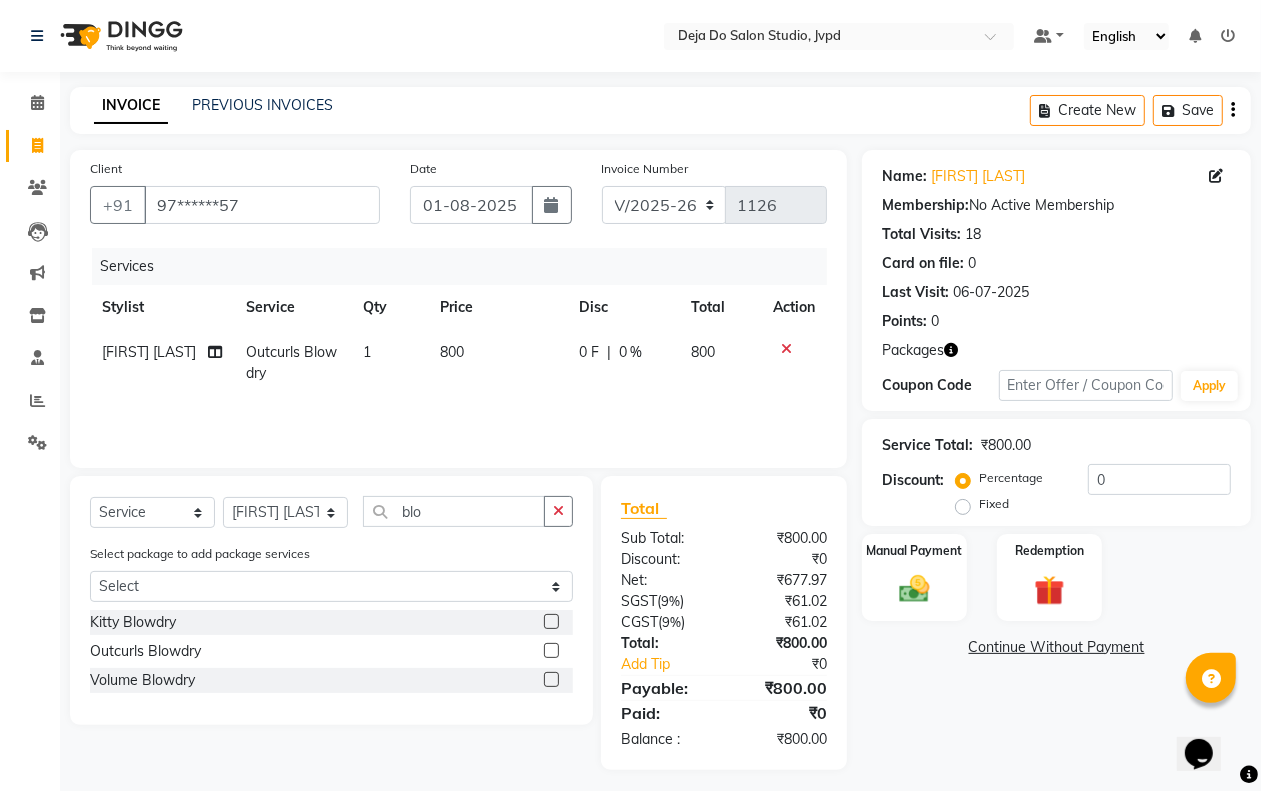 click on "800" 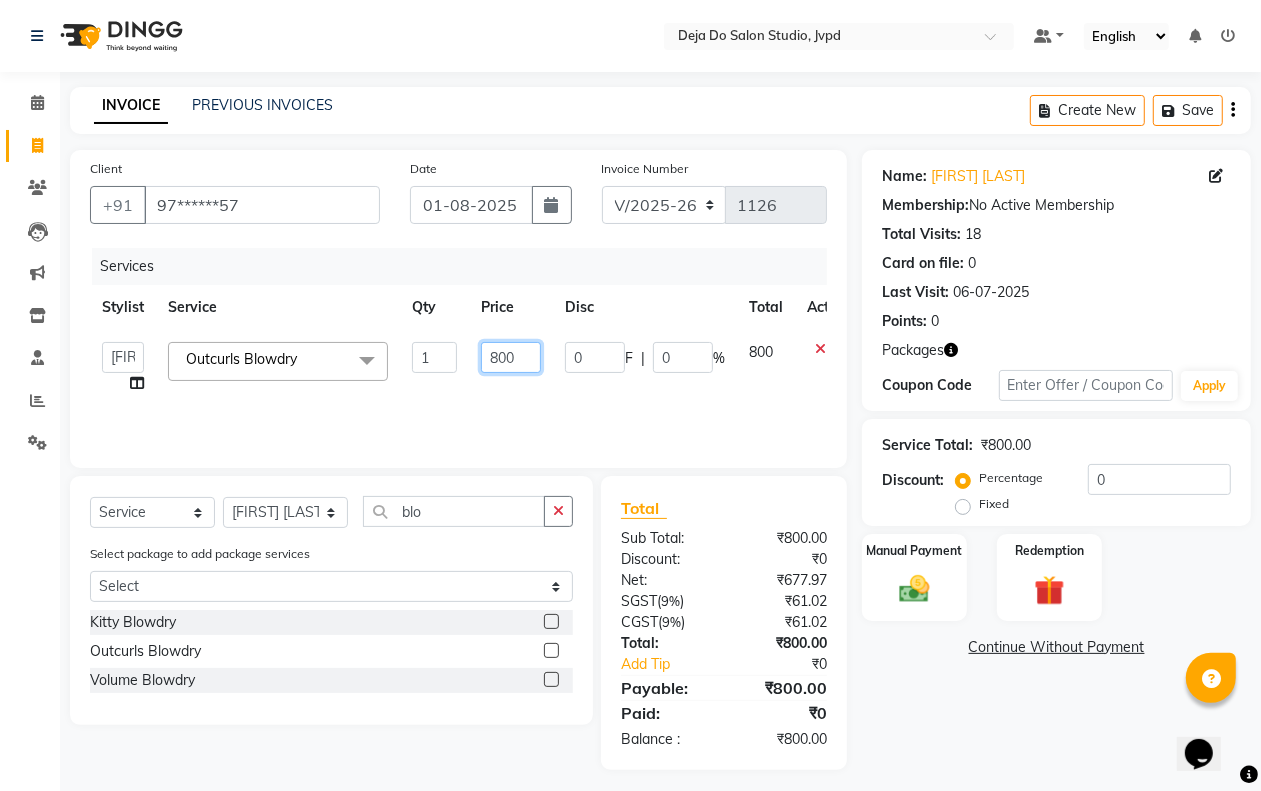 click on "800" 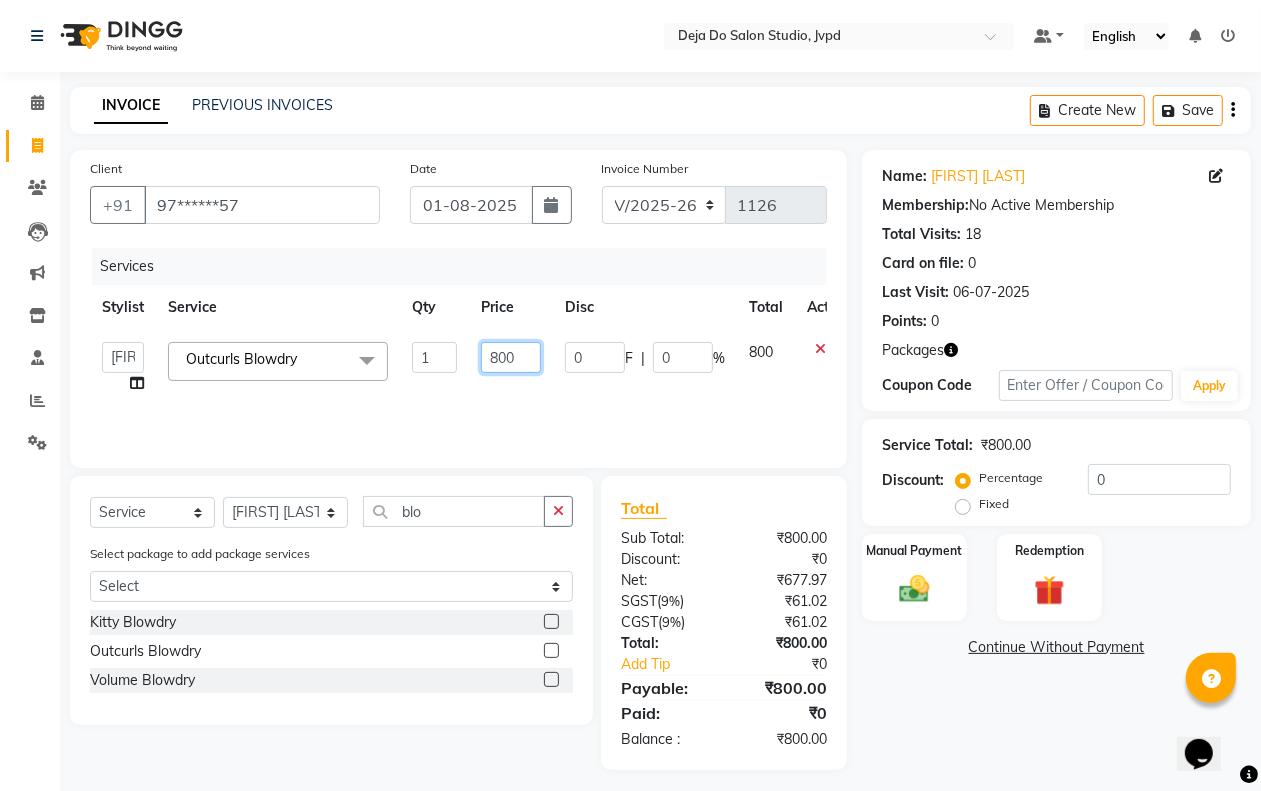 click on "800" 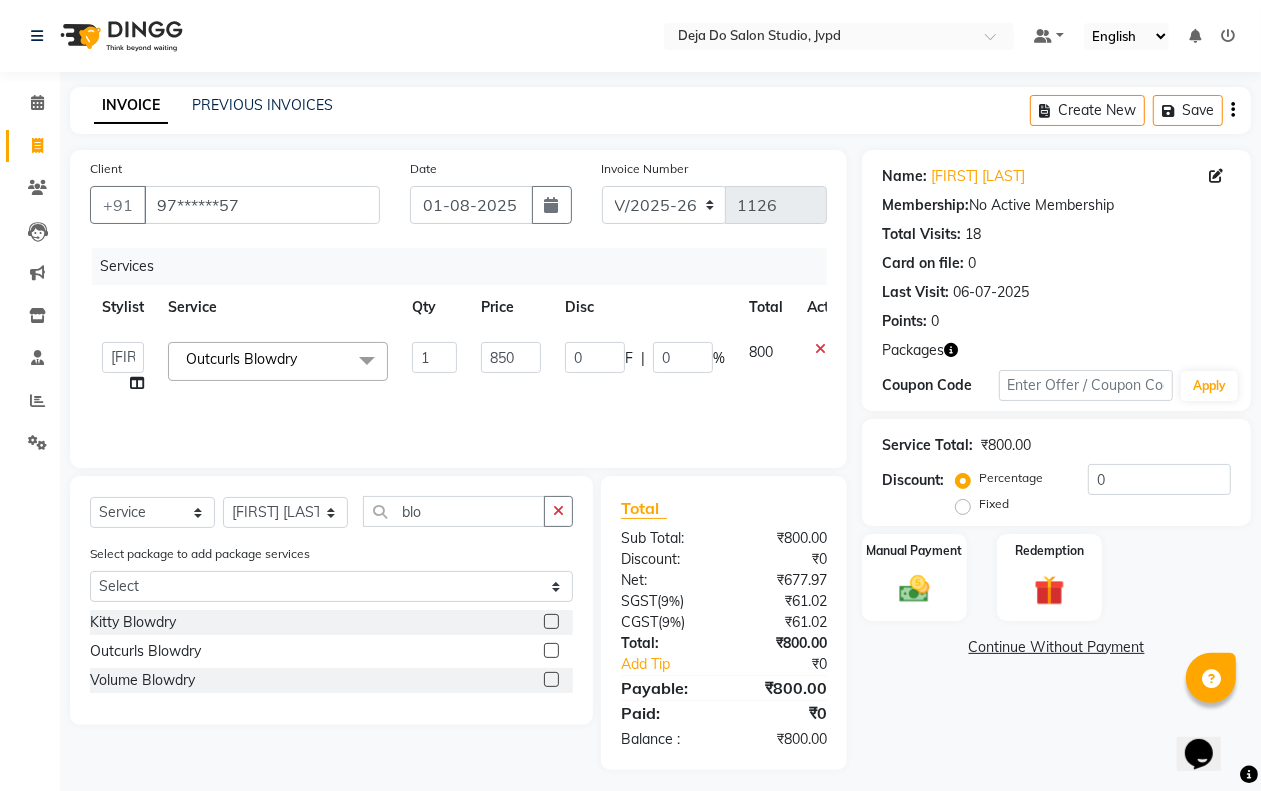 click on "Services Stylist Service Qty Price Disc Total Action Aditi Admin Anam Sheikh Arifa Shaikh Danish Salamani Farida Fatima Kasbe Namya salian Rashi Mayur Sakina Rupani Shefali shetty Shuaib Salamani Sumaiya sayed Sushma Pelage Outcurls Blowdry x 3/4 Legs (Chocolate) 3/4 Legs (Regular) Bikini (Chocolate) Bikini (Mens) Peel Wax Bikini (Regular) Bikini Line (Chocolate) Bikini Line (Regular) Bikini Peel Wax Chin (Mens) Regular Wax Chin (Mens) Peel Wax Chin Peel Wax Chin Regular Wax Clean Shave Peel Wax (Mens) Forehead (Mens) Regular Wax Forehead (Mens) Peel Wax Forehead Peel Wax Forehead Regular Wax Full Arms + Underarms (Chocolate) Full Arms + Underarms (Regular) Full Back (Chocolate) Full Back (Regular) Full Face (Mens) Regular Wax Full Face (Mens) Peel Wax Lower Lip (Mens) Peel Wax Full Face Regular Wax Full Front (Chocolate) Full Front (Regular) Full Legs (Chocolate) Full Legs (Regular) Half Back (Chocolate) Half Back (Regular)" 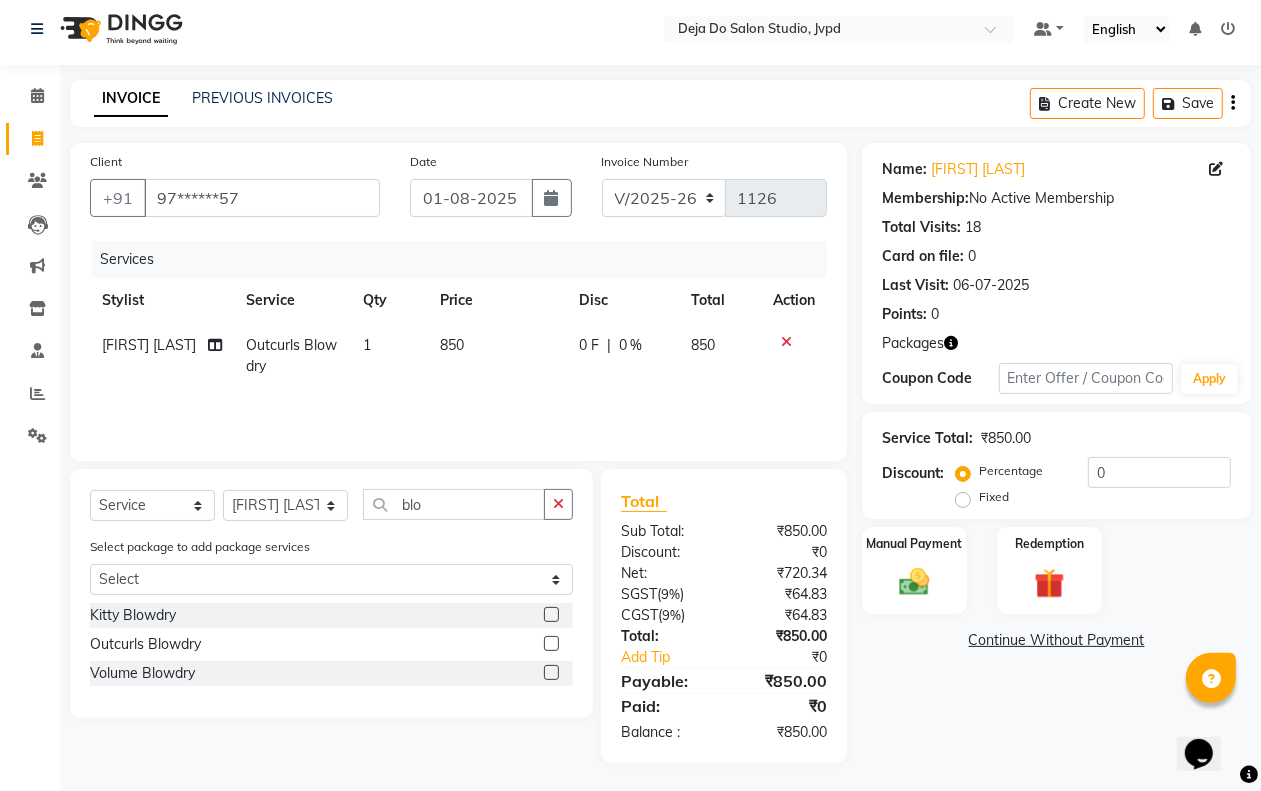 scroll, scrollTop: 8, scrollLeft: 0, axis: vertical 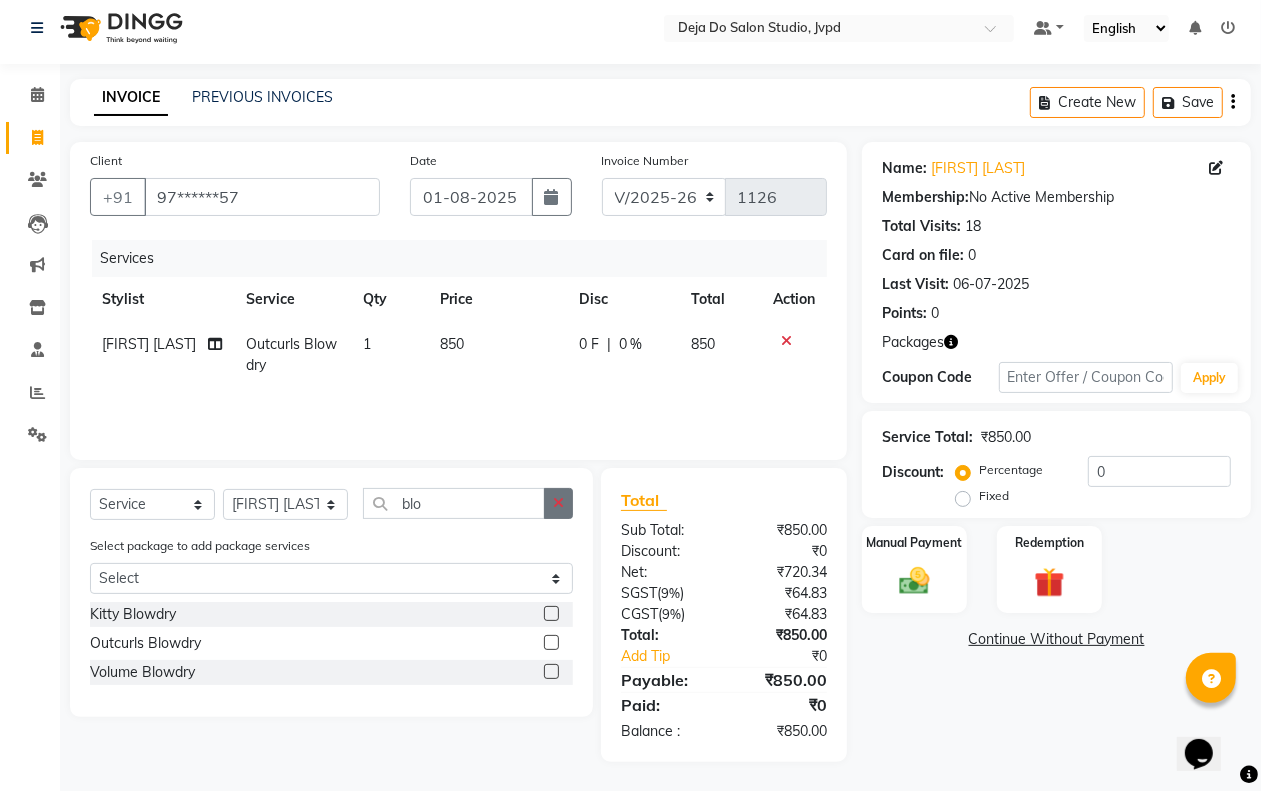 click 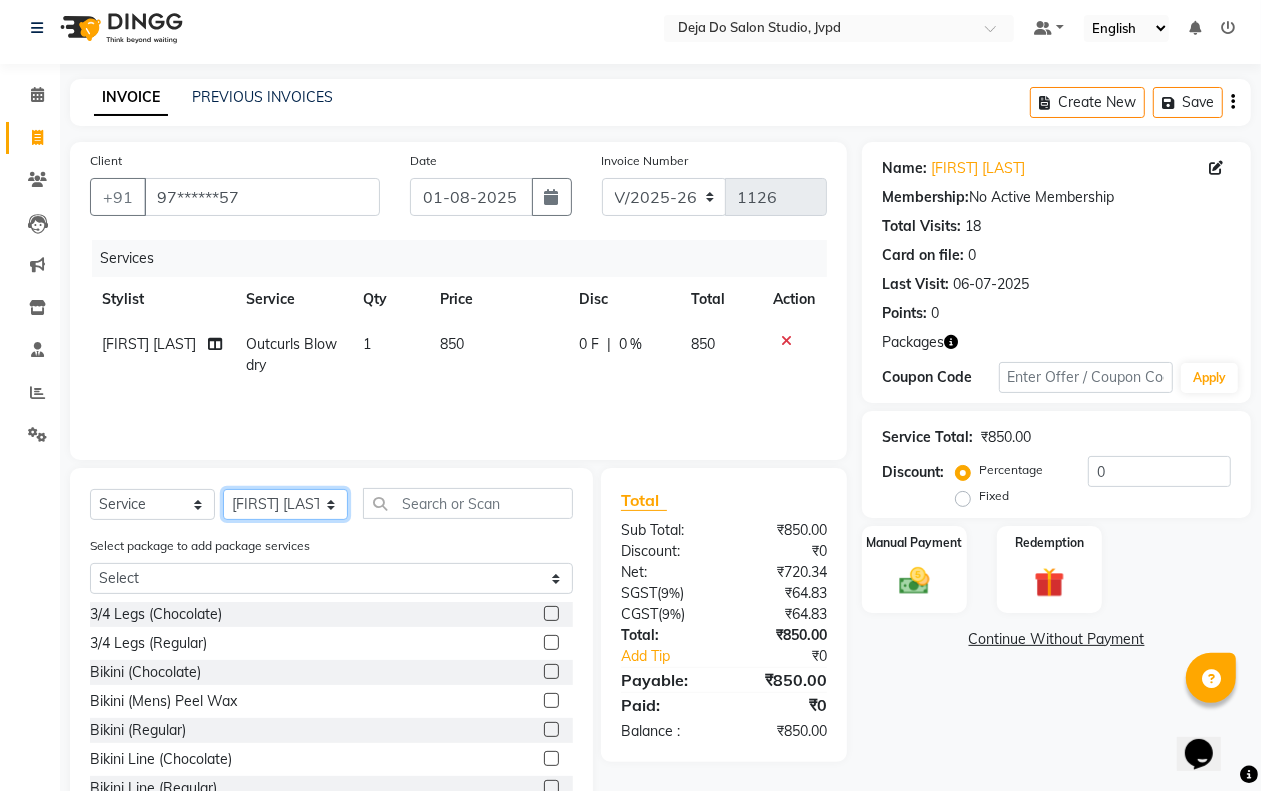 click on "Select Stylist Aditi Admin Anam  Sheikh  Arifa Shaikh Danish  Salamani Farida Fatima Kasbe Namya salian Rashi Mayur Sakina Rupani Shefali  shetty Shuaib Salamani Sumaiya sayed Sushma Pelage" 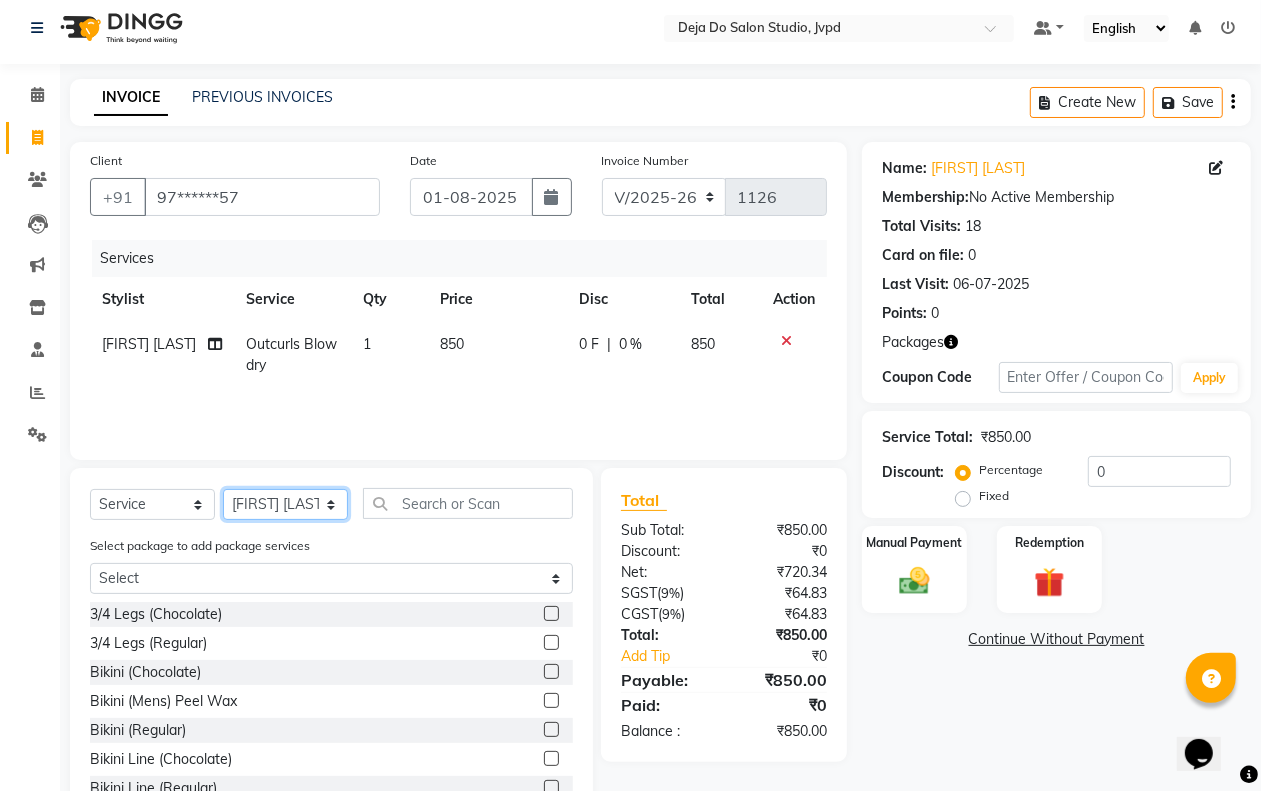 click on "Select Stylist Aditi Admin Anam  Sheikh  Arifa Shaikh Danish  Salamani Farida Fatima Kasbe Namya salian Rashi Mayur Sakina Rupani Shefali  shetty Shuaib Salamani Sumaiya sayed Sushma Pelage" 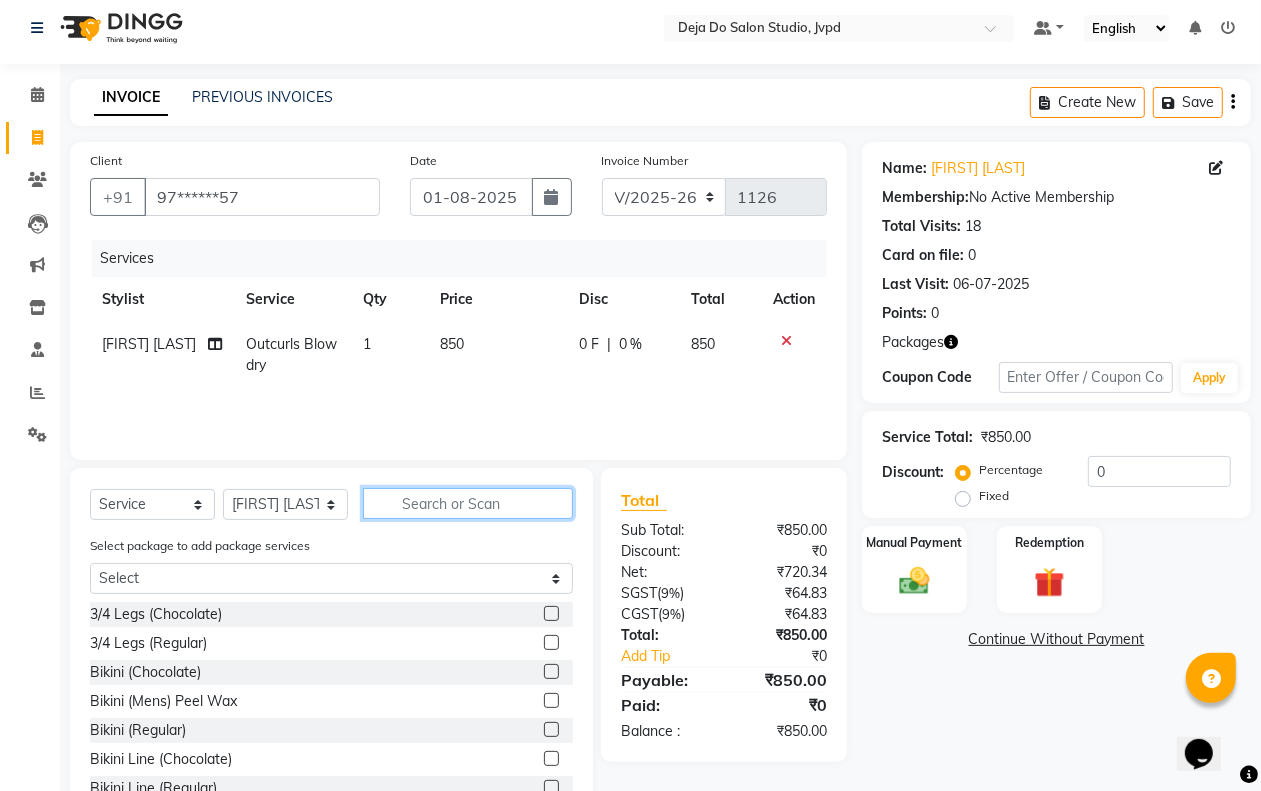 click 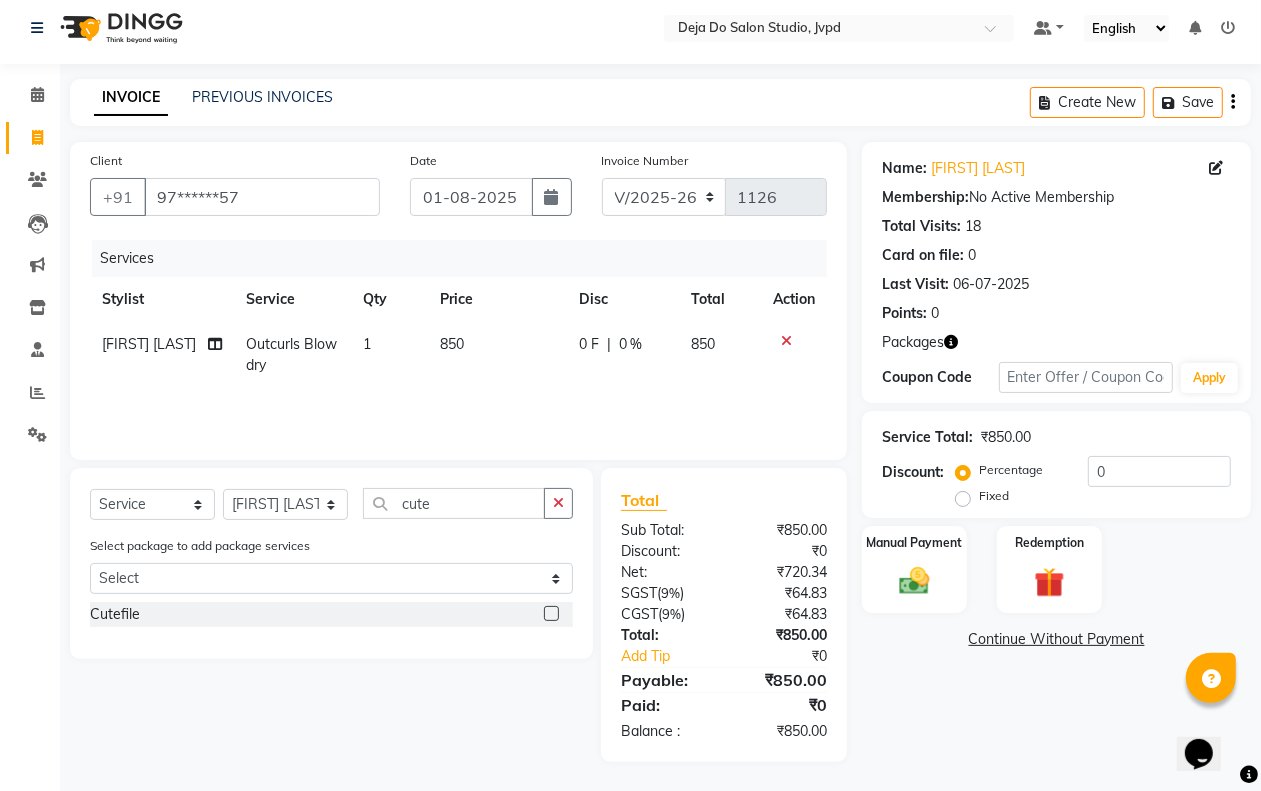 click 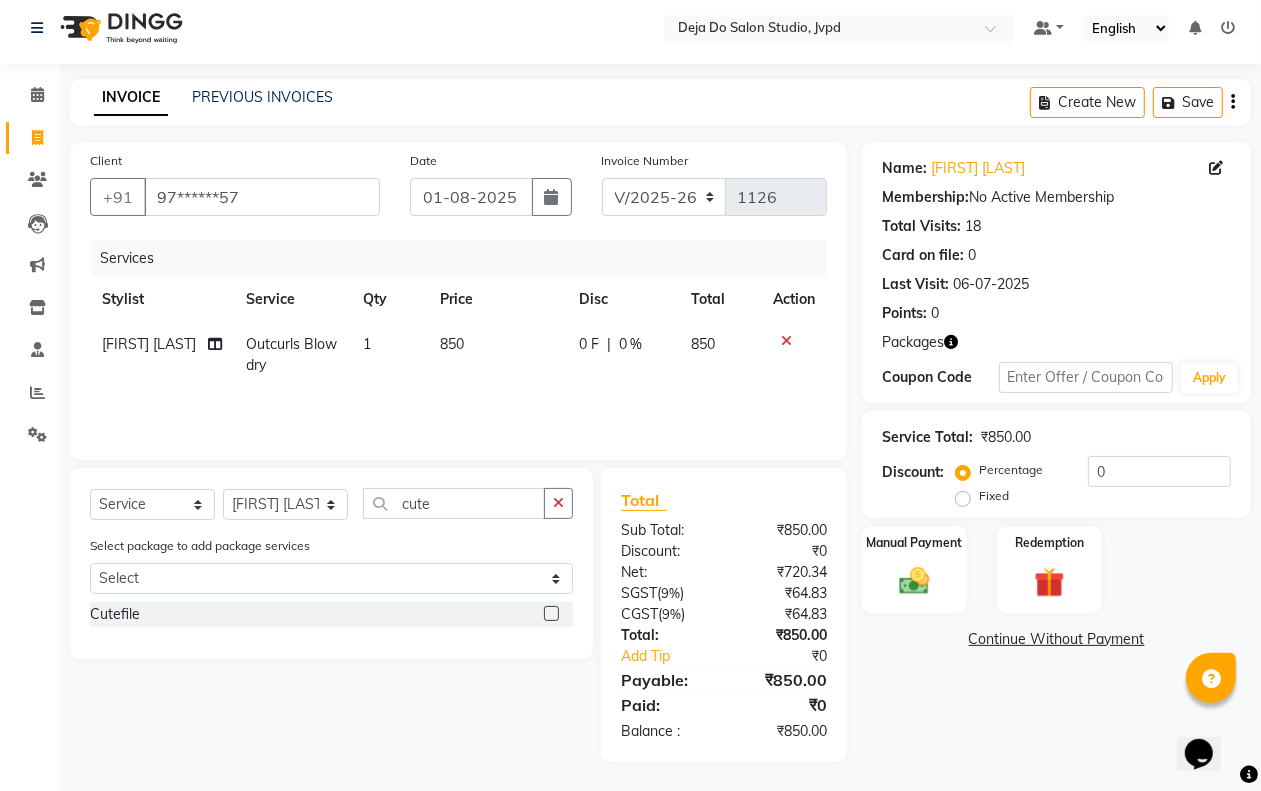 click at bounding box center (550, 614) 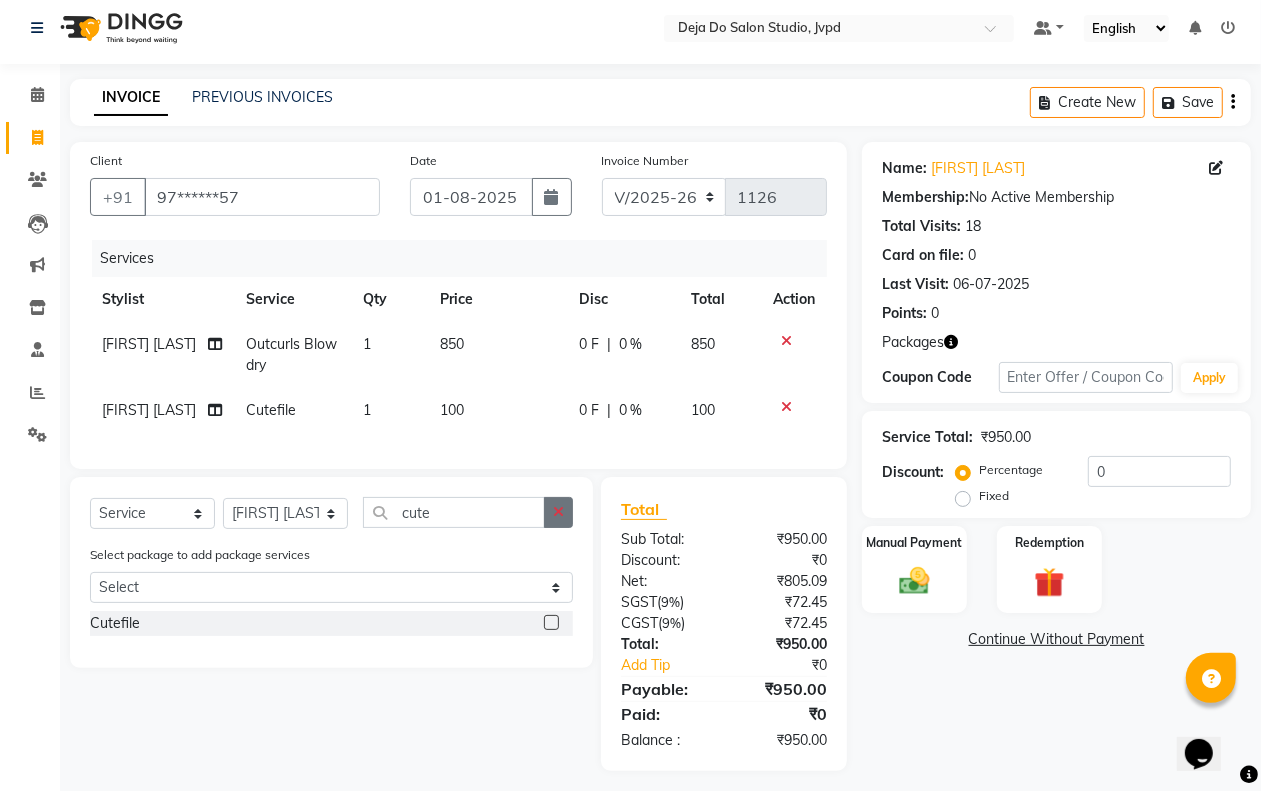 click 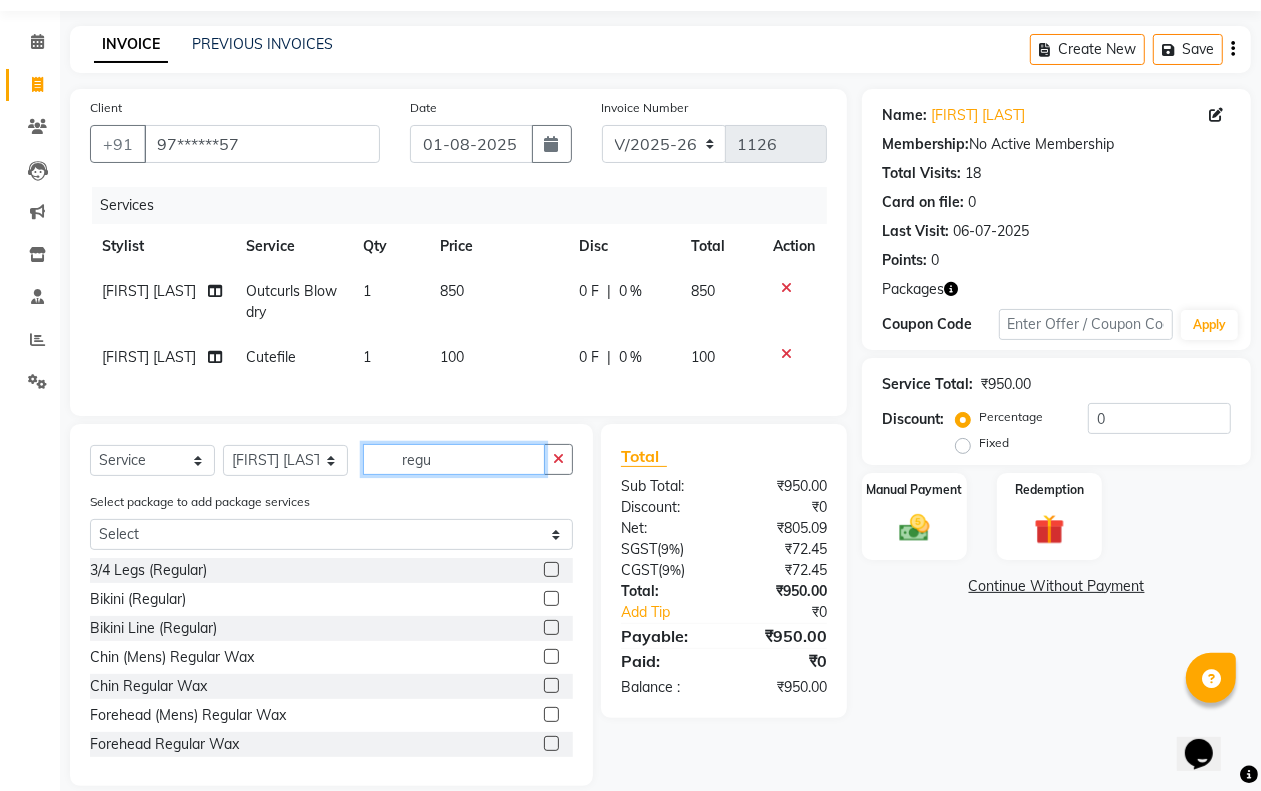 scroll, scrollTop: 103, scrollLeft: 0, axis: vertical 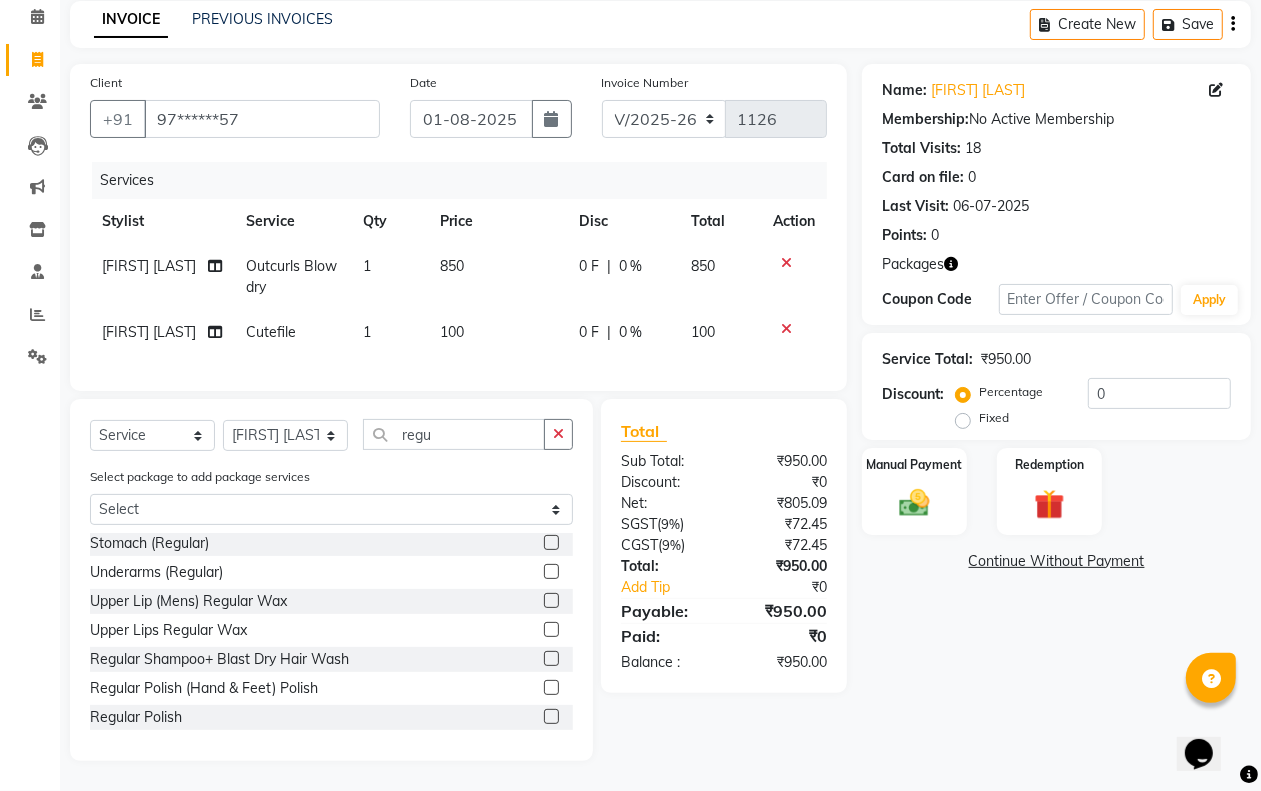 click 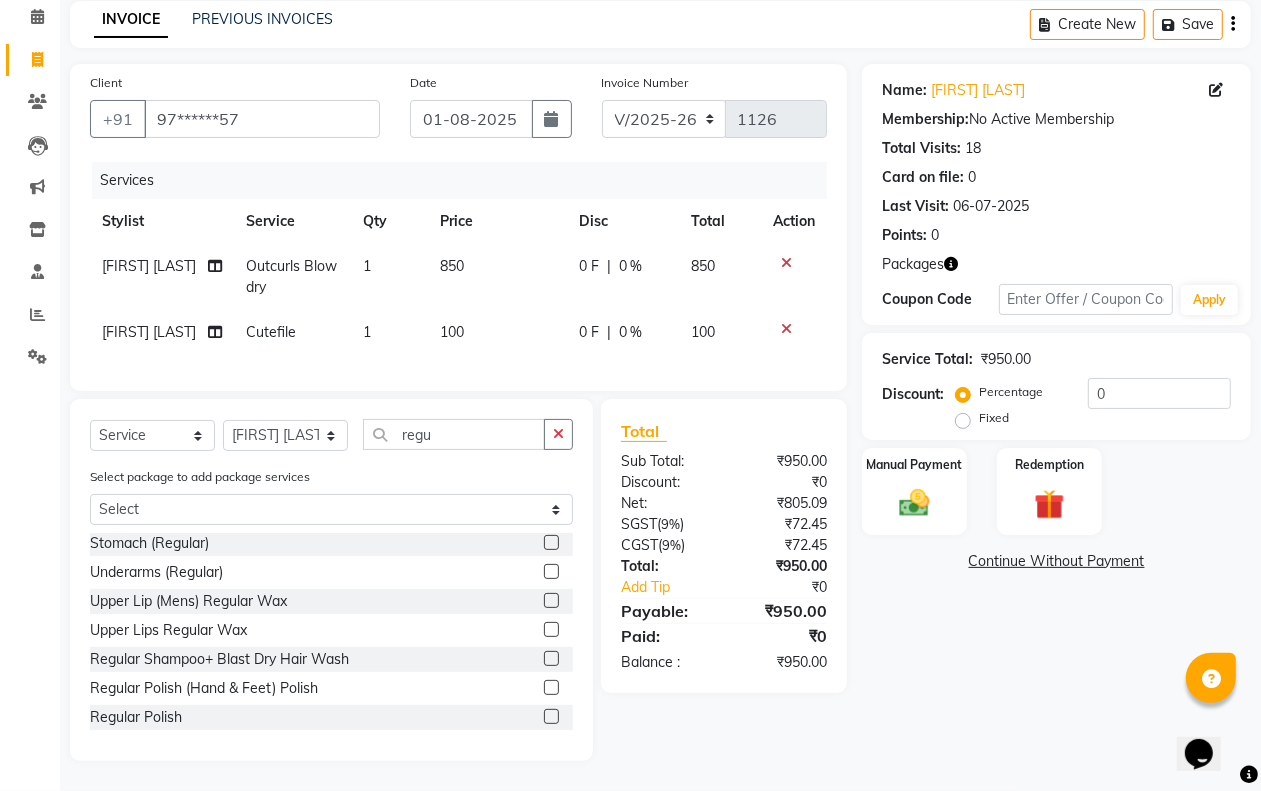 click at bounding box center [550, 717] 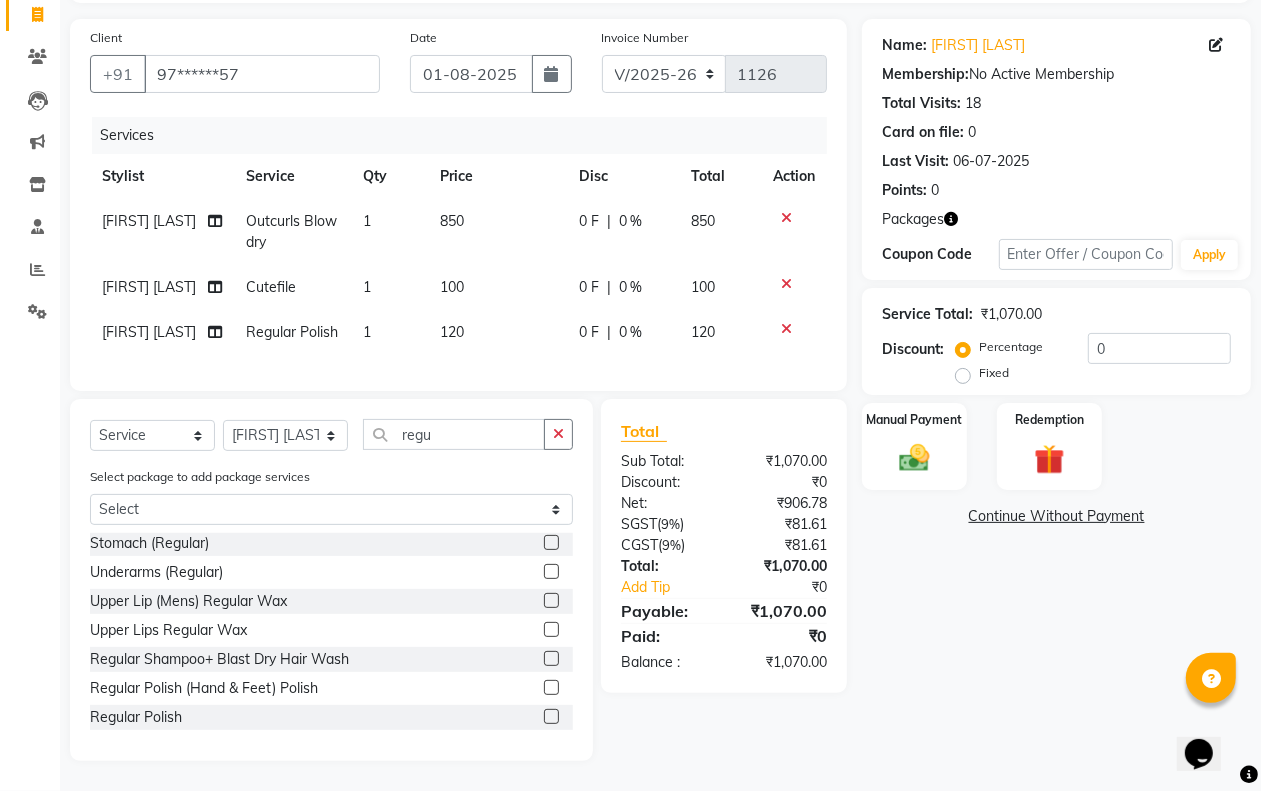 scroll, scrollTop: 170, scrollLeft: 0, axis: vertical 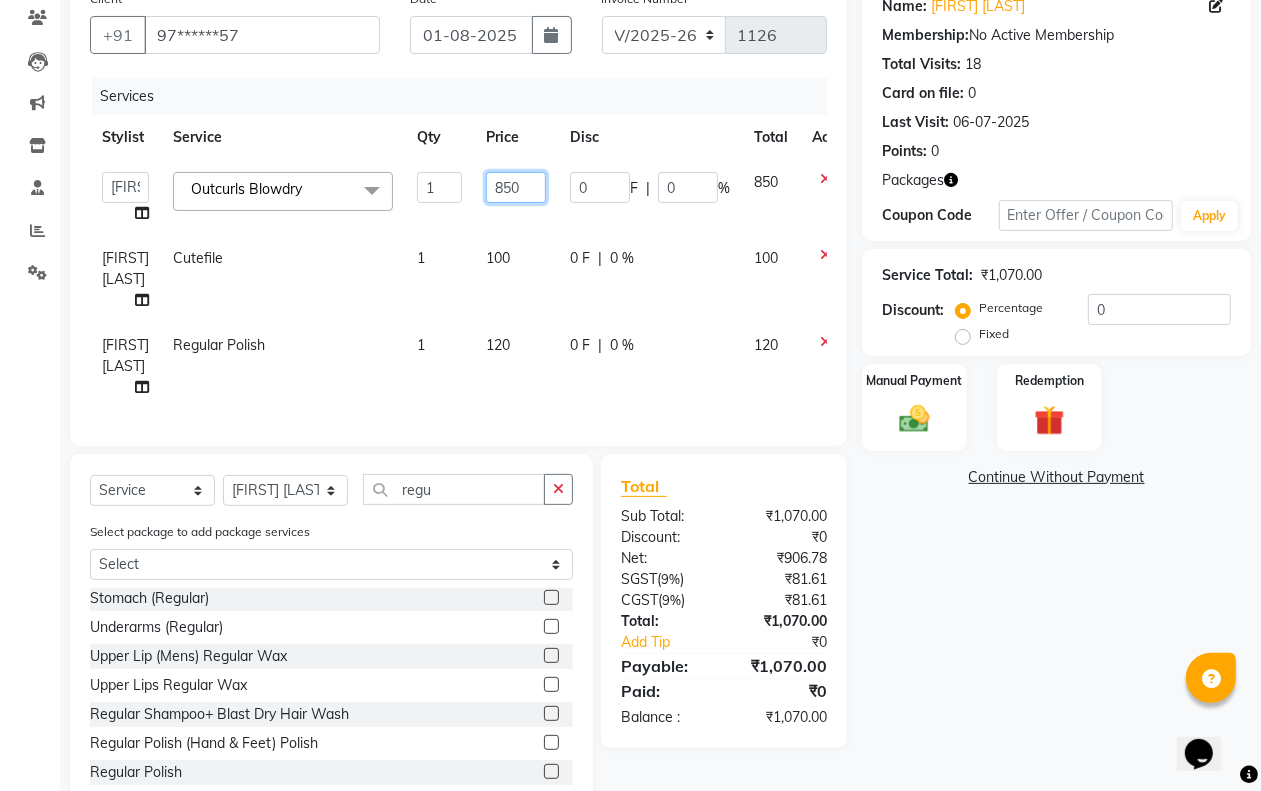 click on "850" 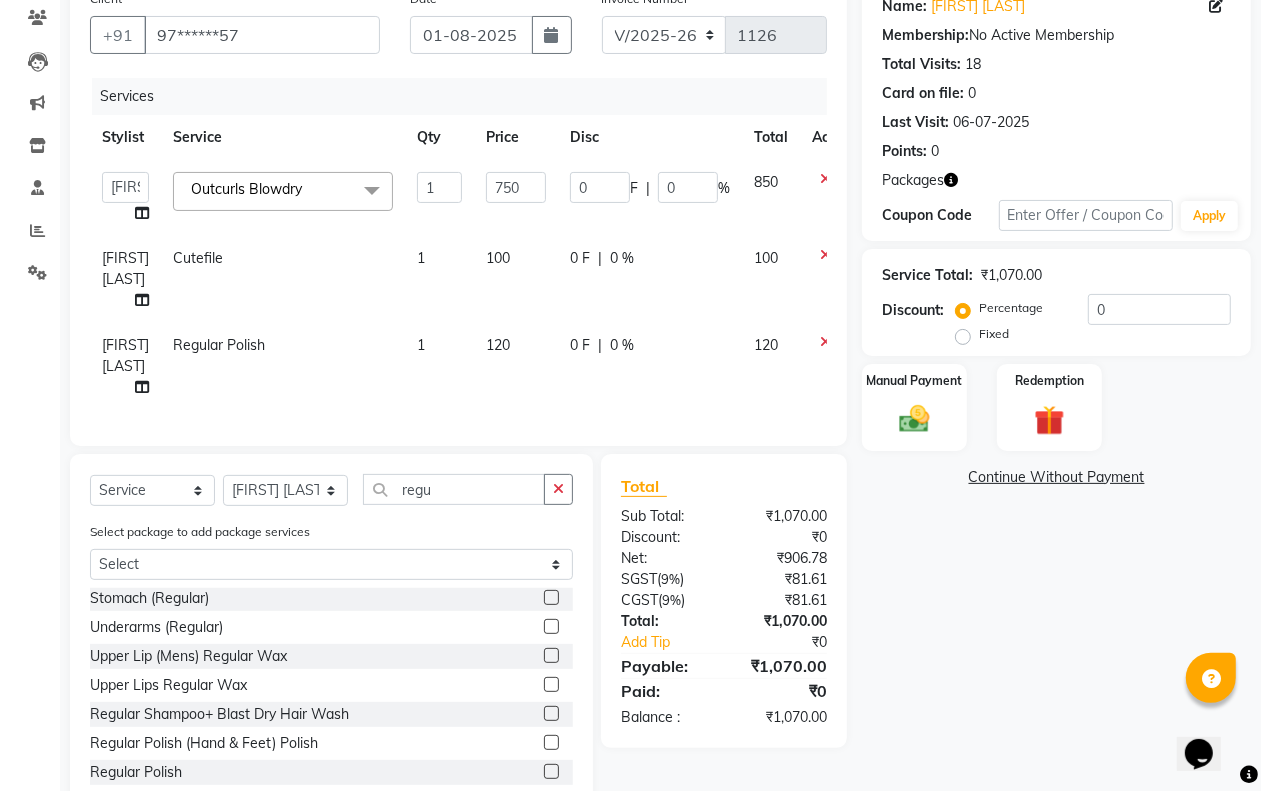 click on "Aditi Admin Anam Sheikh Arifa Shaikh Danish Salamani Farida Fatima Kasbe Namya salian Rashi Mayur Sakina Rupani Shefali shetty Shuaib Salamani Sumaiya sayed Sushma Pelage" 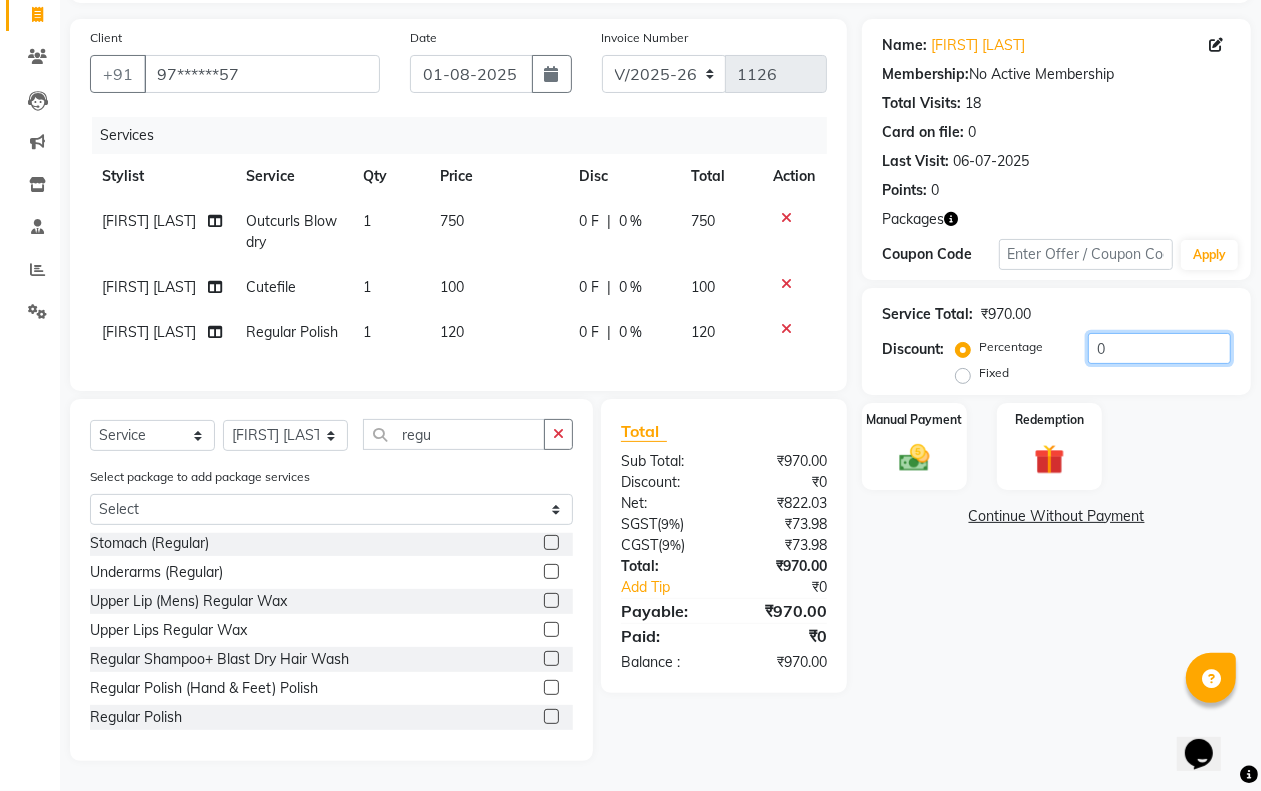 click on "0" 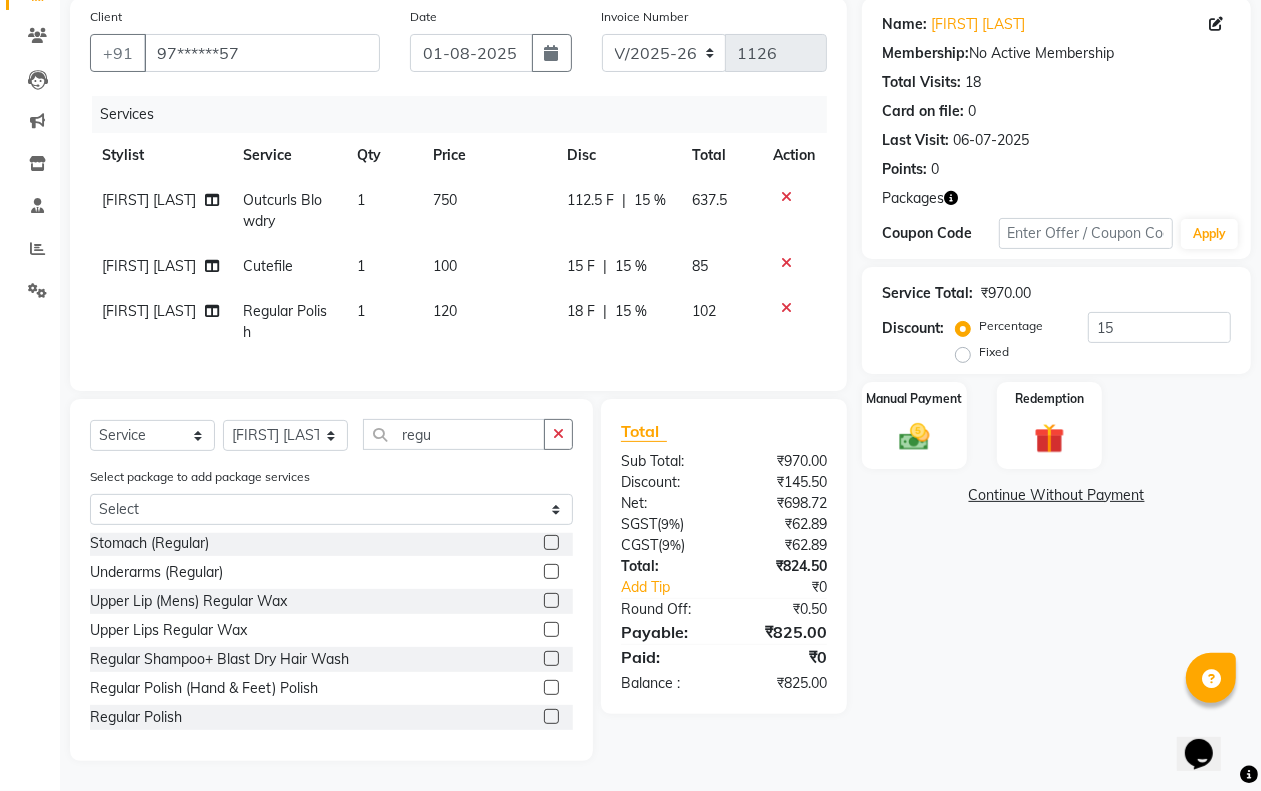 click on "100" 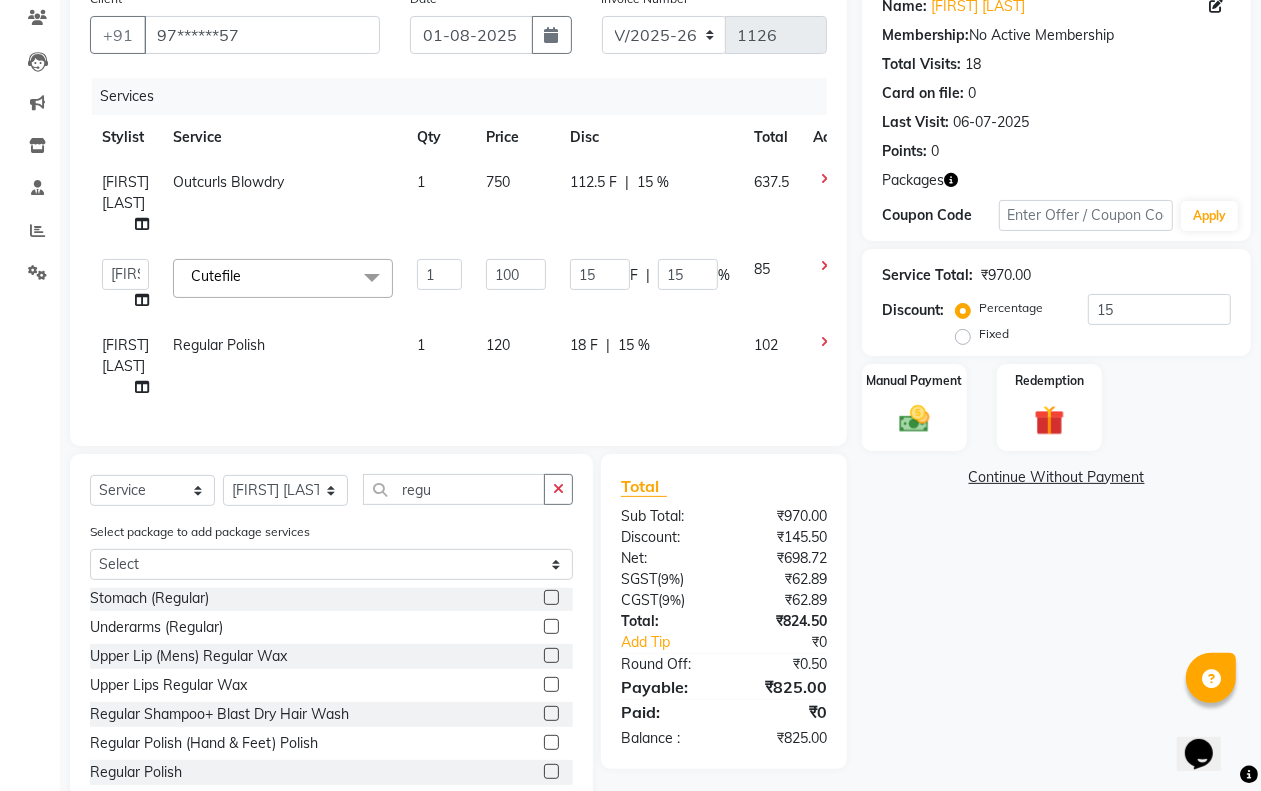 click on "15 F | 15 %" 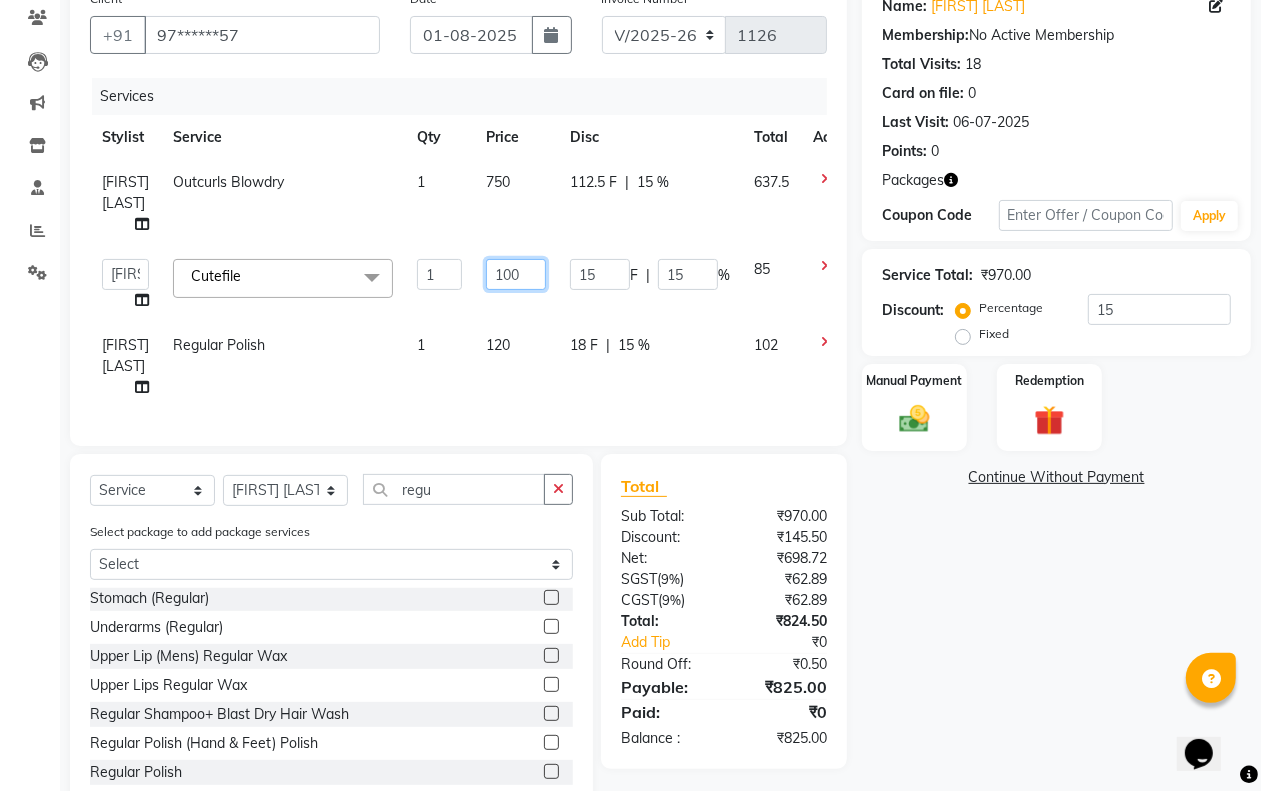click on "100" 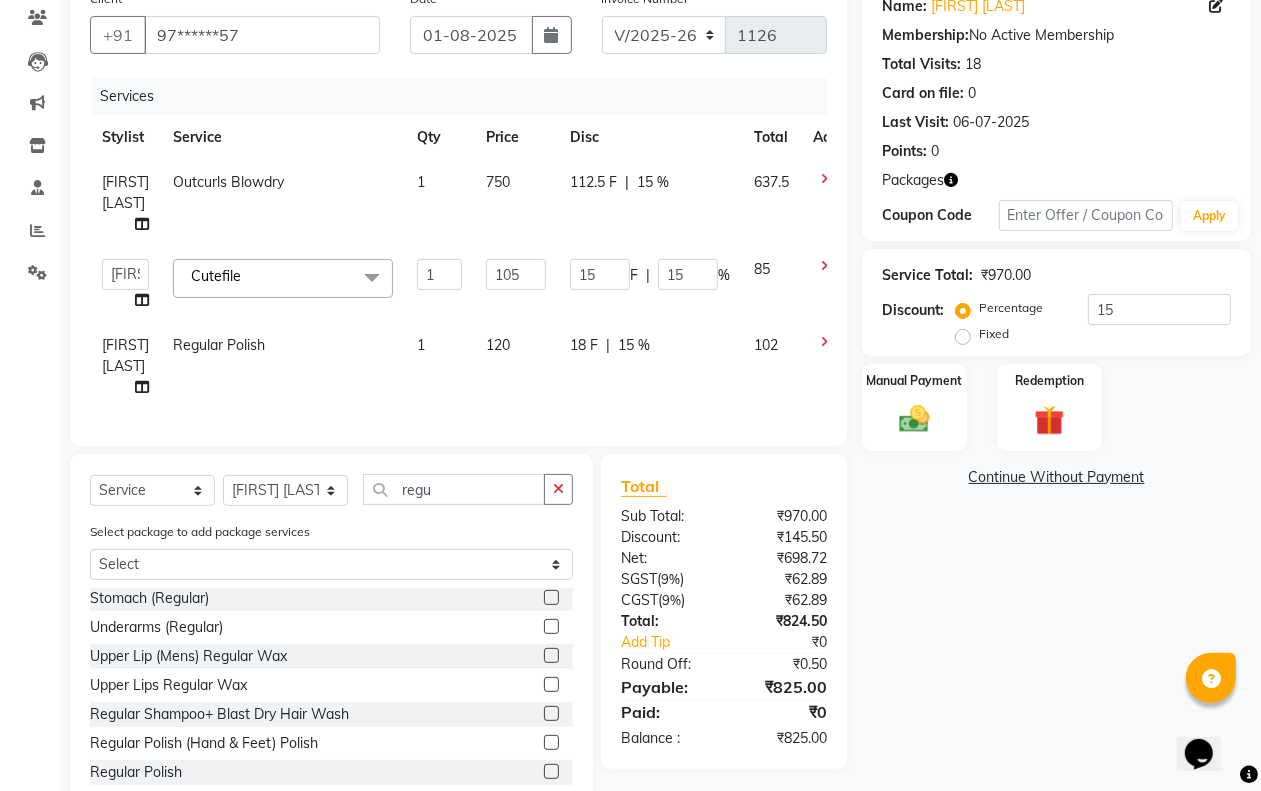 click on "Client +91 [PHONE] Date [DATE] Invoice Number V/2025 V/2025-26 1126 Services Stylist Service Qty Price Disc Total Action Fatima Kasbe Outcurls Blowdry 1 750 112.5 F | 15 % 637.5 Aditi Admin Anam Sheikh Arifa Shaikh Danish Salamani Farida Fatima Kasbe Namya salian Rashi Mayur Sakina Rupani Shefali shetty Shuaib Salamani Sumaiya sayed Sushma Pelage Cutefile x" 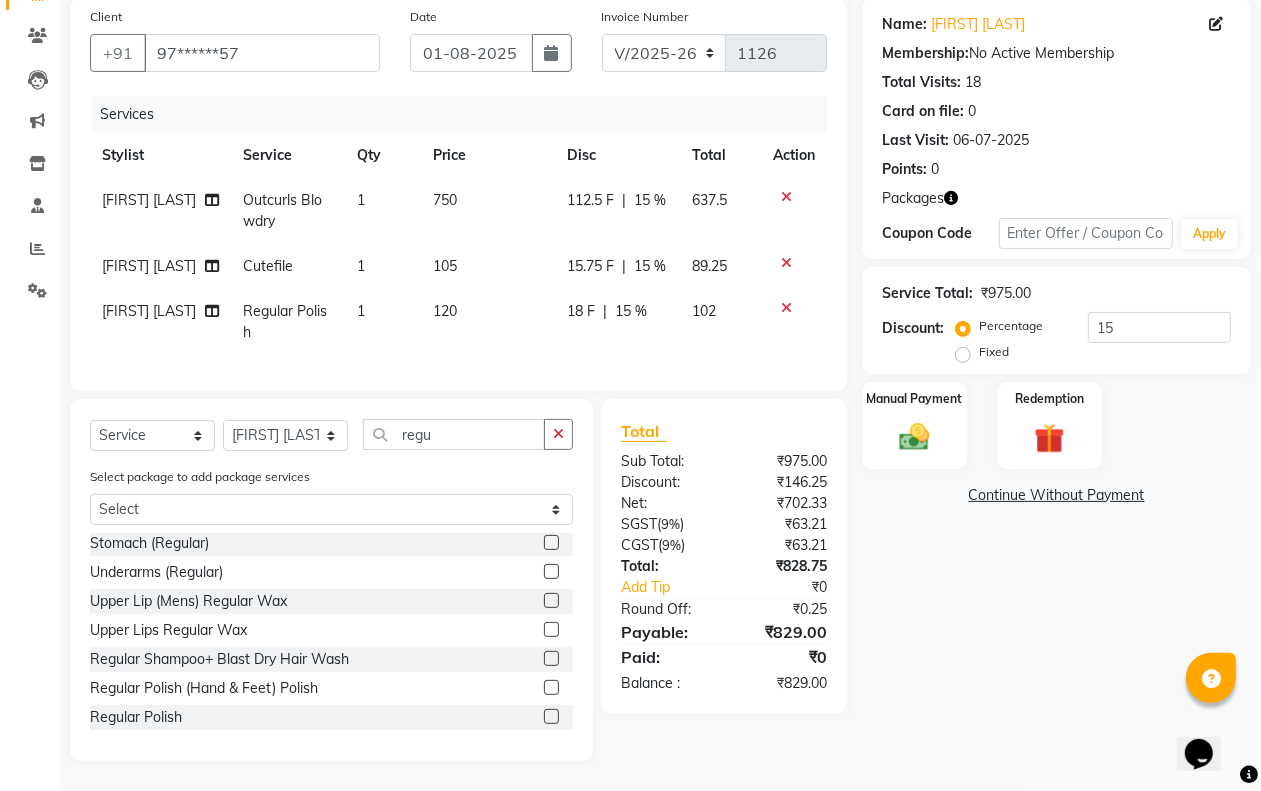 click on "105" 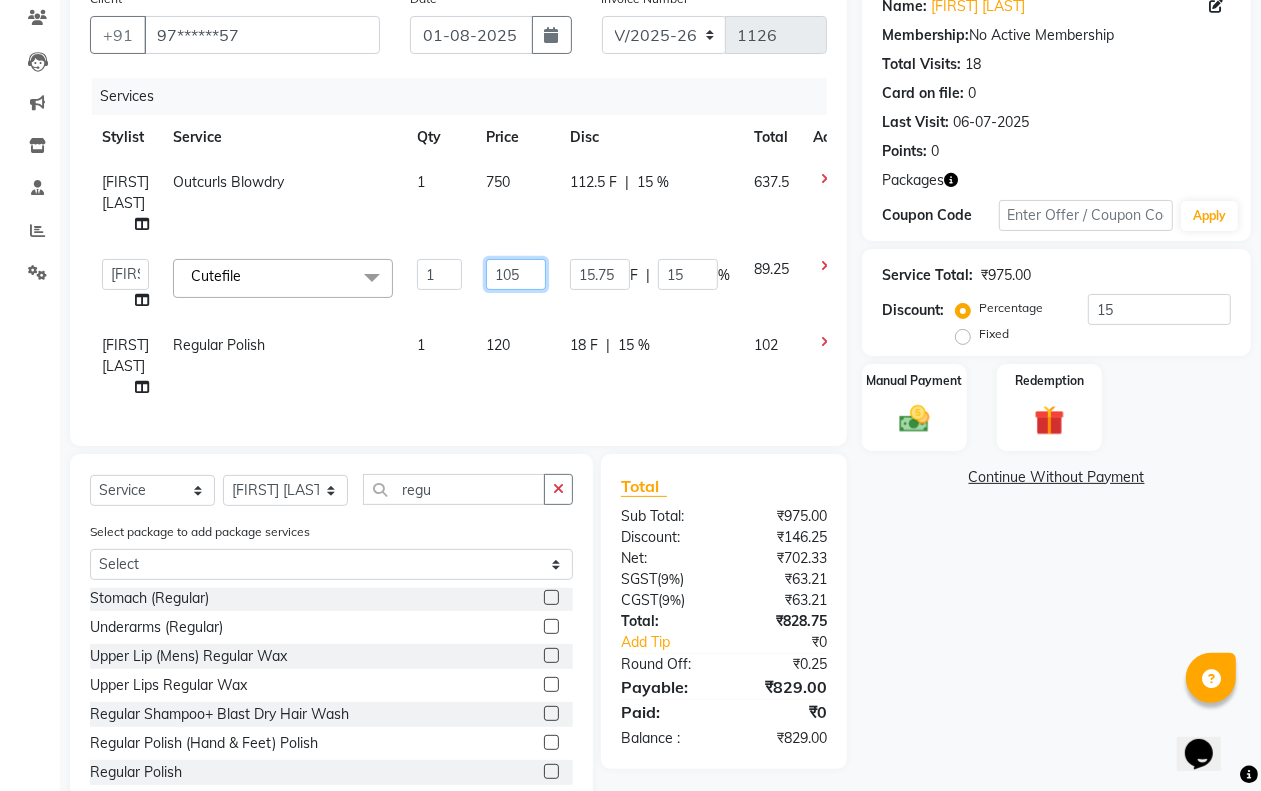 click on "105" 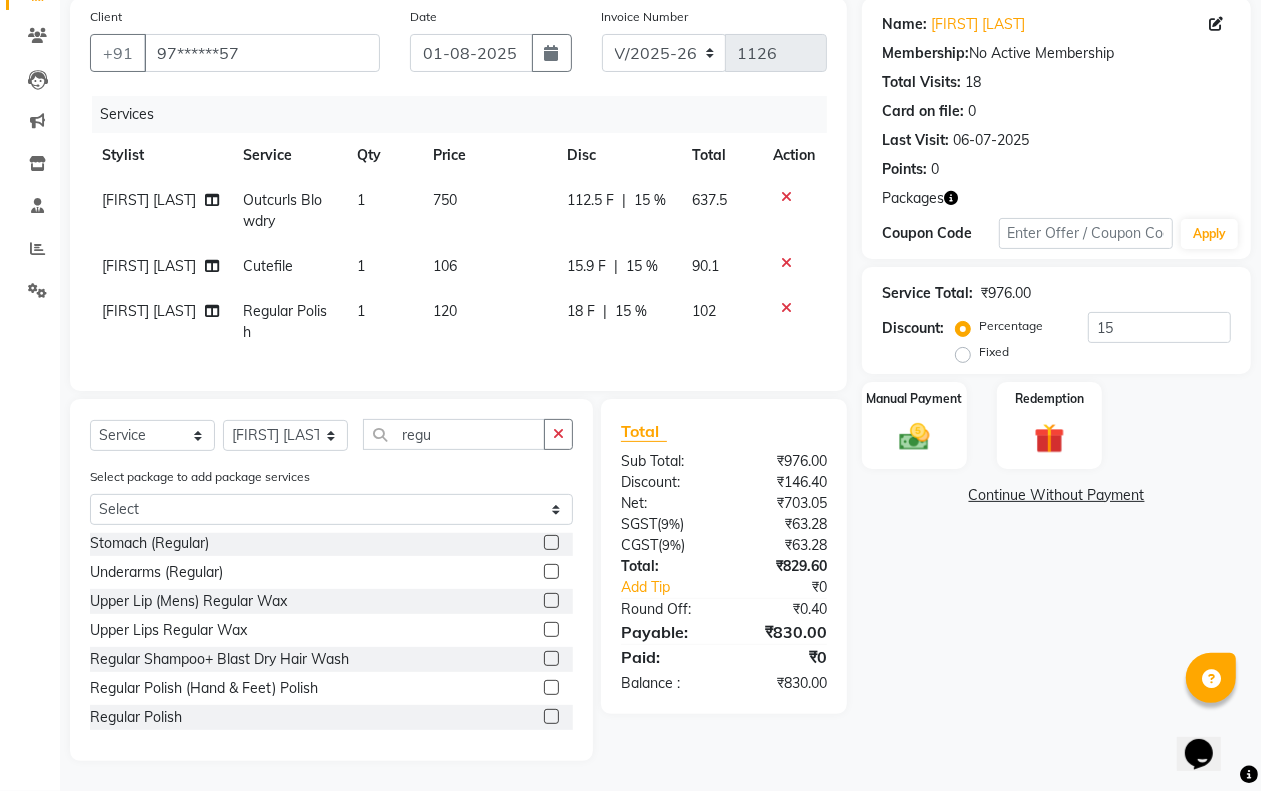click on "Client +91 [PHONE] Date [DATE] Invoice Number V/2025 V/2025-26 1126 Services Stylist Service Qty Price Disc Total Action Fatima Kasbe Outcurls Blowdry 1 750 112.5 F | 15 % 637.5 Arifa Shaikh Cutefile 1 106 15.9 F | 15 % 90.1 Arifa Shaikh Regular Polish 1 120 18 F | 15 % 102" 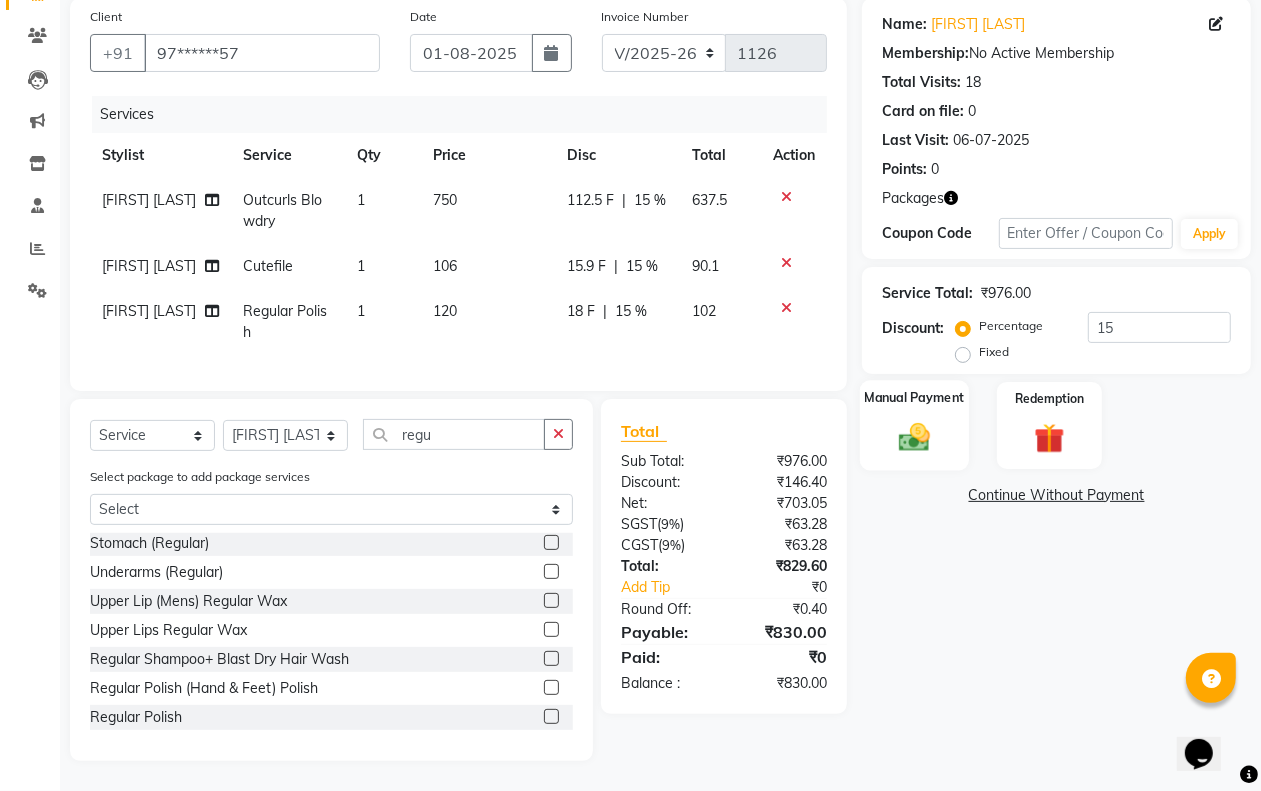 click on "Manual Payment" 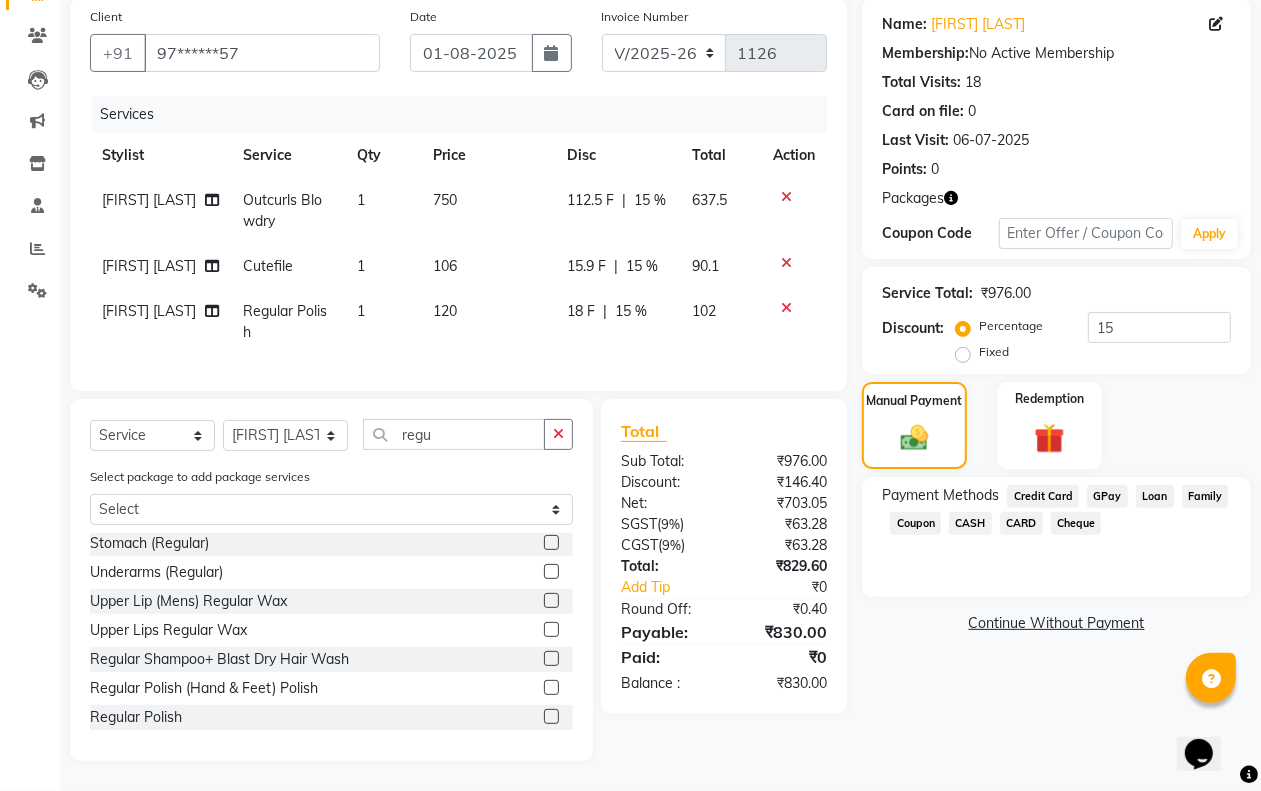 click on "CASH" 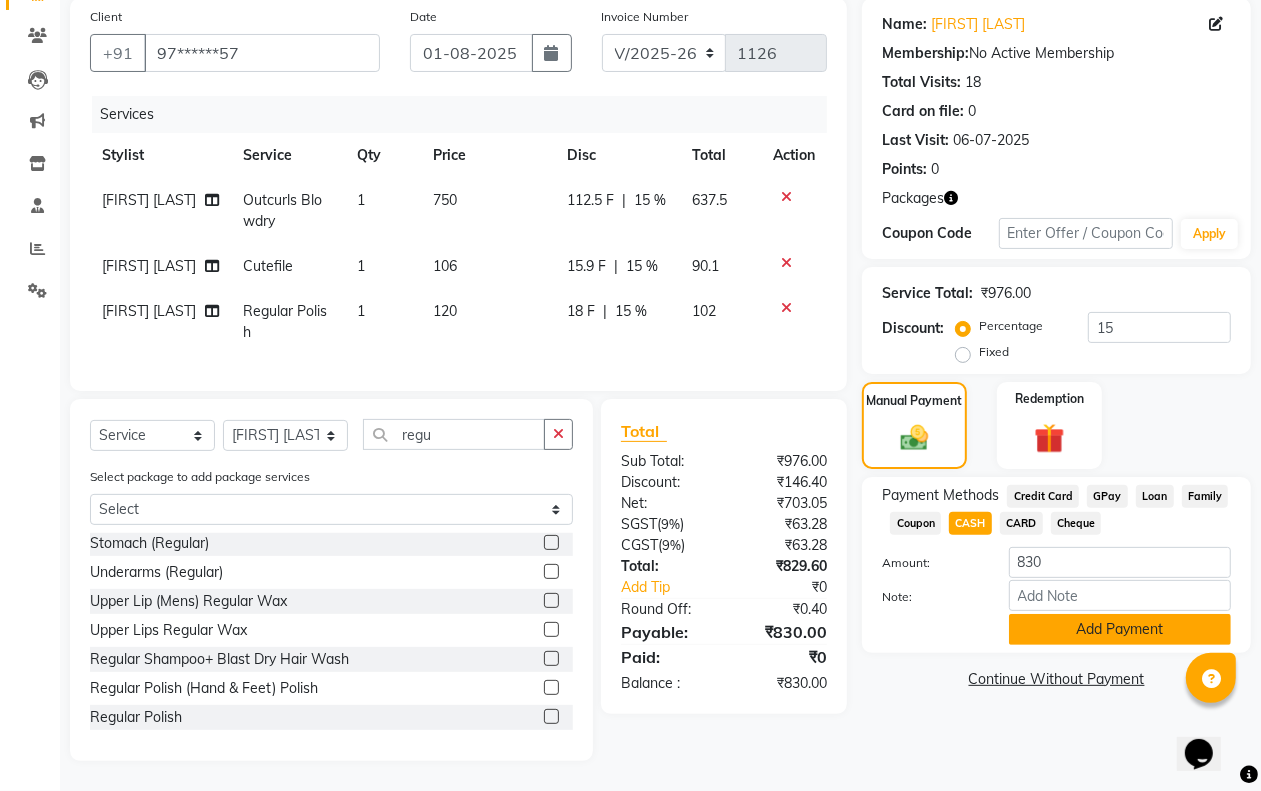 click on "Add Payment" 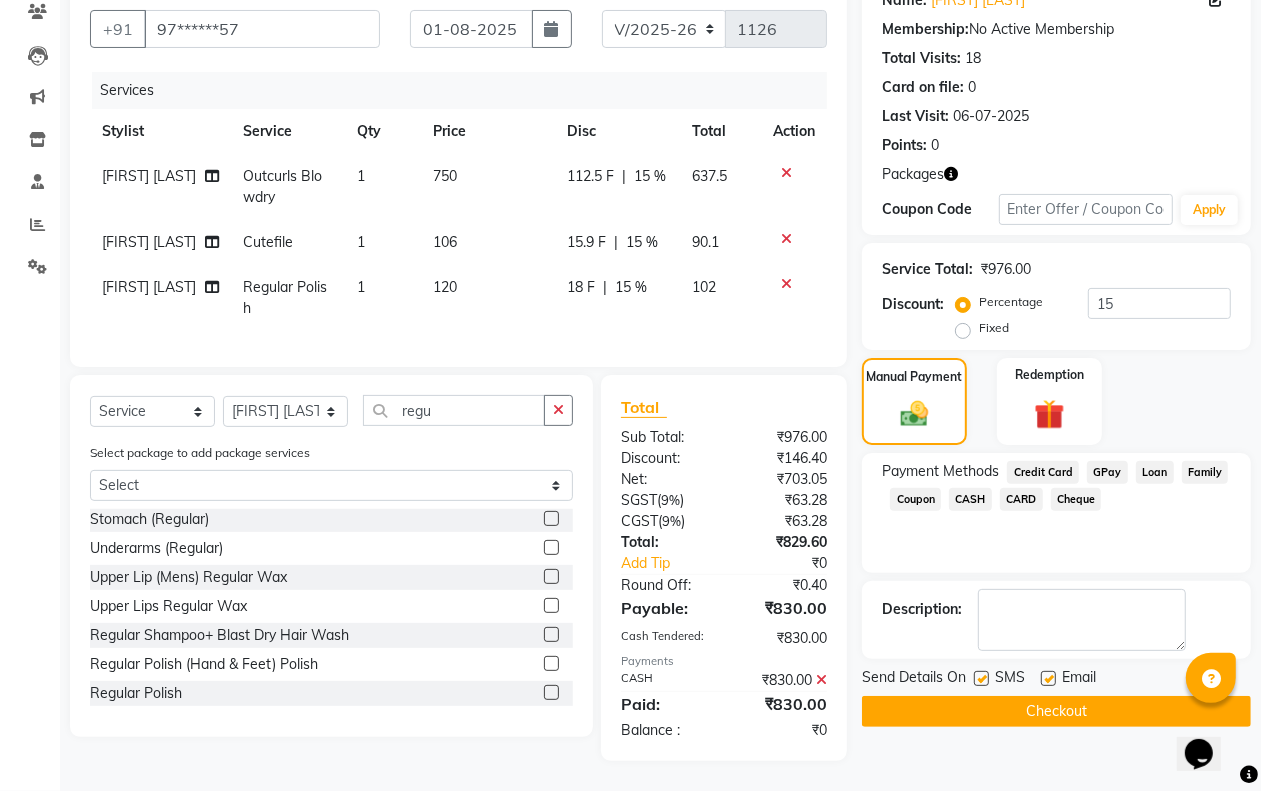 scroll, scrollTop: 193, scrollLeft: 0, axis: vertical 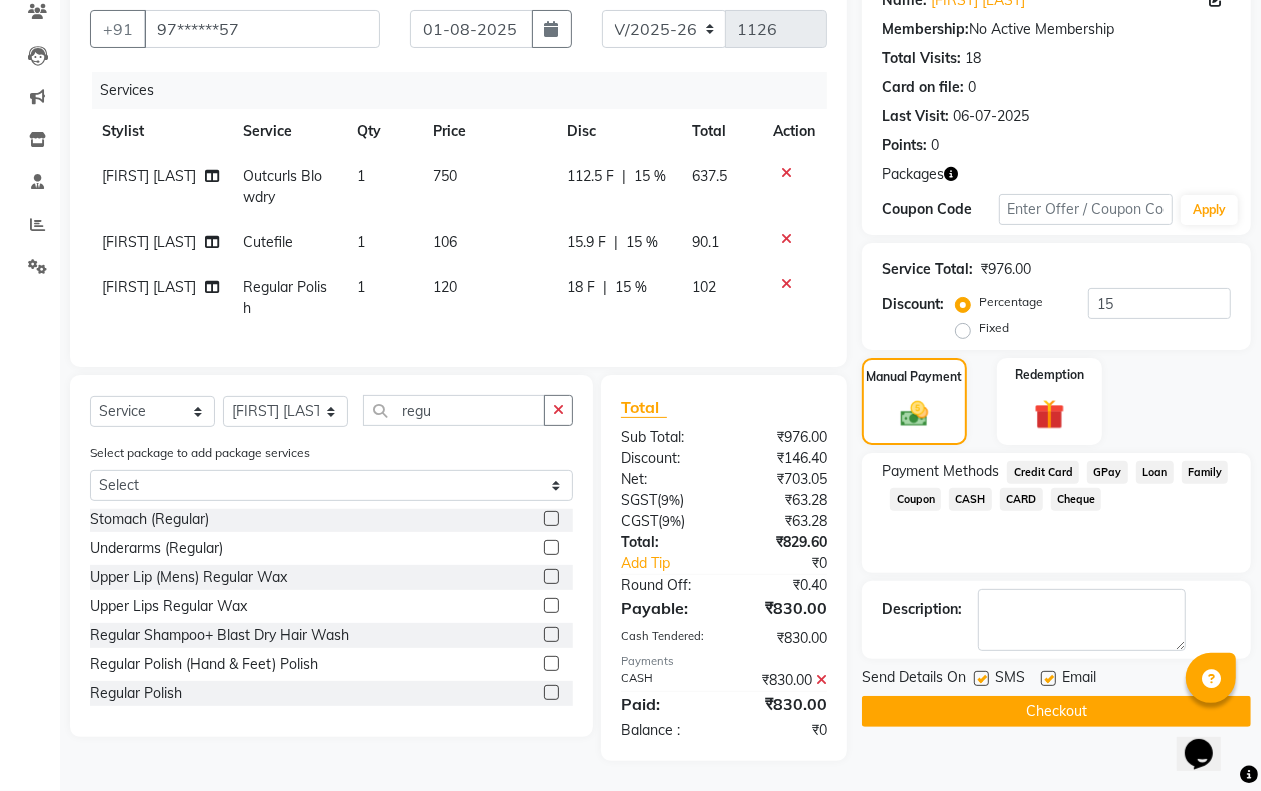 click on "Checkout" 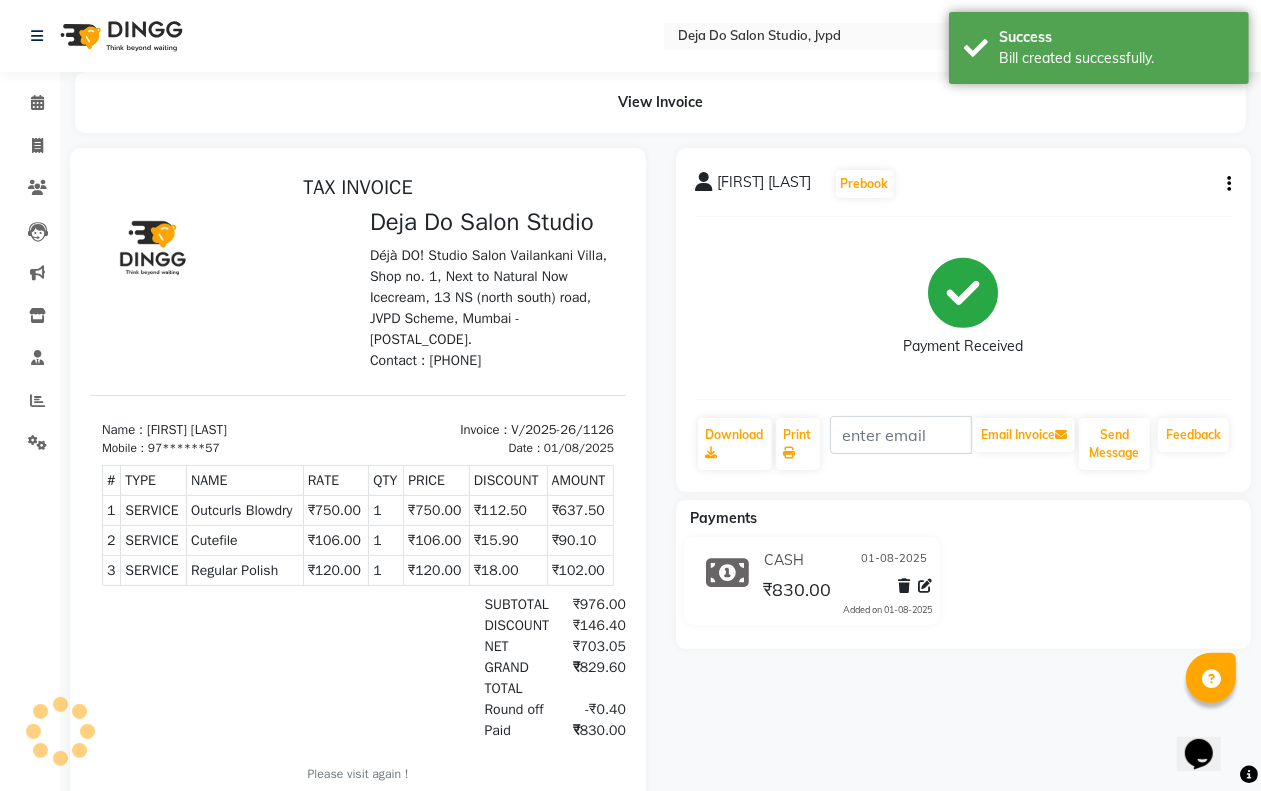 scroll, scrollTop: 0, scrollLeft: 0, axis: both 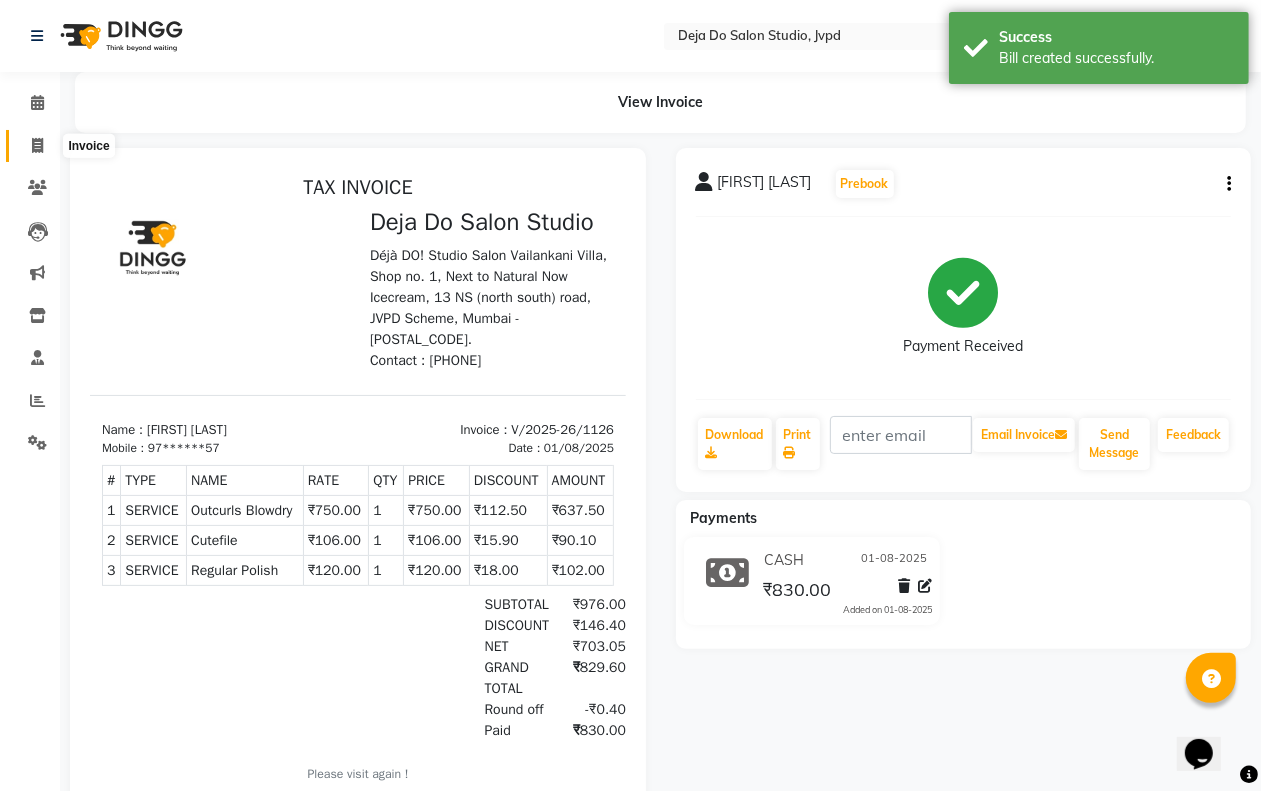 click 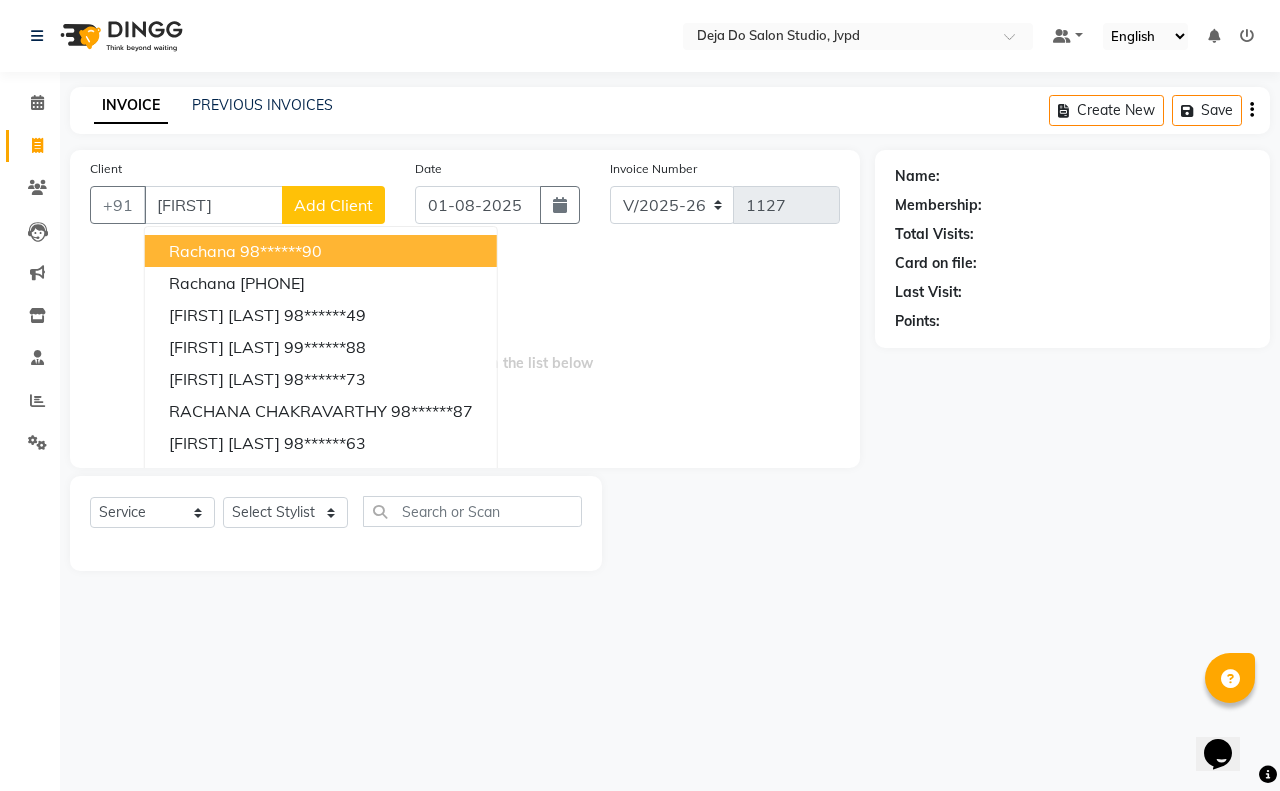 click on "98******90" at bounding box center [281, 251] 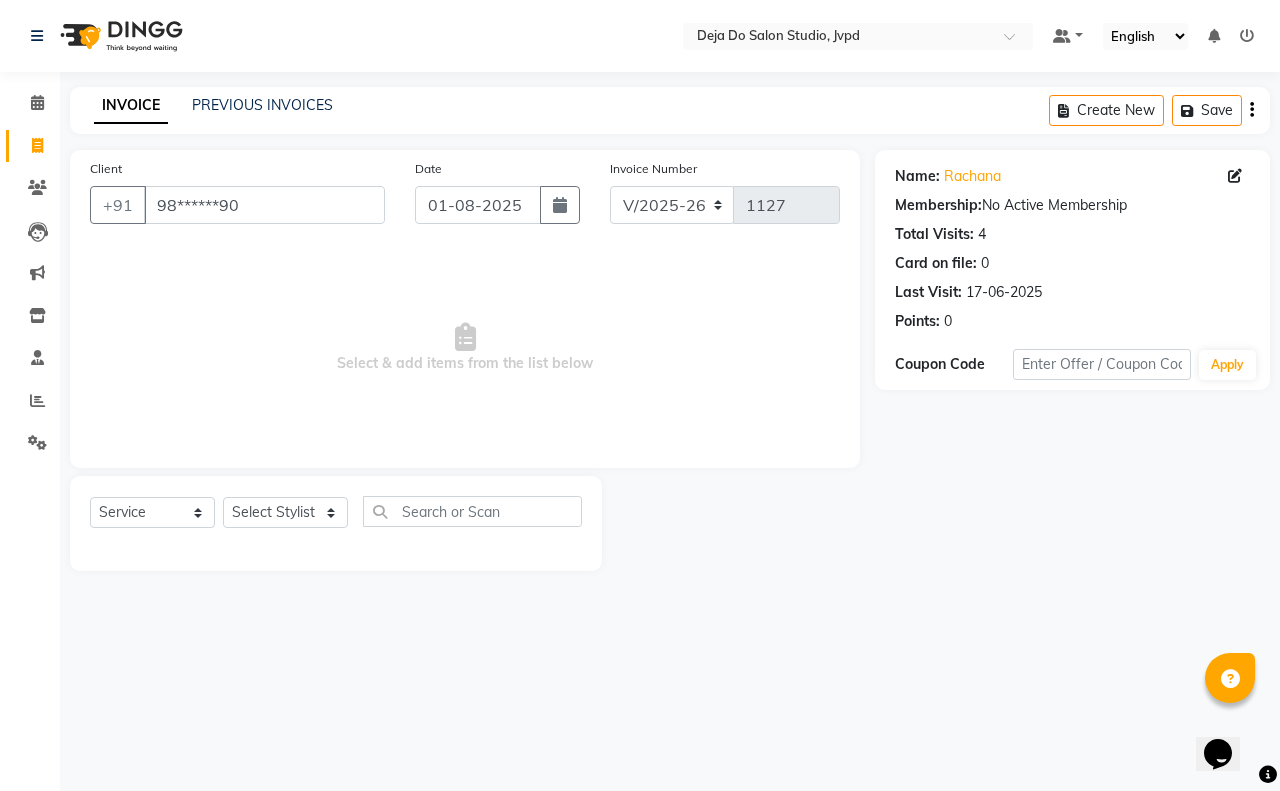 click on "Select  Service  Product  Membership  Package Voucher Prepaid Gift Card  Select Stylist Aditi Admin Anam  Sheikh  Arifa Shaikh Danish  Salamani Farida Fatima Kasbe Namya salian Rashi Mayur Sakina Rupani Shefali  shetty Shuaib Salamani Sumaiya sayed Sushma Pelage" 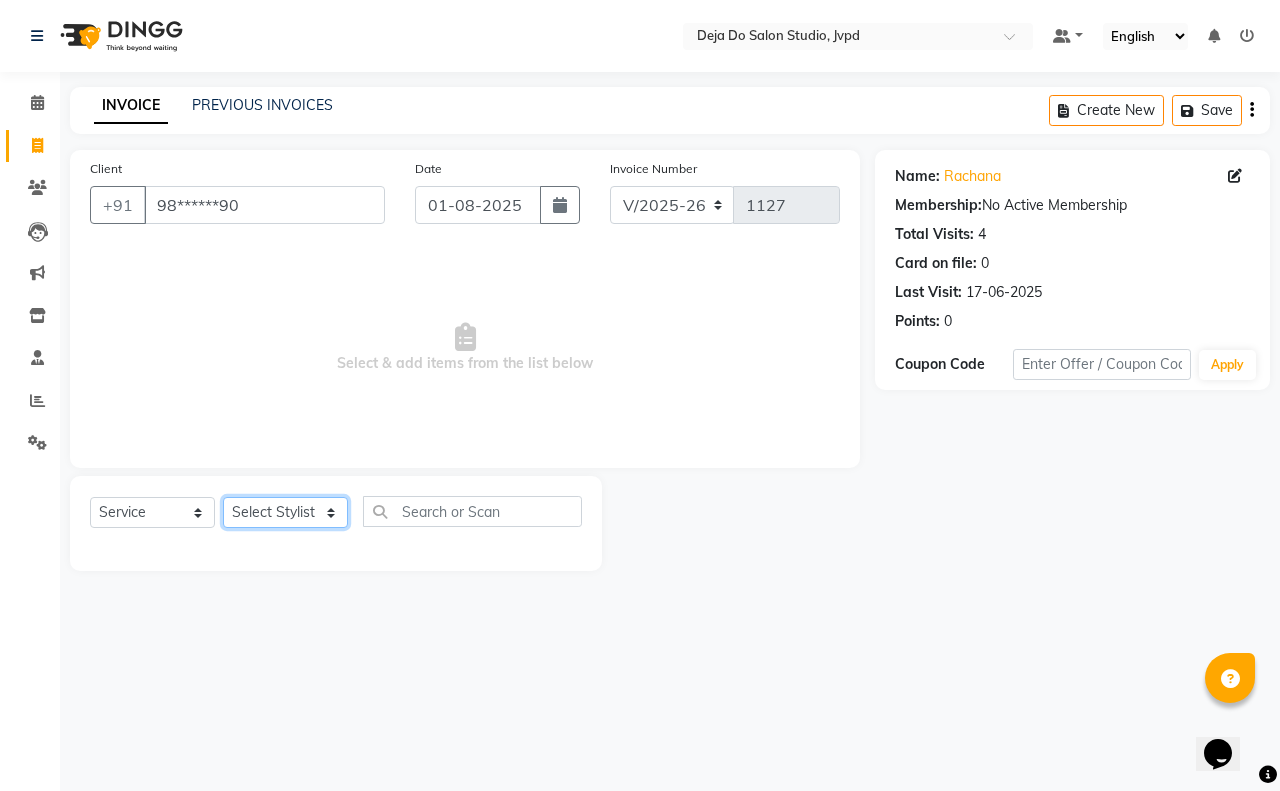 click on "Select Stylist Aditi Admin Anam  Sheikh  Arifa Shaikh Danish  Salamani Farida Fatima Kasbe Namya salian Rashi Mayur Sakina Rupani Shefali  shetty Shuaib Salamani Sumaiya sayed Sushma Pelage" 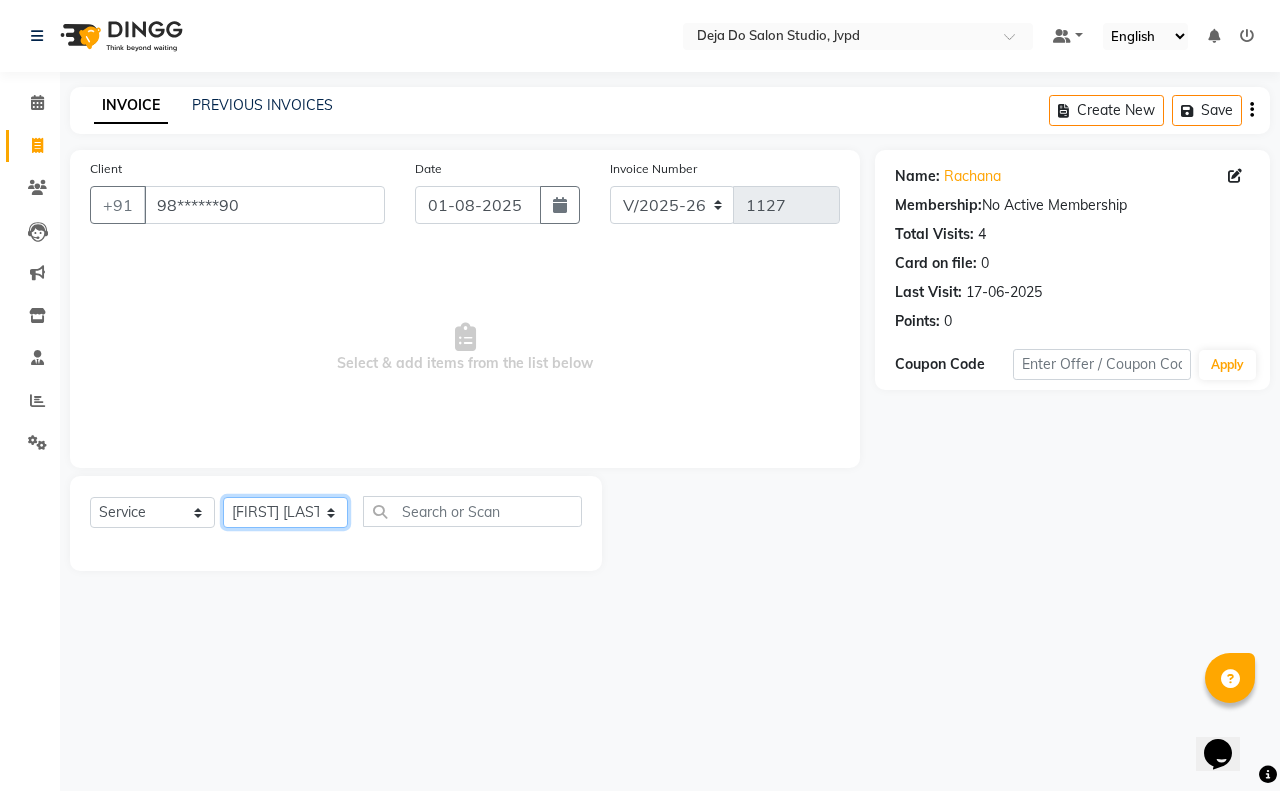 click on "Select Stylist Aditi Admin Anam  Sheikh  Arifa Shaikh Danish  Salamani Farida Fatima Kasbe Namya salian Rashi Mayur Sakina Rupani Shefali  shetty Shuaib Salamani Sumaiya sayed Sushma Pelage" 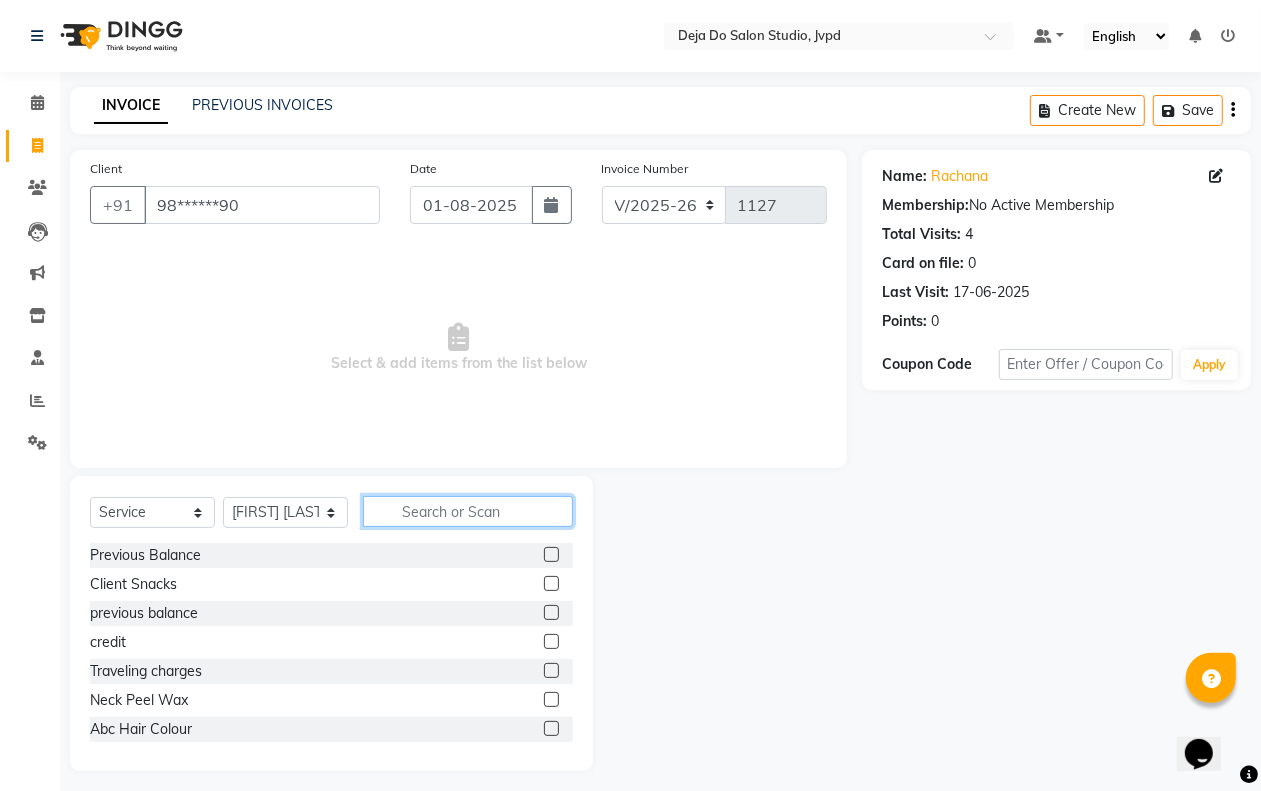 click 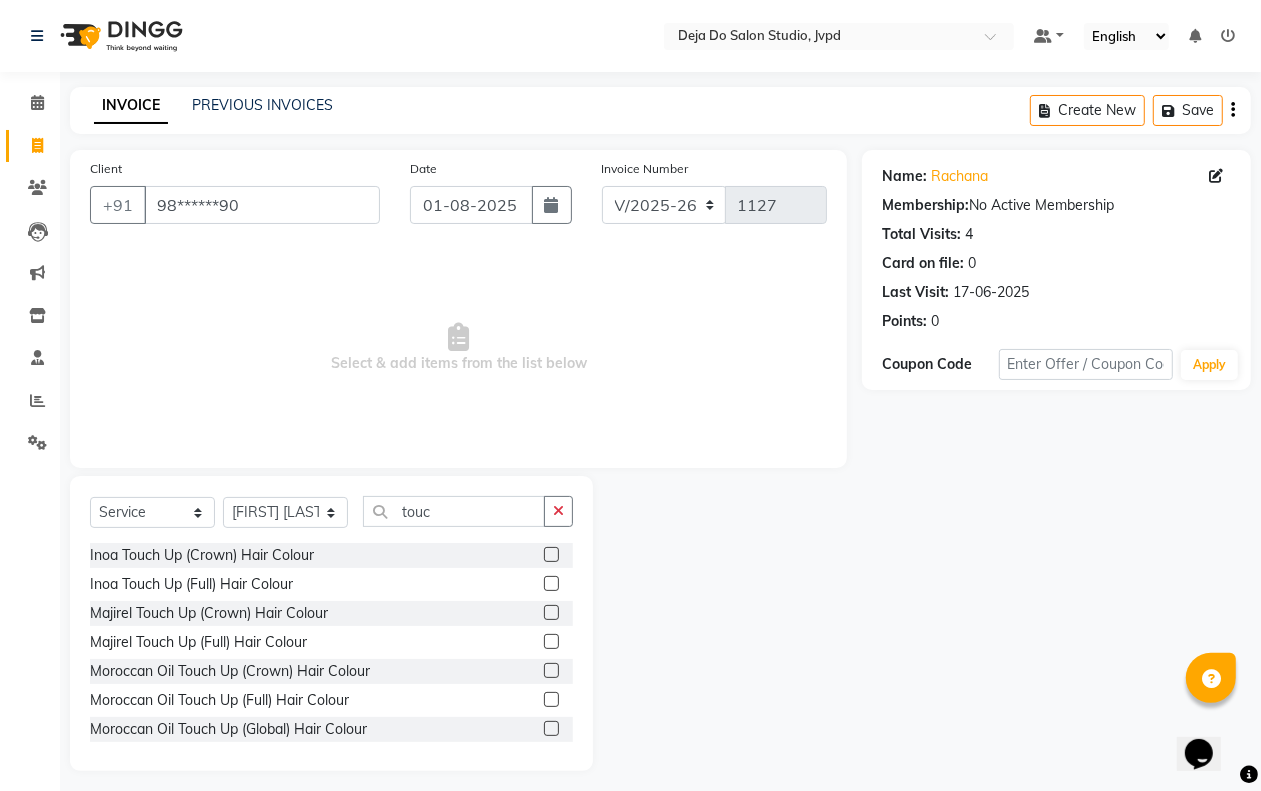 click 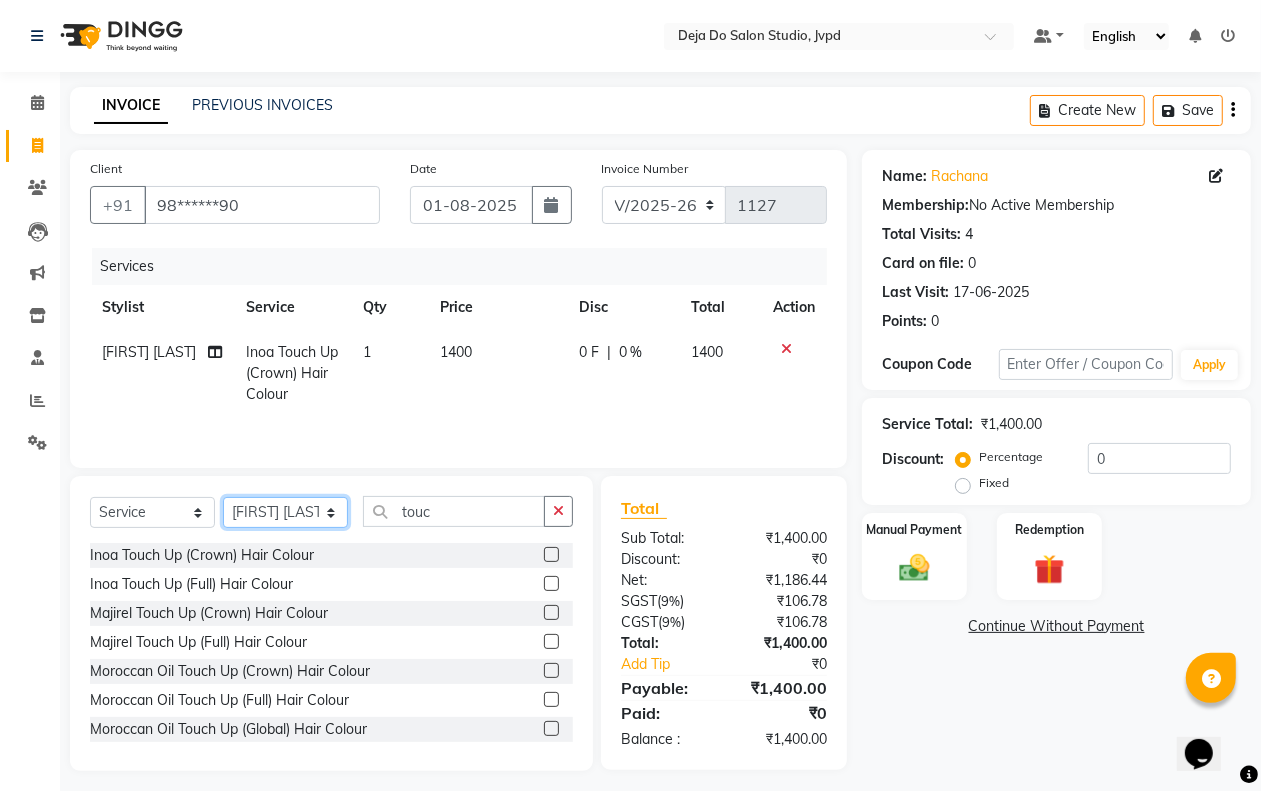 click on "Select Stylist Aditi Admin Anam  Sheikh  Arifa Shaikh Danish  Salamani Farida Fatima Kasbe Namya salian Rashi Mayur Sakina Rupani Shefali  shetty Shuaib Salamani Sumaiya sayed Sushma Pelage" 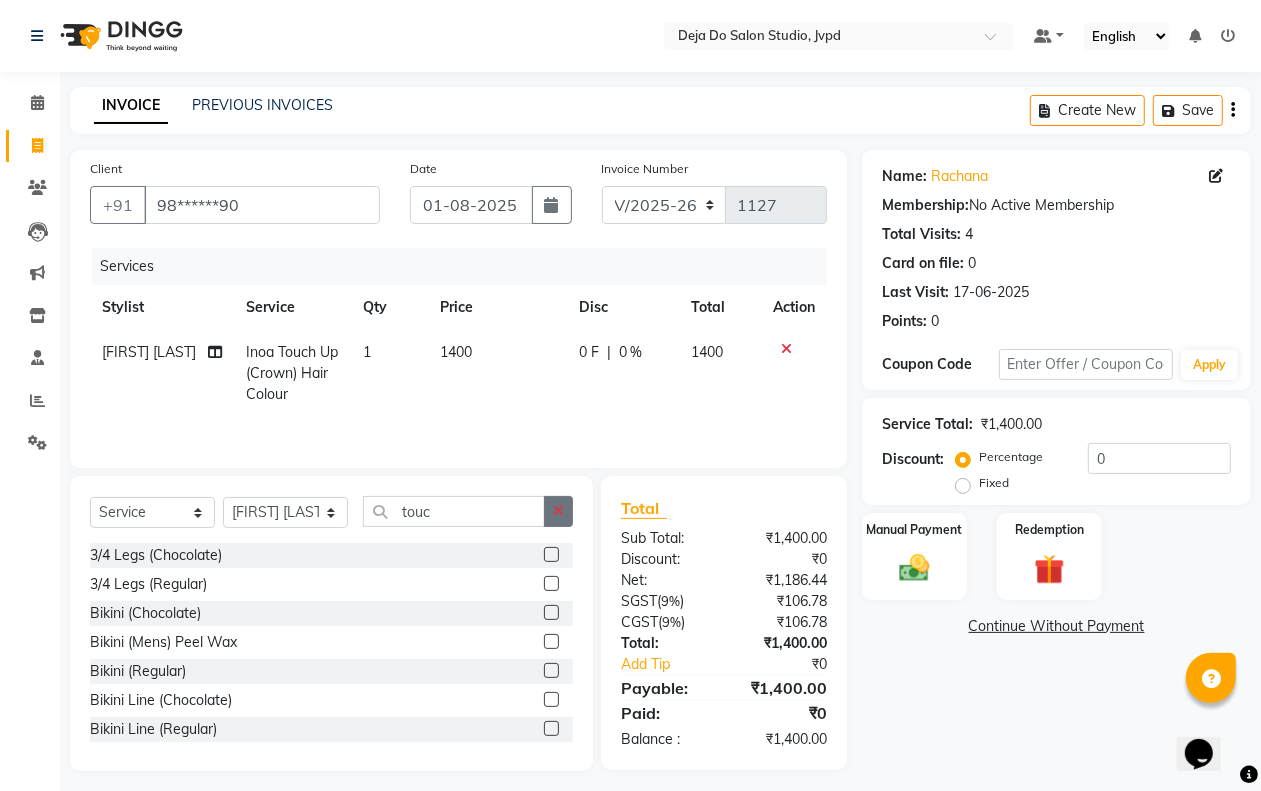 click 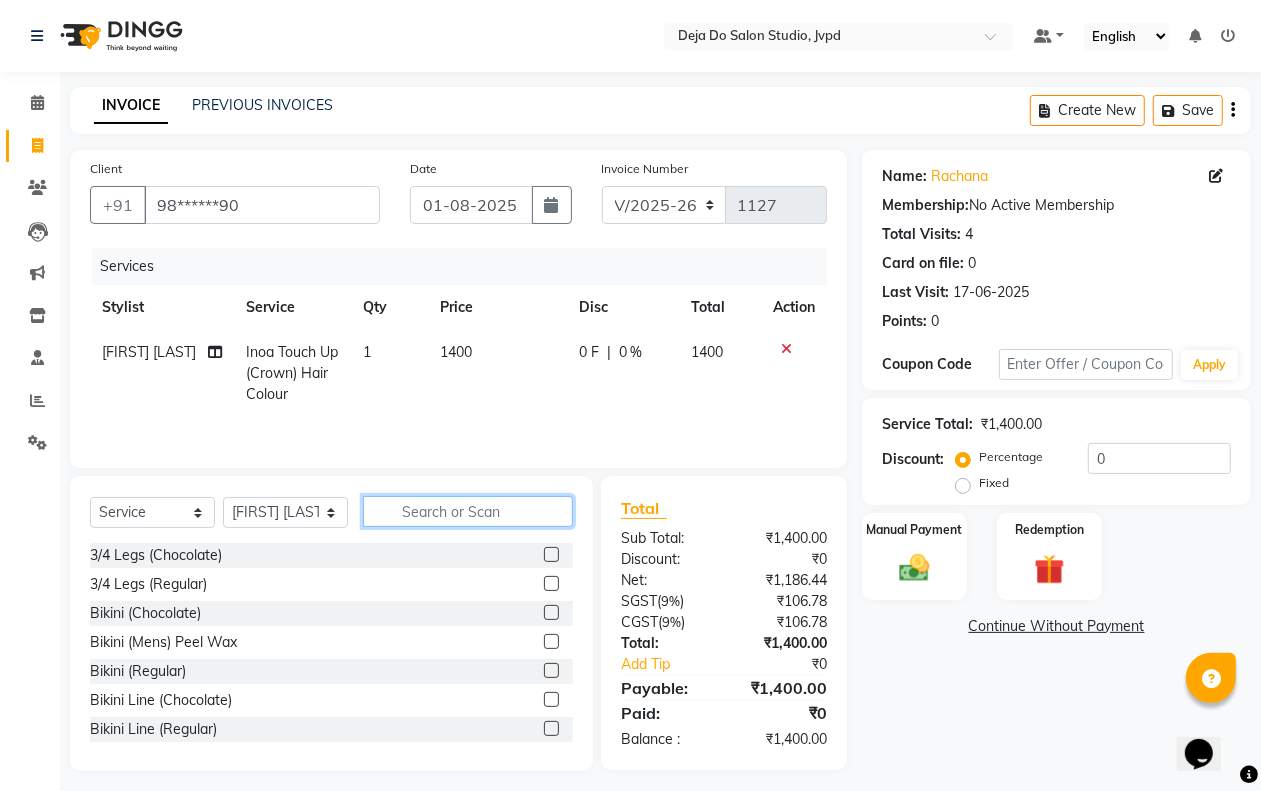 click 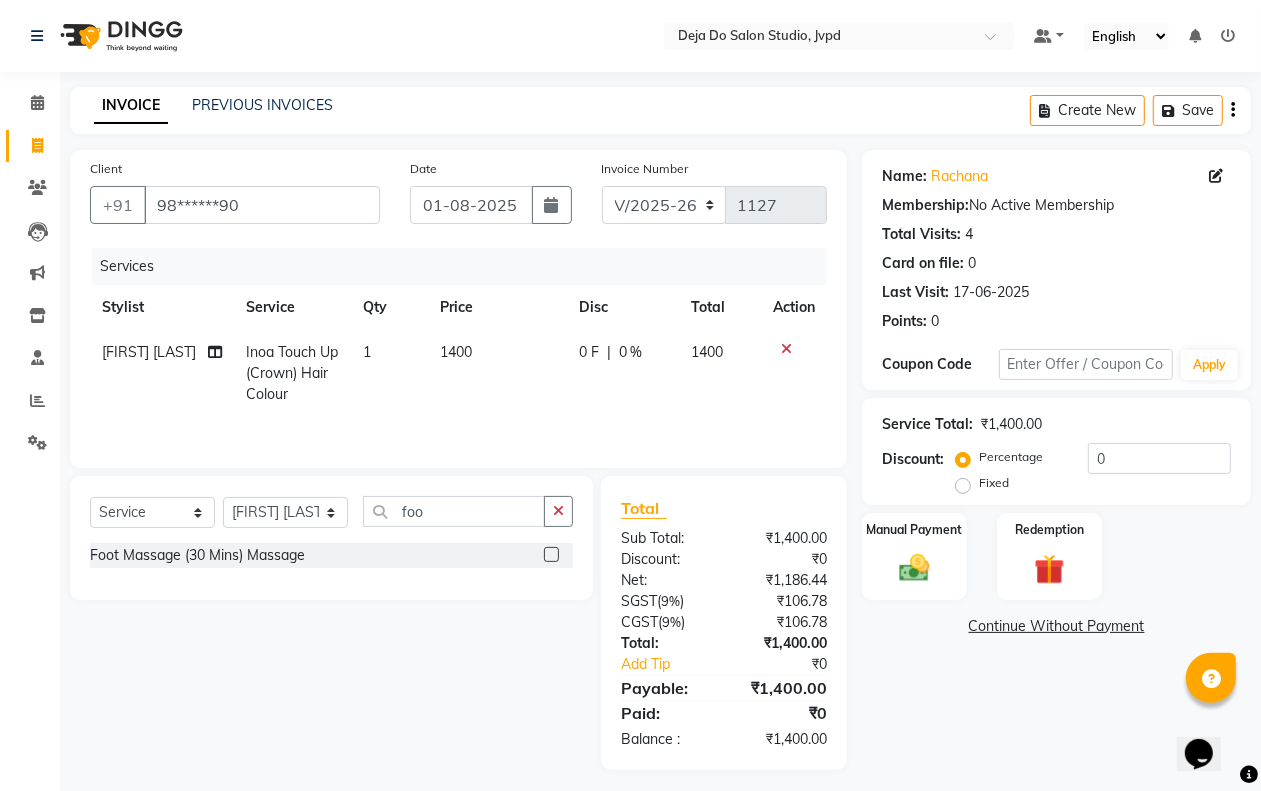 click 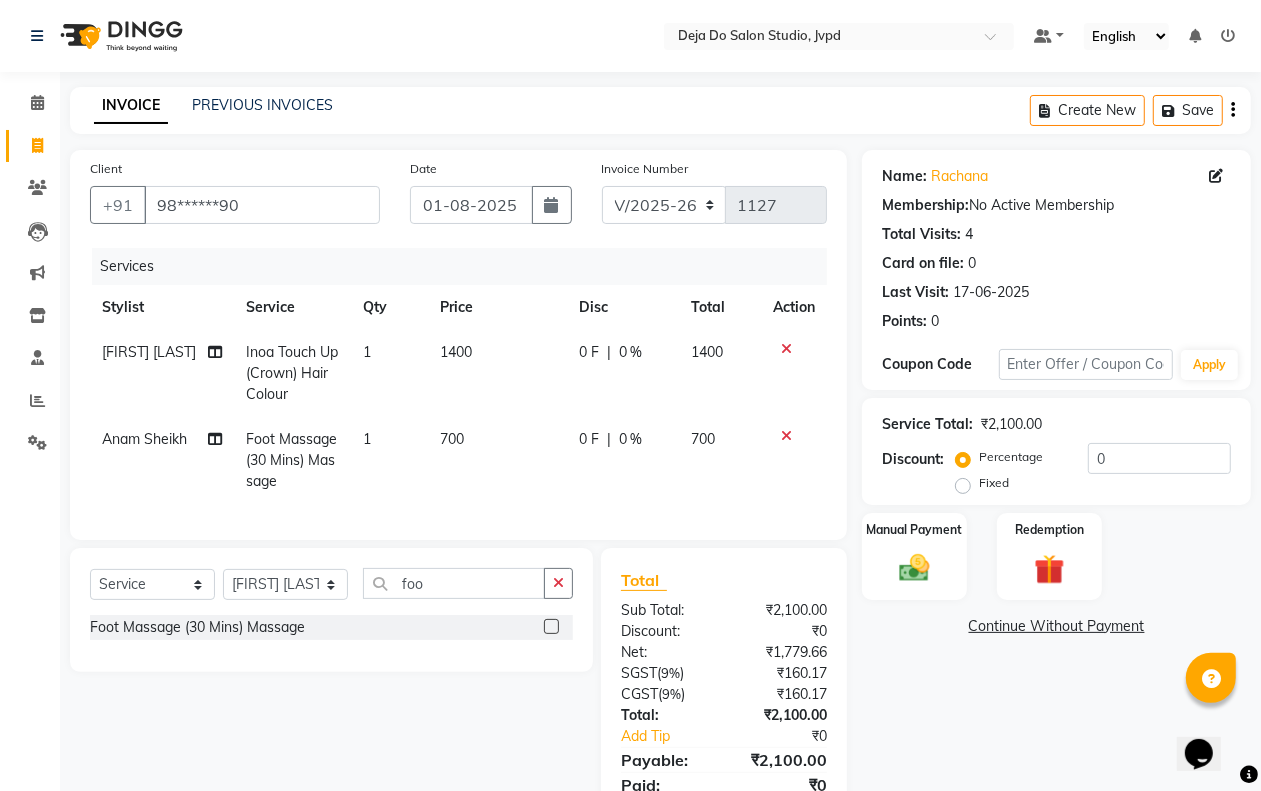 click on "700" 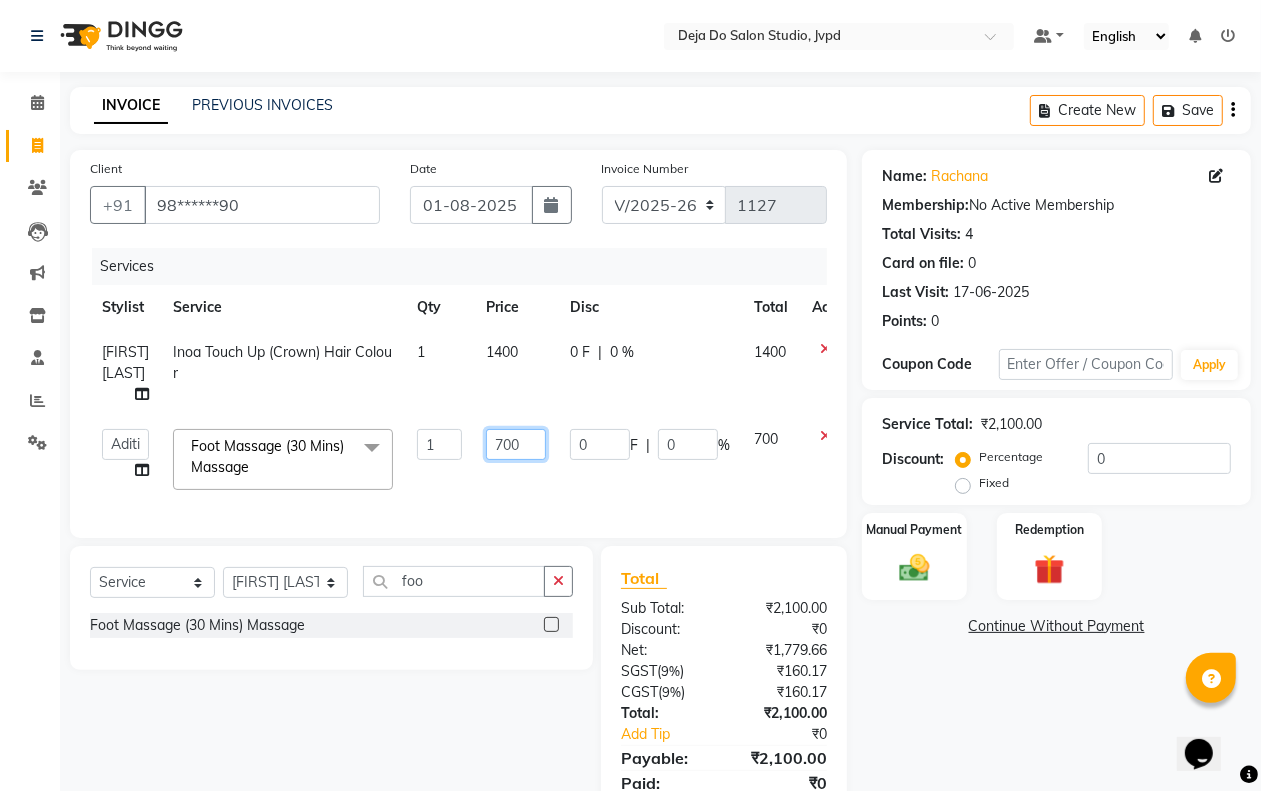 click on "700" 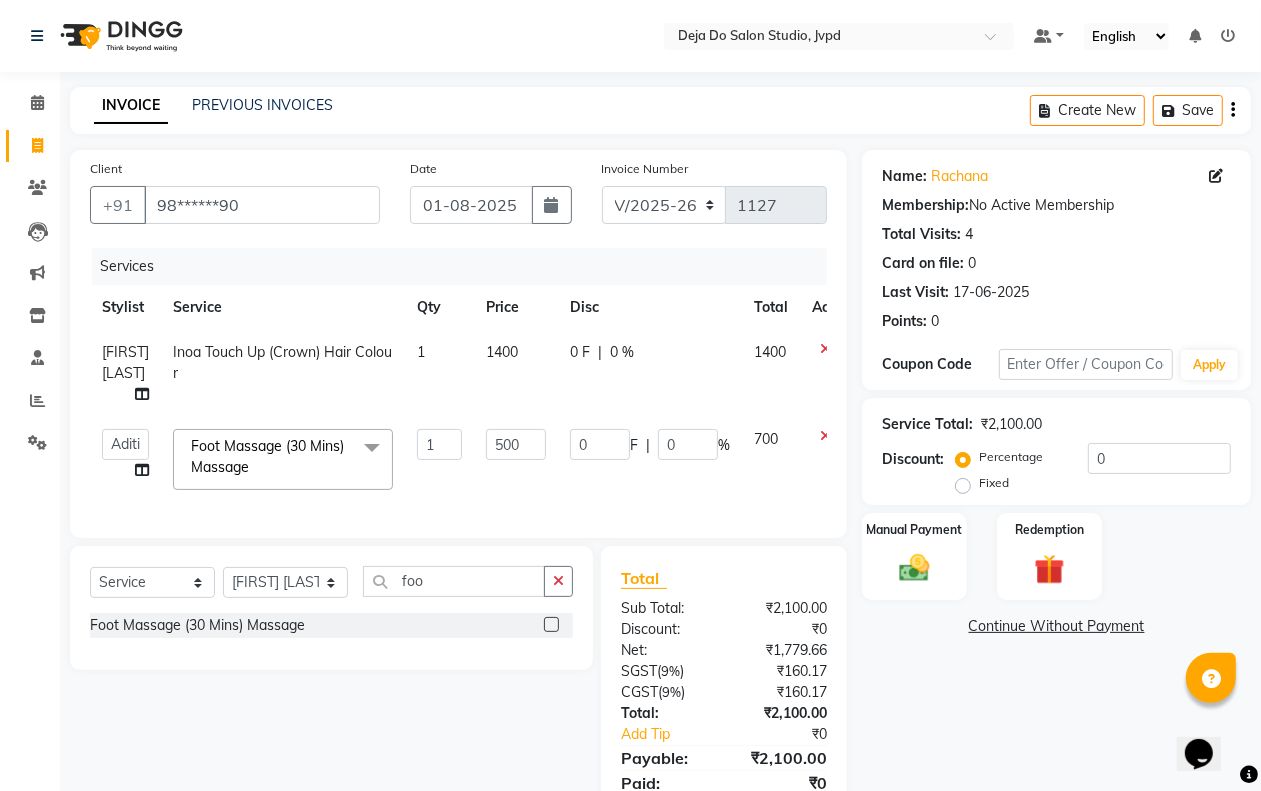 click on "0 F | 0 %" 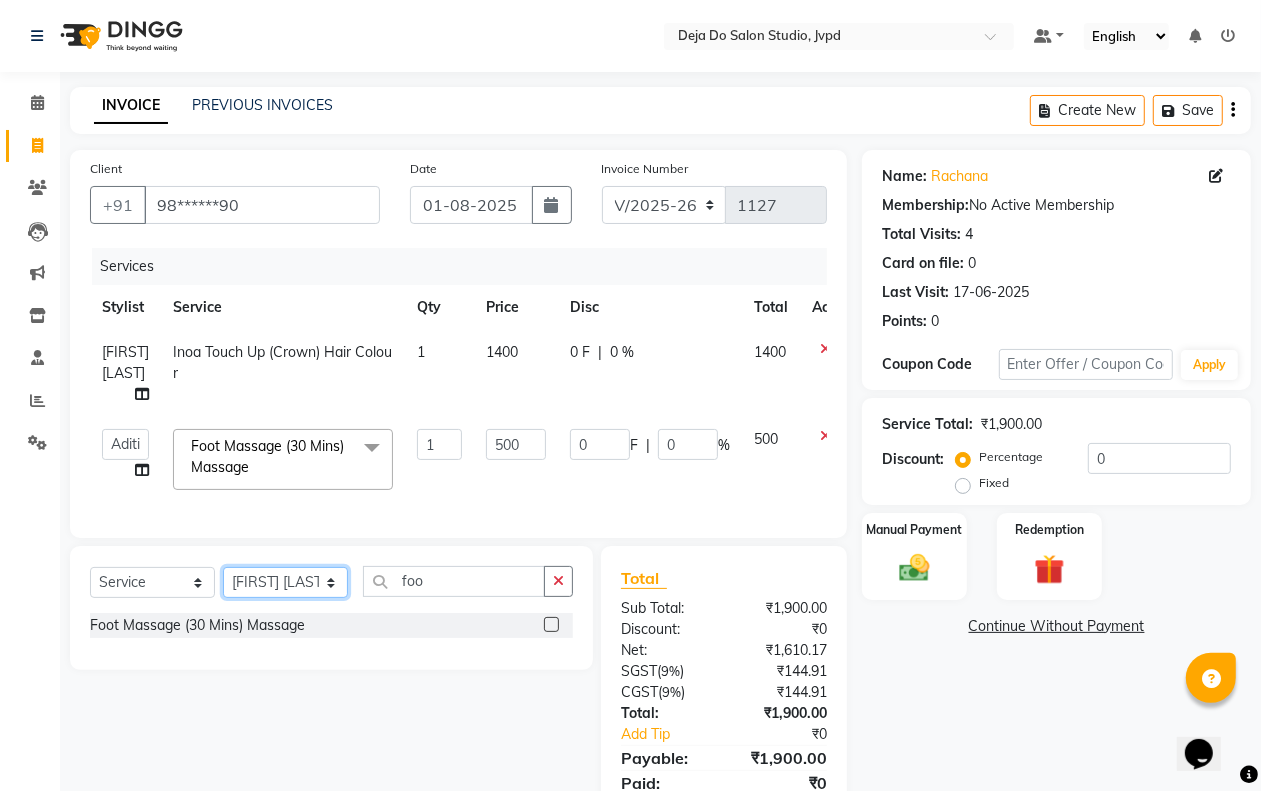click on "Select Stylist Aditi Admin Anam  Sheikh  Arifa Shaikh Danish  Salamani Farida Fatima Kasbe Namya salian Rashi Mayur Sakina Rupani Shefali  shetty Shuaib Salamani Sumaiya sayed Sushma Pelage" 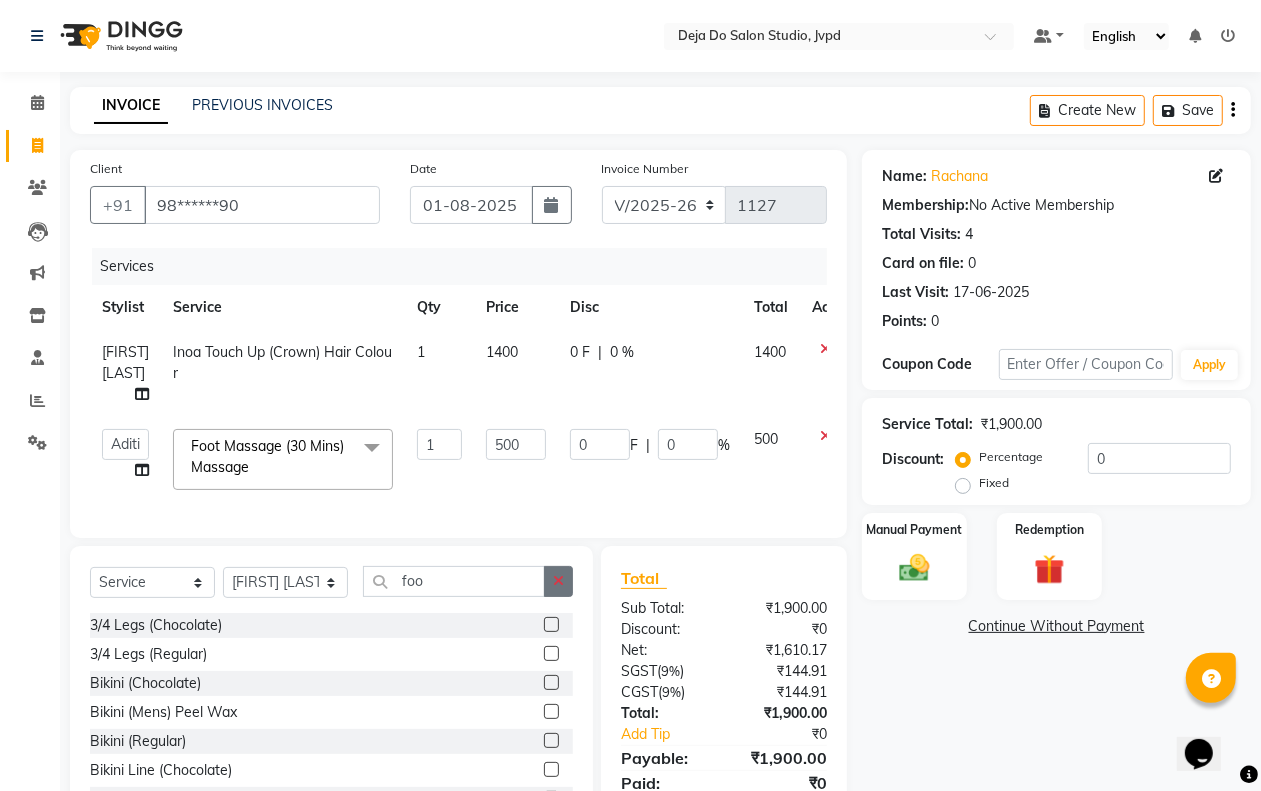 click 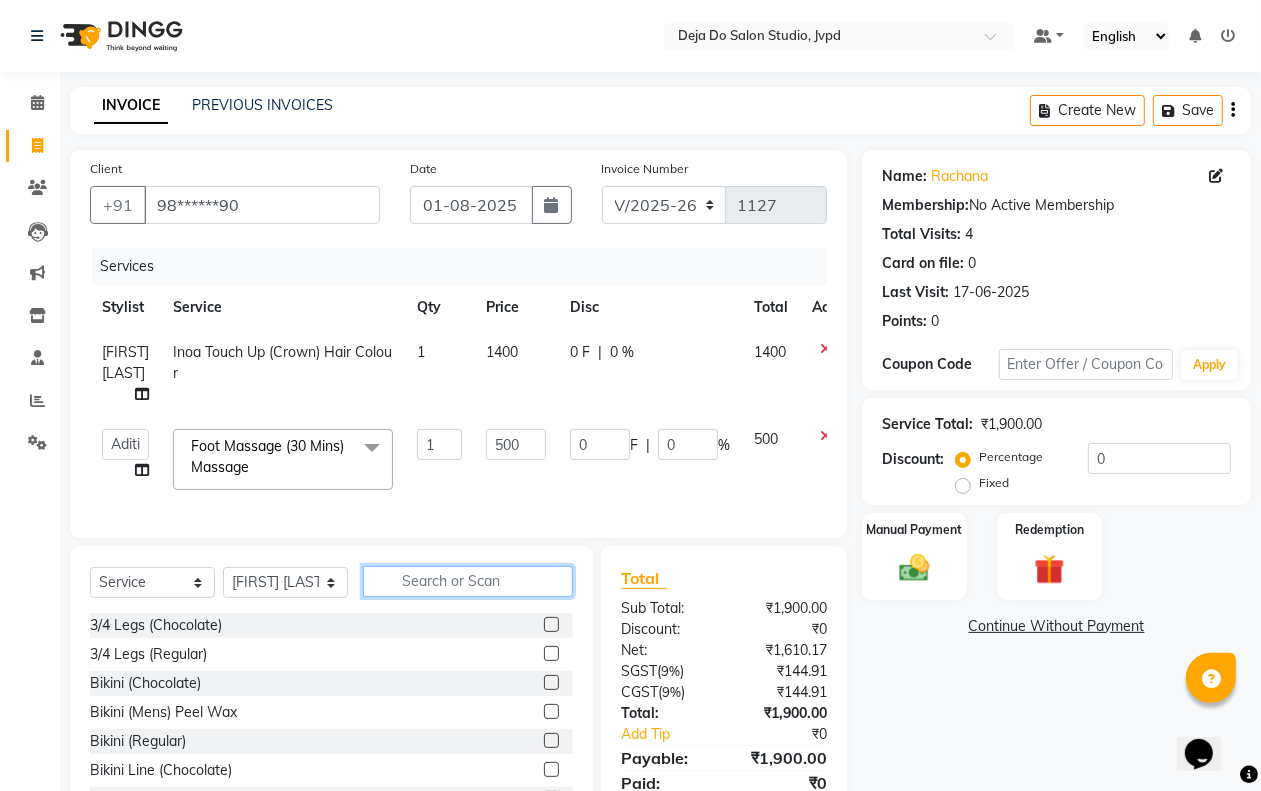 click 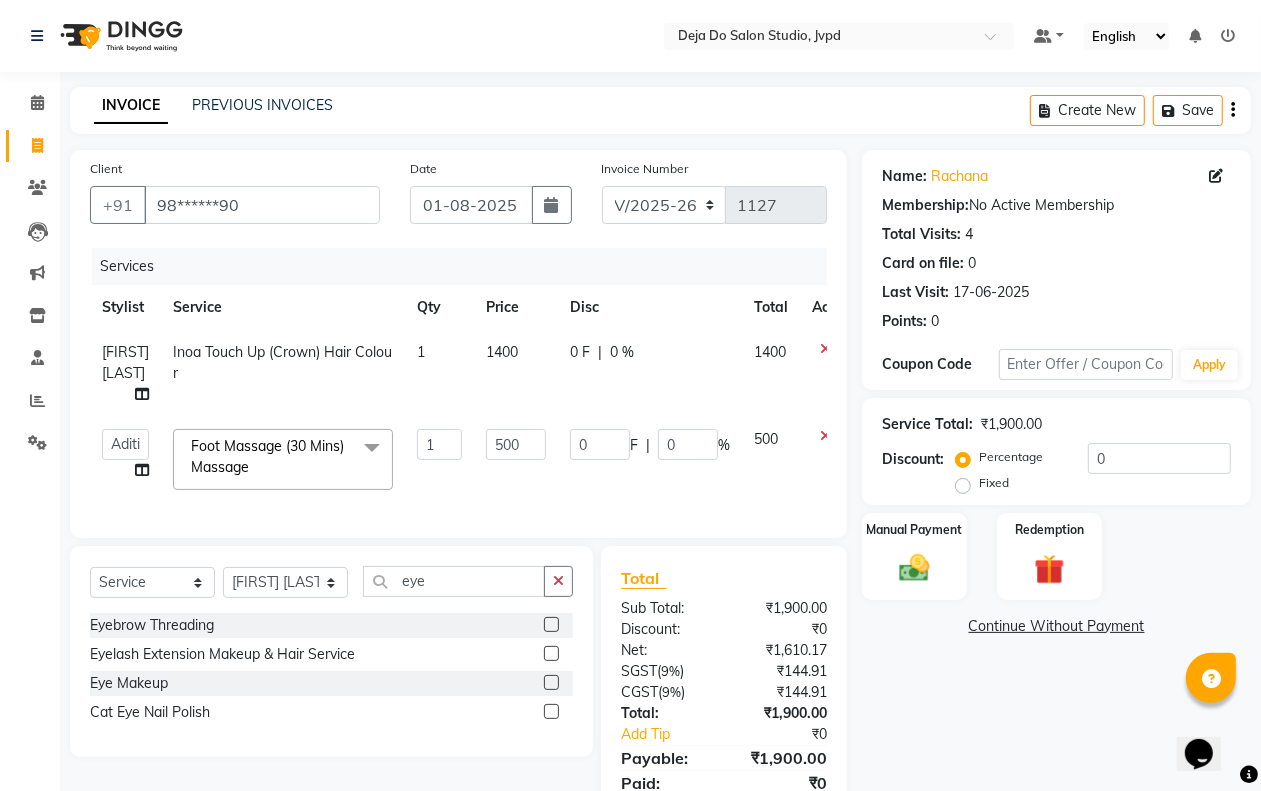 click 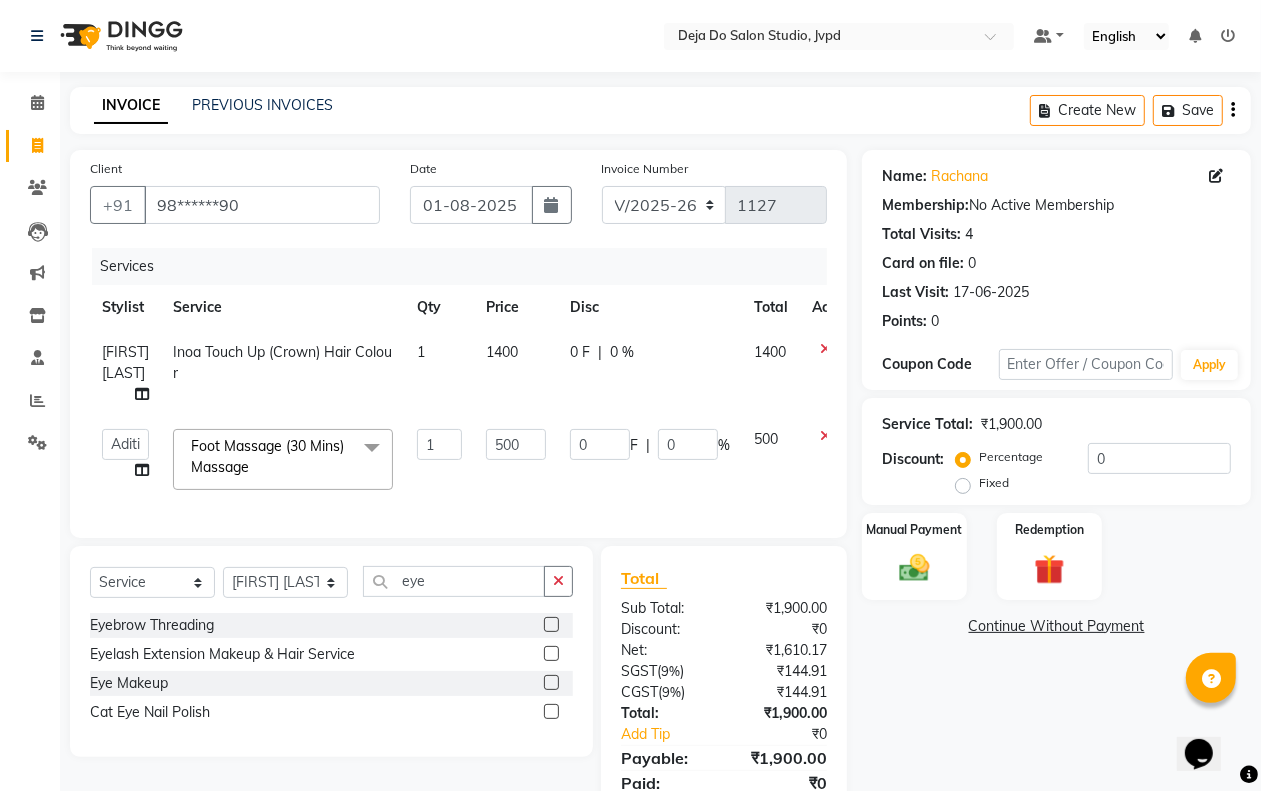 click at bounding box center (550, 625) 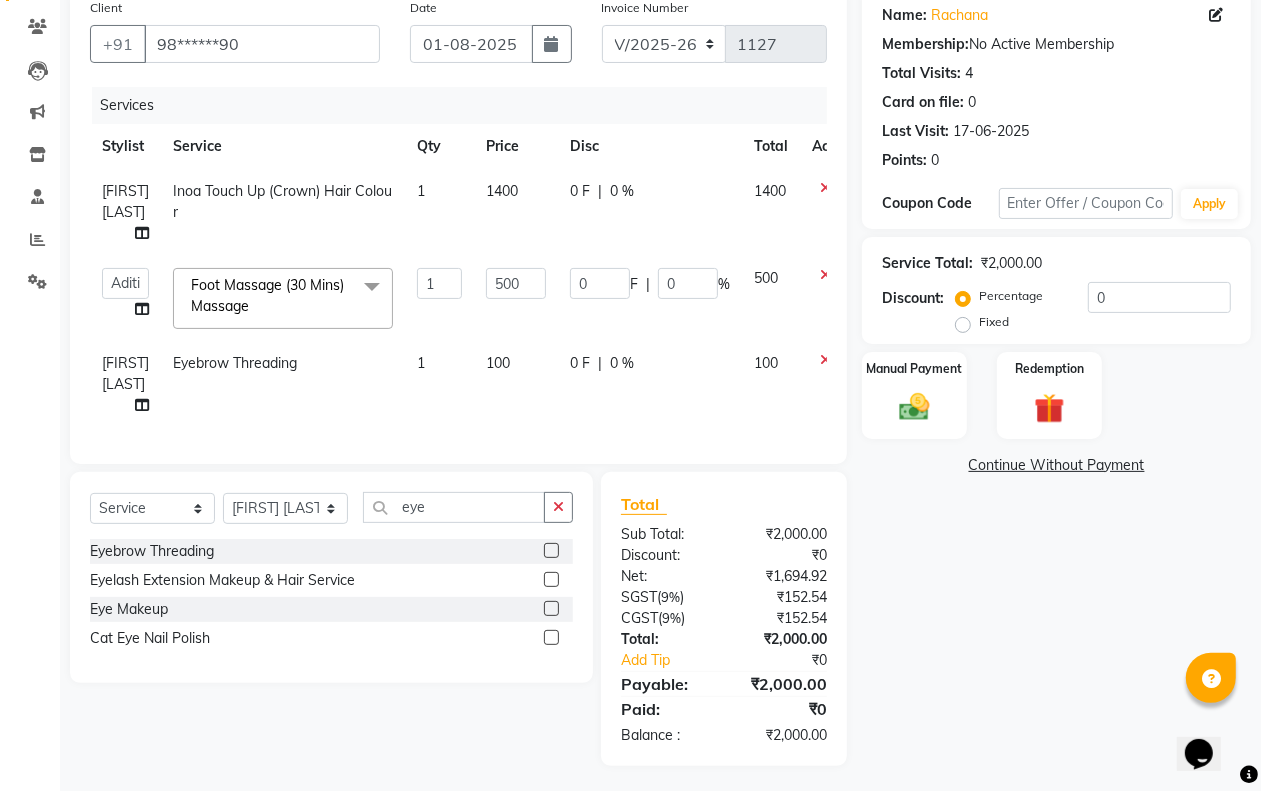 scroll, scrollTop: 163, scrollLeft: 0, axis: vertical 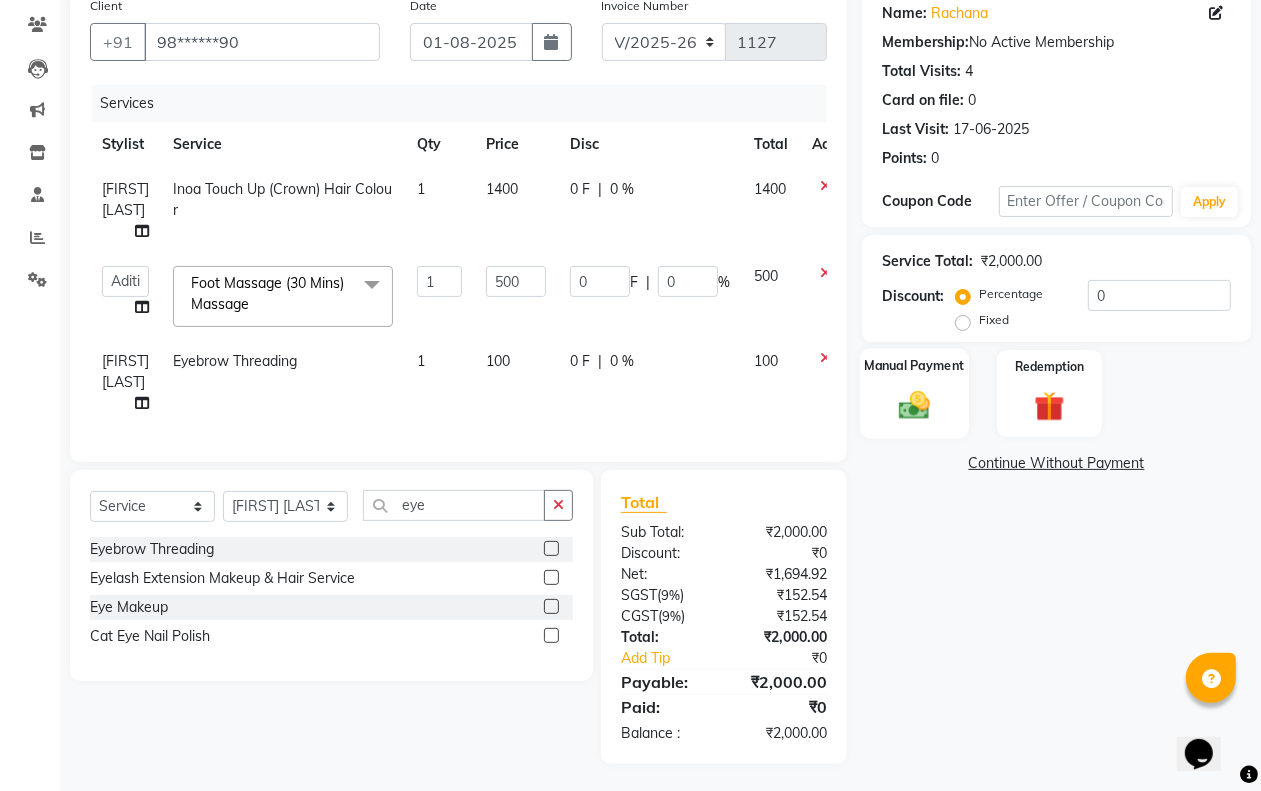 click on "Manual Payment" 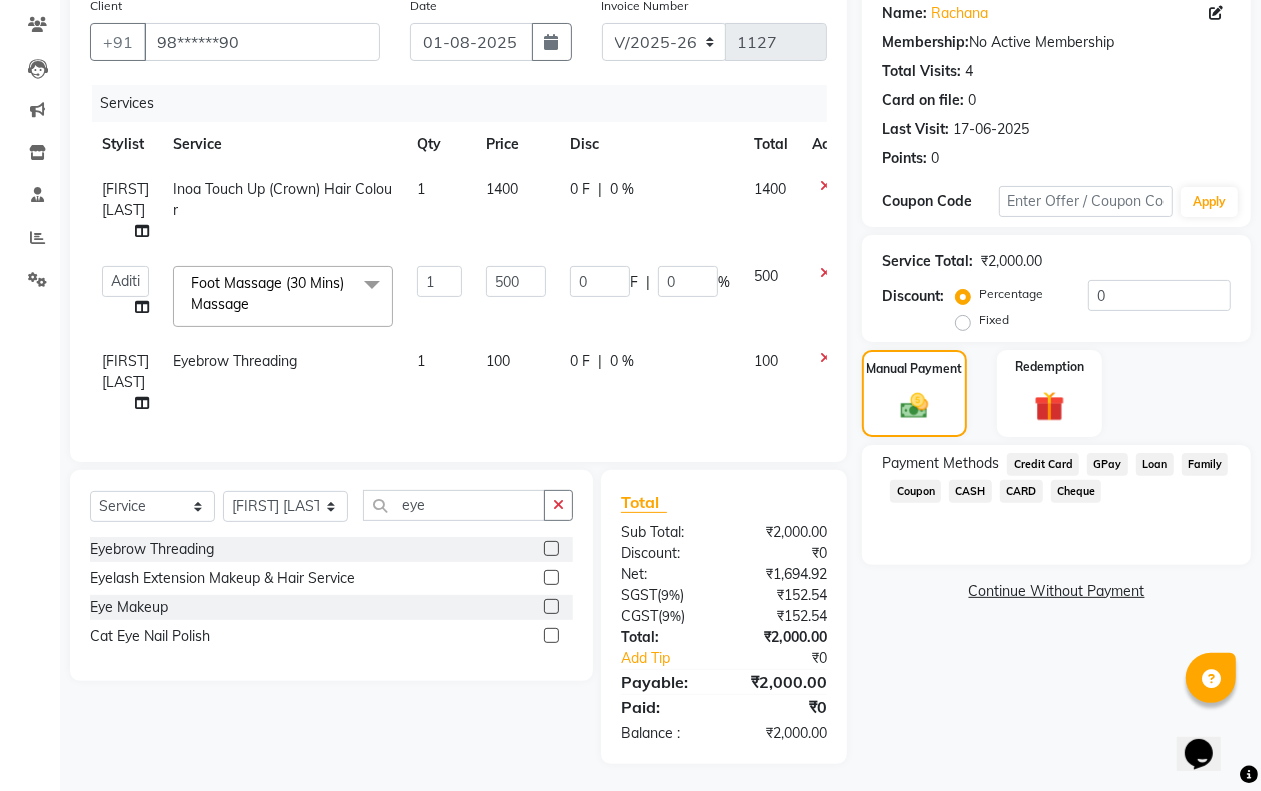 click on "CASH" 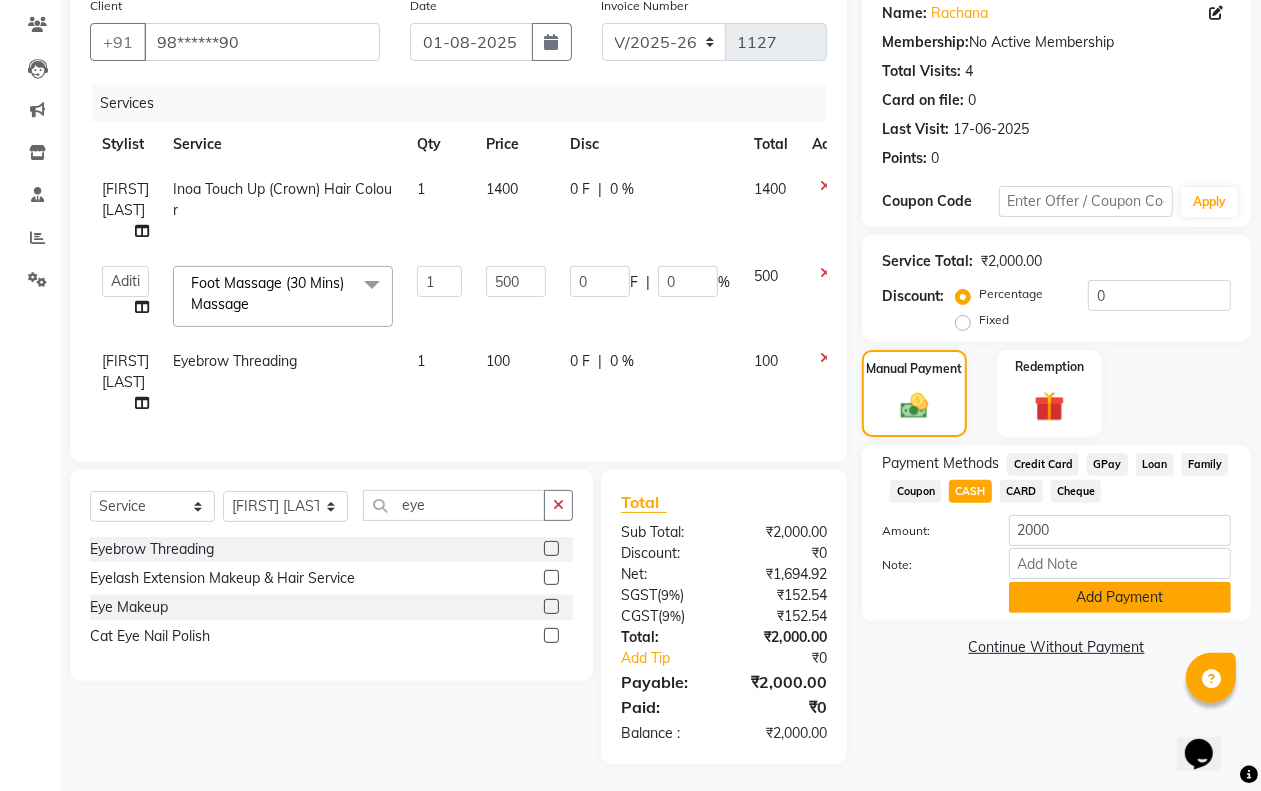 click on "Add Payment" 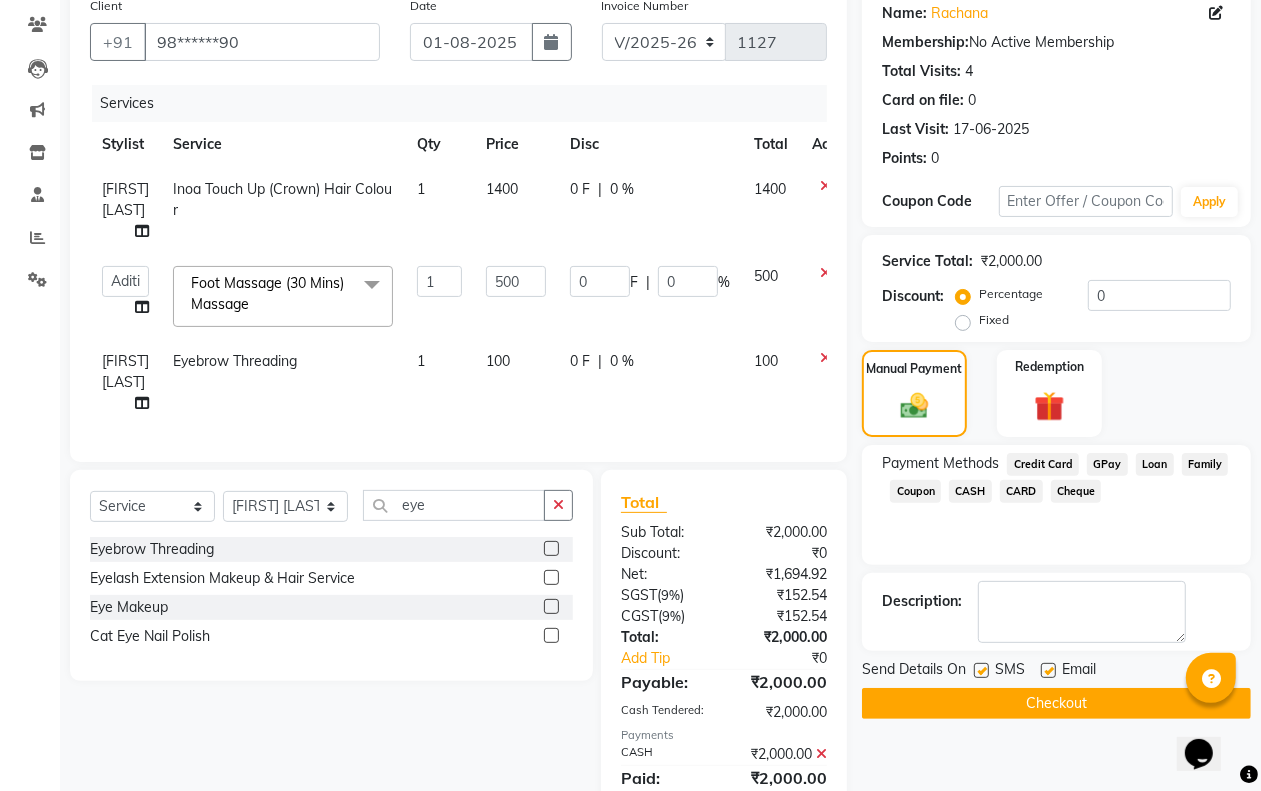 click on "Checkout" 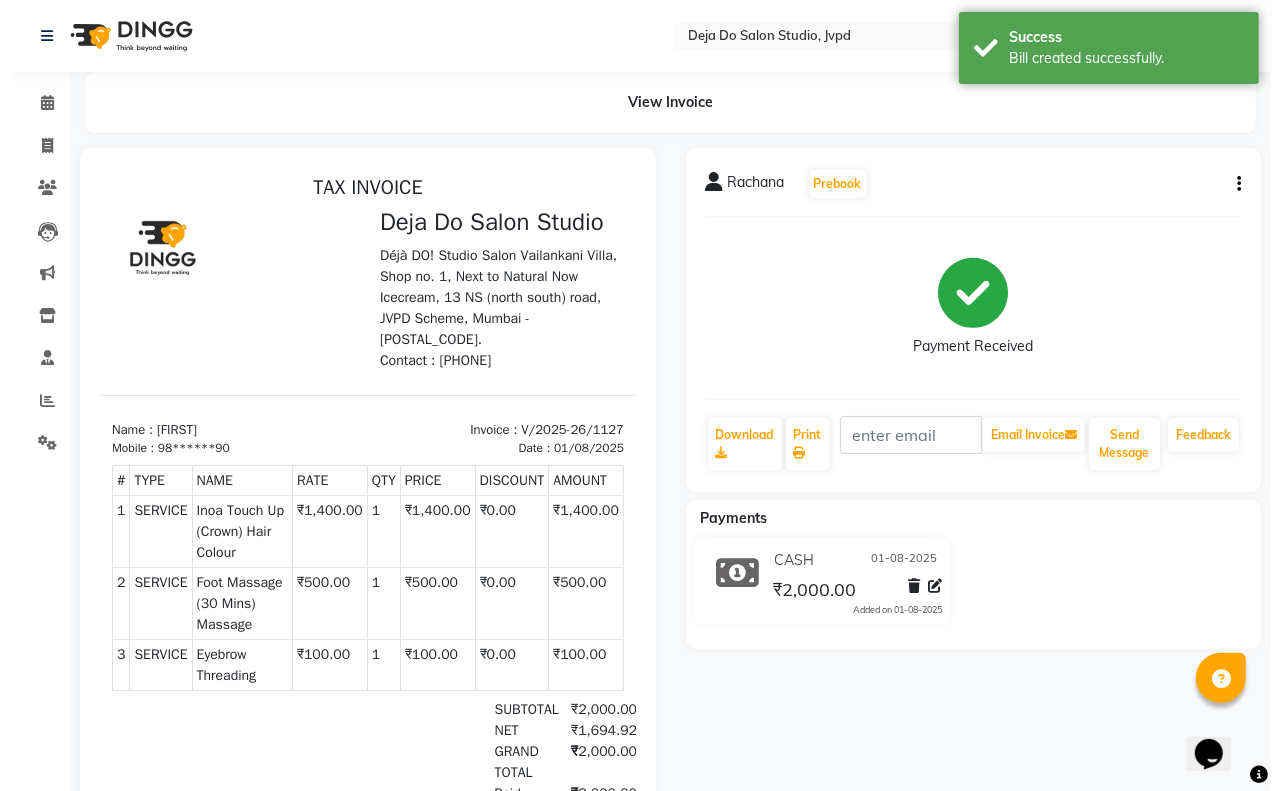 scroll, scrollTop: 0, scrollLeft: 0, axis: both 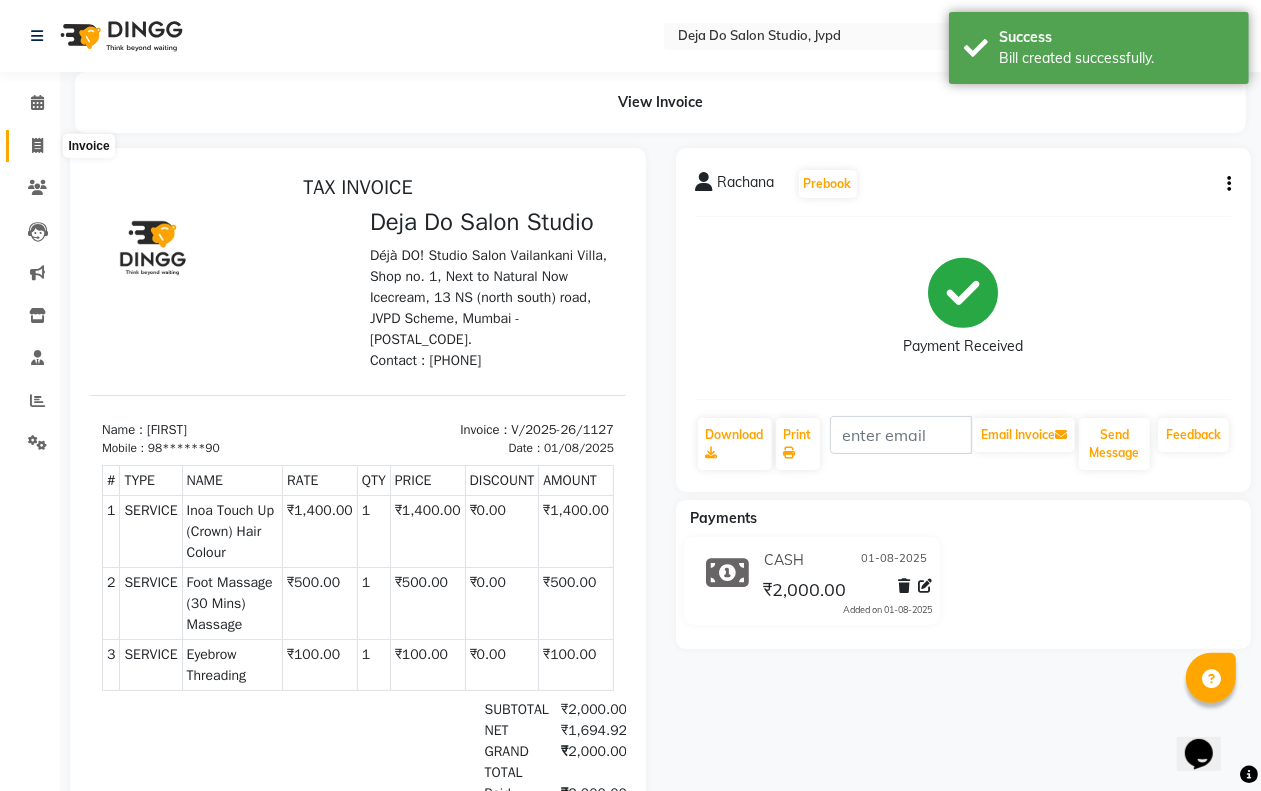 click 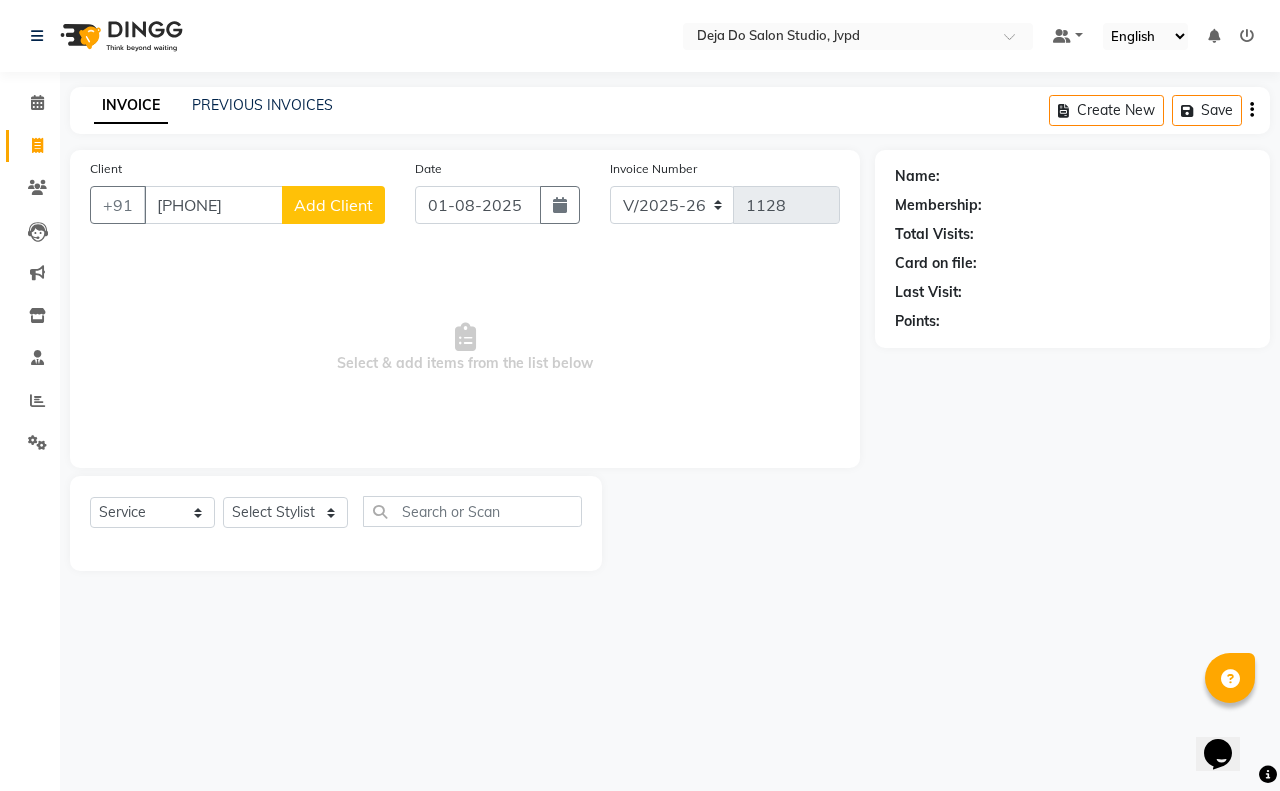 click on "Add Client" 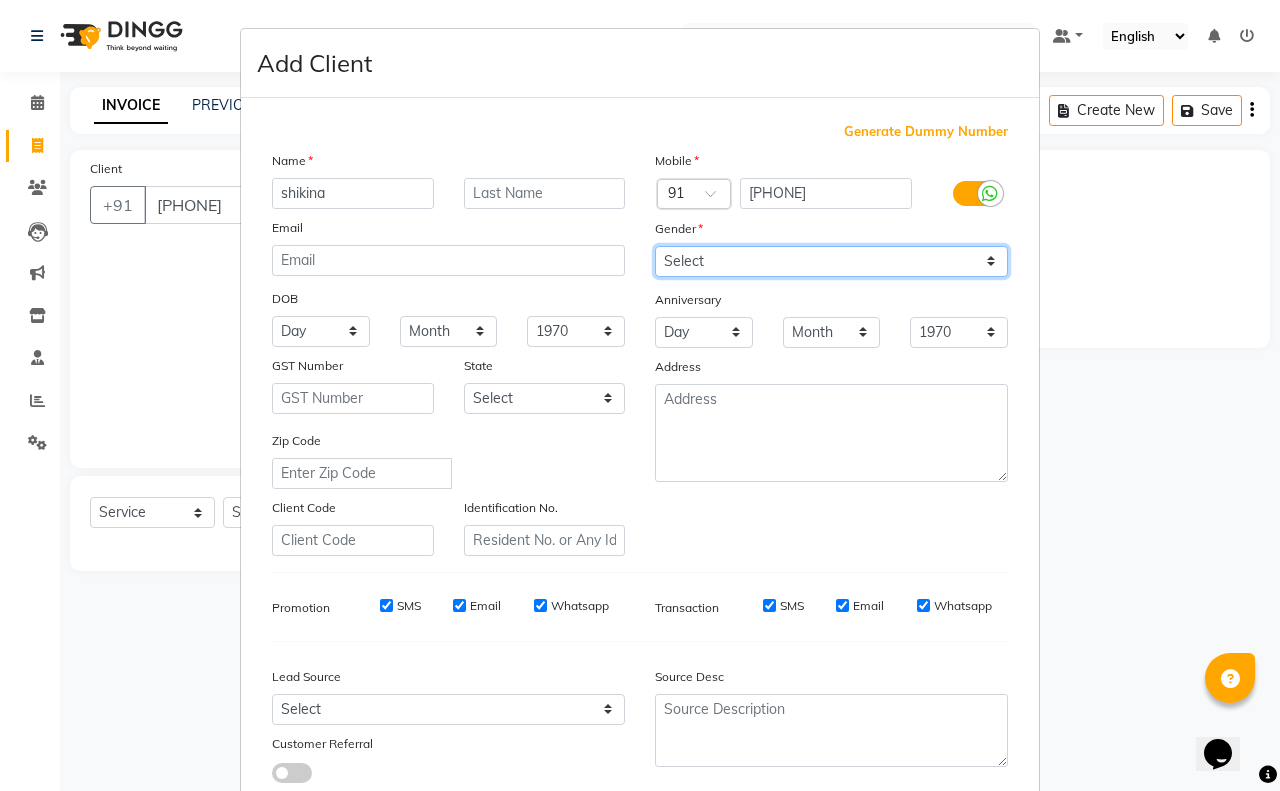 click on "Select Male Female Other Prefer Not To Say" at bounding box center [831, 261] 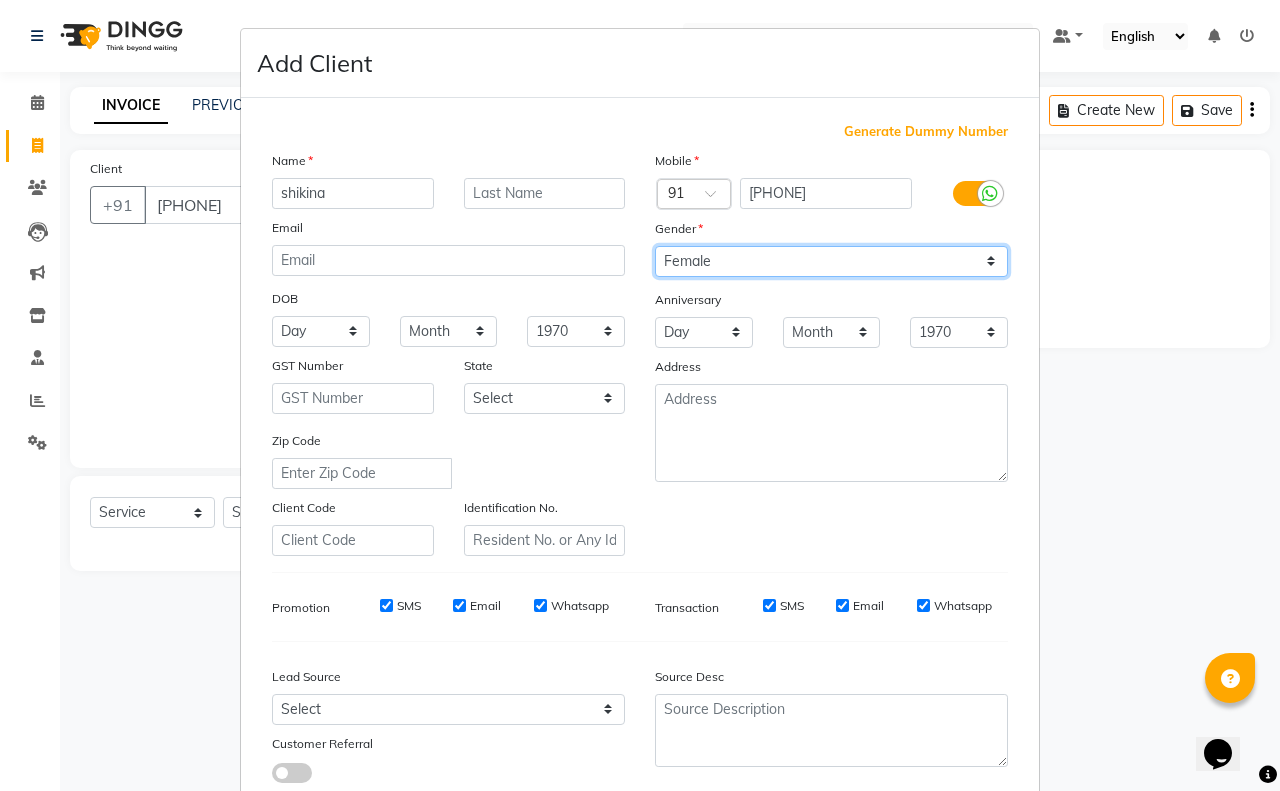 click on "Select Male Female Other Prefer Not To Say" at bounding box center (831, 261) 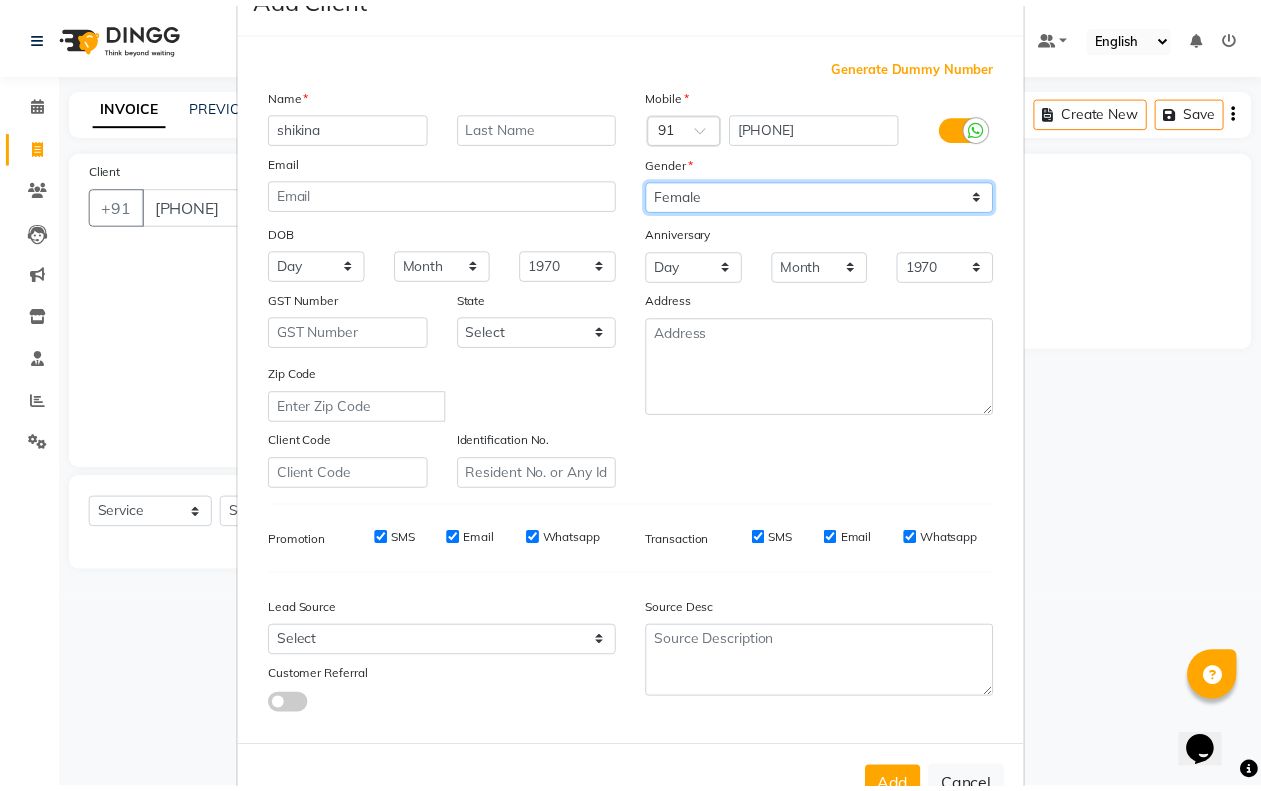 scroll, scrollTop: 125, scrollLeft: 0, axis: vertical 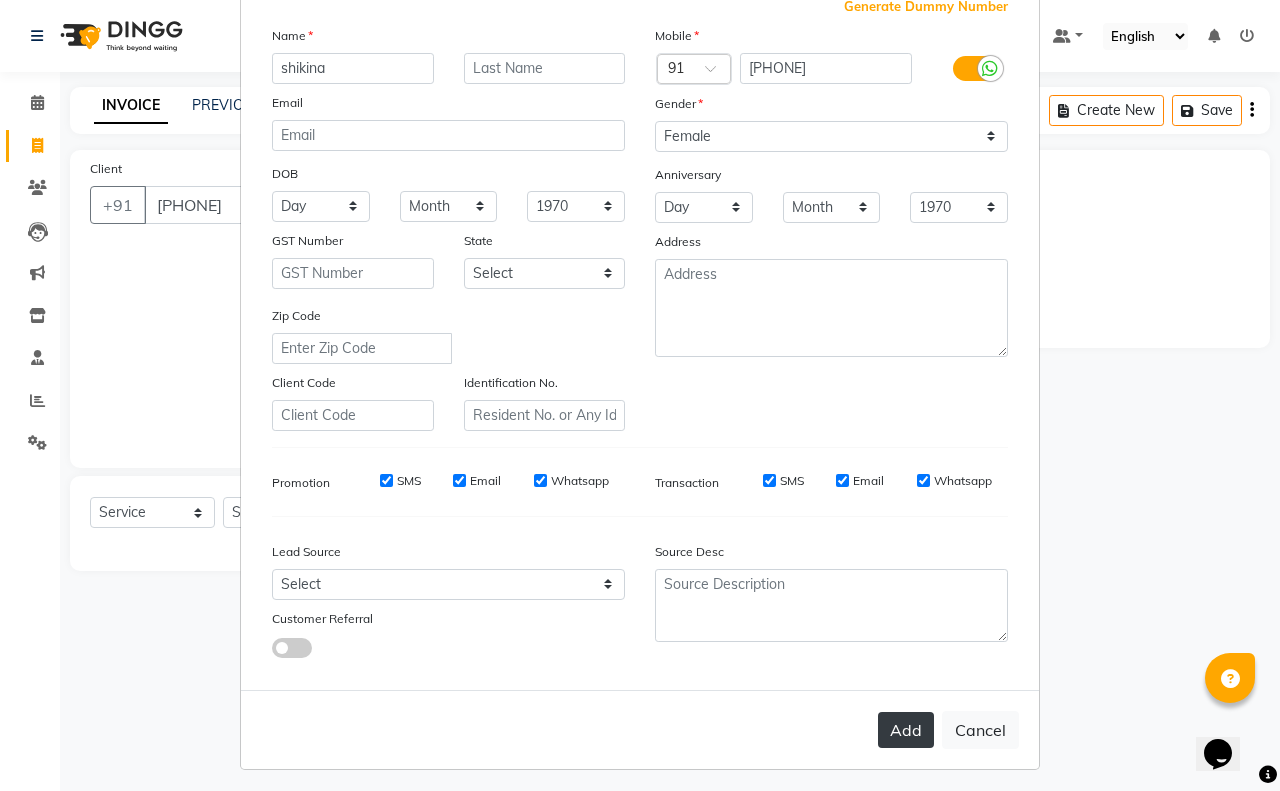 click on "Add" at bounding box center (906, 730) 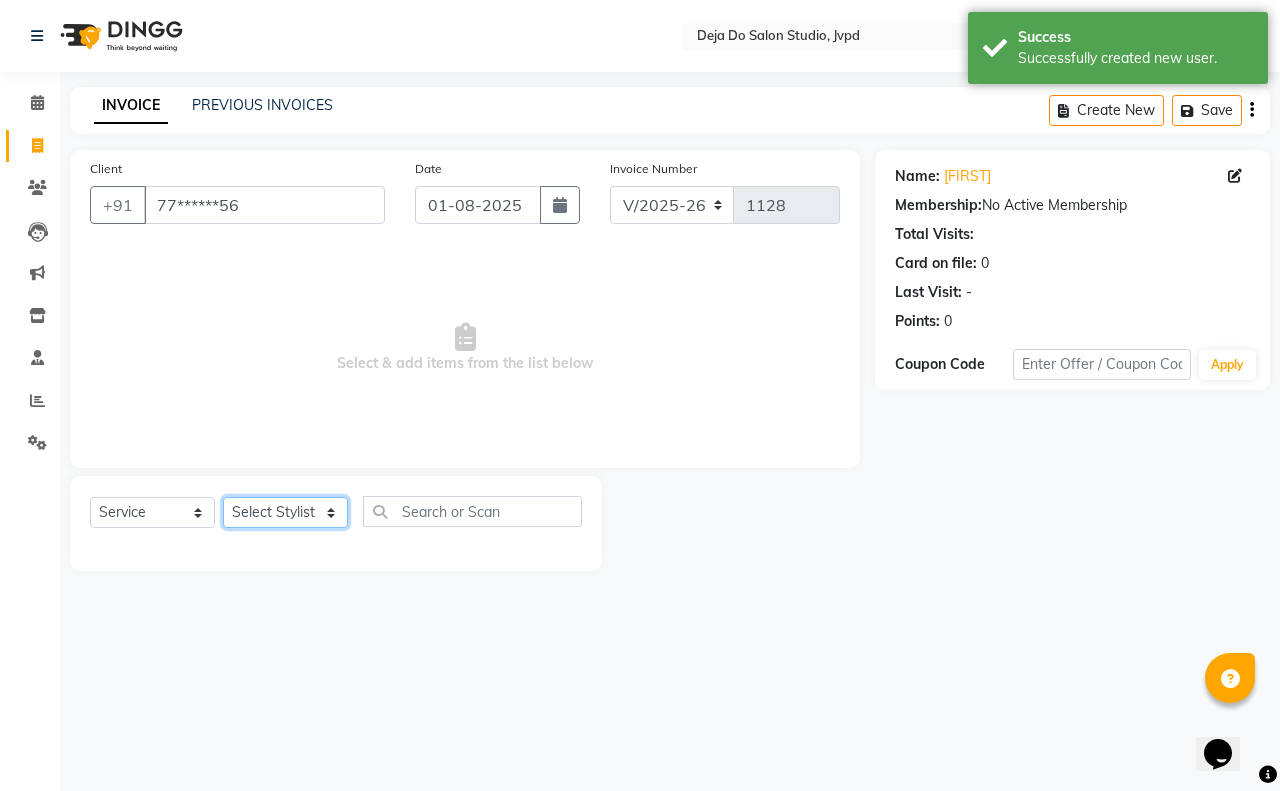 click on "Select Stylist Aditi Admin Anam  Sheikh  Arifa Shaikh Danish  Salamani Farida Fatima Kasbe Namya salian Rashi Mayur Sakina Rupani Shefali  shetty Shuaib Salamani Sumaiya sayed Sushma Pelage" 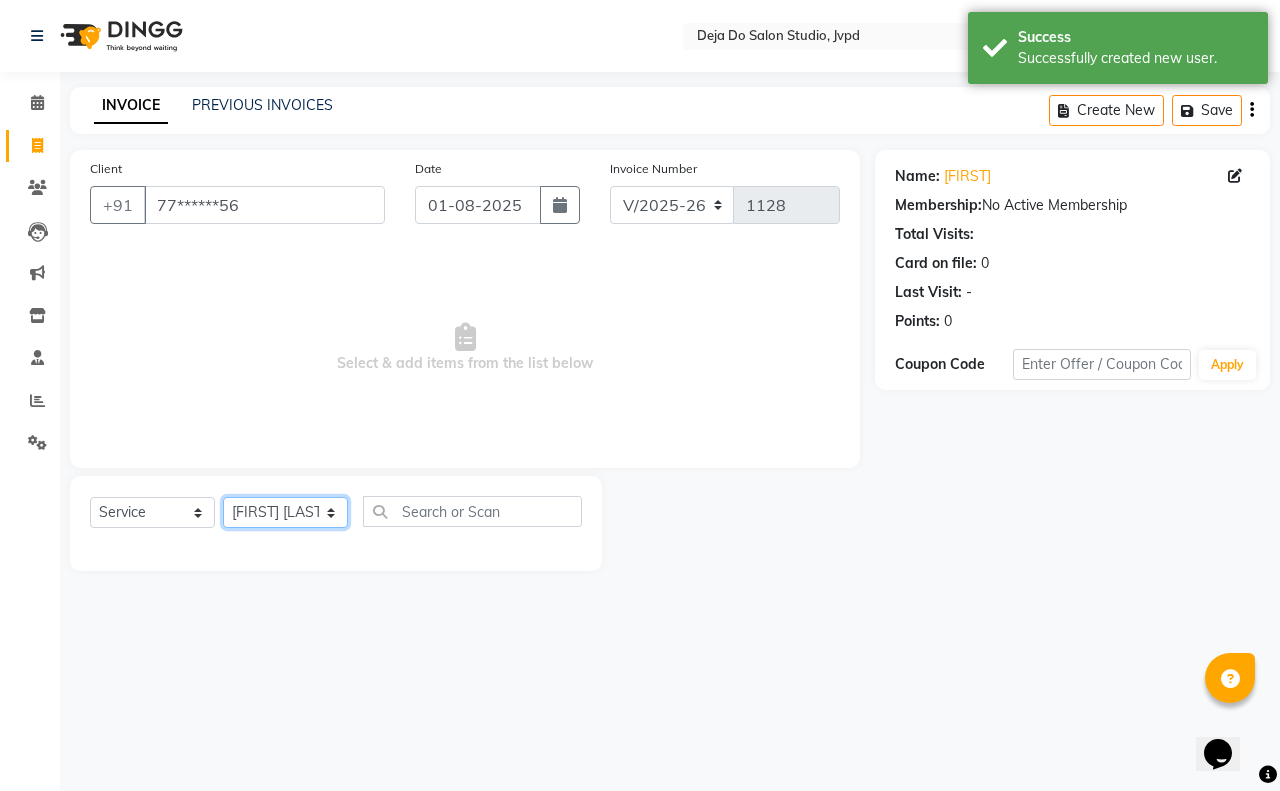 click on "Select Stylist Aditi Admin Anam  Sheikh  Arifa Shaikh Danish  Salamani Farida Fatima Kasbe Namya salian Rashi Mayur Sakina Rupani Shefali  shetty Shuaib Salamani Sumaiya sayed Sushma Pelage" 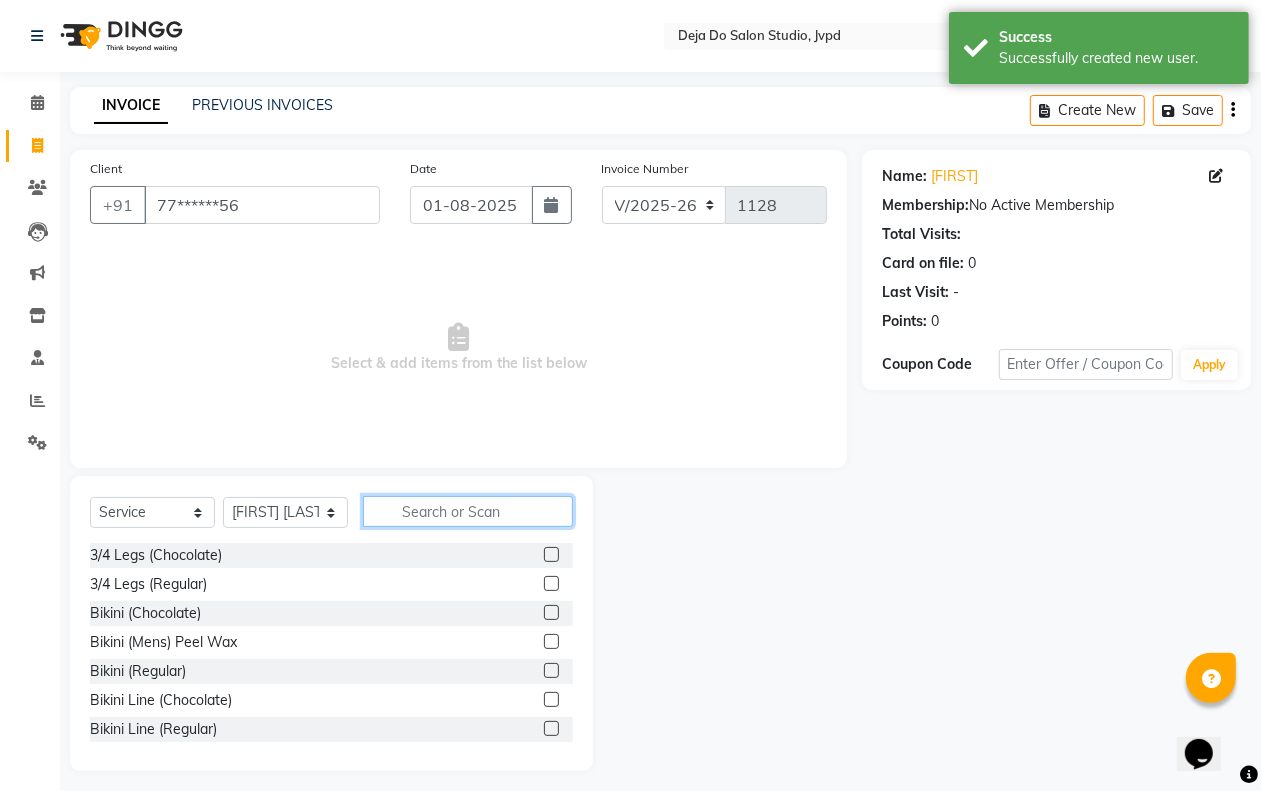 click 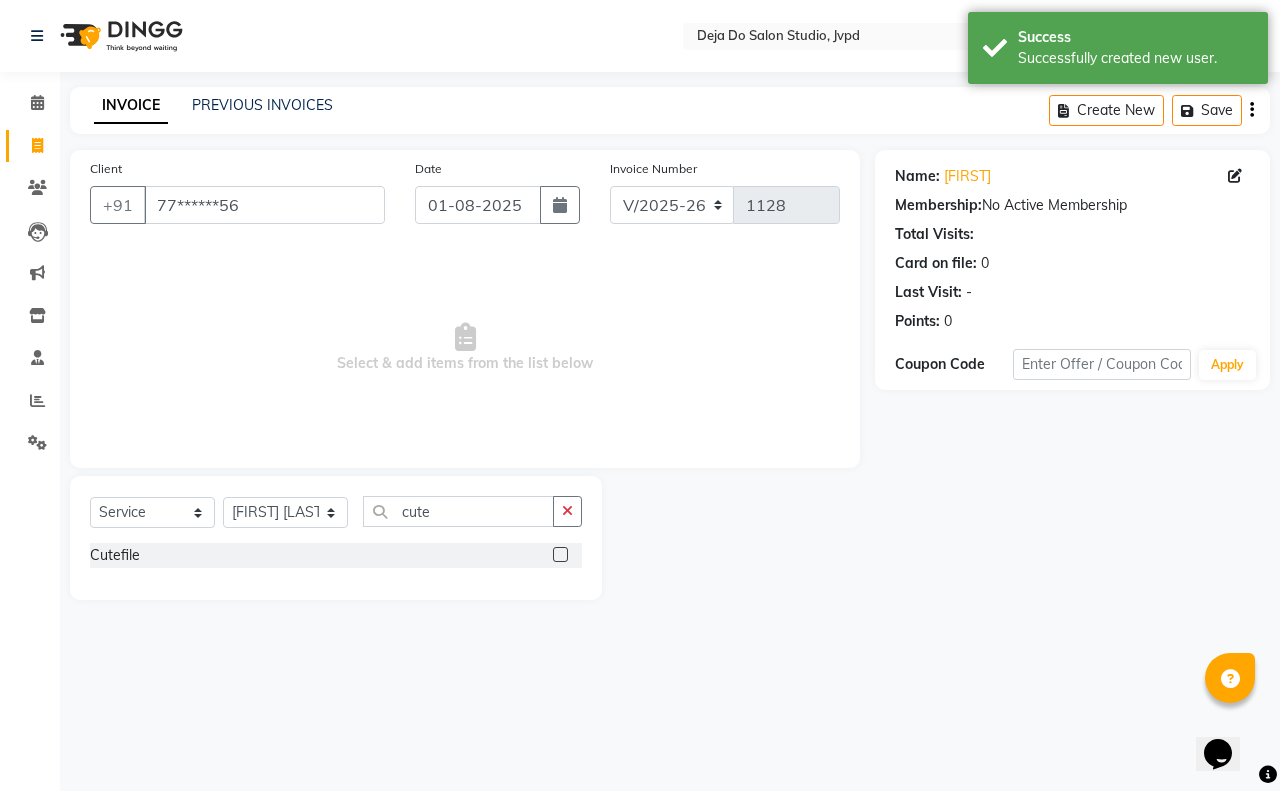 click 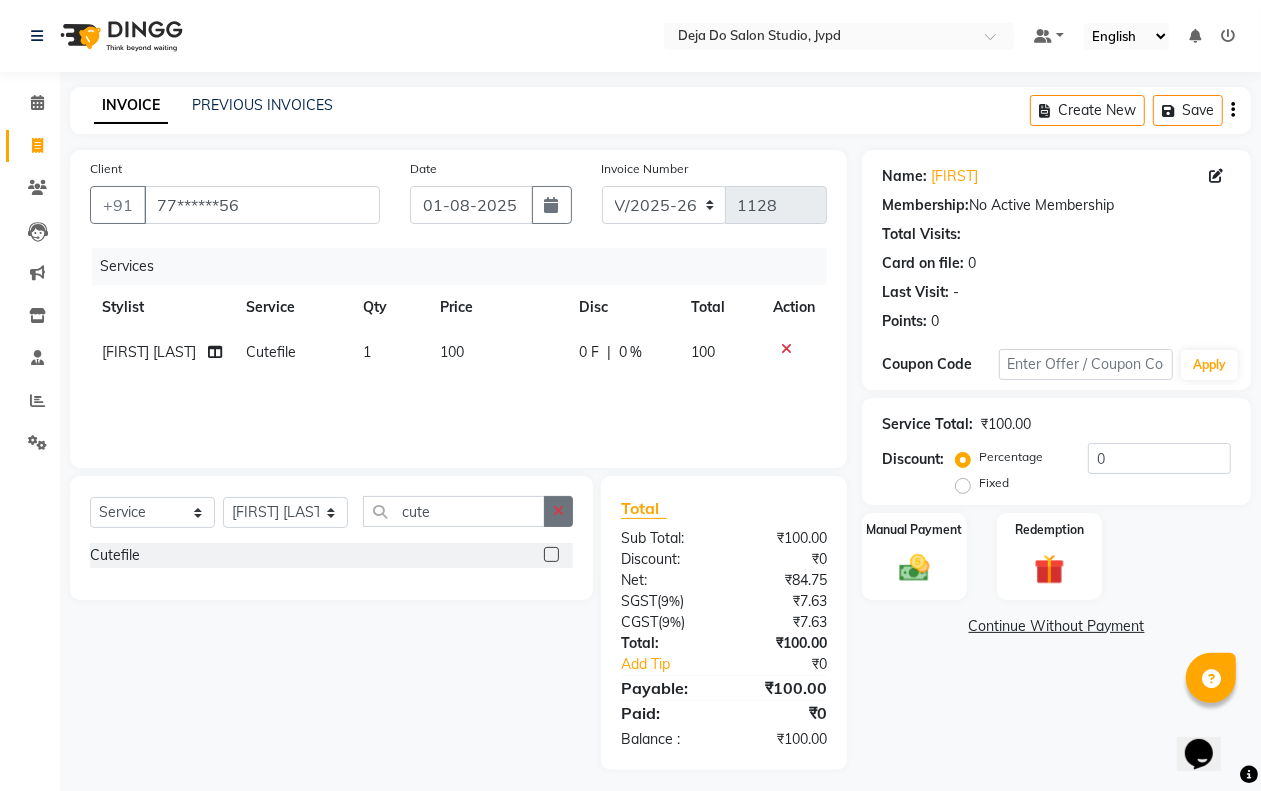 click 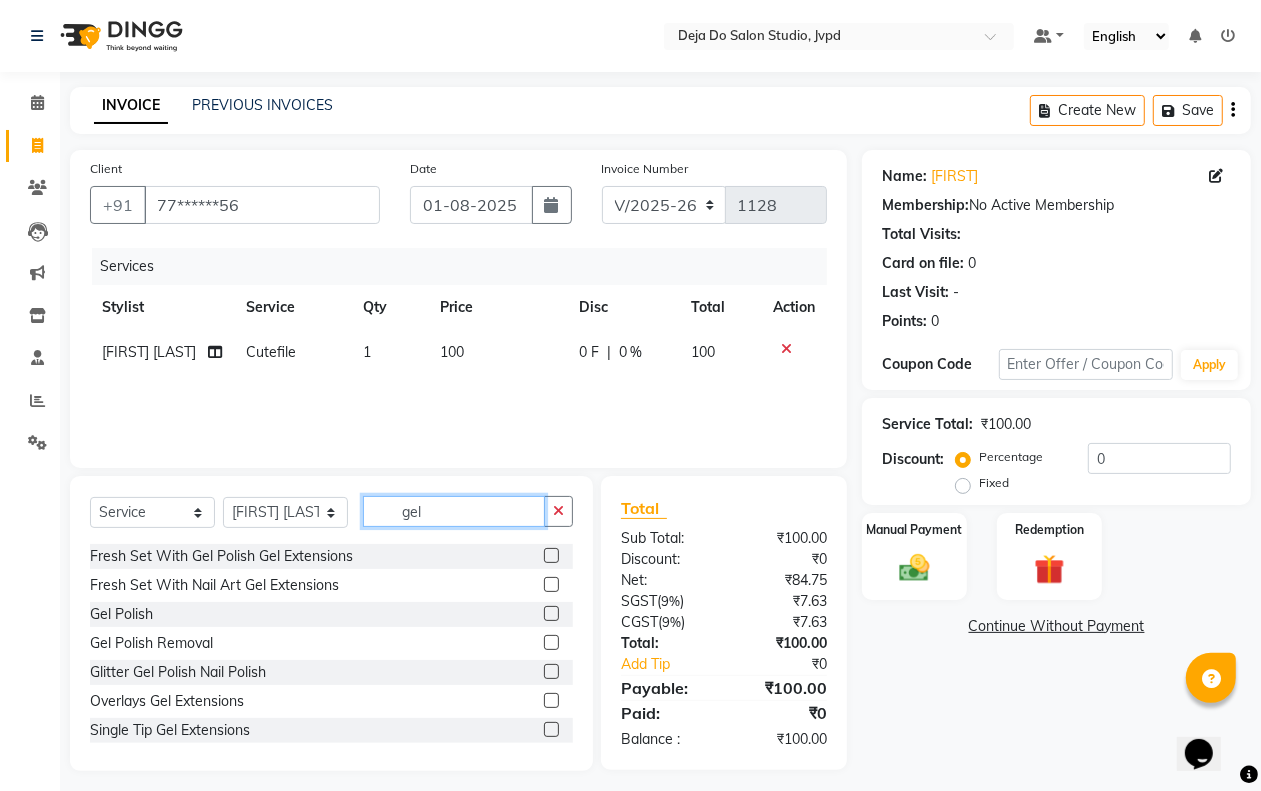 scroll, scrollTop: 176, scrollLeft: 0, axis: vertical 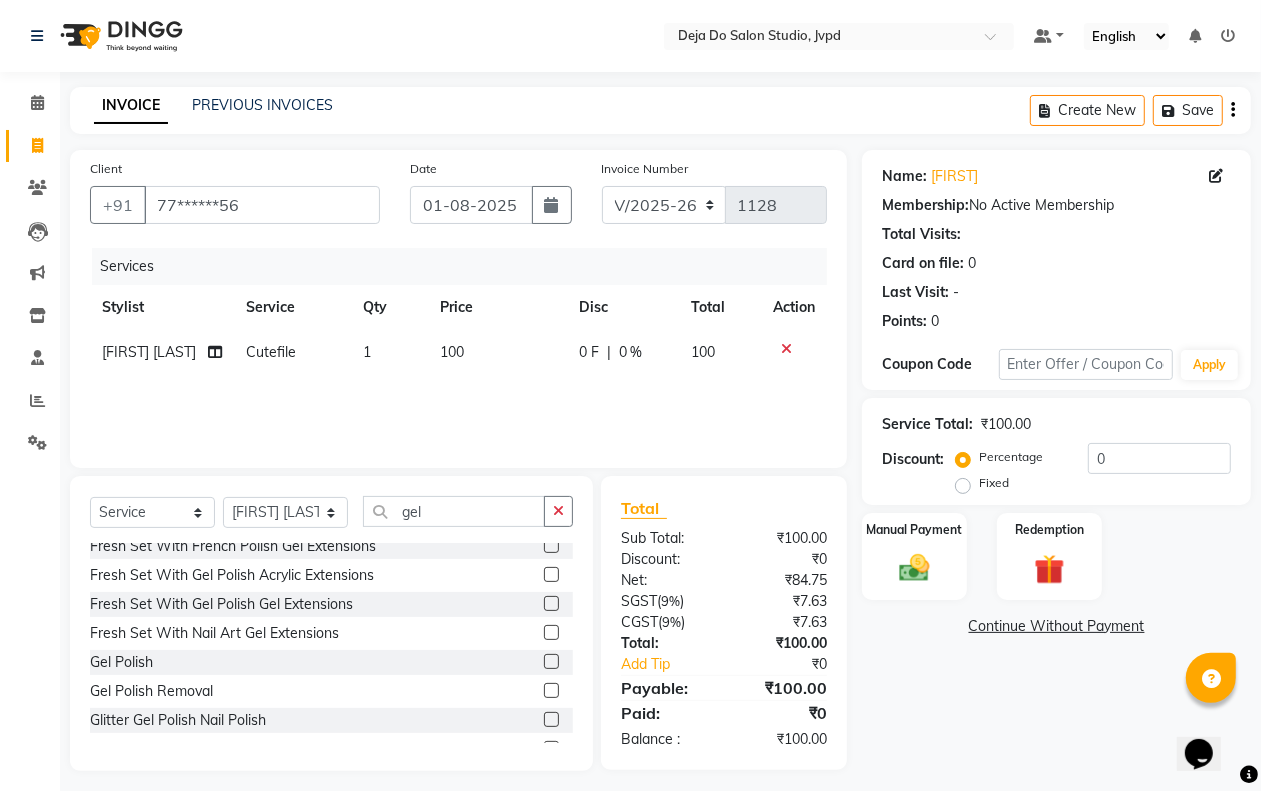 click 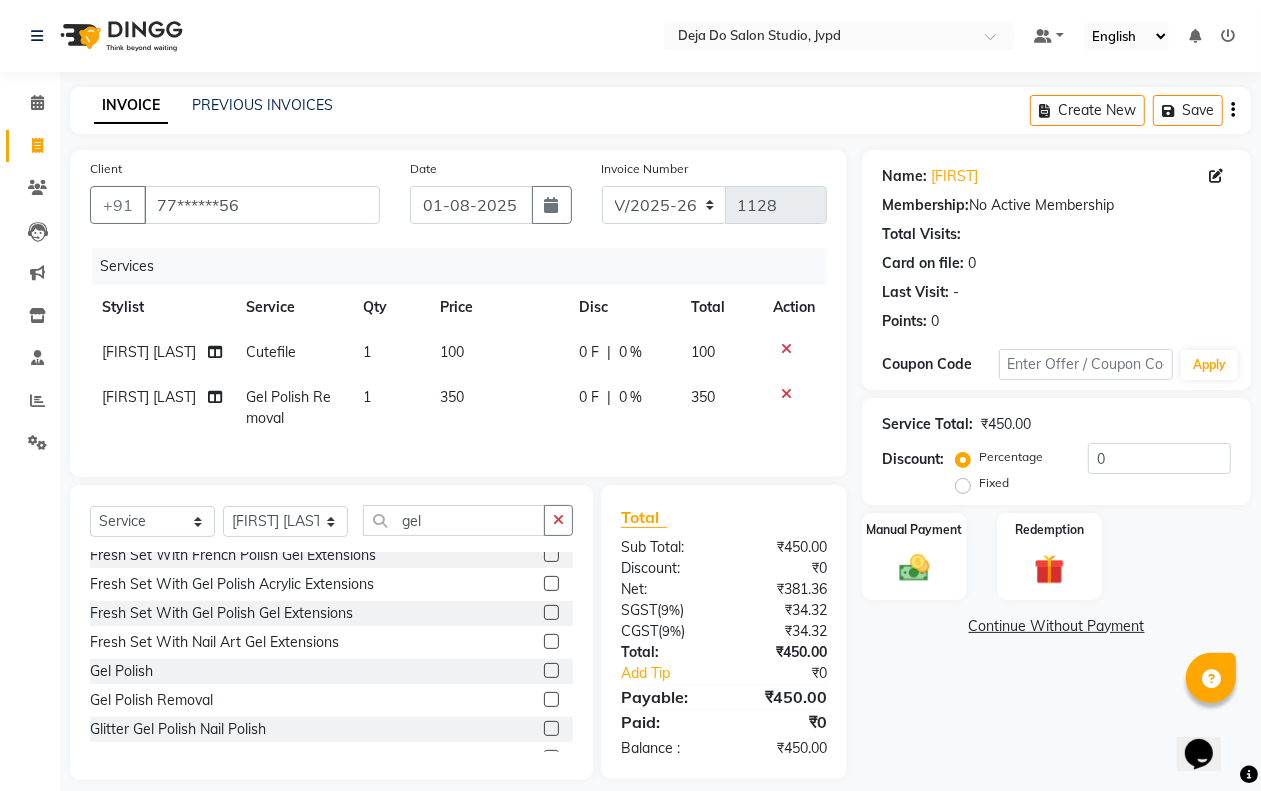 click on "350" 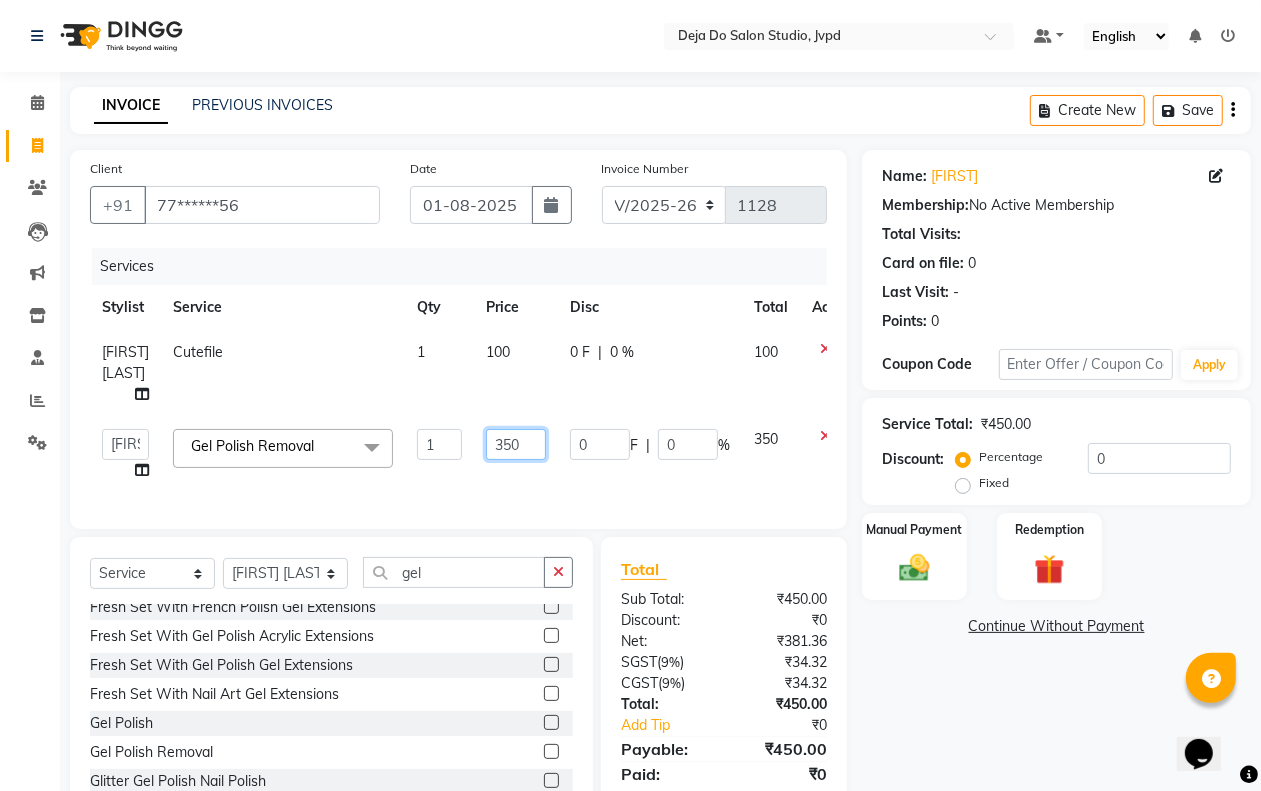 click on "350" 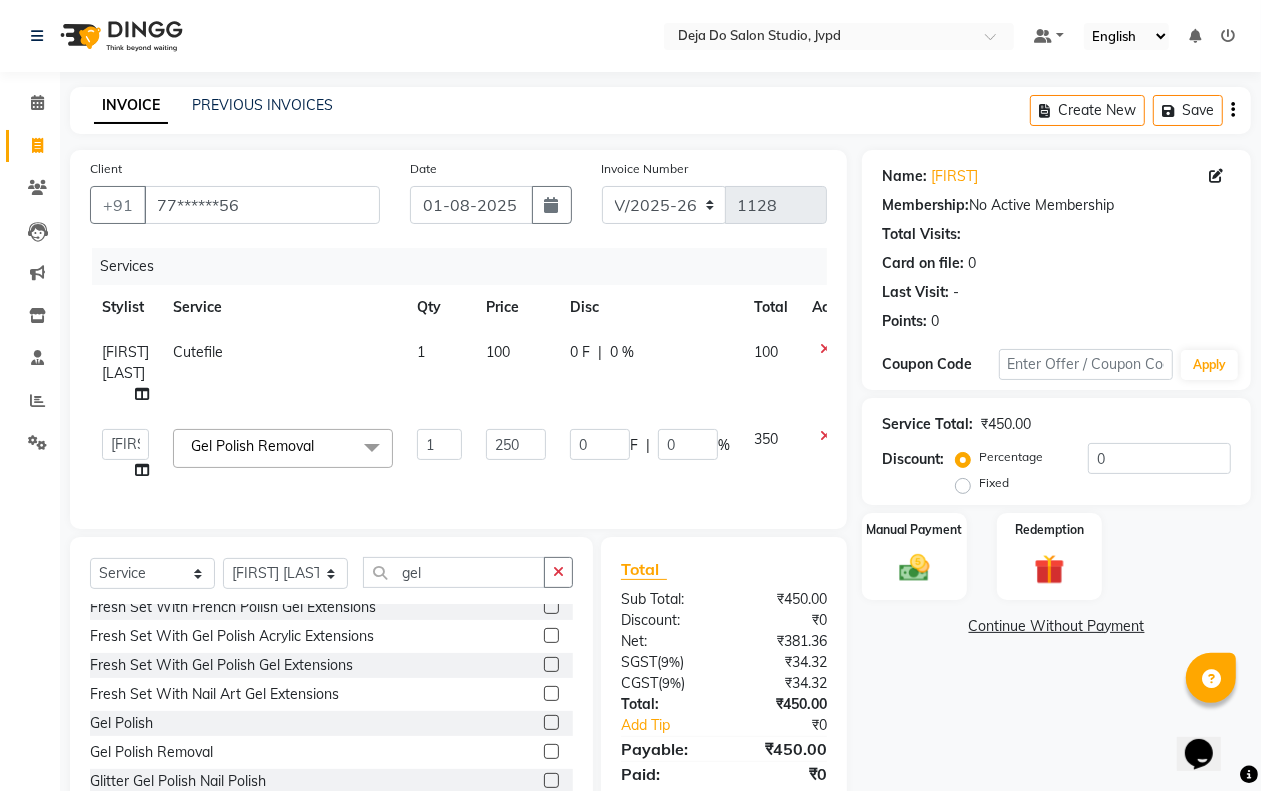 click on "Client +91 [PHONE] Date [DATE] Invoice Number V/2025 V/2025-26 1128 Services Stylist Service Qty Price Disc Total Action Arifa Shaikh Cutefile 1 100 0 F | 0 % 100 Aditi Admin Anam Sheikh Arifa Shaikh Danish Salamani Farida Fatima Kasbe Namya salian Rashi Mayur Sakina Rupani Shefali shetty Shuaib Salamani Sumaiya sayed Sushma Pelage Gel Polish Removal x" 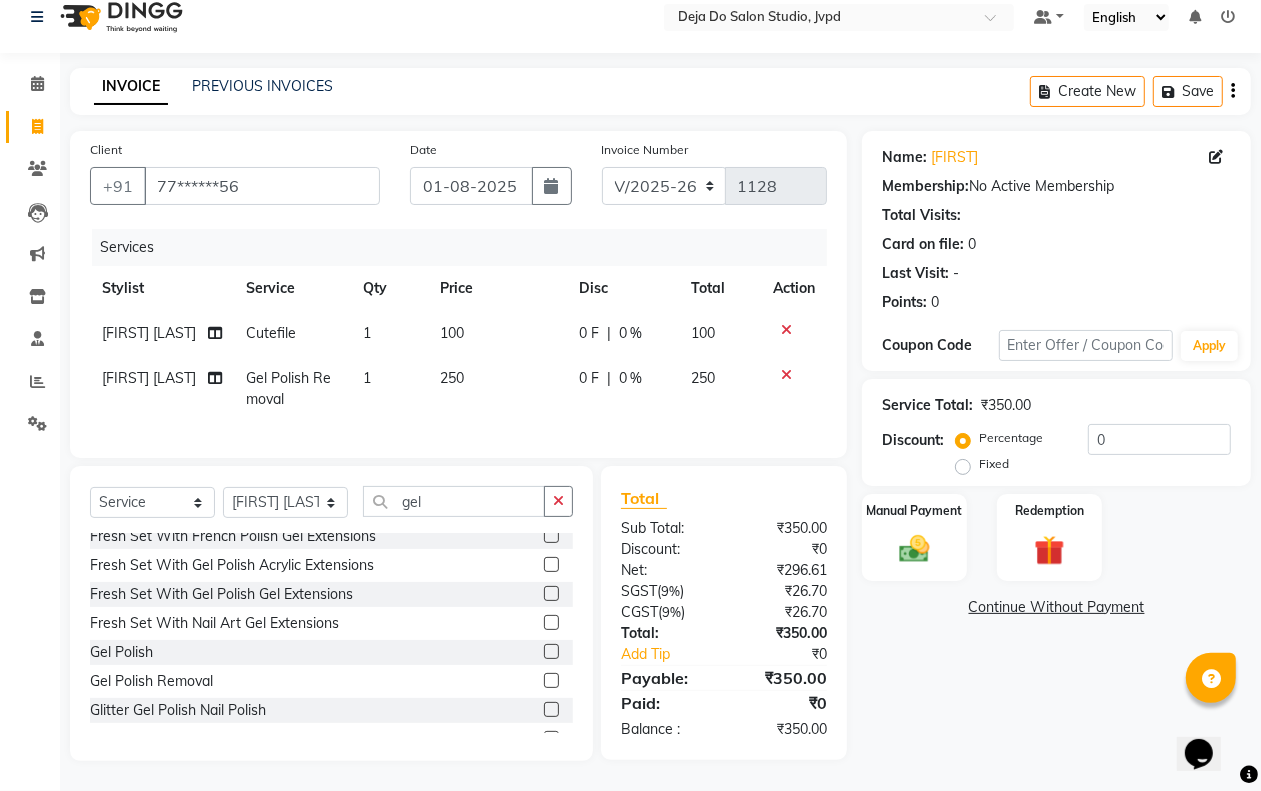 scroll, scrollTop: 37, scrollLeft: 0, axis: vertical 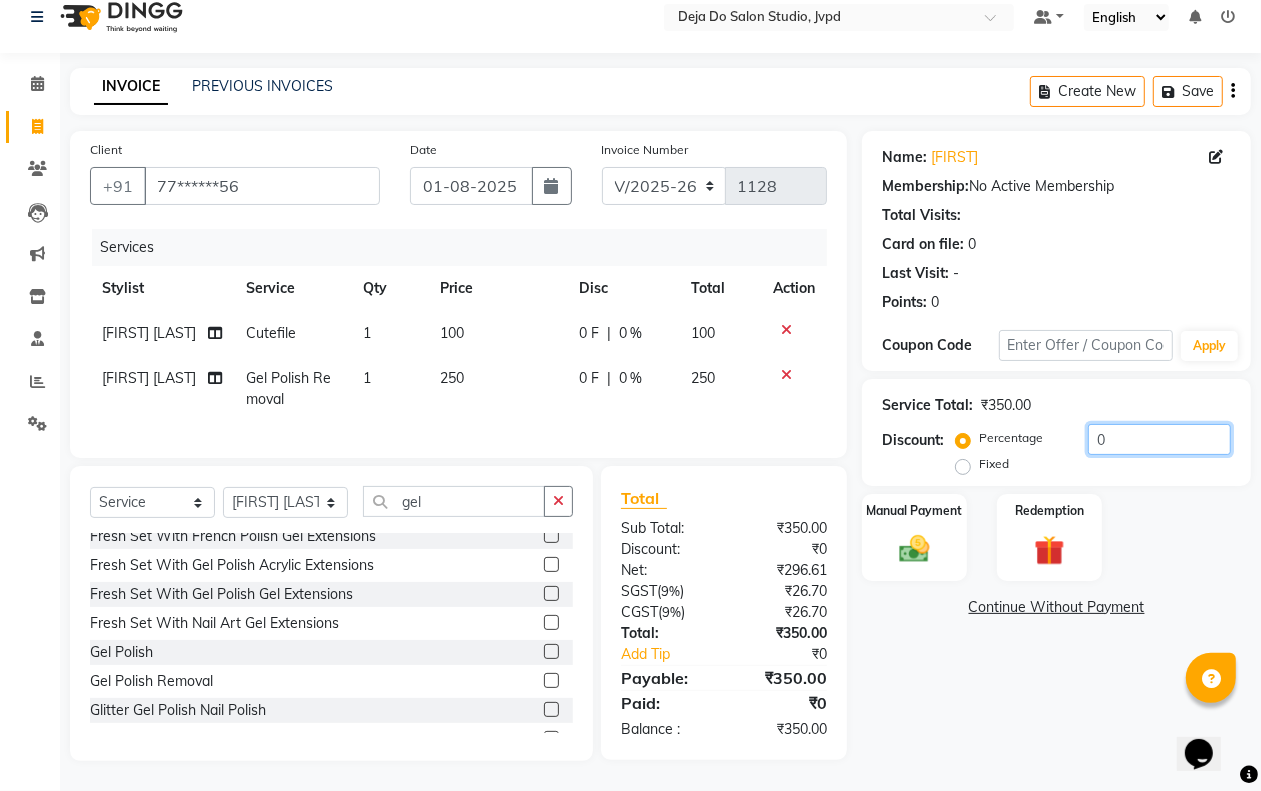 click on "0" 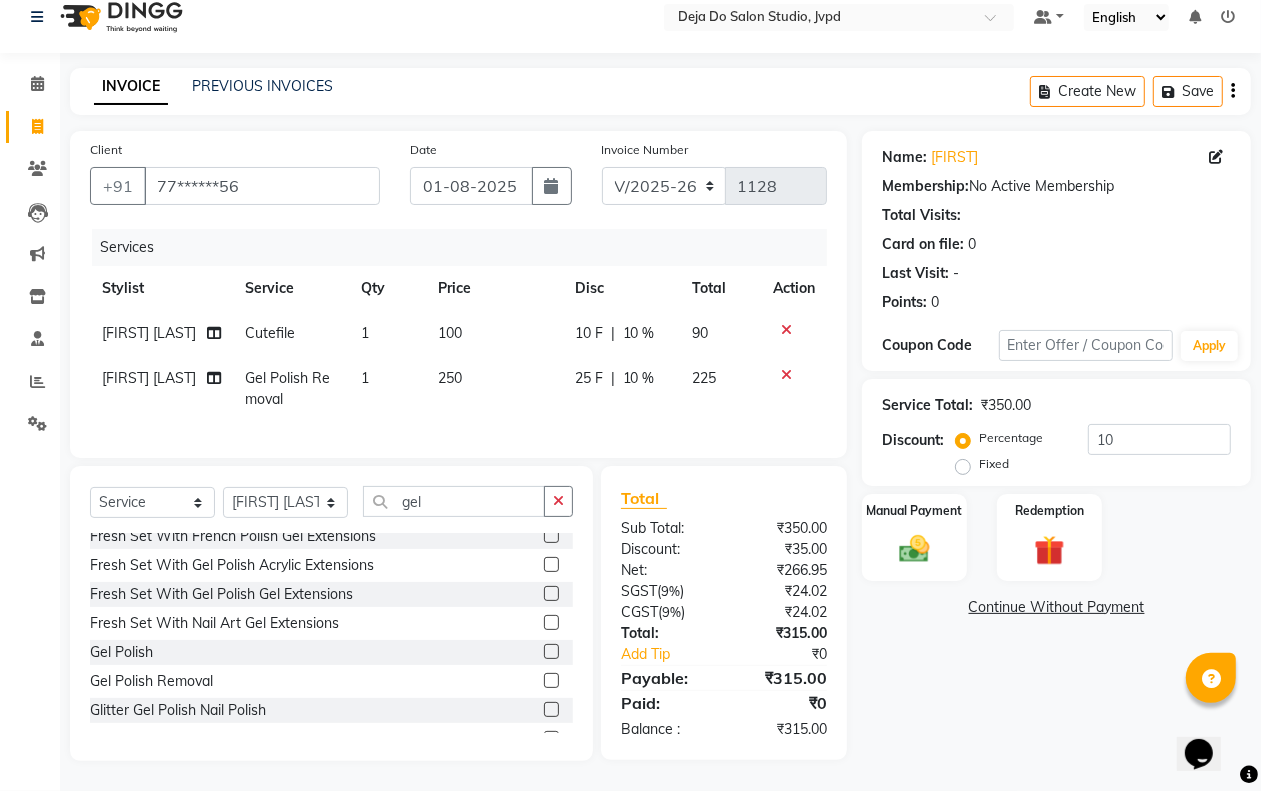 click on "225" 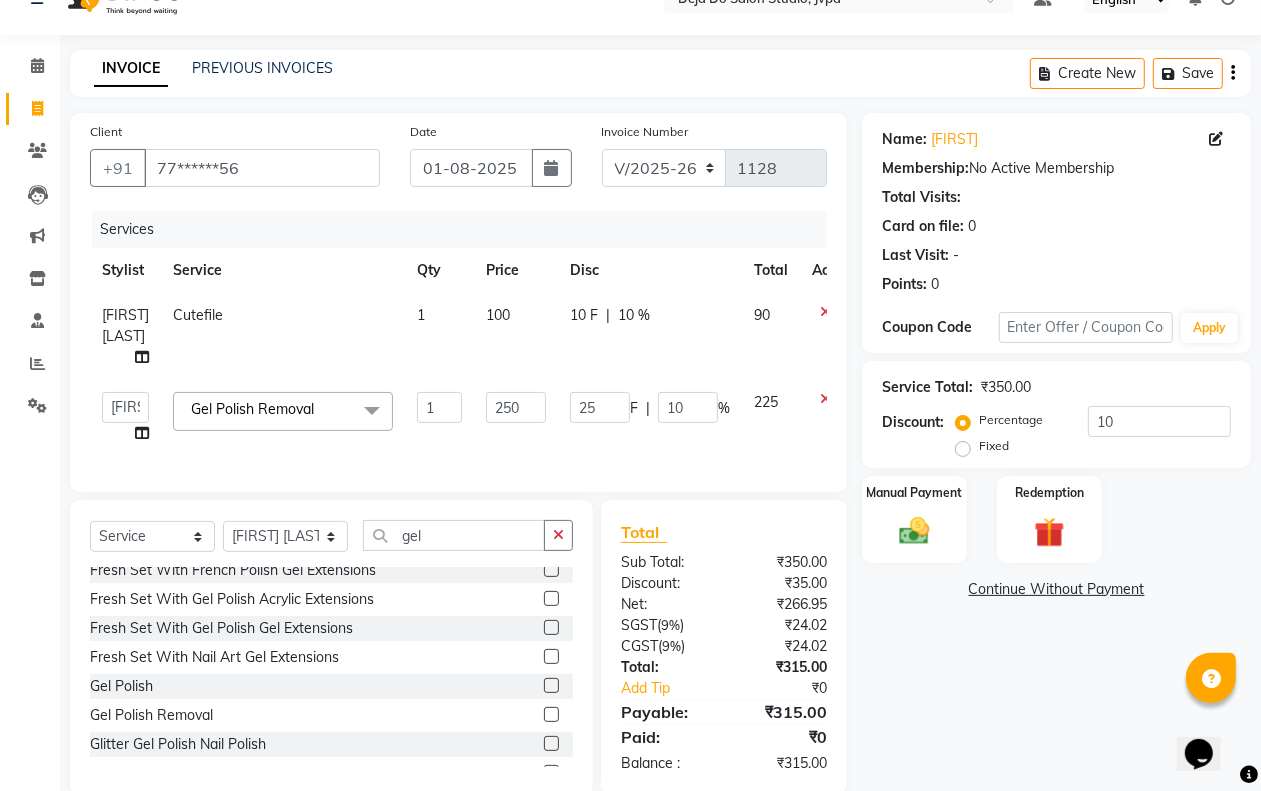 click on "100" 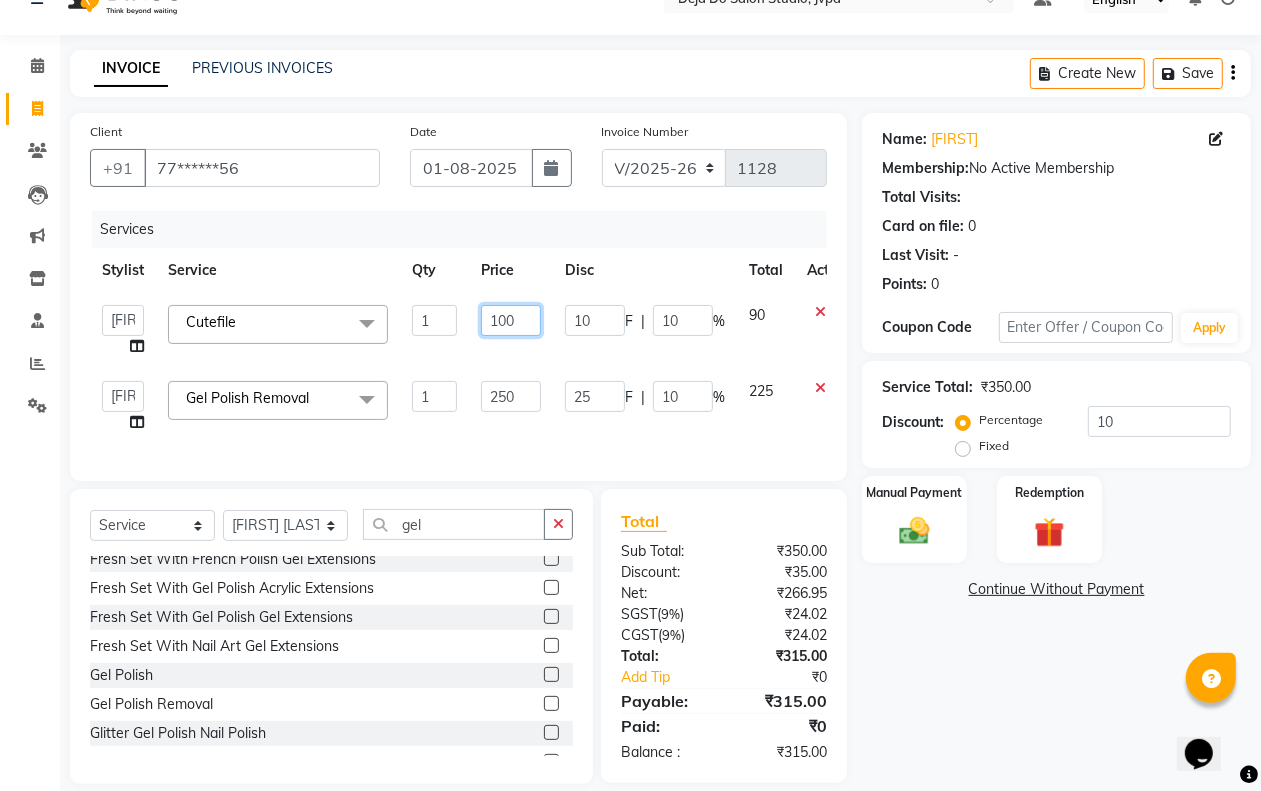 click on "100" 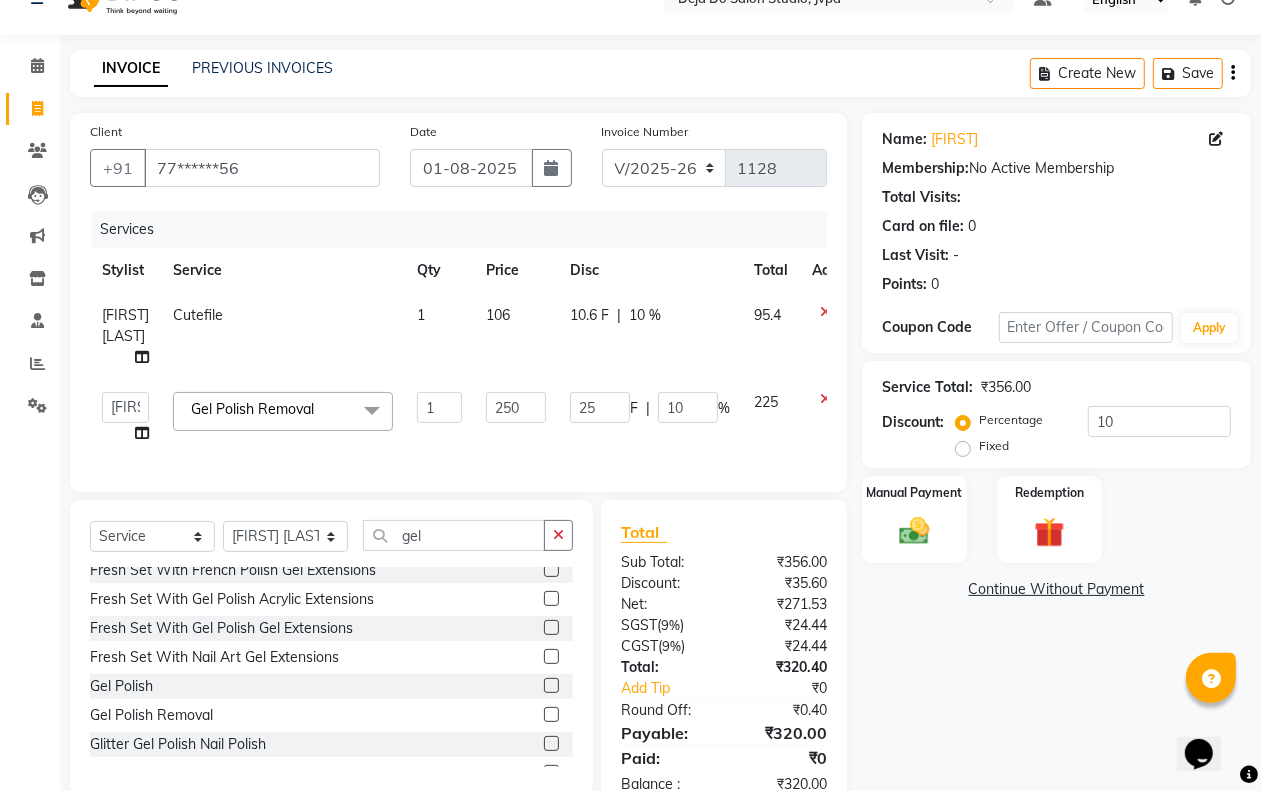 click on "25 F | 10 %" 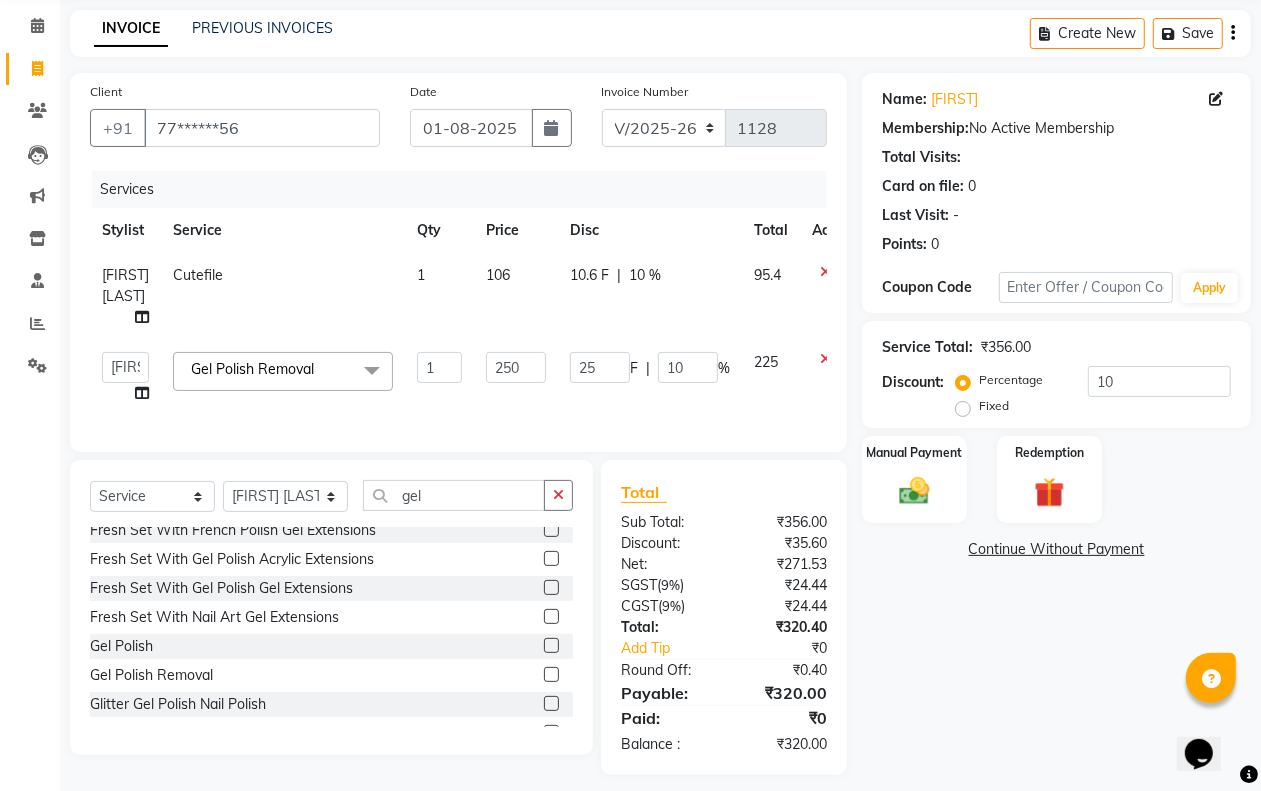 scroll, scrollTop: 110, scrollLeft: 0, axis: vertical 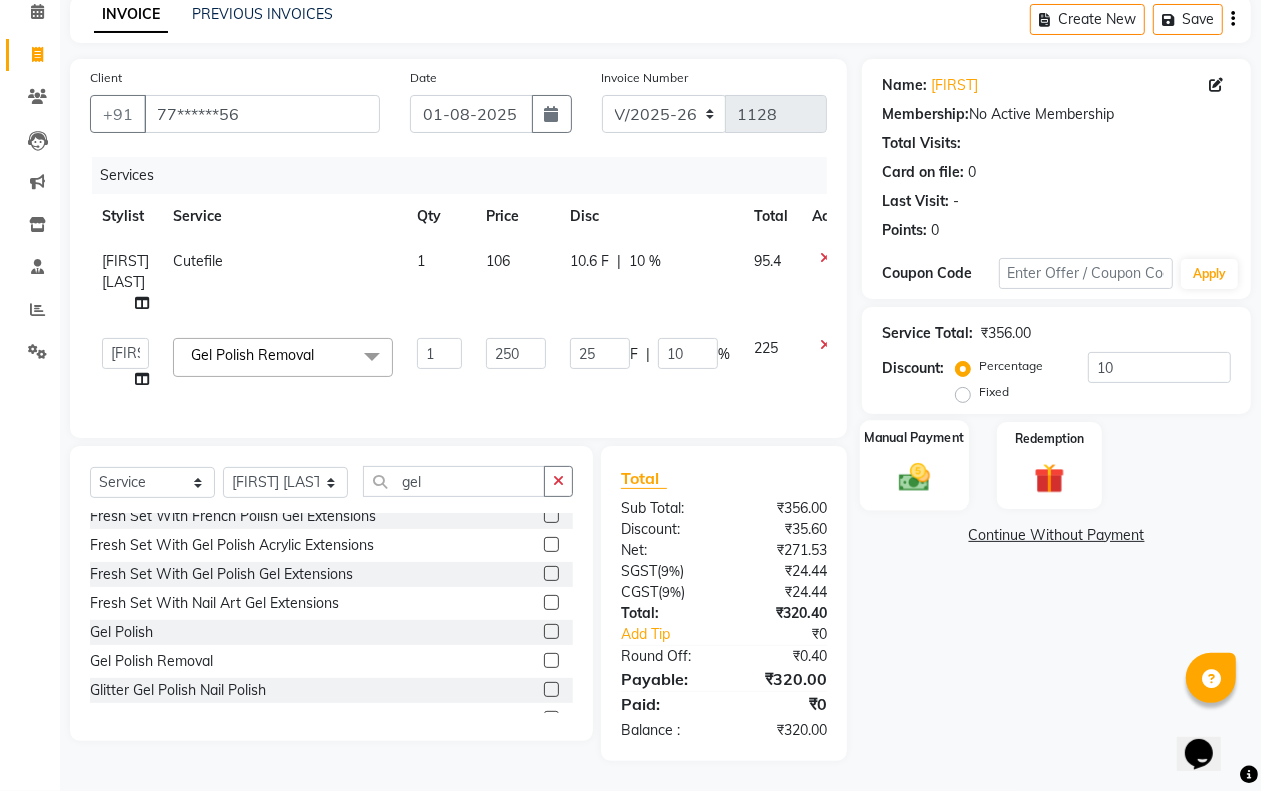 click on "Manual Payment" 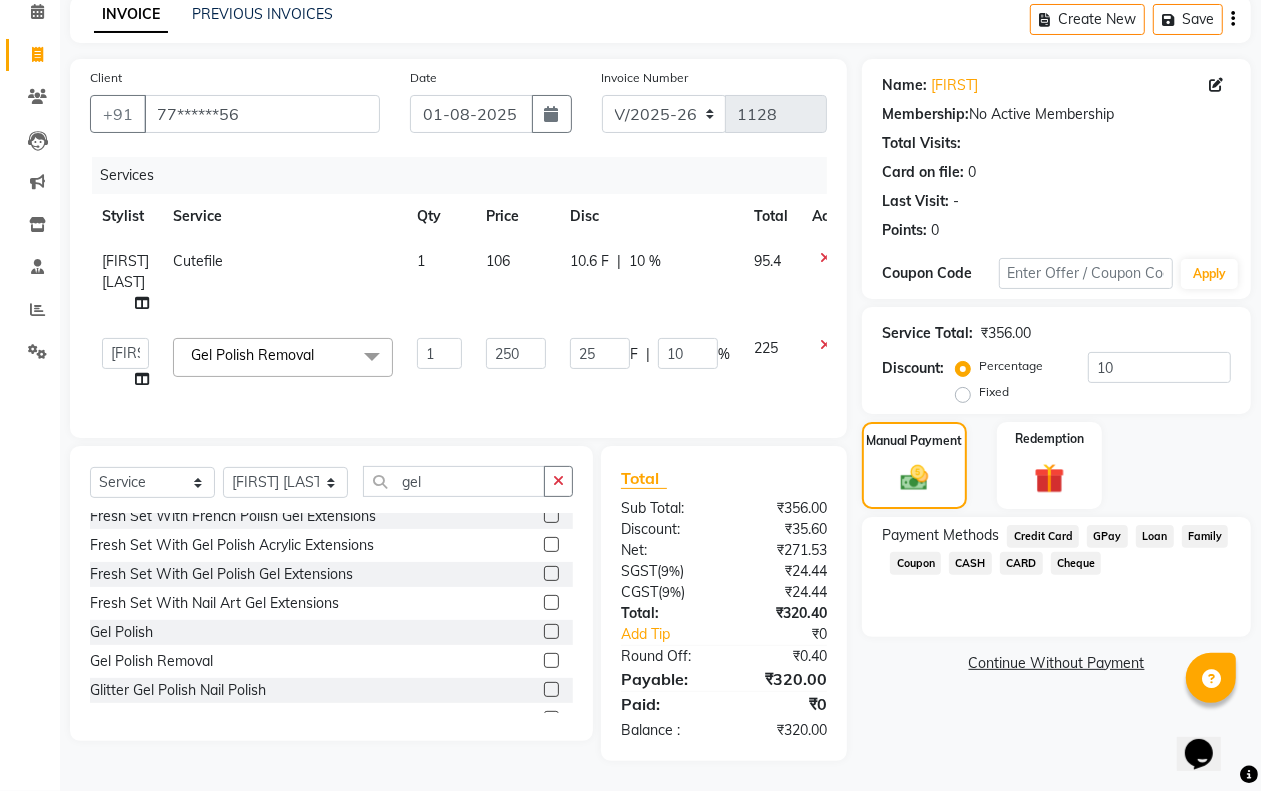 click on "GPay" 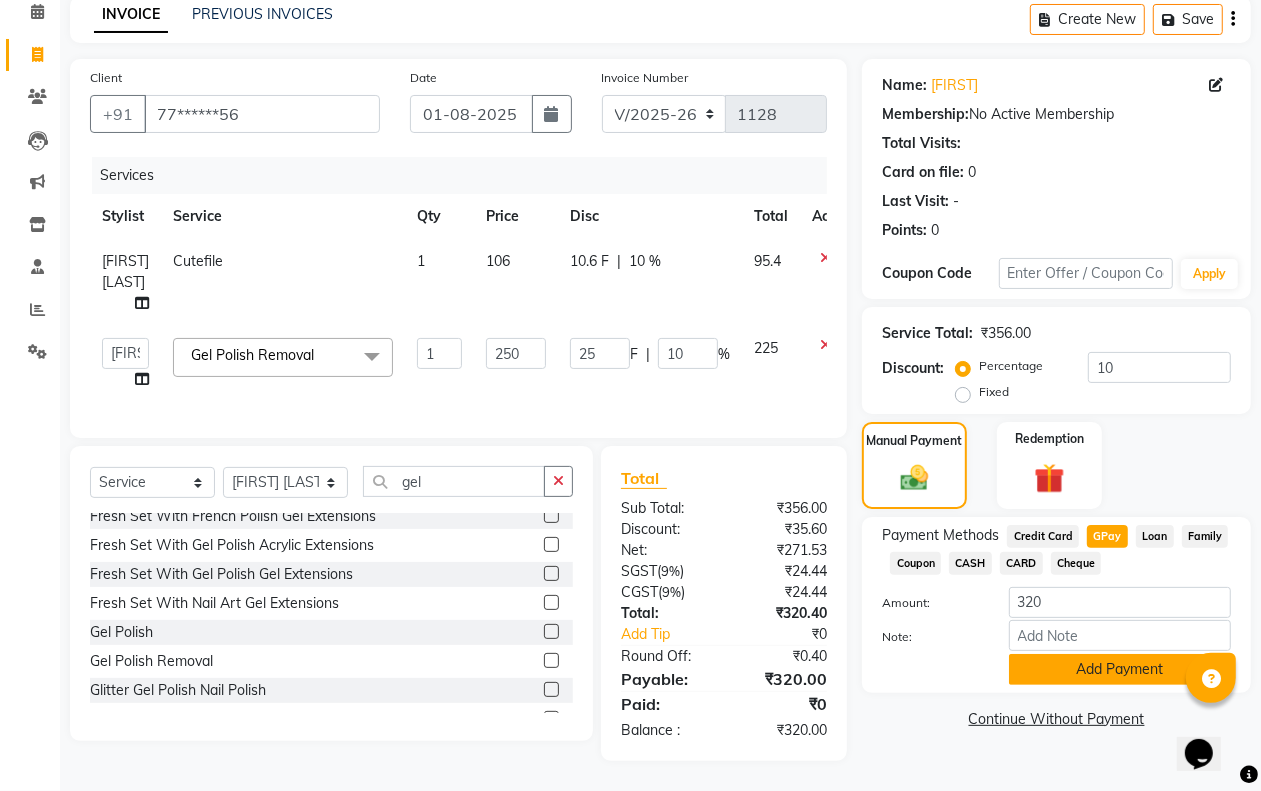 click on "Add Payment" 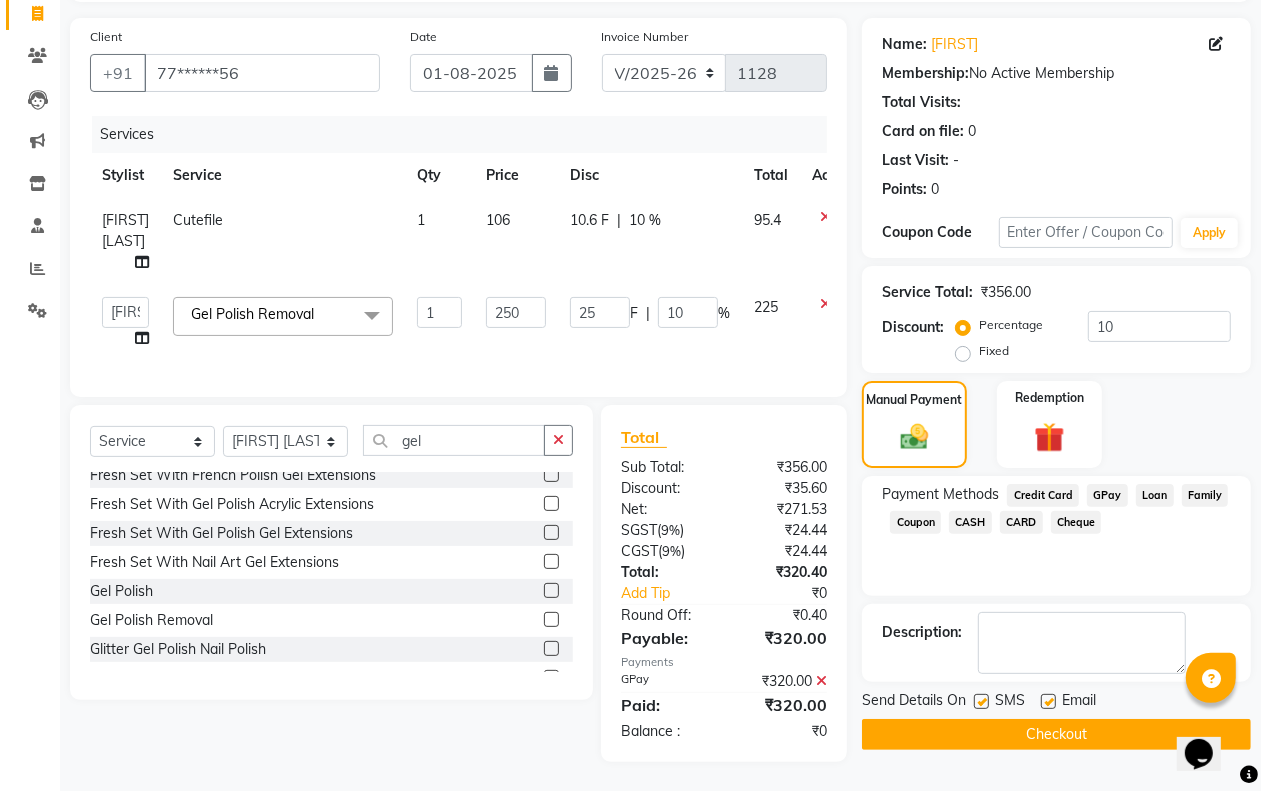 scroll, scrollTop: 151, scrollLeft: 0, axis: vertical 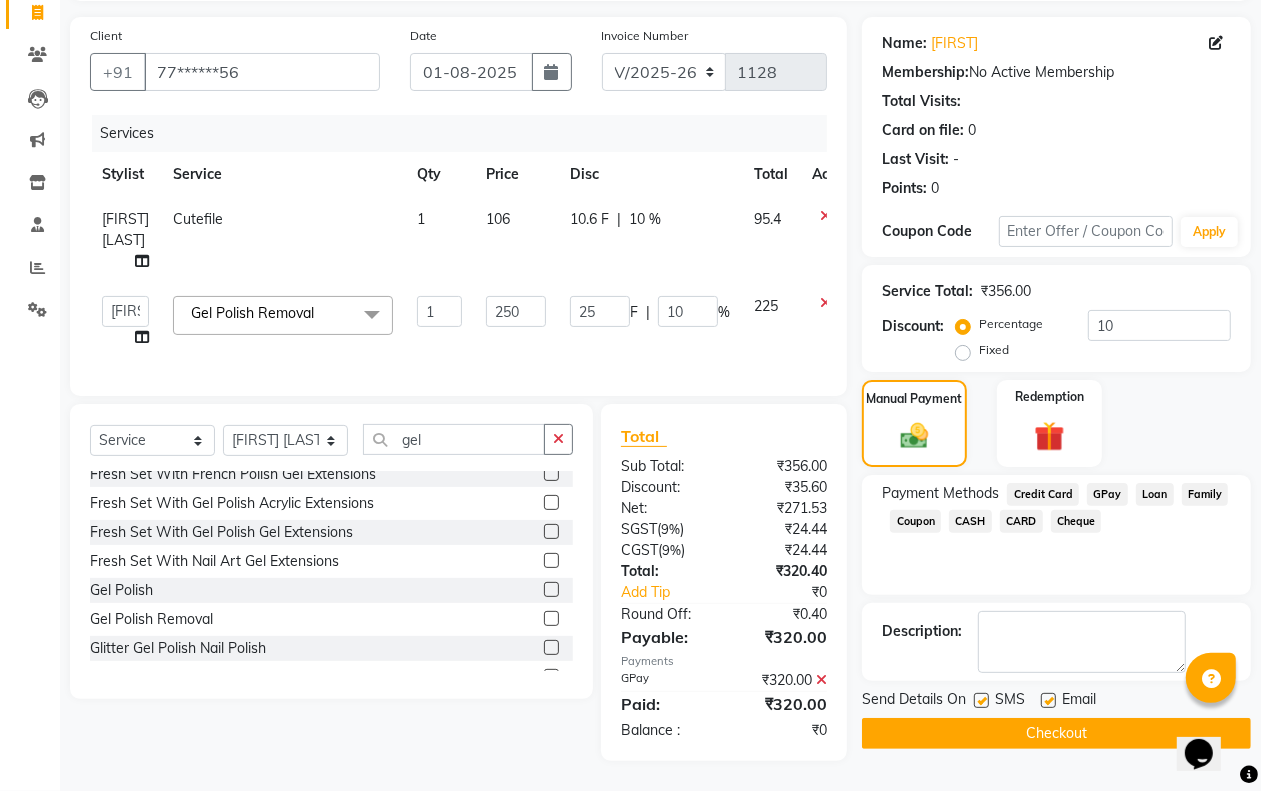 click on "Checkout" 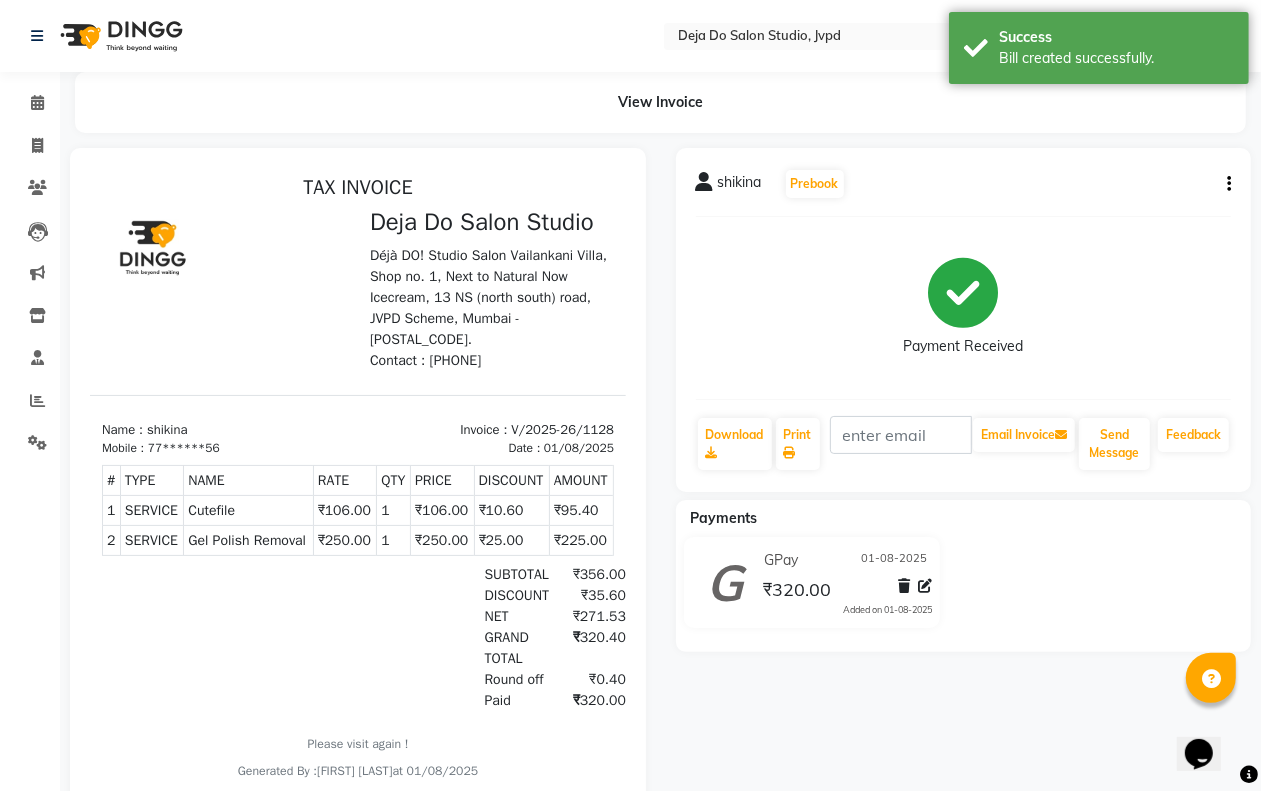 scroll, scrollTop: 0, scrollLeft: 0, axis: both 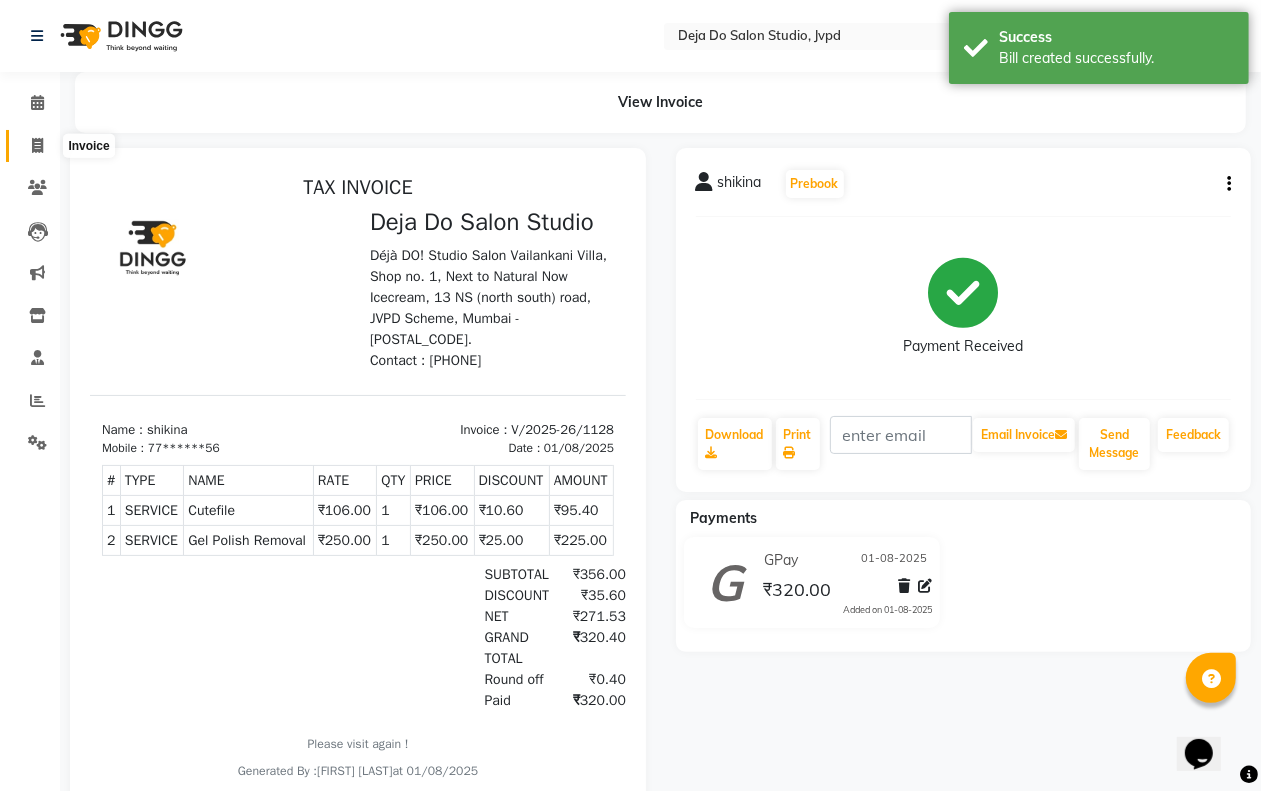 click 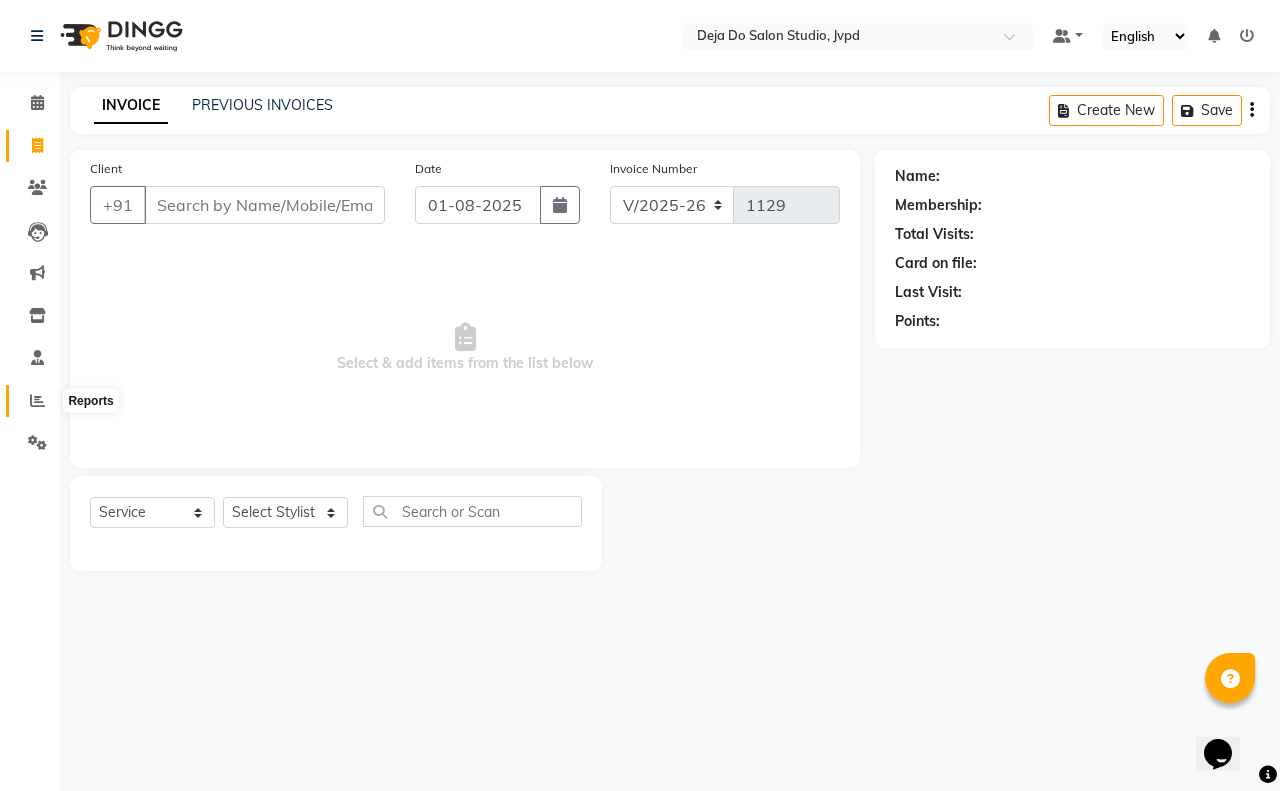 click 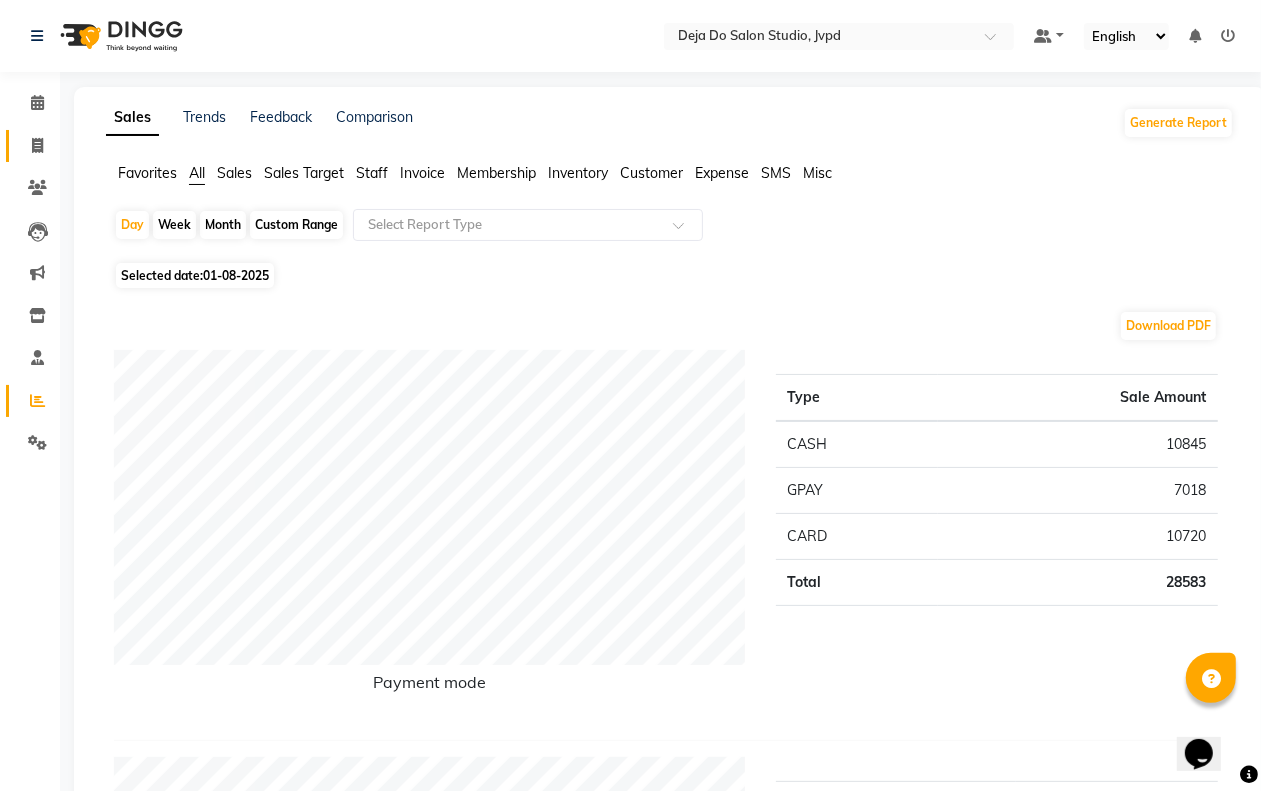 click on "Invoice" 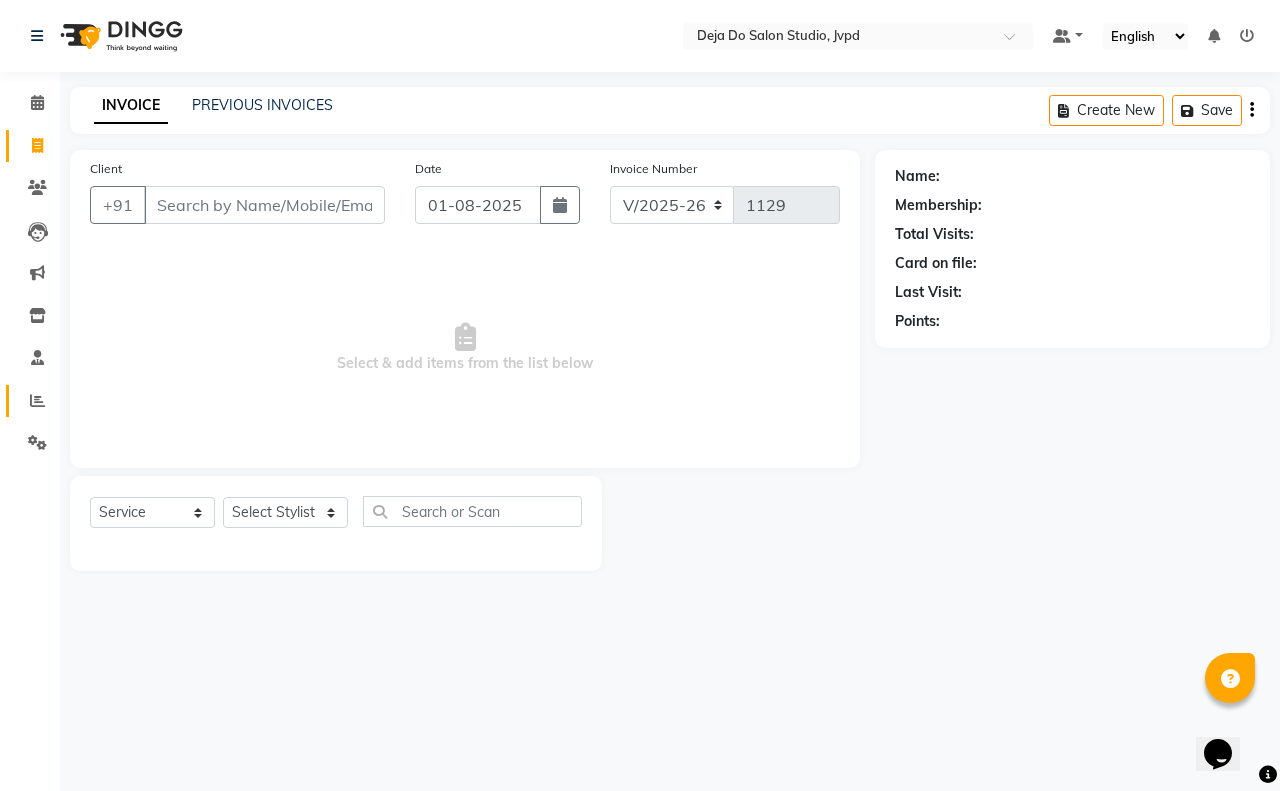 click on "Reports" 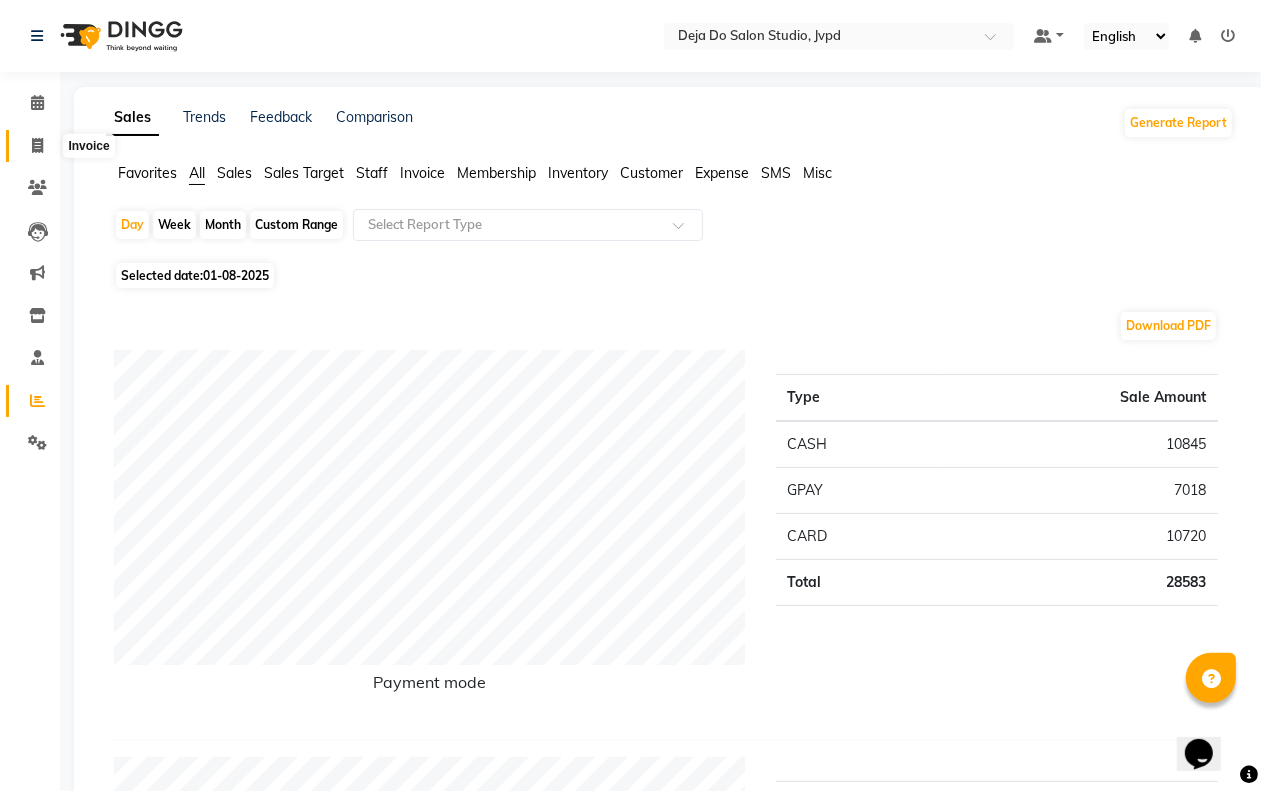 click 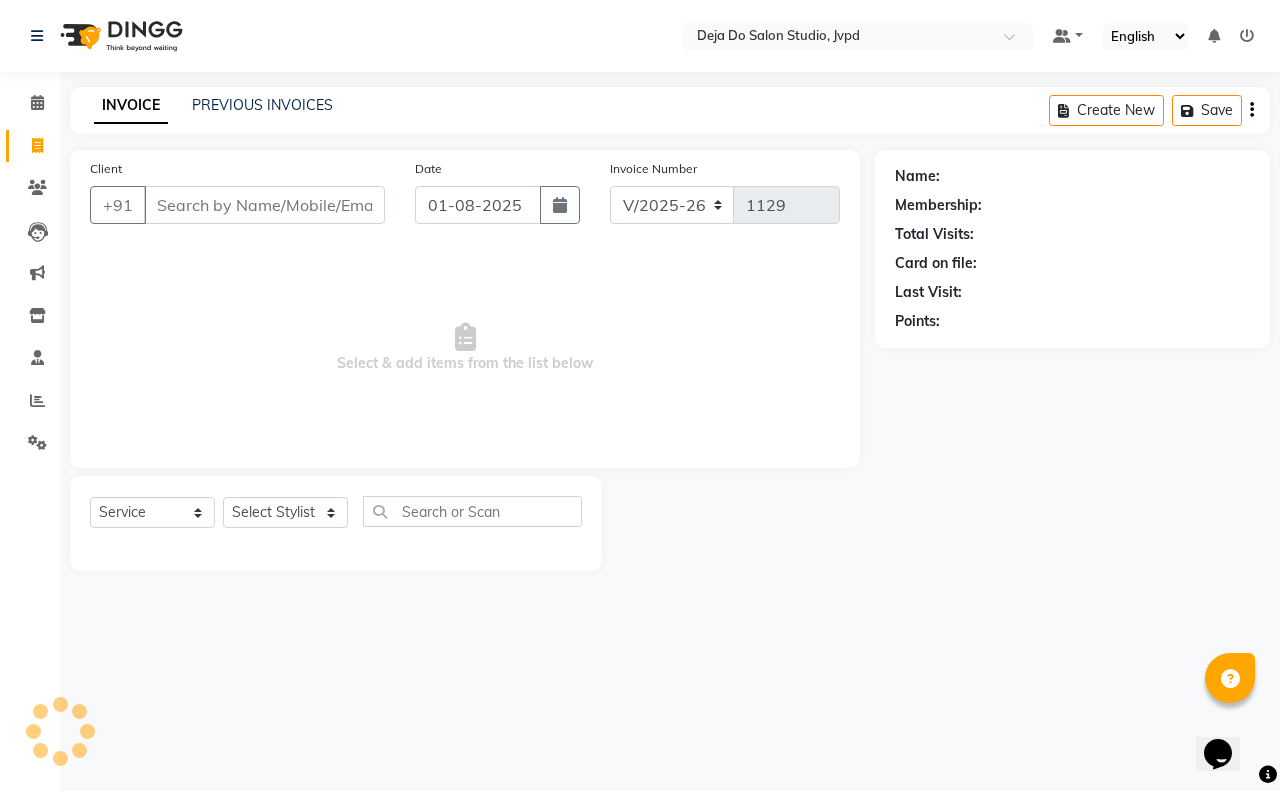click on "Client" at bounding box center (264, 205) 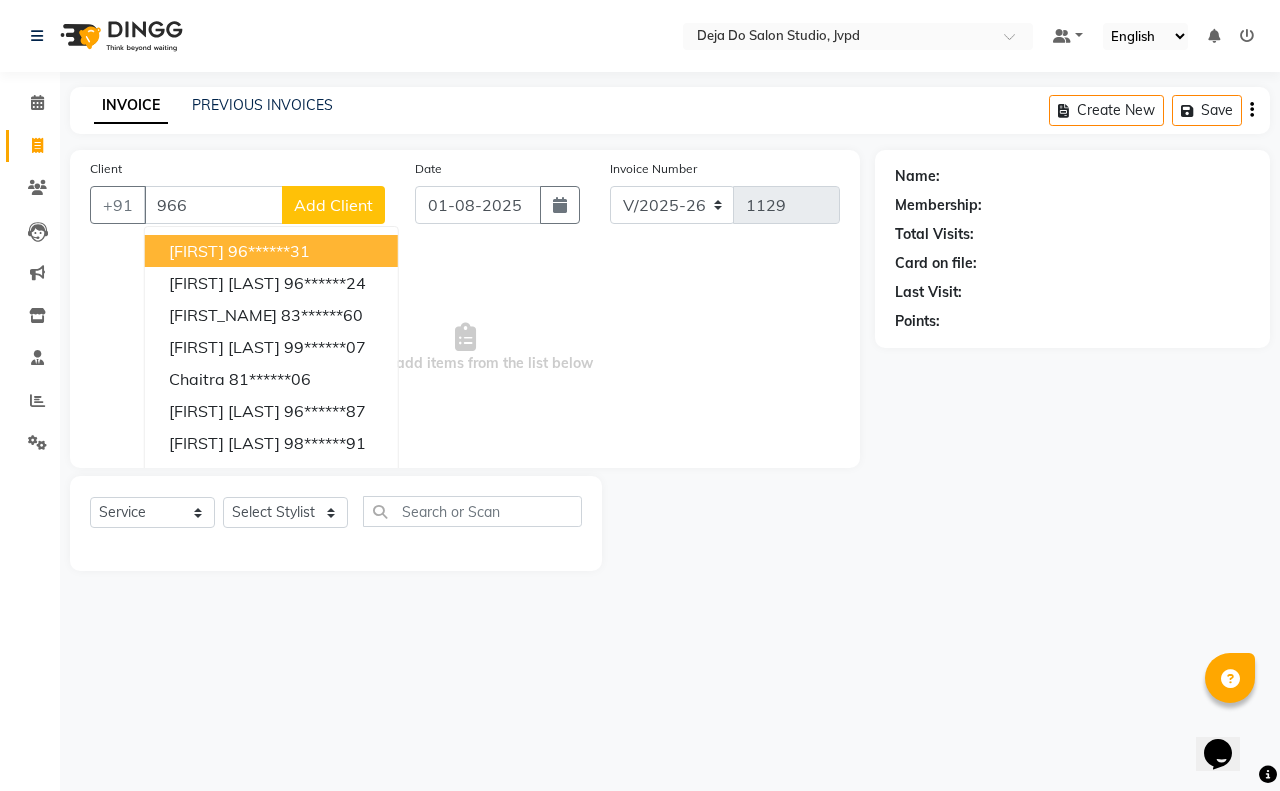click on "96******31" at bounding box center (269, 251) 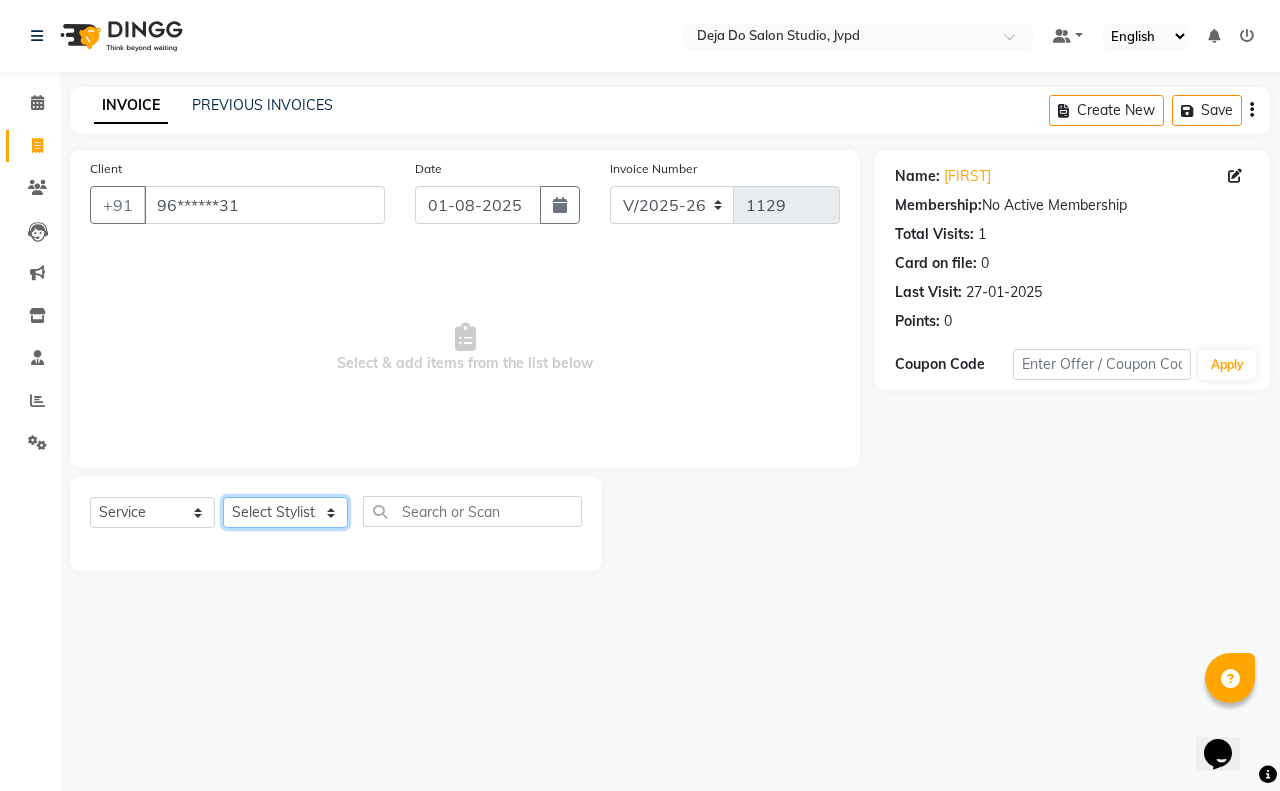 click on "Select Stylist Aditi Admin Anam  Sheikh  Arifa Shaikh Danish  Salamani Farida Fatima Kasbe Namya salian Rashi Mayur Sakina Rupani Shefali  shetty Shuaib Salamani Sumaiya sayed Sushma Pelage" 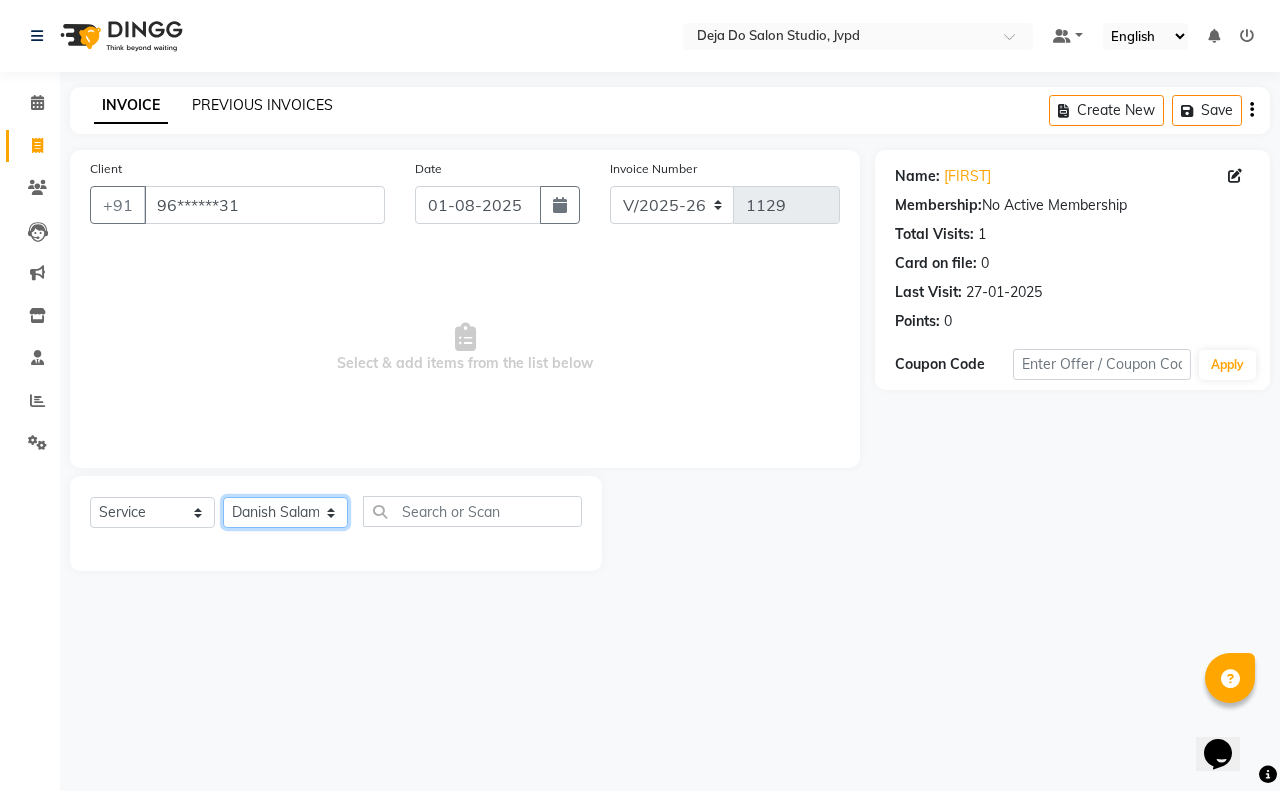 click on "Select Stylist Aditi Admin Anam  Sheikh  Arifa Shaikh Danish  Salamani Farida Fatima Kasbe Namya salian Rashi Mayur Sakina Rupani Shefali  shetty Shuaib Salamani Sumaiya sayed Sushma Pelage" 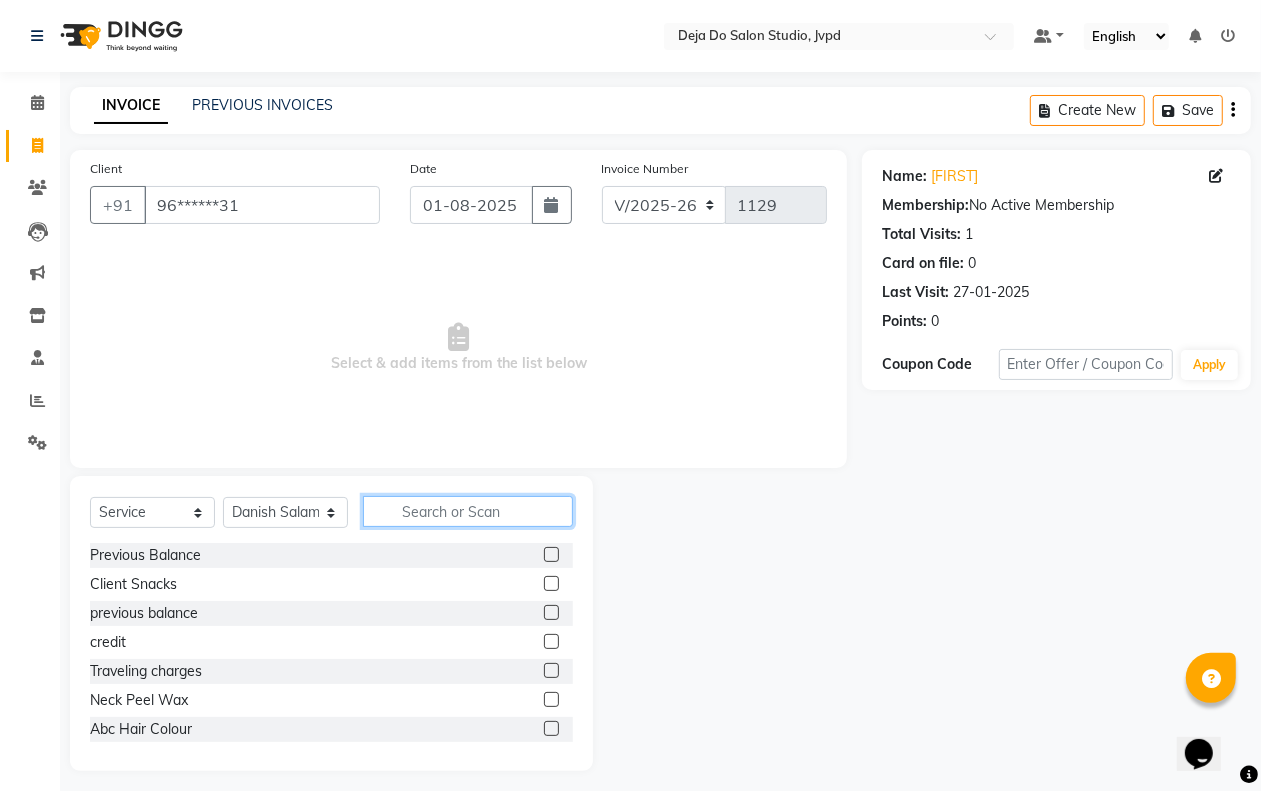 click 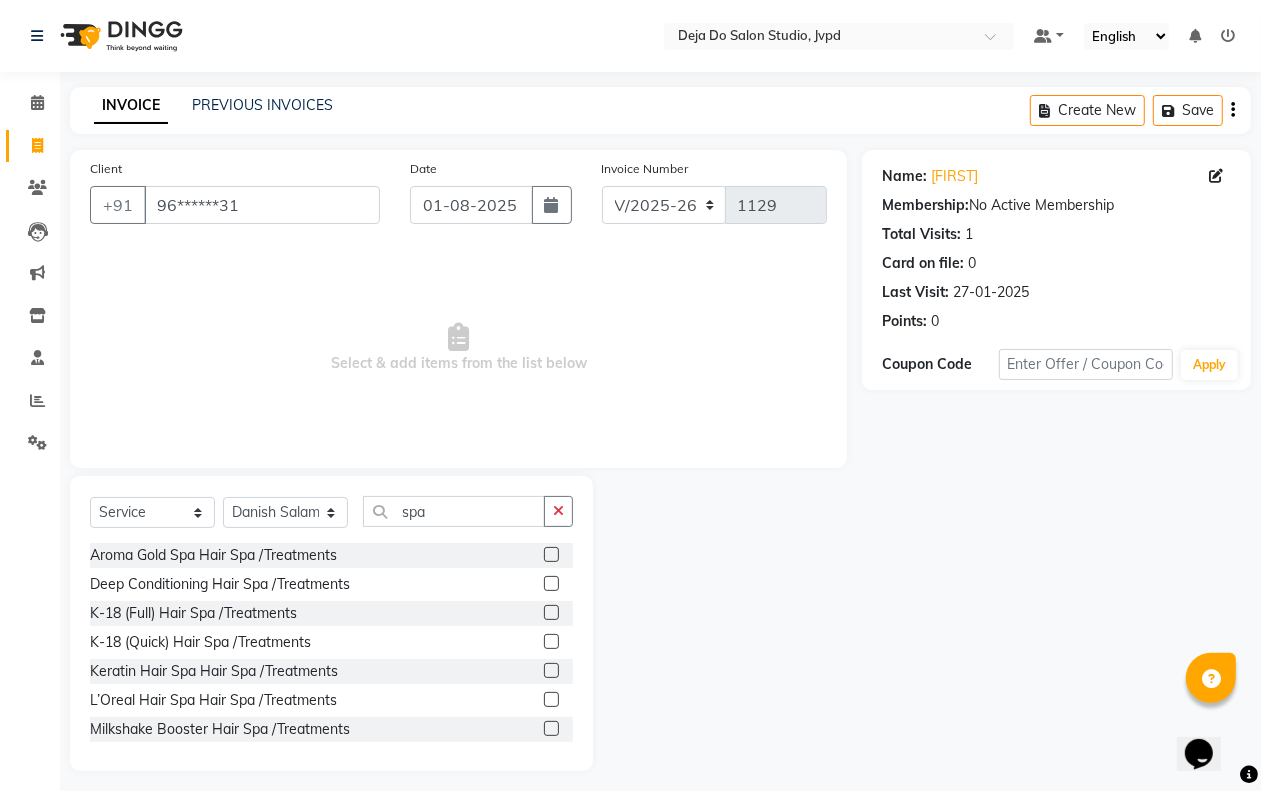 click 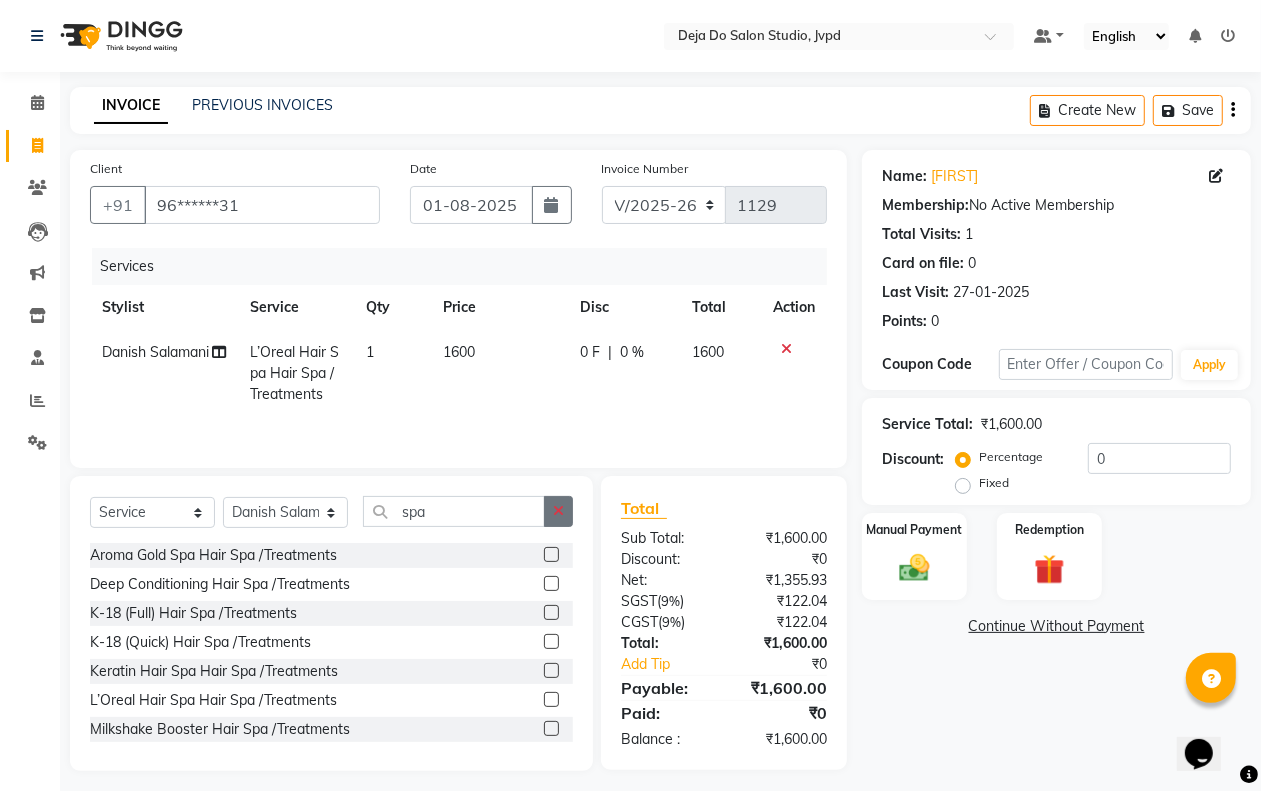 click 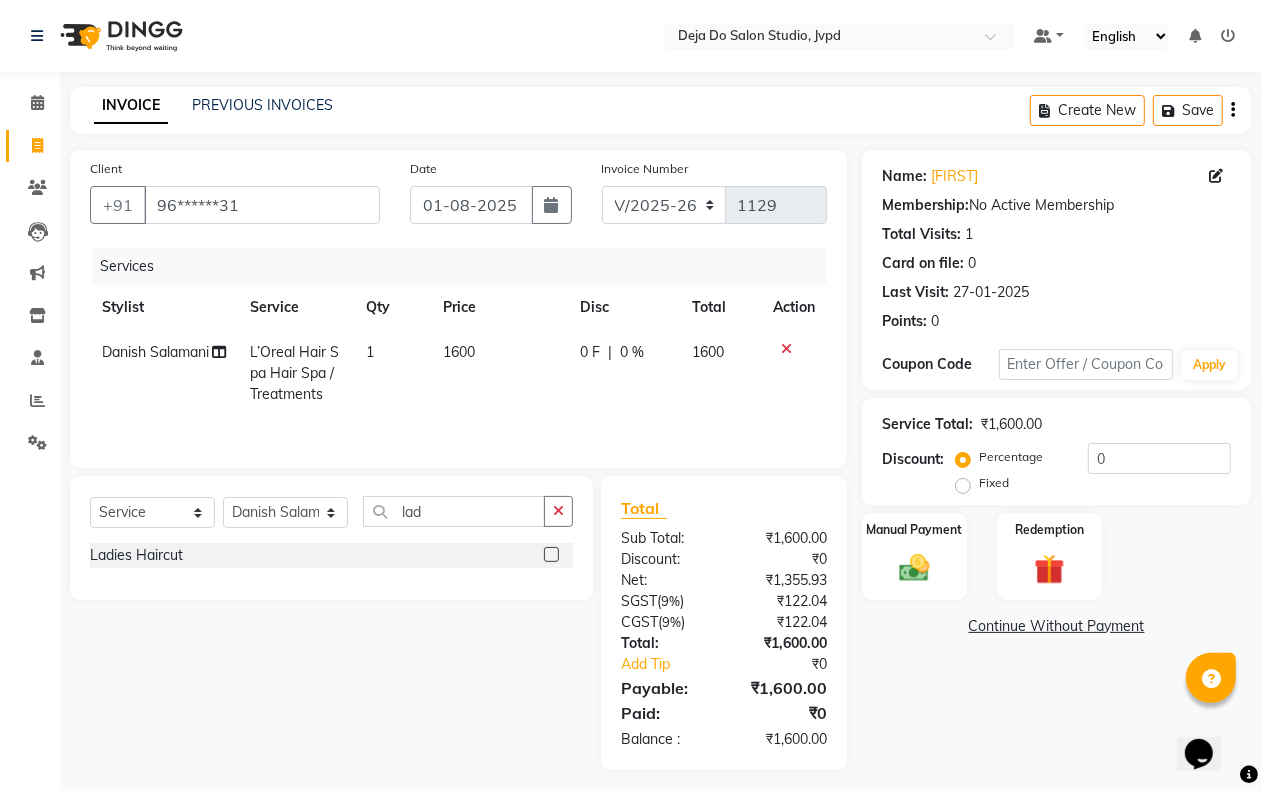 click 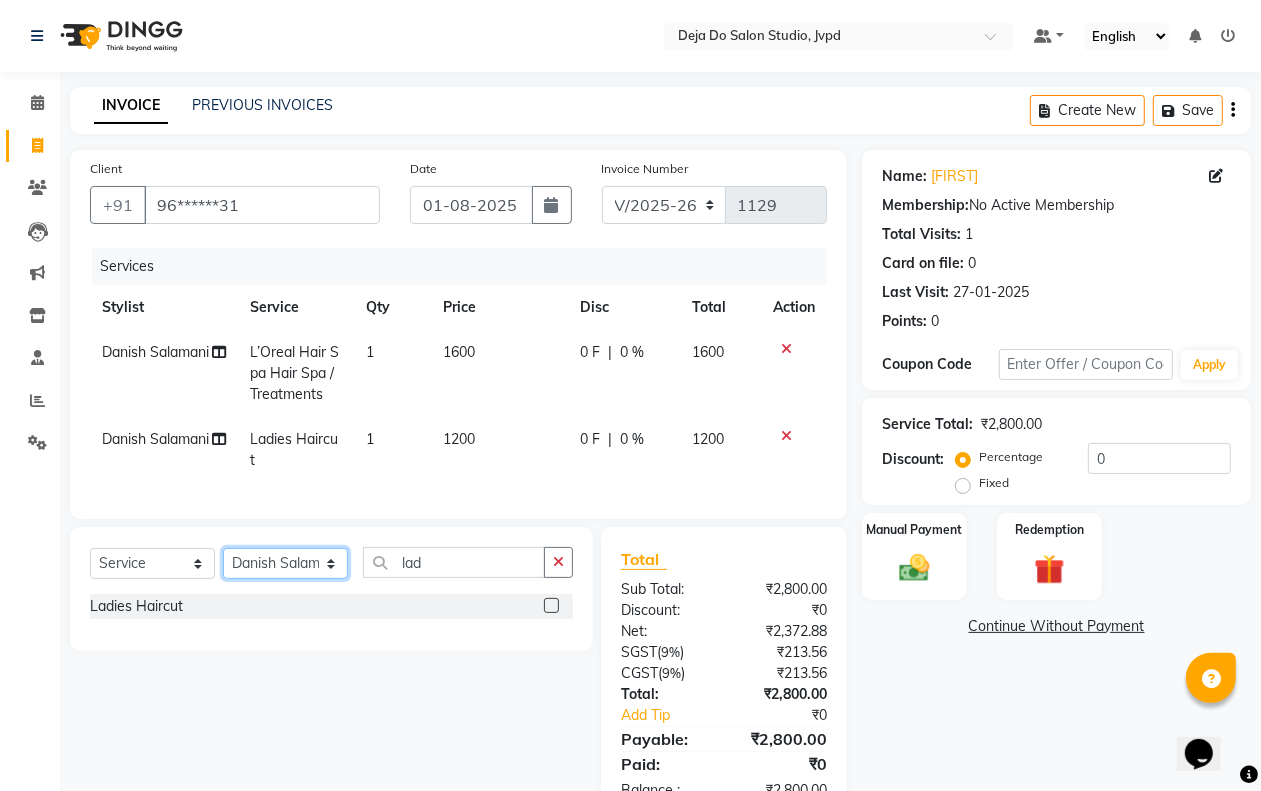 click on "Select Stylist Aditi Admin Anam  Sheikh  Arifa Shaikh Danish  Salamani Farida Fatima Kasbe Namya salian Rashi Mayur Sakina Rupani Shefali  shetty Shuaib Salamani Sumaiya sayed Sushma Pelage" 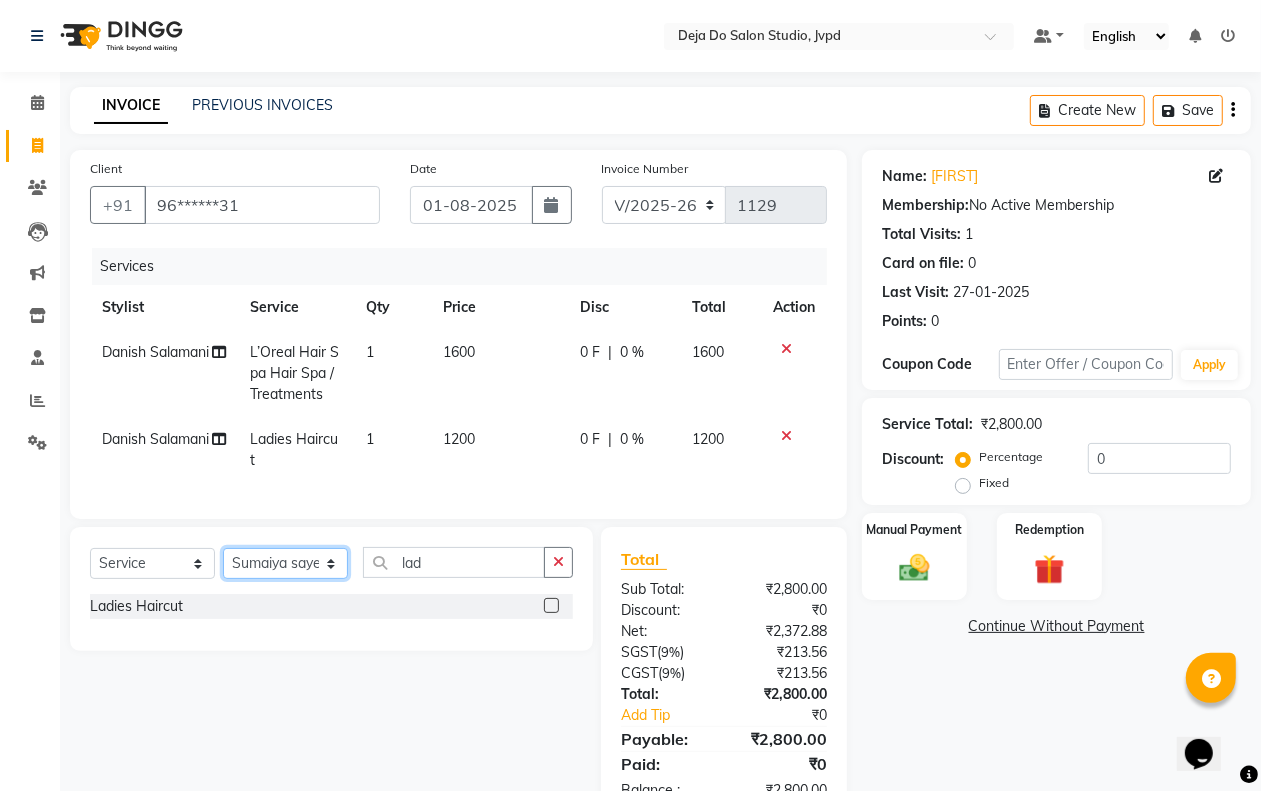 click on "Select Stylist Aditi Admin Anam  Sheikh  Arifa Shaikh Danish  Salamani Farida Fatima Kasbe Namya salian Rashi Mayur Sakina Rupani Shefali  shetty Shuaib Salamani Sumaiya sayed Sushma Pelage" 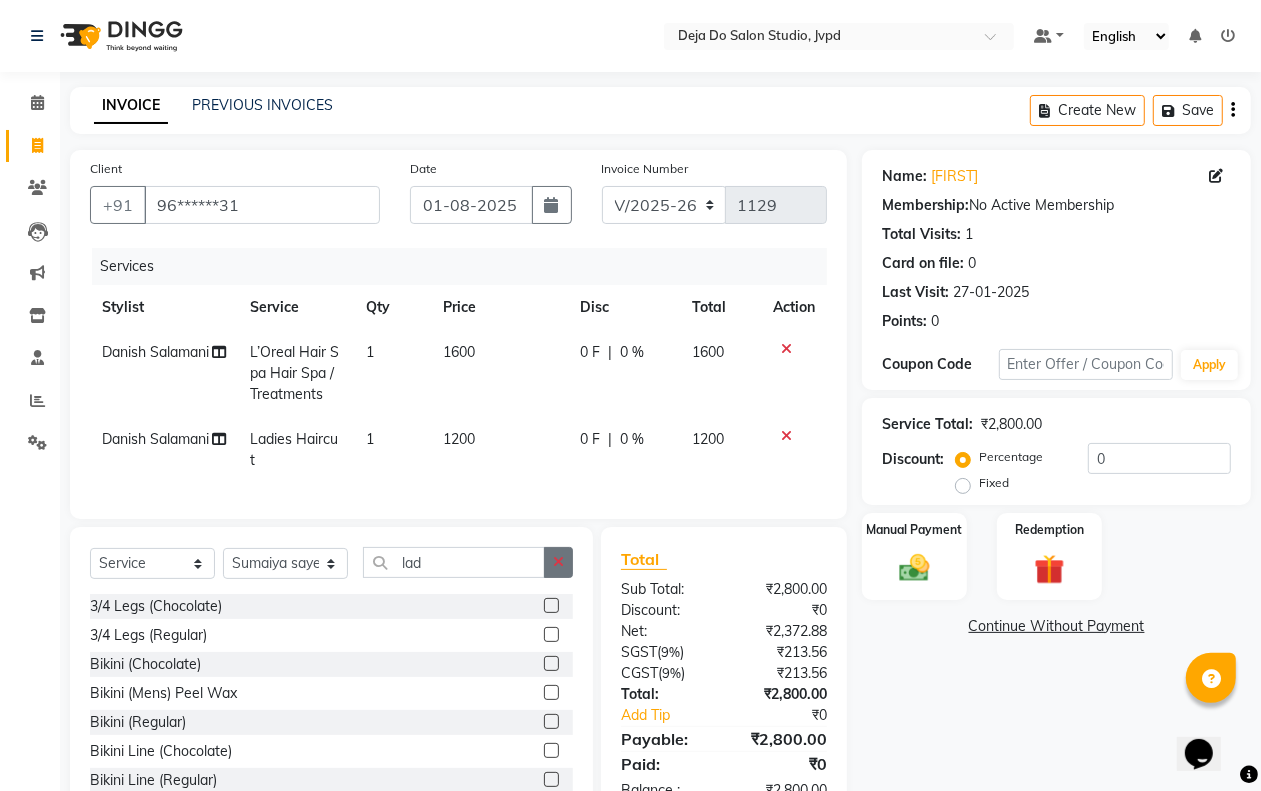 drag, startPoint x: 558, startPoint y: 590, endPoint x: 511, endPoint y: 598, distance: 47.67599 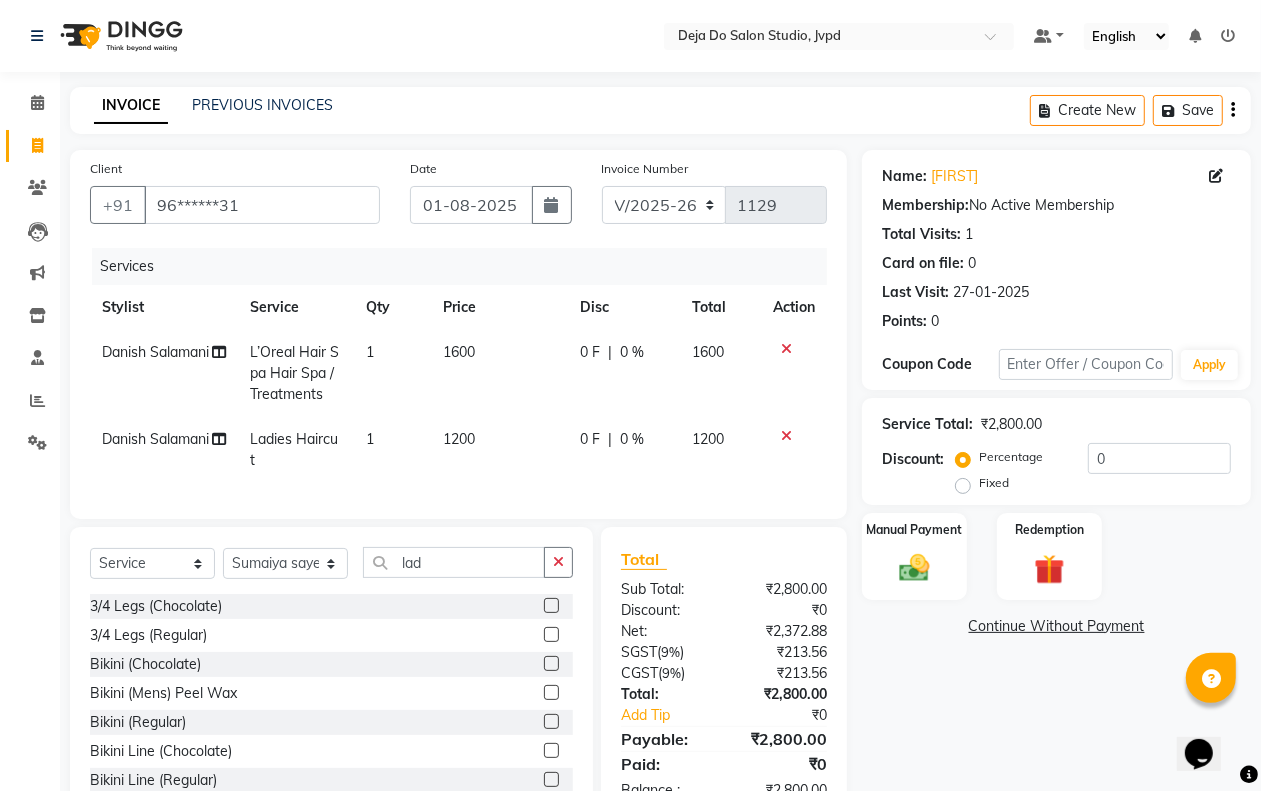 click 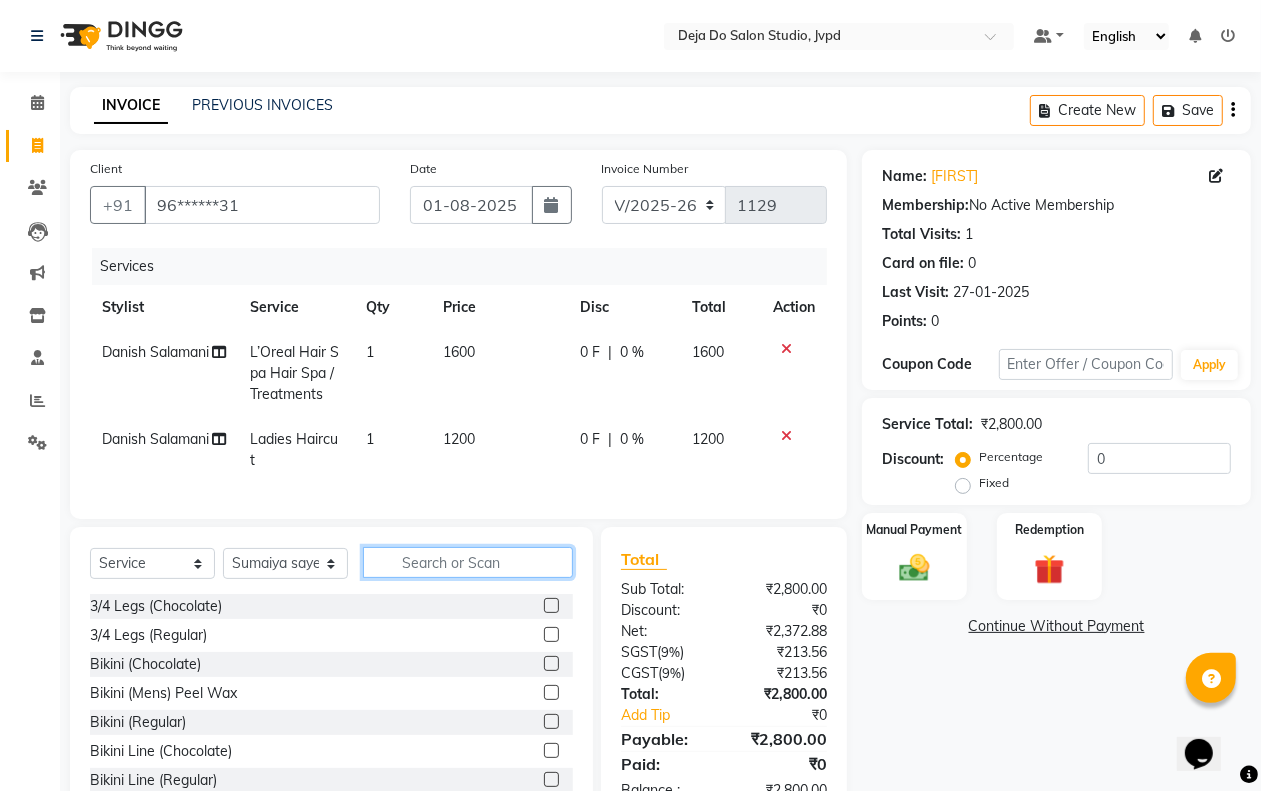 click 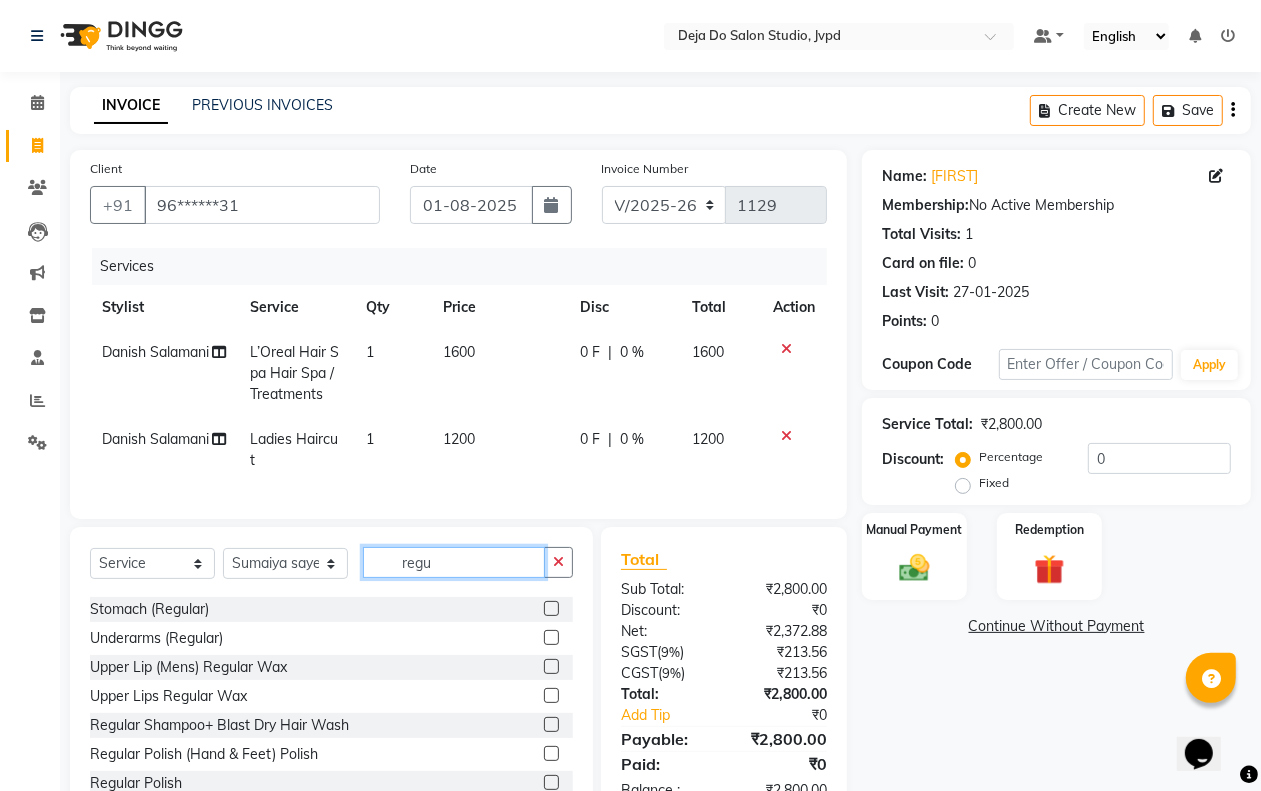 scroll, scrollTop: 640, scrollLeft: 0, axis: vertical 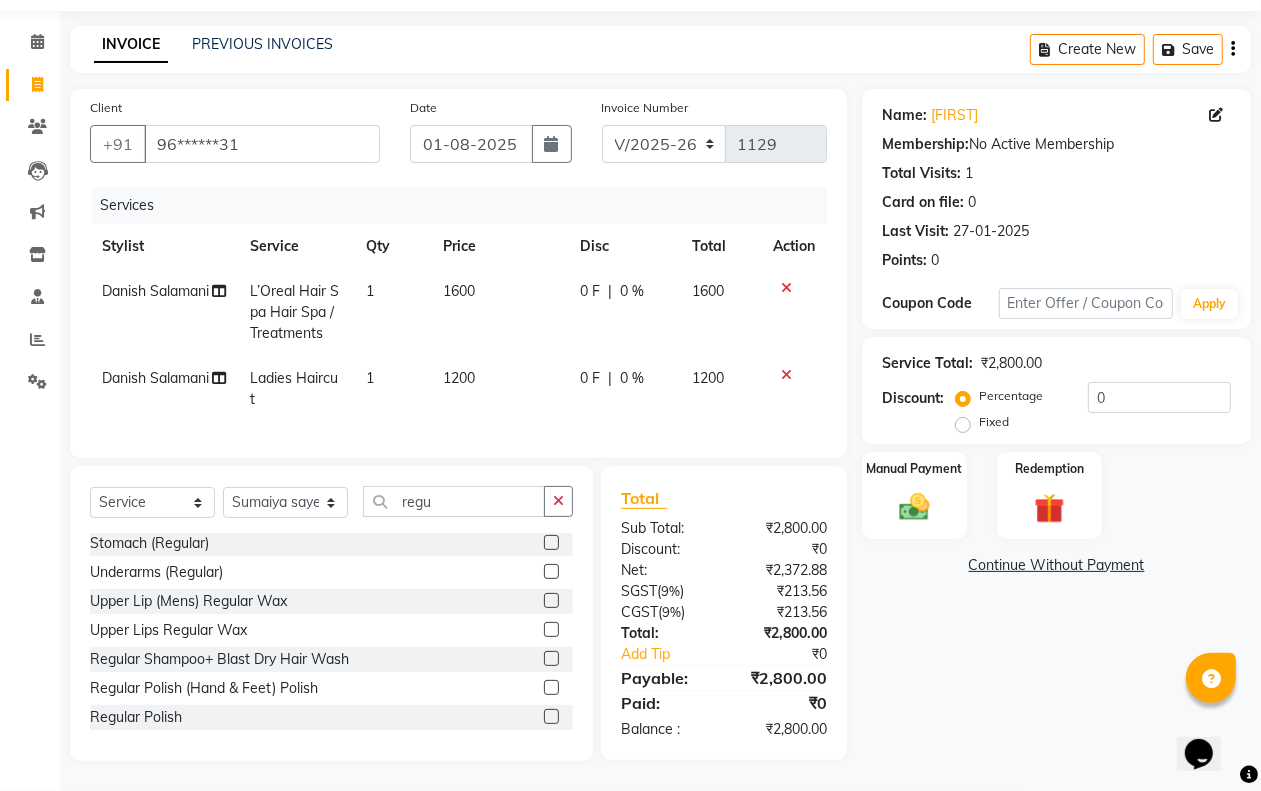 click 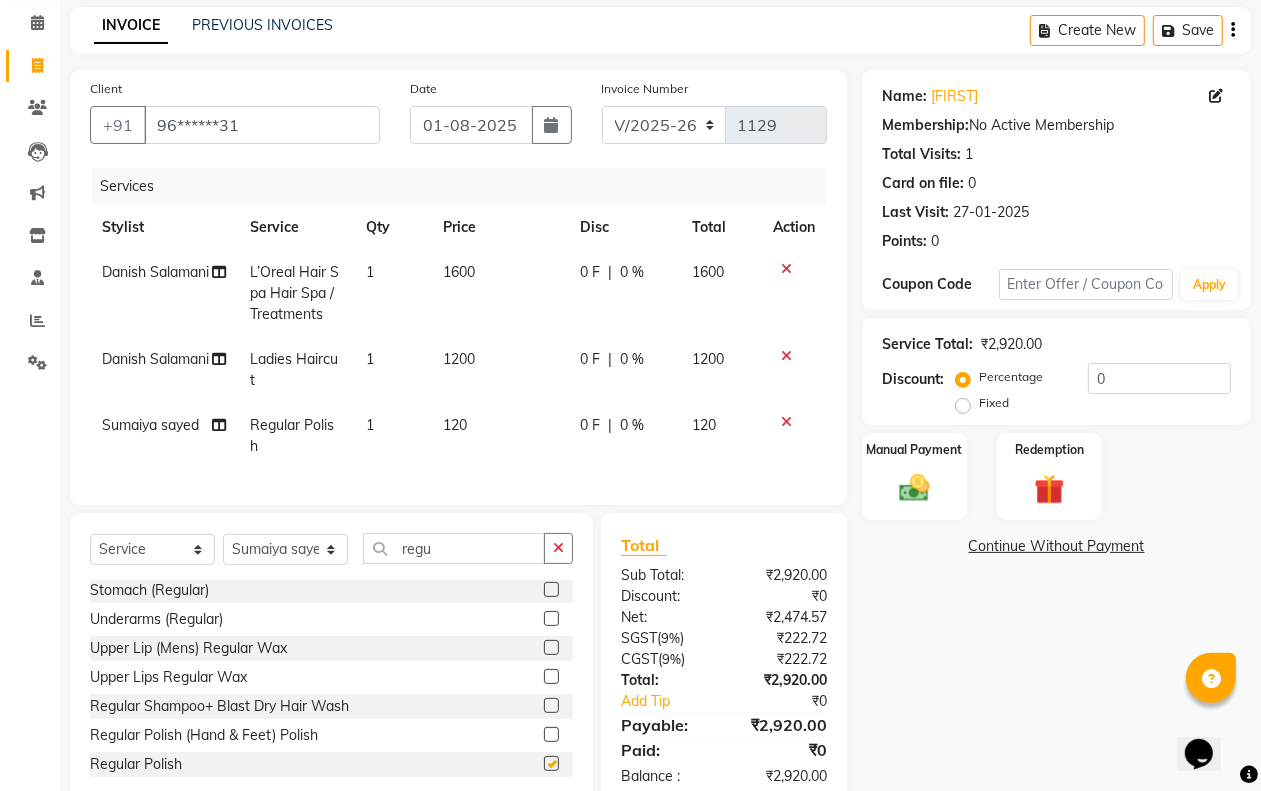 click 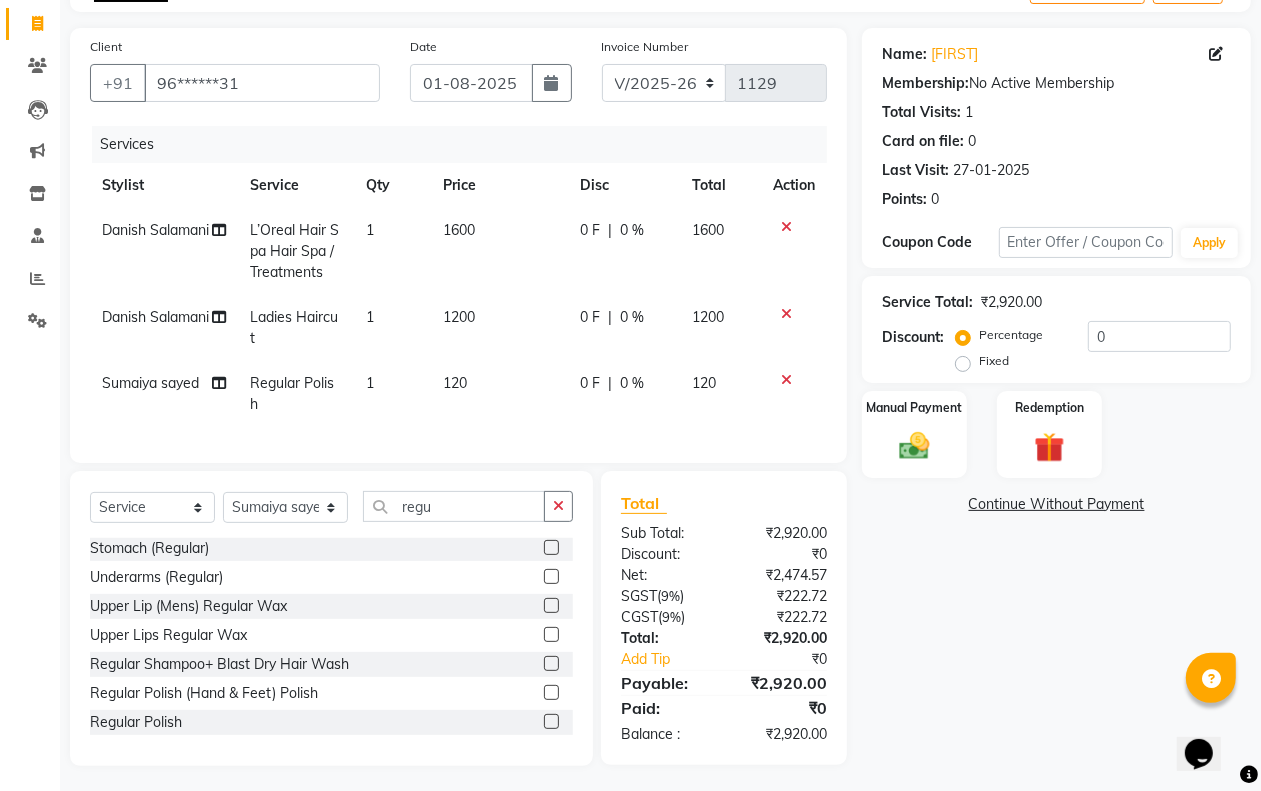 scroll, scrollTop: 145, scrollLeft: 0, axis: vertical 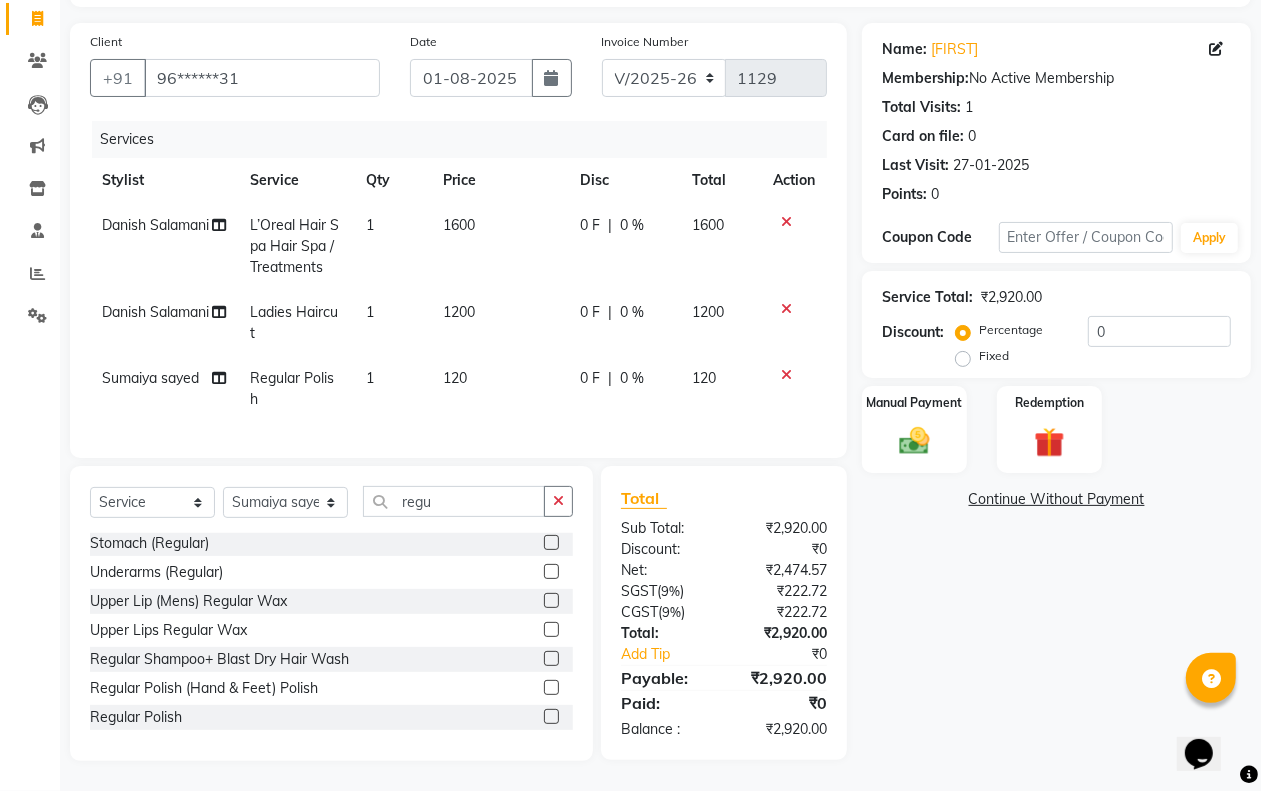 click 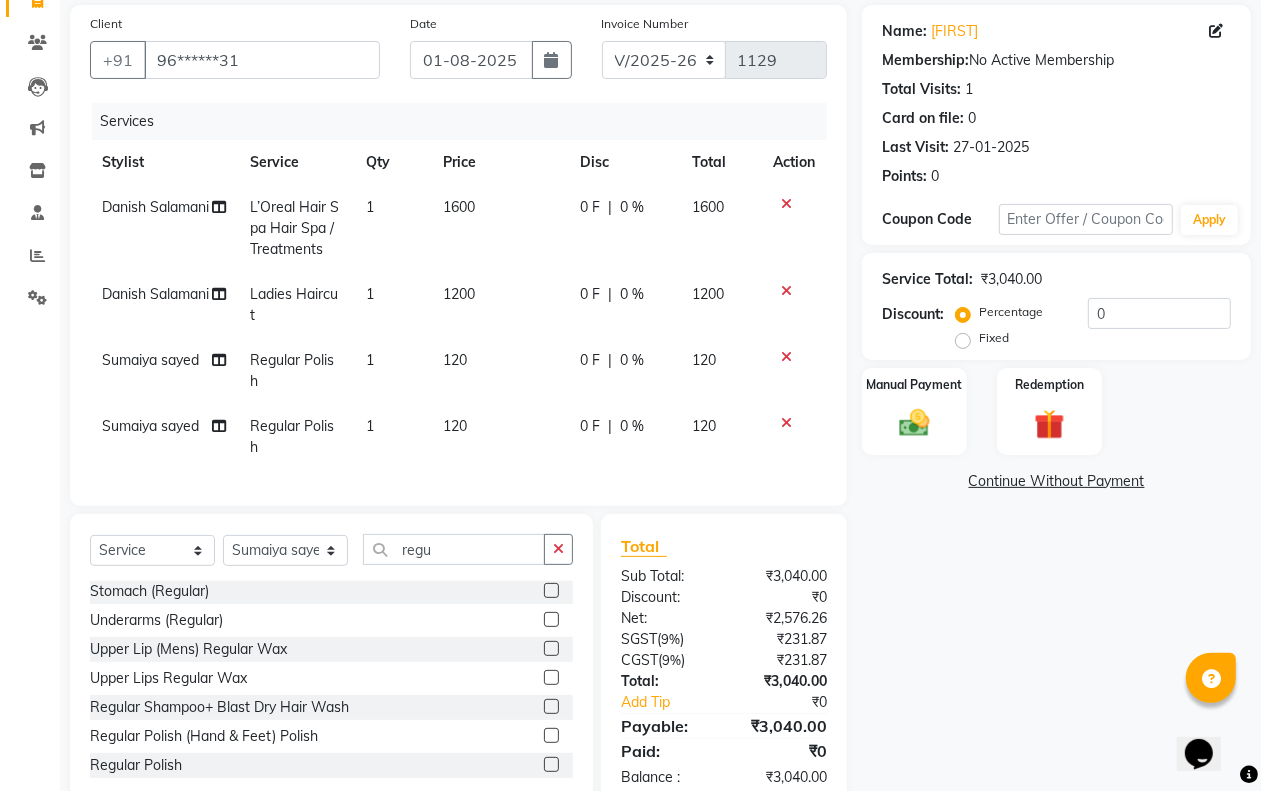 click 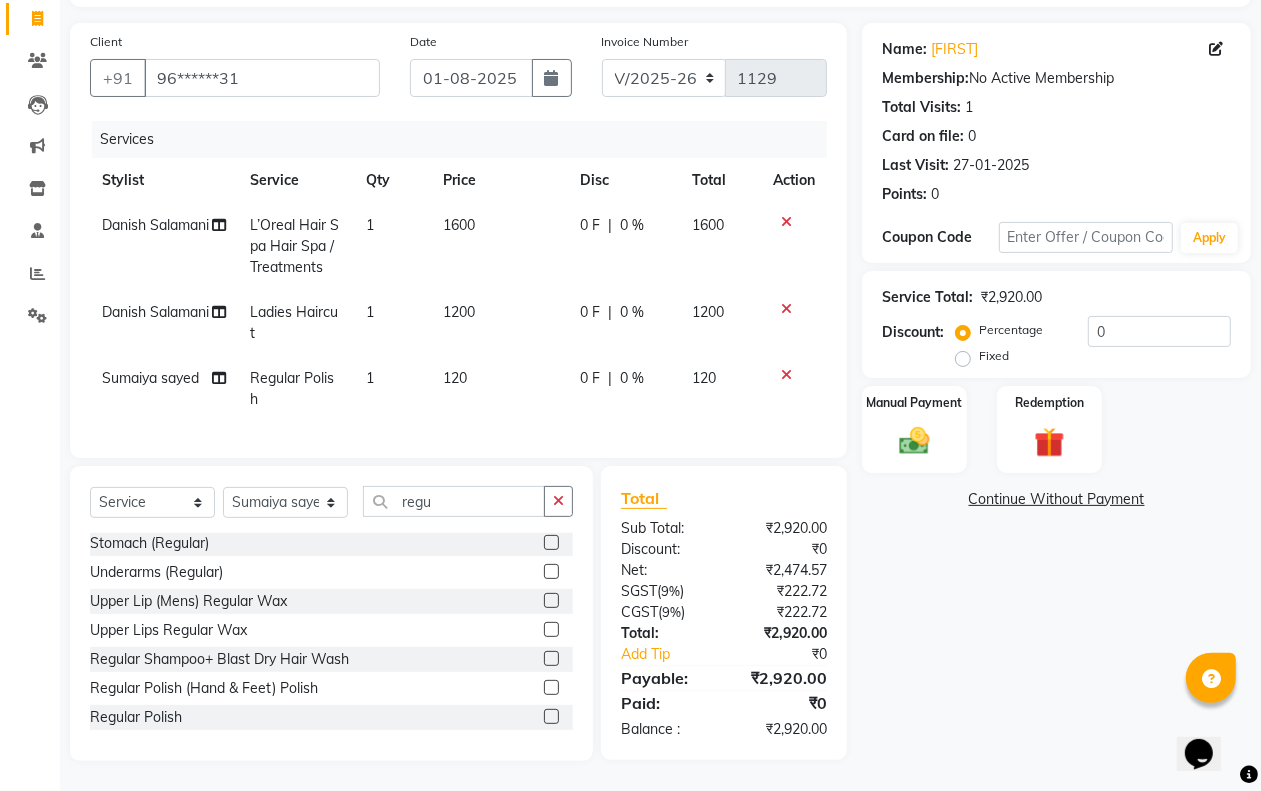 click on "120" 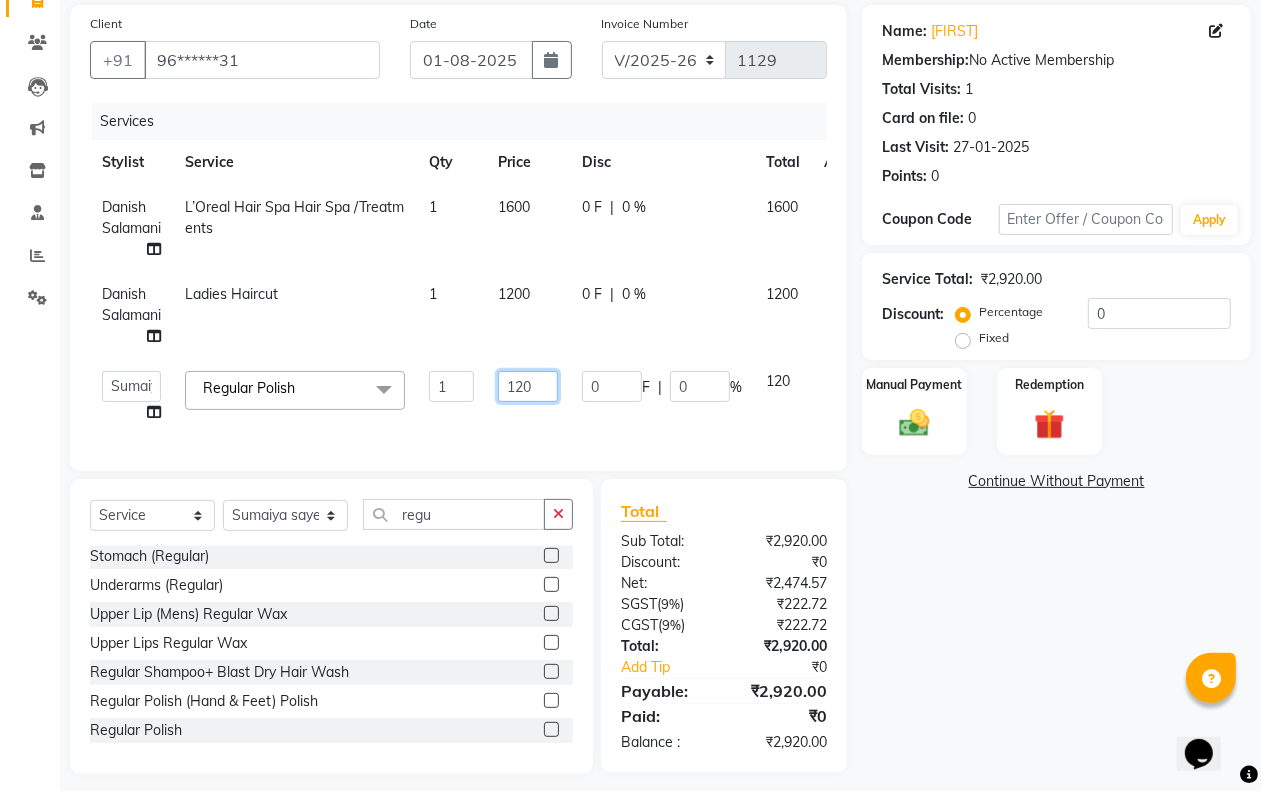 click on "120" 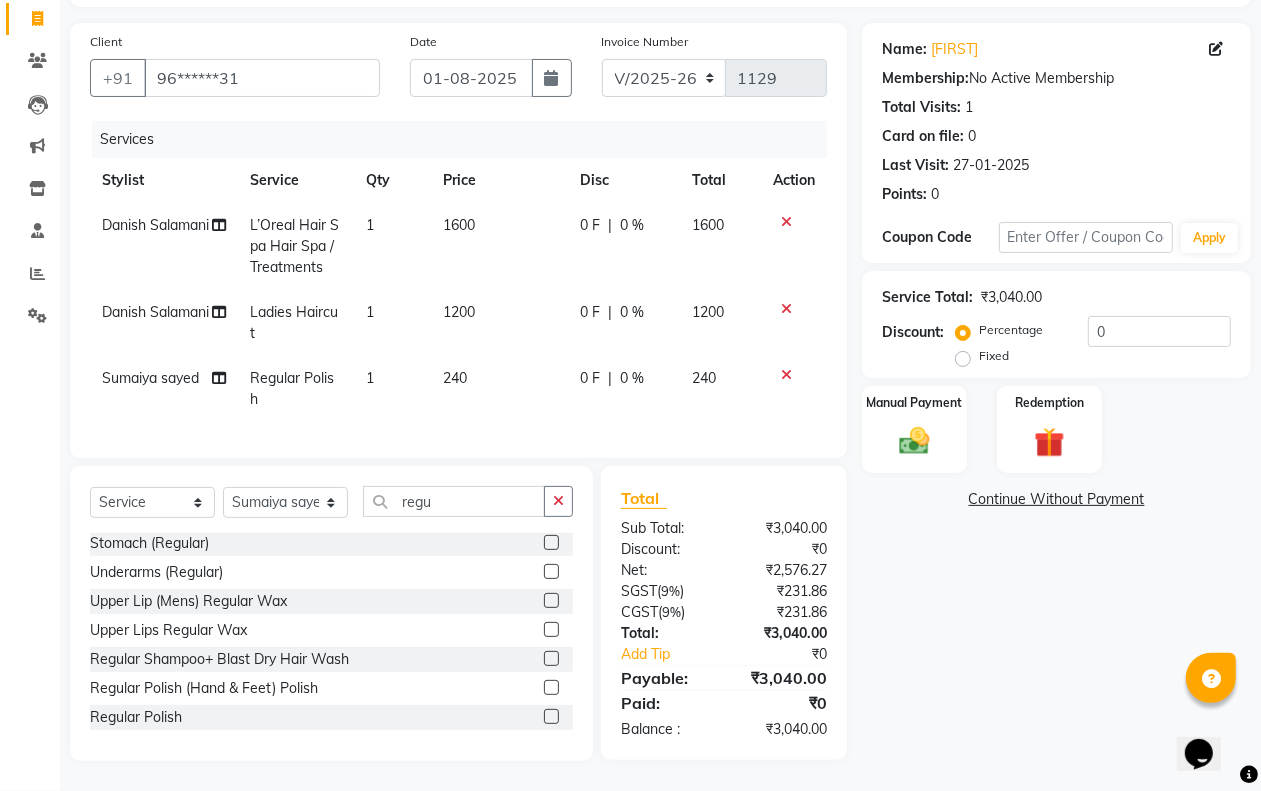 click on "Services Stylist Service Qty Price Disc Total Action Danish Salamani L’Oreal Hair Spa Hair Spa /Treatments 1 1600 0 F | 0 % 1200 Danish Salamani Ladies Haircut 1 1200 0 F | 0 % 1200 Sumaiya sayed Regular Polish 1 240 0 F | 0 % 240" 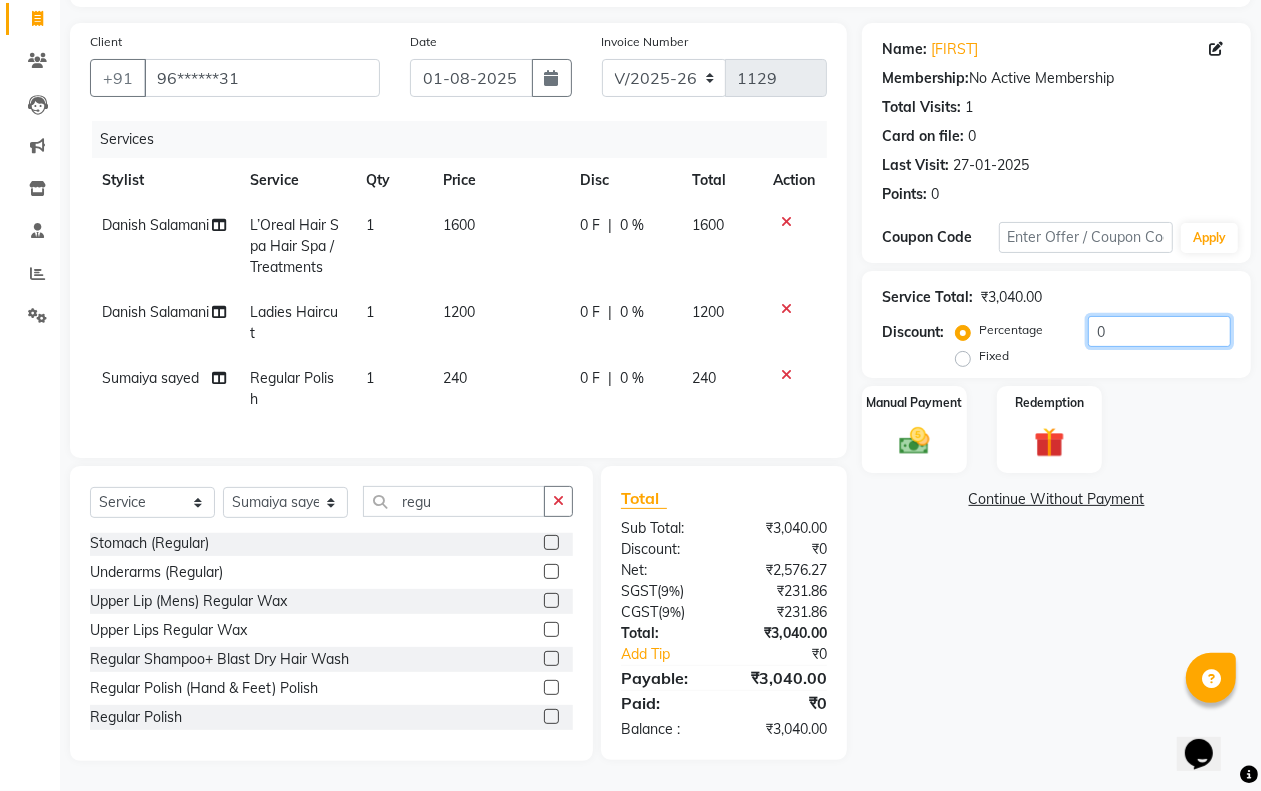 click on "0" 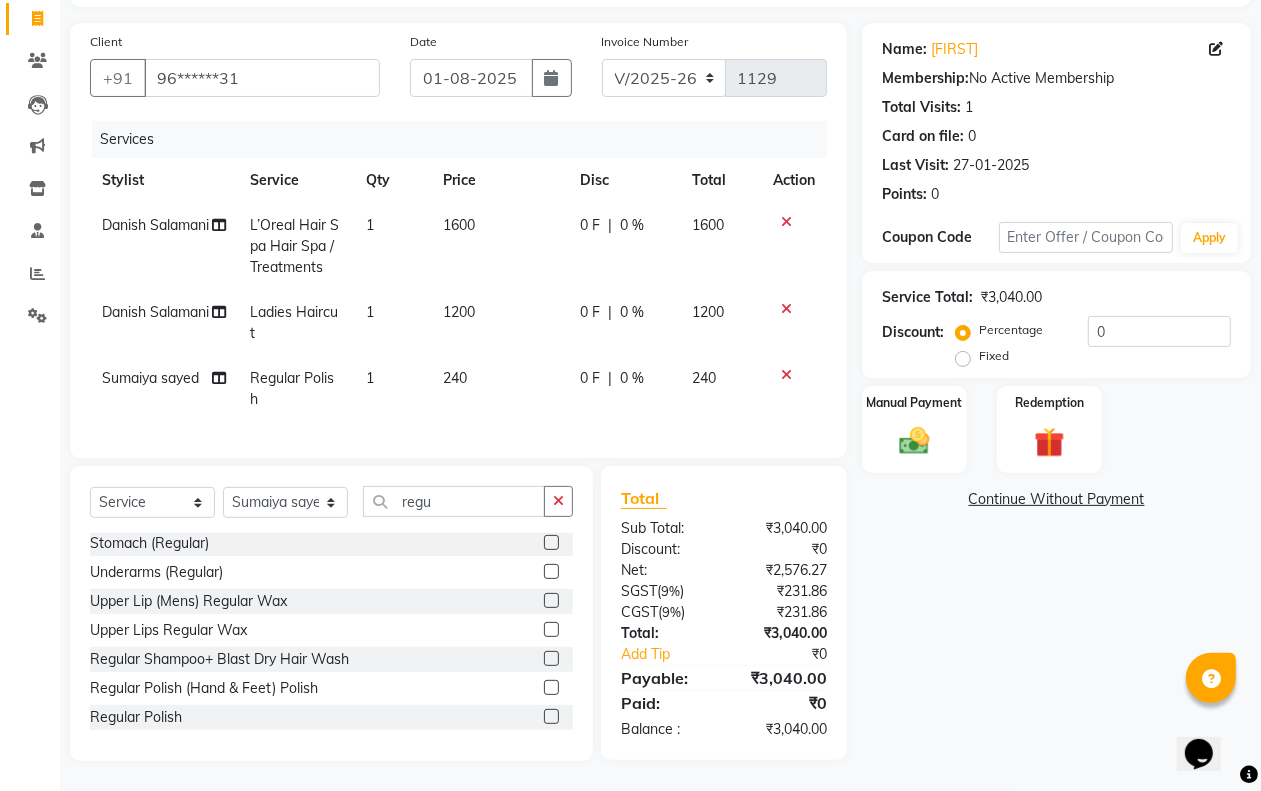 click on "240" 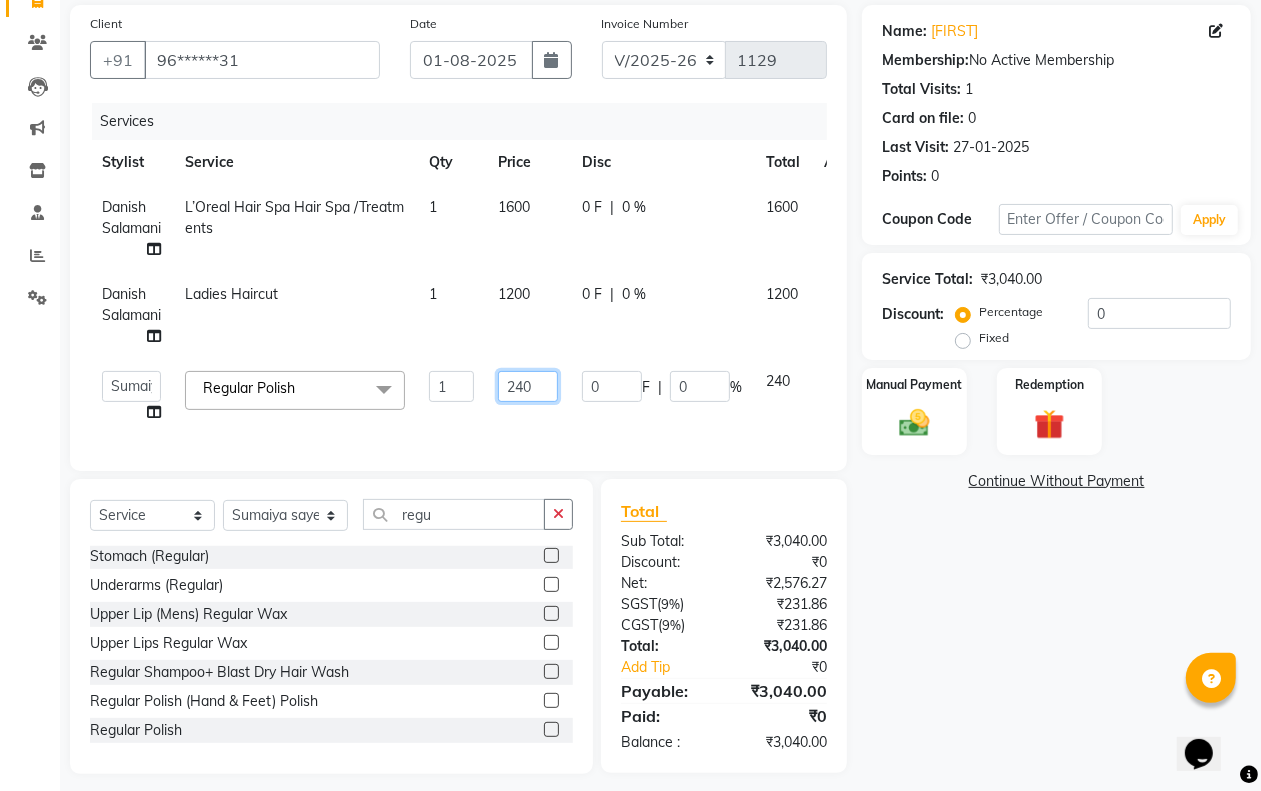 click on "240" 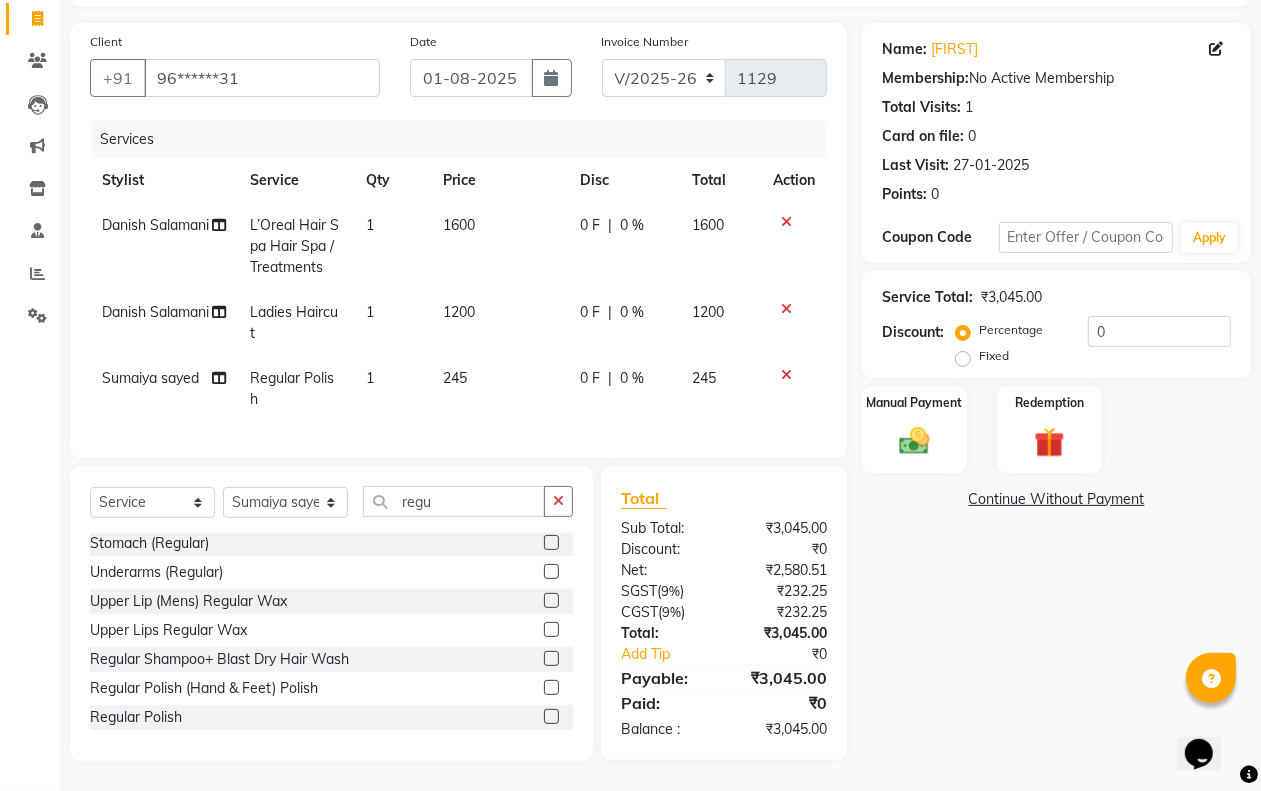 click on "Services Stylist Service Qty Price Disc Total Action Danish Salamani L’Oreal Hair Spa Hair Spa /Treatments 1 1600 0 F | 0 % 1600 Danish Salamani Ladies Haircut 1 1200 0 F | 0 % 1200 Sumaiya sayed Regular Polish 1 245 0 F | 0 % 245" 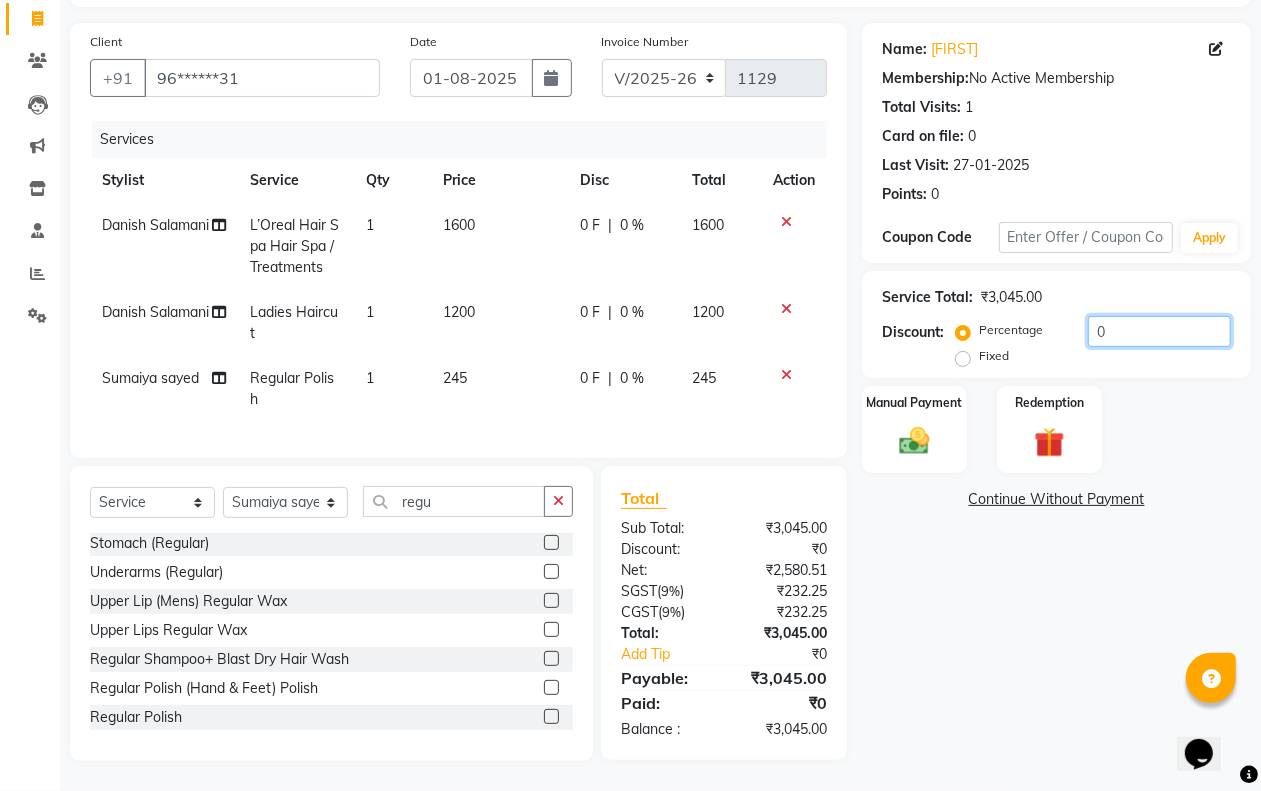 click on "0" 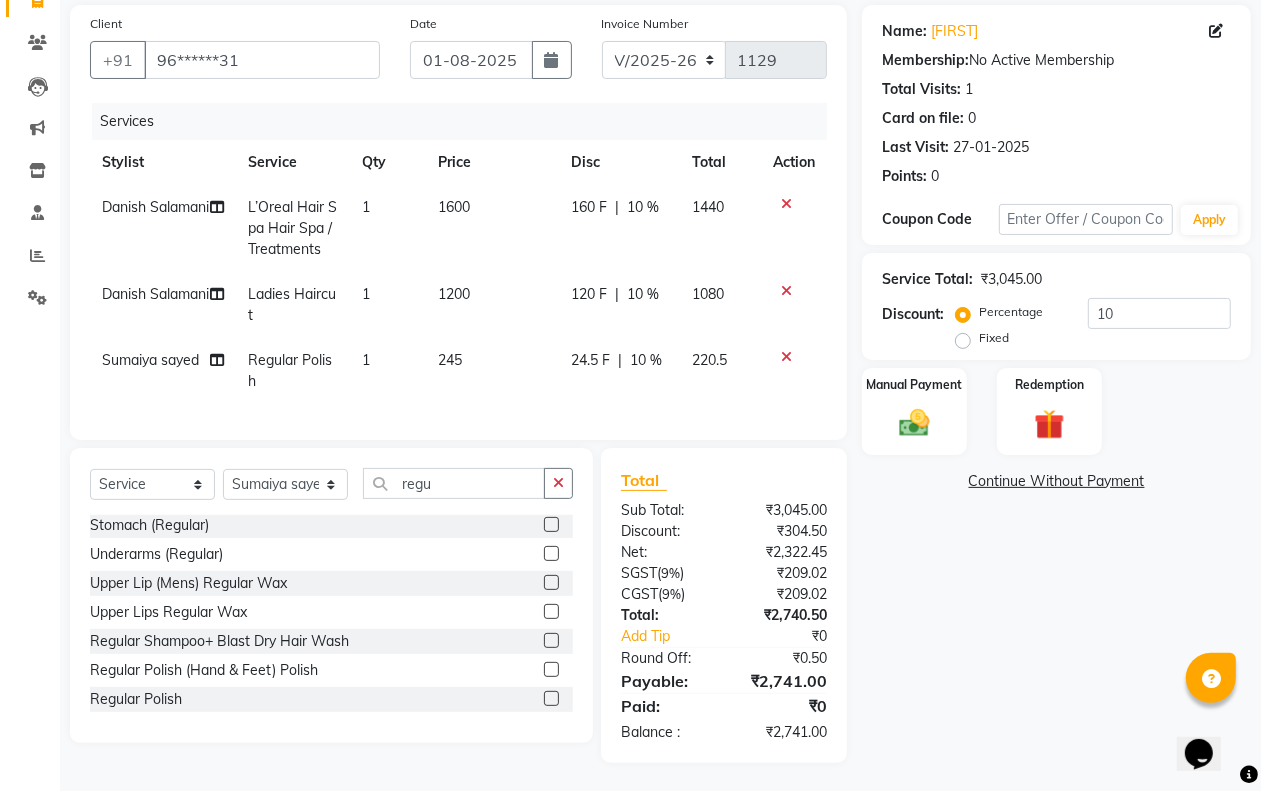 click on "245" 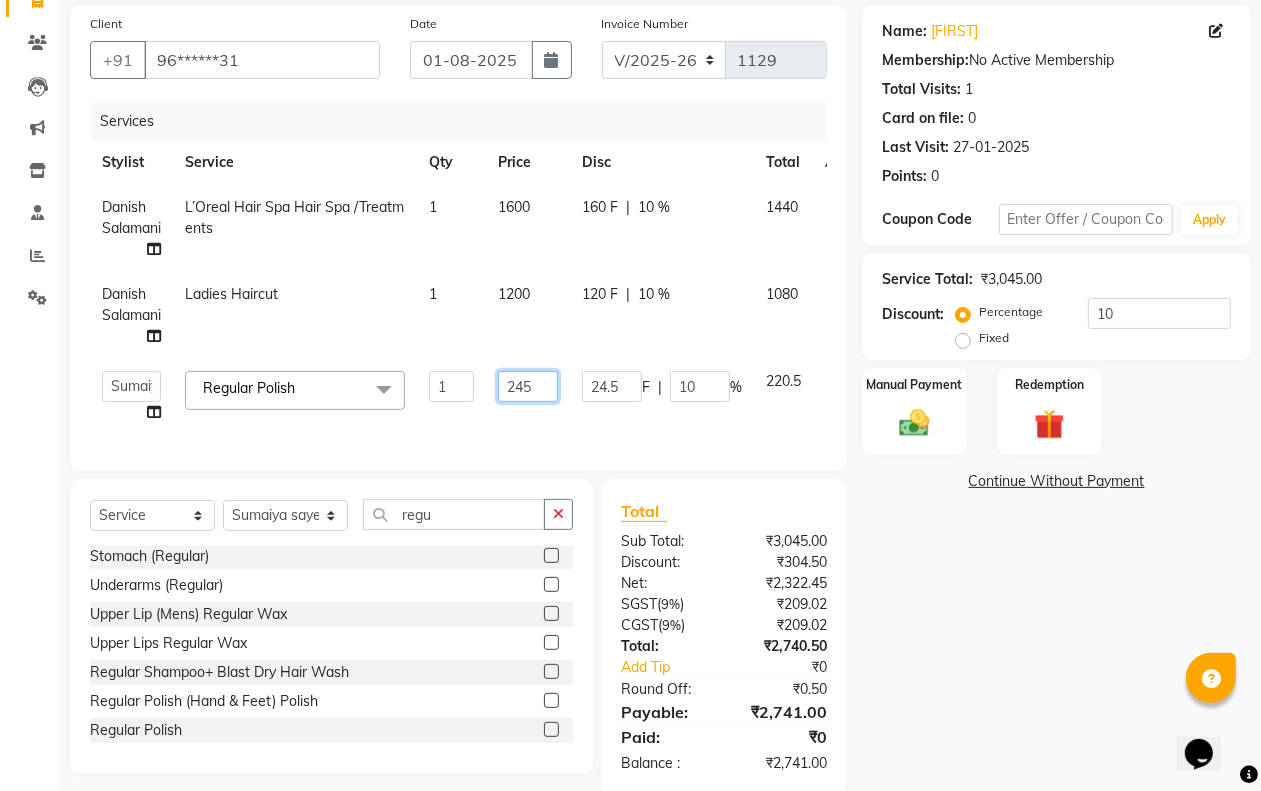 click on "245" 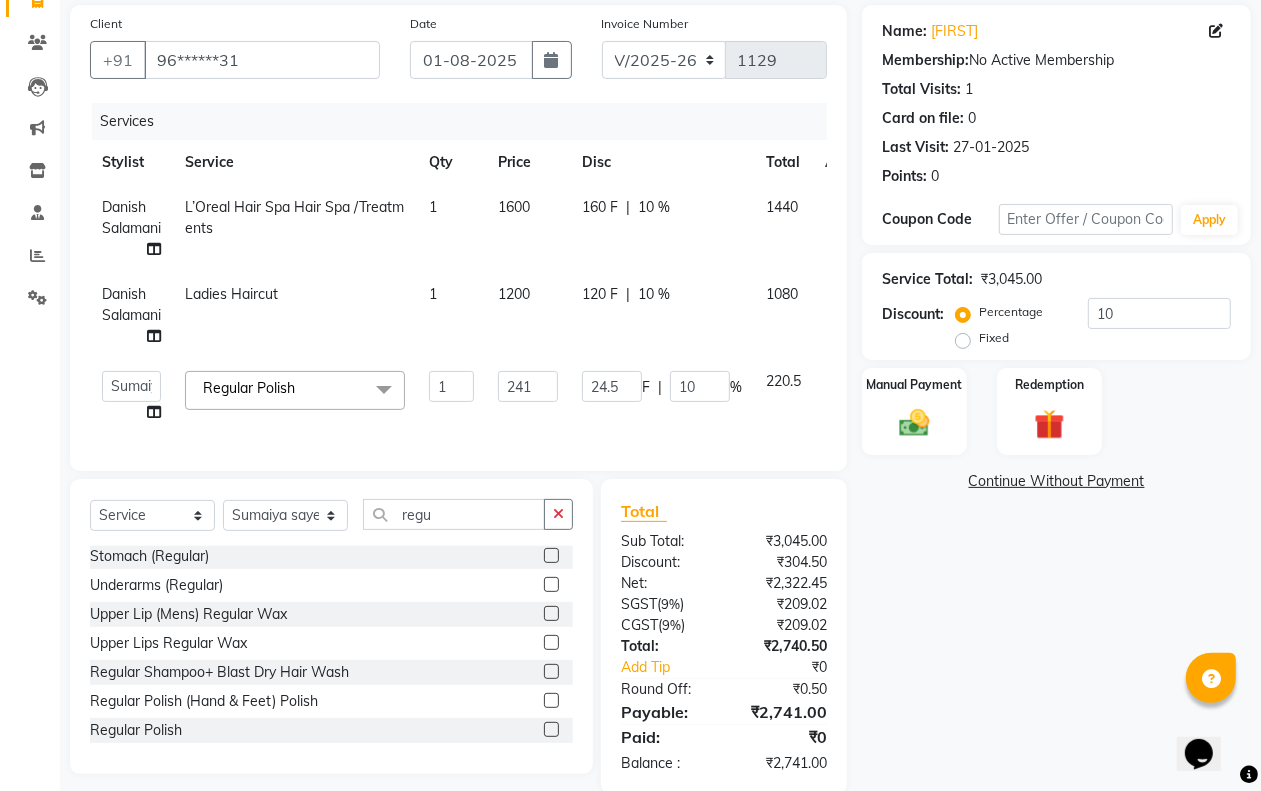 click on "Services Stylist Service Qty Price Disc Total Action Danish Salamani L’Oreal Hair Spa Hair Spa /Treatments 1 1600 160 F | 10 % 1440 Danish Salamani Ladies Haircut 1 1200 120 F | 10 % 1080 Aditi Admin Anam Sheikh Arifa Shaikh Danish Salamani Farida Fatima Kasbe Namya salian Rashi Mayur Sakina Rupani Shefali shetty Shuaib Salamani Sumaiya sayed Sushma Pelage Regular Polish x" 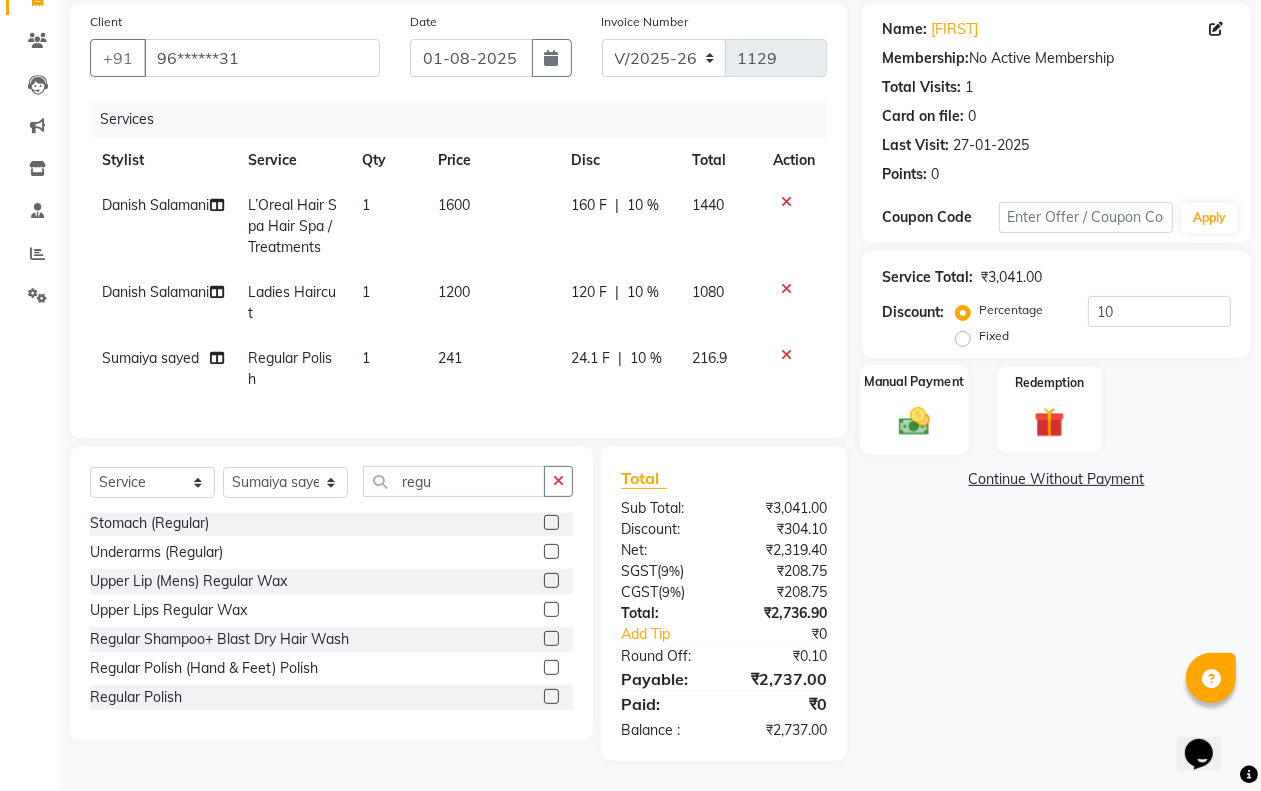 scroll, scrollTop: 165, scrollLeft: 0, axis: vertical 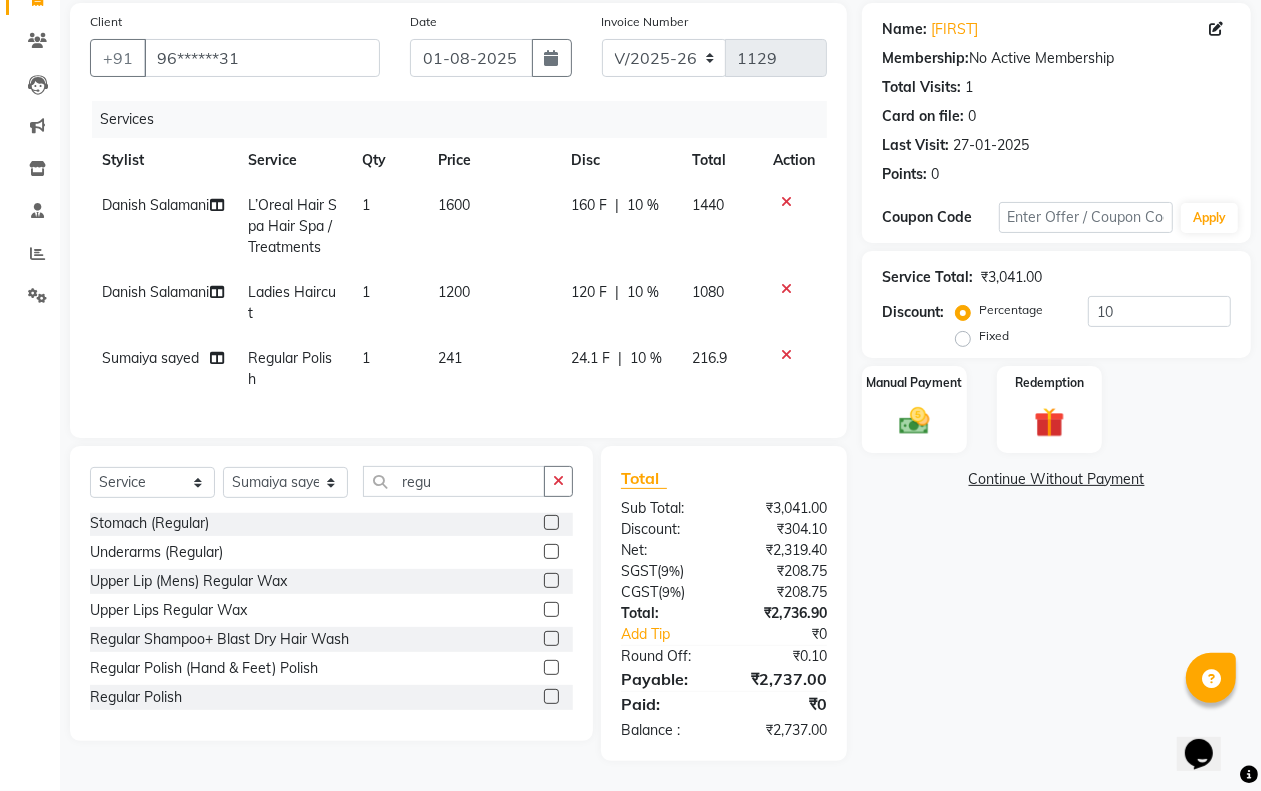 click on "241" 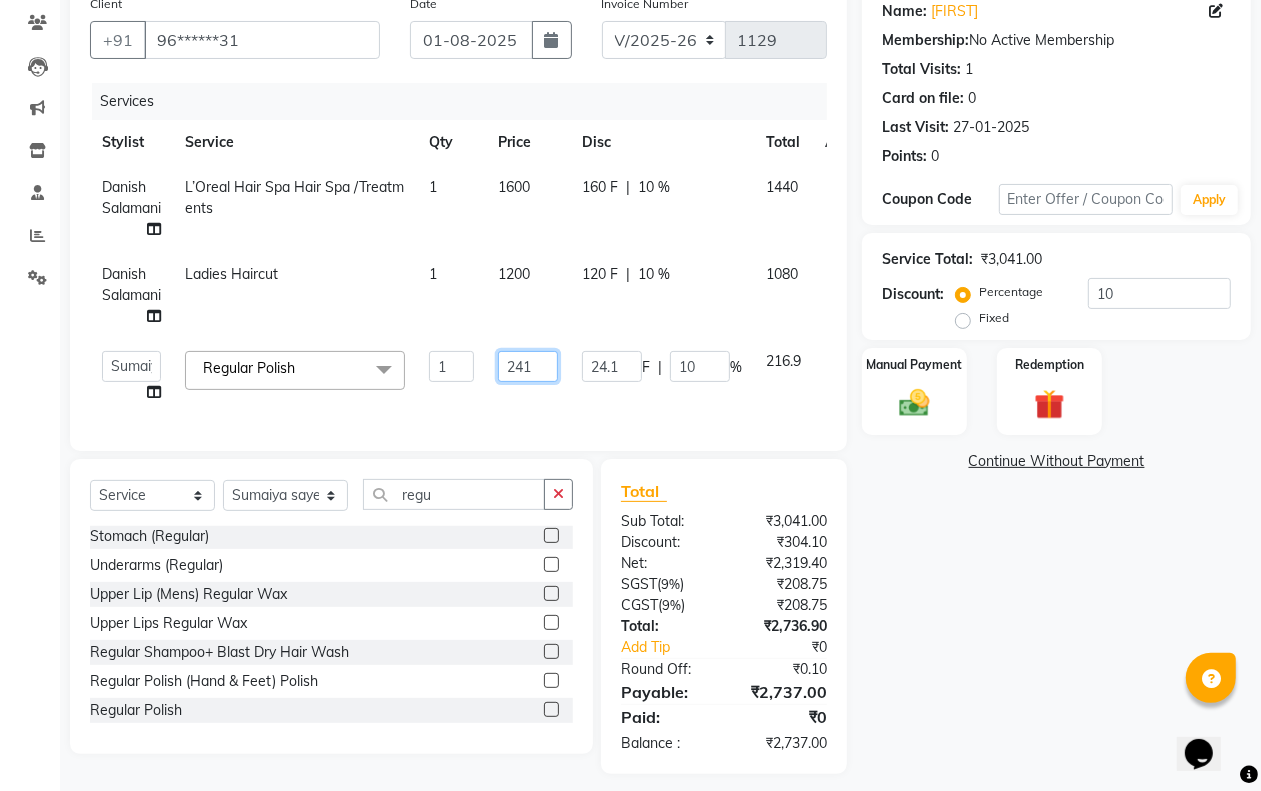 click on "241" 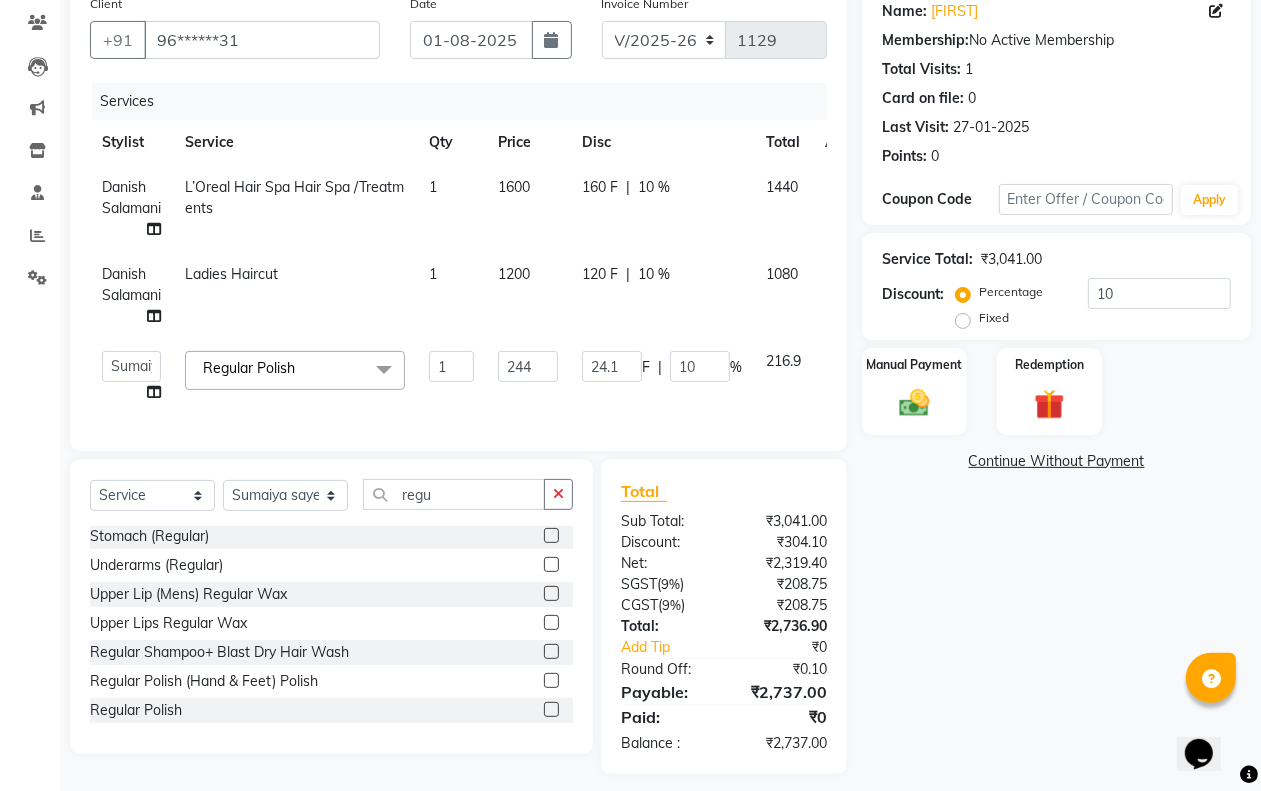 click on "24.1 F | 10 %" 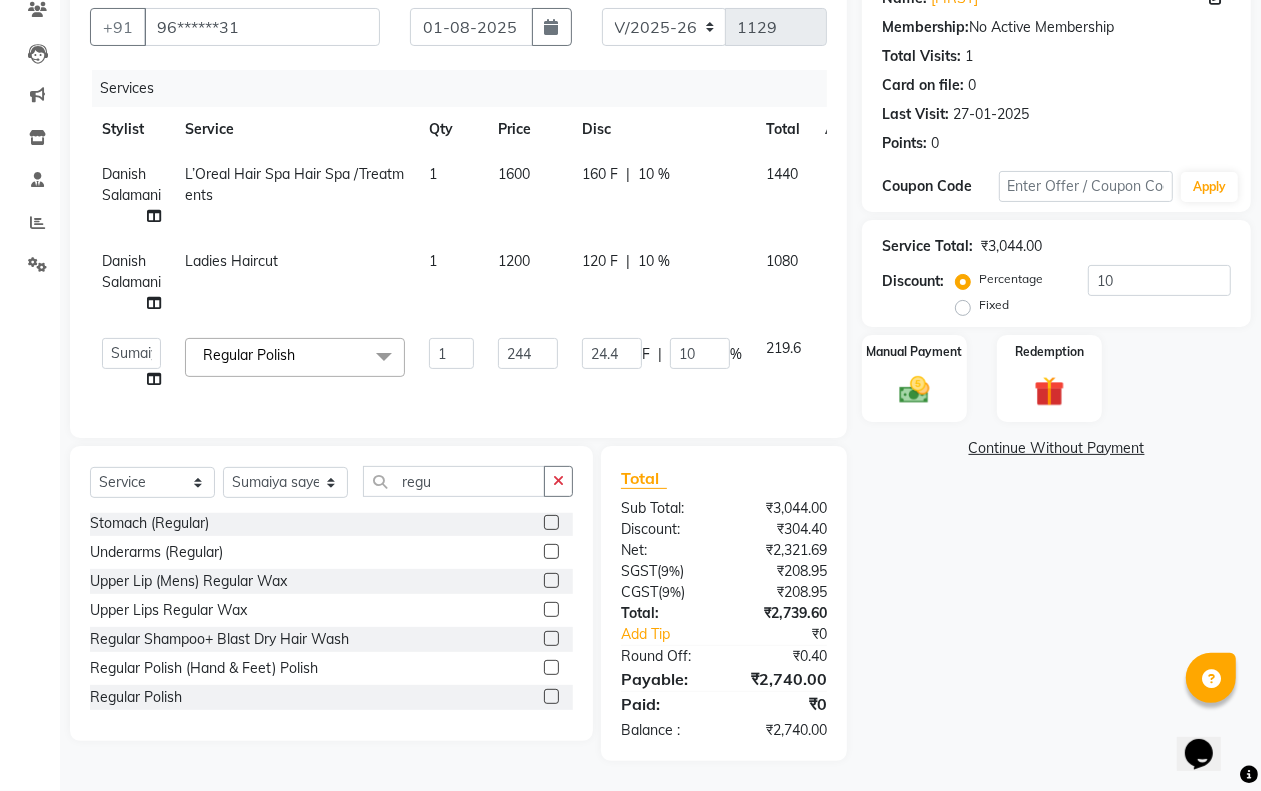 scroll, scrollTop: 196, scrollLeft: 0, axis: vertical 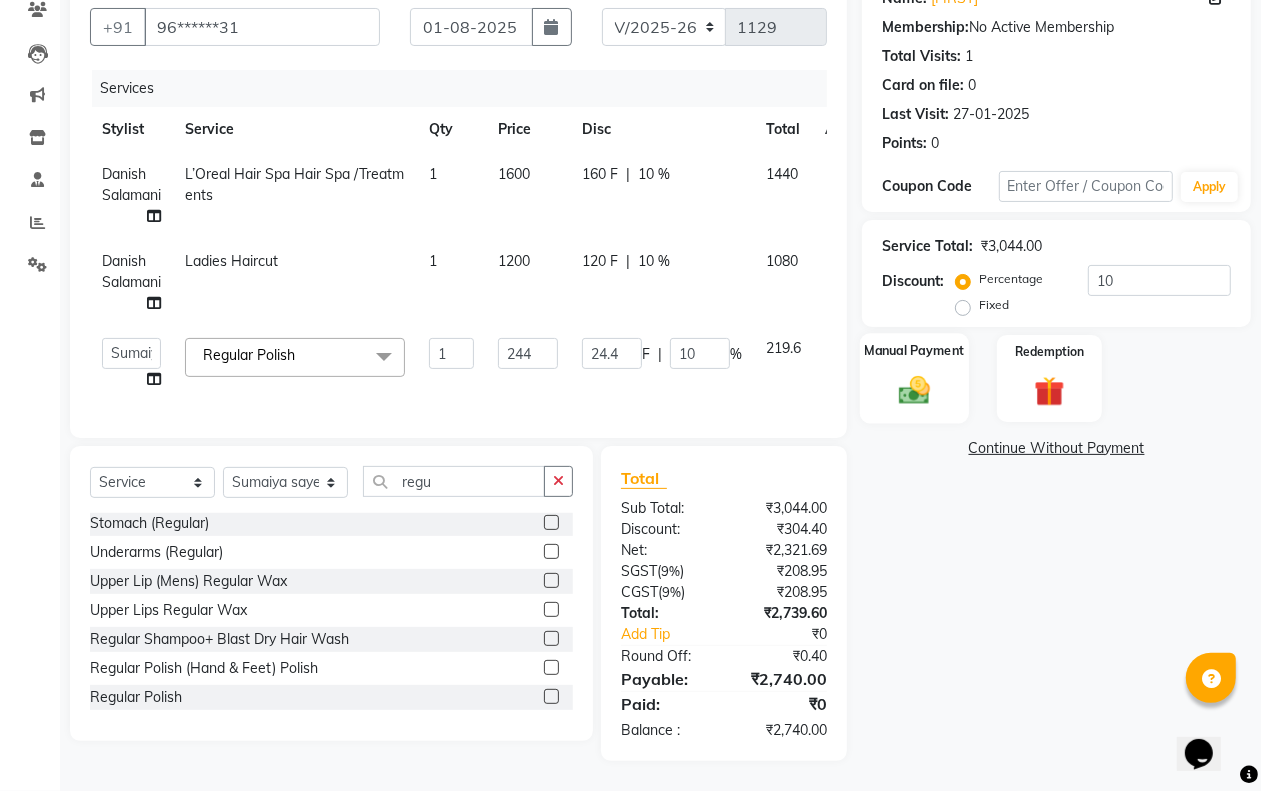 click 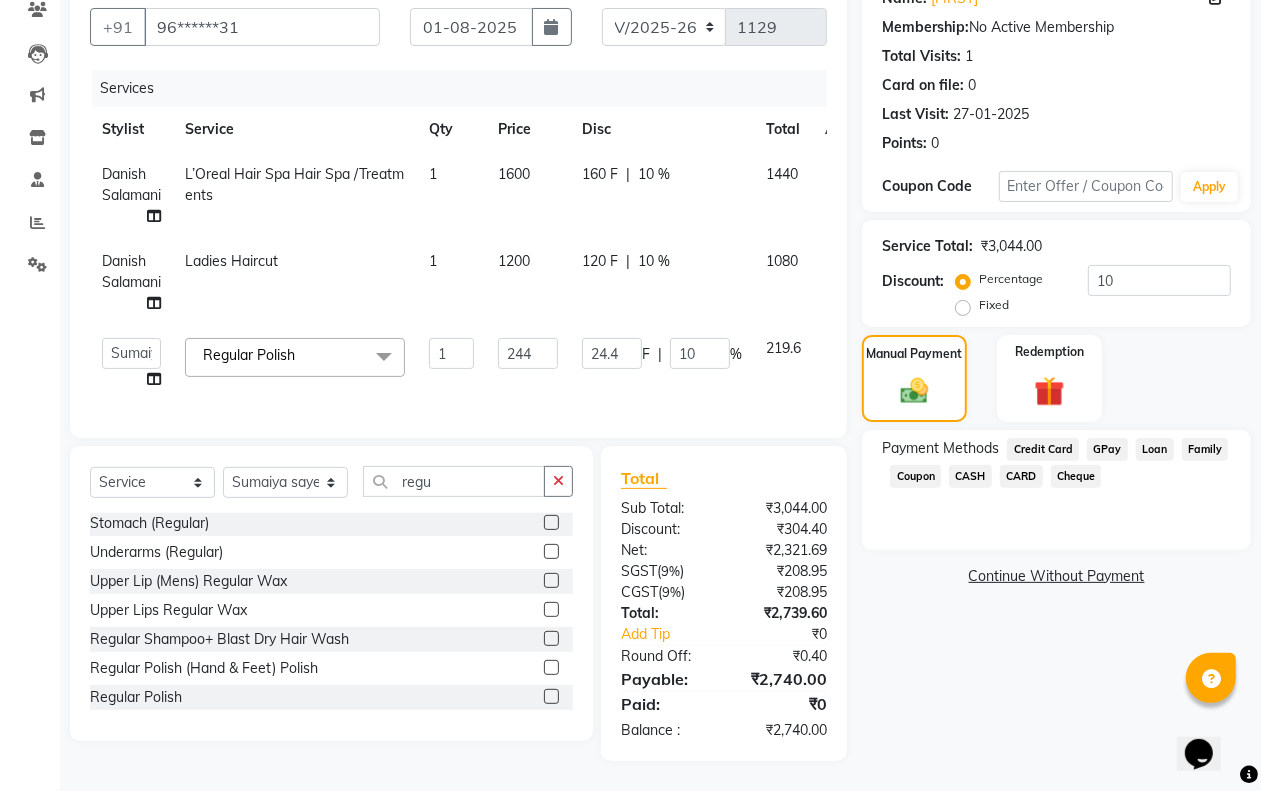 click on "CARD" 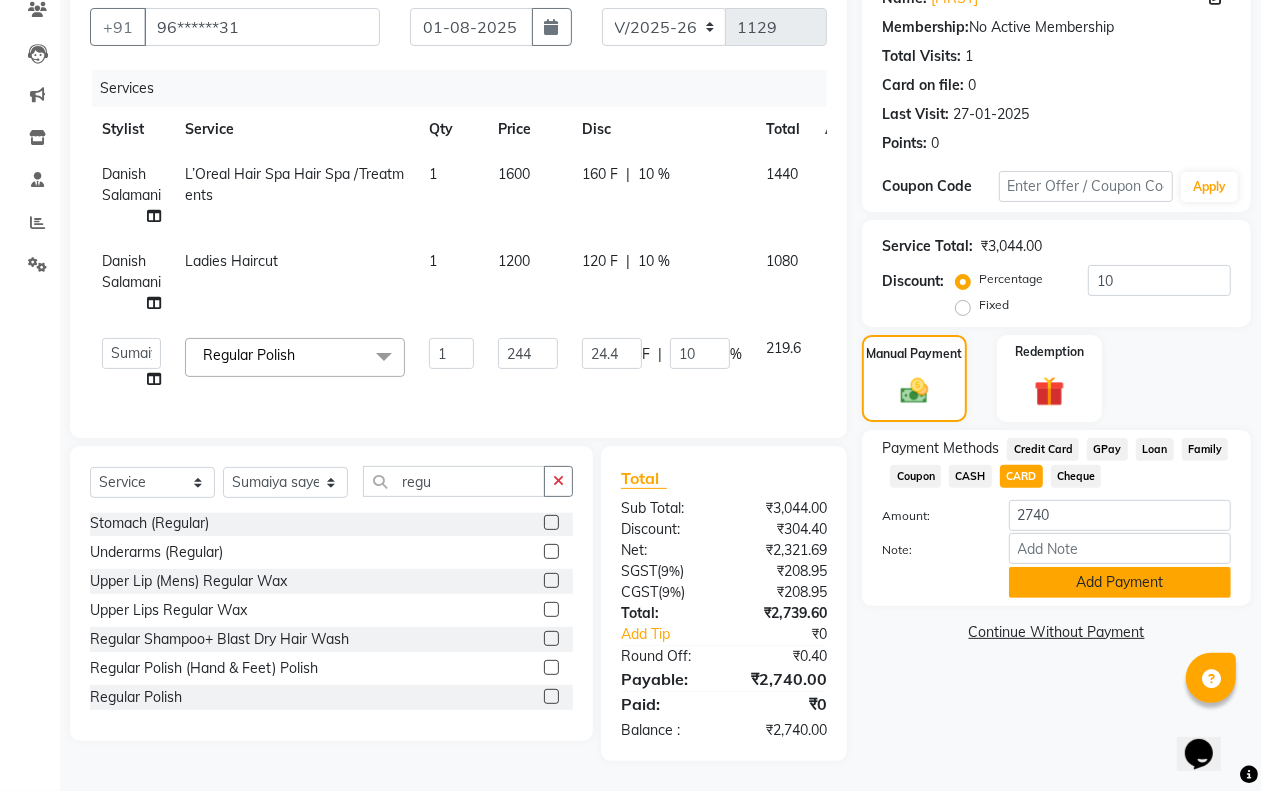 click on "Add Payment" 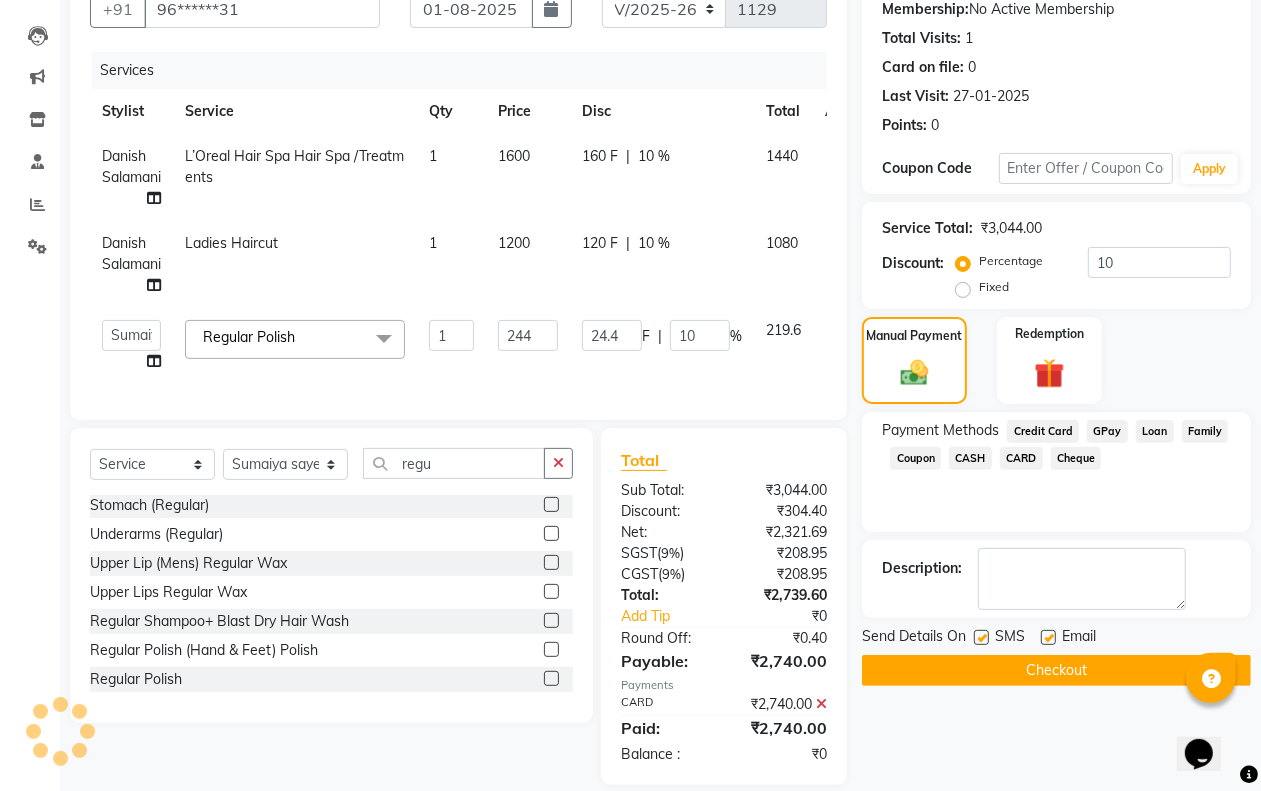 click on "Checkout" 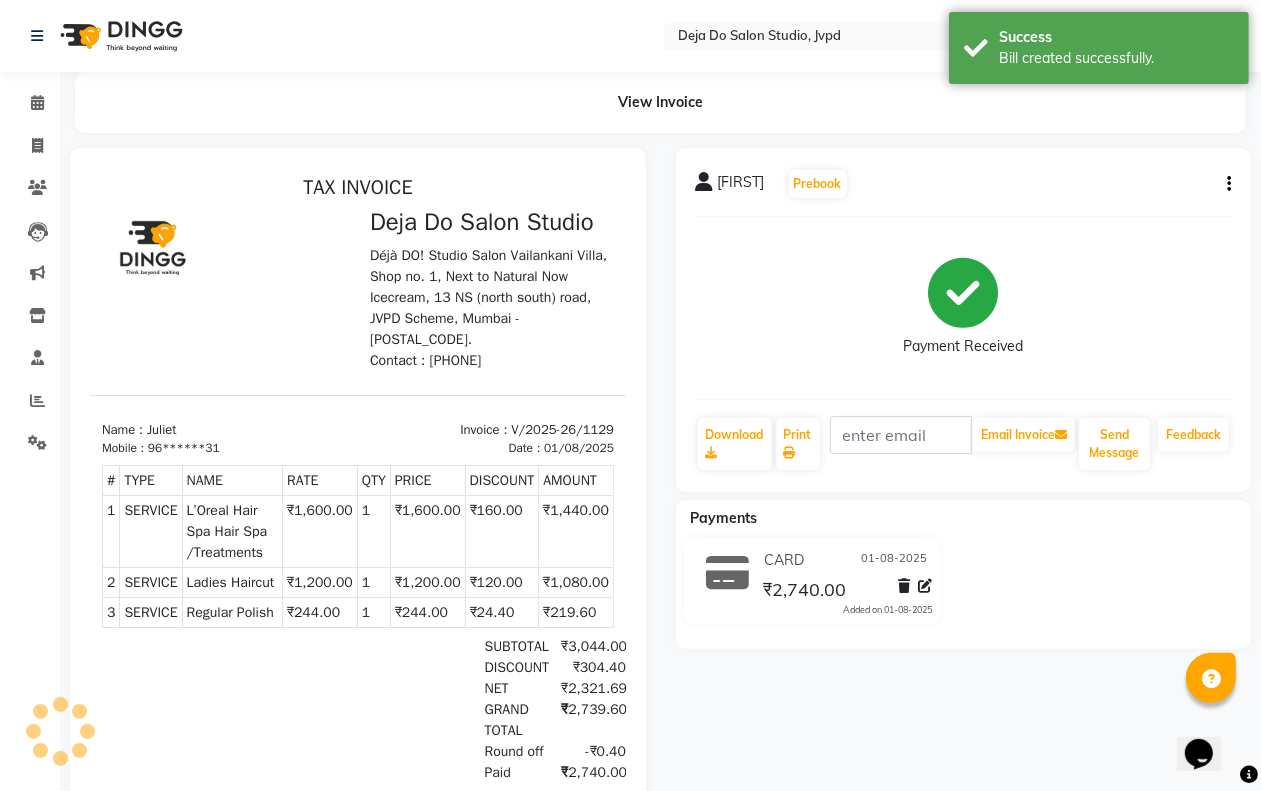 scroll, scrollTop: 0, scrollLeft: 0, axis: both 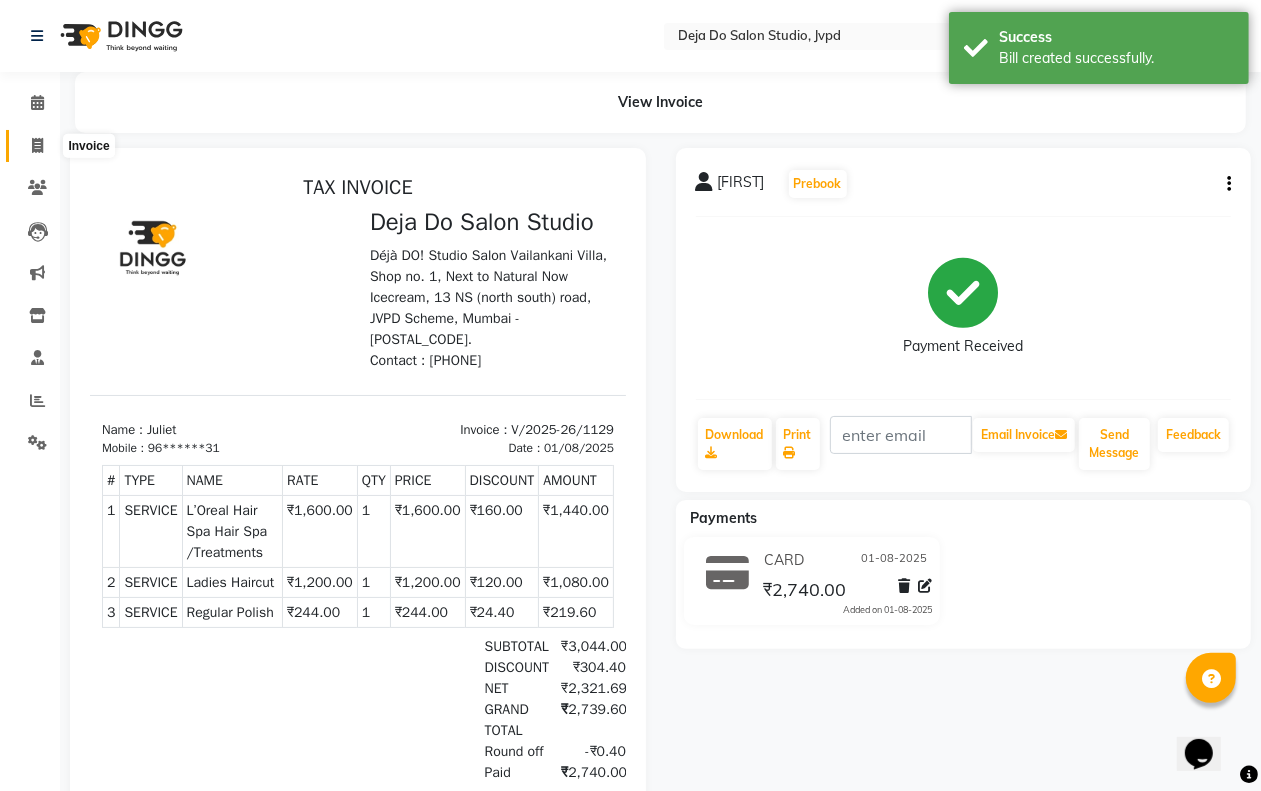 click 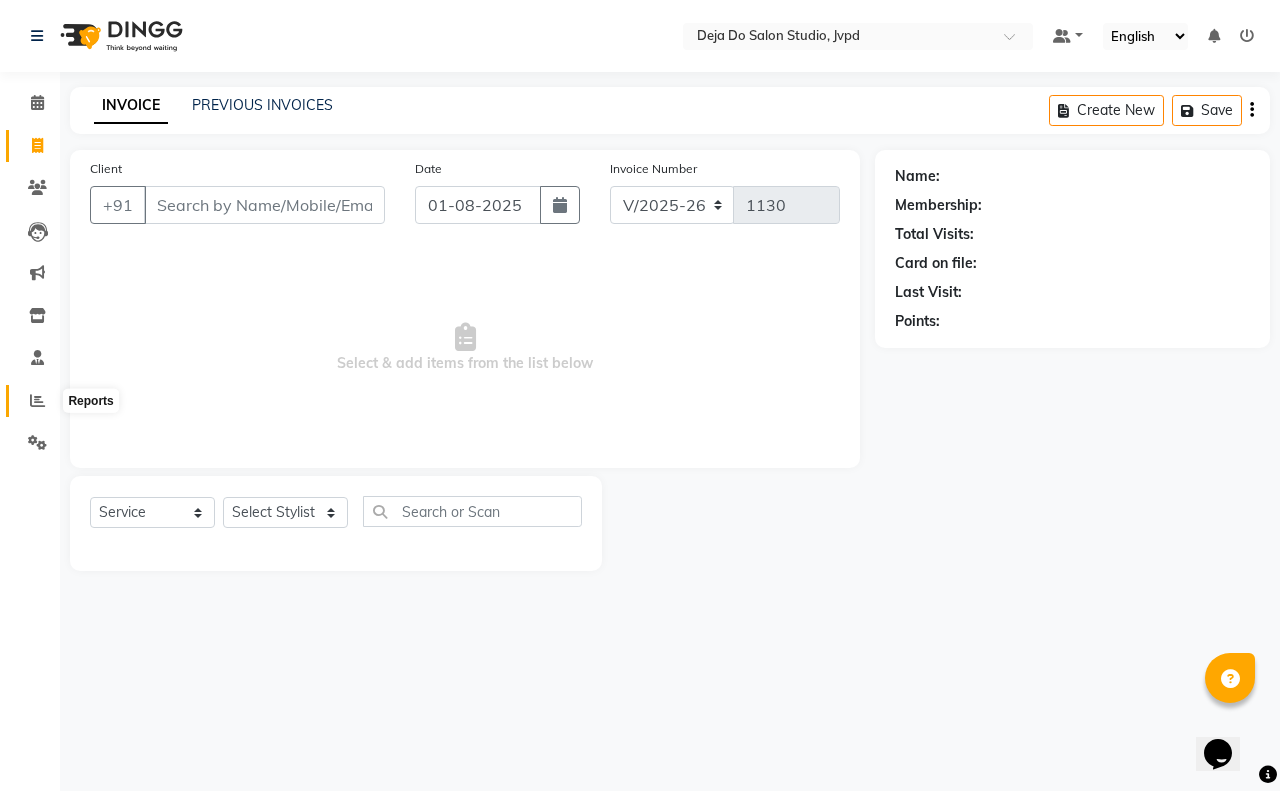click 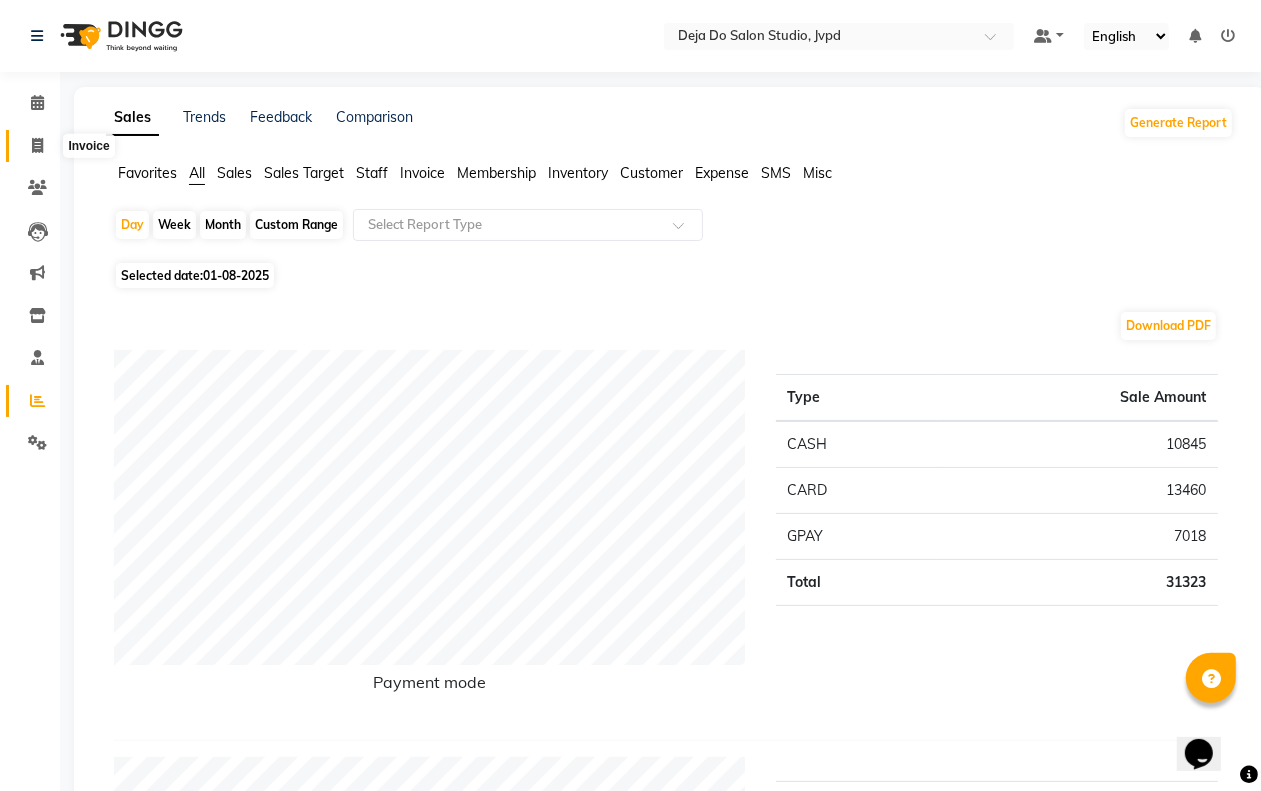 click 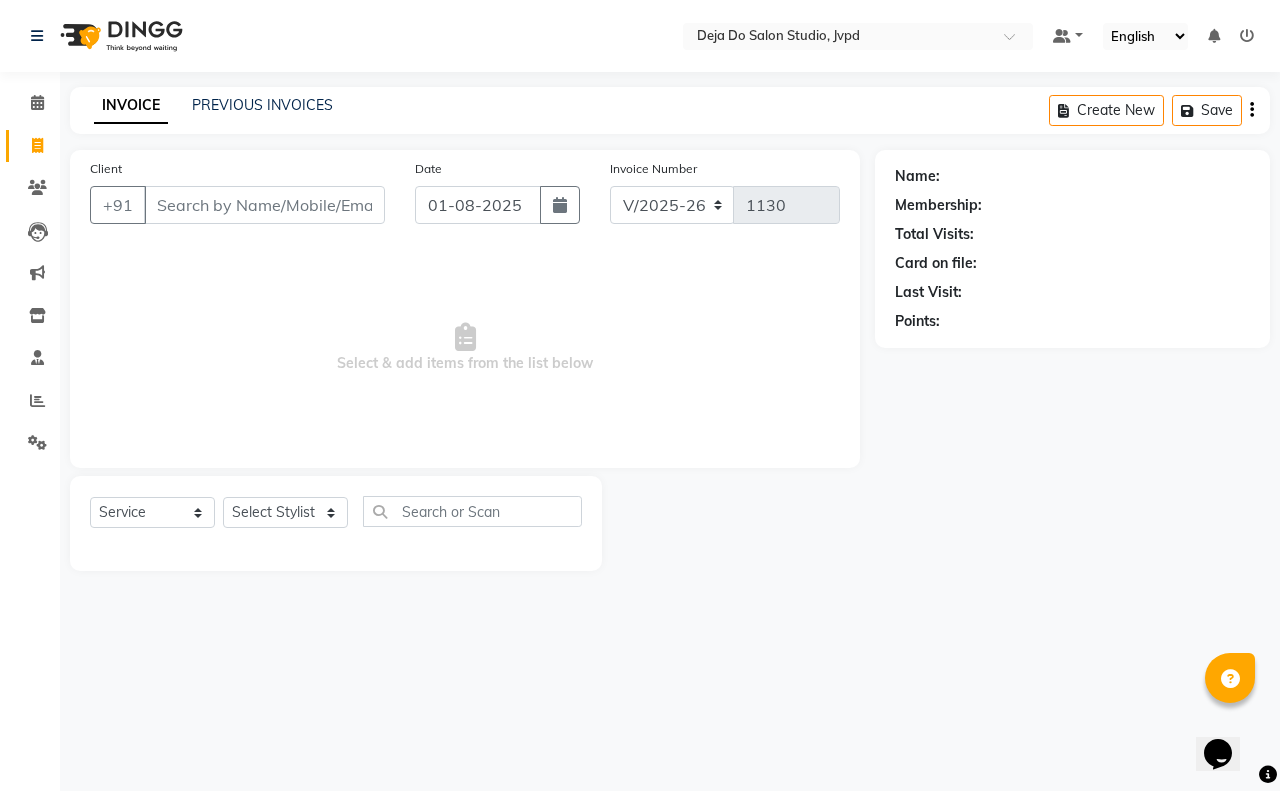 click on "Client" at bounding box center (264, 205) 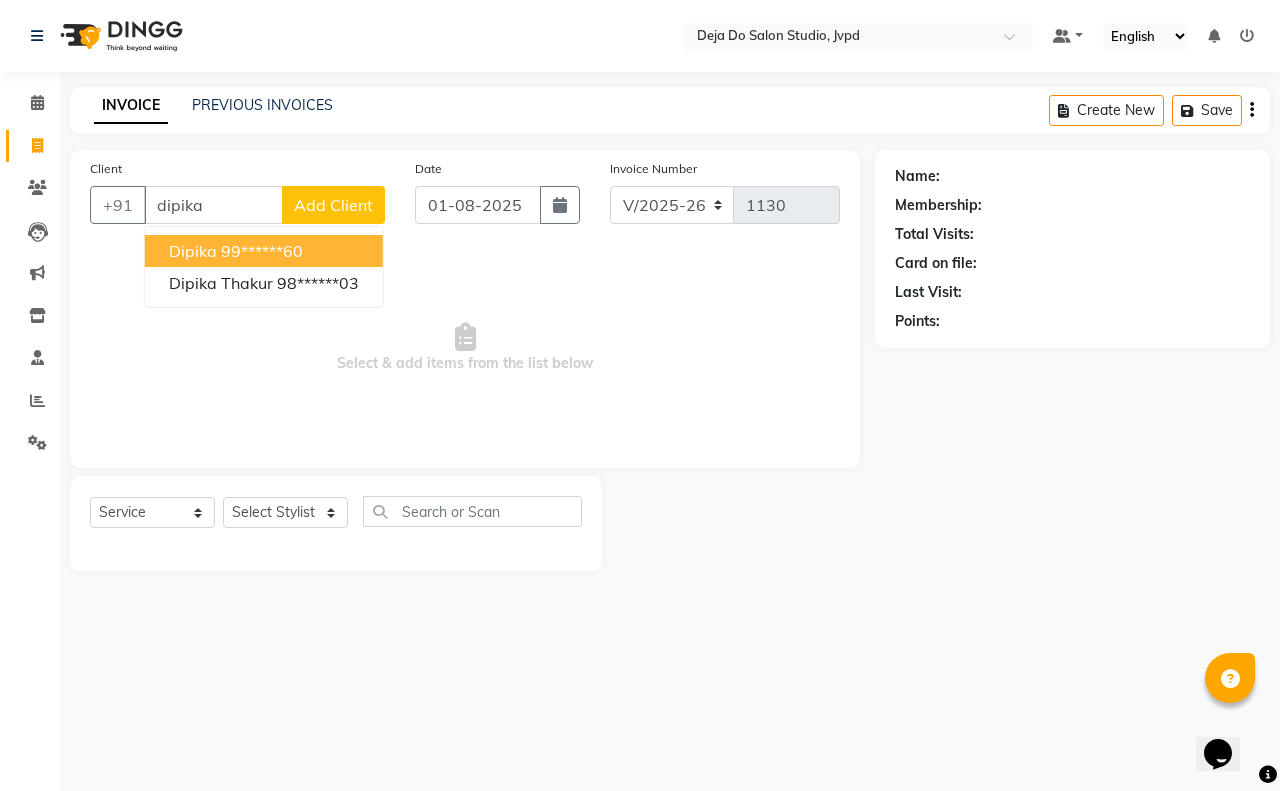 click on "99******60" at bounding box center (262, 251) 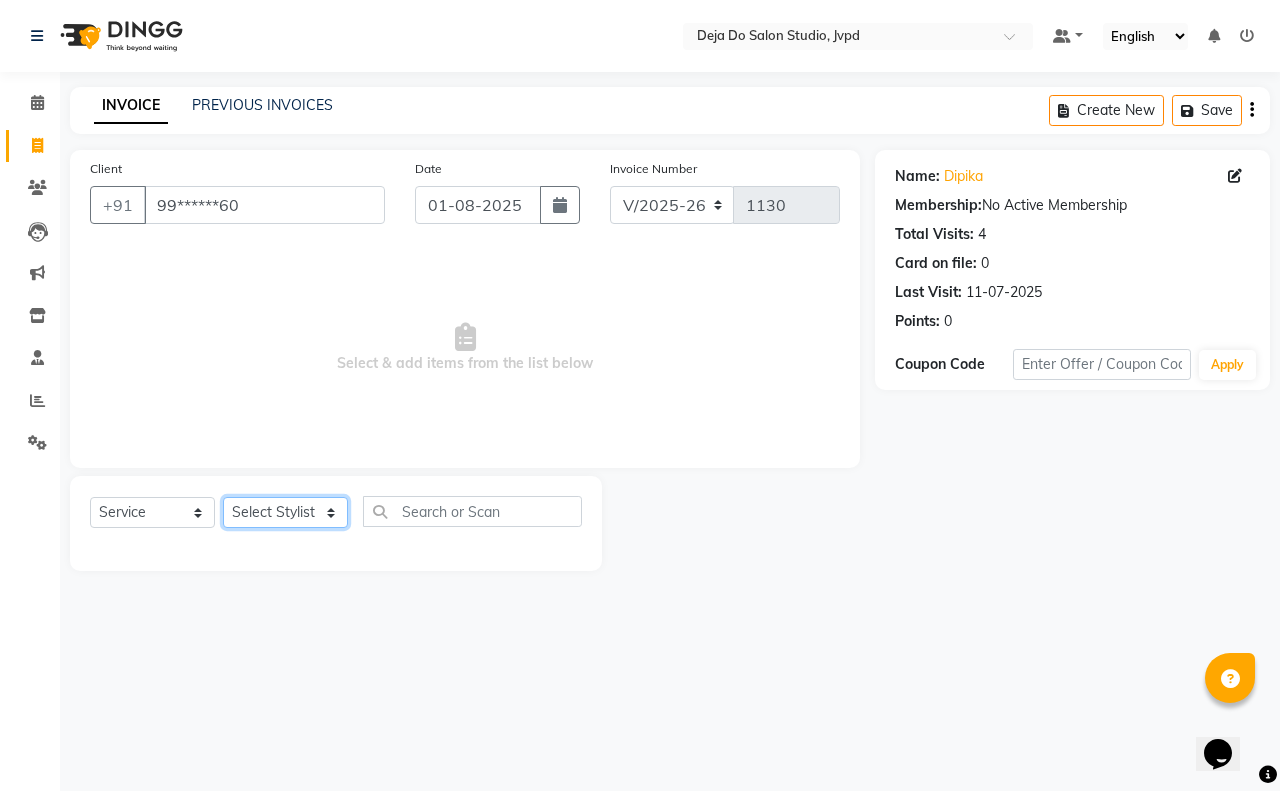 click on "Select Stylist Aditi Admin Anam  Sheikh  Arifa Shaikh Danish  Salamani Farida Fatima Kasbe Namya salian Rashi Mayur Sakina Rupani Shefali  shetty Shuaib Salamani Sumaiya sayed Sushma Pelage" 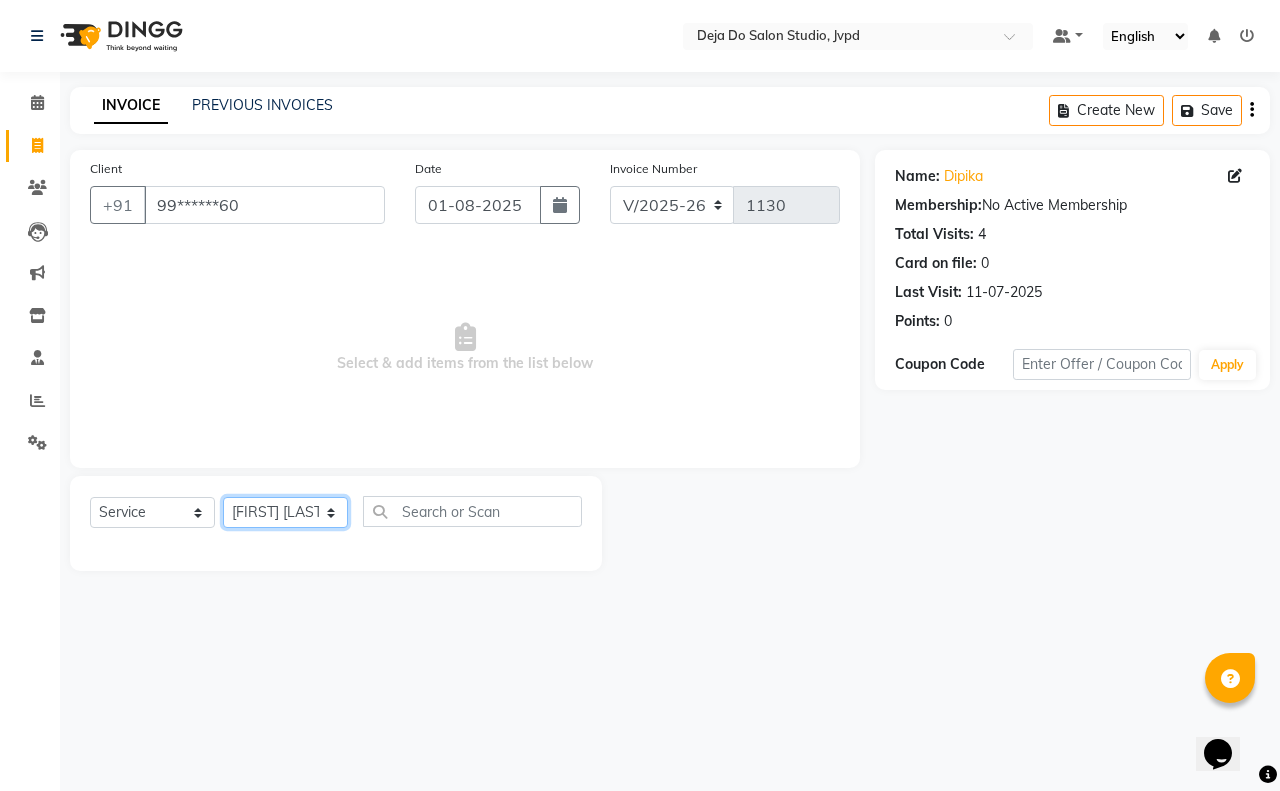 click on "Select Stylist Aditi Admin Anam  Sheikh  Arifa Shaikh Danish  Salamani Farida Fatima Kasbe Namya salian Rashi Mayur Sakina Rupani Shefali  shetty Shuaib Salamani Sumaiya sayed Sushma Pelage" 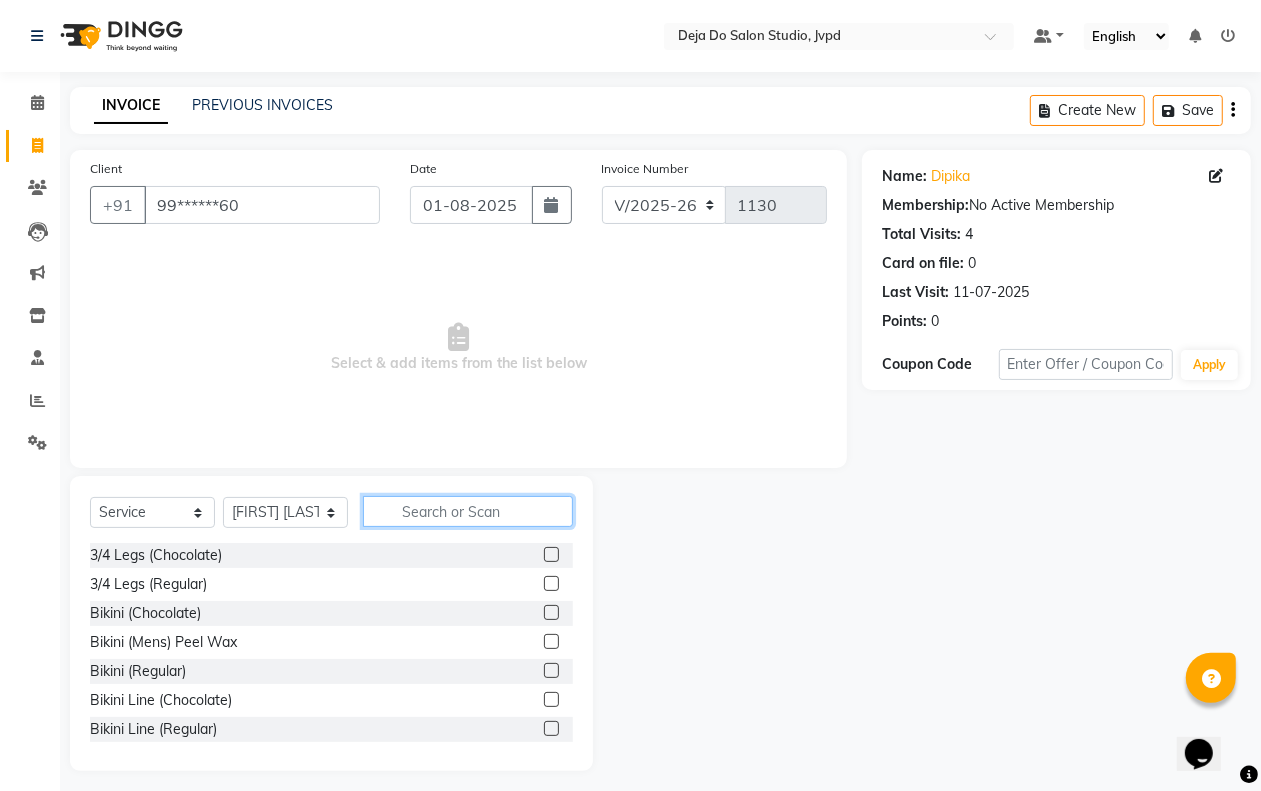 click 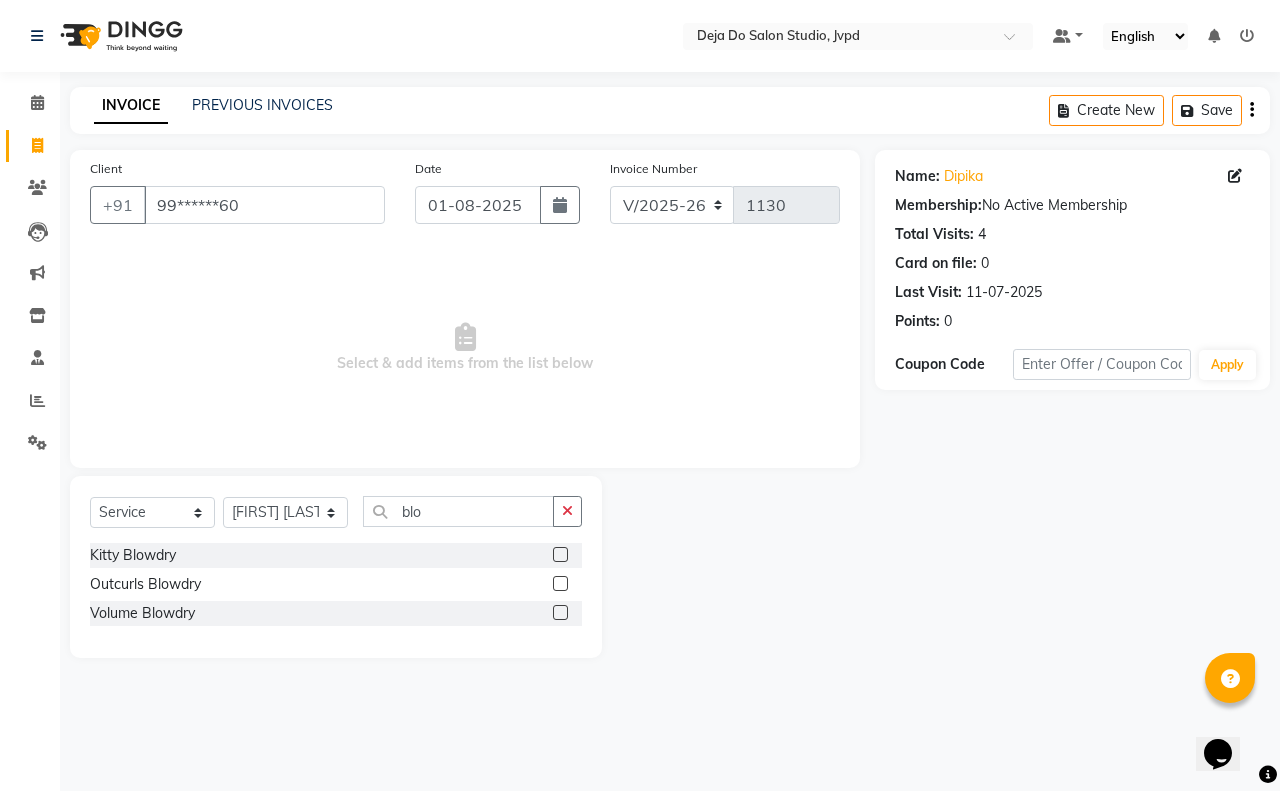 click 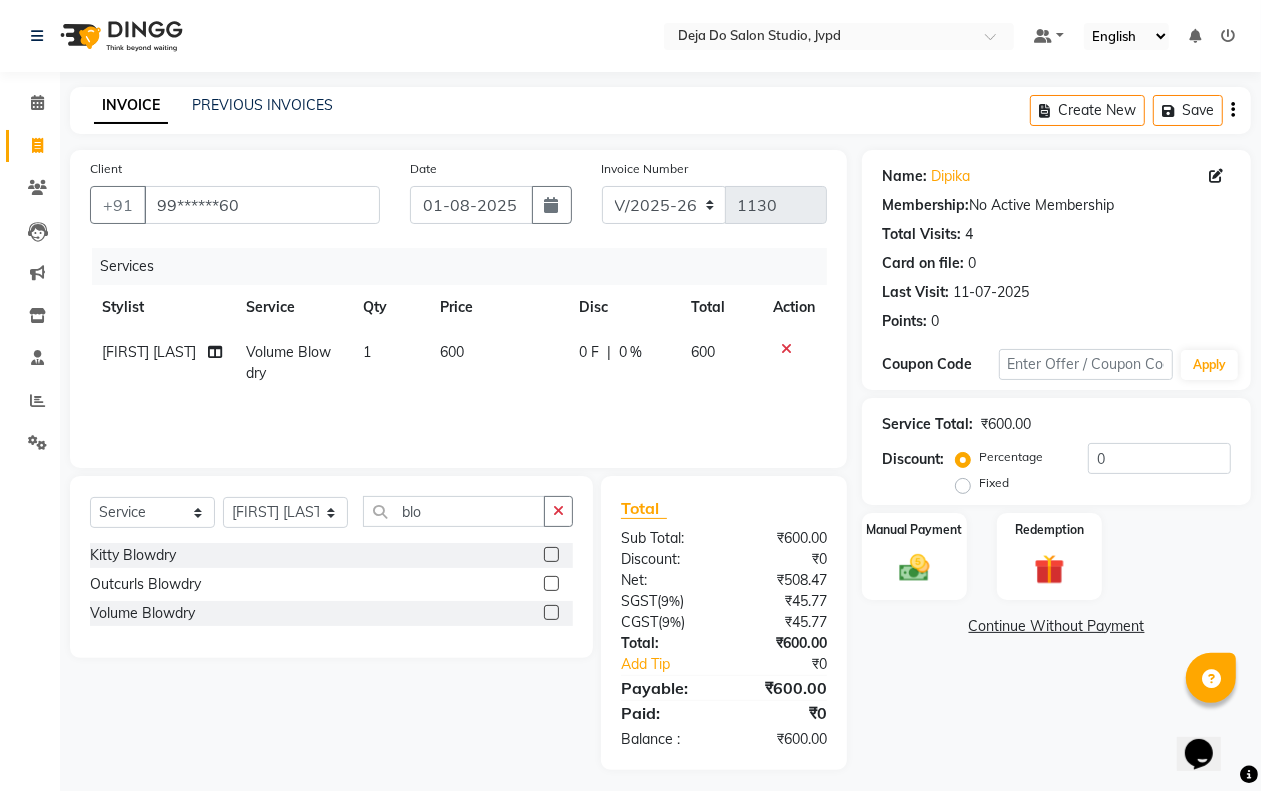 click on "600" 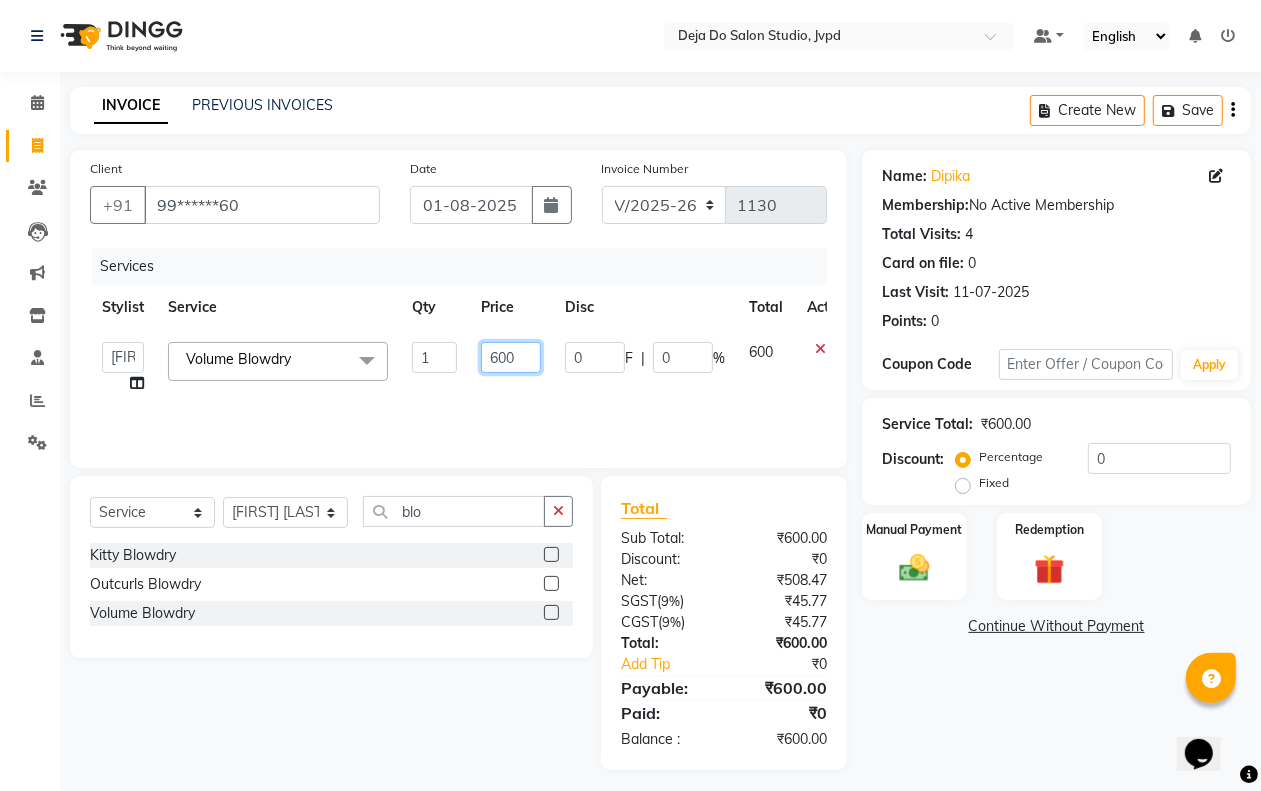 click on "600" 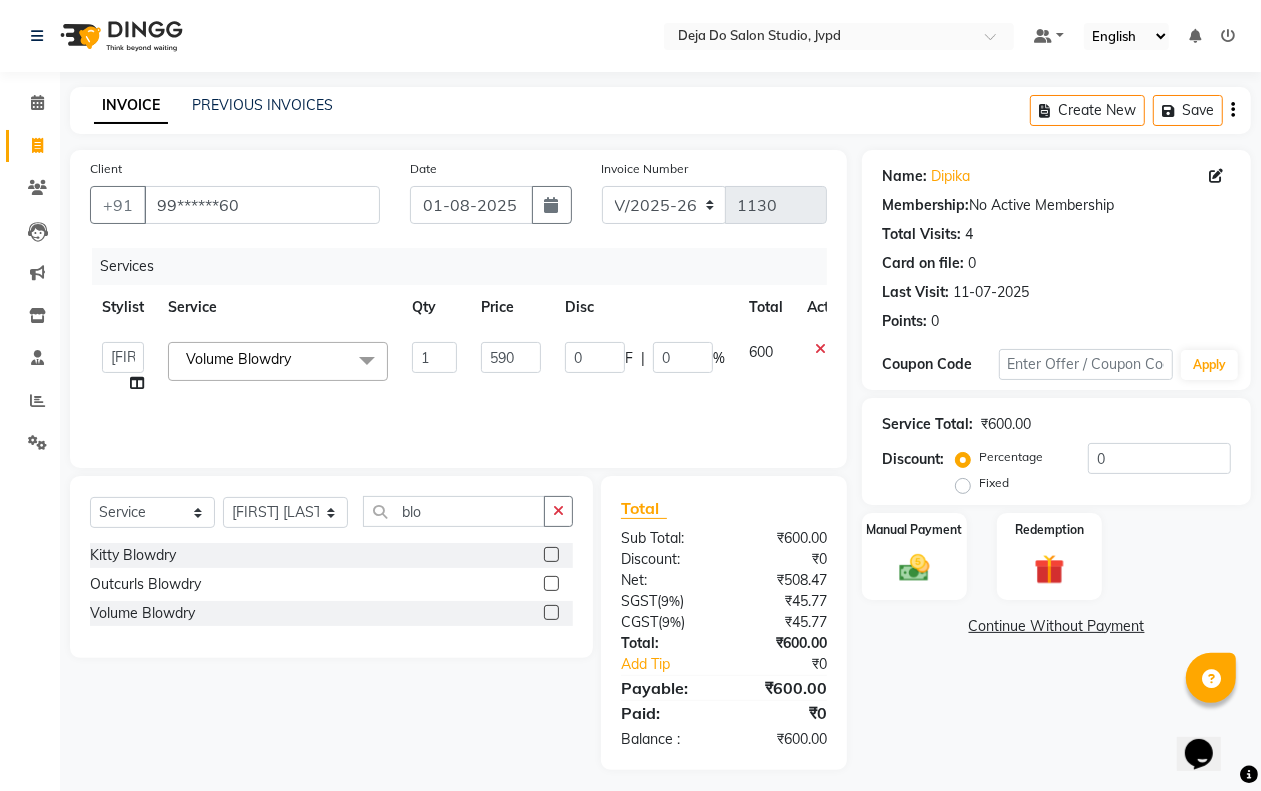 click on "Services Stylist Service Qty Price Disc Total Action  Aditi   Admin   Anam  Sheikh    Arifa Shaikh   Danish  Salamani   Farida   Fatima Kasbe   Namya salian   Rashi Mayur   Sakina Rupani   Shefali  shetty   Shuaib Salamani   Sumaiya sayed   Sushma Pelage  Volume Blowdry   x 3/4 Legs (Chocolate)  3/4 Legs (Regular)  Bikini (Chocolate)  Bikini (Mens) Peel Wax  Bikini (Regular)  Bikini Line (Chocolate)  Bikini Line (Regular)  Bikini Peel Wax  Chin (Mens)  Regular Wax  Chin (Mens) Peel Wax  Chin Peel Wax  Chin Regular Wax Clean Shave Peel Wax (Mens)  Forehead (Mens)  Regular Wax  Forehead (Mens) Peel Wax  Forehead Peel Wax  Forehead Regular Wax  Full Arms + Underarms (Chocolate)  Full Arms + Underarms (Regular) Full Back (Chocolate)  Full Back (Regular)  Full Face (Mens)  Regular Wax  Full Face (Mens) Peel Wax  Lower Lip (Mens) Peel Wax  Full Face Regular Wax  Full Front (Chocolate)  Full Front (Regular)  Full Legs (Chocolate)  Full Legs (Regular) Half Back (Chocolate)  Half Back (Regular)  Half Front (Regular)" 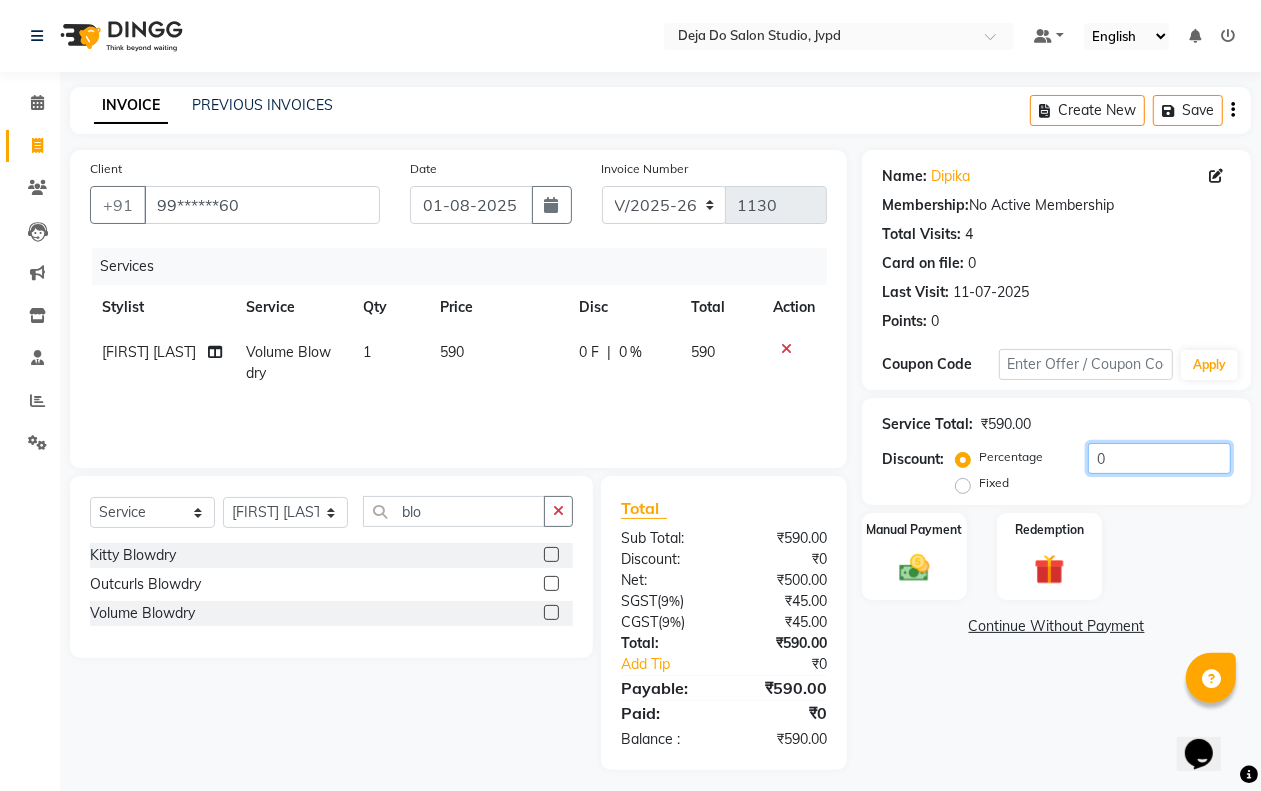 click on "0" 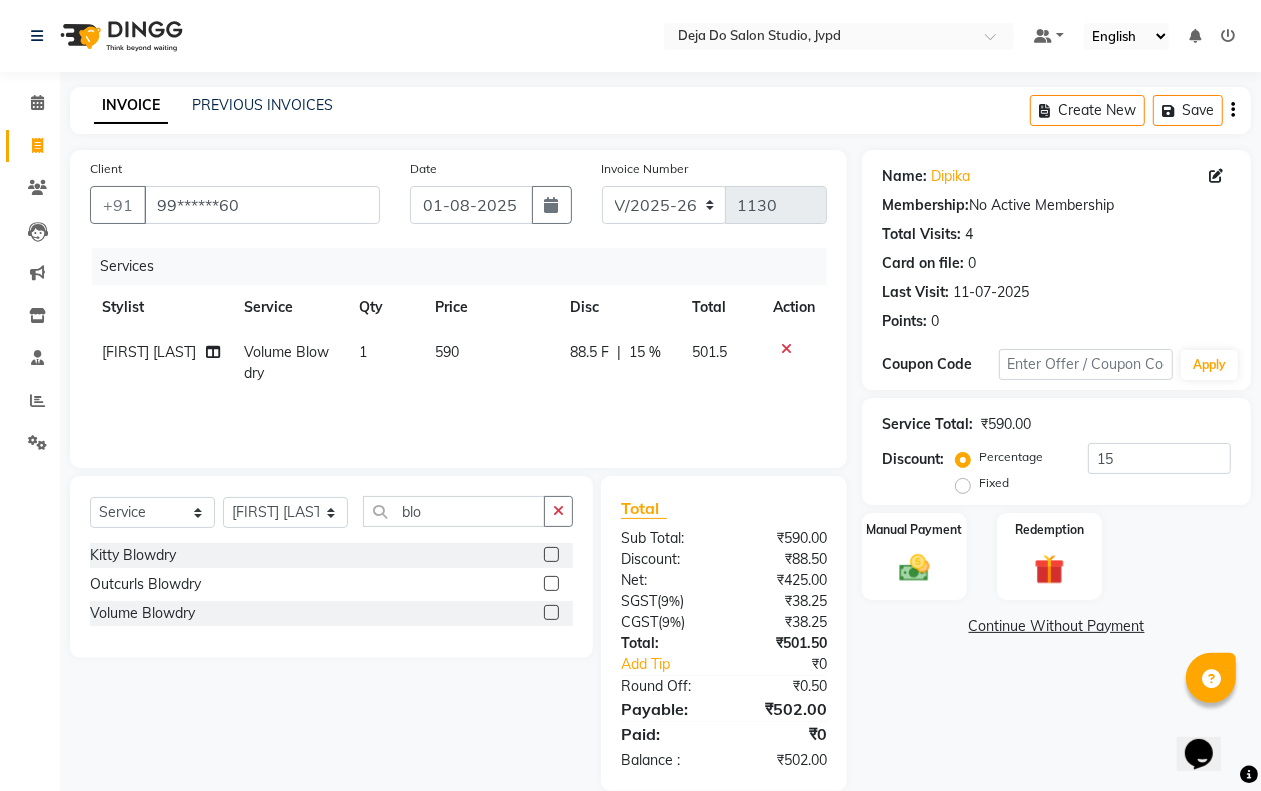 click 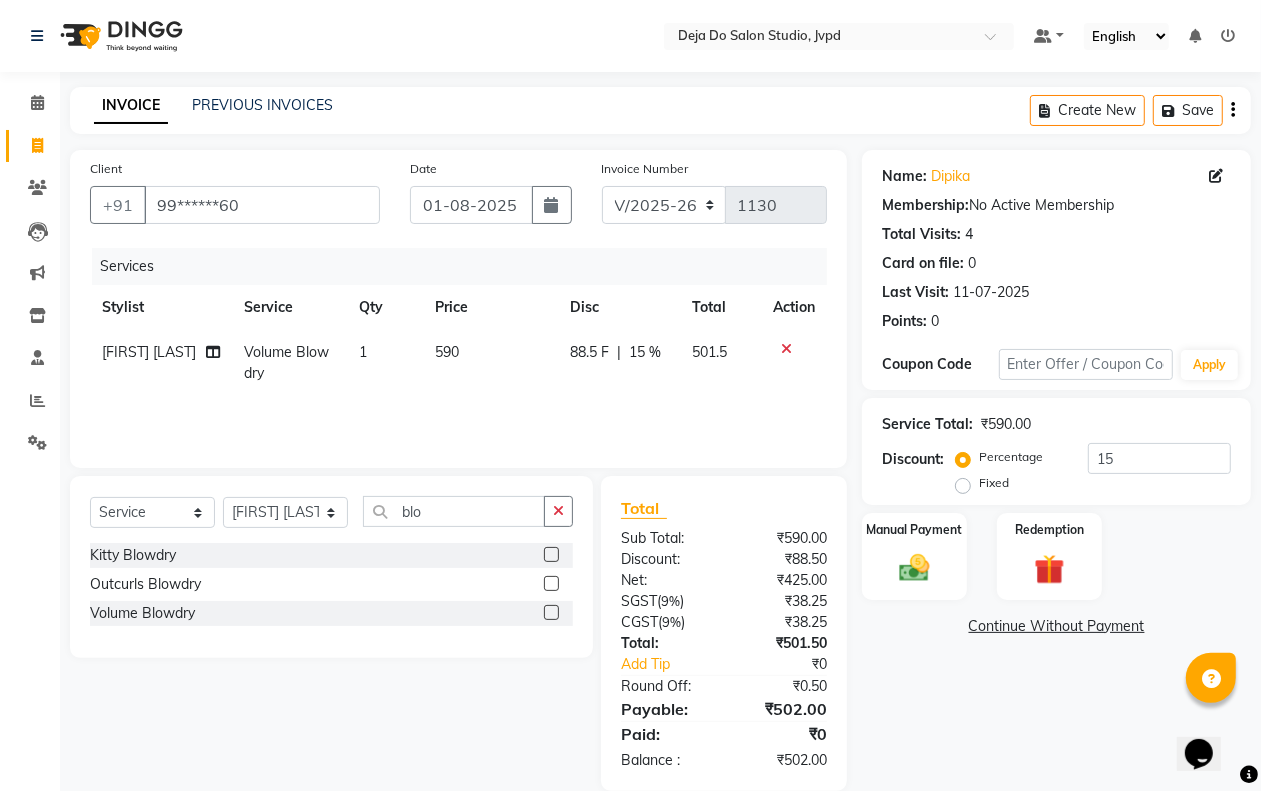 click on "590" 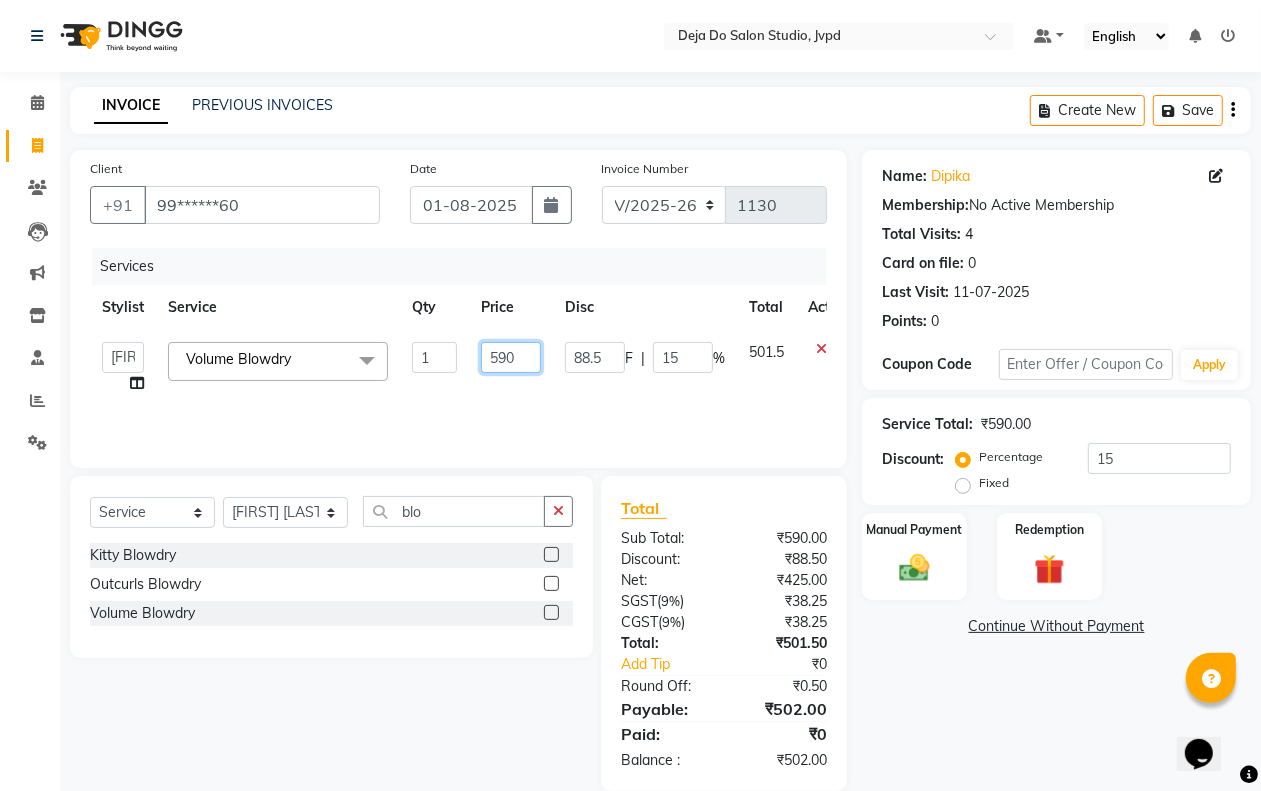 click on "590" 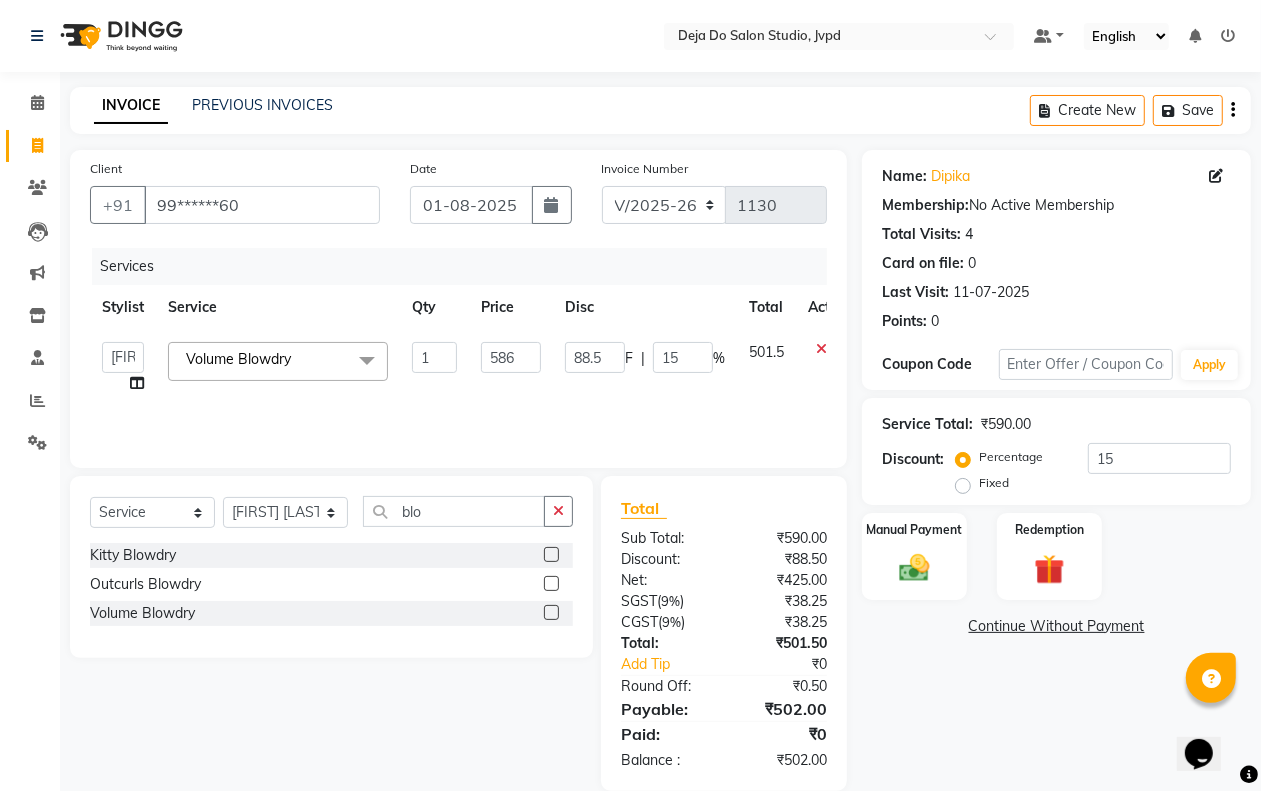 drag, startPoint x: 523, startPoint y: 410, endPoint x: 528, endPoint y: 400, distance: 11.18034 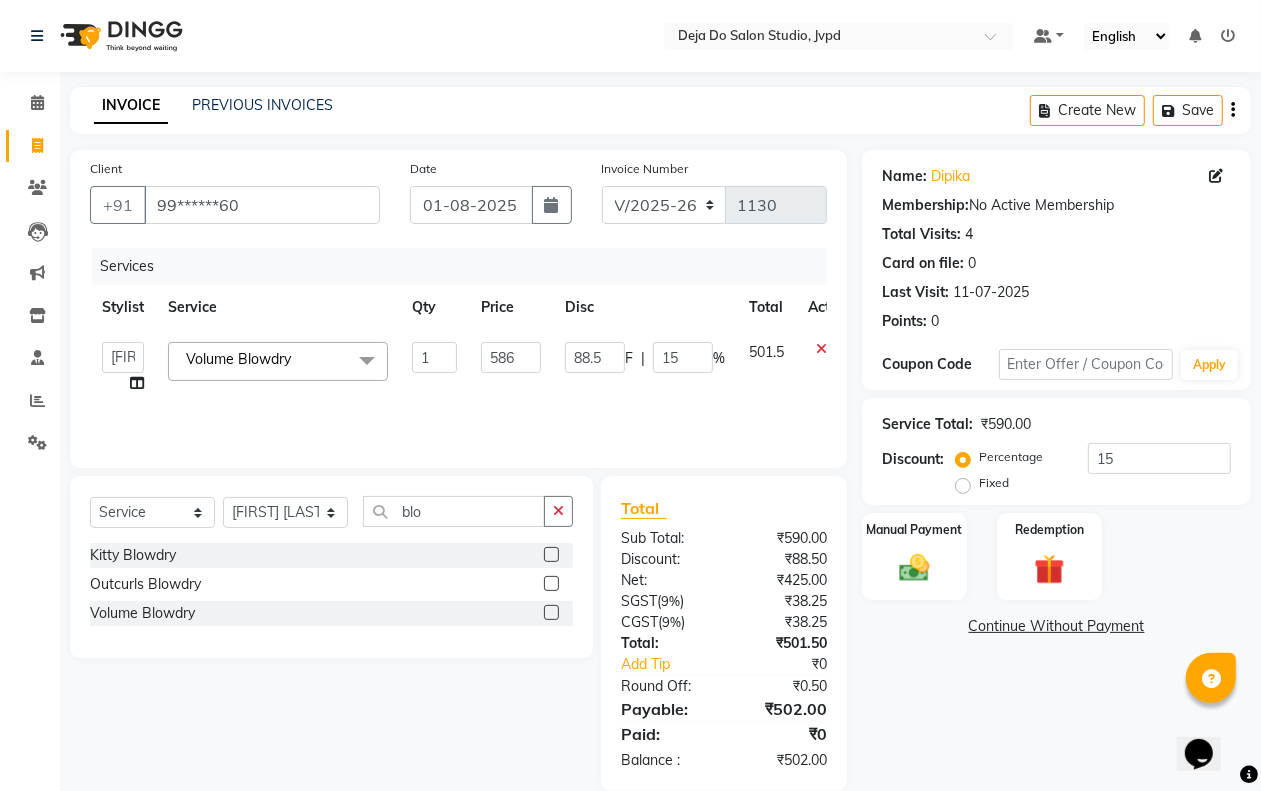 click on "Services Stylist Service Qty Price Disc Total Action  Aditi   Admin   Anam  Sheikh    Arifa Shaikh   Danish  Salamani   Farida   Fatima Kasbe   Namya salian   Rashi Mayur   Sakina Rupani   Shefali  shetty   Shuaib Salamani   Sumaiya sayed   Sushma Pelage  Volume Blowdry   x 3/4 Legs (Chocolate)  3/4 Legs (Regular)  Bikini (Chocolate)  Bikini (Mens) Peel Wax  Bikini (Regular)  Bikini Line (Chocolate)  Bikini Line (Regular)  Bikini Peel Wax  Chin (Mens)  Regular Wax  Chin (Mens) Peel Wax  Chin Peel Wax  Chin Regular Wax Clean Shave Peel Wax (Mens)  Forehead (Mens)  Regular Wax  Forehead (Mens) Peel Wax  Forehead Peel Wax  Forehead Regular Wax  Full Arms + Underarms (Chocolate)  Full Arms + Underarms (Regular) Full Back (Chocolate)  Full Back (Regular)  Full Face (Mens)  Regular Wax  Full Face (Mens) Peel Wax  Lower Lip (Mens) Peel Wax  Full Face Regular Wax  Full Front (Chocolate)  Full Front (Regular)  Full Legs (Chocolate)  Full Legs (Regular) Half Back (Chocolate)  Half Back (Regular)  Half Front (Regular)" 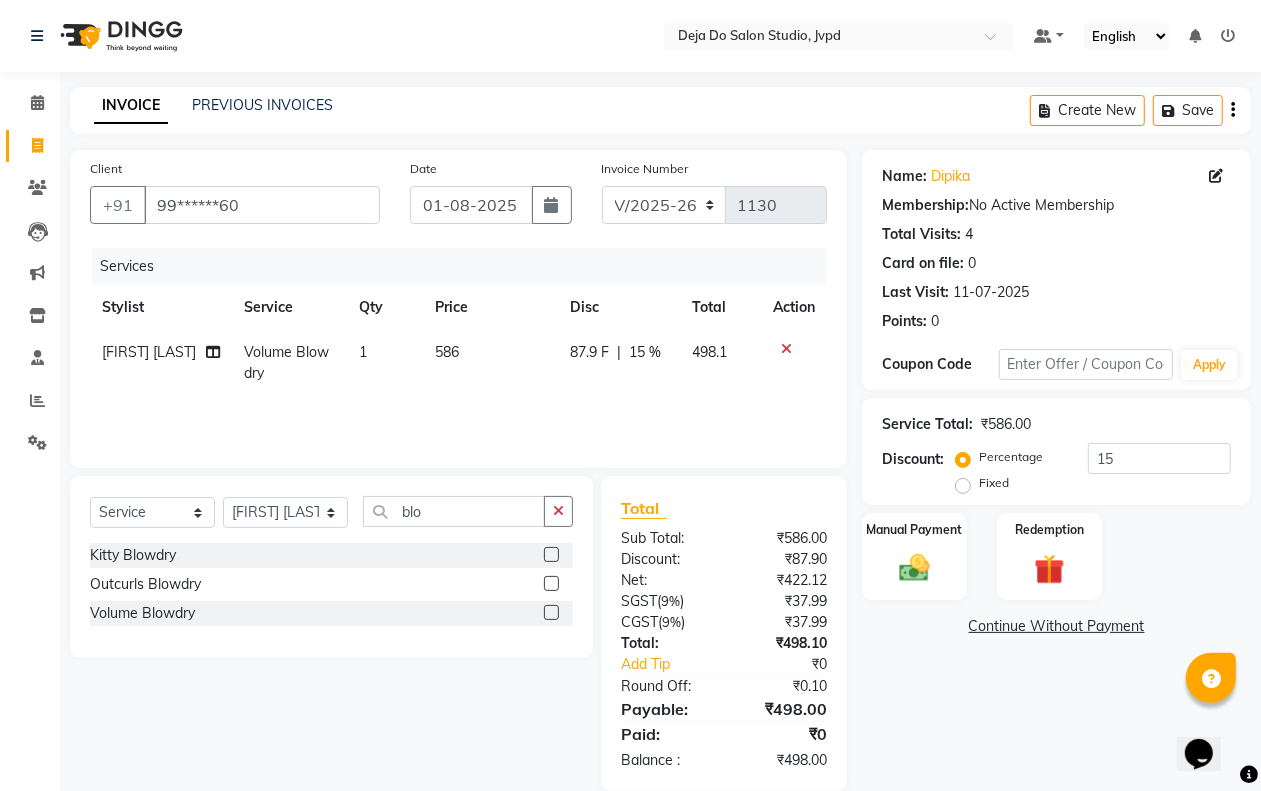 drag, startPoint x: 447, startPoint y: 353, endPoint x: 478, endPoint y: 355, distance: 31.06445 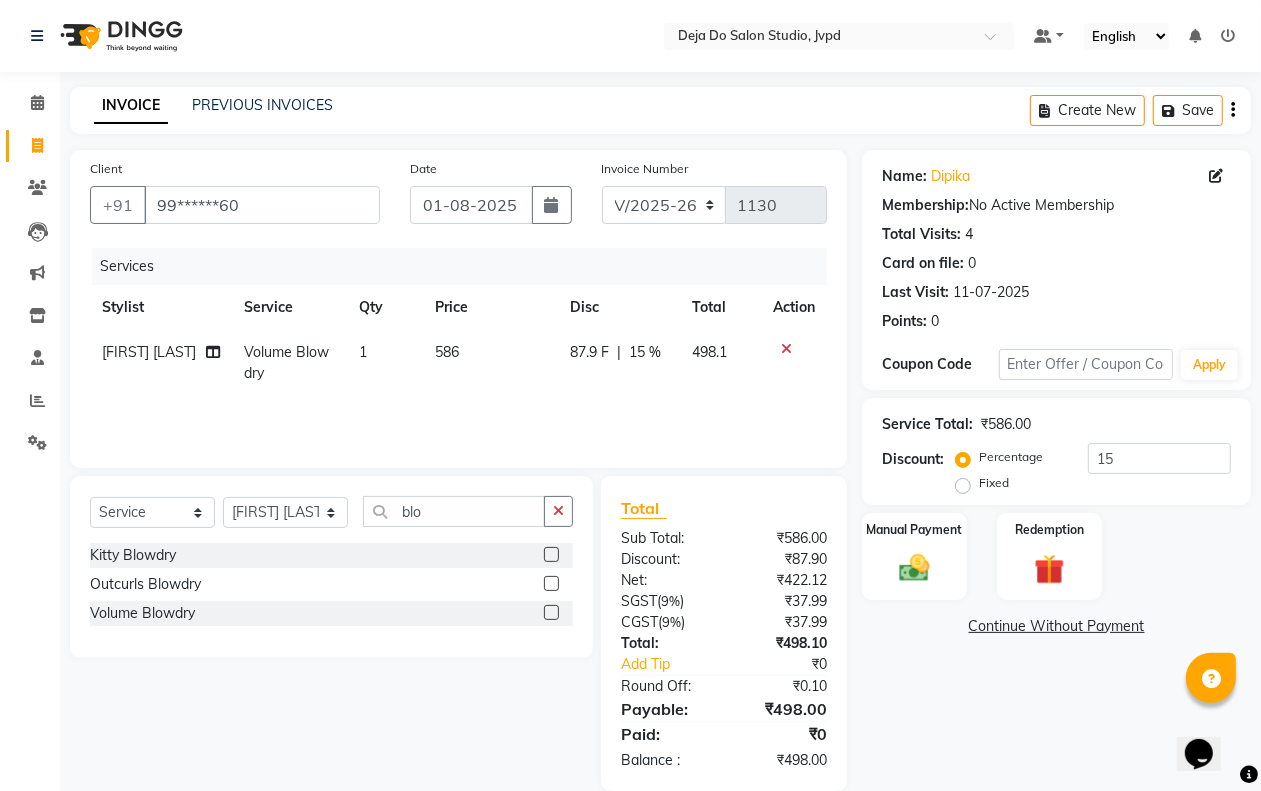 click on "586" 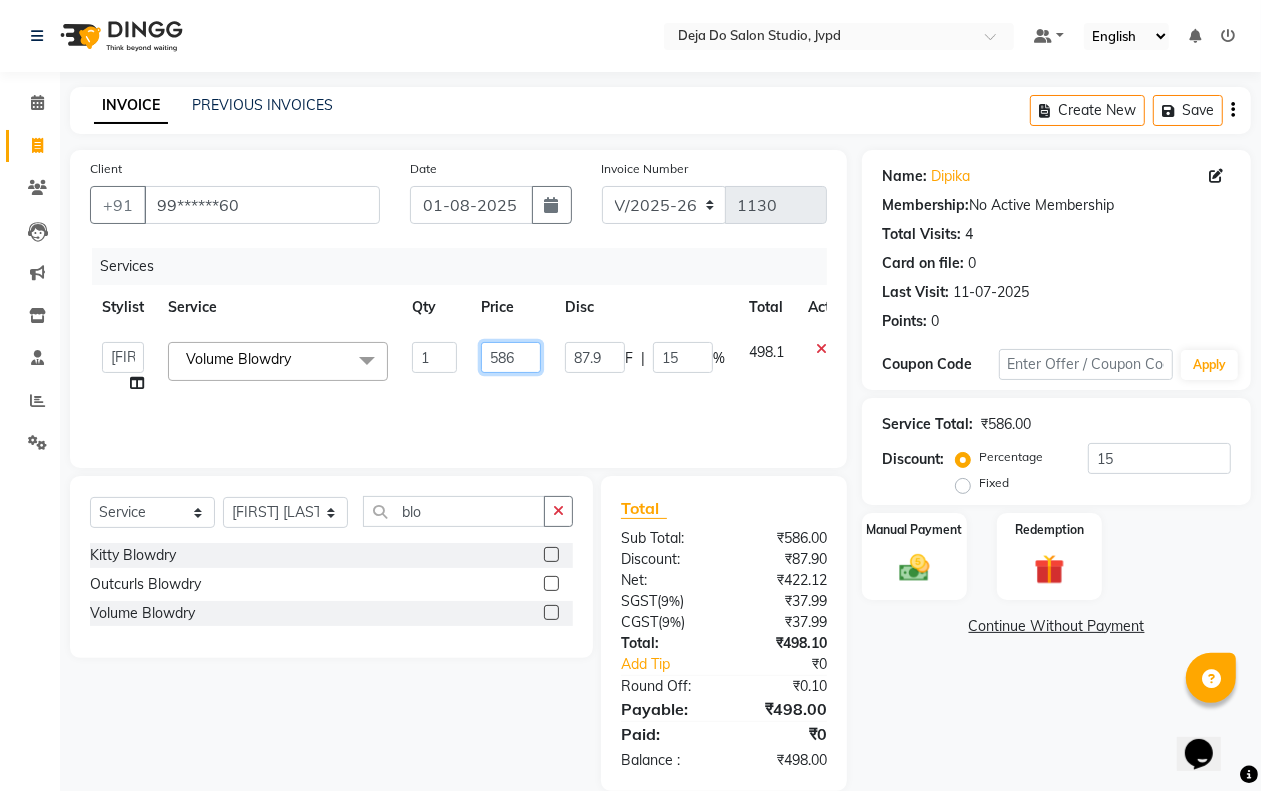 click on "586" 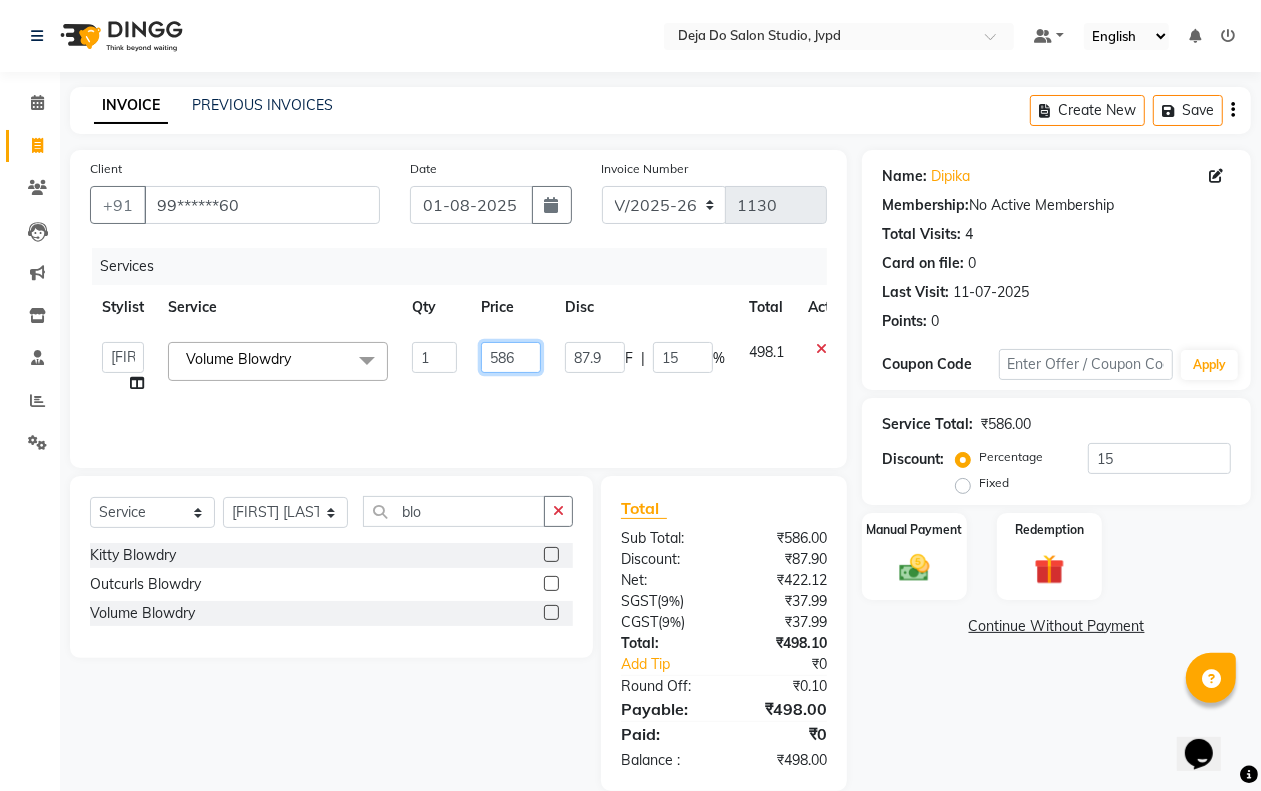 click on "586" 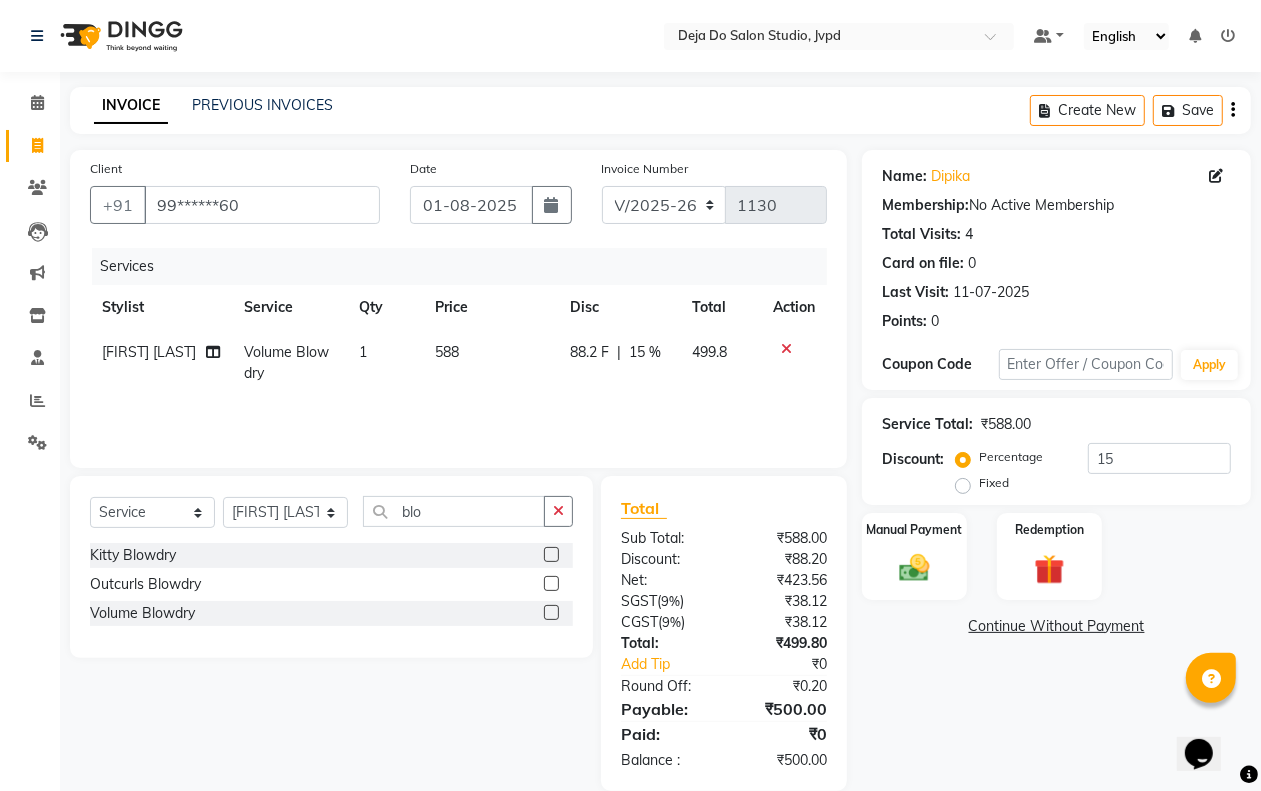 click on "588" 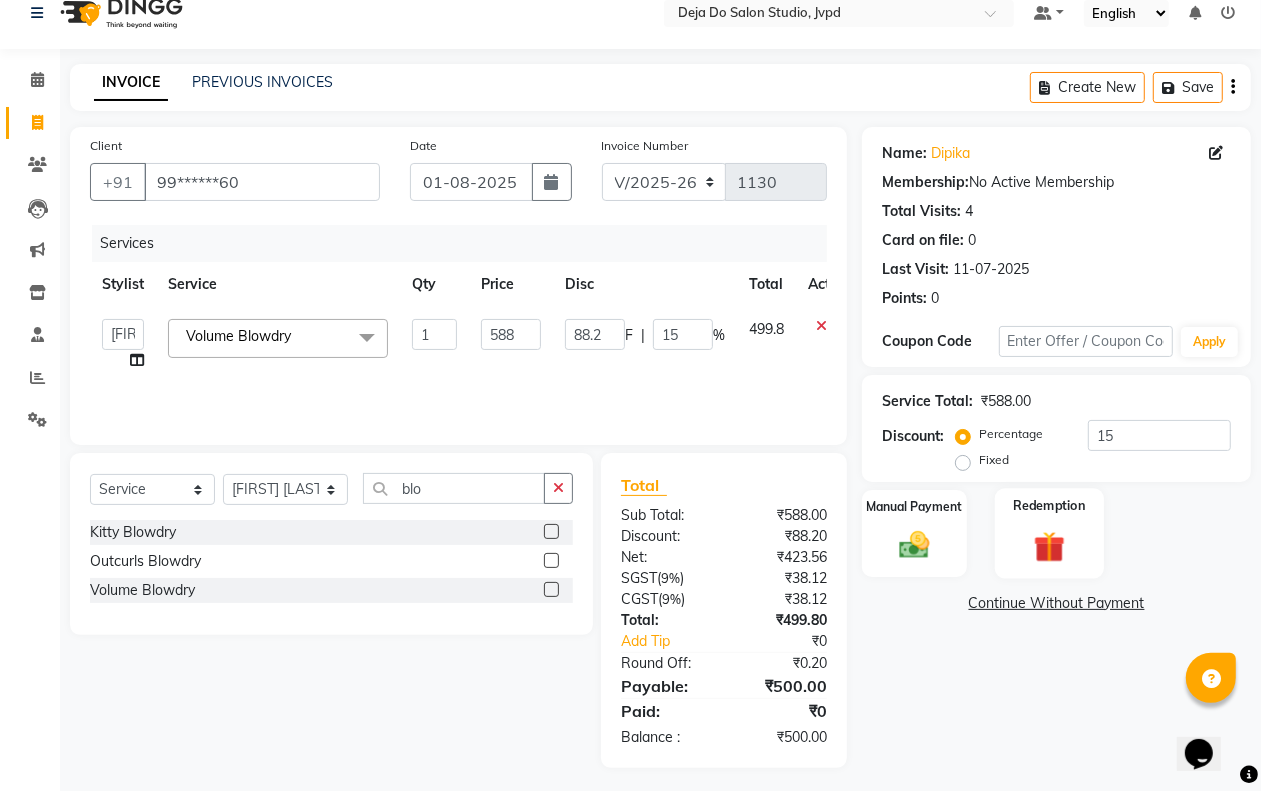 scroll, scrollTop: 30, scrollLeft: 0, axis: vertical 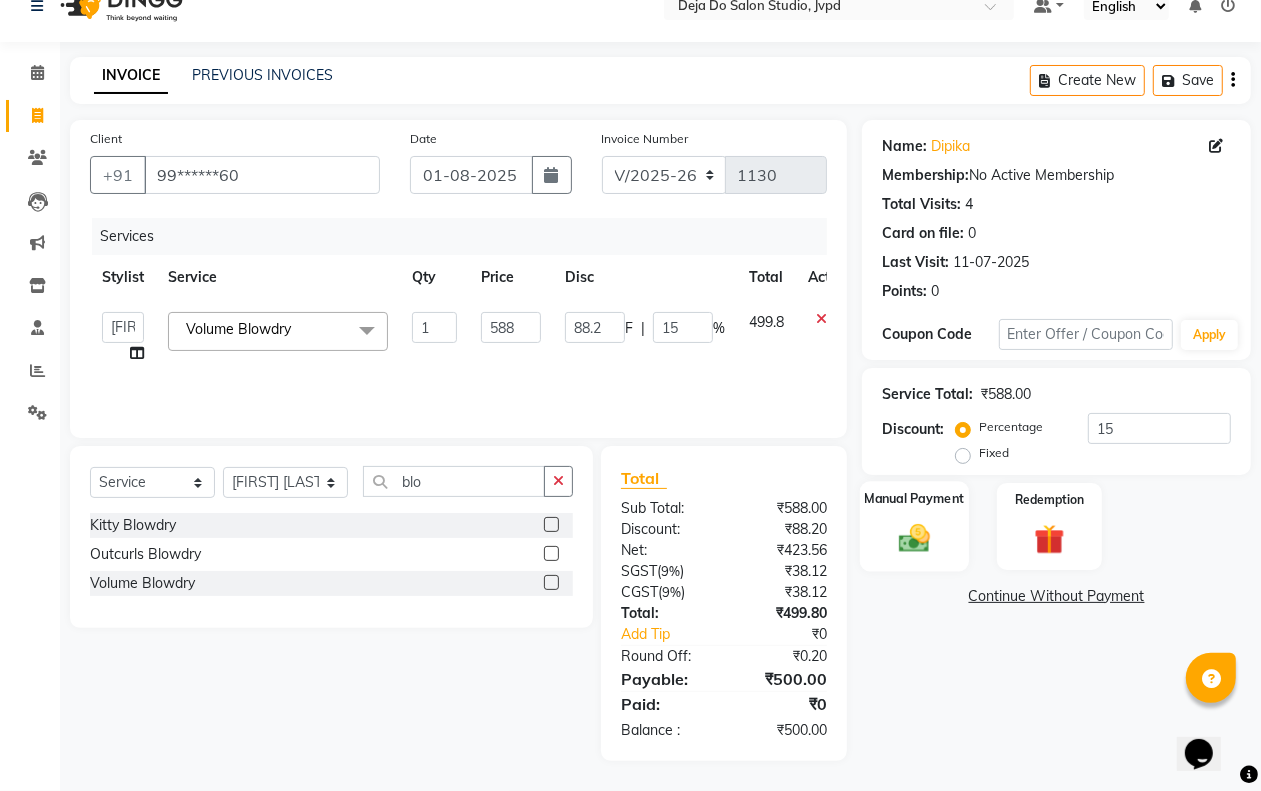 click on "Manual Payment" 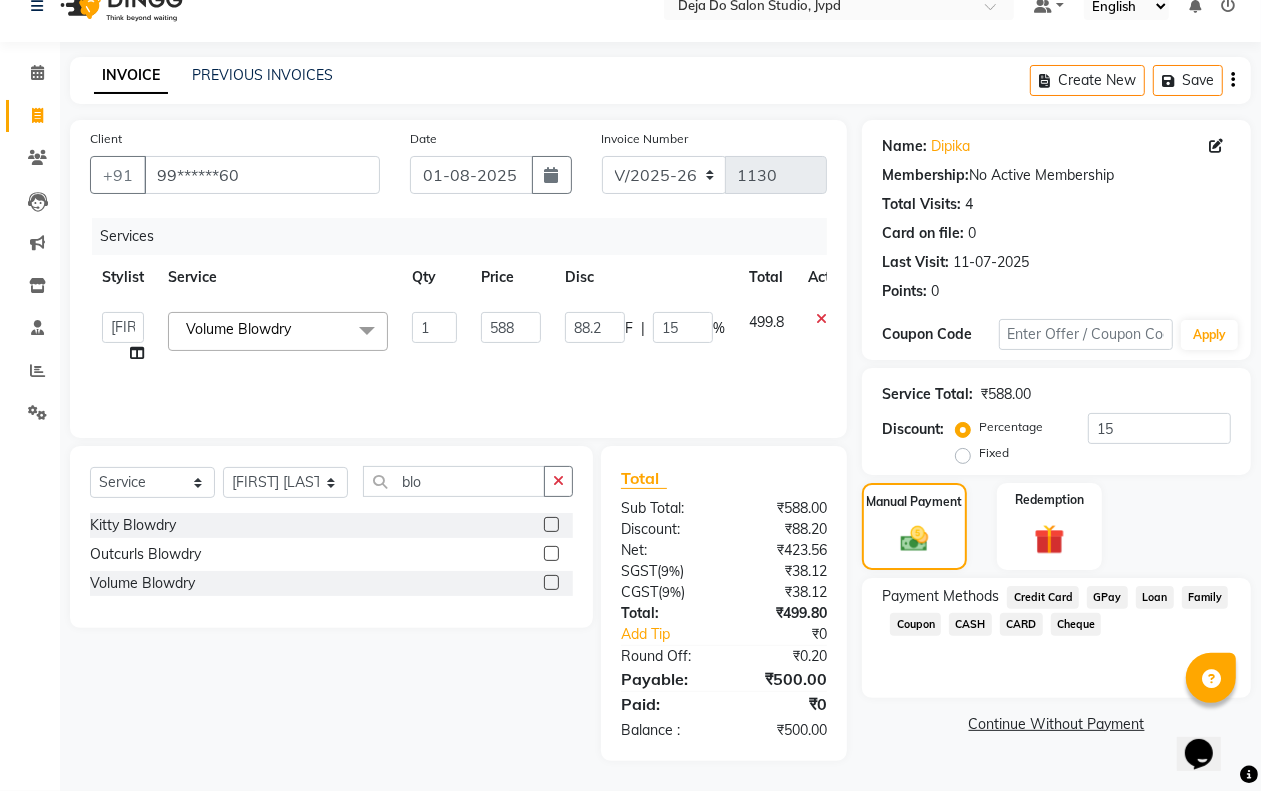 click on "CASH" 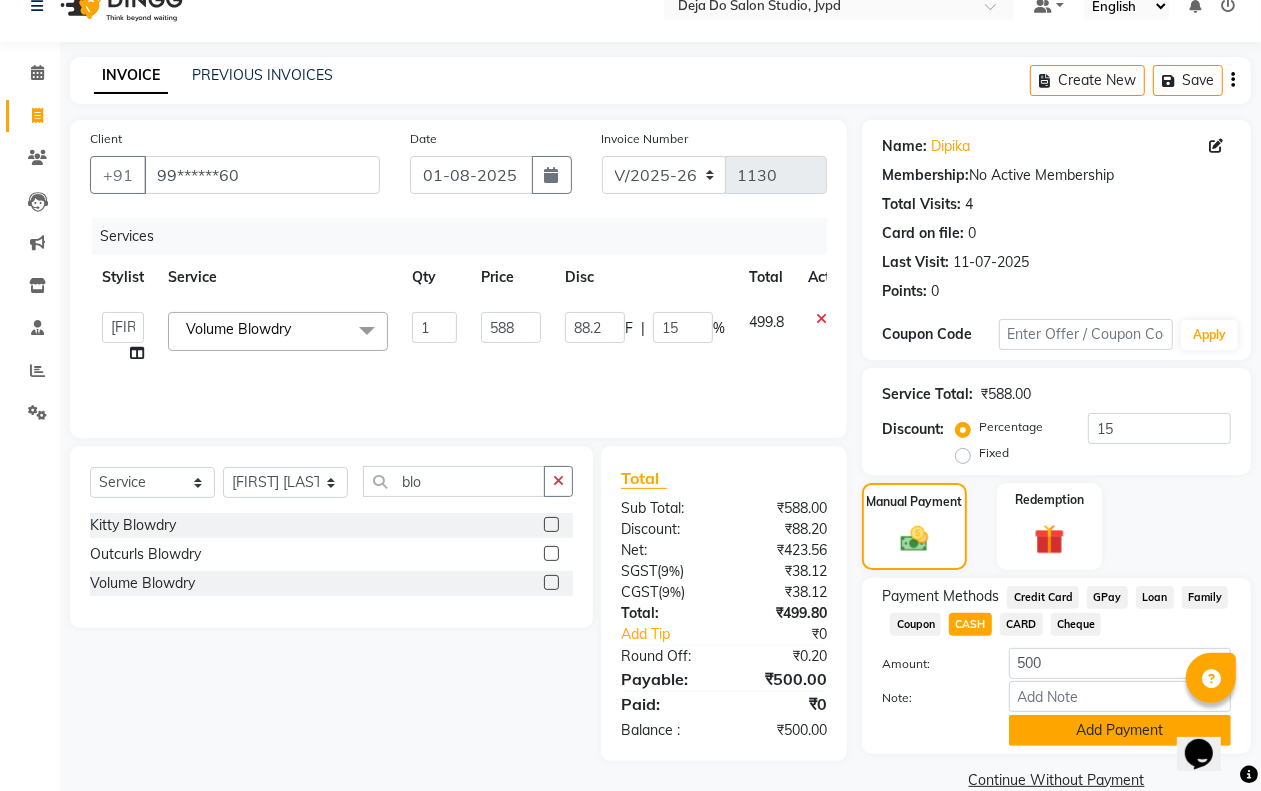 click on "Add Payment" 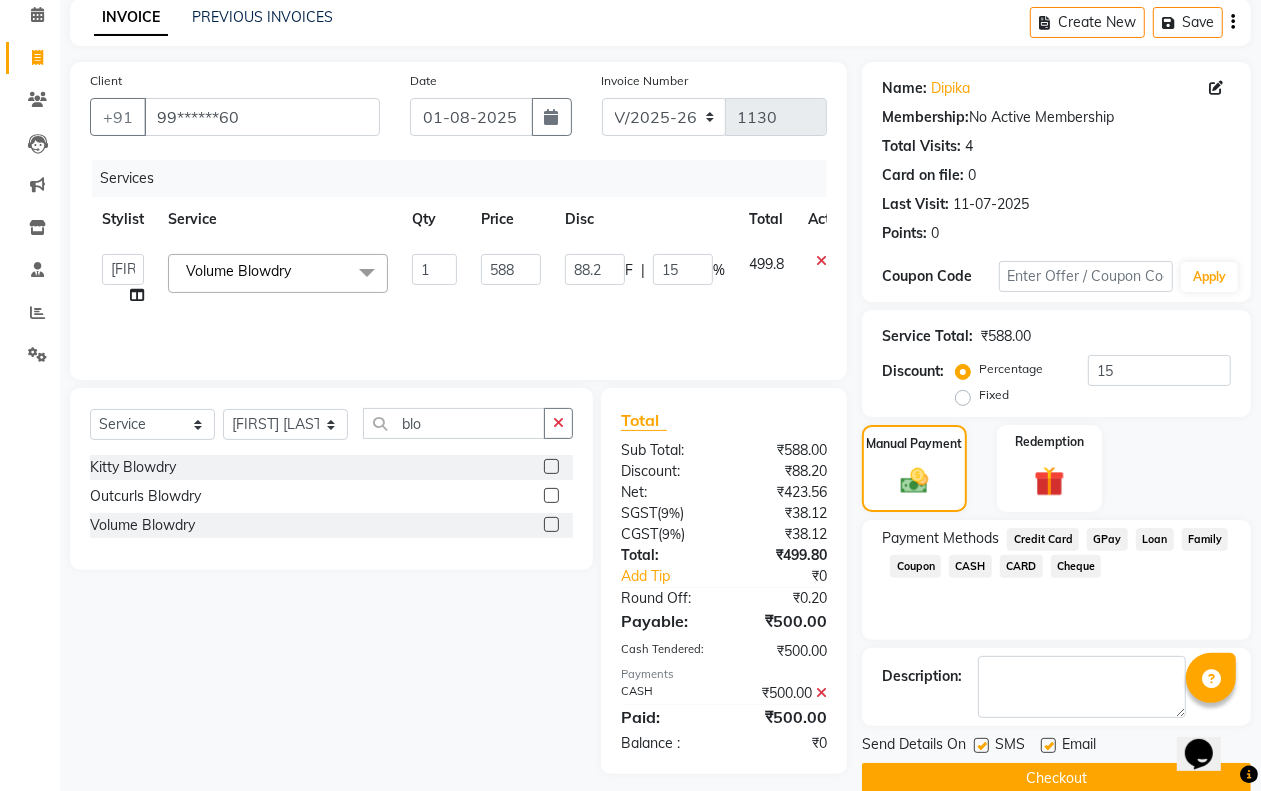 scroll, scrollTop: 121, scrollLeft: 0, axis: vertical 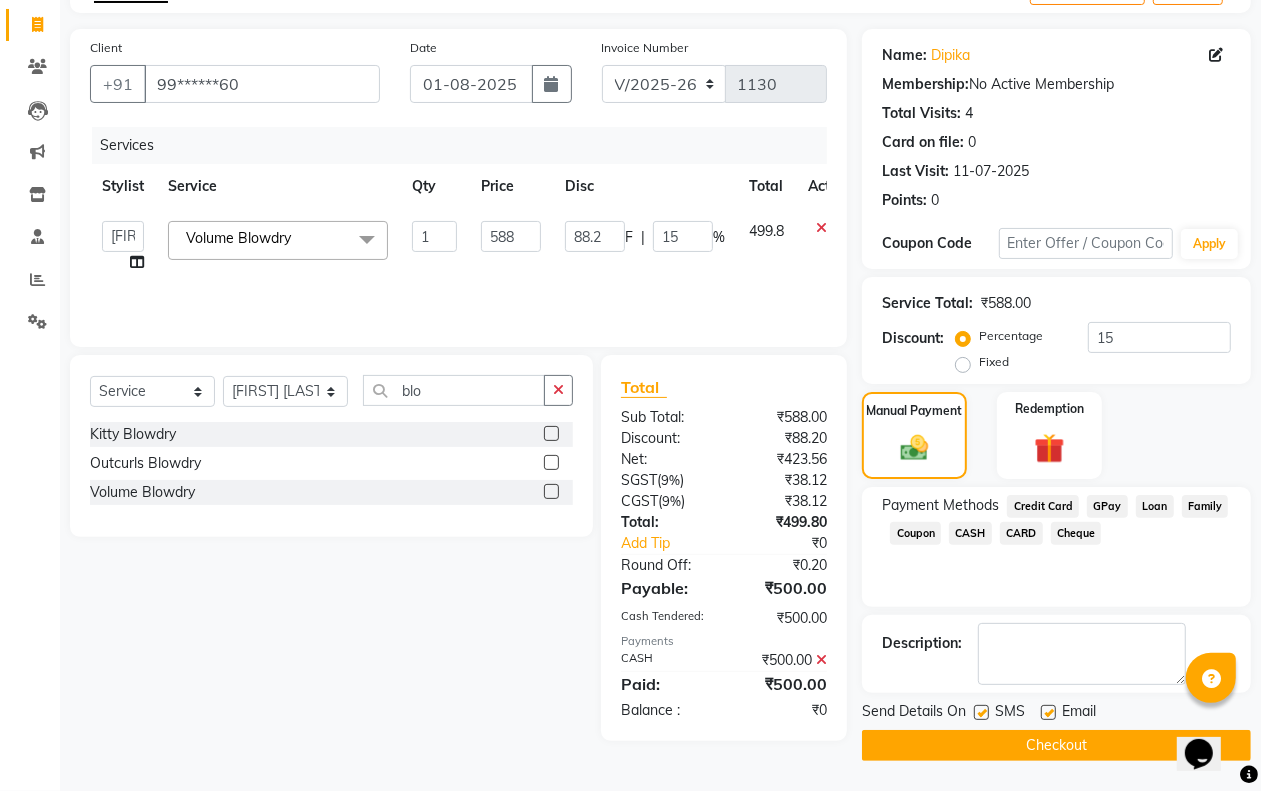 click on "INVOICE PREVIOUS INVOICES Create New   Save  Client +91 [PHONE] Date [DATE] Invoice Number V/2025 V/2025-26 1130 Services Stylist Service Qty Price Disc Total Action  Aditi   Admin   Anam  Sheikh    Arifa Shaikh   Danish  Salamani   Farida   Fatima Kasbe   Namya salian   Rashi Mayur   Sakina Rupani   Shefali  shetty   Shuaib Salamani   Sumaiya sayed   Sushma Pelage  Volume Blowdry   x 3/4 Legs (Chocolate)  3/4 Legs (Regular)  Bikini (Chocolate)  Bikini (Mens) Peel Wax  Bikini (Regular)  Bikini Line (Chocolate)  Bikini Line (Regular)  Bikini Peel Wax  Chin (Mens)  Regular Wax  Chin (Mens) Peel Wax  Chin Peel Wax  Chin Regular Wax Clean Shave Peel Wax (Mens)  Forehead (Mens)  Regular Wax  Forehead (Mens) Peel Wax  Forehead Peel Wax  Forehead Regular Wax  Full Arms + Underarms (Chocolate)  Full Arms + Underarms (Regular) Full Back (Chocolate)  Full Back (Regular)  Full Face (Mens)  Regular Wax  Full Face (Mens) Peel Wax  Lower Lip (Mens) Peel Wax  Full Face Regular Wax  Full Front (Chocolate)  credit 1 F" 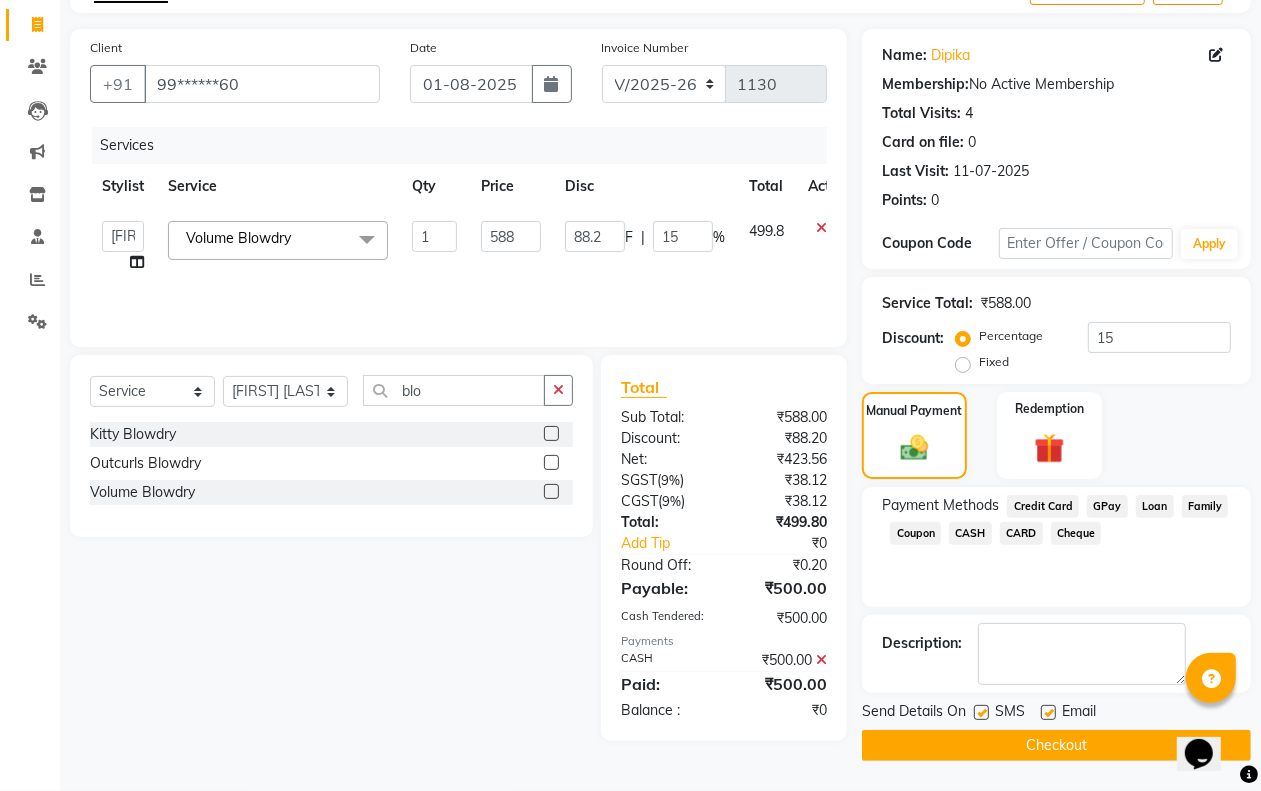 click on "Checkout" 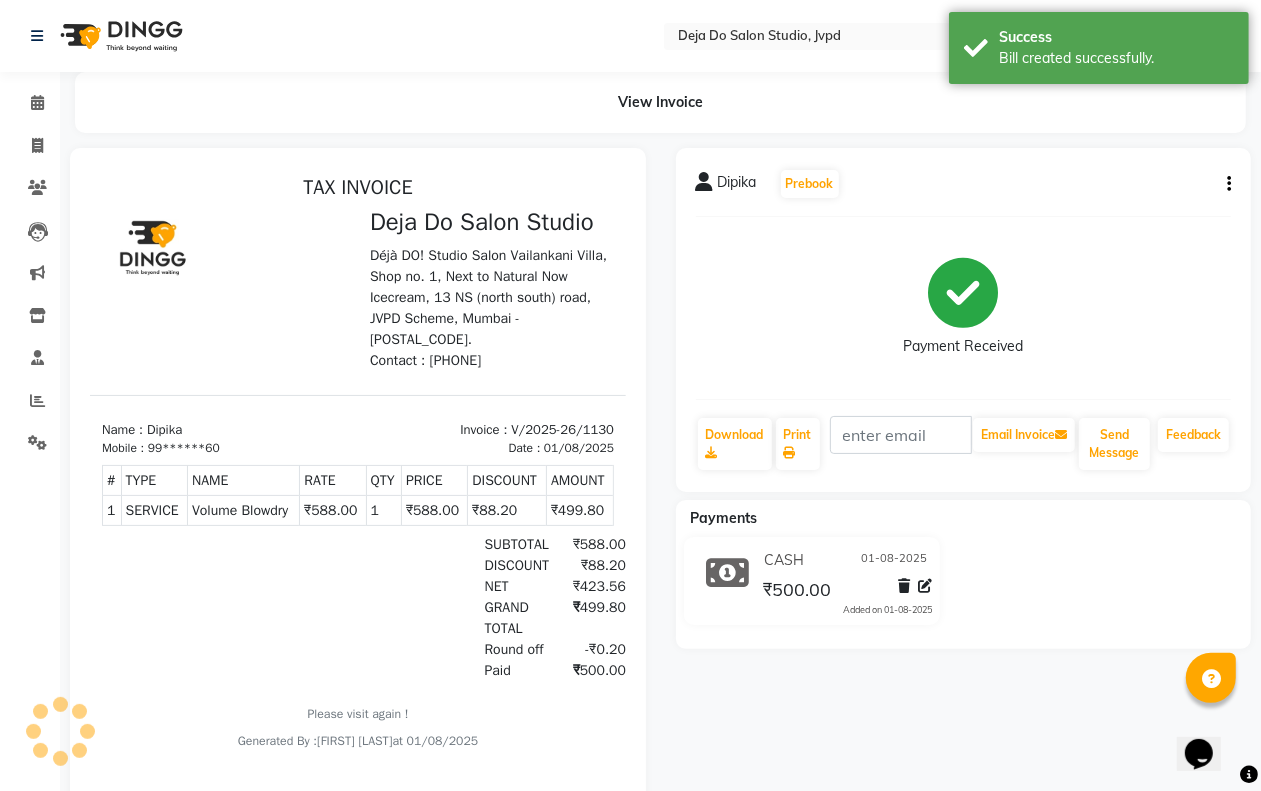 scroll, scrollTop: 0, scrollLeft: 0, axis: both 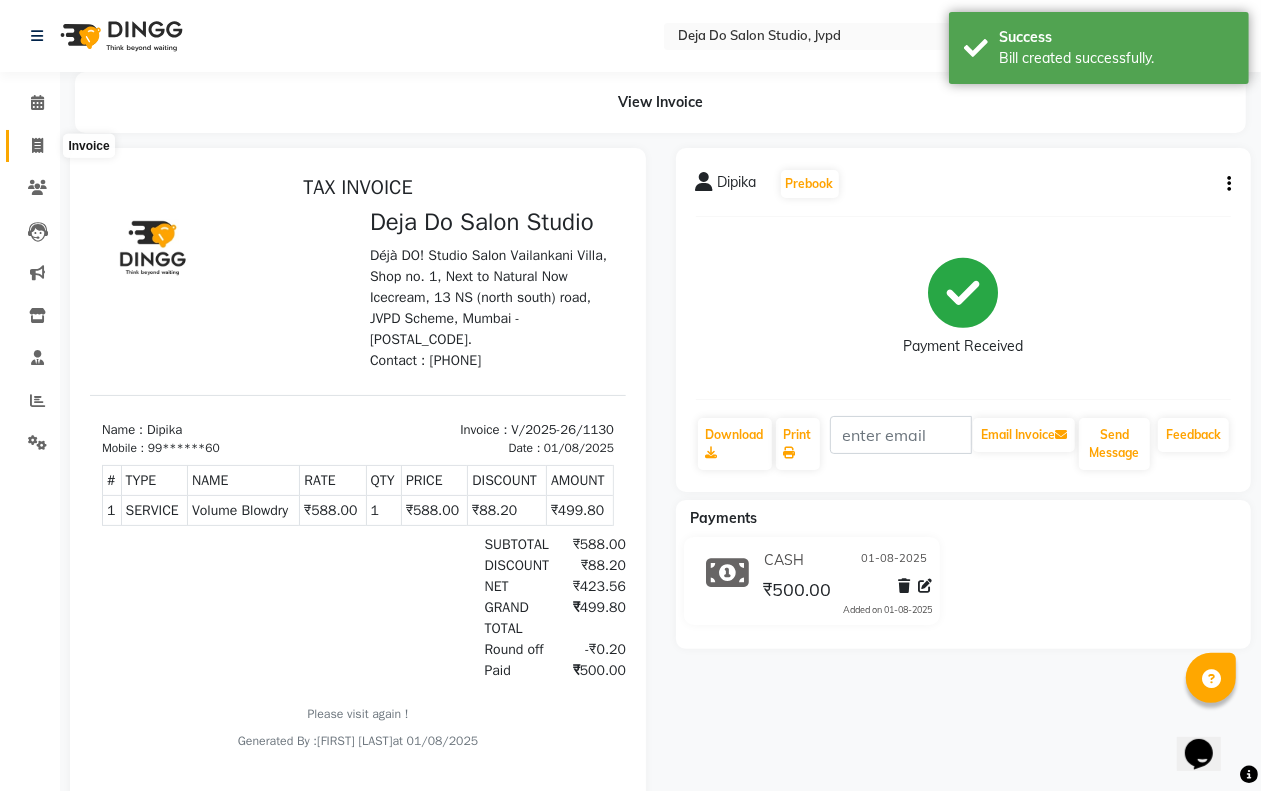 click 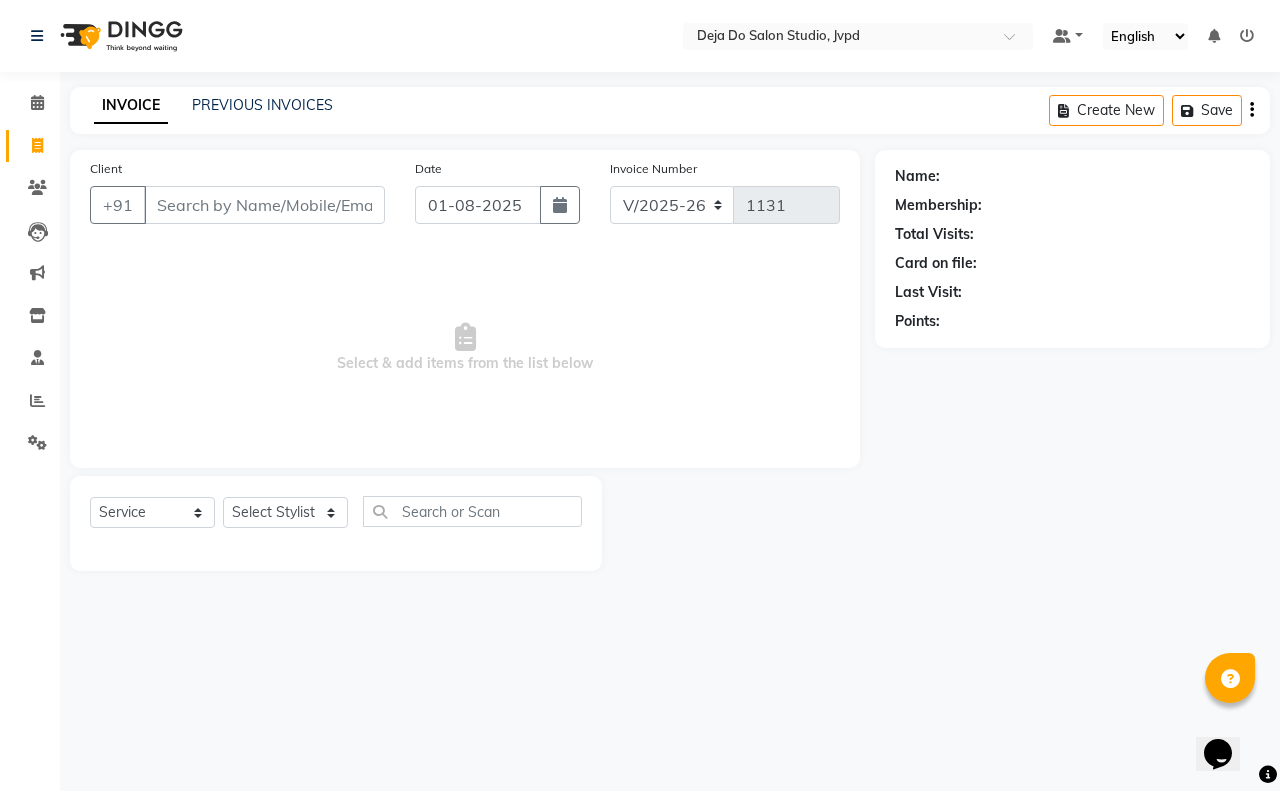 click on "Client +91 Date [DATE] Invoice Number V/2025 V/2025-26 1131 Select & add items from the list below Select Service Product Membership Package Voucher Prepaid Gift Card Select Stylist Aditi Admin Anam Sheikh Arifa Shaikh Danish Salamani Farida Fatima Kasbe Namya salian Rashi Mayur Sakina Rupani Shefali shetty Shuaib Salamani Sumaiya sayed Sushma Pelage" 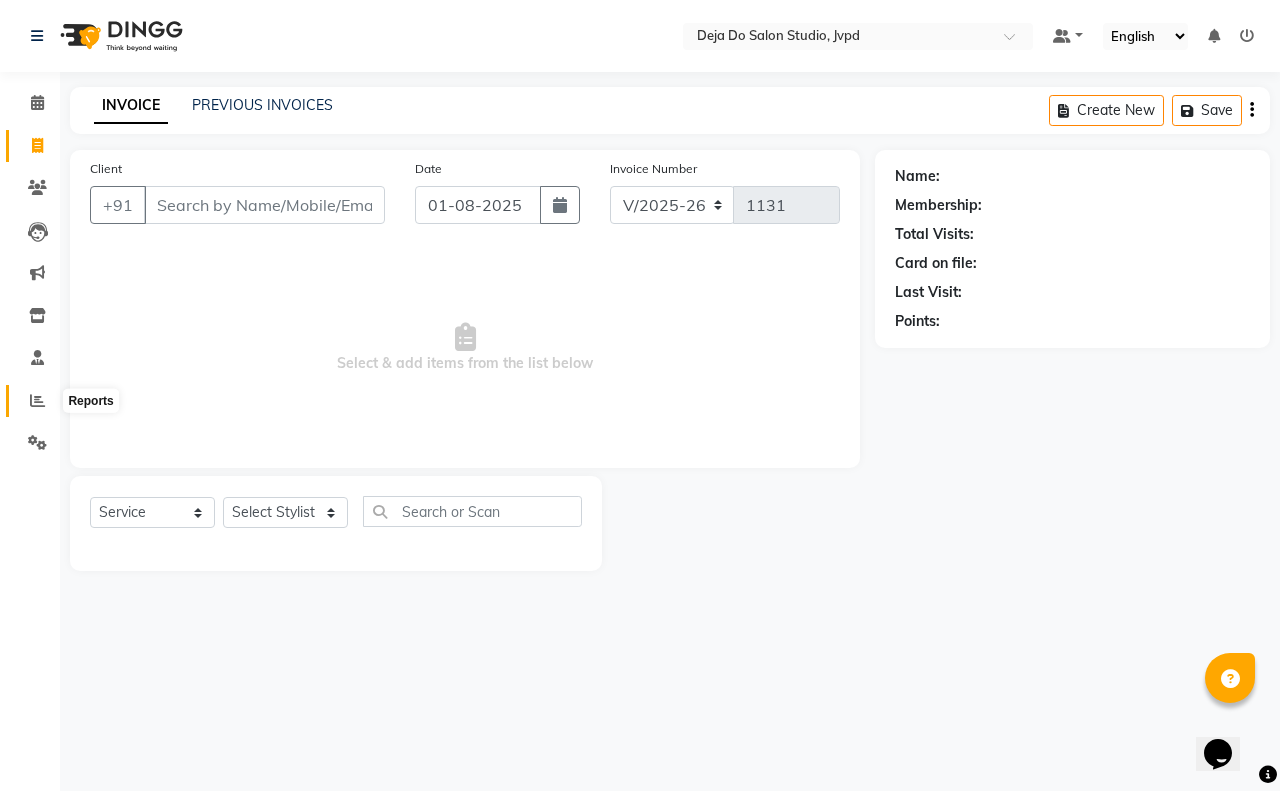 click 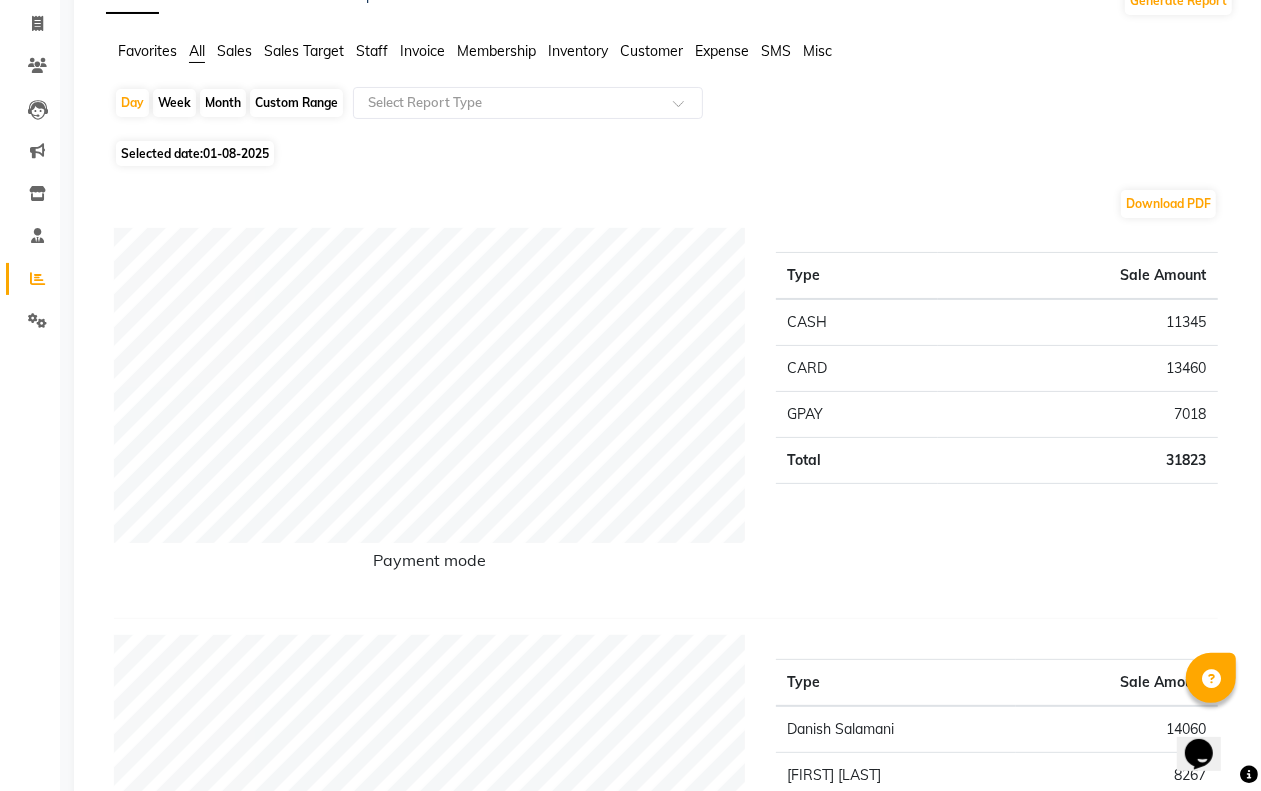 scroll, scrollTop: 0, scrollLeft: 0, axis: both 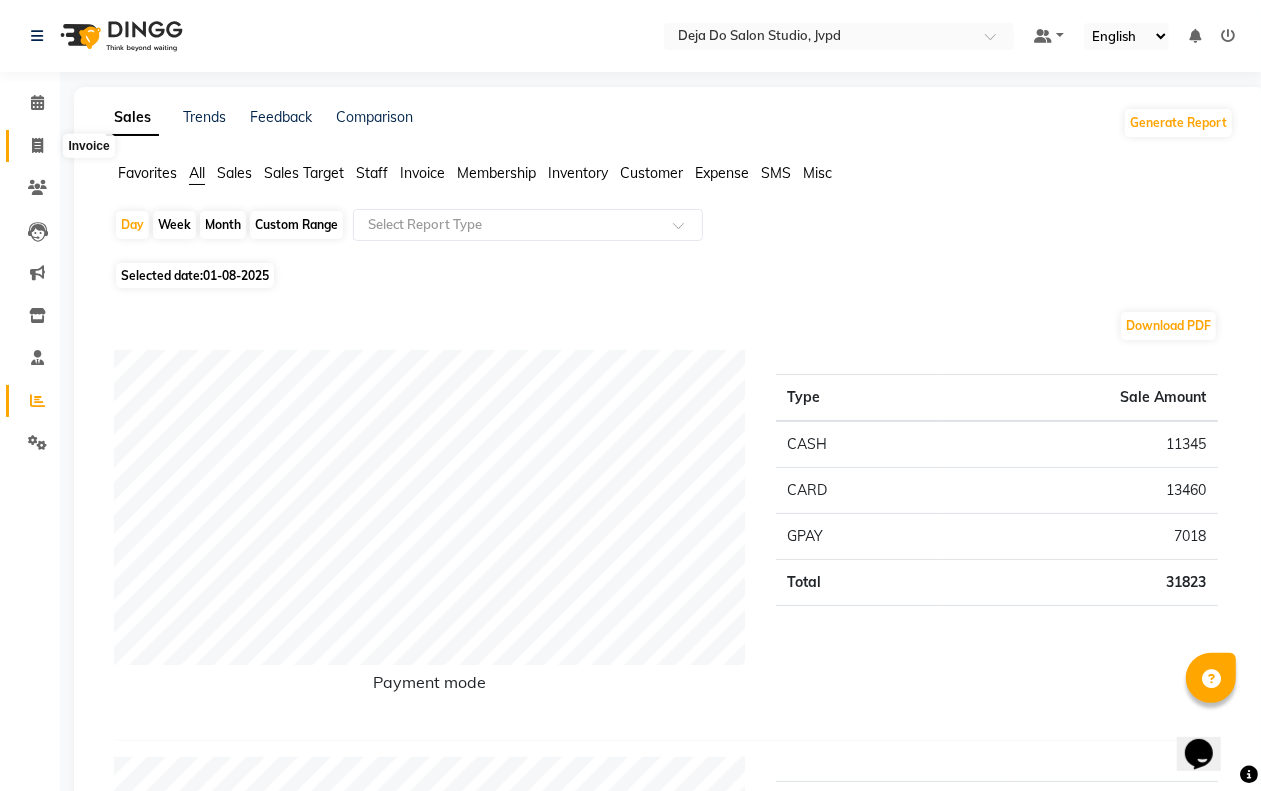 click 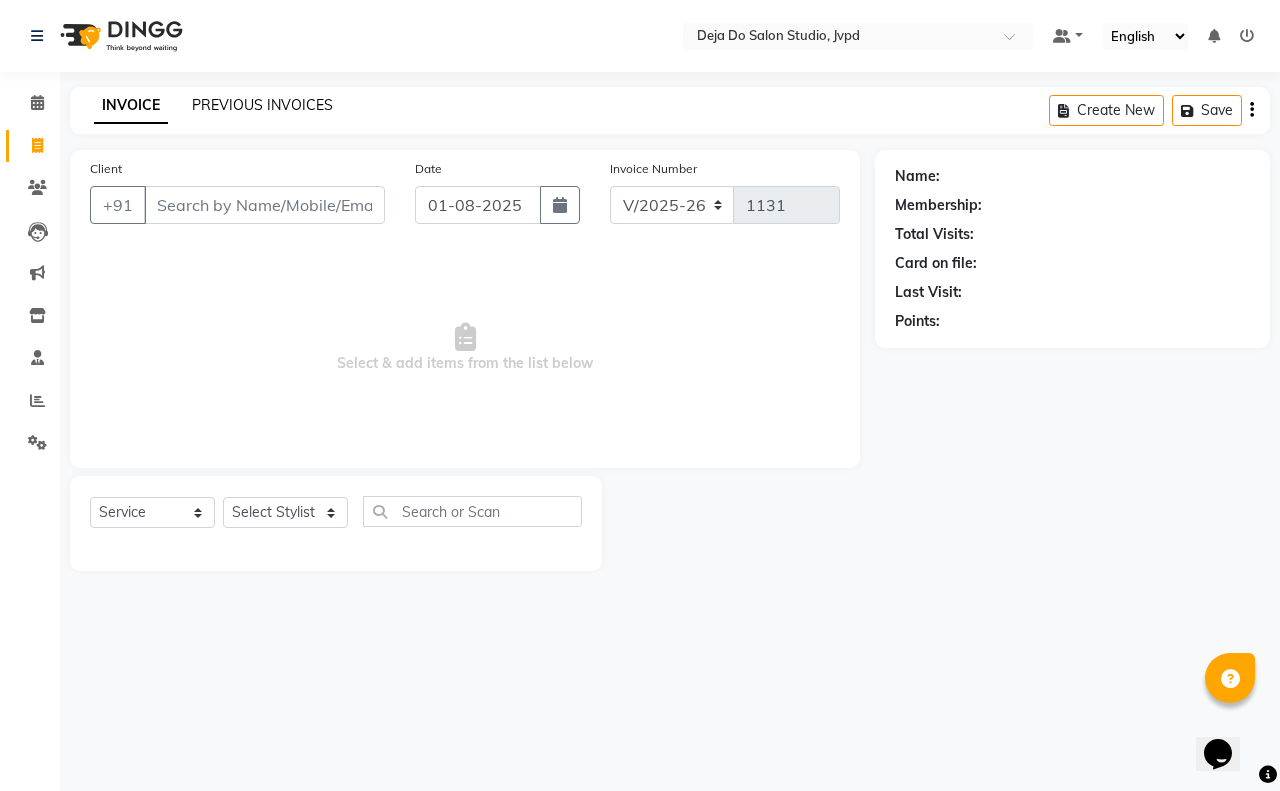 click on "PREVIOUS INVOICES" 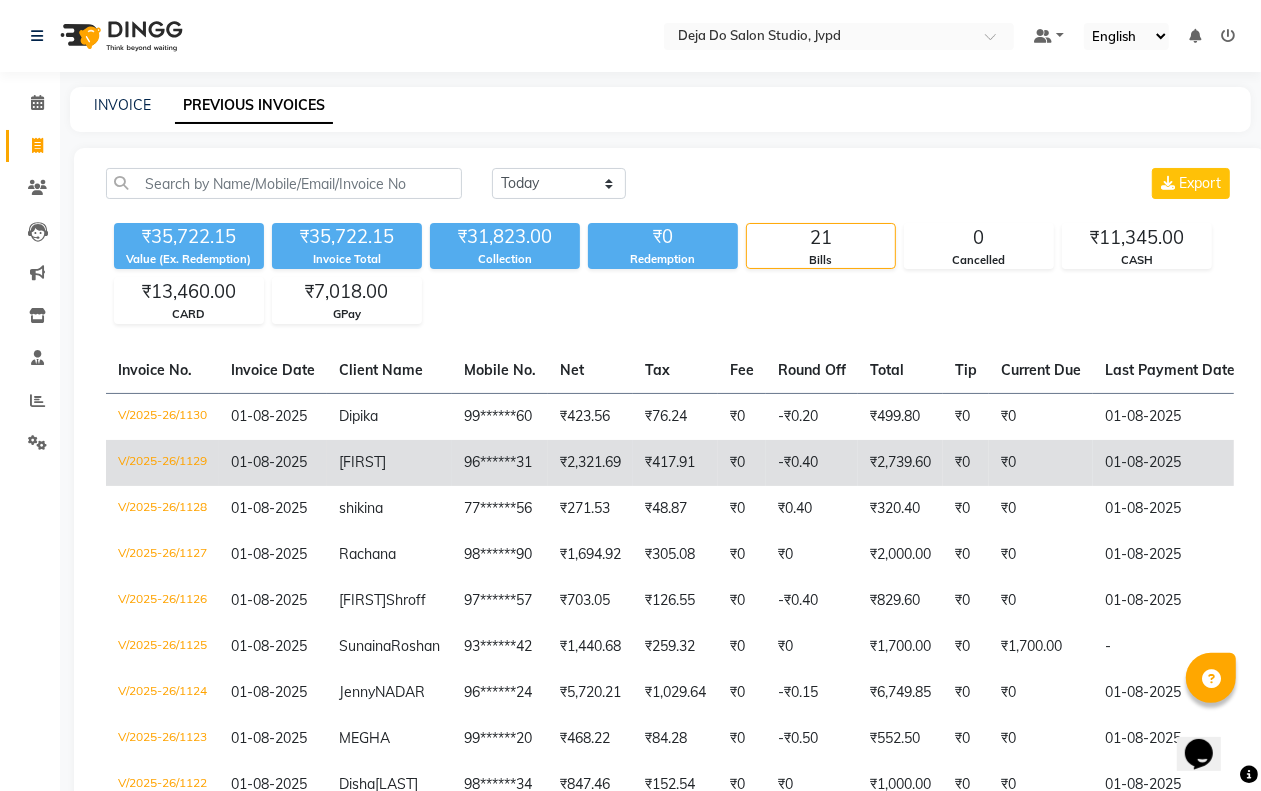 click on "₹417.91" 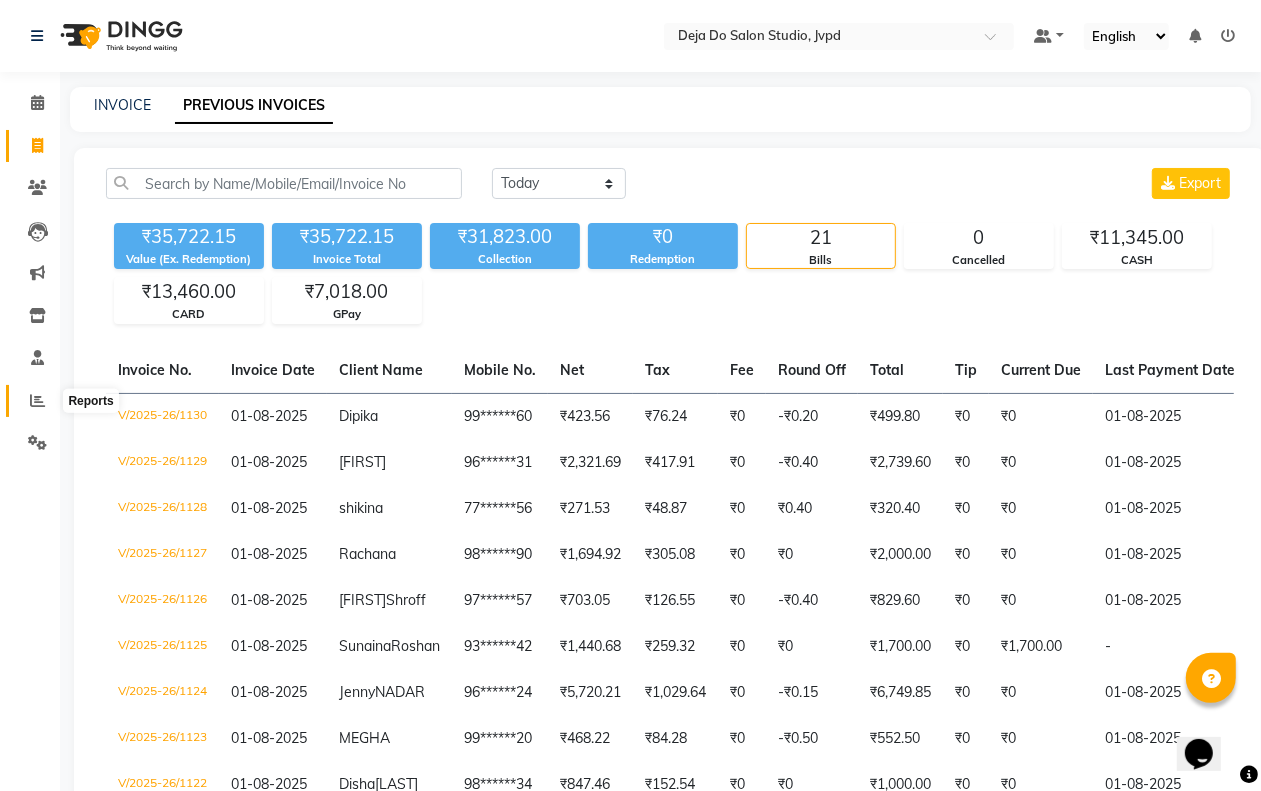 click 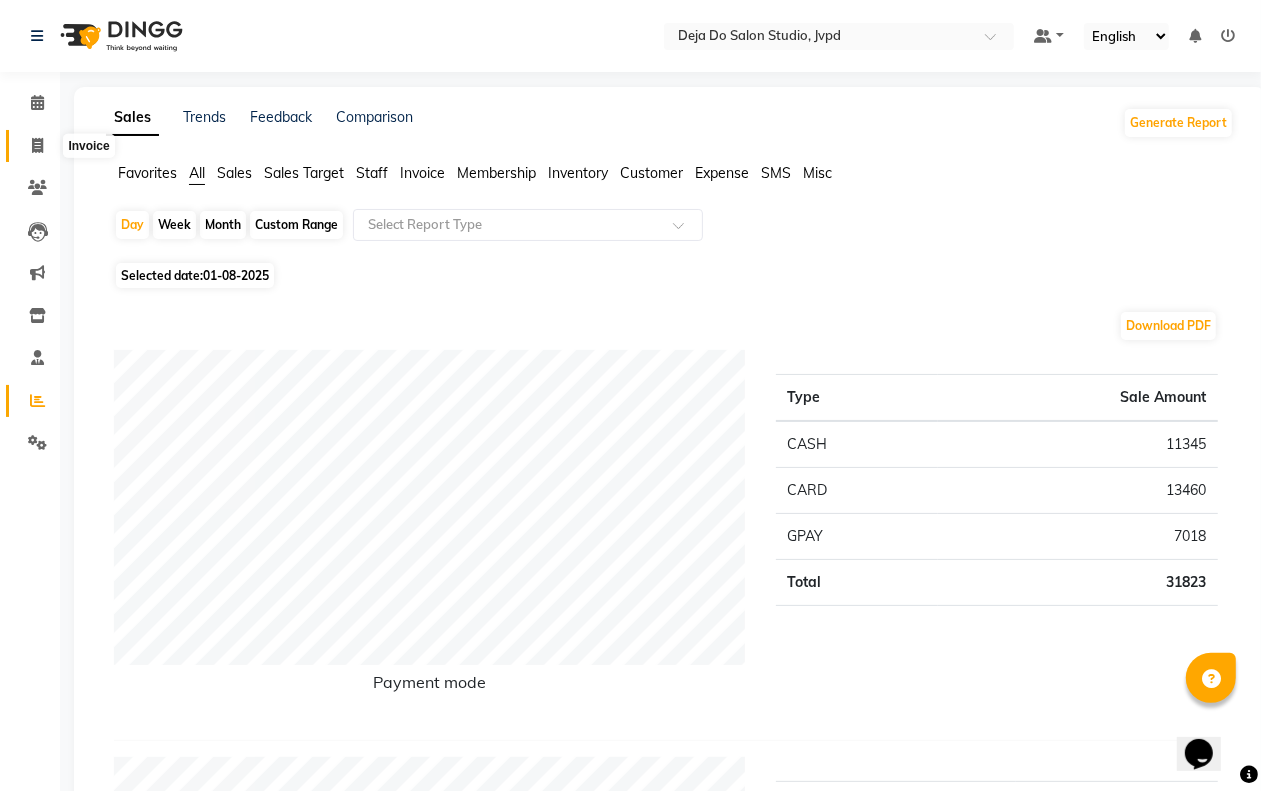 click 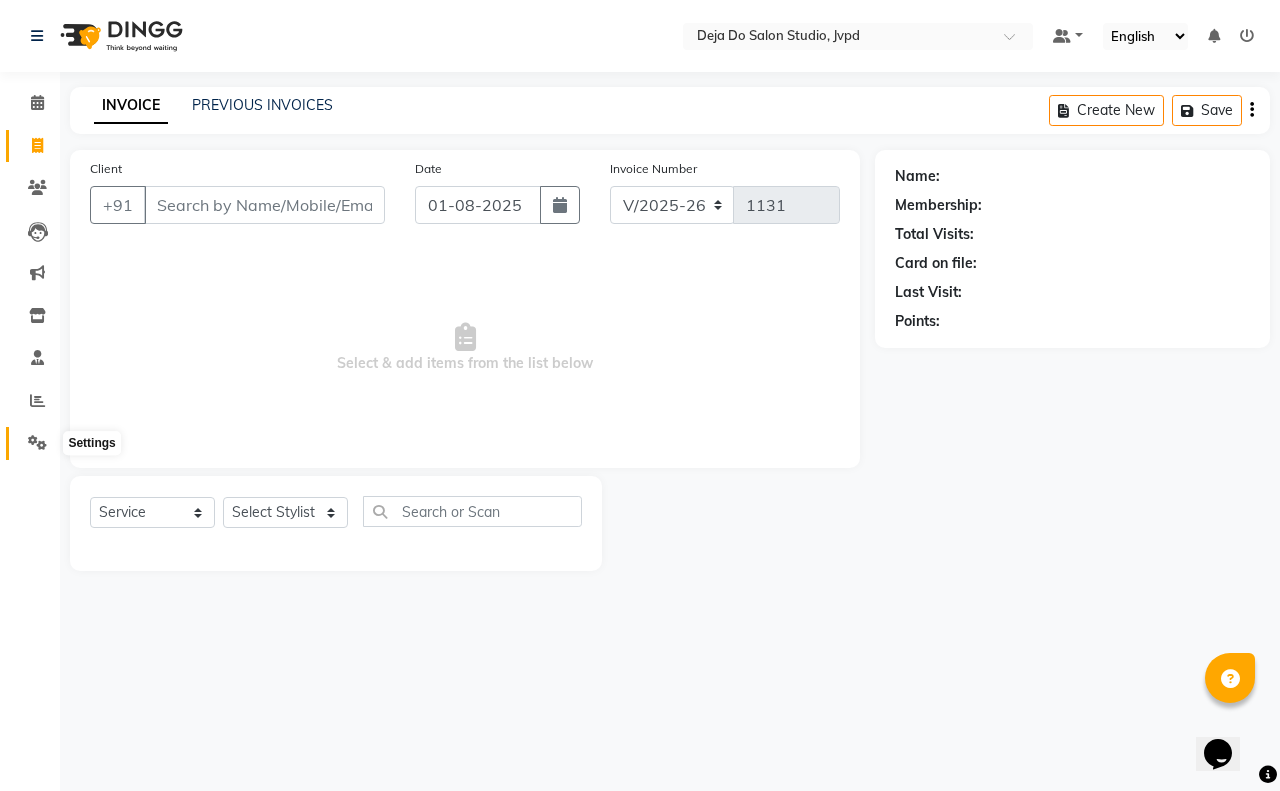 click 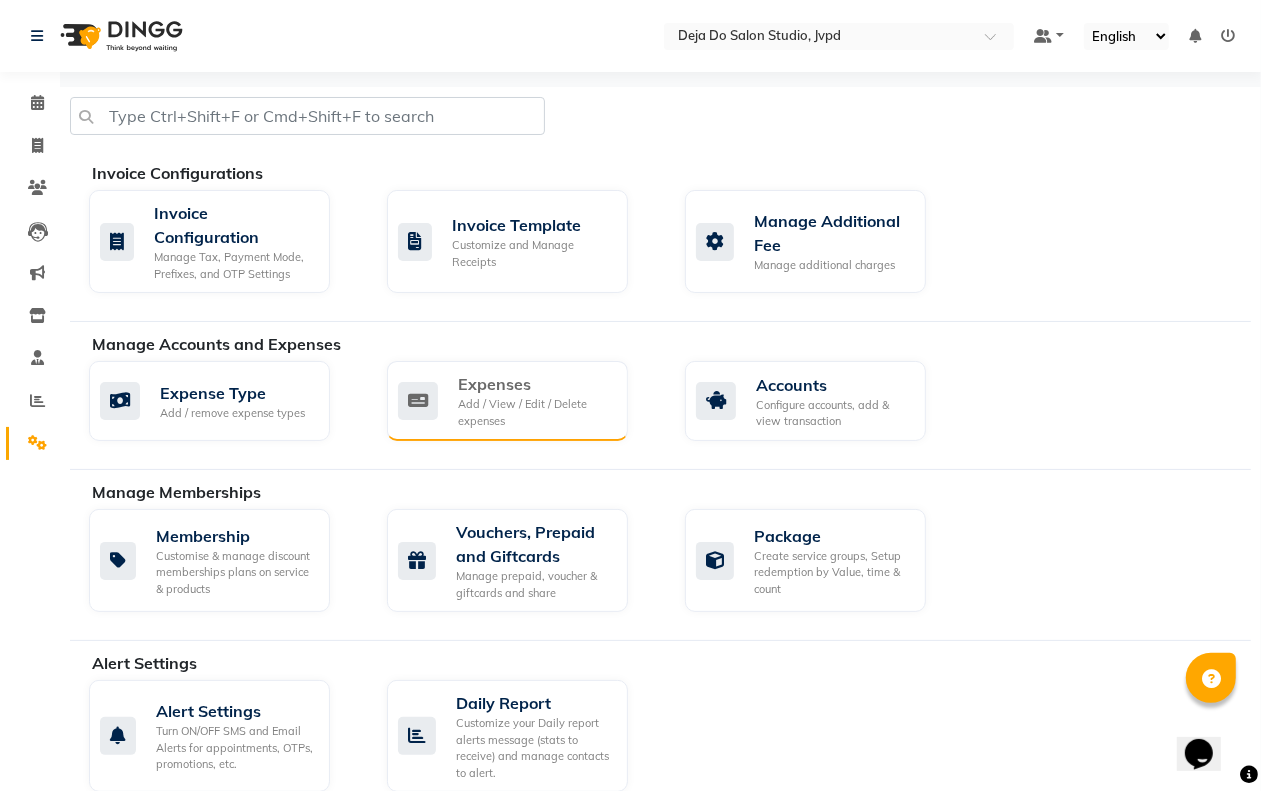 click on "Expenses Add / View / Edit / Delete expenses" 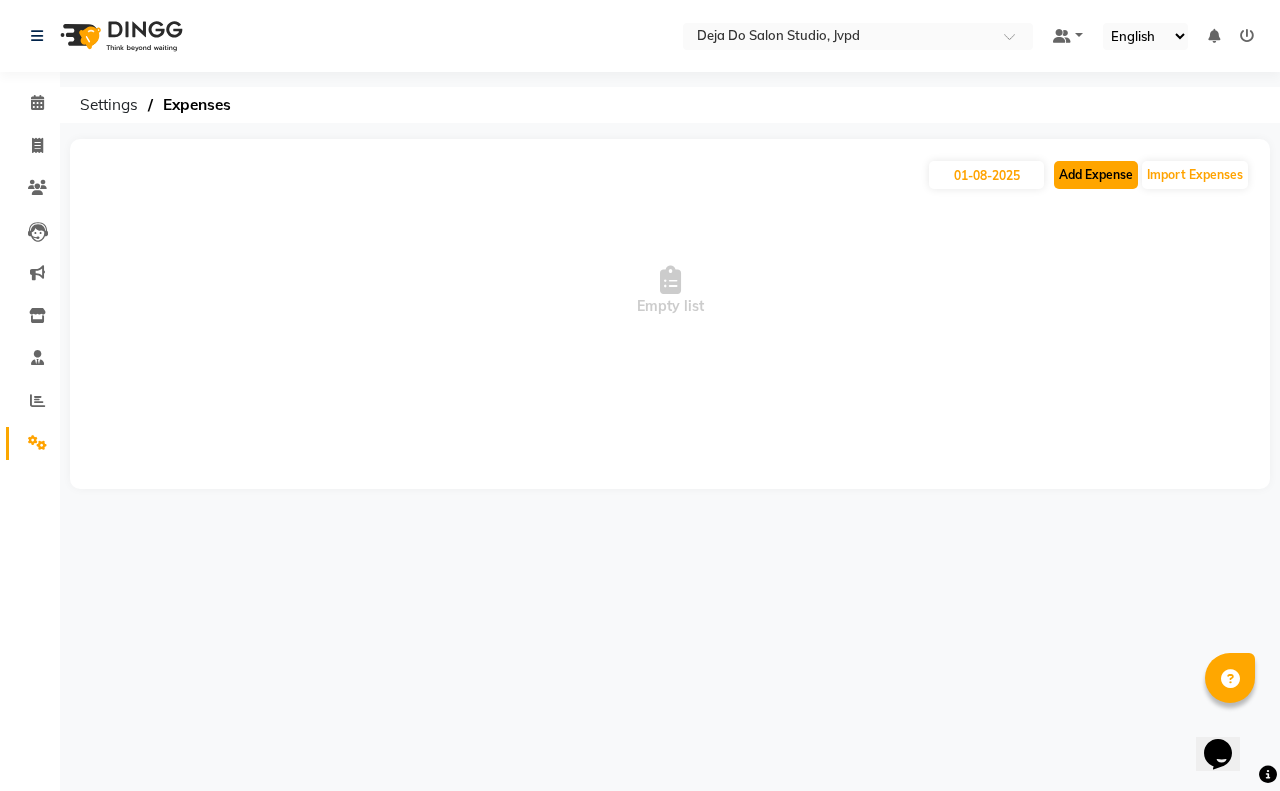click on "Add Expense" 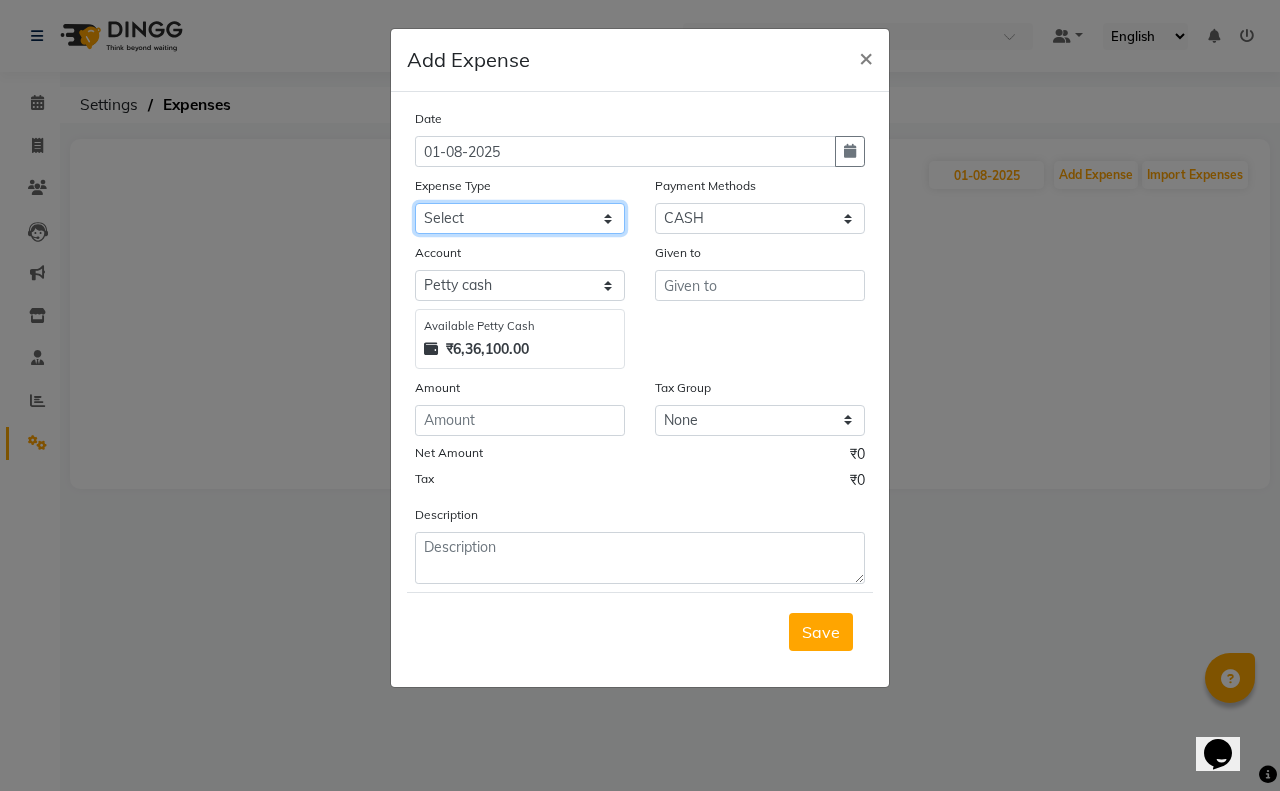 click on "Select Advance Salary Air Condition Rouf Aroma auto money Beauty Bazaar Beauty Palace Beauty Zone Blue sky bombino Botox cell phone Client Snack dejado nails deja returned Dhobi Dione Dmart electrician Electricity Equipment Eyelash Floractive Fragnace general store getwell medical GST Laundry Loreal Maintenance Mali Mayur Milk Shake Miscellaneous Other overtime Pantry Product Ranu Nails Raza computer Rent restaurant Return money Salary Satnique serenite shefali shivshankar Soaked Social Media Staff Snacks stationary sweeper Tata power Tax Tea Manoj Tea & Refreshment Tip toiletry Utilities Water Bill wax we fast" 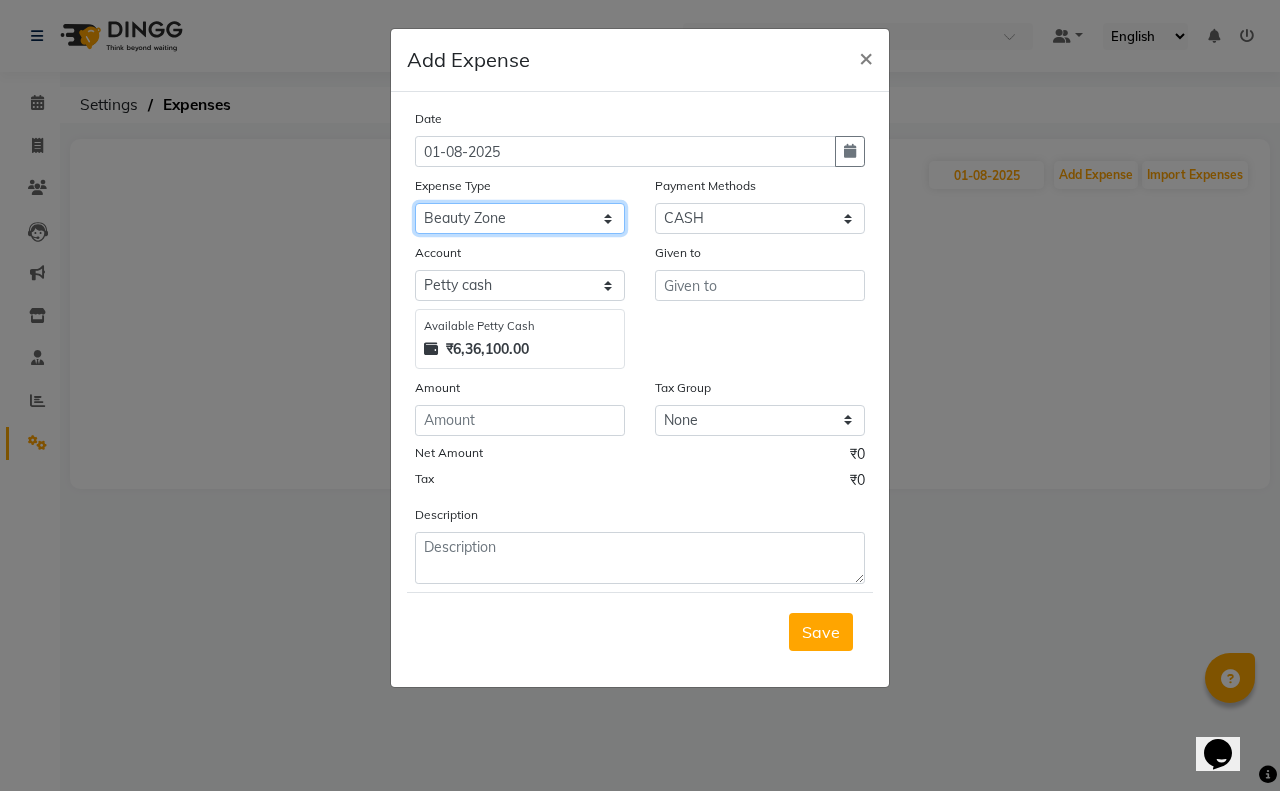 click on "Select Advance Salary Air Condition Rouf Aroma auto money Beauty Bazaar Beauty Palace Beauty Zone Blue sky bombino Botox cell phone Client Snack dejado nails deja returned Dhobi Dione Dmart electrician Electricity Equipment Eyelash Floractive Fragnace general store getwell medical GST Laundry Loreal Maintenance Mali Mayur Milk Shake Miscellaneous Other overtime Pantry Product Ranu Nails Raza computer Rent restaurant Return money Salary Satnique serenite shefali shivshankar Soaked Social Media Staff Snacks stationary sweeper Tata power Tax Tea Manoj Tea & Refreshment Tip toiletry Utilities Water Bill wax we fast" 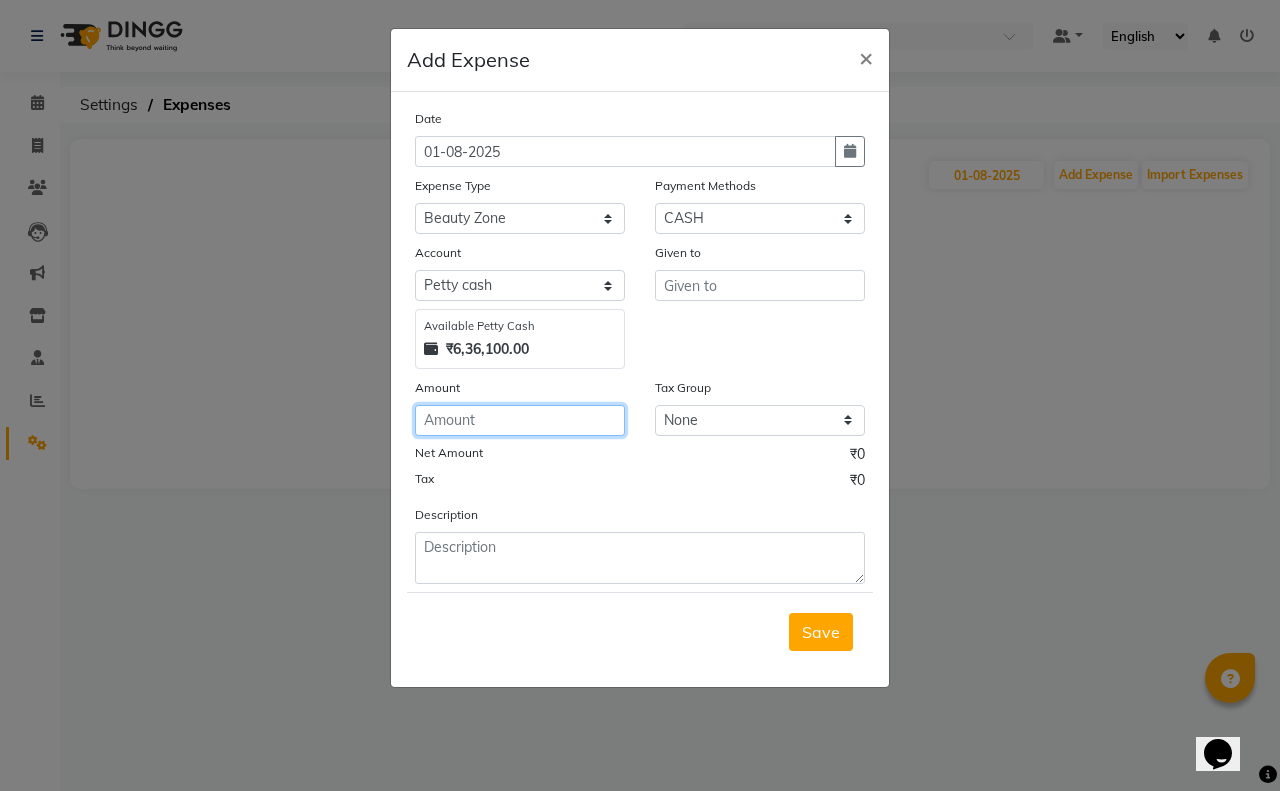 click 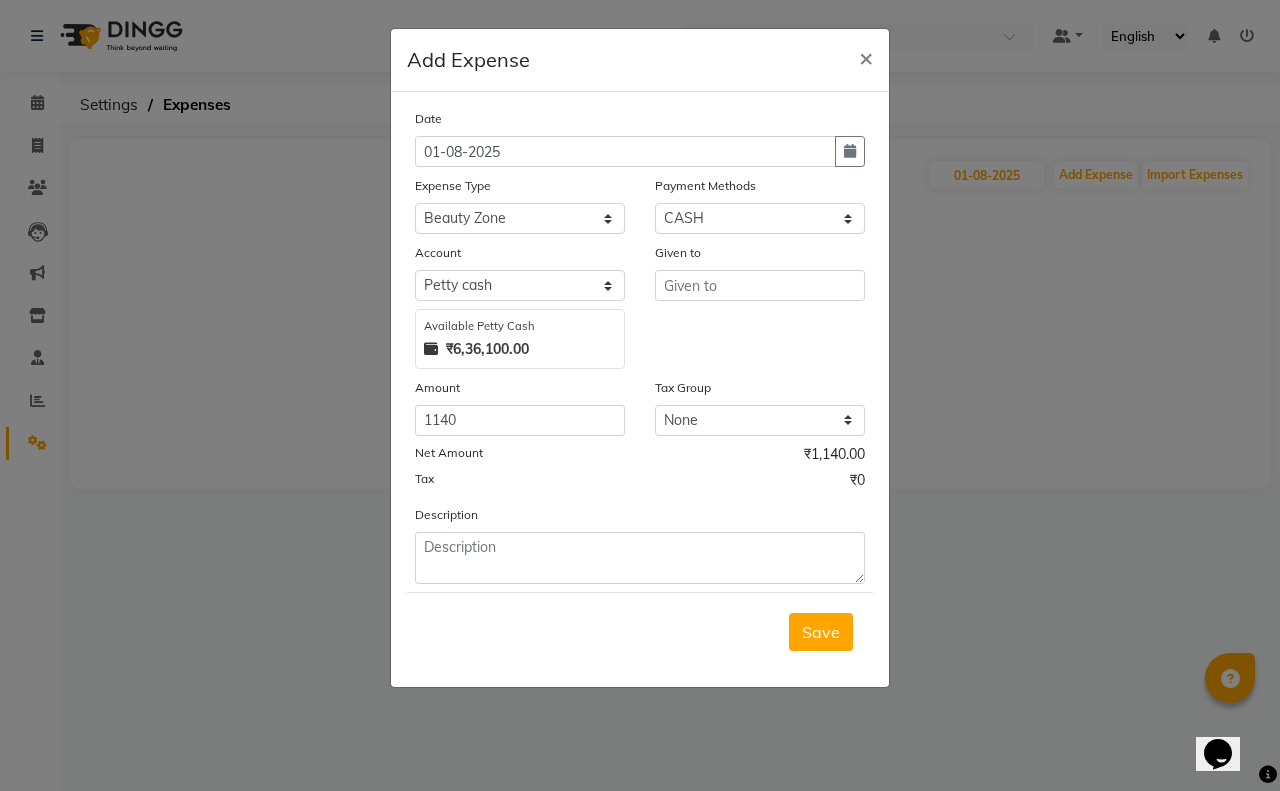click on "Given to" 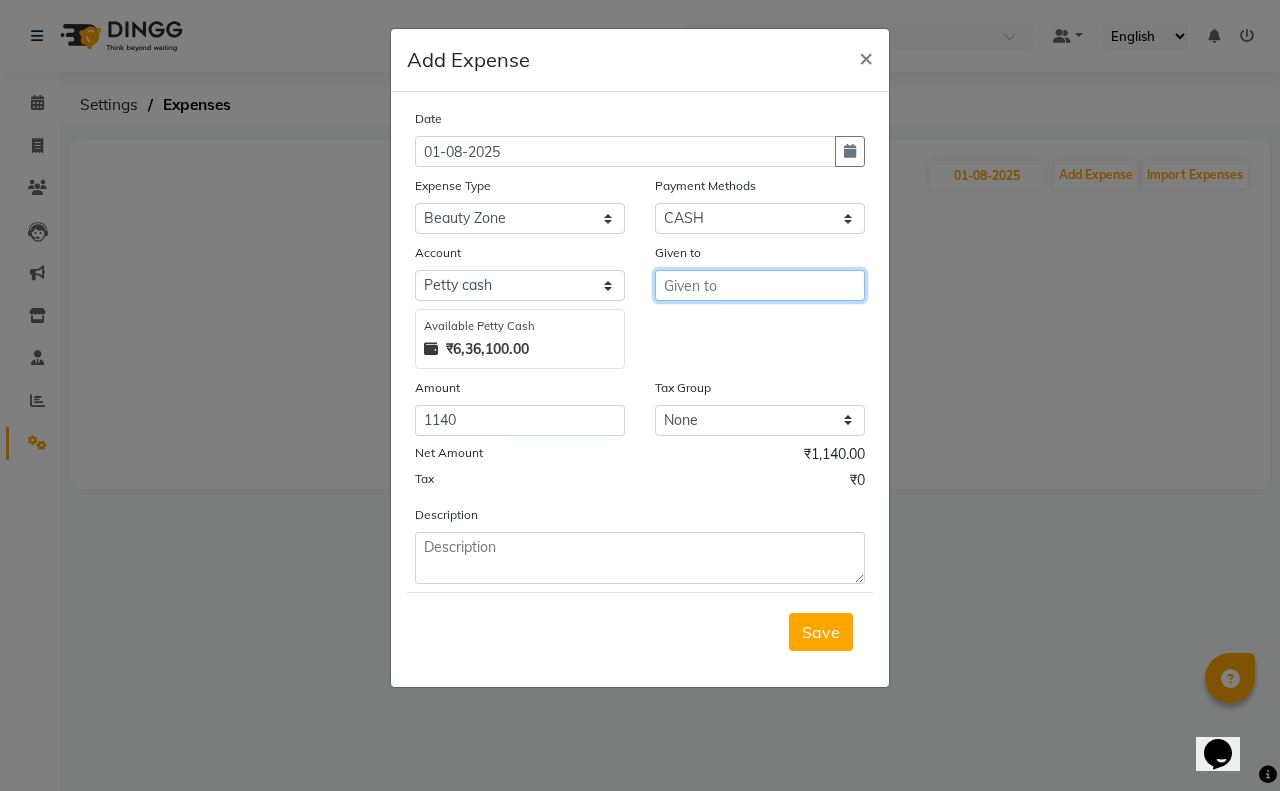 click at bounding box center [760, 285] 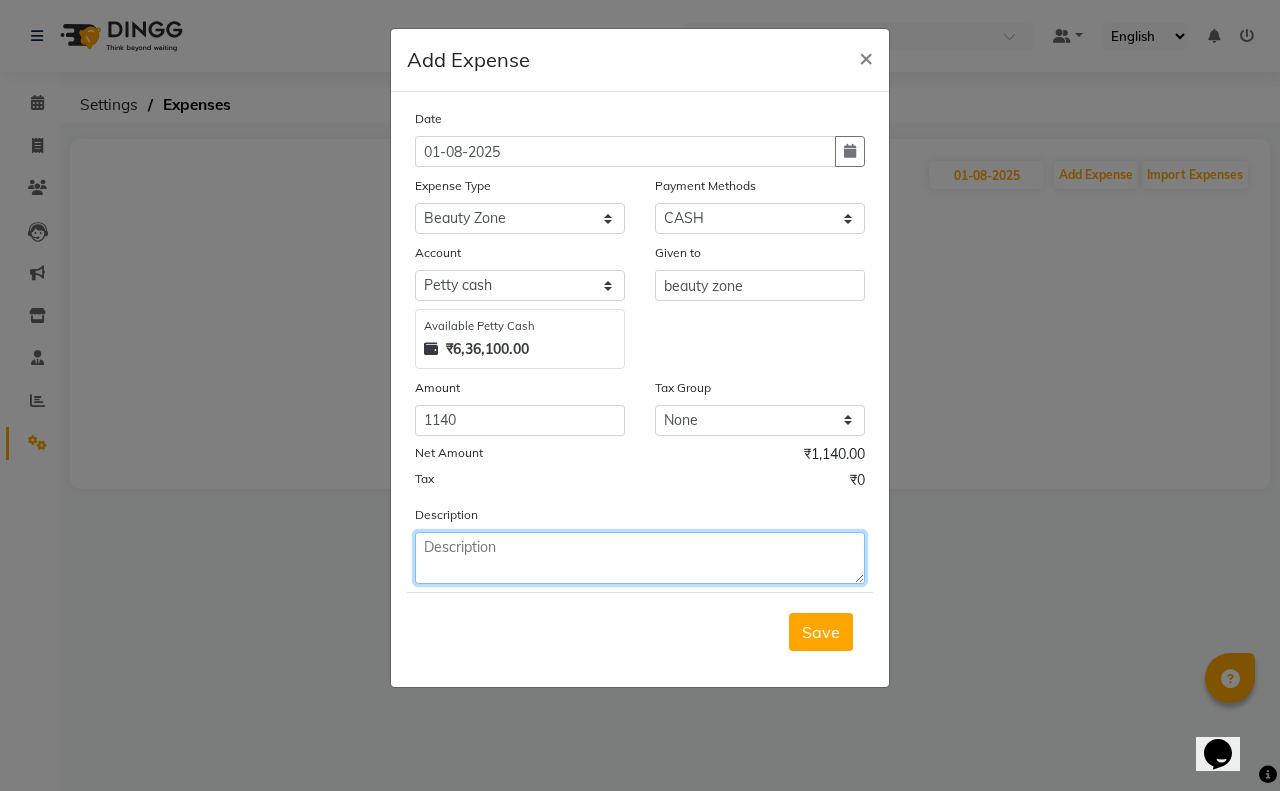 click 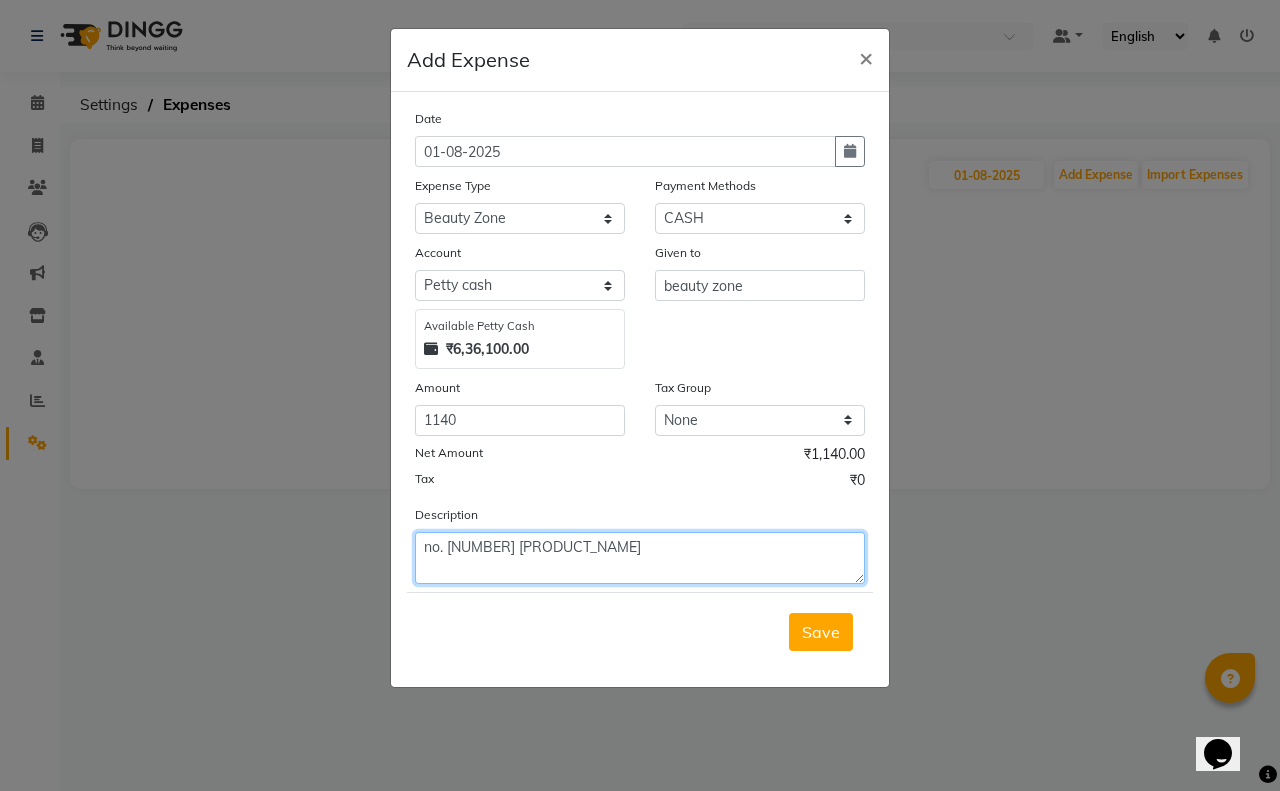 drag, startPoint x: 456, startPoint y: 547, endPoint x: 470, endPoint y: 545, distance: 14.142136 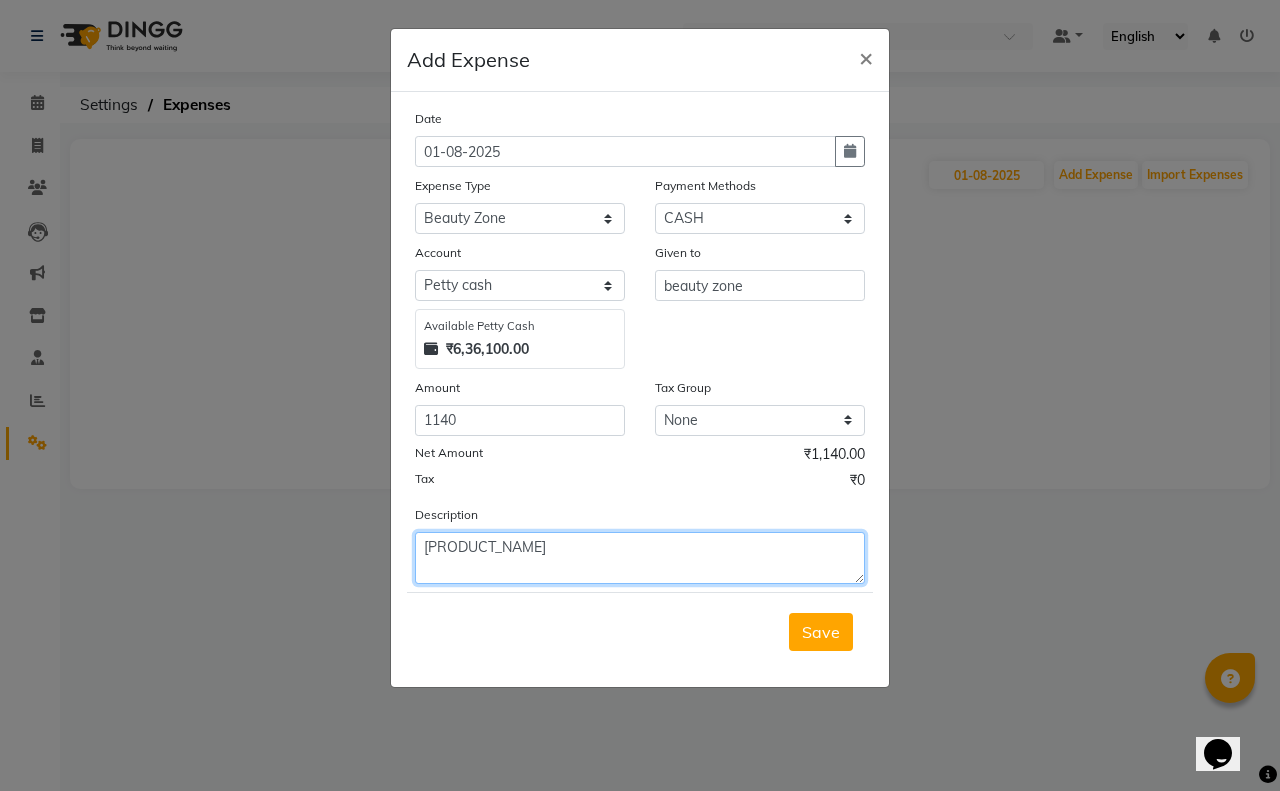 click on "[PRODUCT_NAME]" 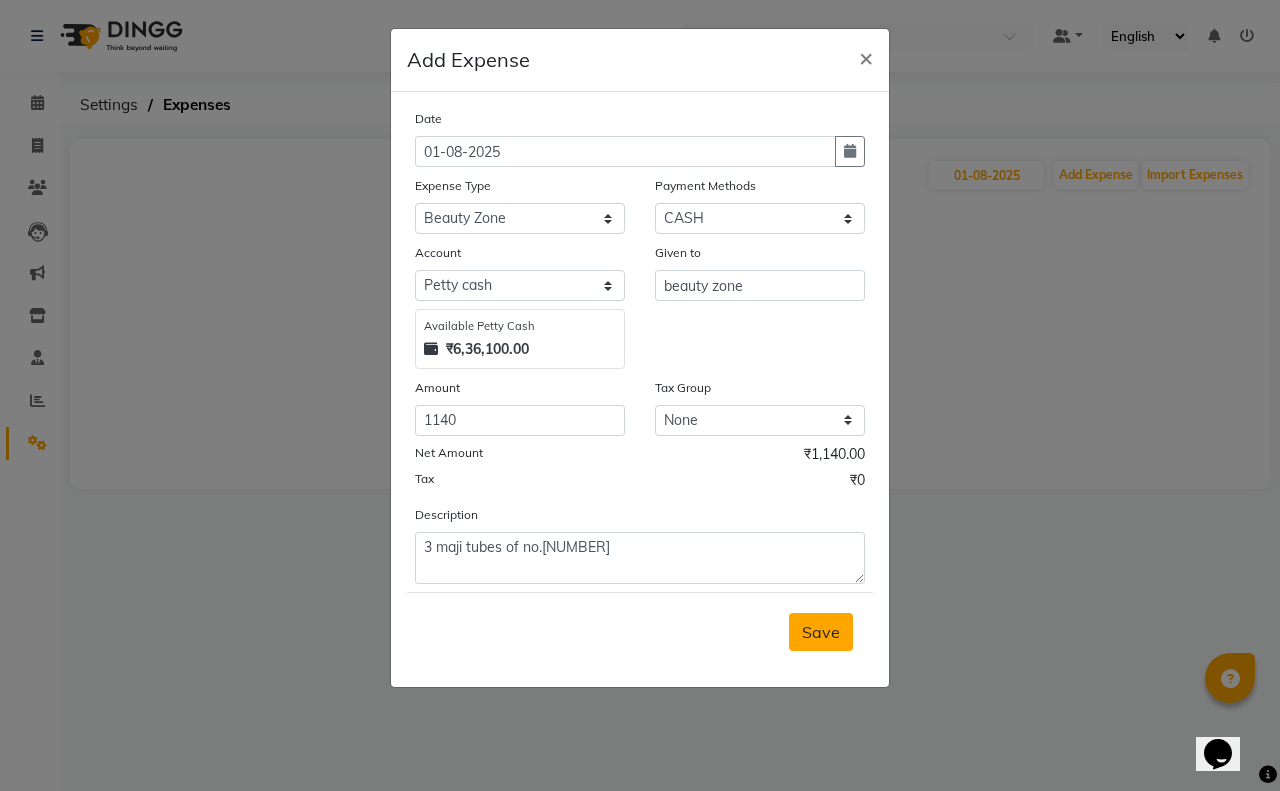 click on "Save" at bounding box center [821, 632] 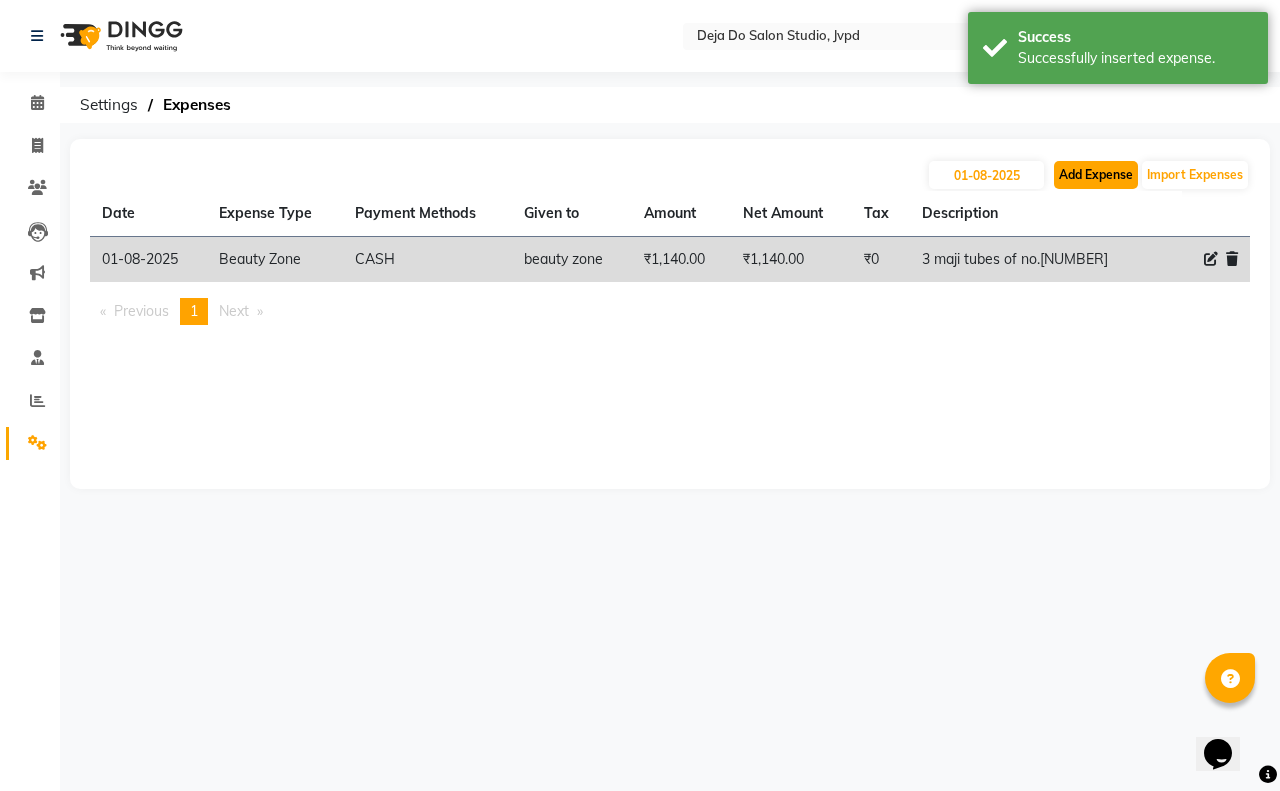 click on "Add Expense" 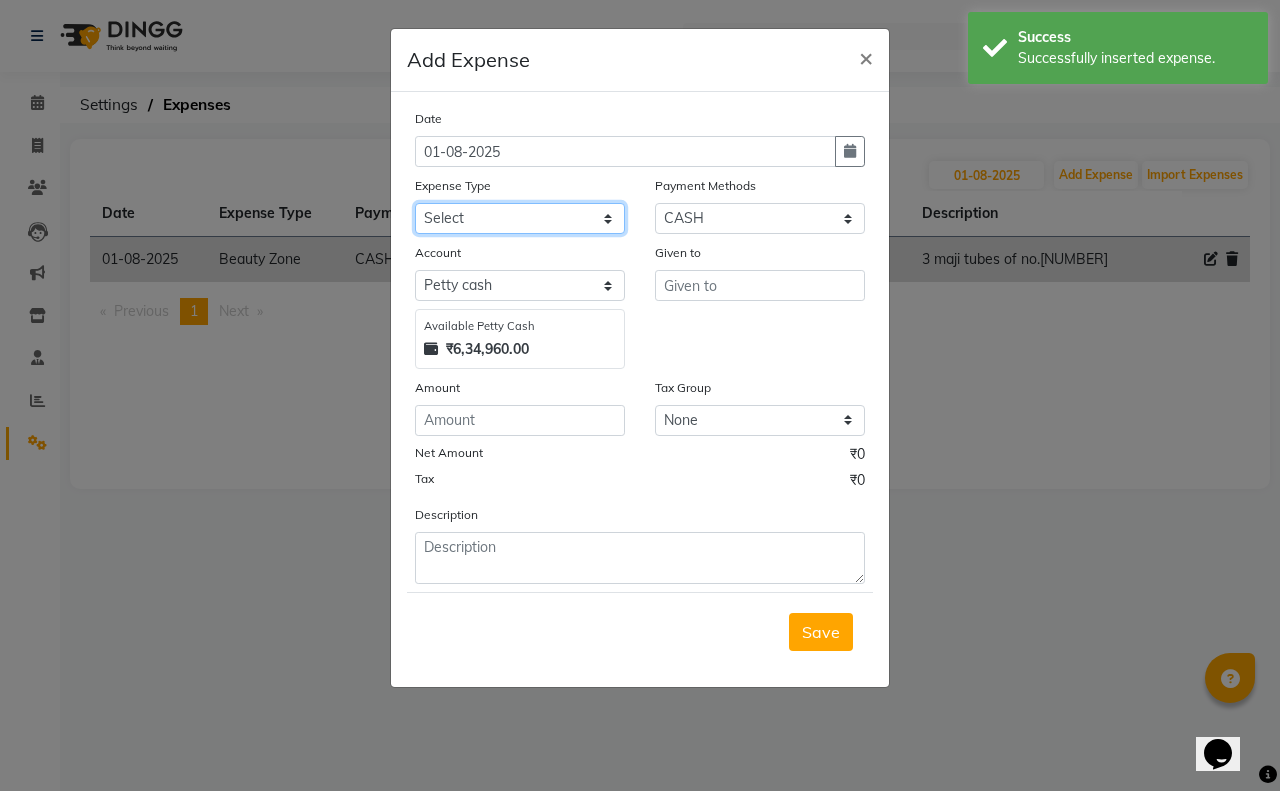 click on "Select Advance Salary Air Condition Rouf Aroma auto money Beauty Bazaar Beauty Palace Beauty Zone Blue sky bombino Botox cell phone Client Snack dejado nails deja returned Dhobi Dione Dmart electrician Electricity Equipment Eyelash Floractive Fragnace general store getwell medical GST Laundry Loreal Maintenance Mali Mayur Milk Shake Miscellaneous Other overtime Pantry Product Ranu Nails Raza computer Rent restaurant Return money Salary Satnique serenite shefali shivshankar Soaked Social Media Staff Snacks stationary sweeper Tata power Tax Tea Manoj Tea & Refreshment Tip toiletry Utilities Water Bill wax we fast" 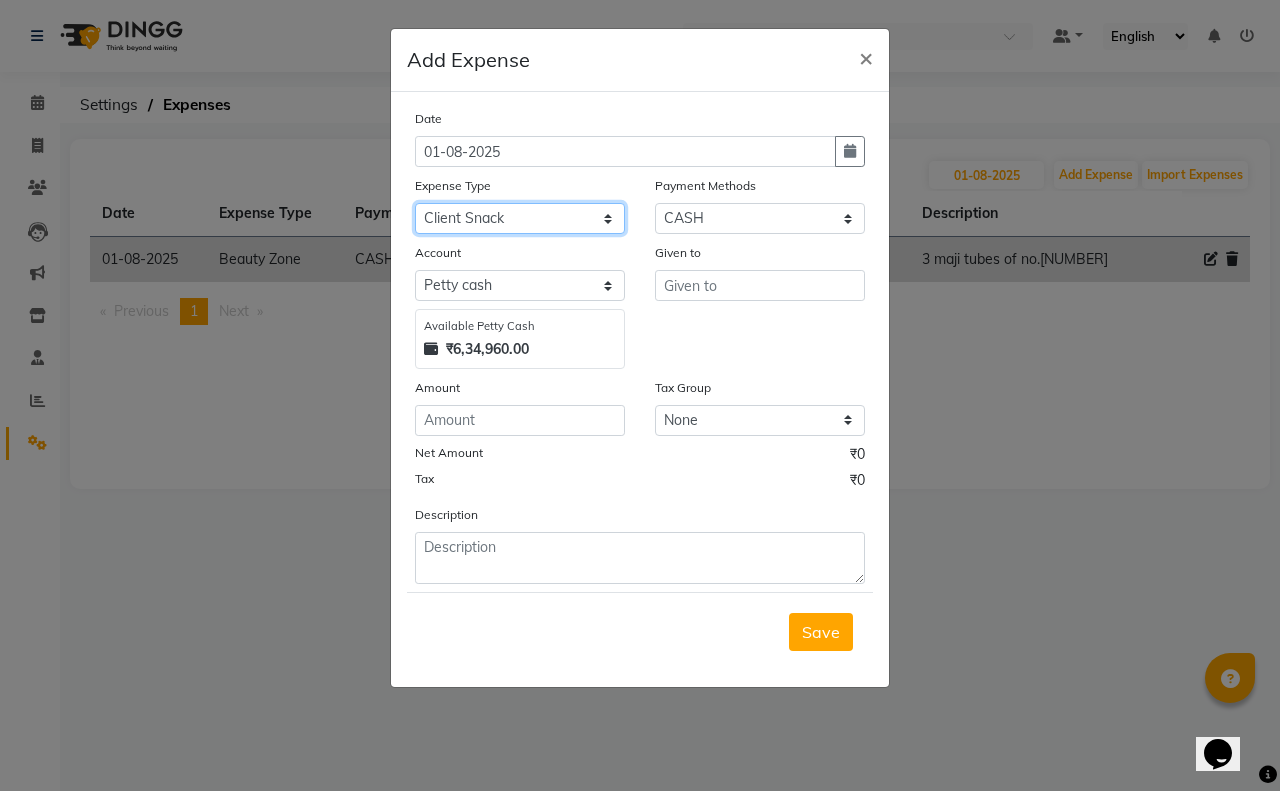 click on "Select Advance Salary Air Condition Rouf Aroma auto money Beauty Bazaar Beauty Palace Beauty Zone Blue sky bombino Botox cell phone Client Snack dejado nails deja returned Dhobi Dione Dmart electrician Electricity Equipment Eyelash Floractive Fragnace general store getwell medical GST Laundry Loreal Maintenance Mali Mayur Milk Shake Miscellaneous Other overtime Pantry Product Ranu Nails Raza computer Rent restaurant Return money Salary Satnique serenite shefali shivshankar Soaked Social Media Staff Snacks stationary sweeper Tata power Tax Tea Manoj Tea & Refreshment Tip toiletry Utilities Water Bill wax we fast" 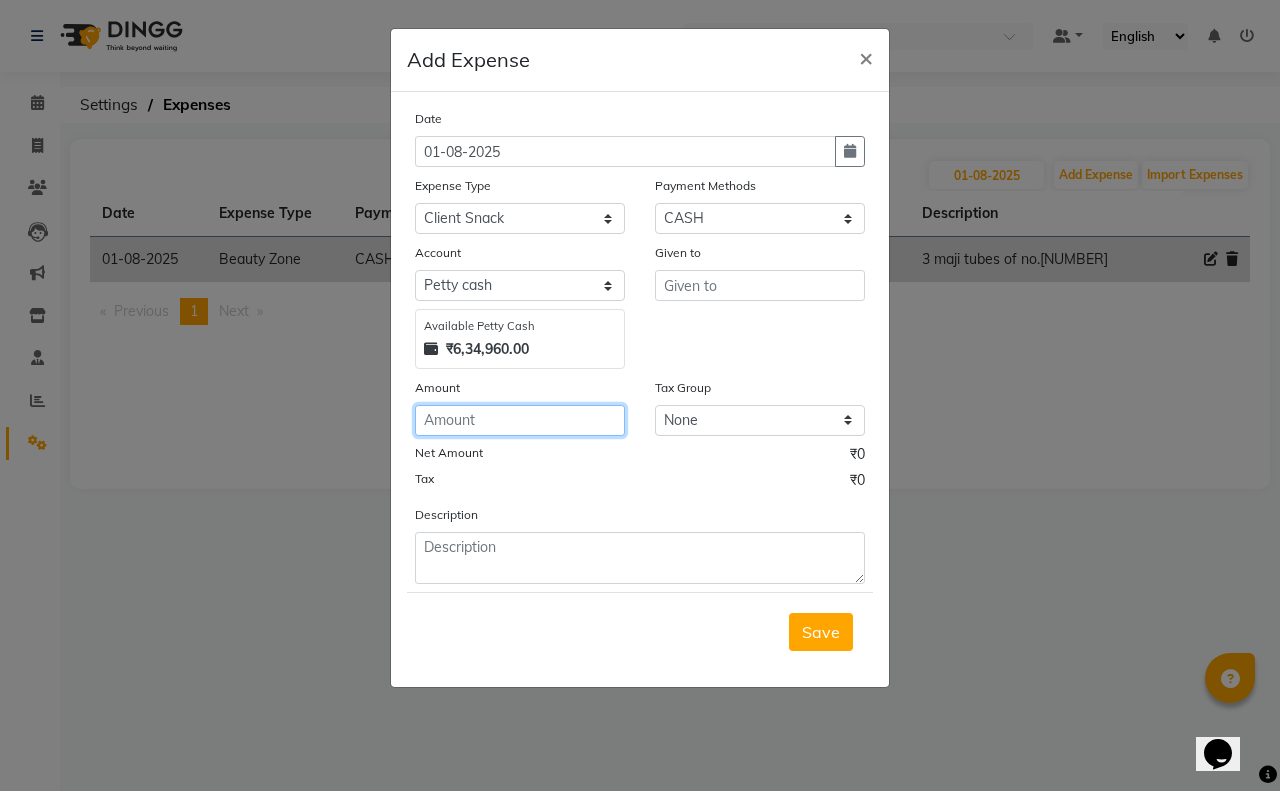 click 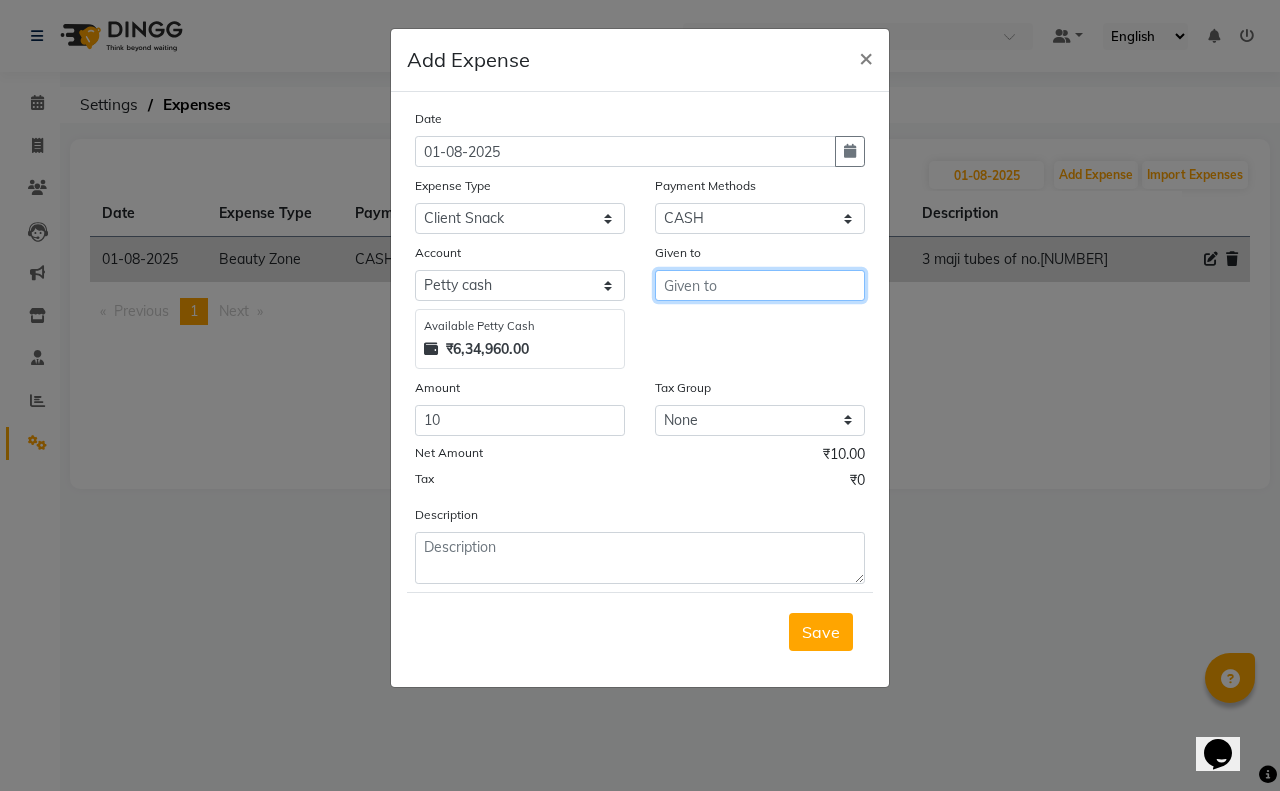 click at bounding box center (760, 285) 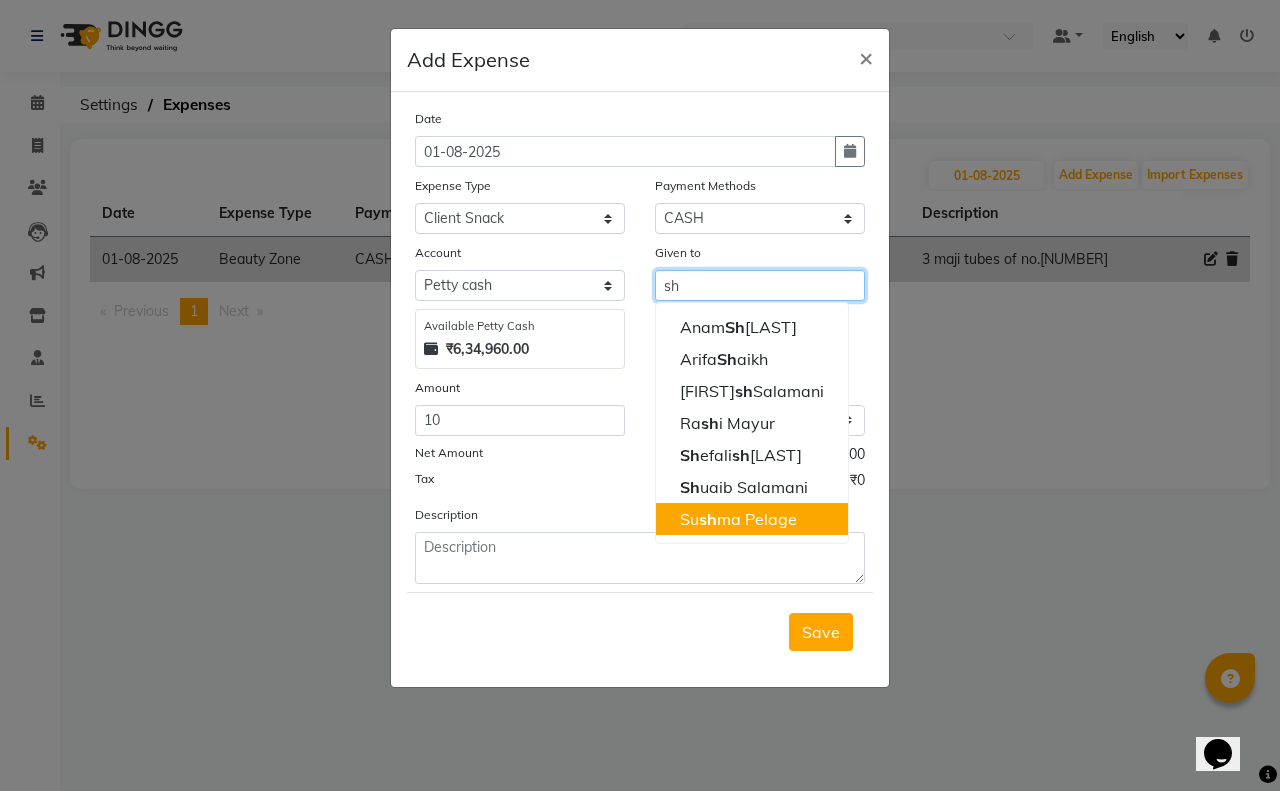 click on "Su sh ma Pelage" at bounding box center (738, 519) 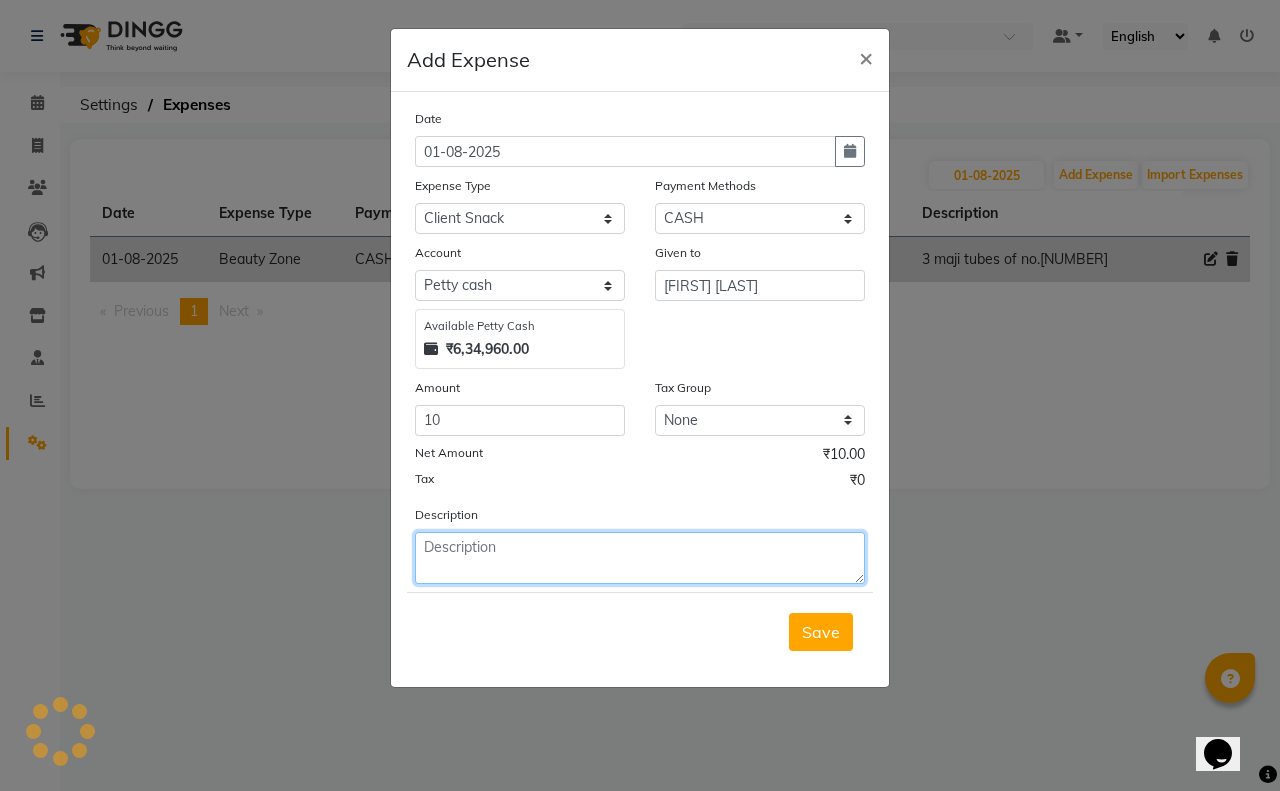 click 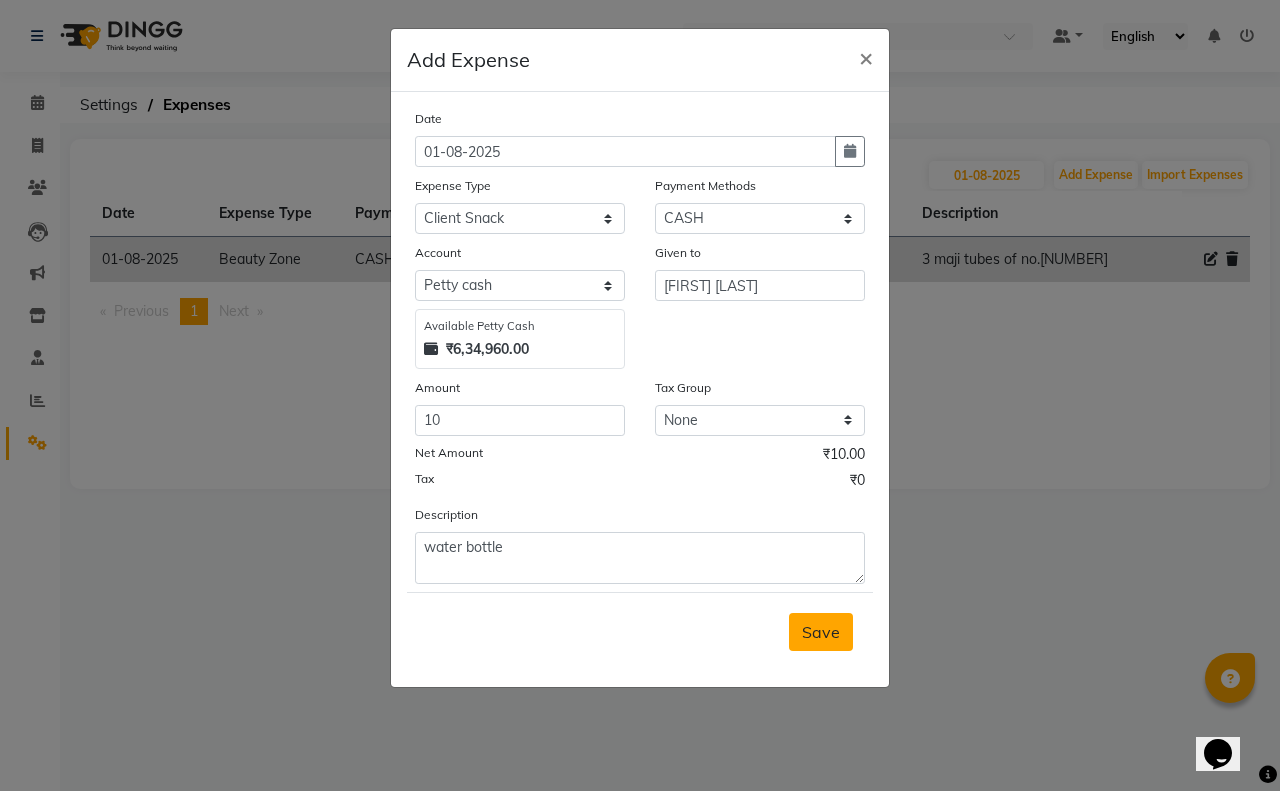click on "Save" at bounding box center [821, 632] 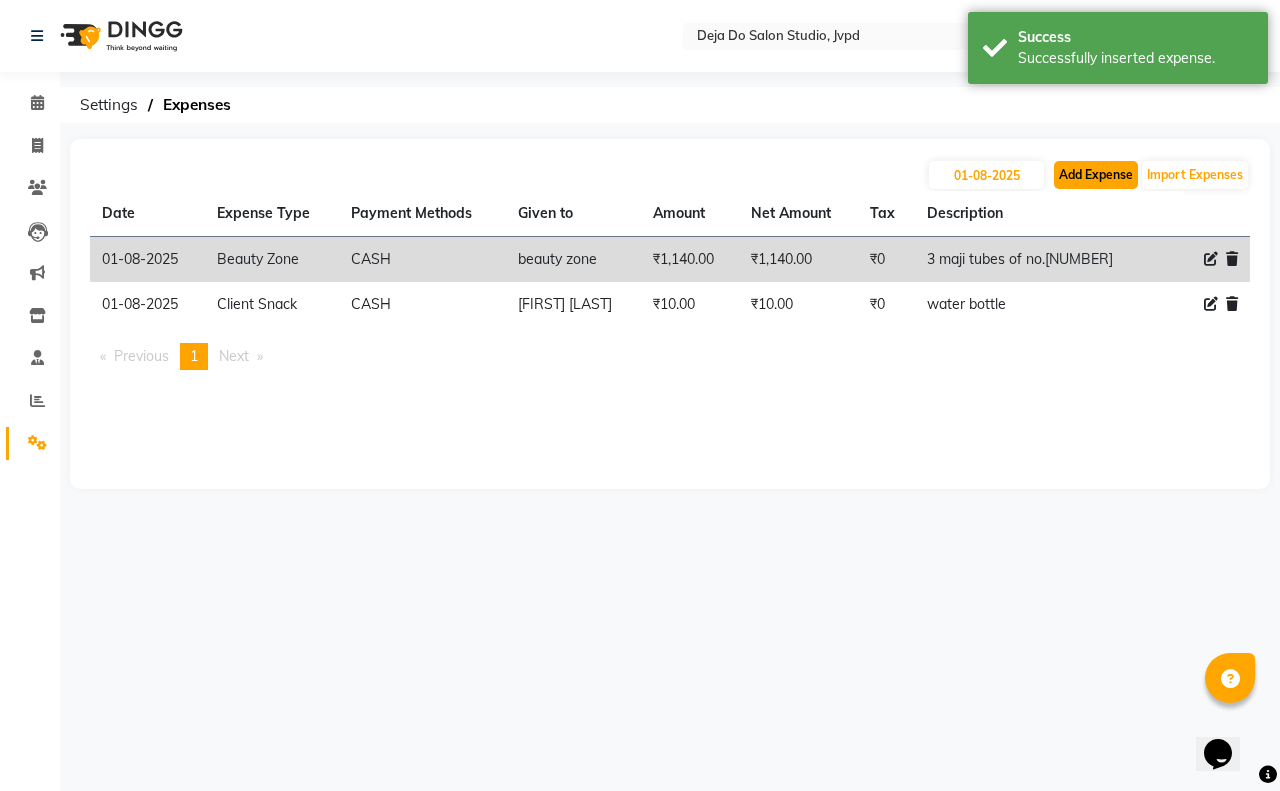 click on "Add Expense" 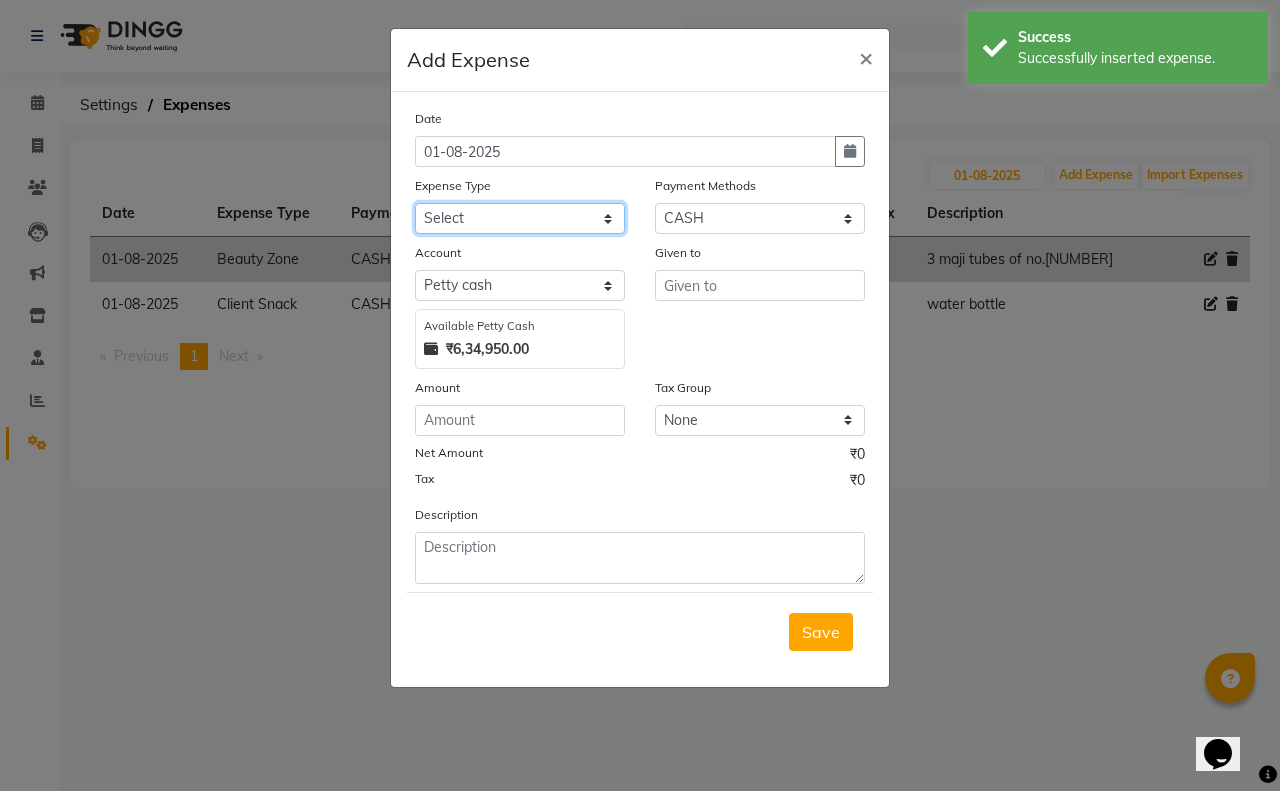 click on "Select Advance Salary Air Condition Rouf Aroma auto money Beauty Bazaar Beauty Palace Beauty Zone Blue sky bombino Botox cell phone Client Snack dejado nails deja returned Dhobi Dione Dmart electrician Electricity Equipment Eyelash Floractive Fragnace general store getwell medical GST Laundry Loreal Maintenance Mali Mayur Milk Shake Miscellaneous Other overtime Pantry Product Ranu Nails Raza computer Rent restaurant Return money Salary Satnique serenite shefali shivshankar Soaked Social Media Staff Snacks stationary sweeper Tata power Tax Tea Manoj Tea & Refreshment Tip toiletry Utilities Water Bill wax we fast" 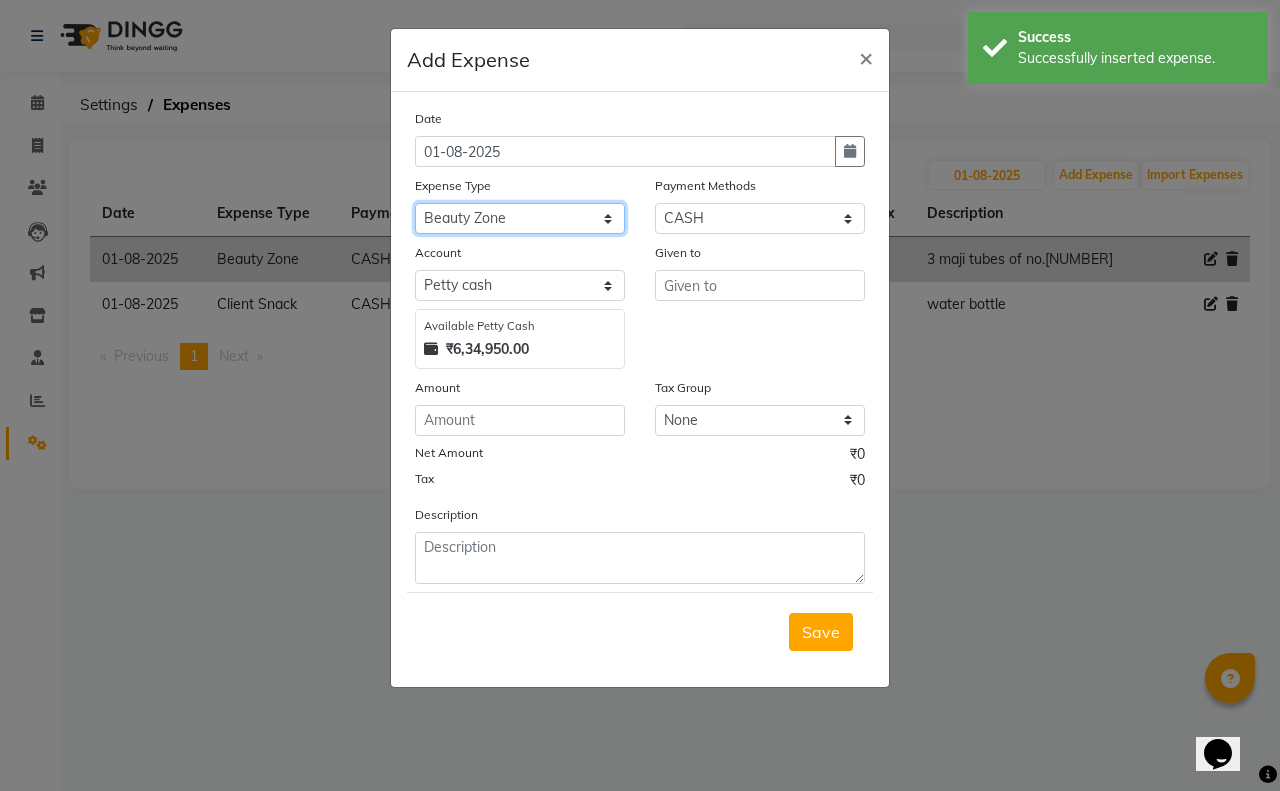 click on "Select Advance Salary Air Condition Rouf Aroma auto money Beauty Bazaar Beauty Palace Beauty Zone Blue sky bombino Botox cell phone Client Snack dejado nails deja returned Dhobi Dione Dmart electrician Electricity Equipment Eyelash Floractive Fragnace general store getwell medical GST Laundry Loreal Maintenance Mali Mayur Milk Shake Miscellaneous Other overtime Pantry Product Ranu Nails Raza computer Rent restaurant Return money Salary Satnique serenite shefali shivshankar Soaked Social Media Staff Snacks stationary sweeper Tata power Tax Tea Manoj Tea & Refreshment Tip toiletry Utilities Water Bill wax we fast" 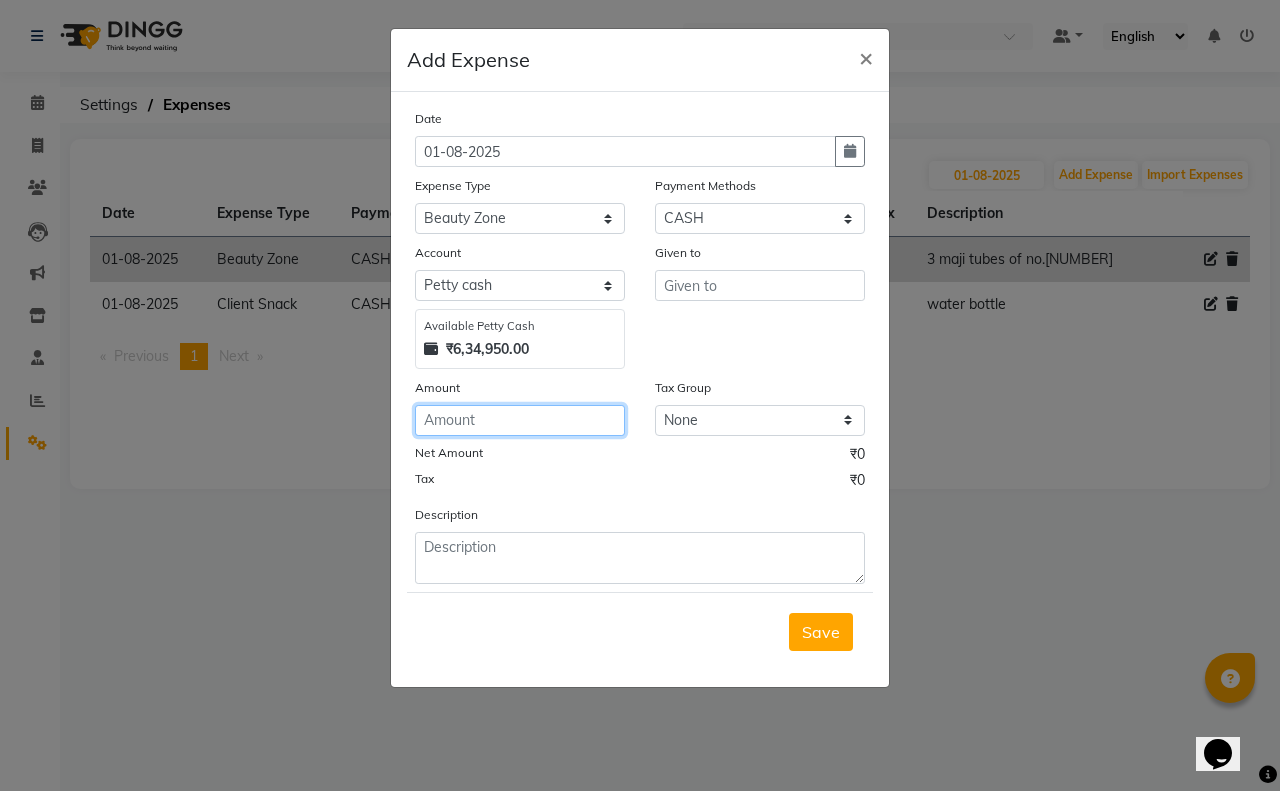 click 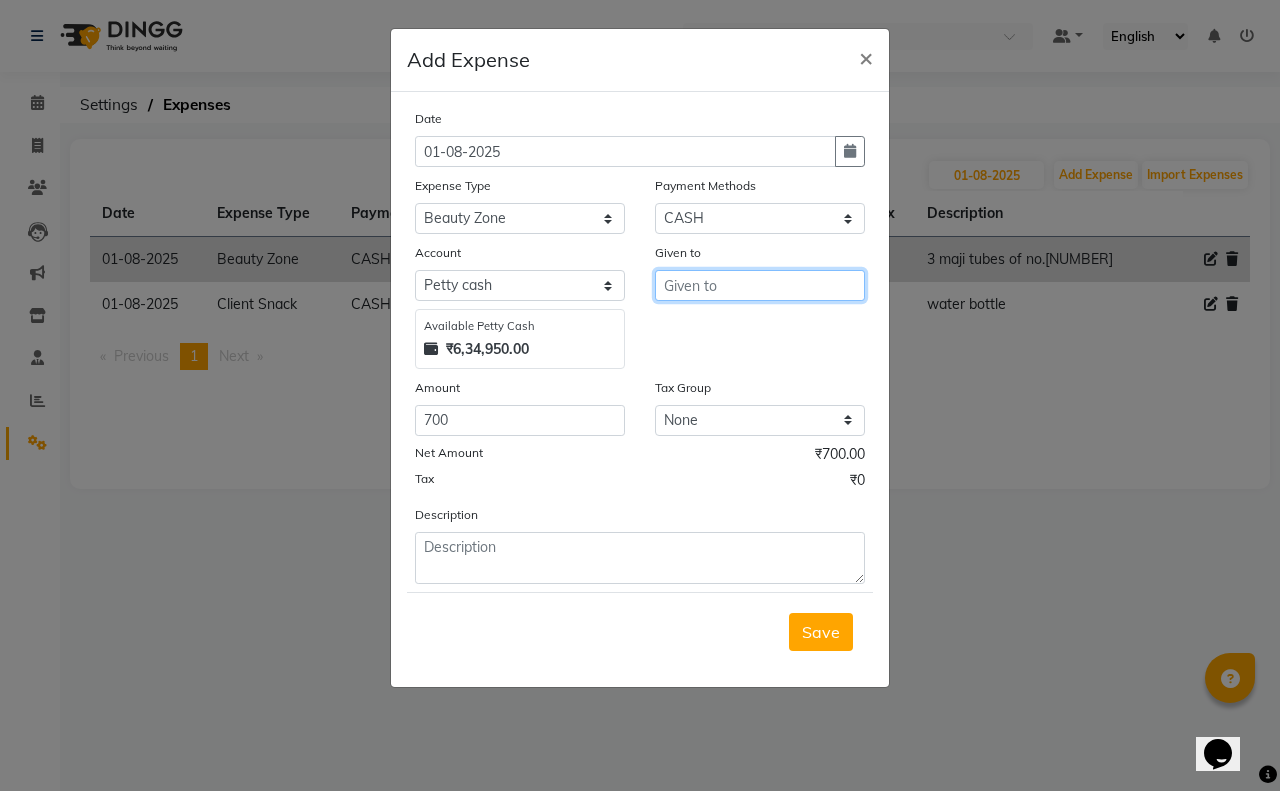 click at bounding box center [760, 285] 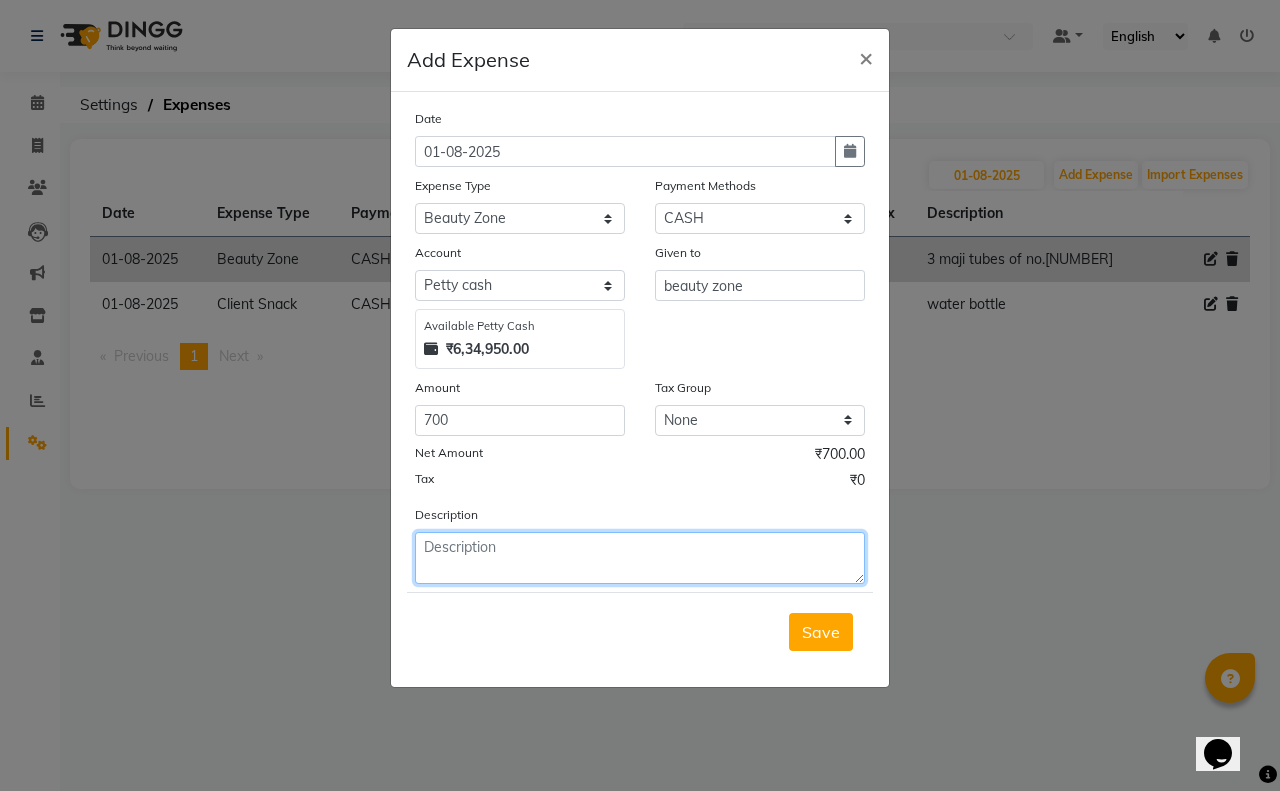 click 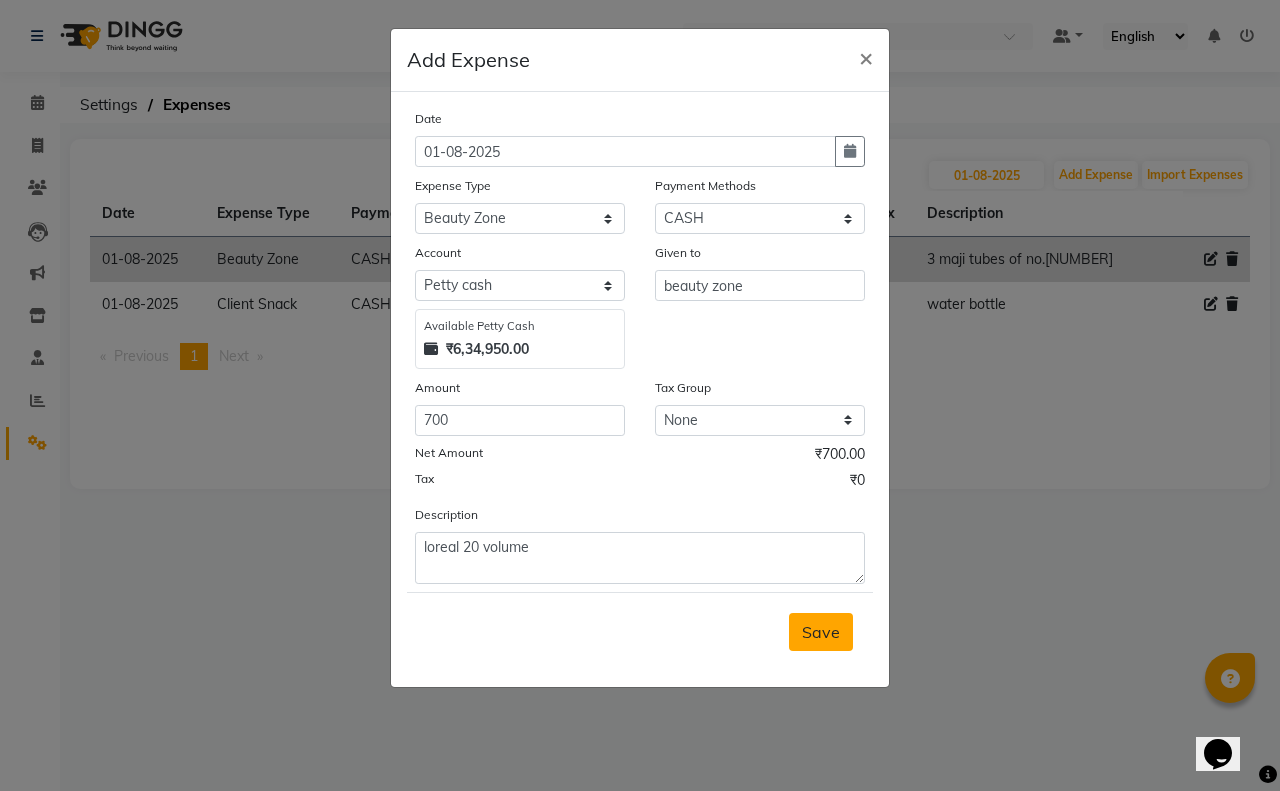 click on "Save" at bounding box center [821, 632] 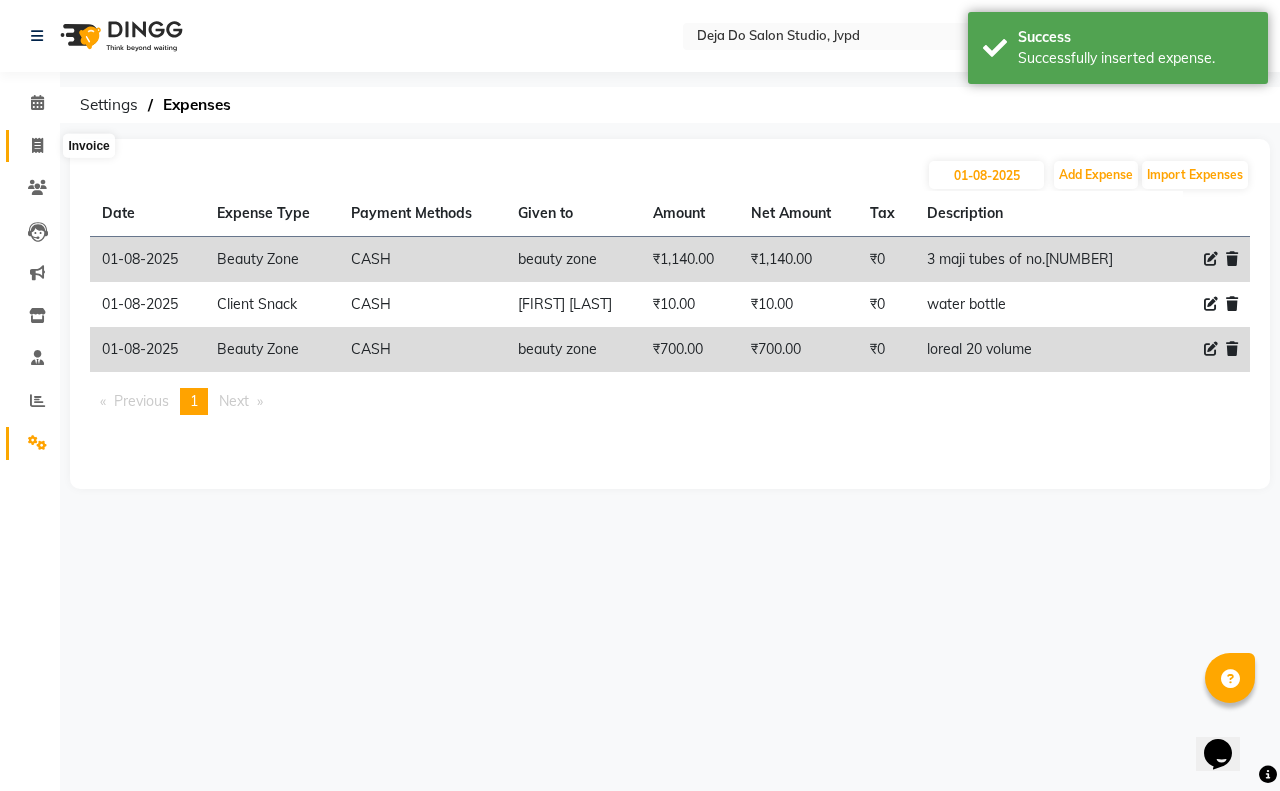 click 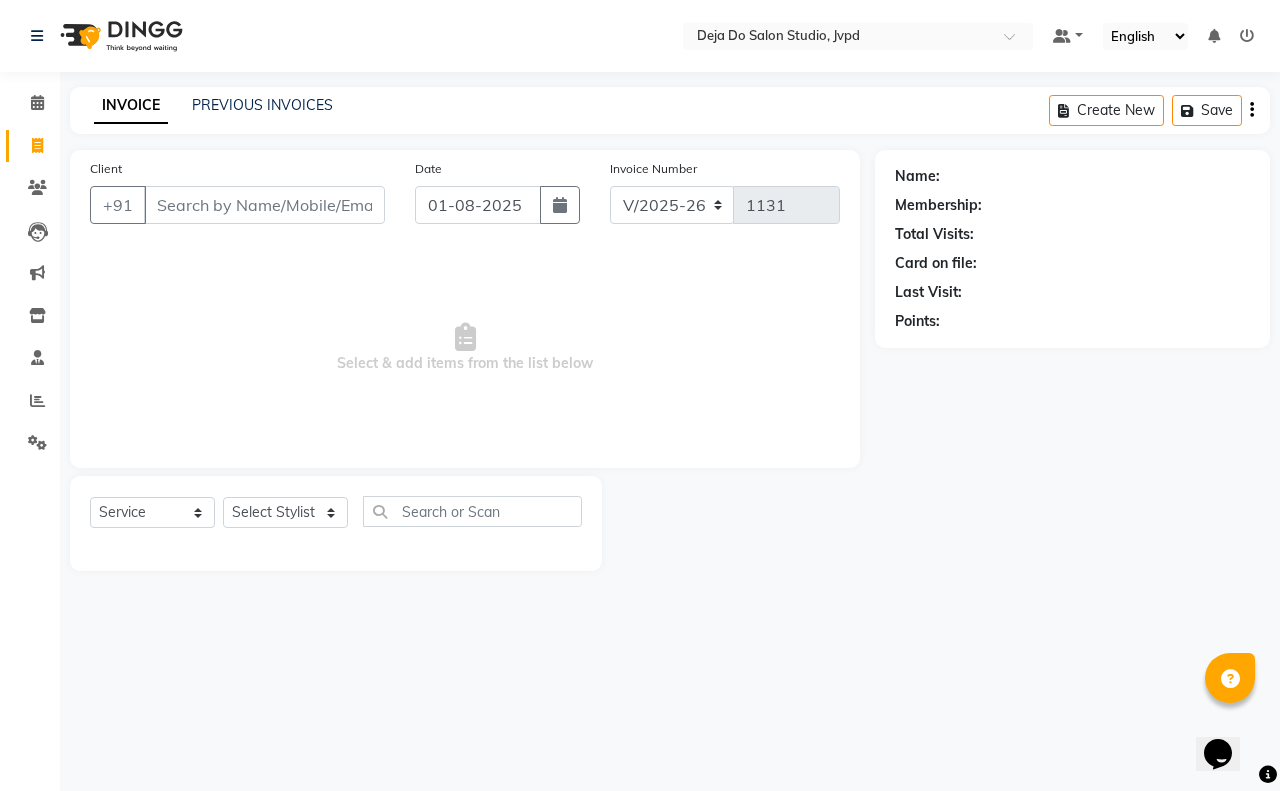 click on "Client +91" 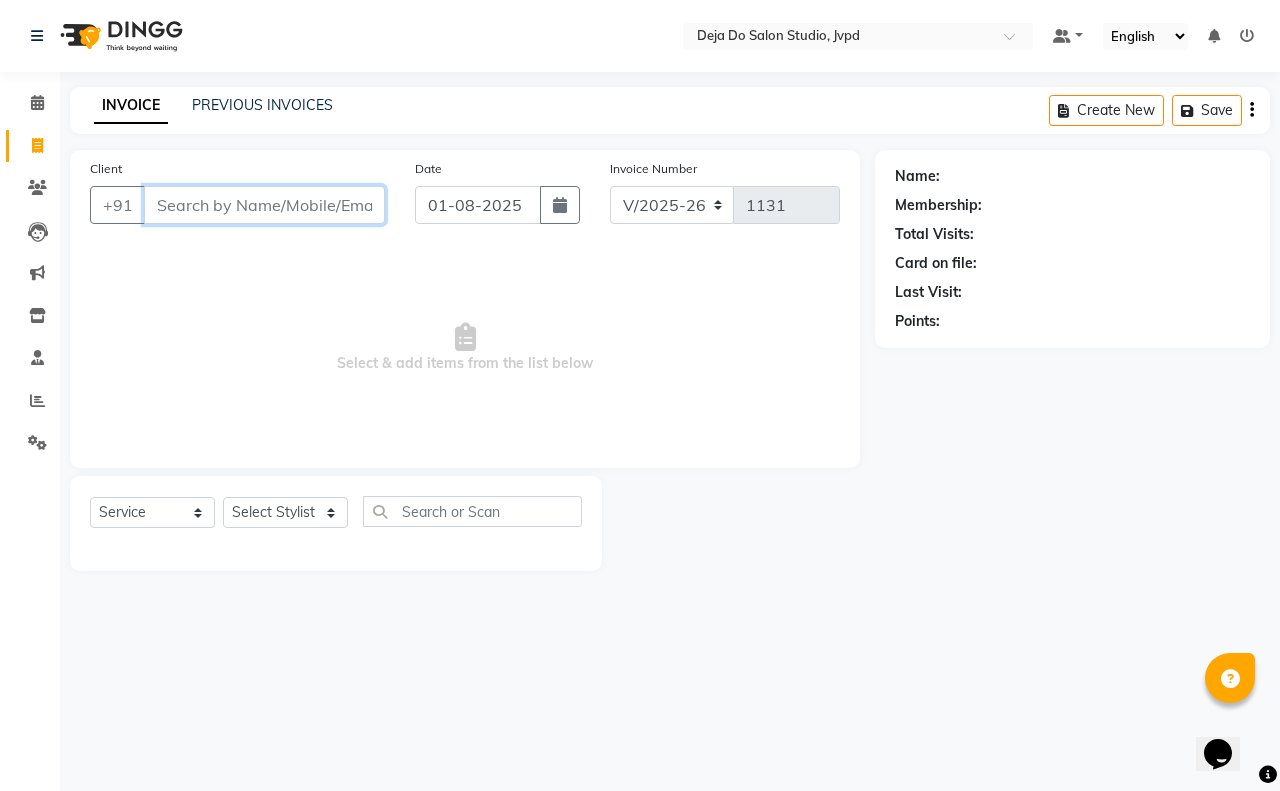 click on "Client" at bounding box center [264, 205] 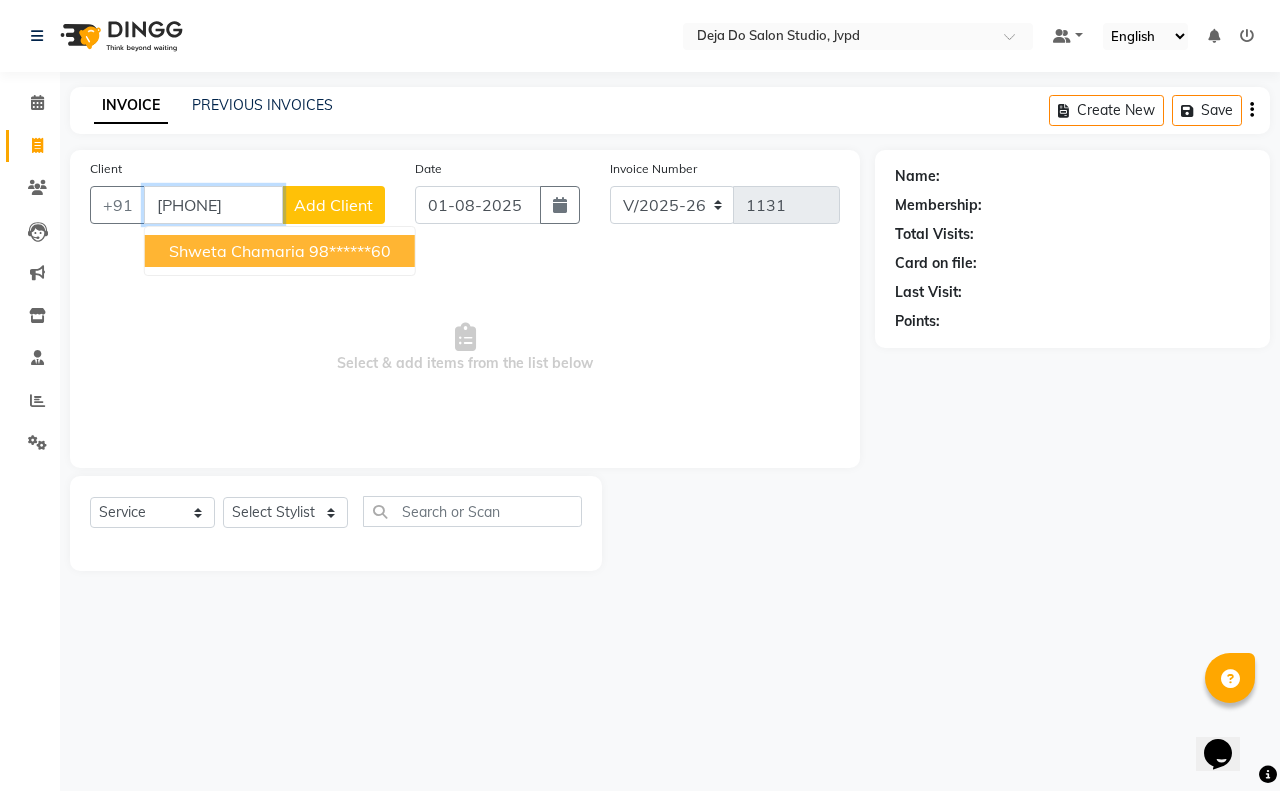 click on "98******60" at bounding box center [350, 251] 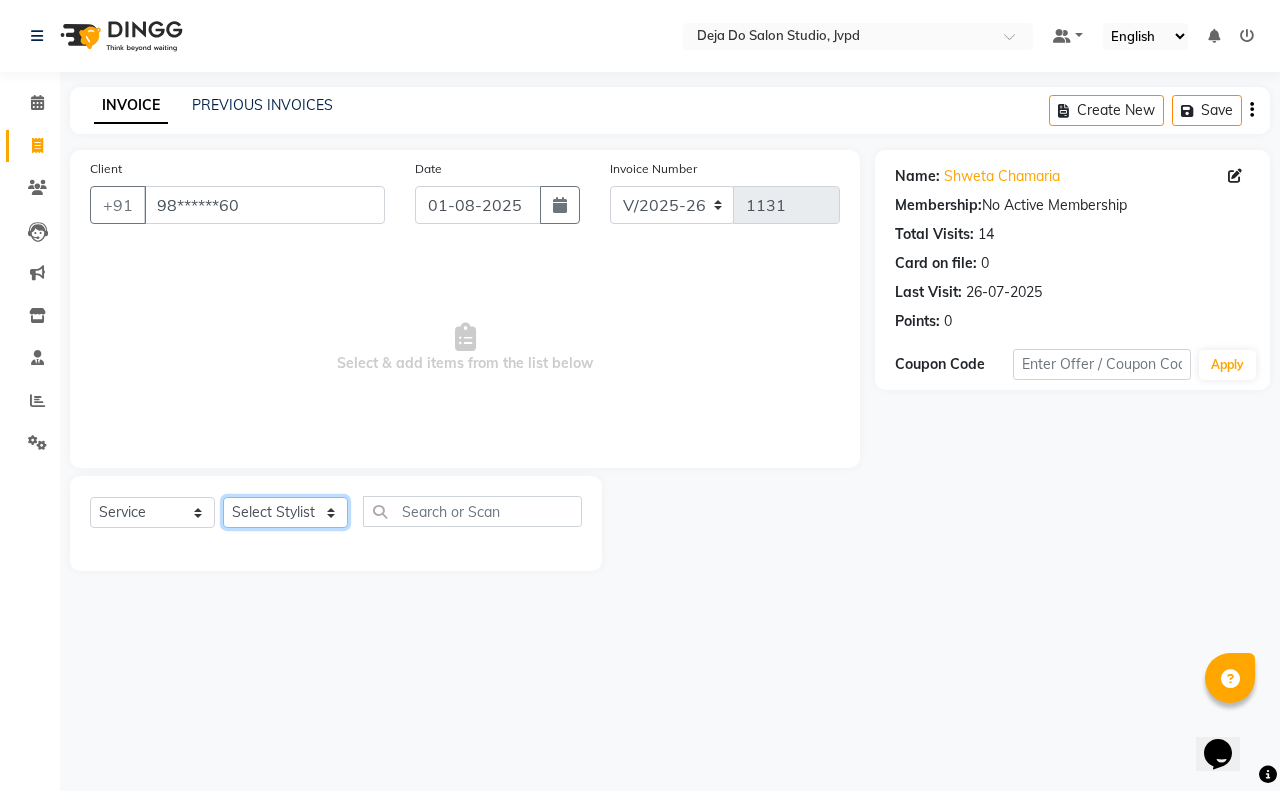 click on "Select Stylist Aditi Admin Anam  Sheikh  Arifa Shaikh Danish  Salamani Farida Fatima Kasbe Namya salian Rashi Mayur Sakina Rupani Shefali  shetty Shuaib Salamani Sumaiya sayed Sushma Pelage" 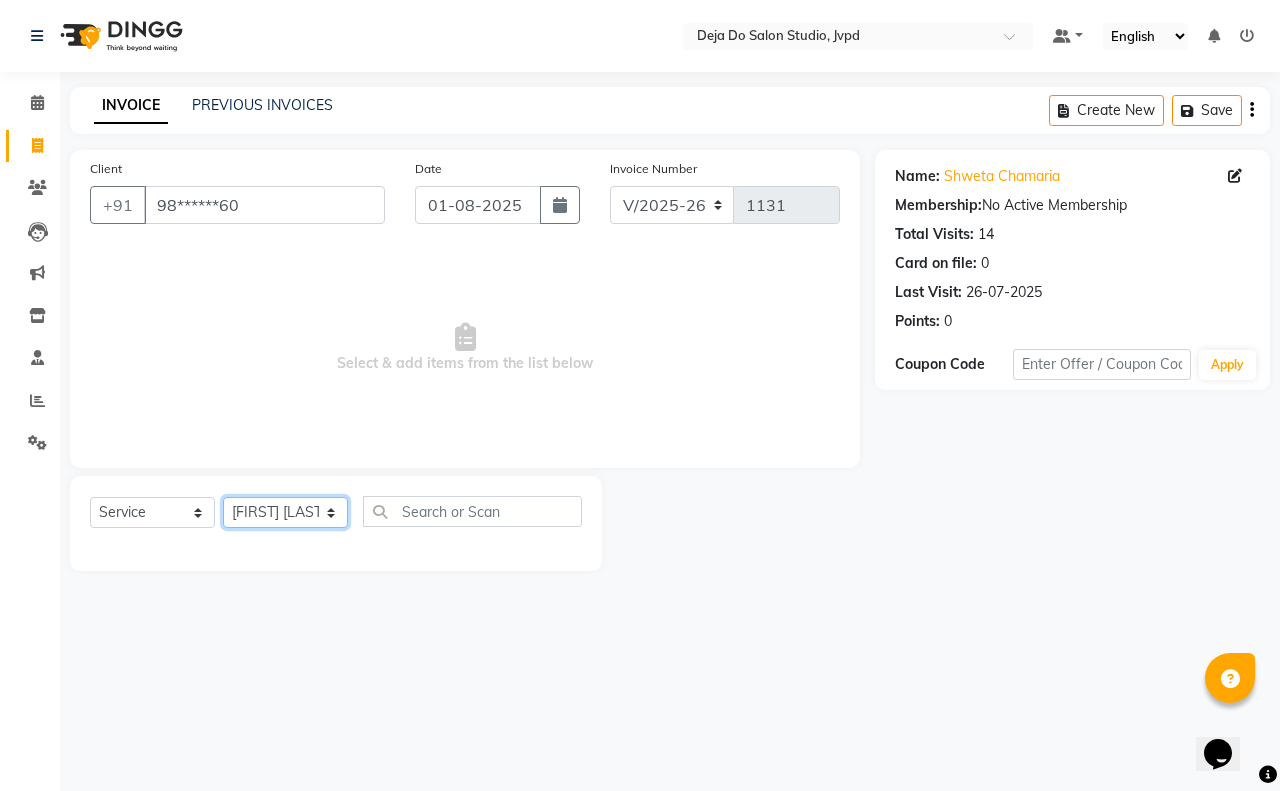 click on "Select Stylist Aditi Admin Anam  Sheikh  Arifa Shaikh Danish  Salamani Farida Fatima Kasbe Namya salian Rashi Mayur Sakina Rupani Shefali  shetty Shuaib Salamani Sumaiya sayed Sushma Pelage" 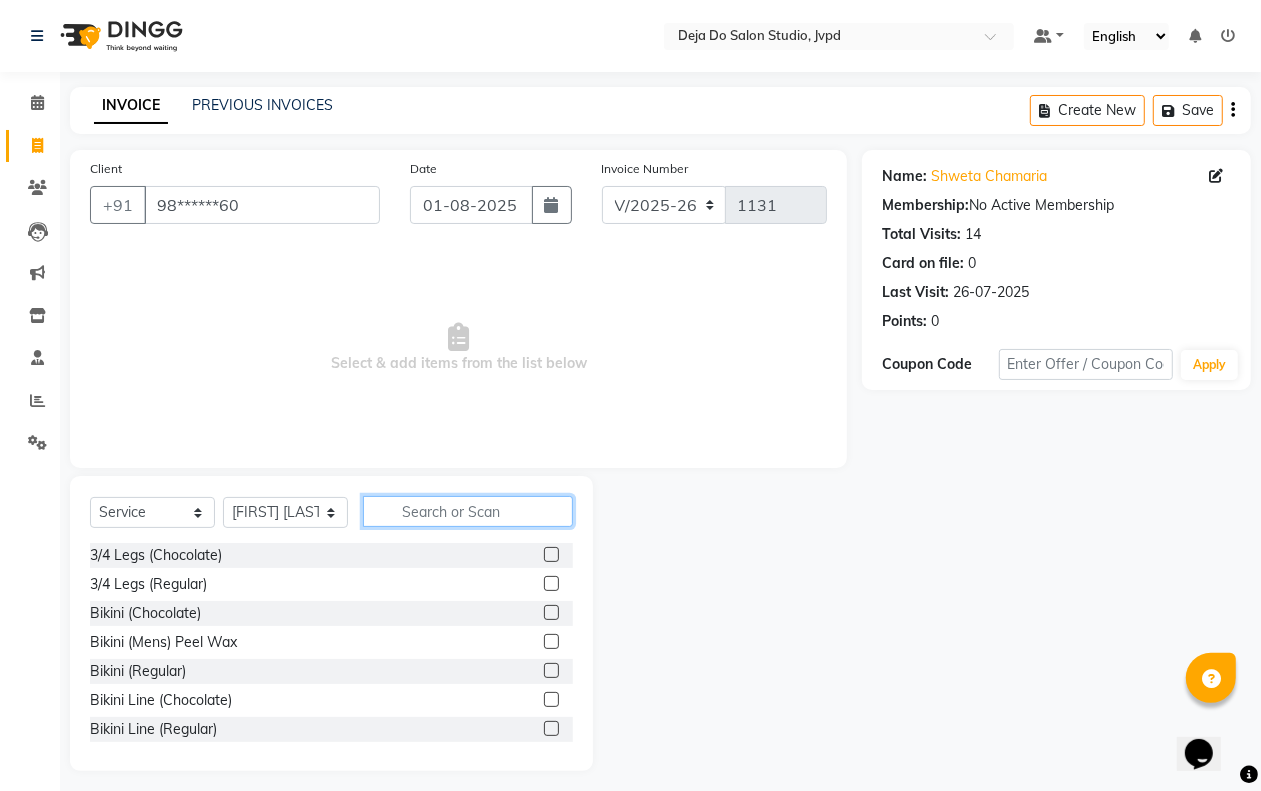 click 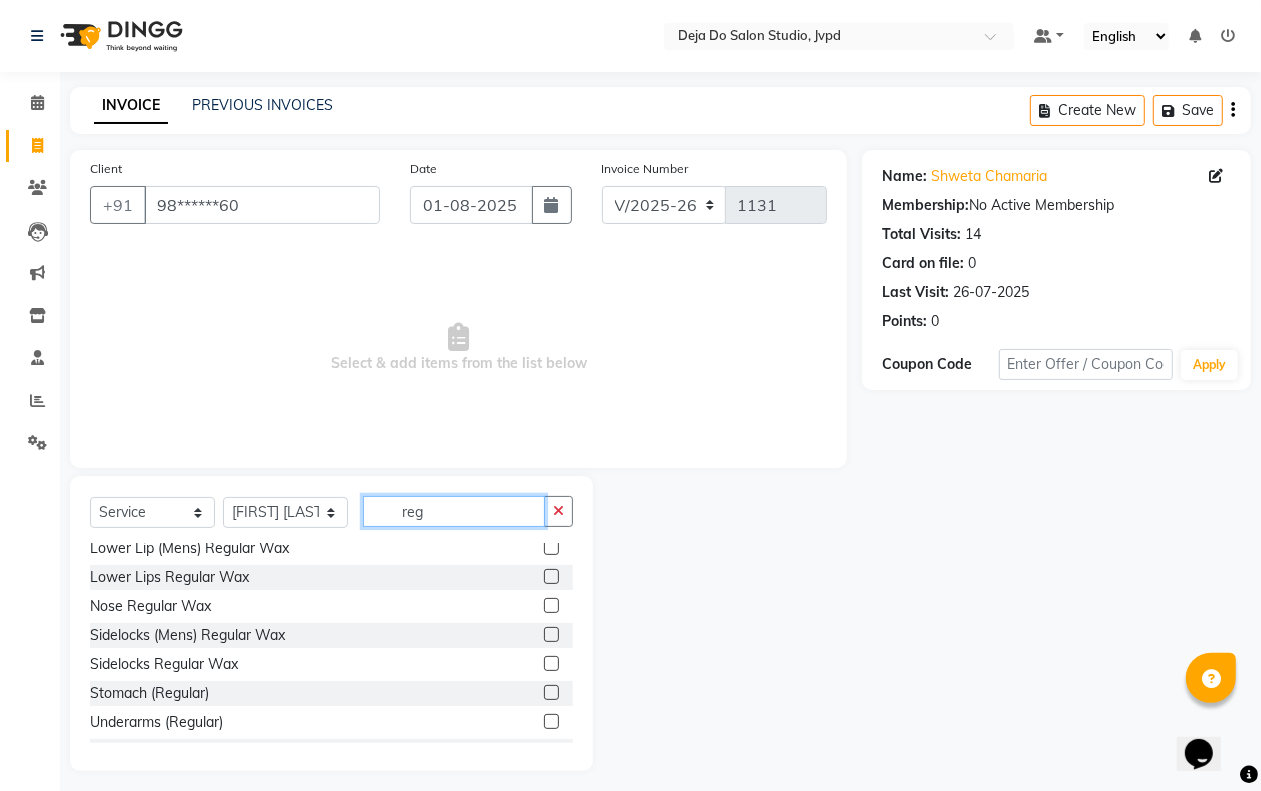 scroll, scrollTop: 625, scrollLeft: 0, axis: vertical 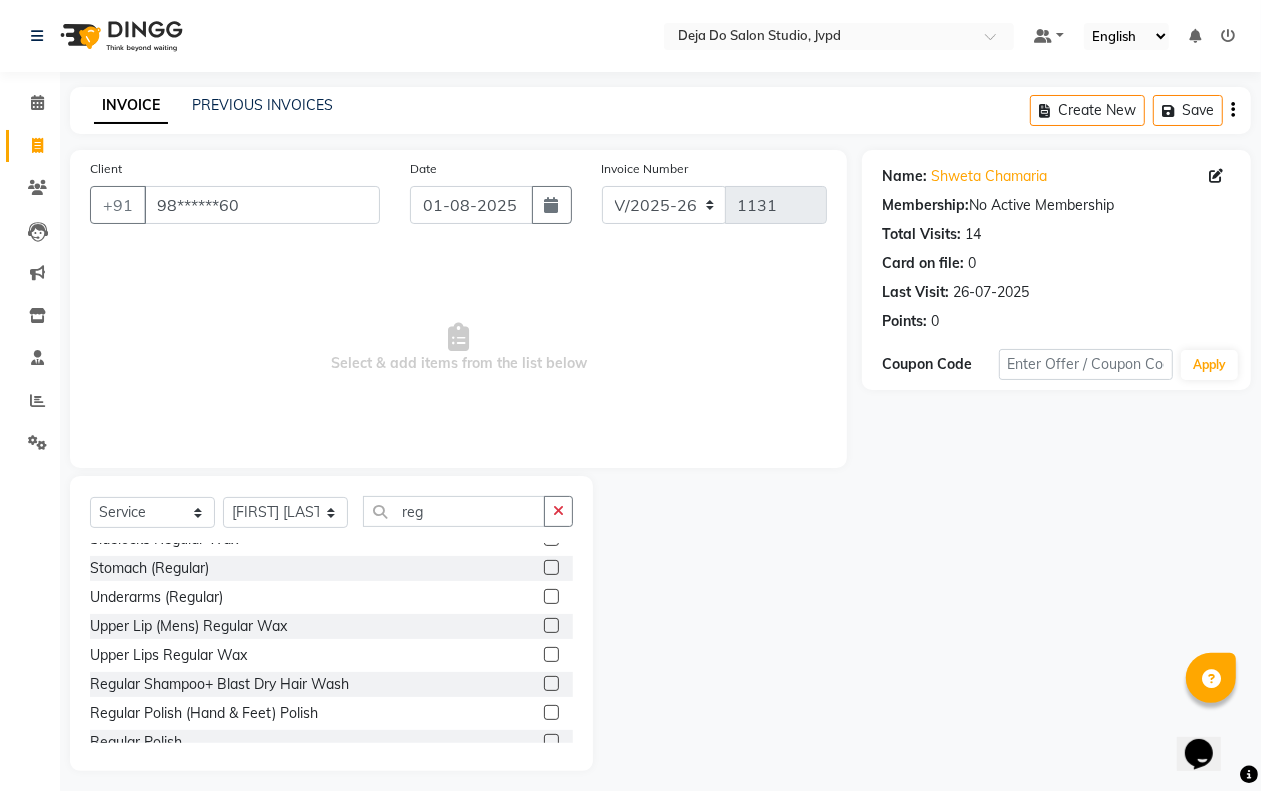 click 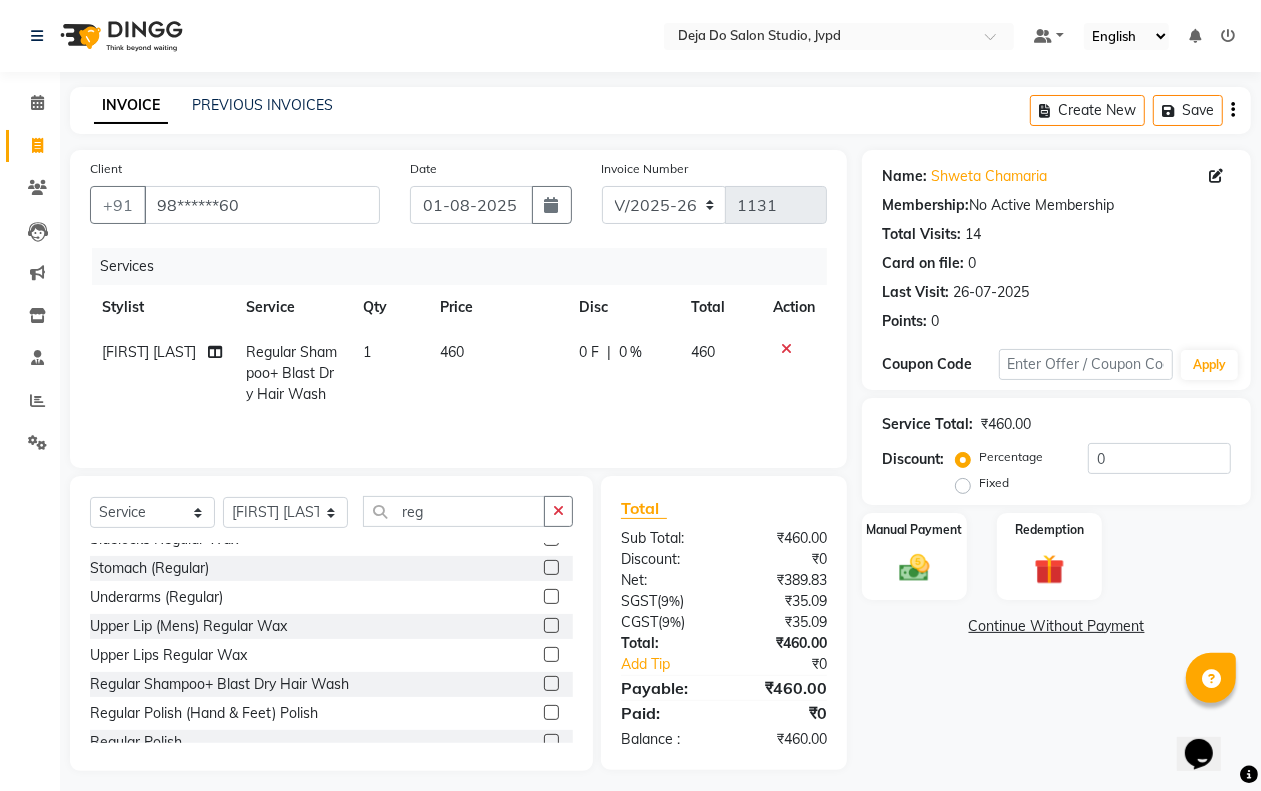 click on "460" 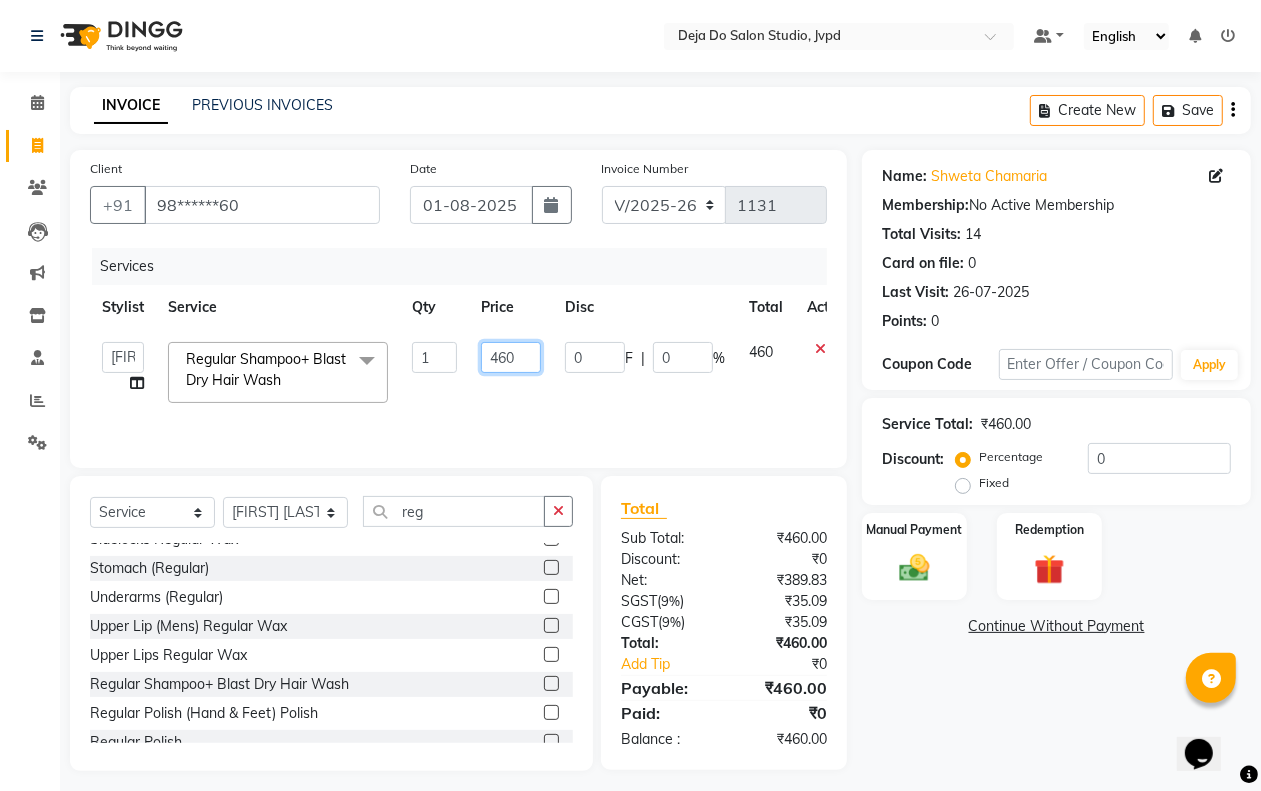 click on "460" 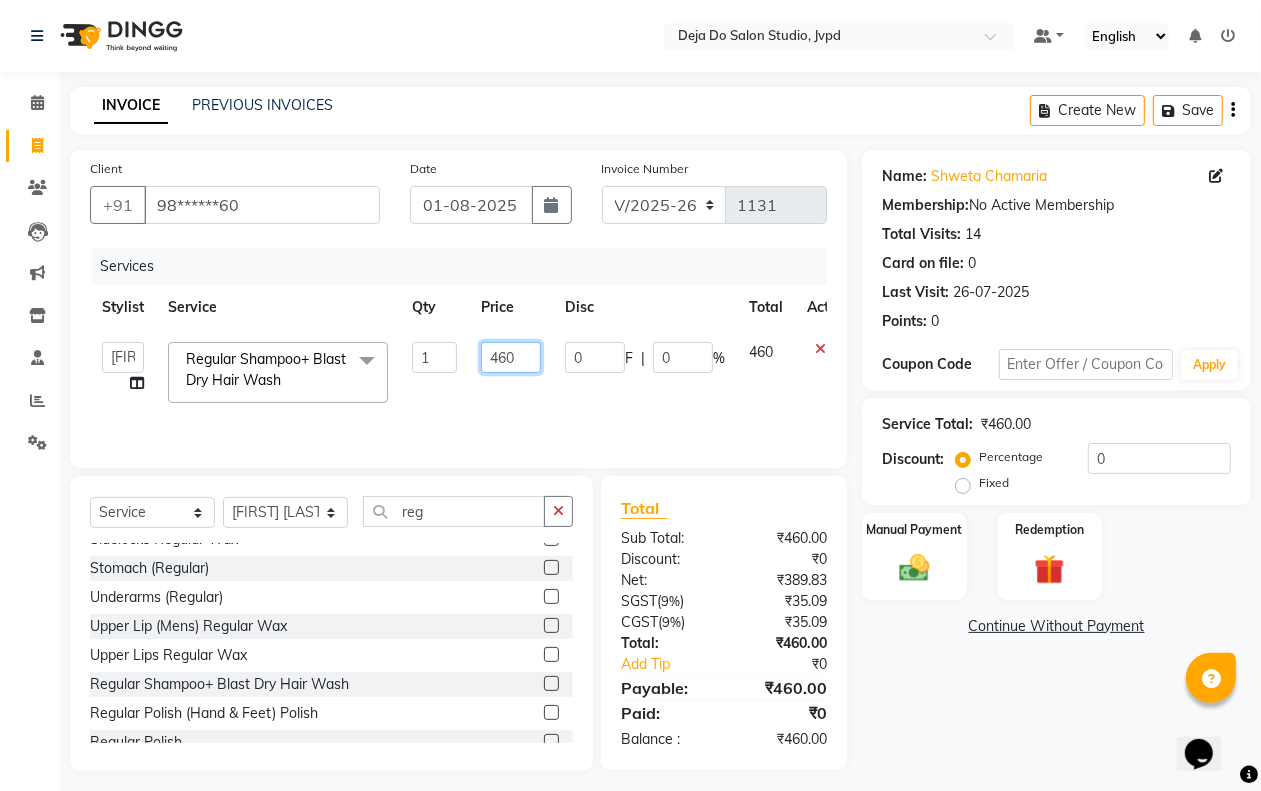click on "460" 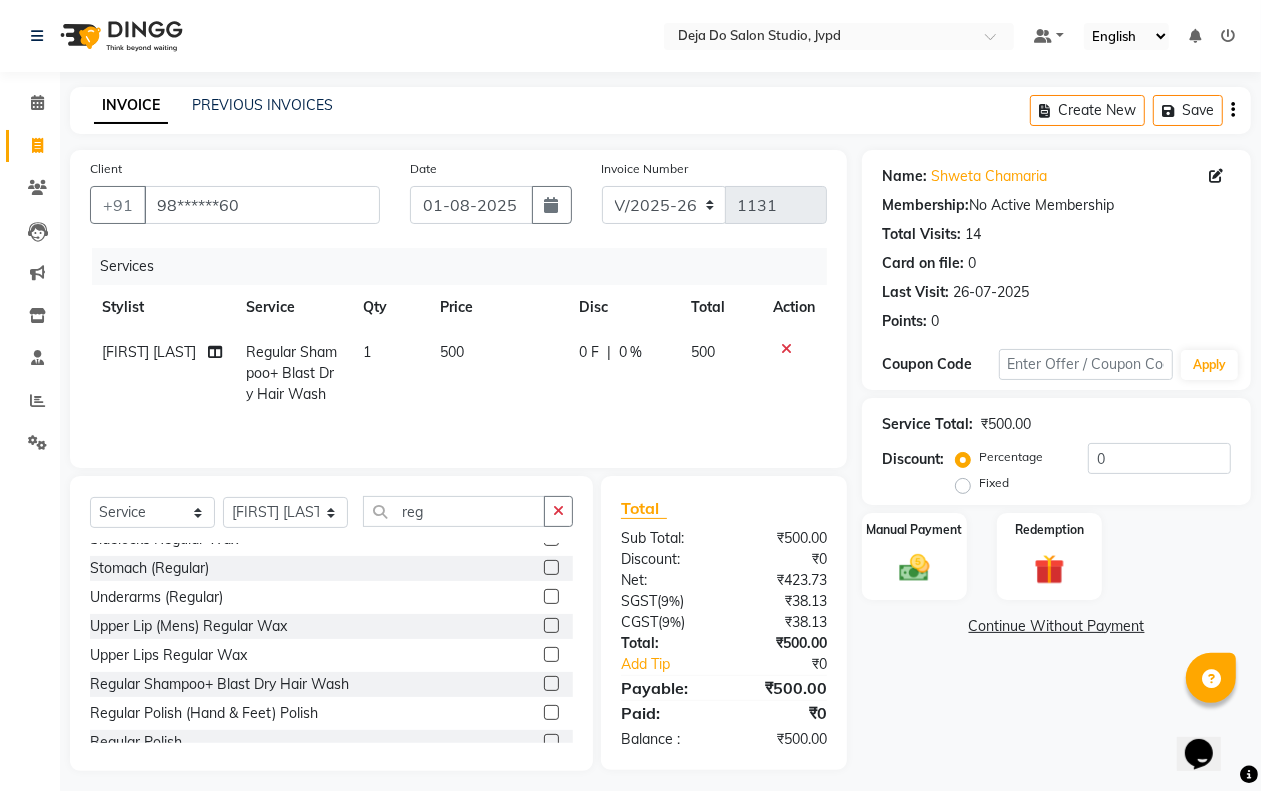 click on "500" 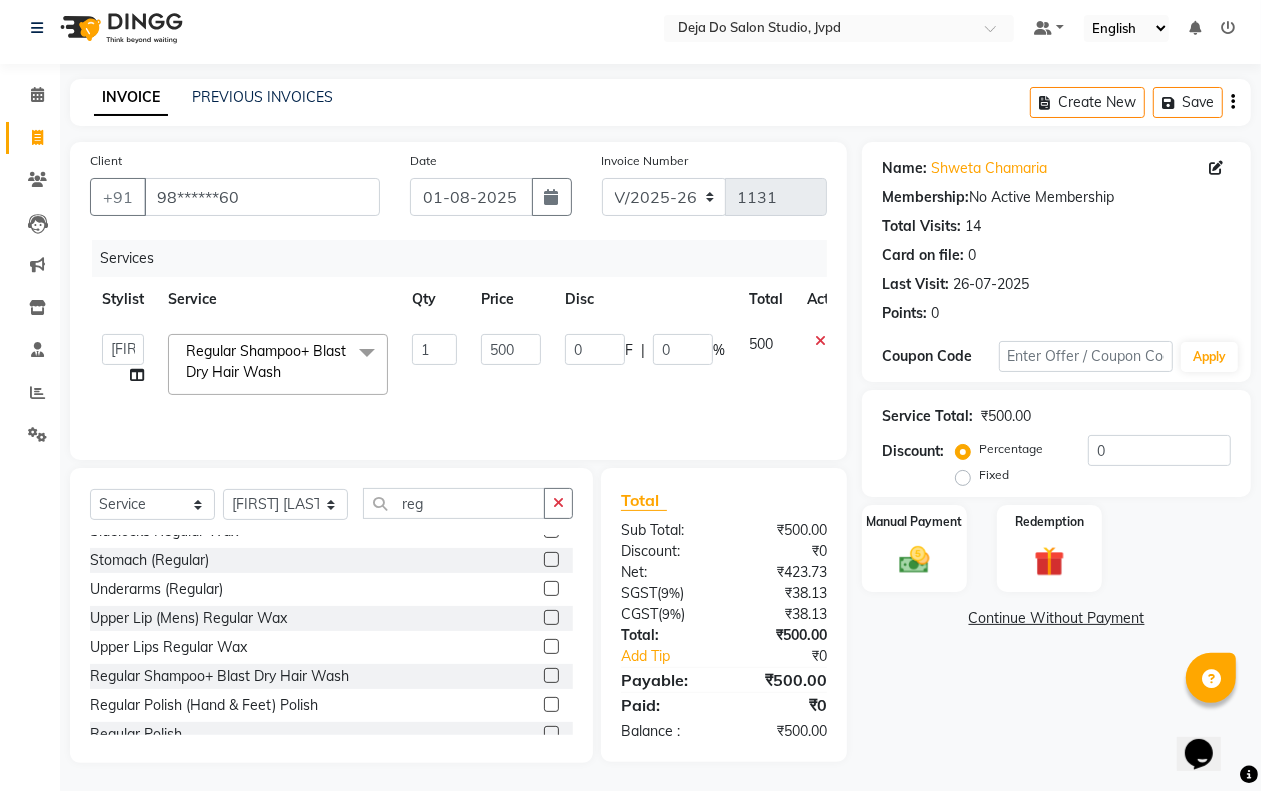 scroll, scrollTop: 11, scrollLeft: 0, axis: vertical 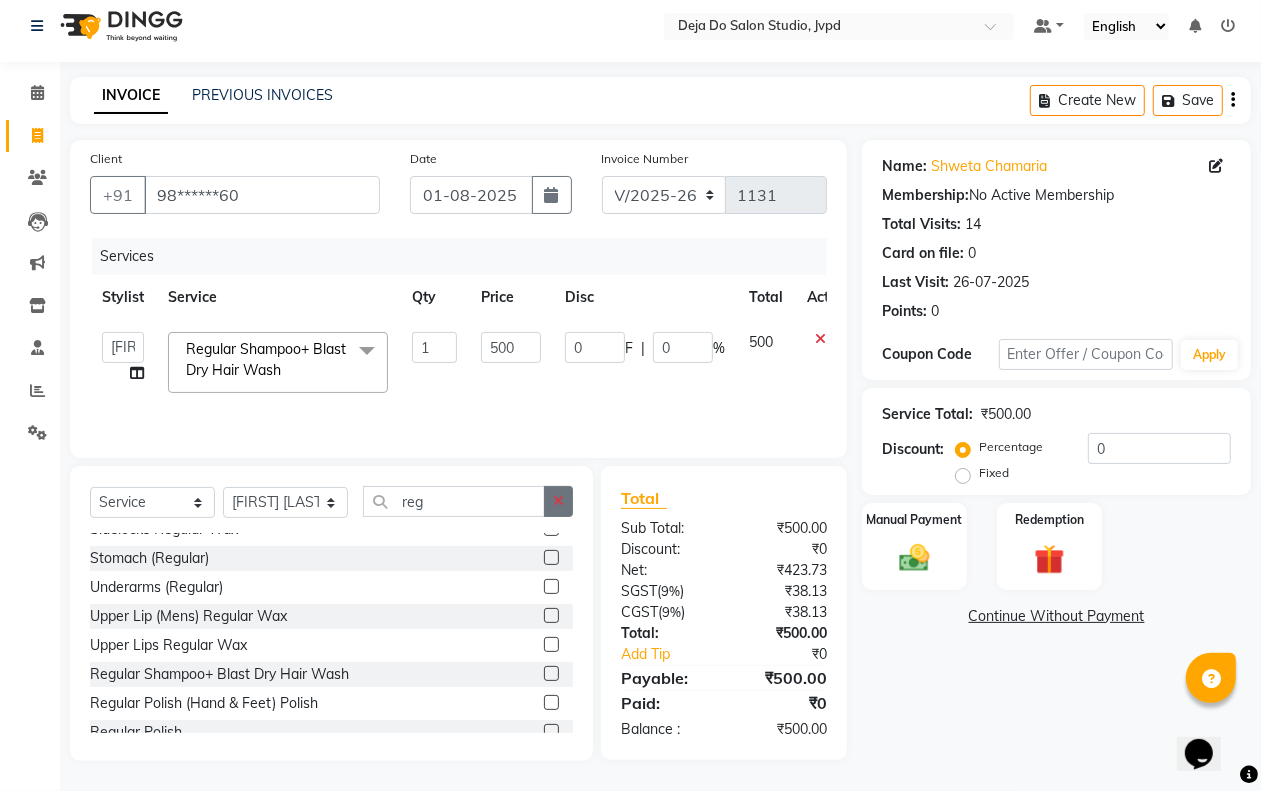 click 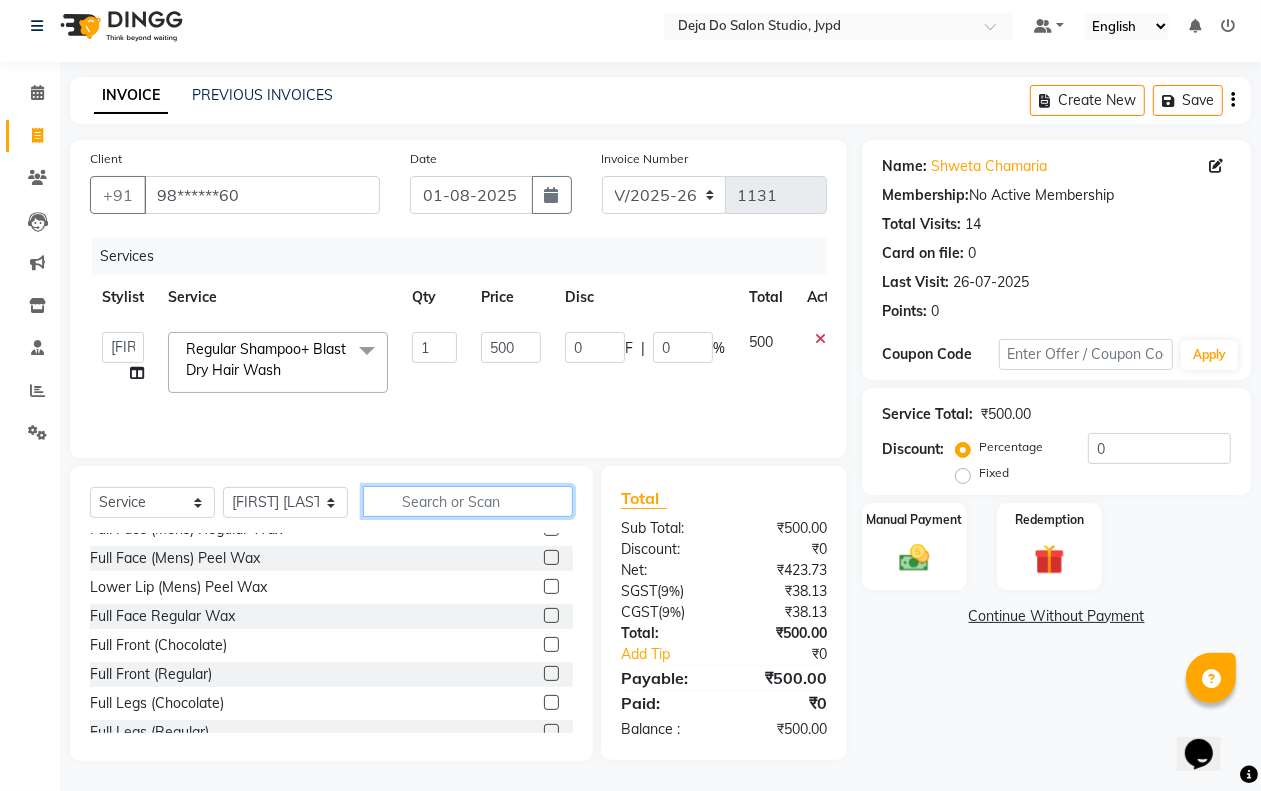 scroll, scrollTop: 1248, scrollLeft: 0, axis: vertical 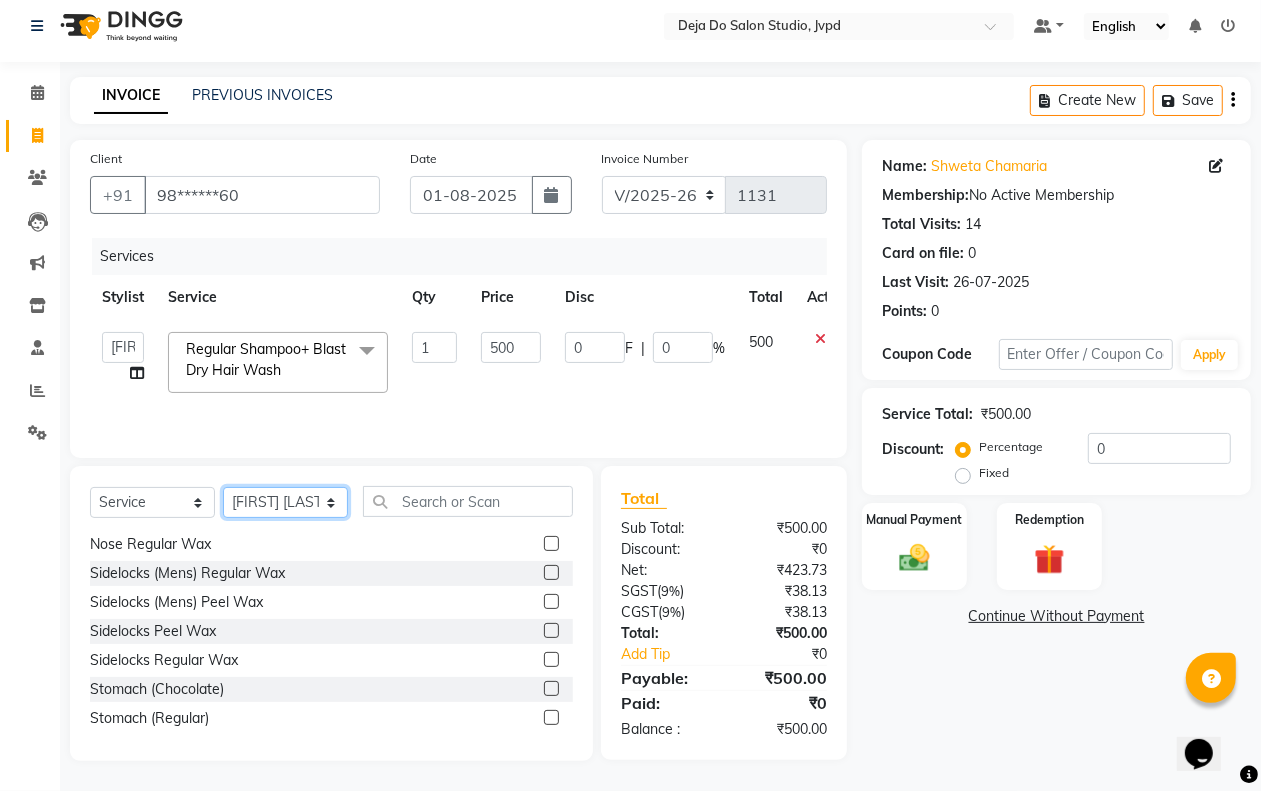click on "Select Stylist Aditi Admin Anam  Sheikh  Arifa Shaikh Danish  Salamani Farida Fatima Kasbe Namya salian Rashi Mayur Sakina Rupani Shefali  shetty Shuaib Salamani Sumaiya sayed Sushma Pelage" 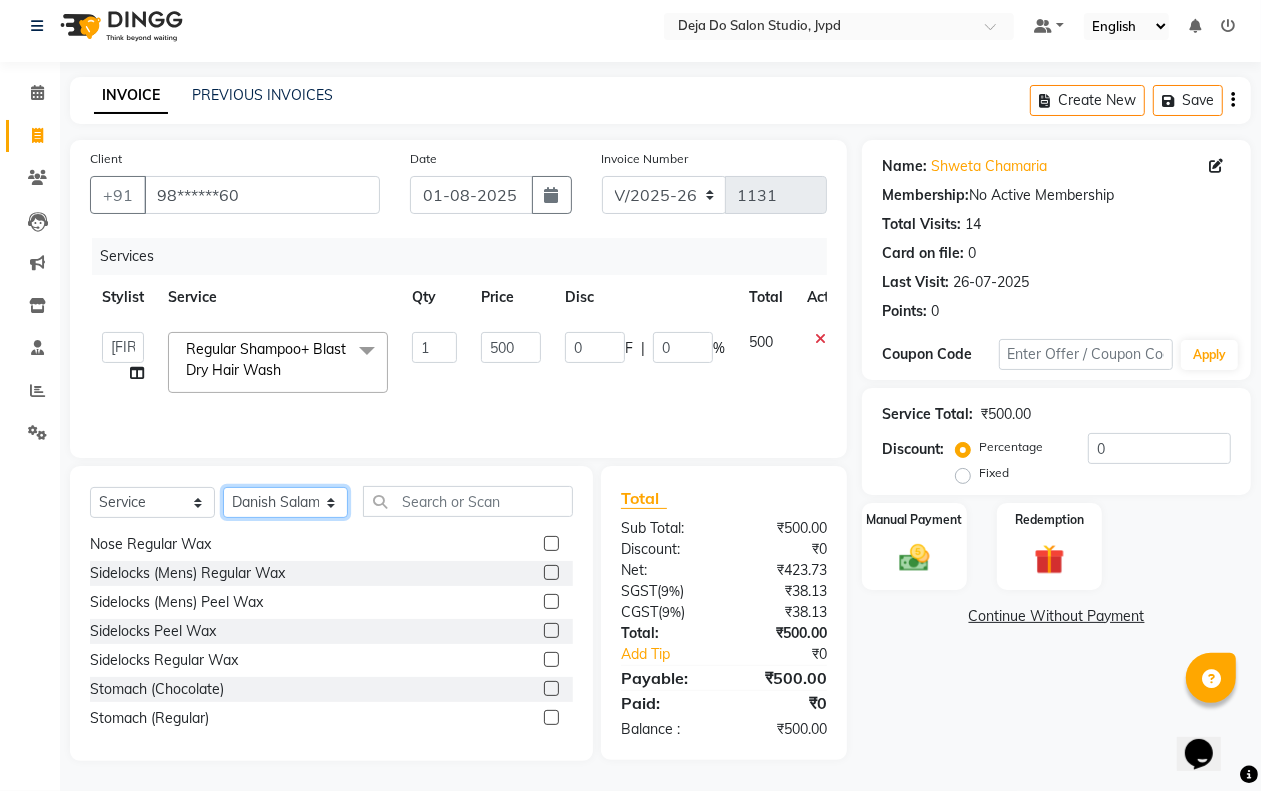 click on "Select Stylist Aditi Admin Anam  Sheikh  Arifa Shaikh Danish  Salamani Farida Fatima Kasbe Namya salian Rashi Mayur Sakina Rupani Shefali  shetty Shuaib Salamani Sumaiya sayed Sushma Pelage" 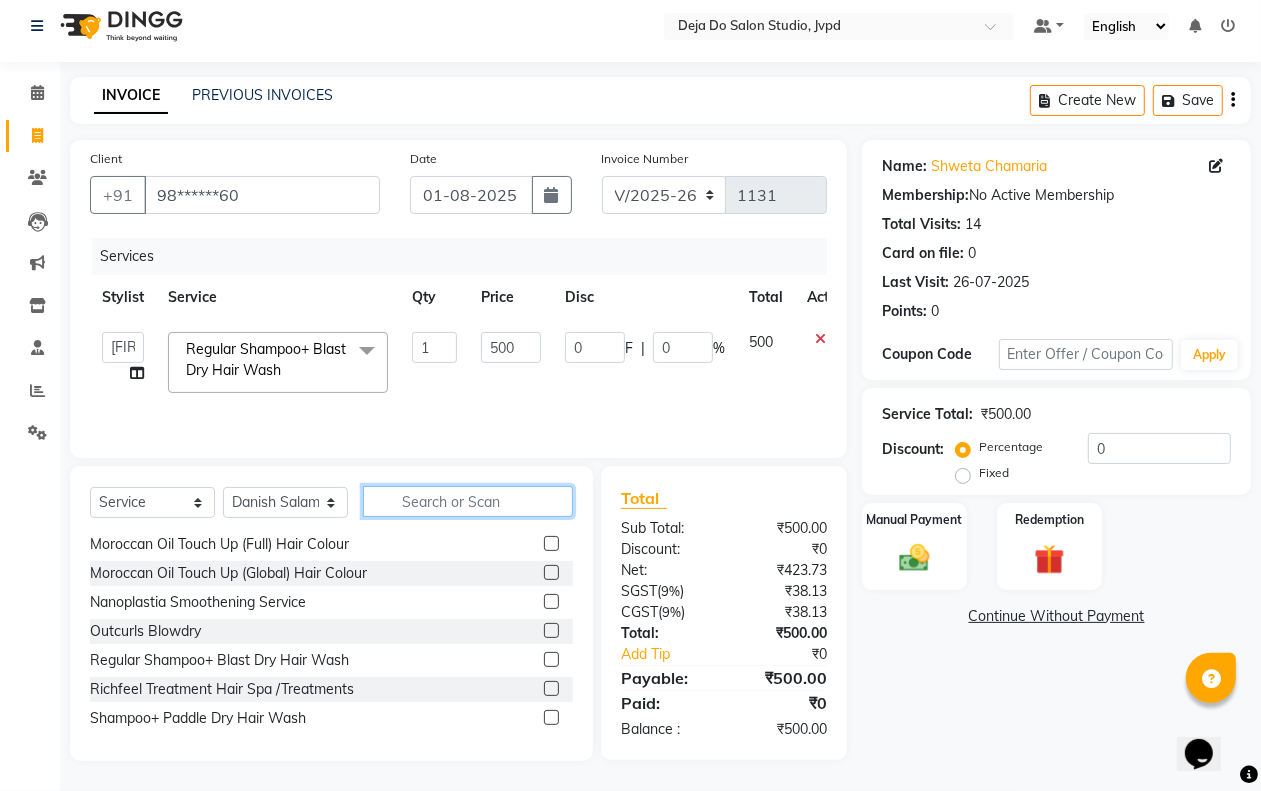 click 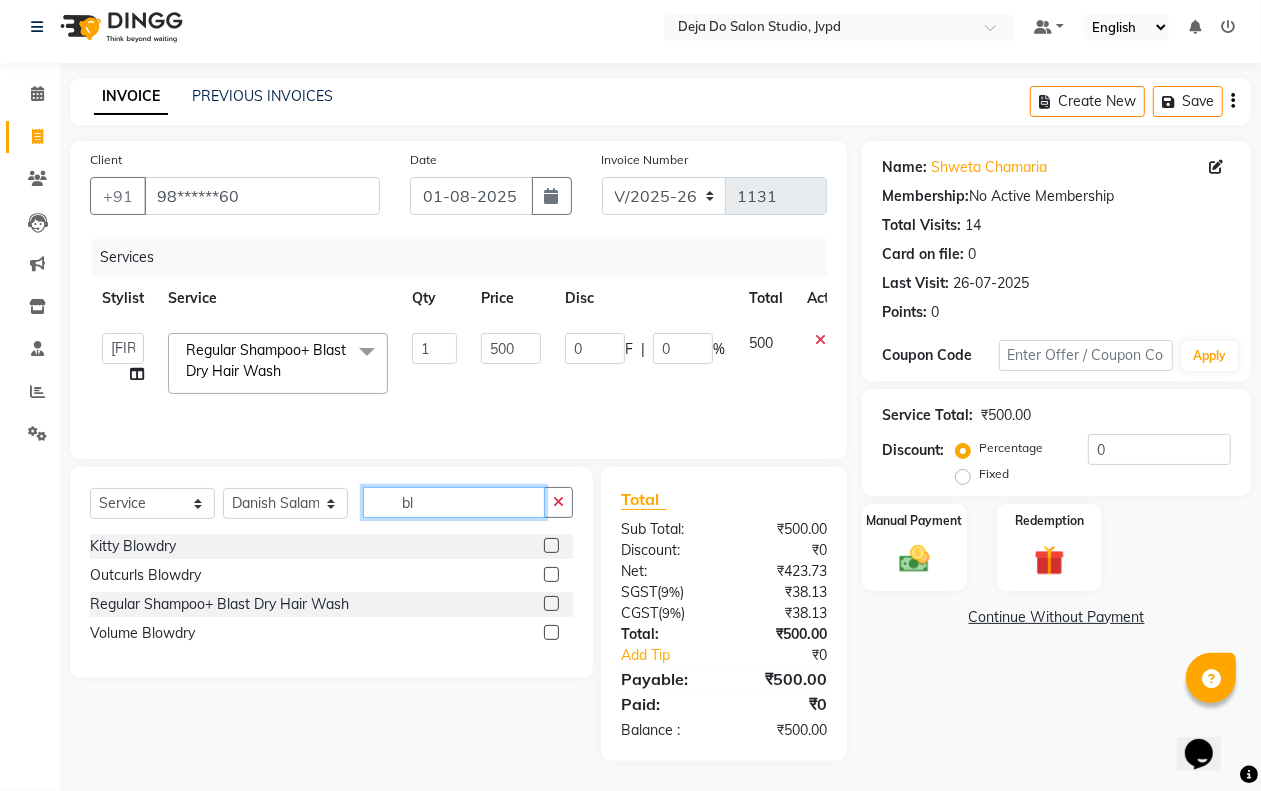 scroll, scrollTop: 0, scrollLeft: 0, axis: both 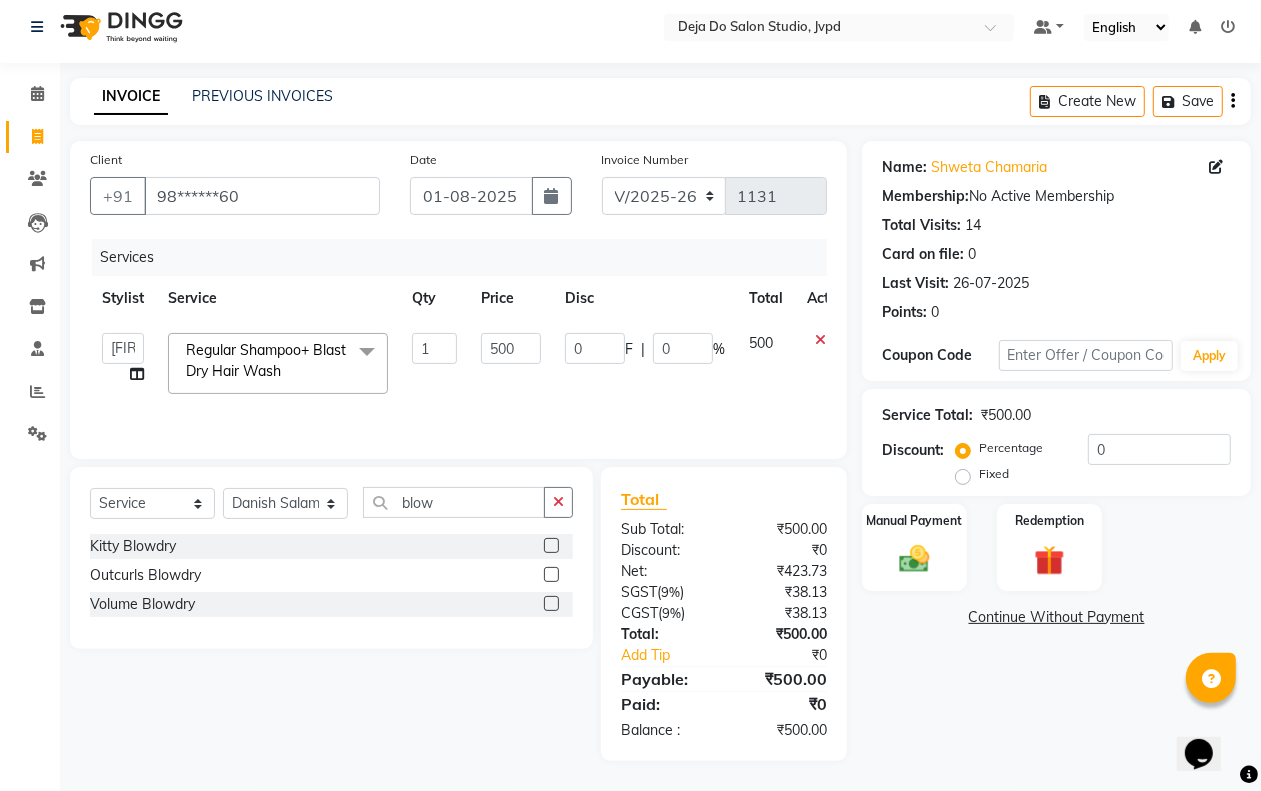 click 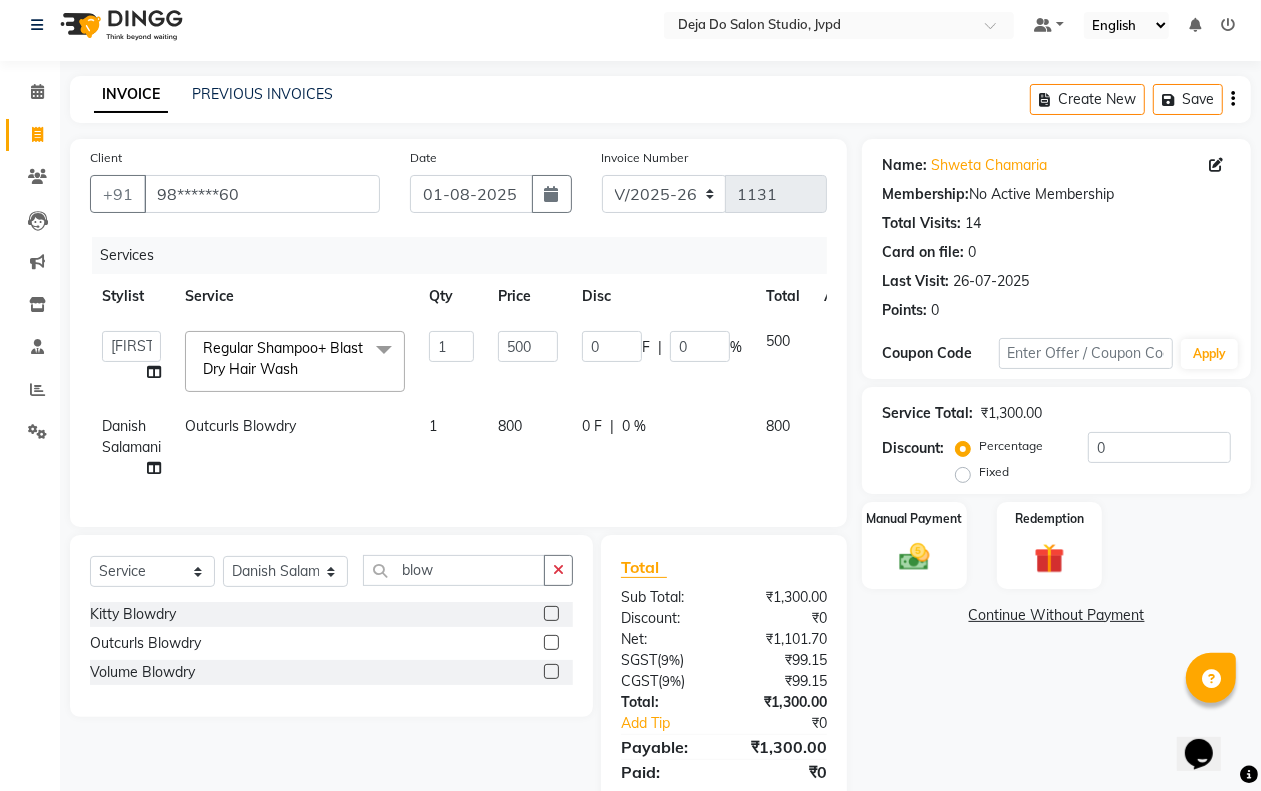 click on "800" 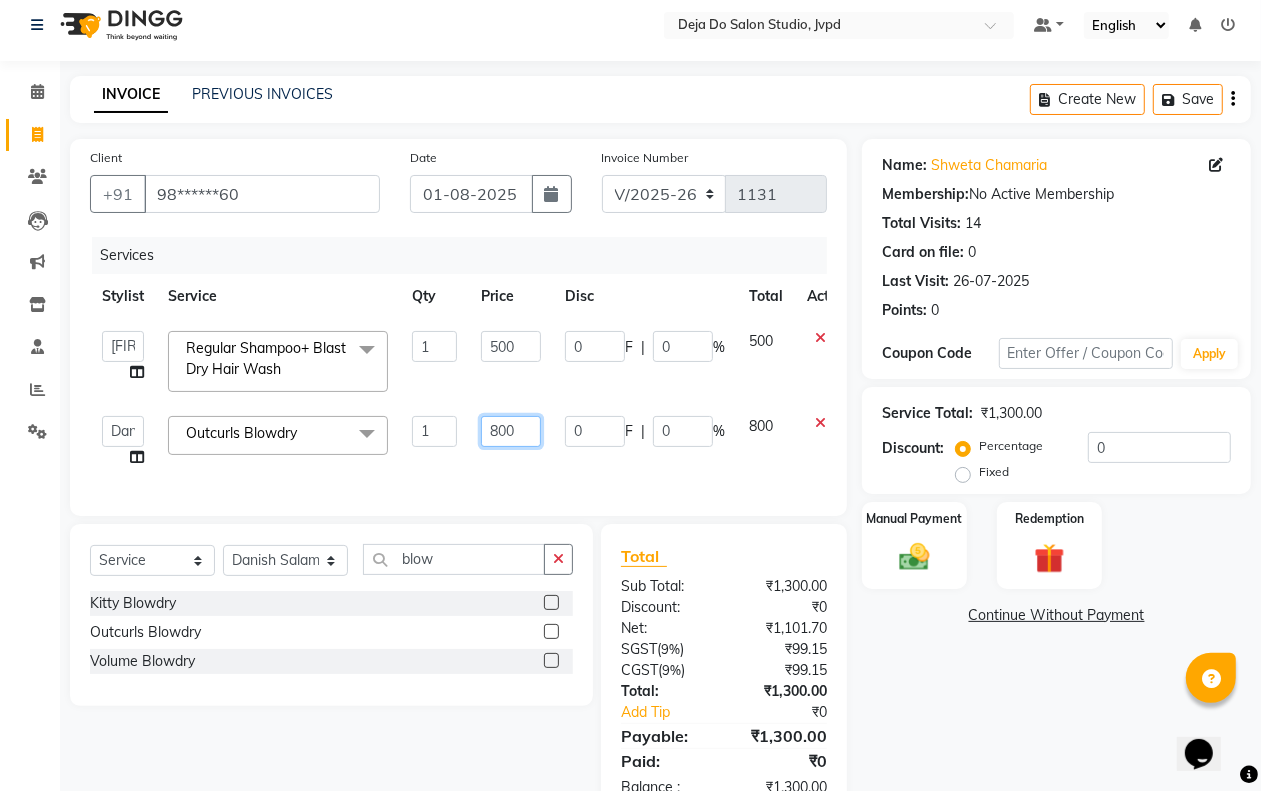 click on "800" 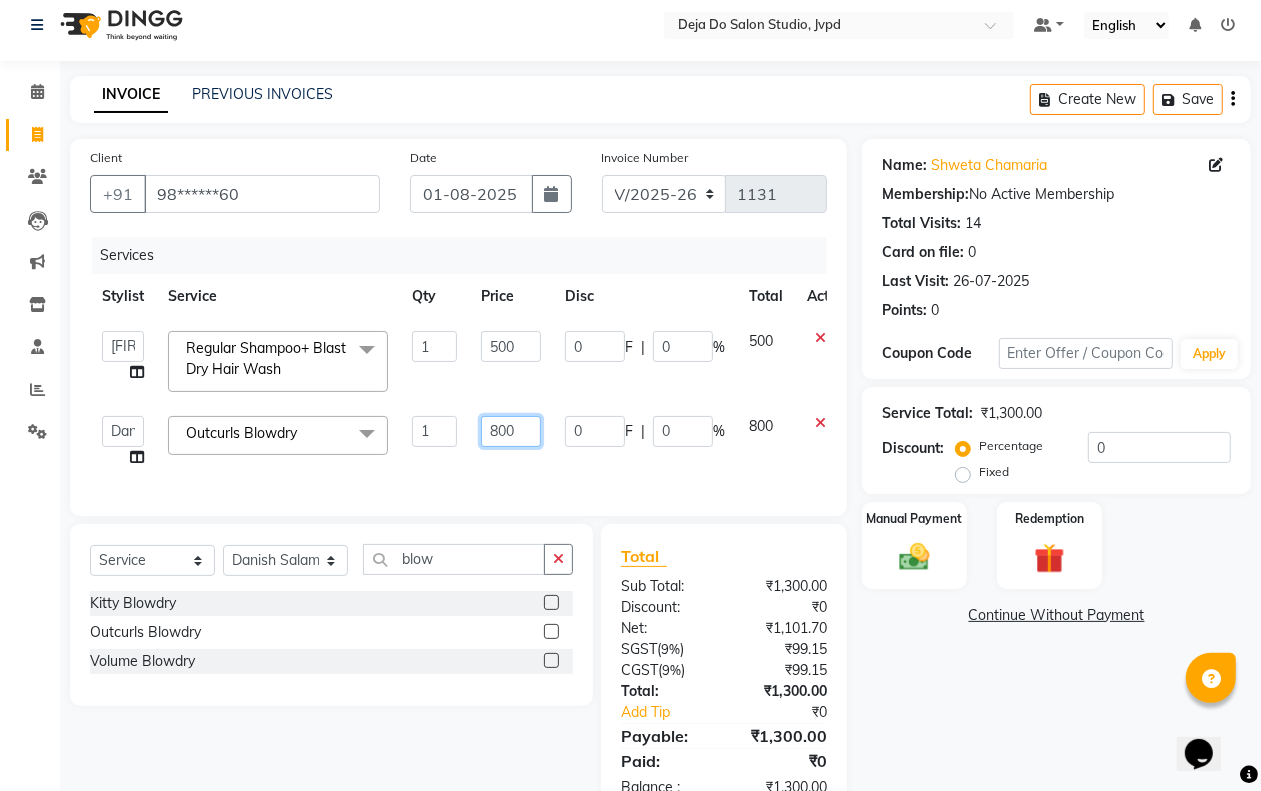 click on "800" 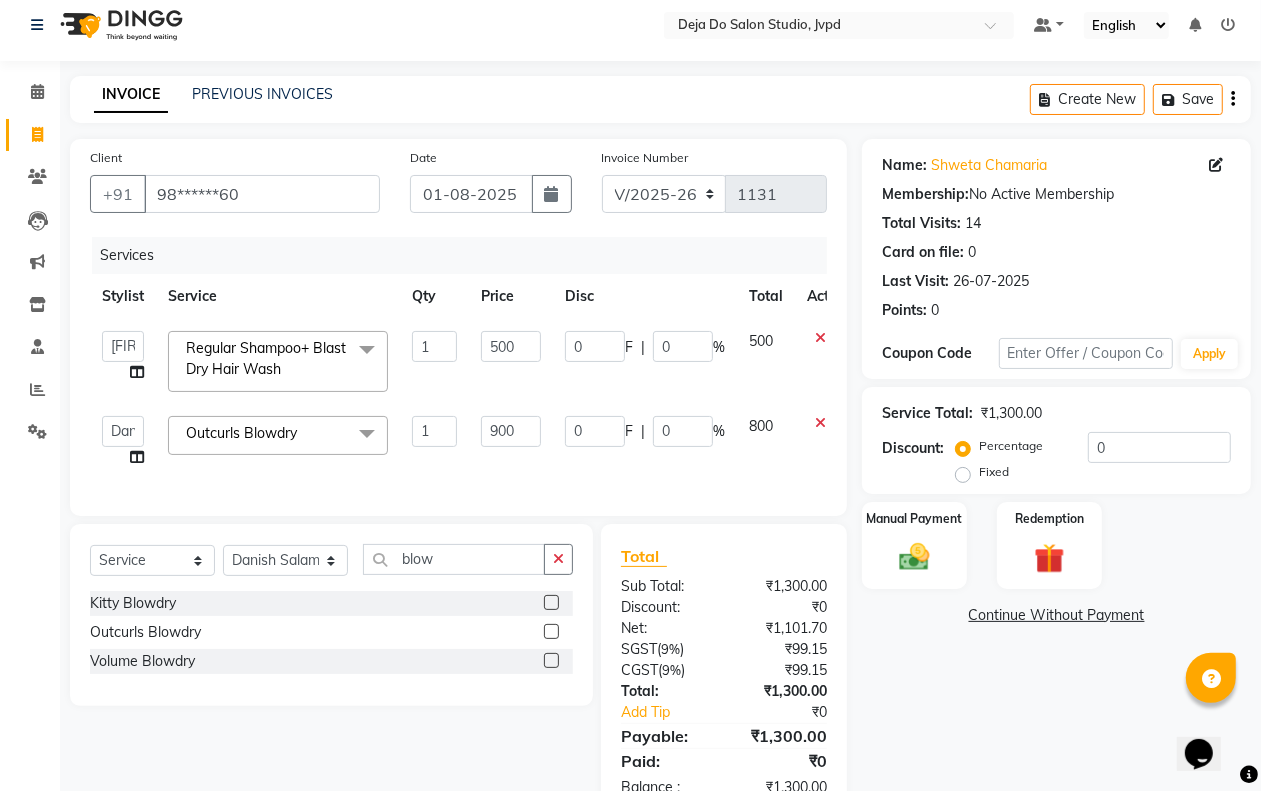 click on "0 F | 0 %" 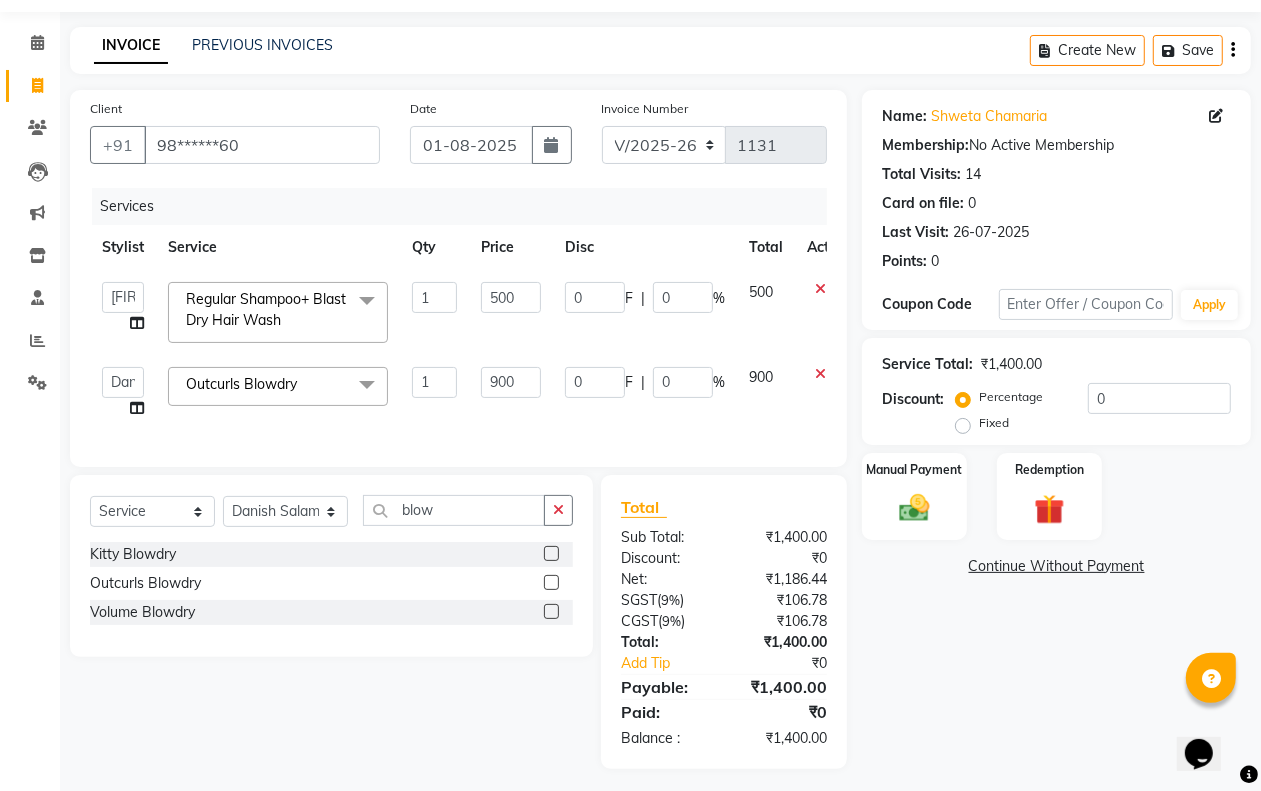 scroll, scrollTop: 86, scrollLeft: 0, axis: vertical 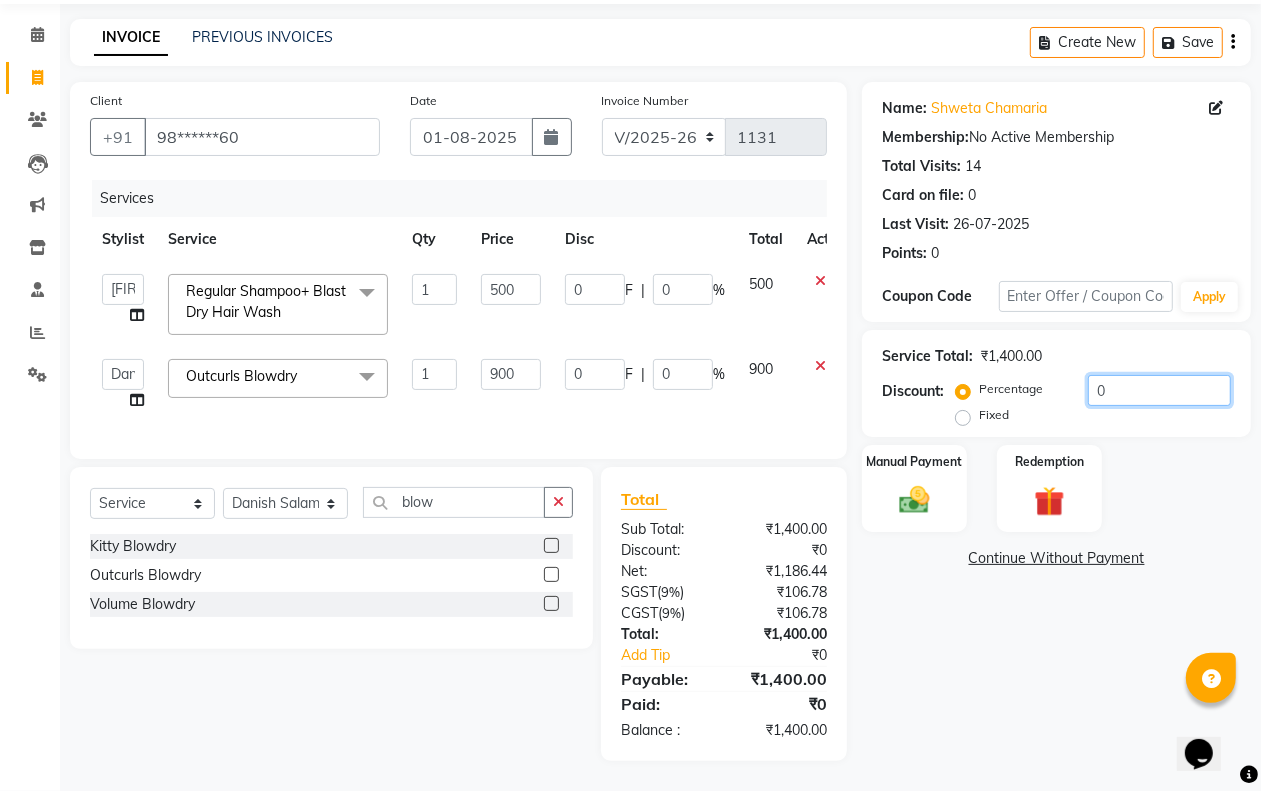 click on "0" 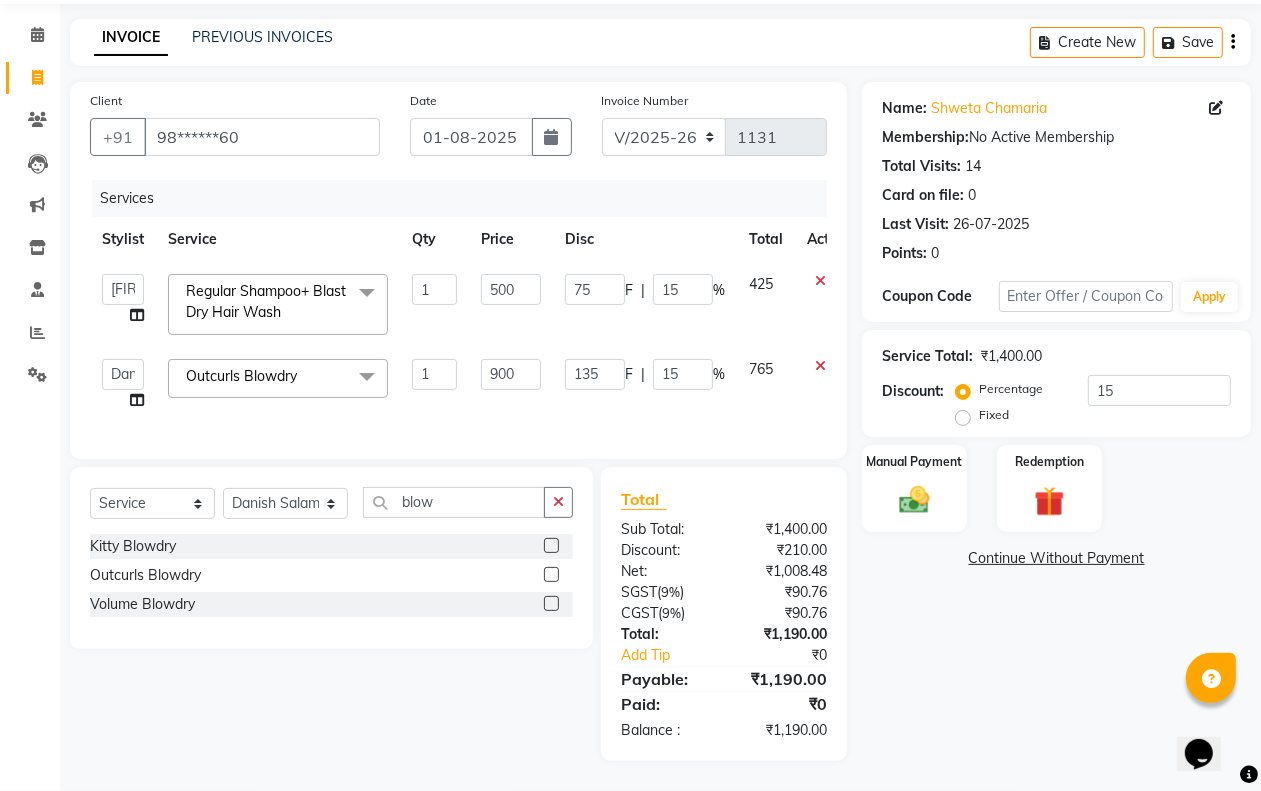 click on "135 F | 15 %" 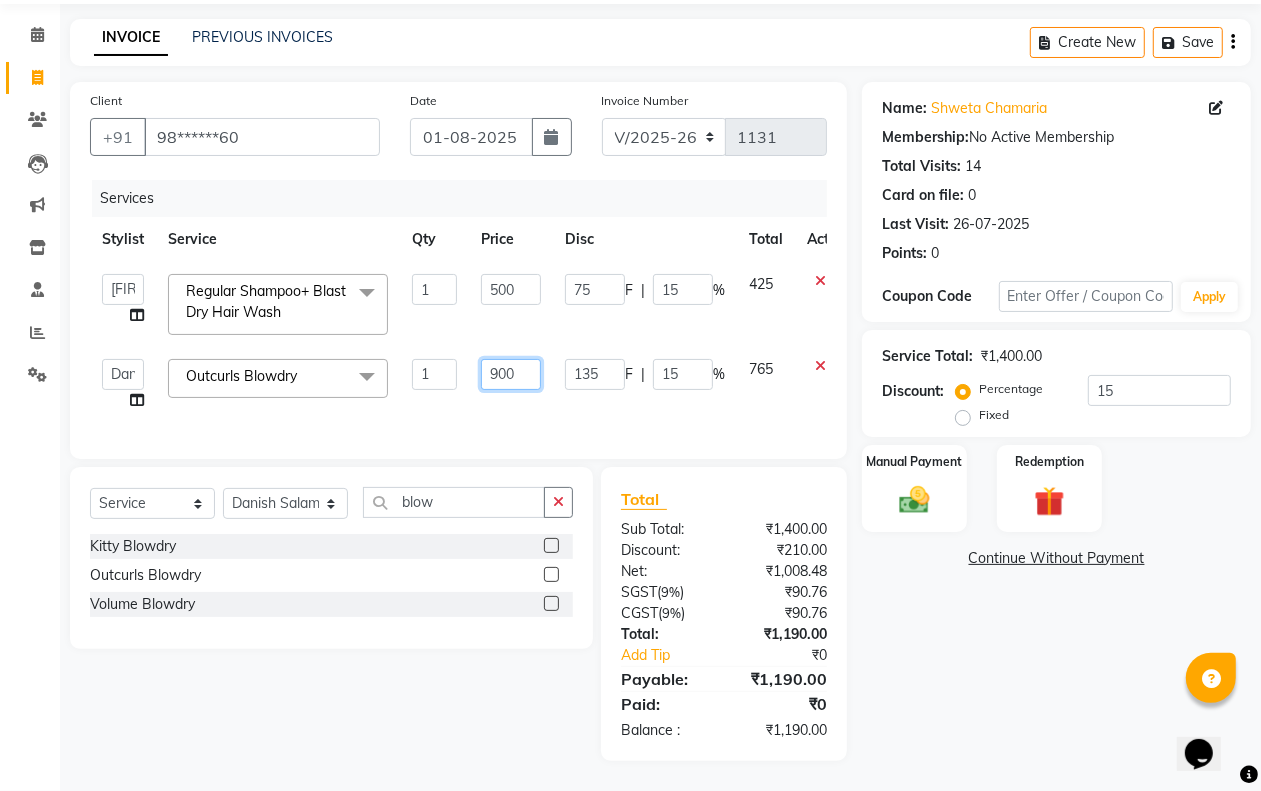 click on "900" 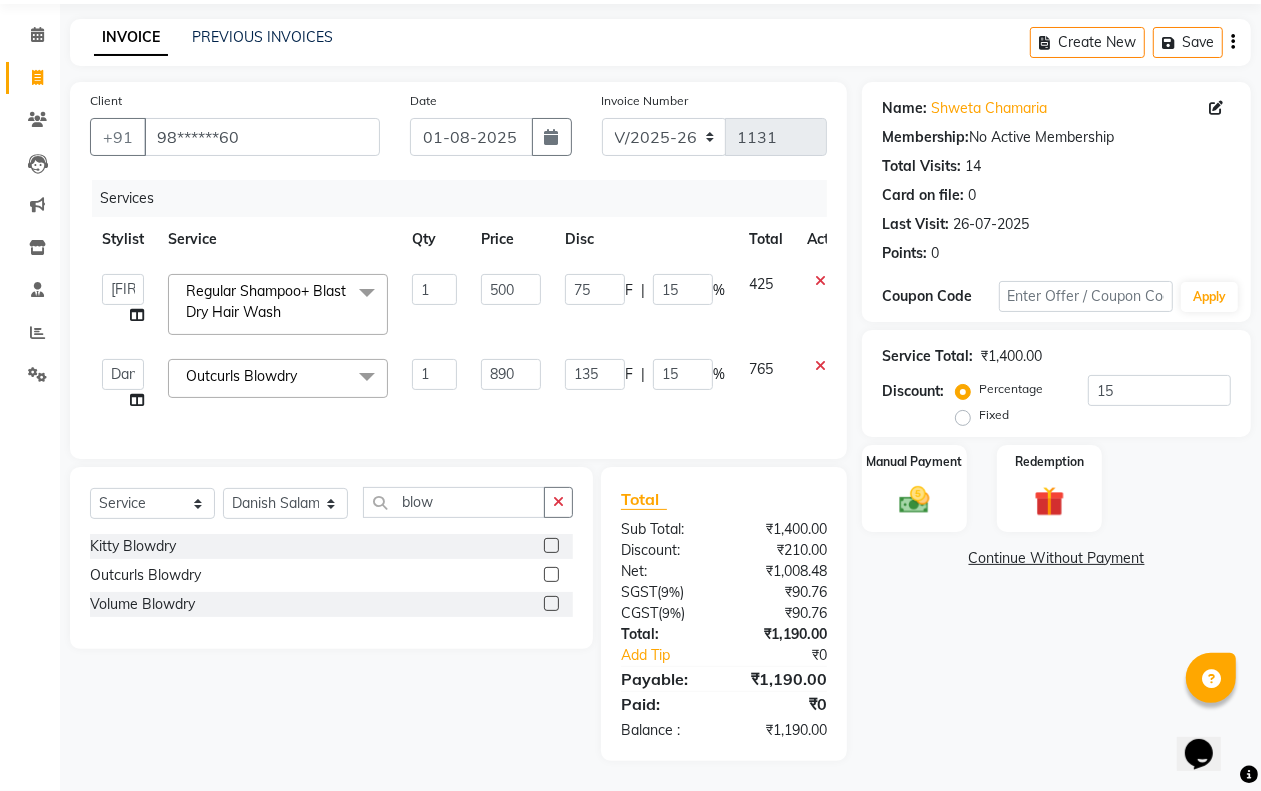 click on "135 F | 15 %" 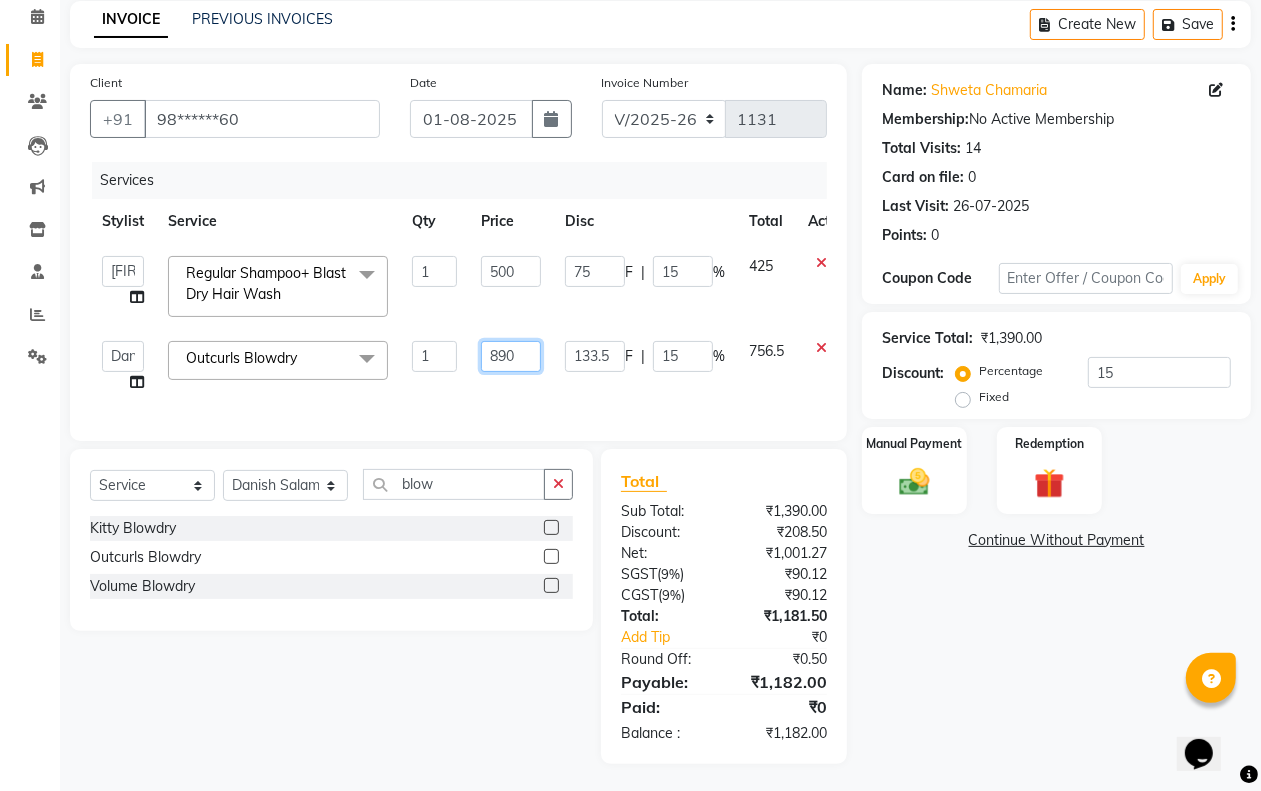 click on "890" 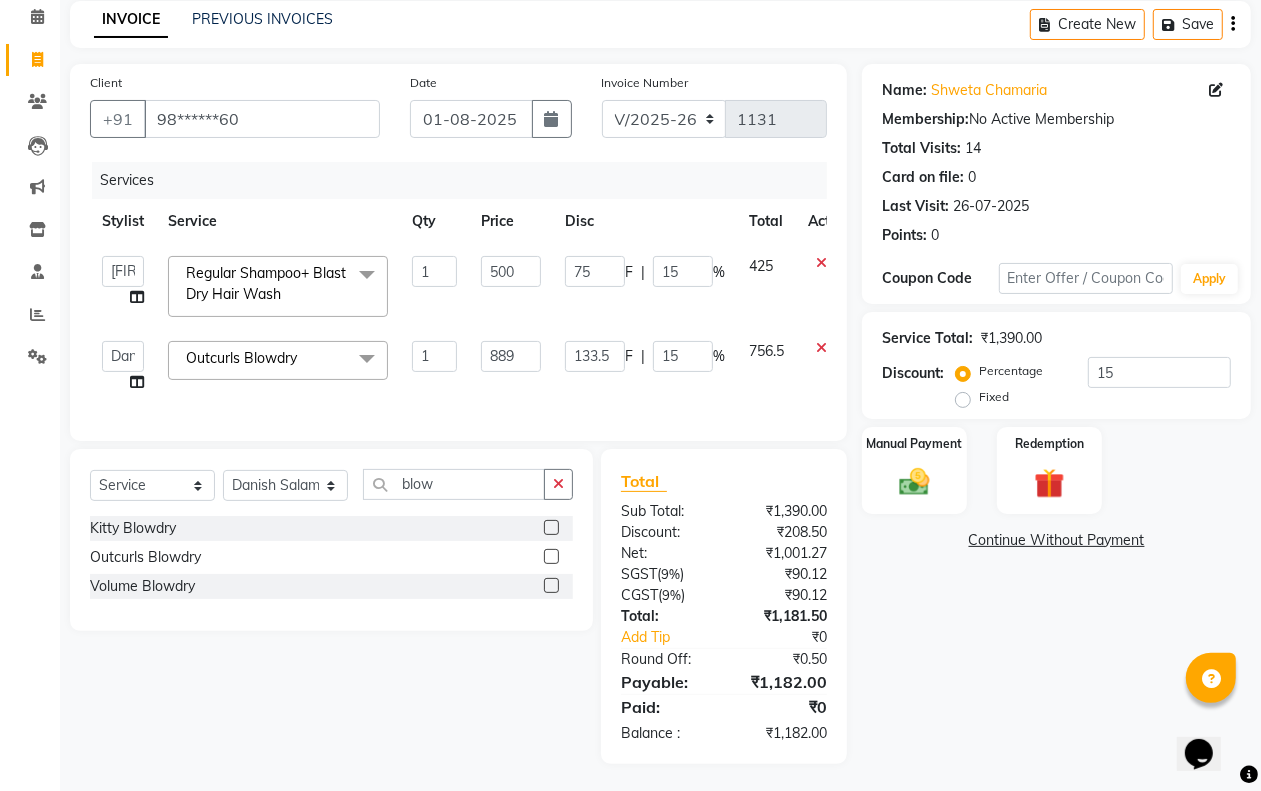 click on "133.5 F | 15 %" 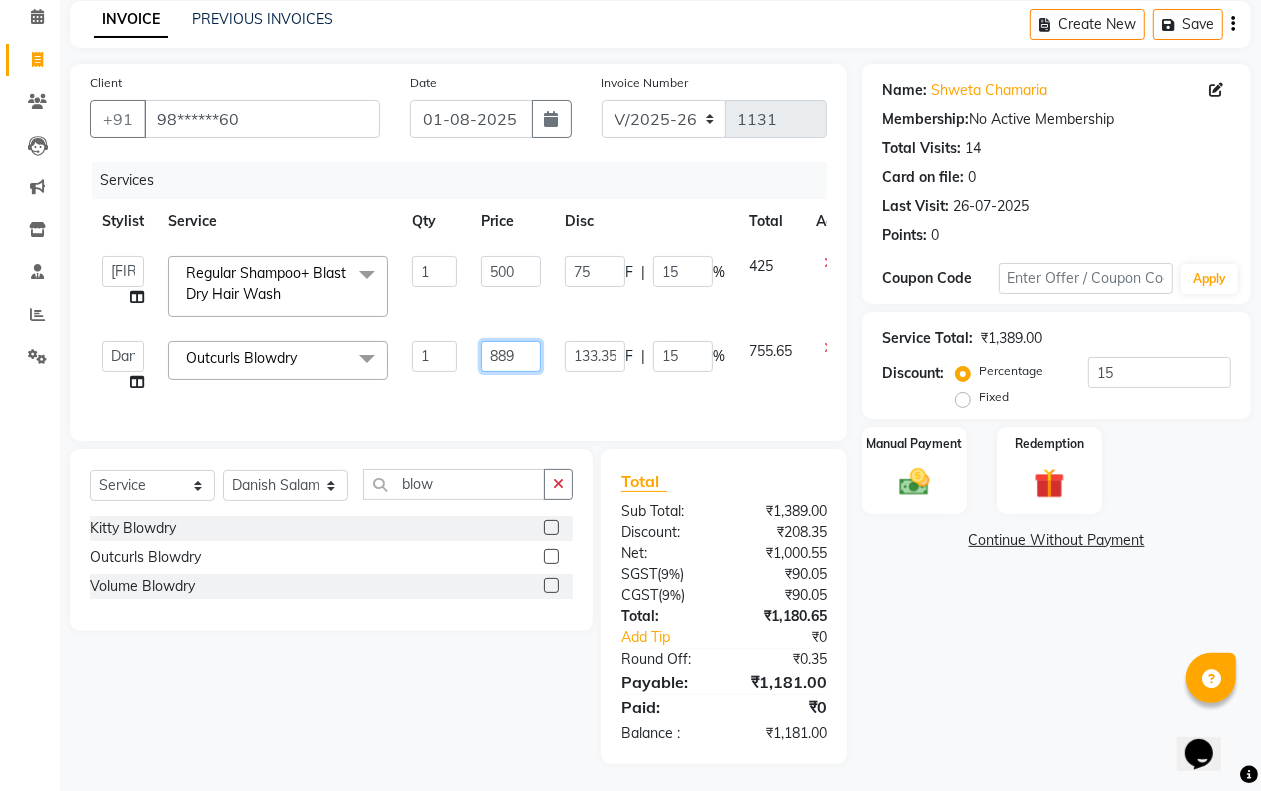click on "889" 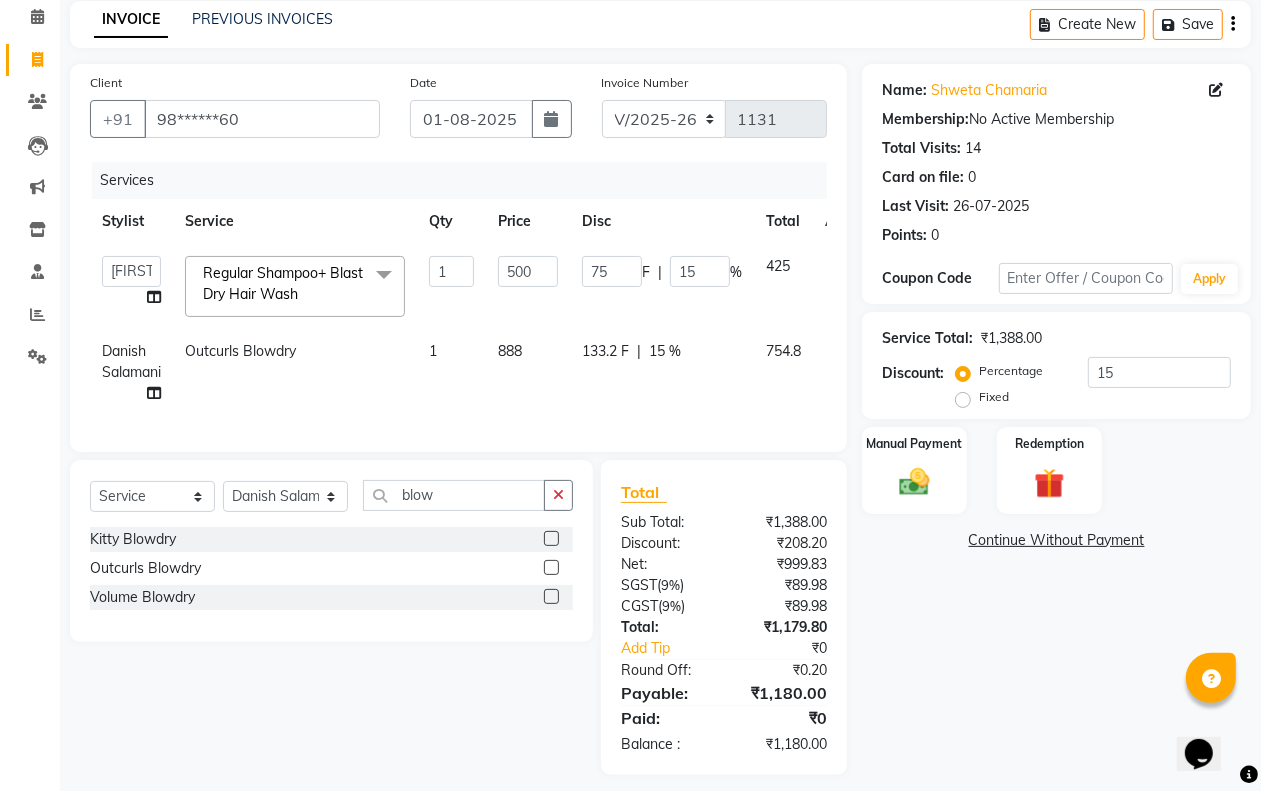 click on "Danish  Salamani Outcurls Blowdry 1 888 133.2 F | 15 % 754.8" 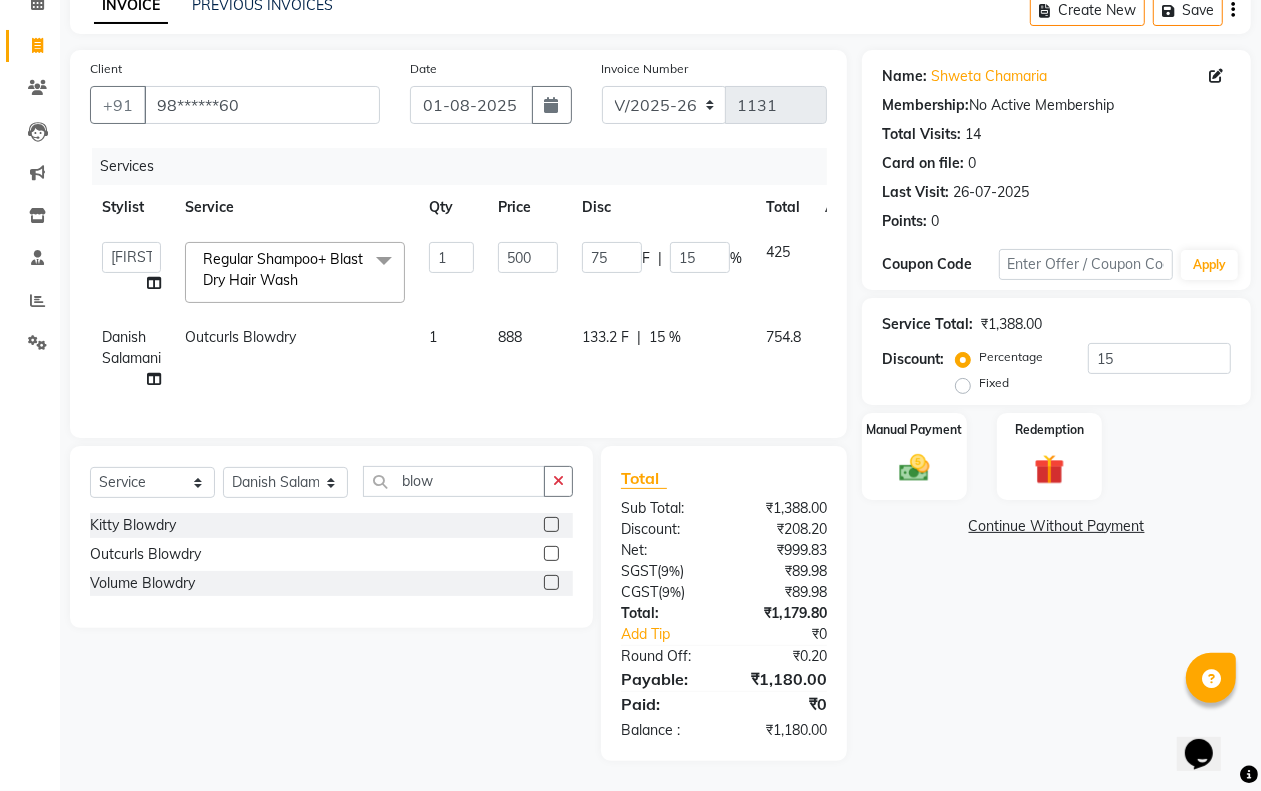 scroll, scrollTop: 118, scrollLeft: 0, axis: vertical 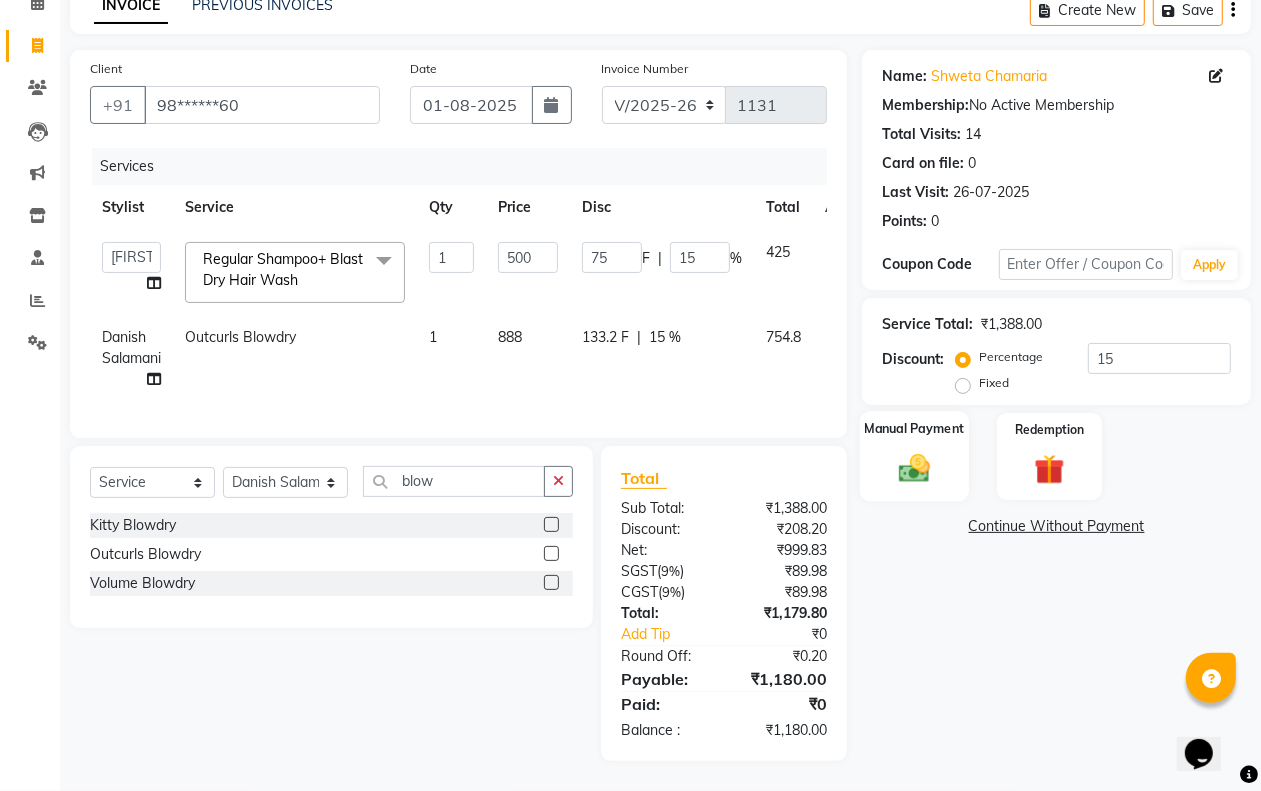 click 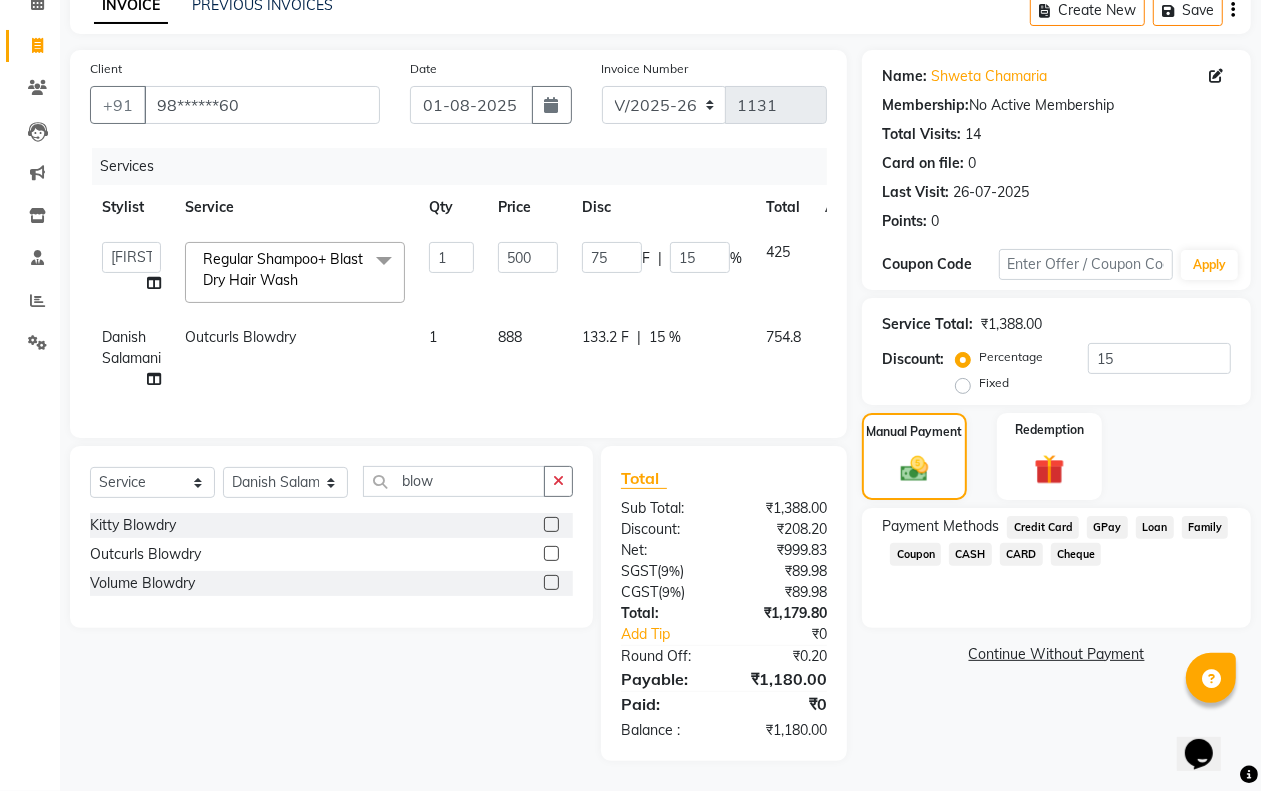 click on "CASH" 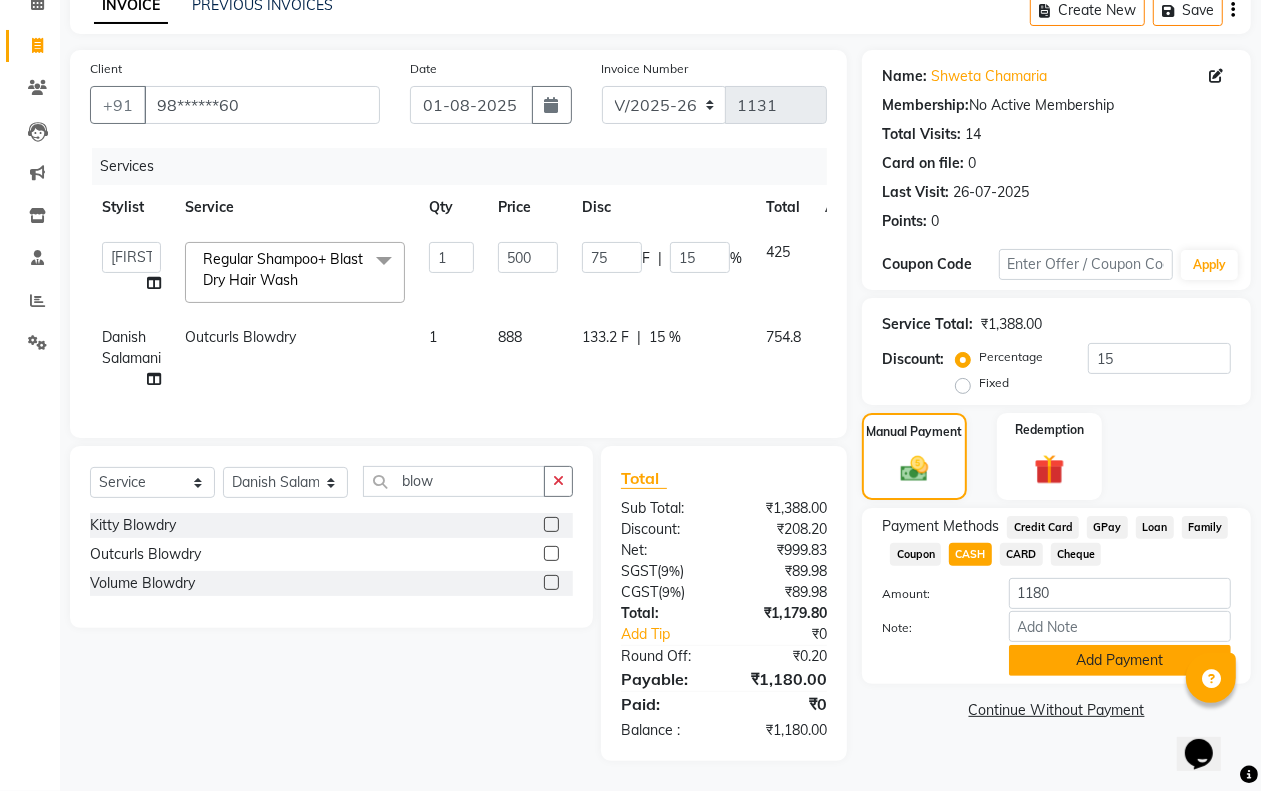 click on "Add Payment" 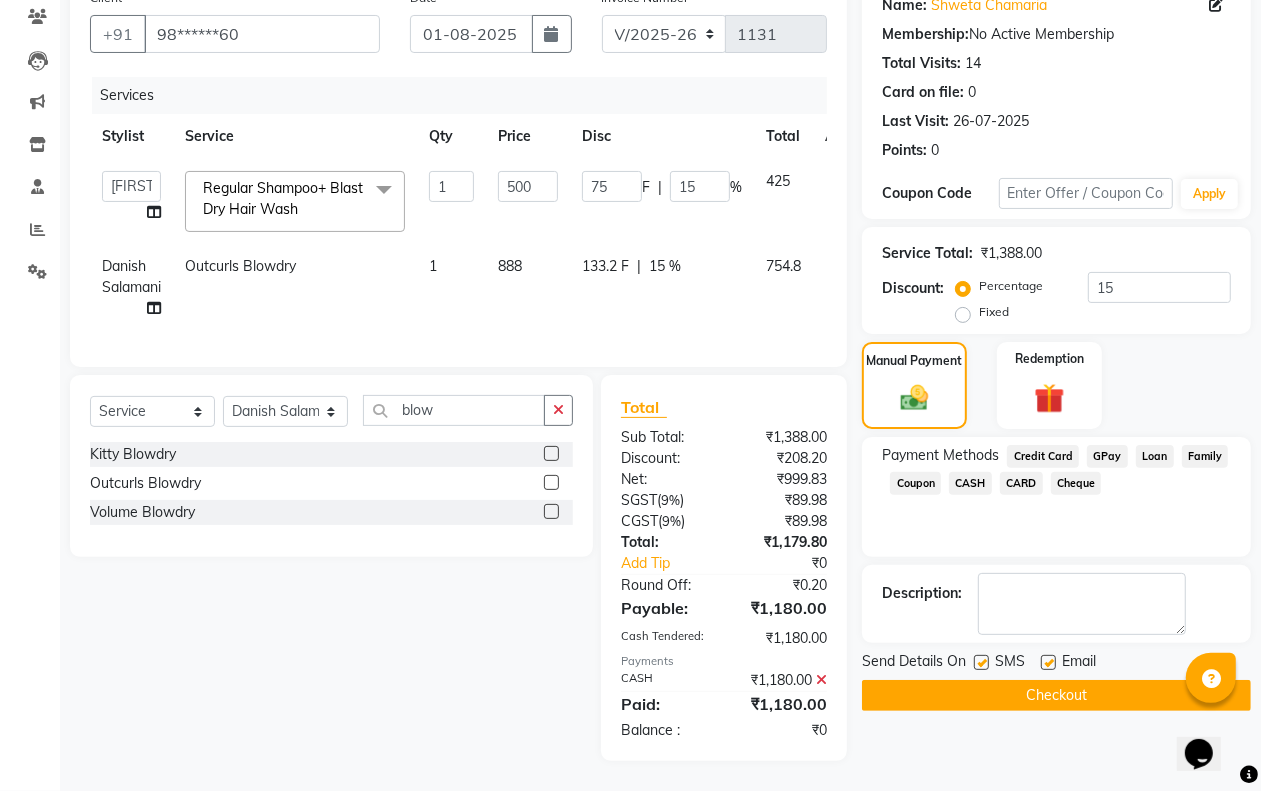 scroll, scrollTop: 190, scrollLeft: 0, axis: vertical 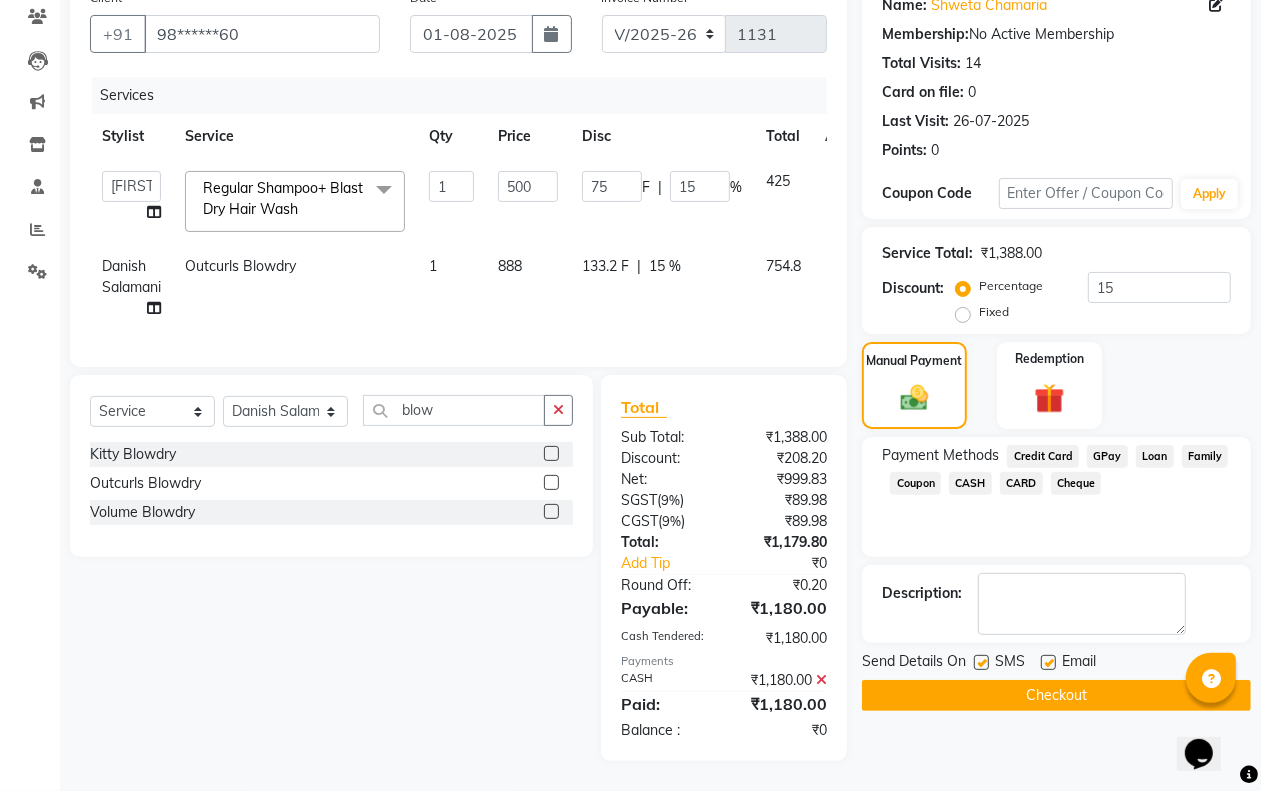 click on "Checkout" 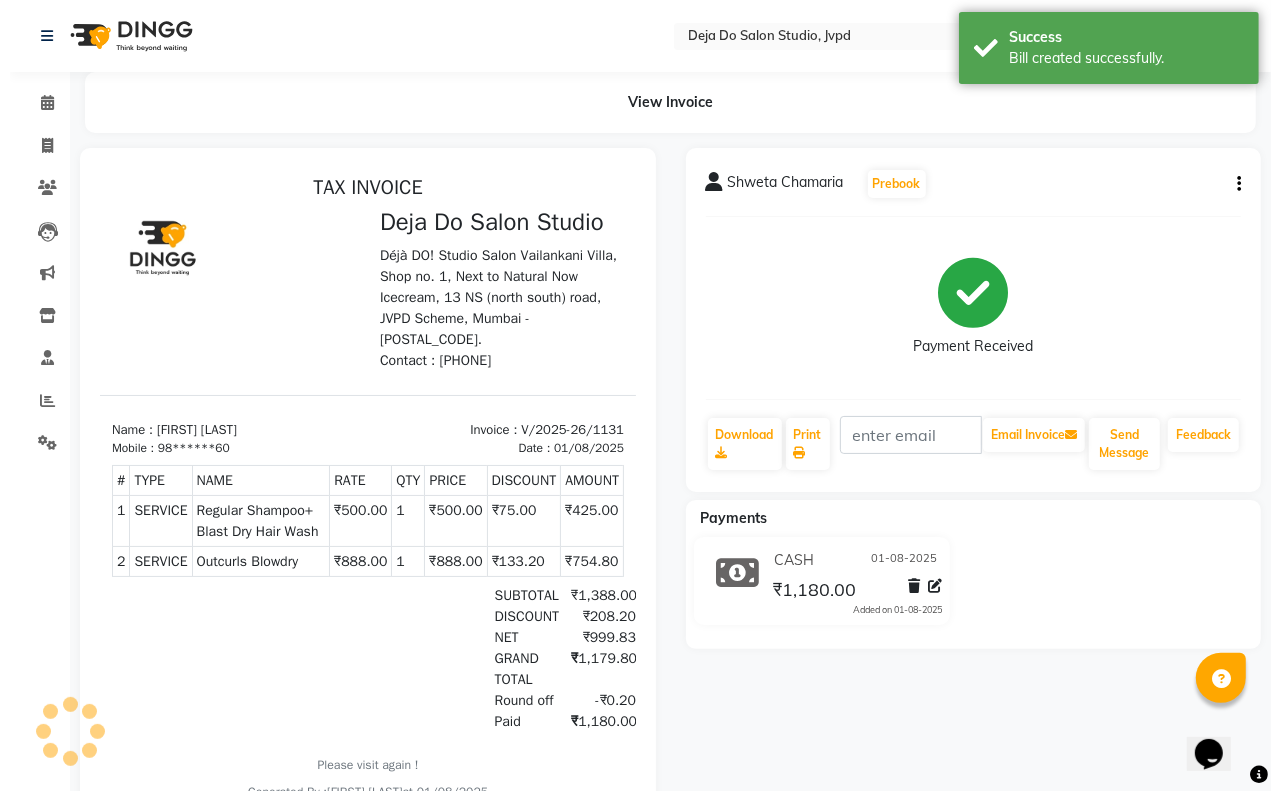 scroll, scrollTop: 0, scrollLeft: 0, axis: both 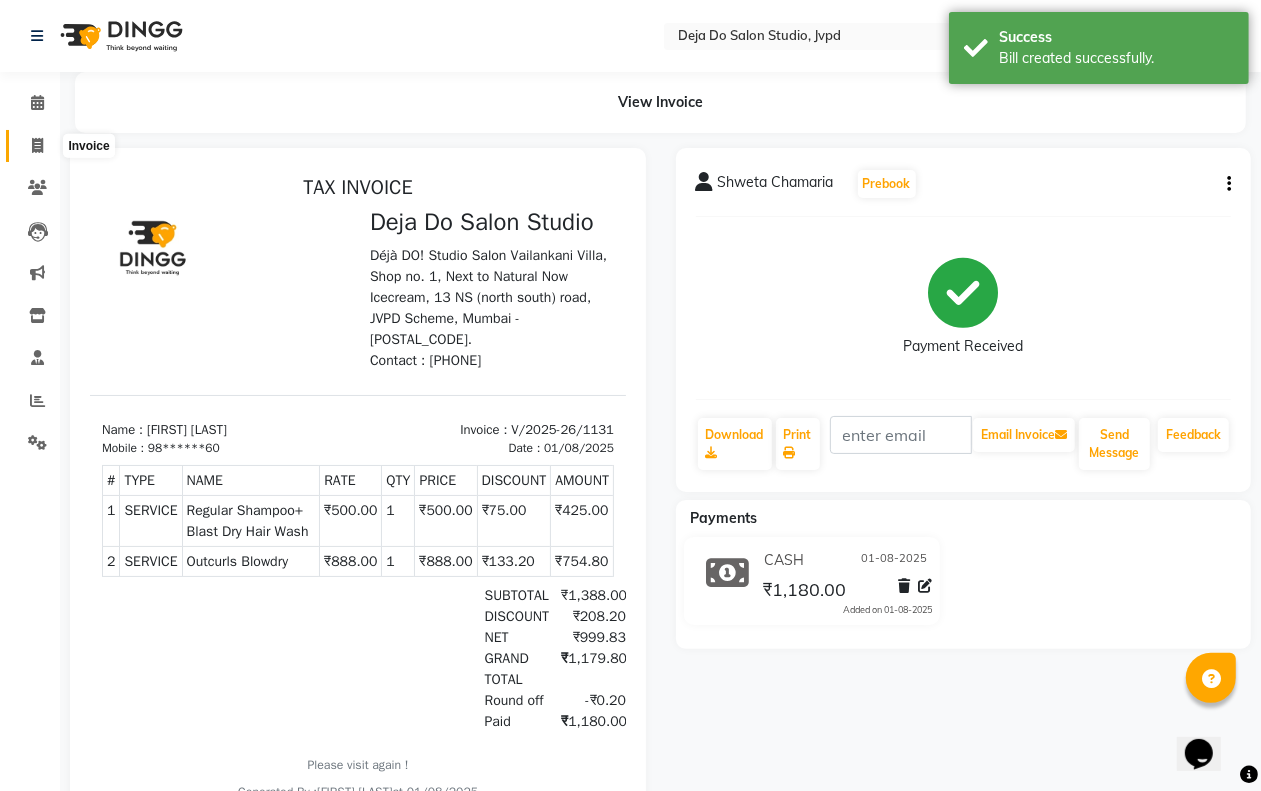 click 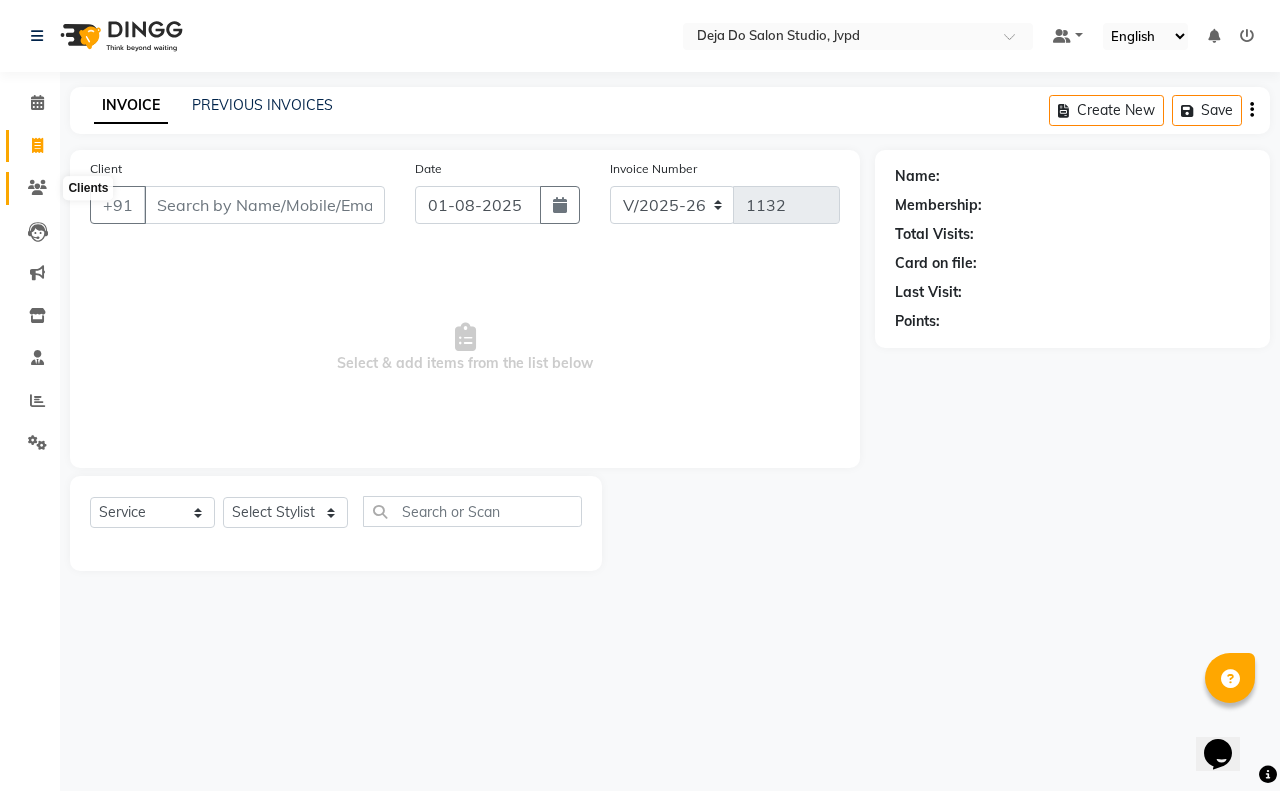 click 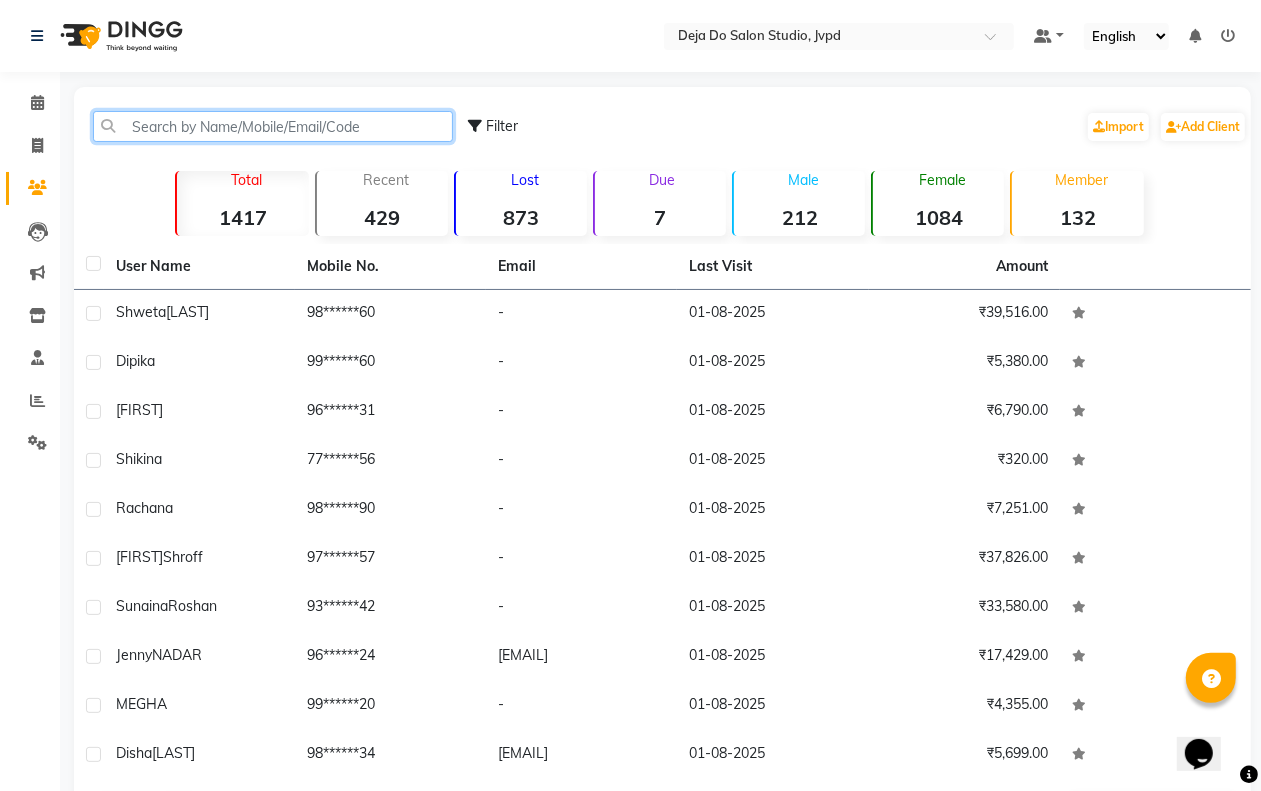 click 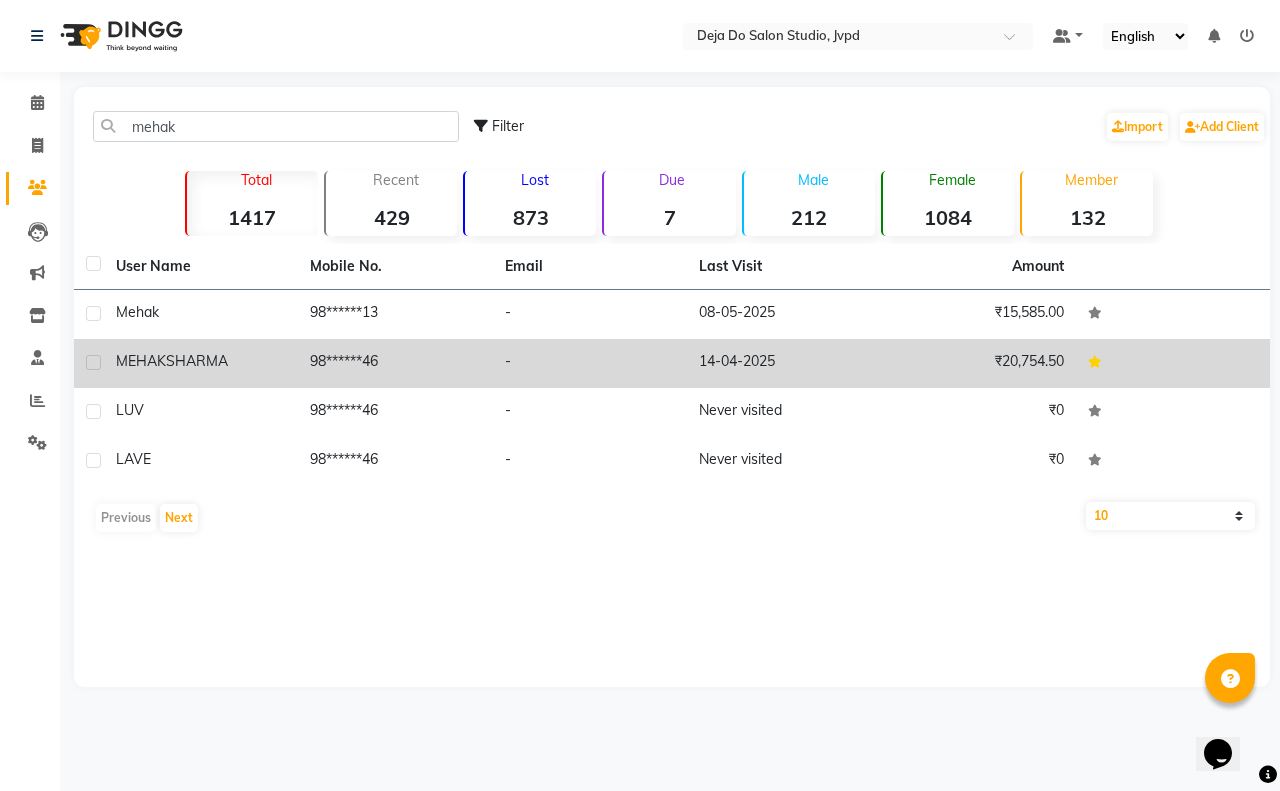 click on "-" 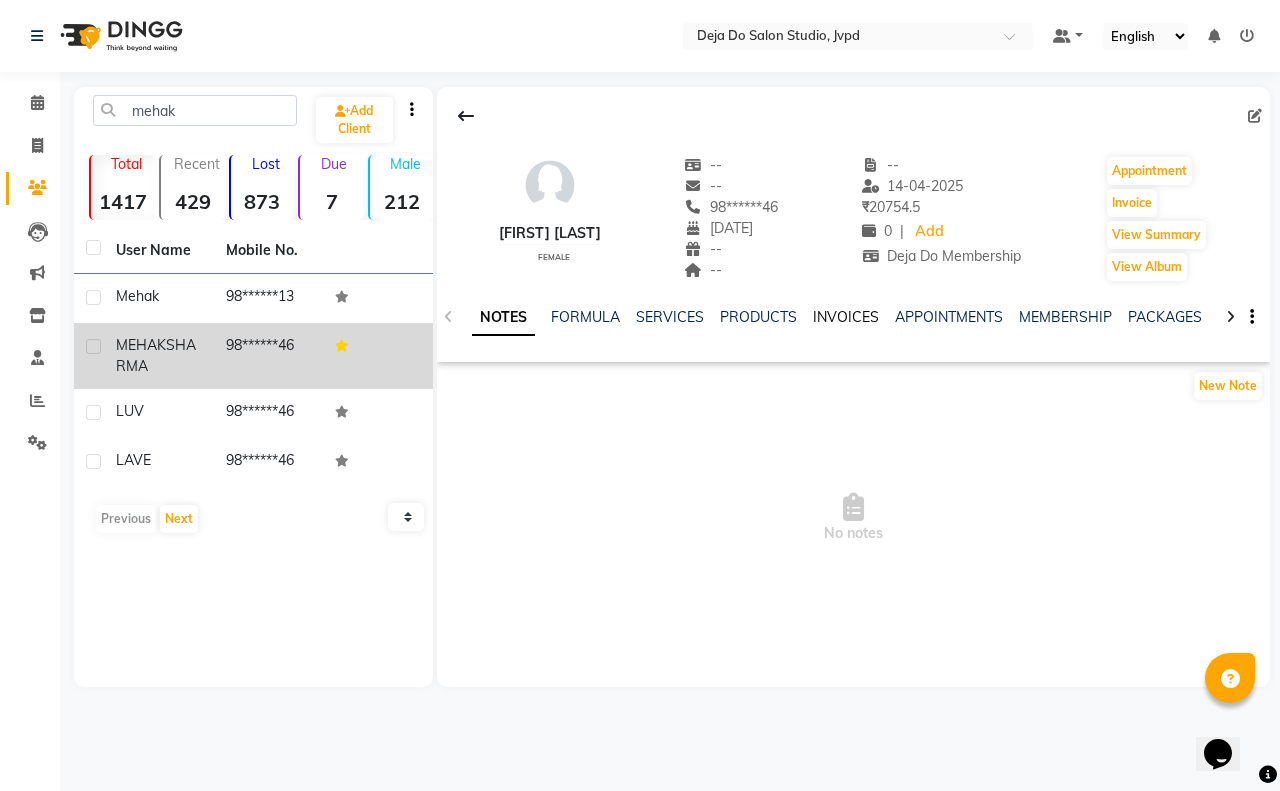click on "INVOICES" 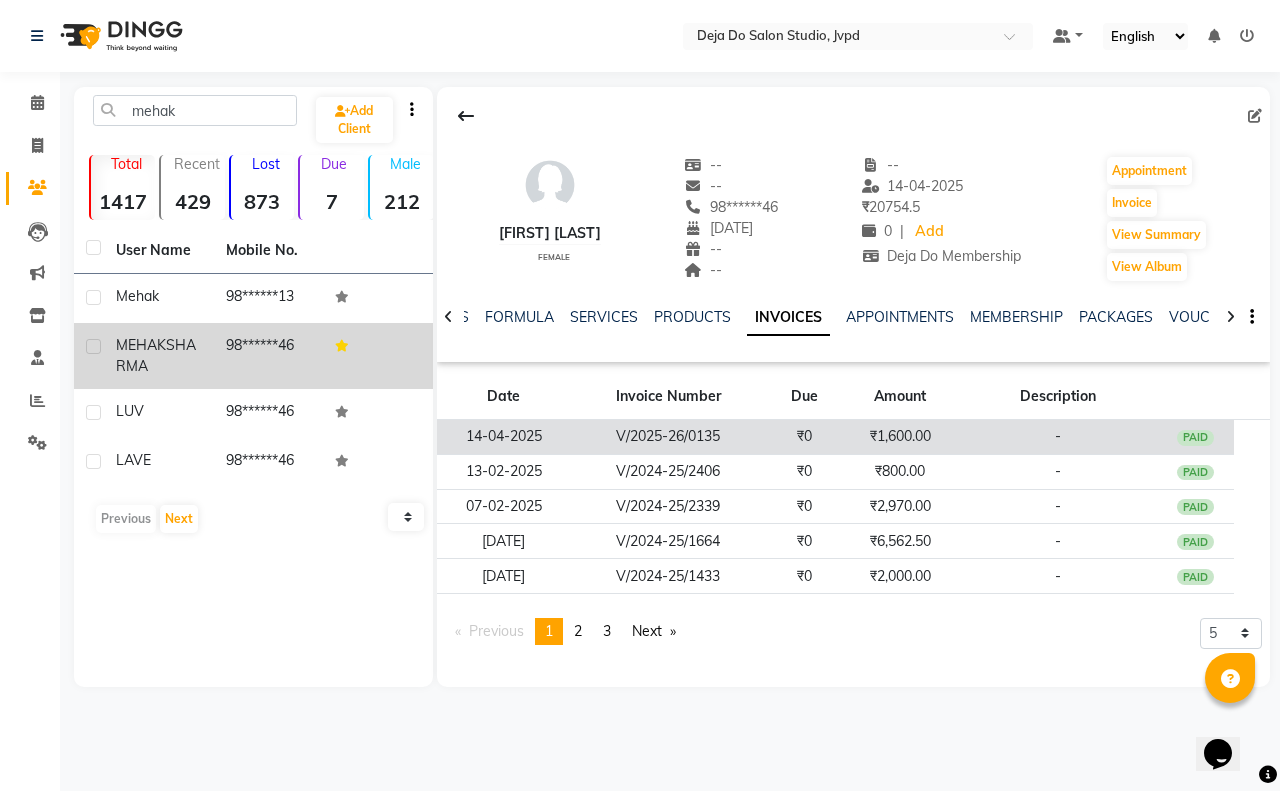 click on "₹1,600.00" 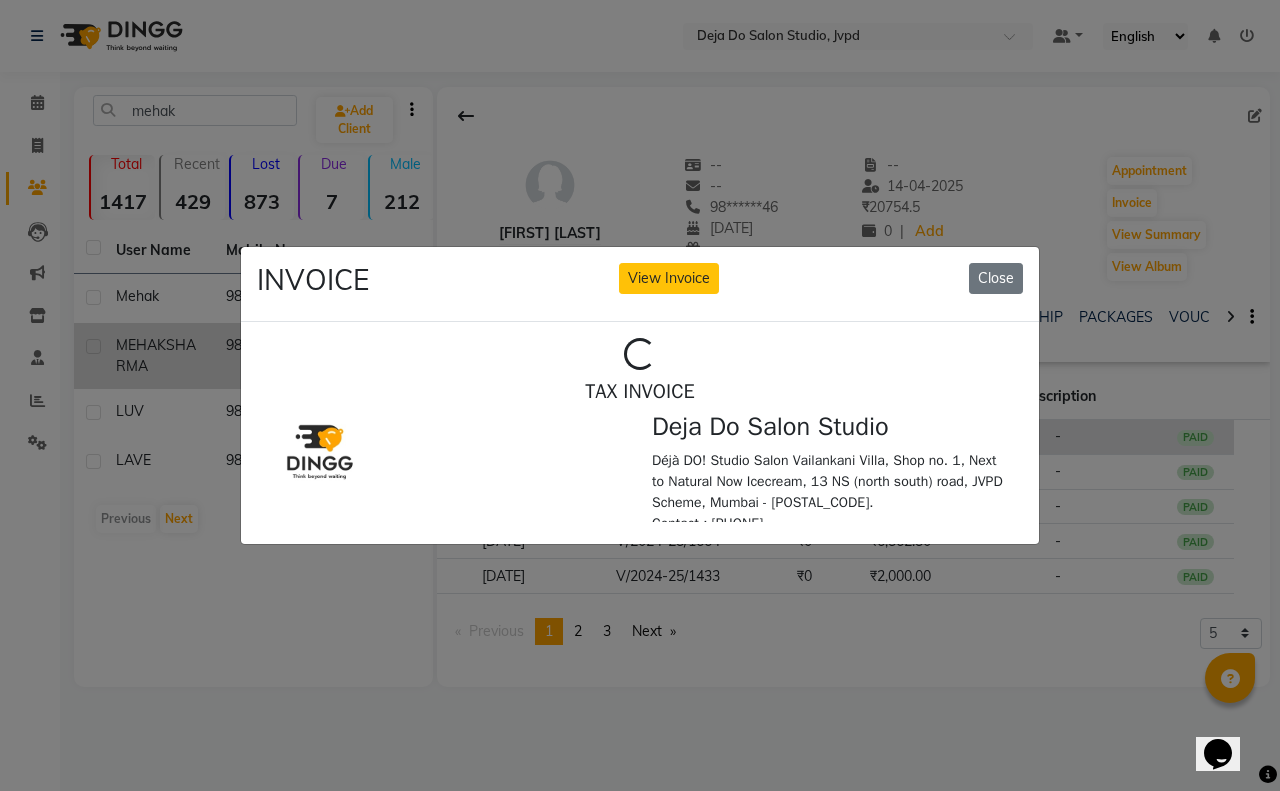 scroll, scrollTop: 0, scrollLeft: 0, axis: both 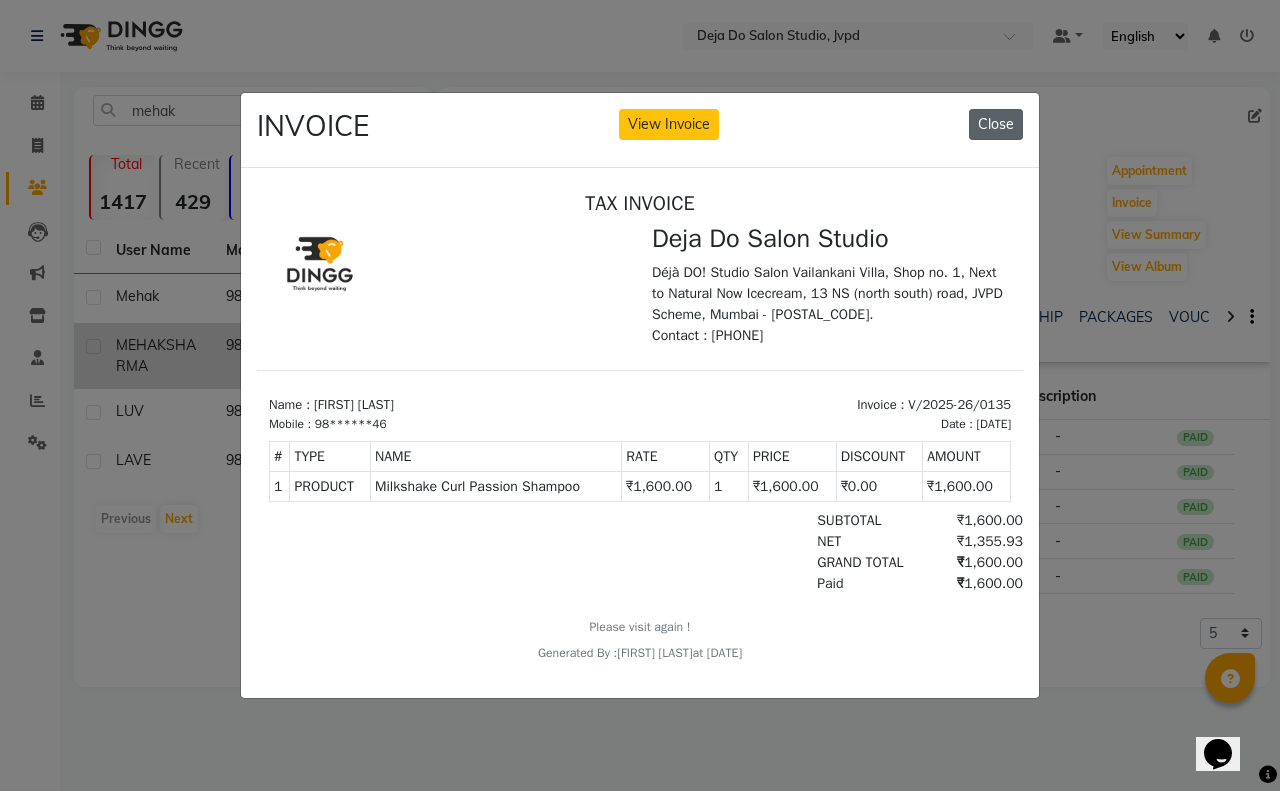 drag, startPoint x: 978, startPoint y: 105, endPoint x: 731, endPoint y: 50, distance: 253.04941 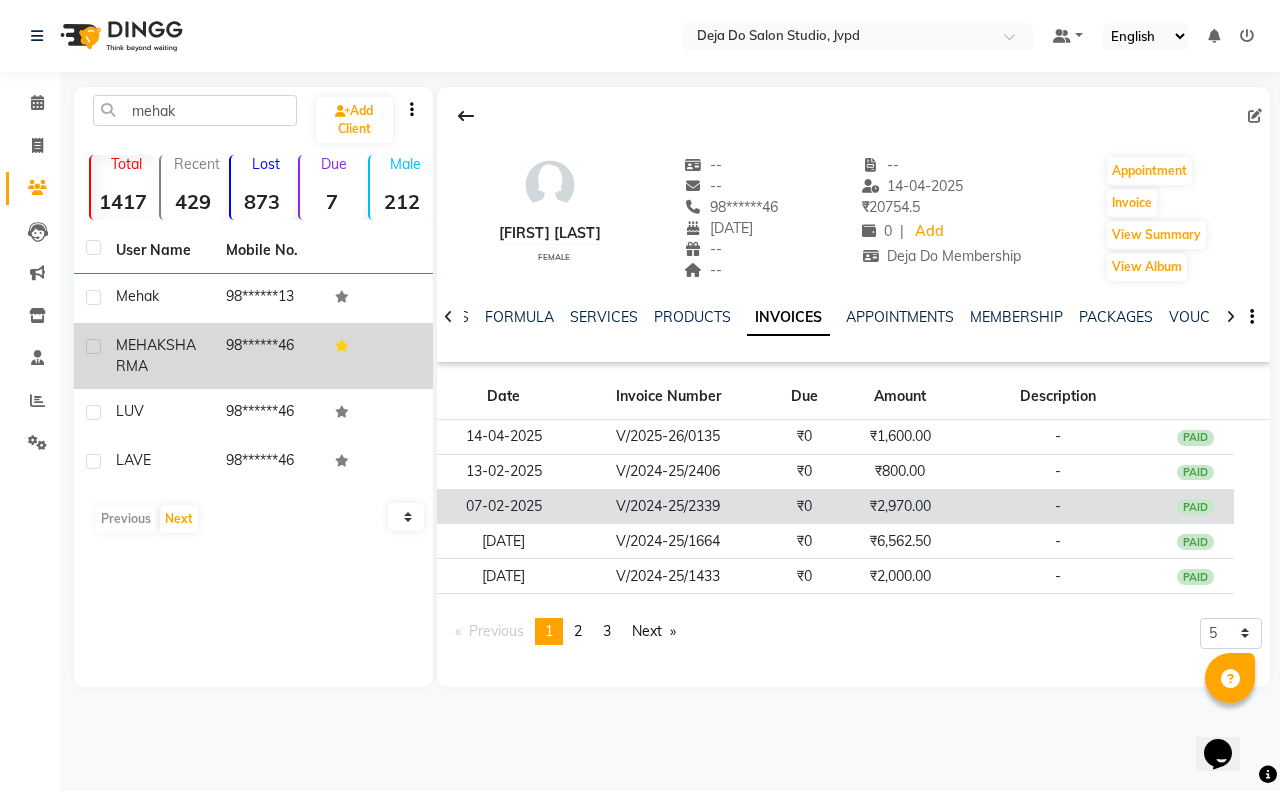 click on "₹2,970.00" 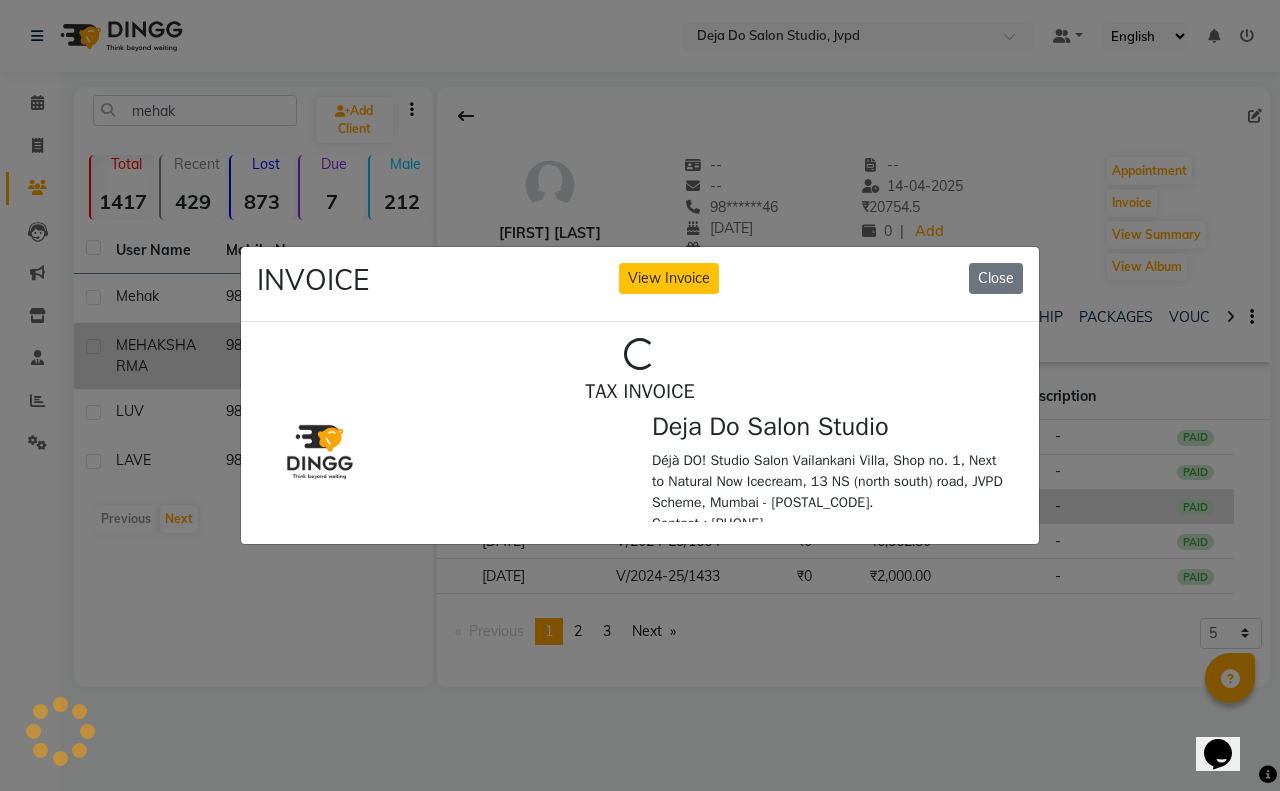 scroll, scrollTop: 0, scrollLeft: 0, axis: both 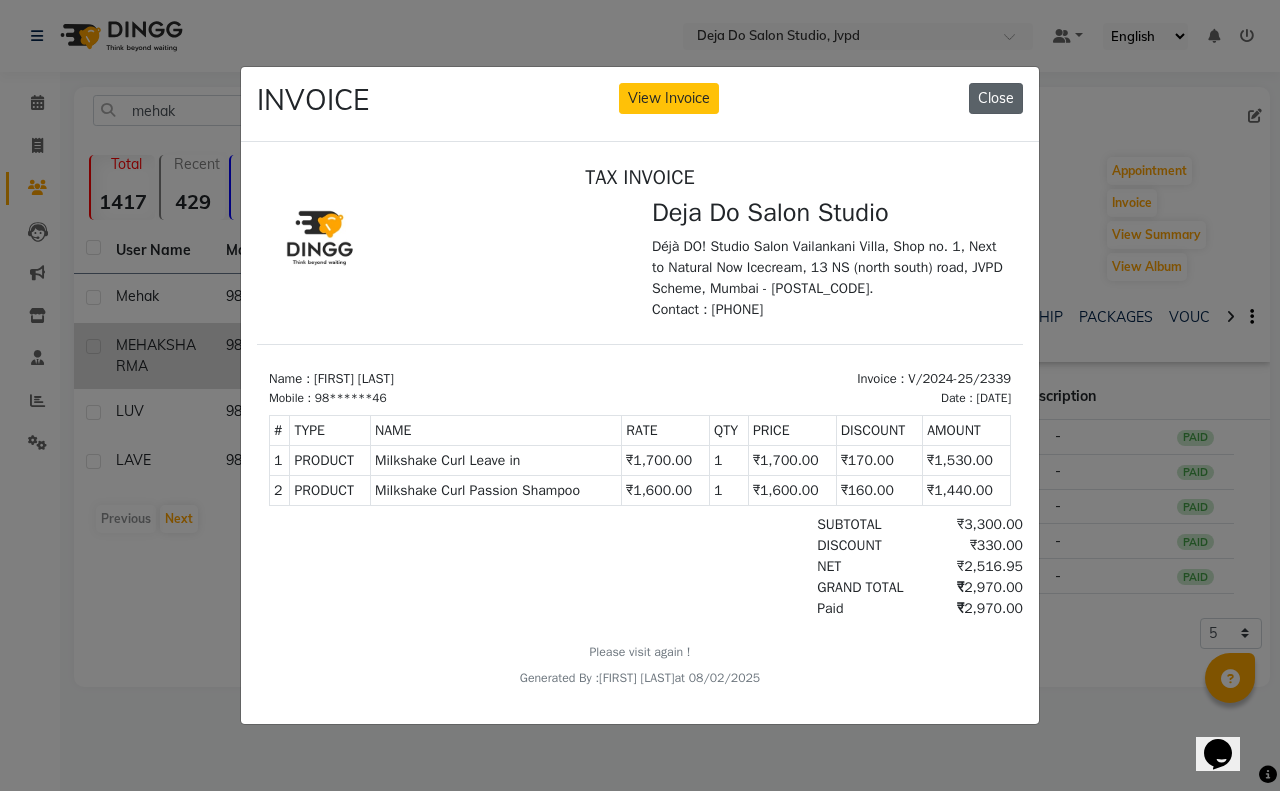 click on "Close" 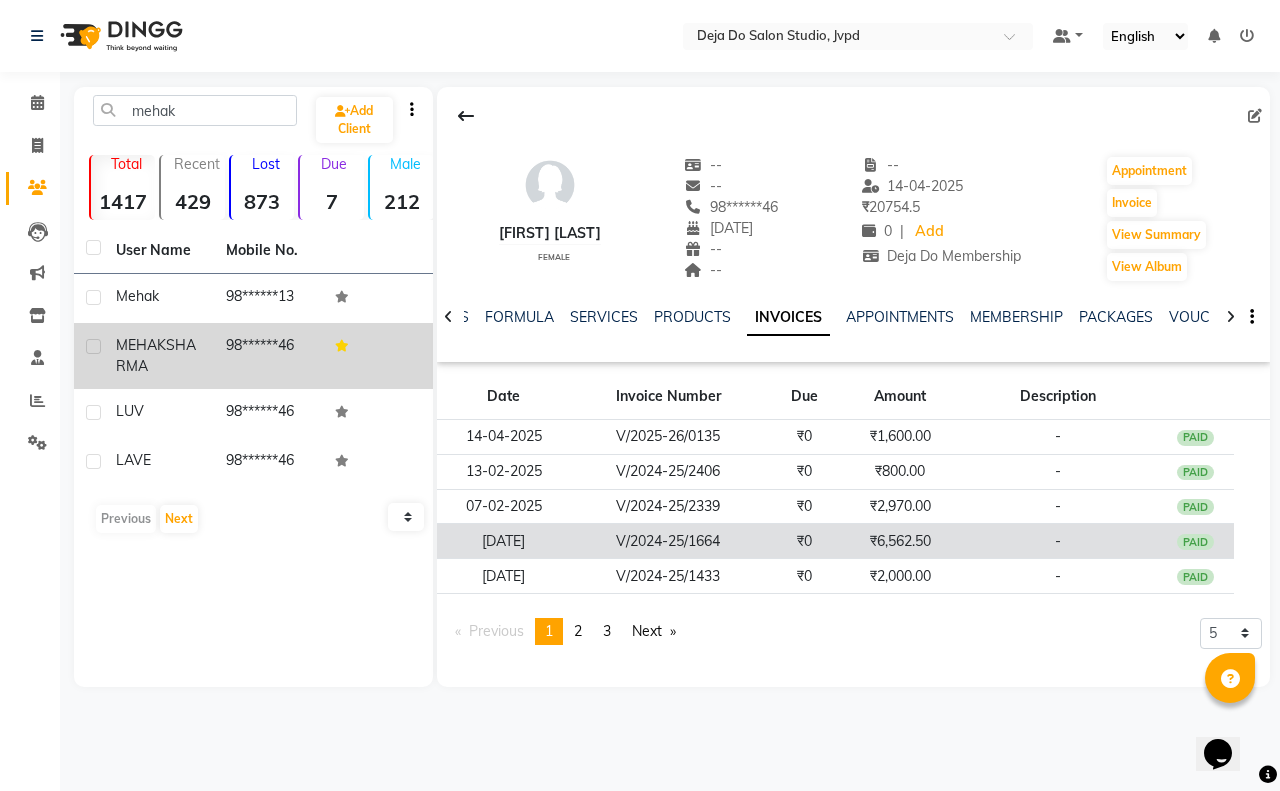 click on "₹6,562.50" 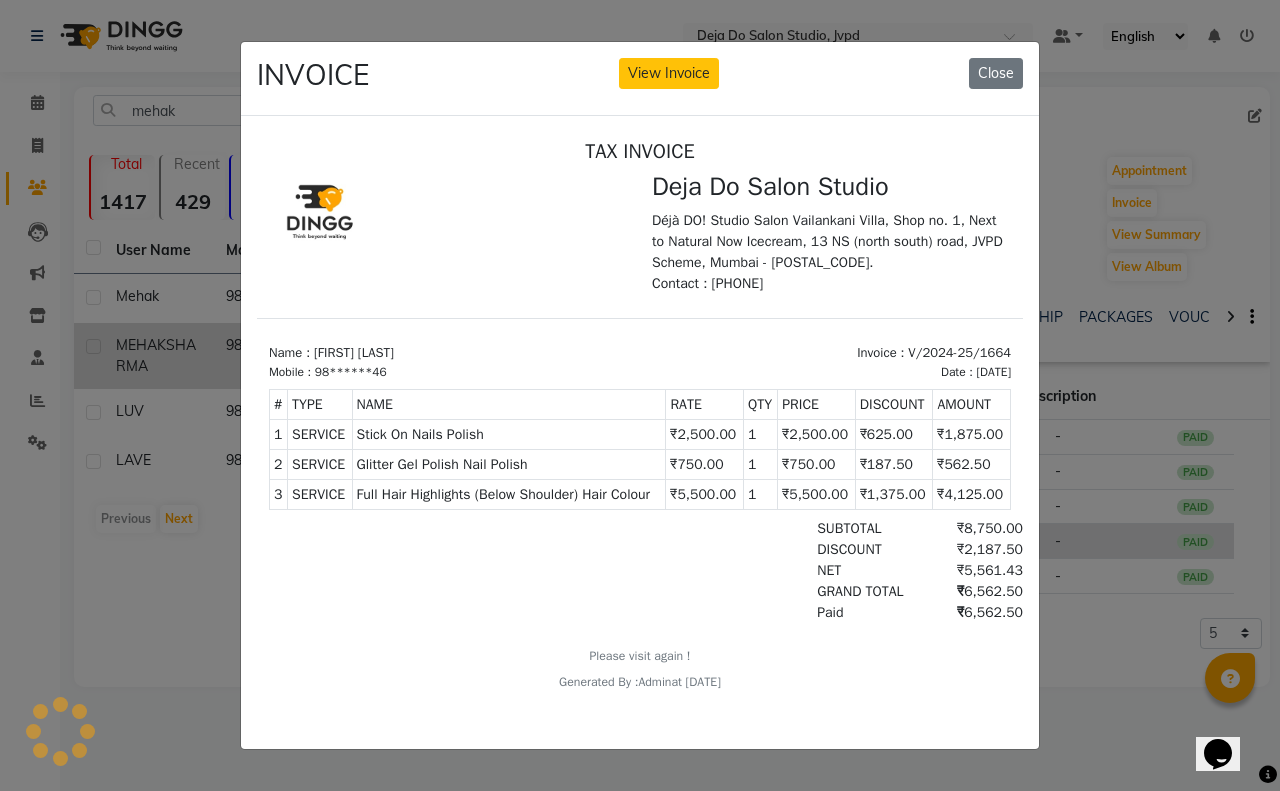 scroll, scrollTop: 0, scrollLeft: 0, axis: both 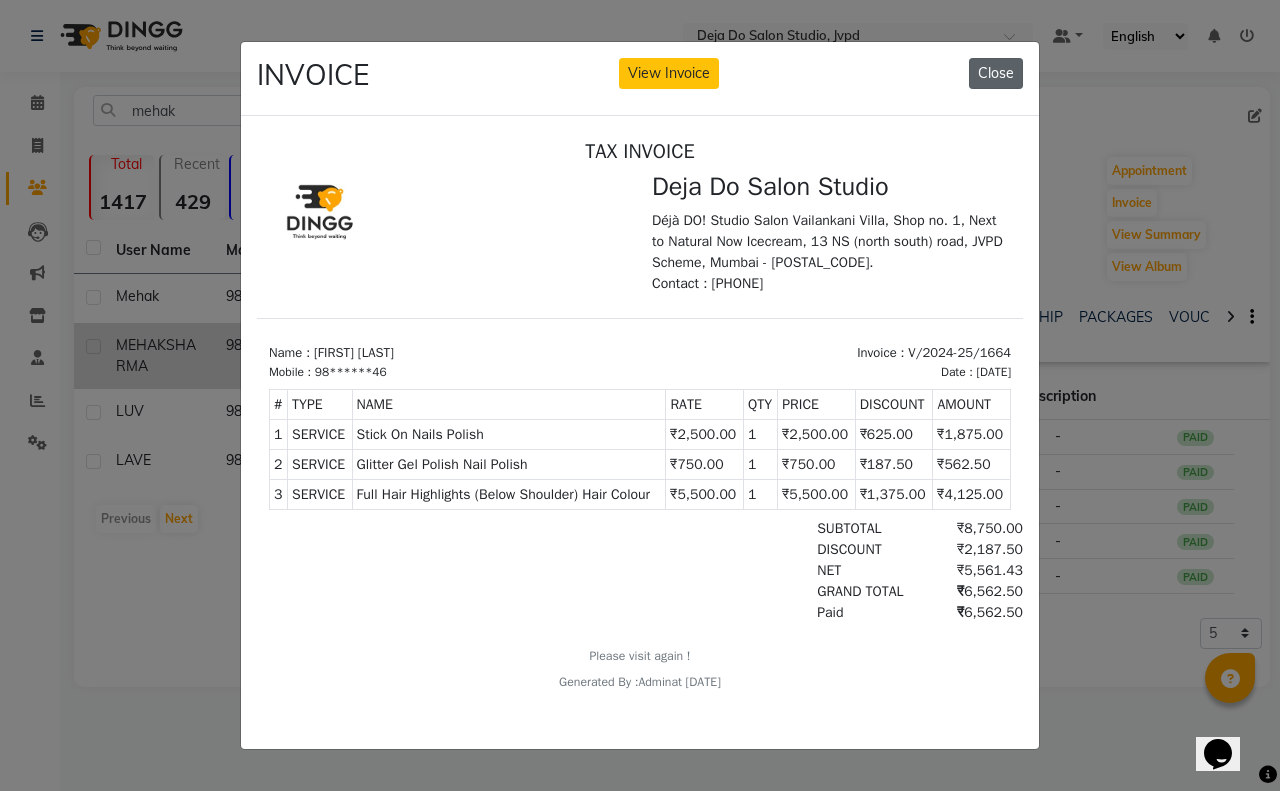 click on "Close" 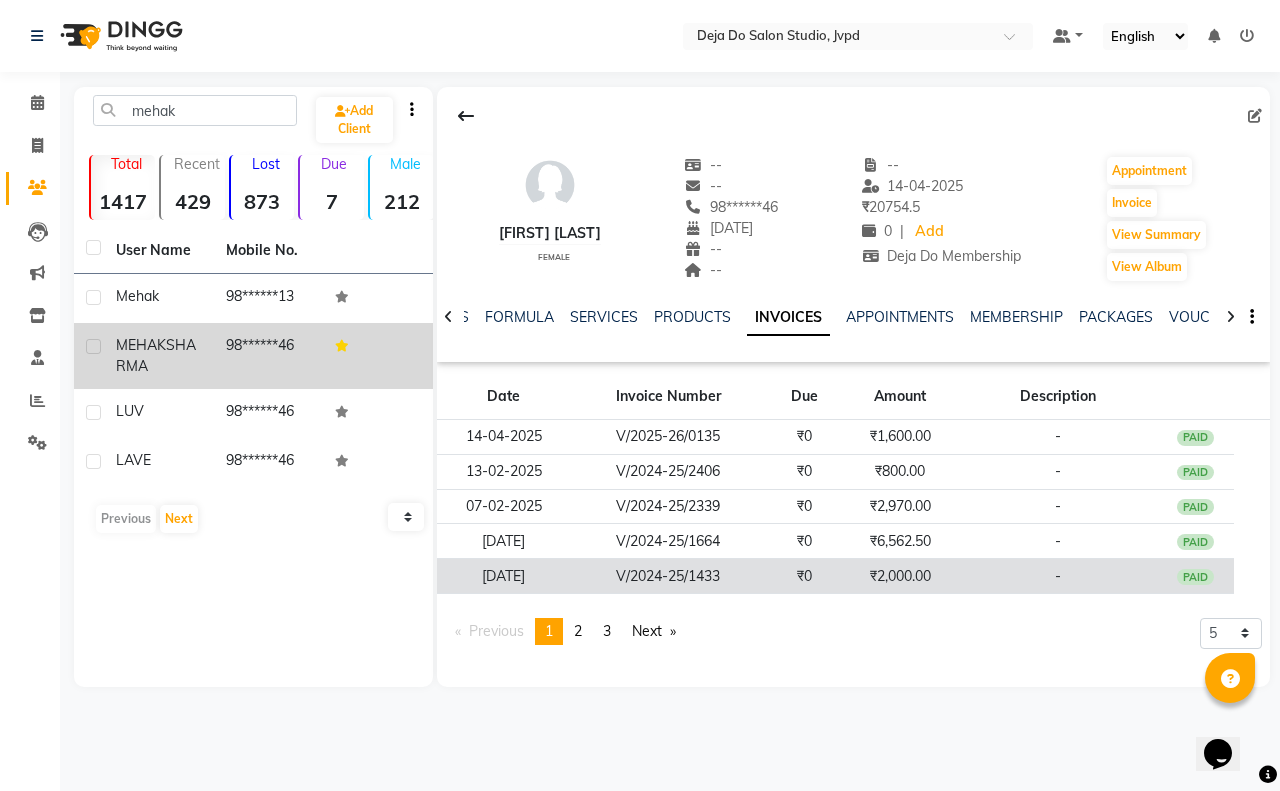 click on "-" 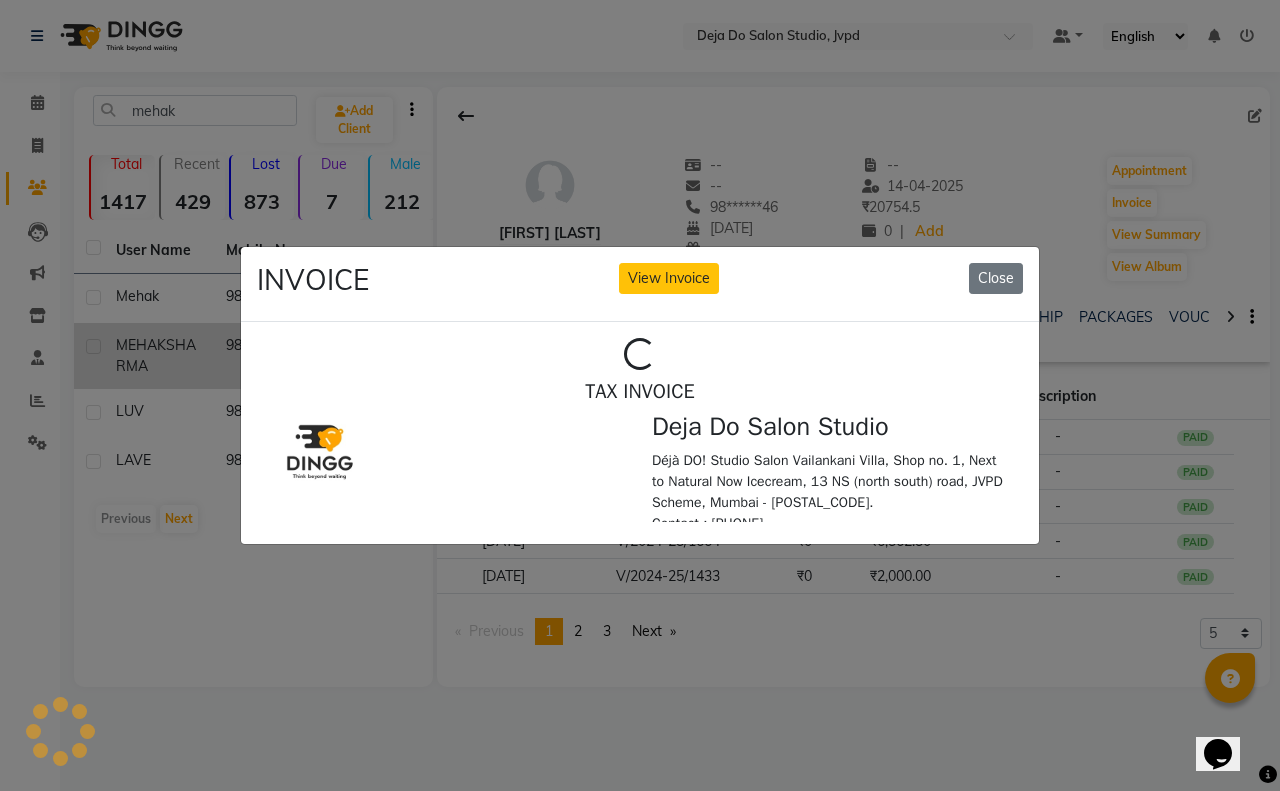 scroll, scrollTop: 0, scrollLeft: 0, axis: both 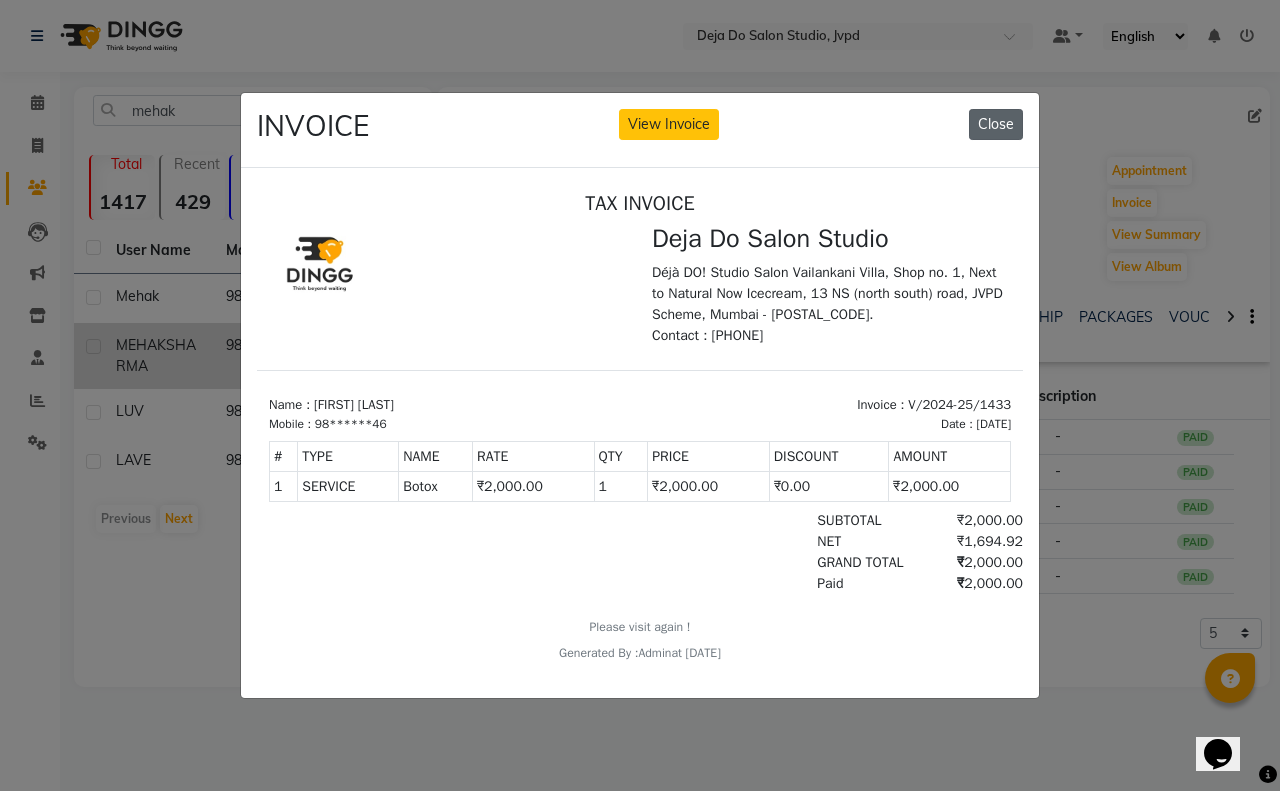 click on "Close" 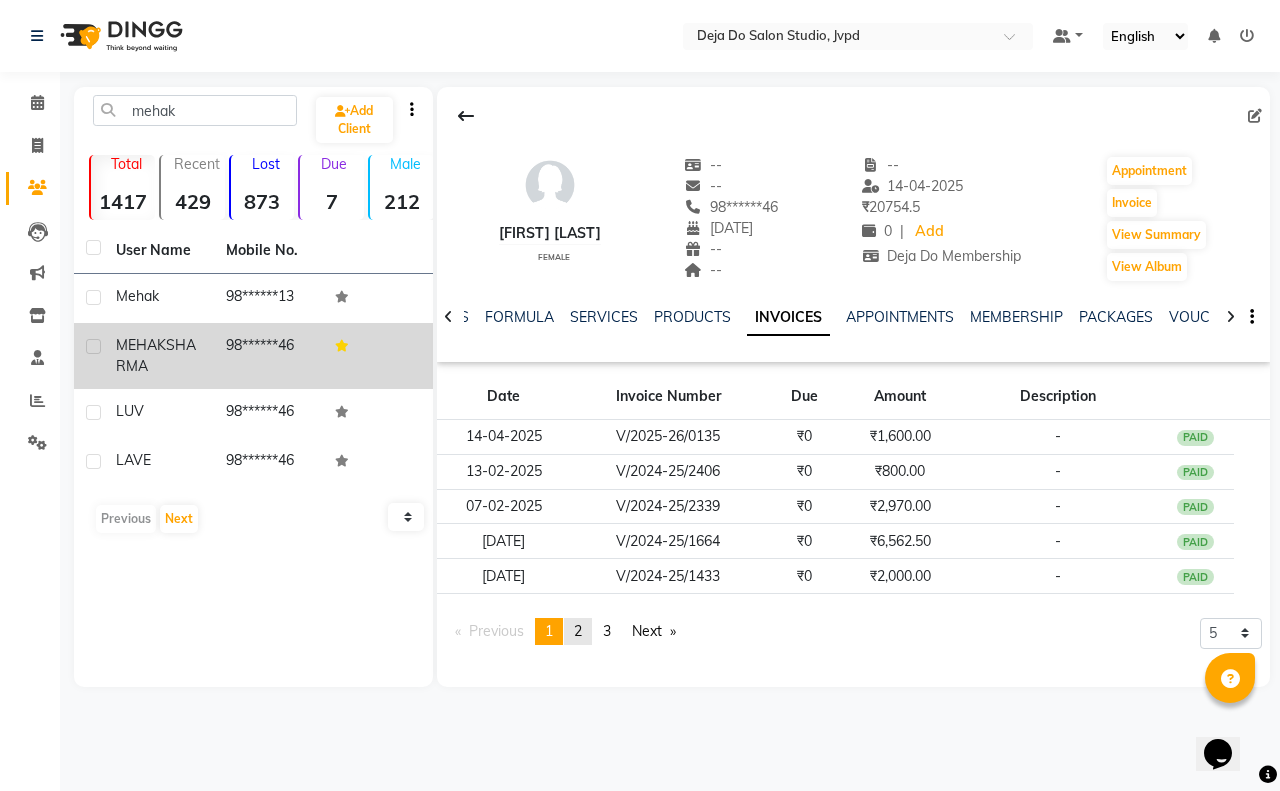 click on "page  2" 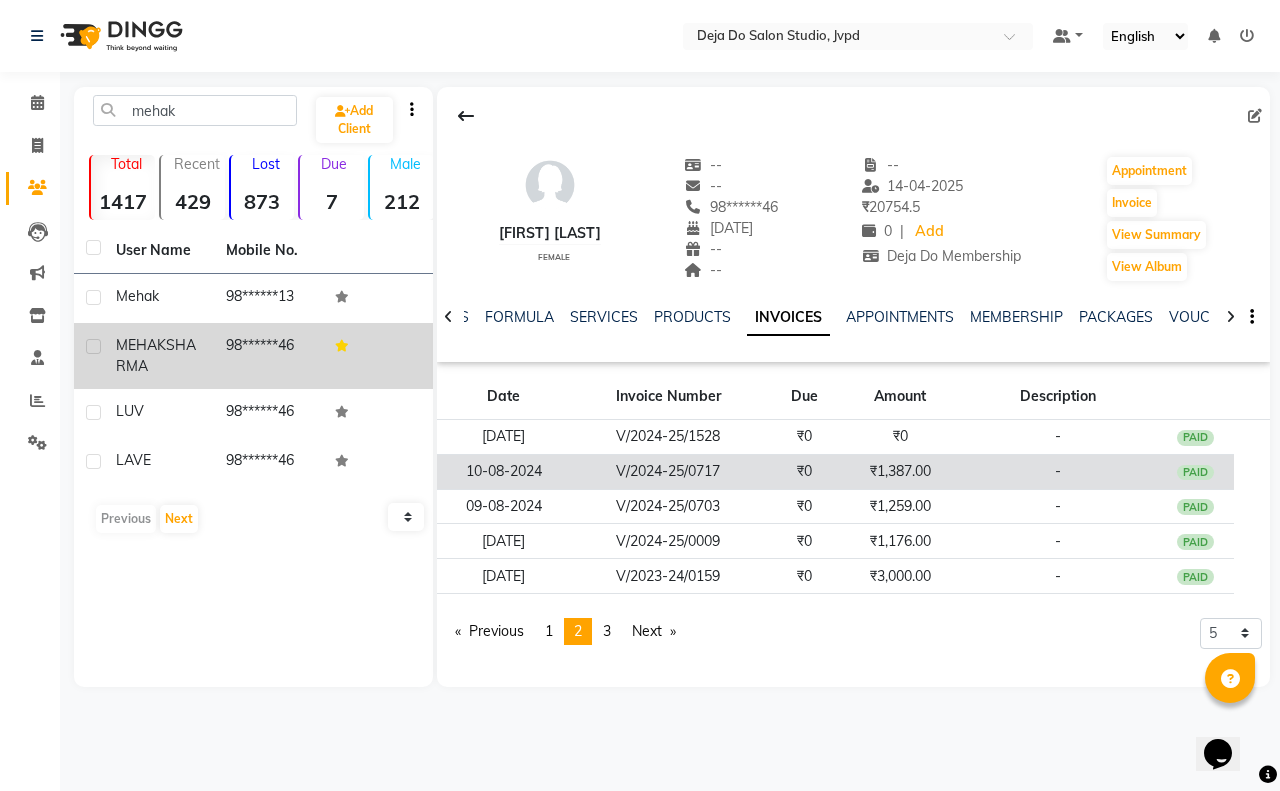 click on "₹1,387.00" 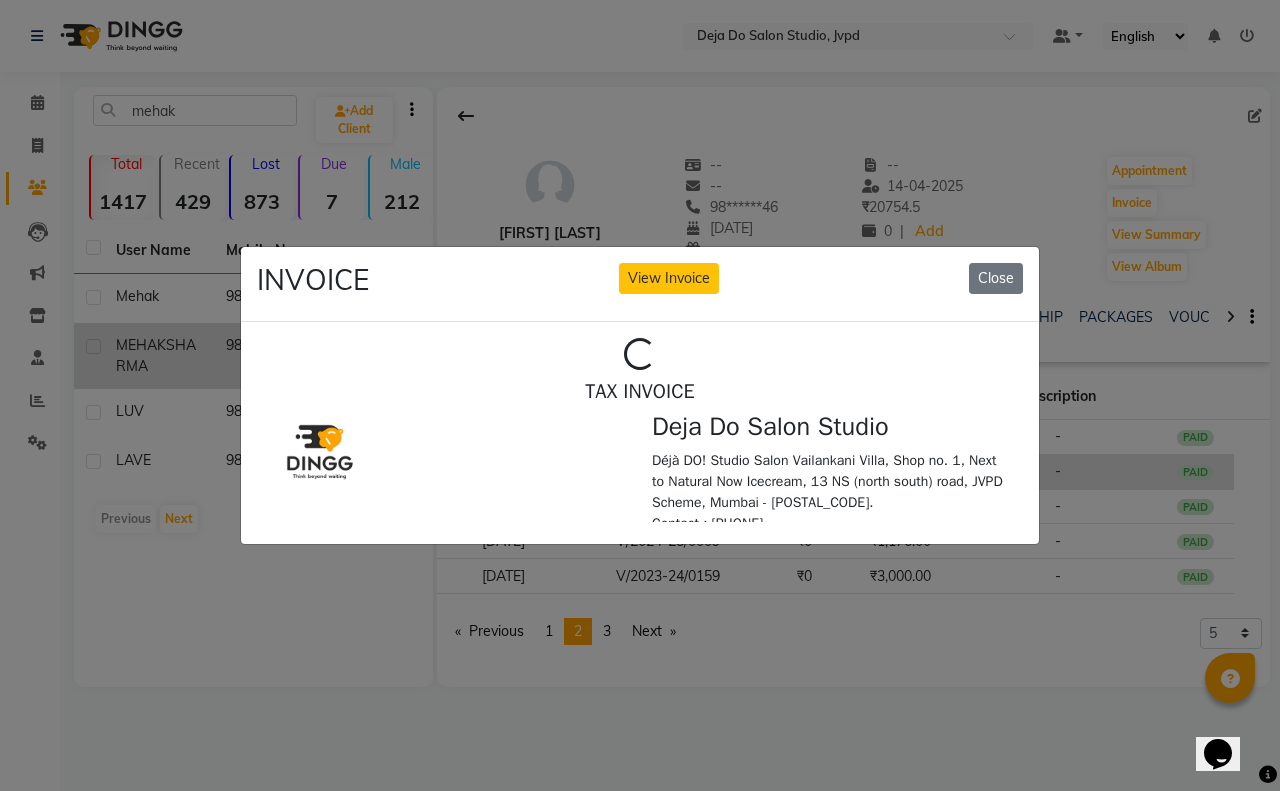 scroll, scrollTop: 0, scrollLeft: 0, axis: both 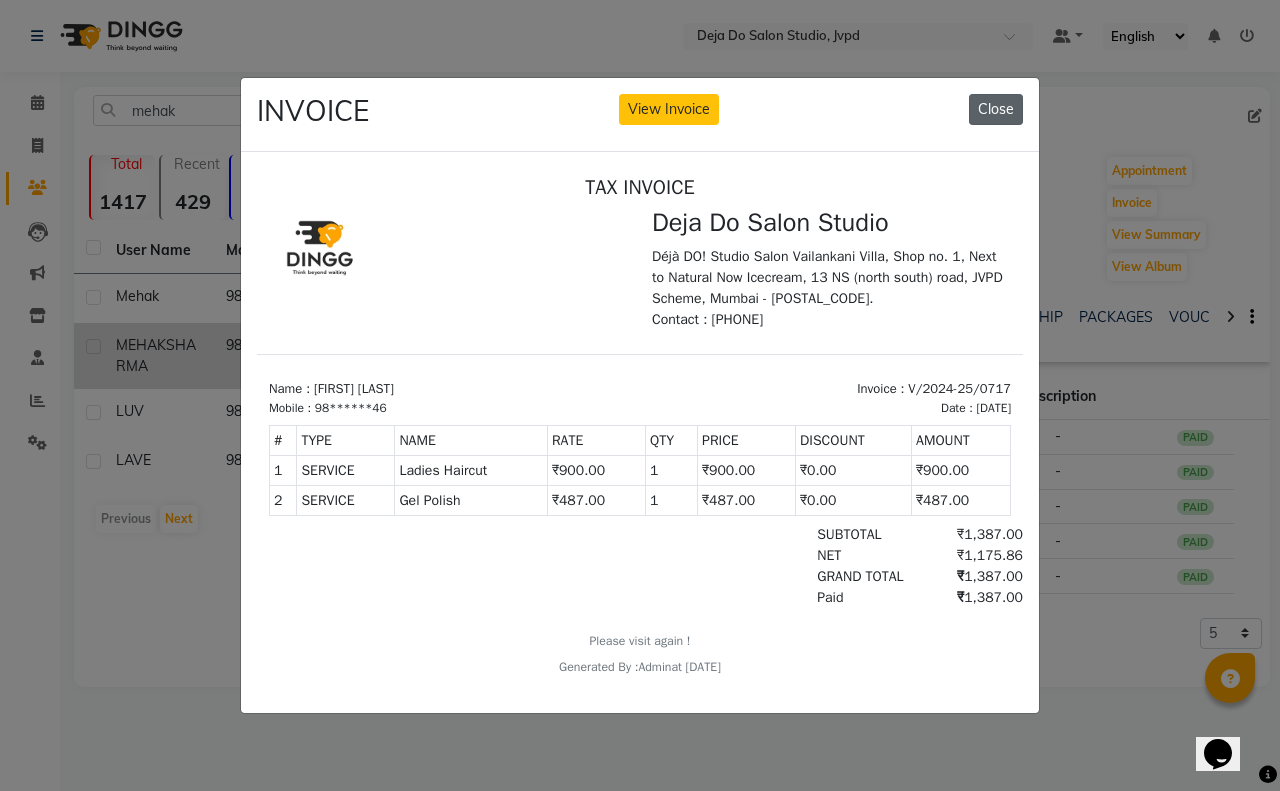 click on "Close" 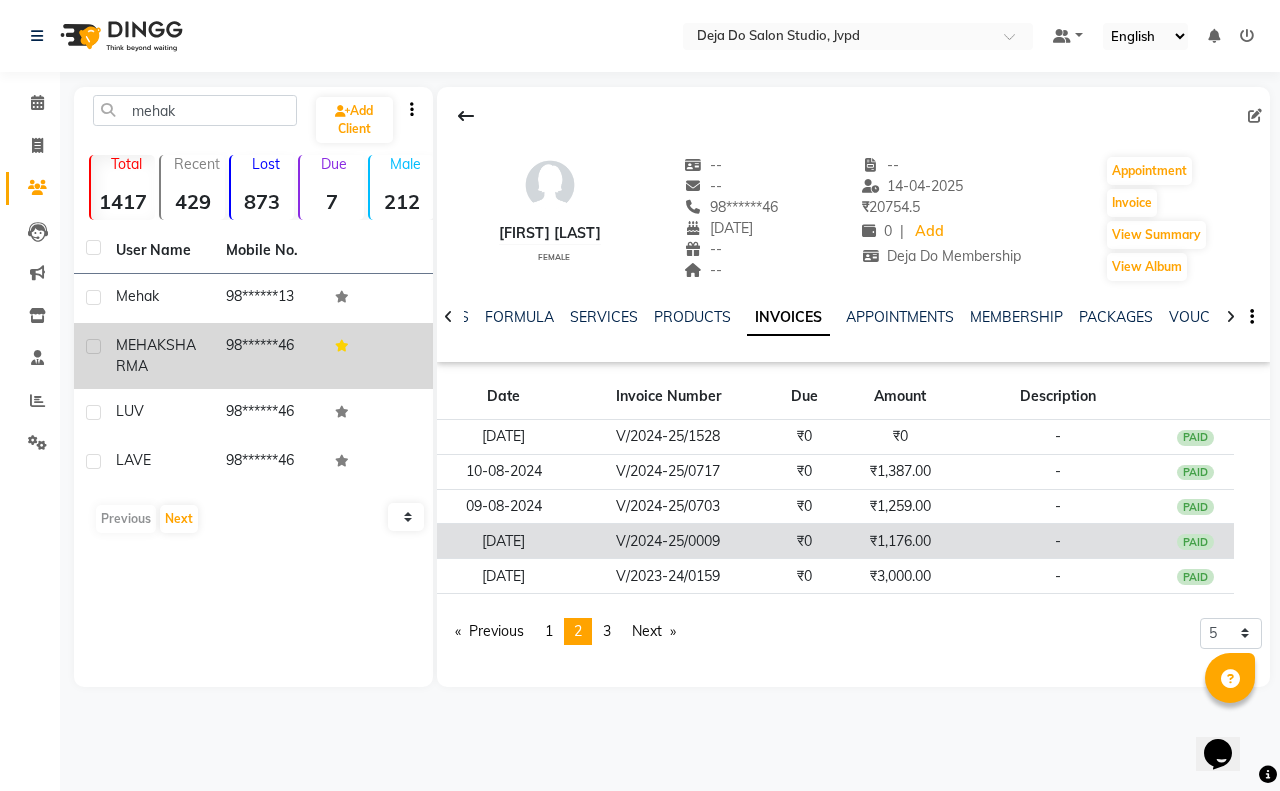 click on "-" 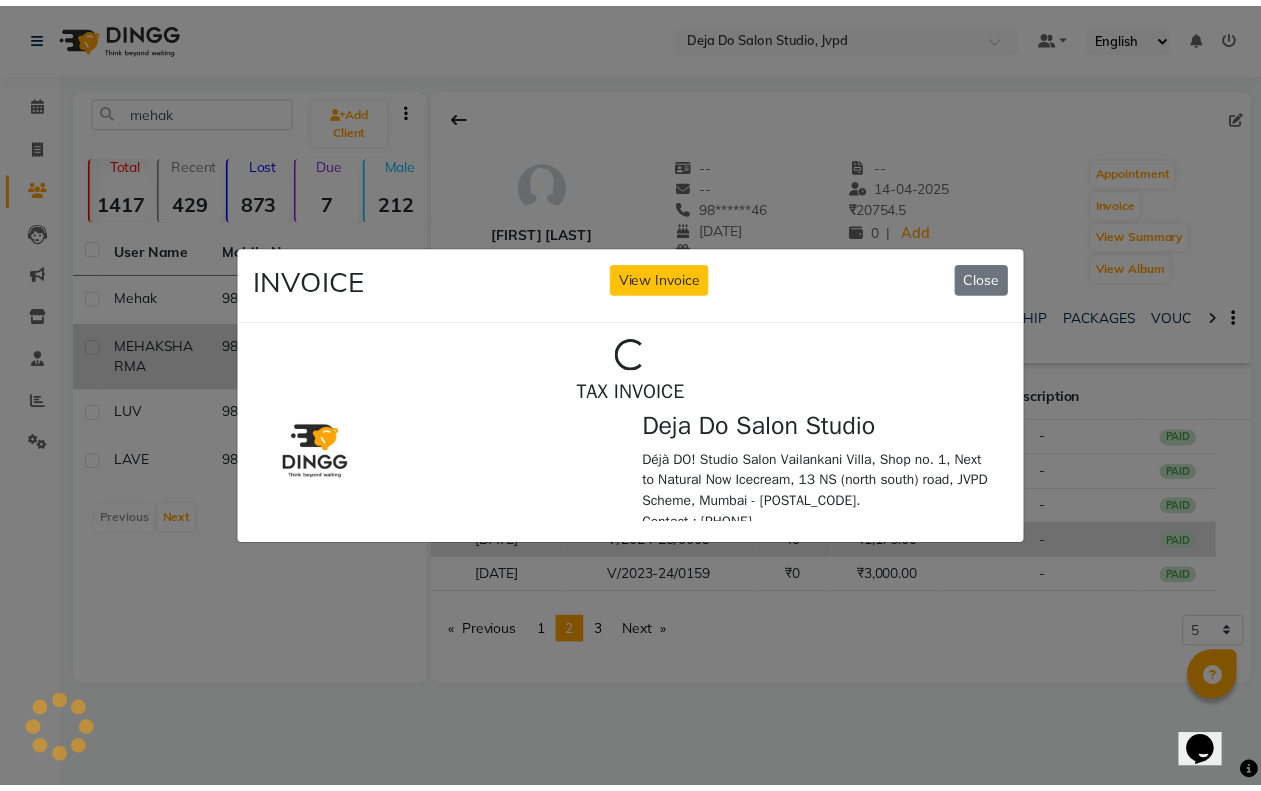 scroll, scrollTop: 0, scrollLeft: 0, axis: both 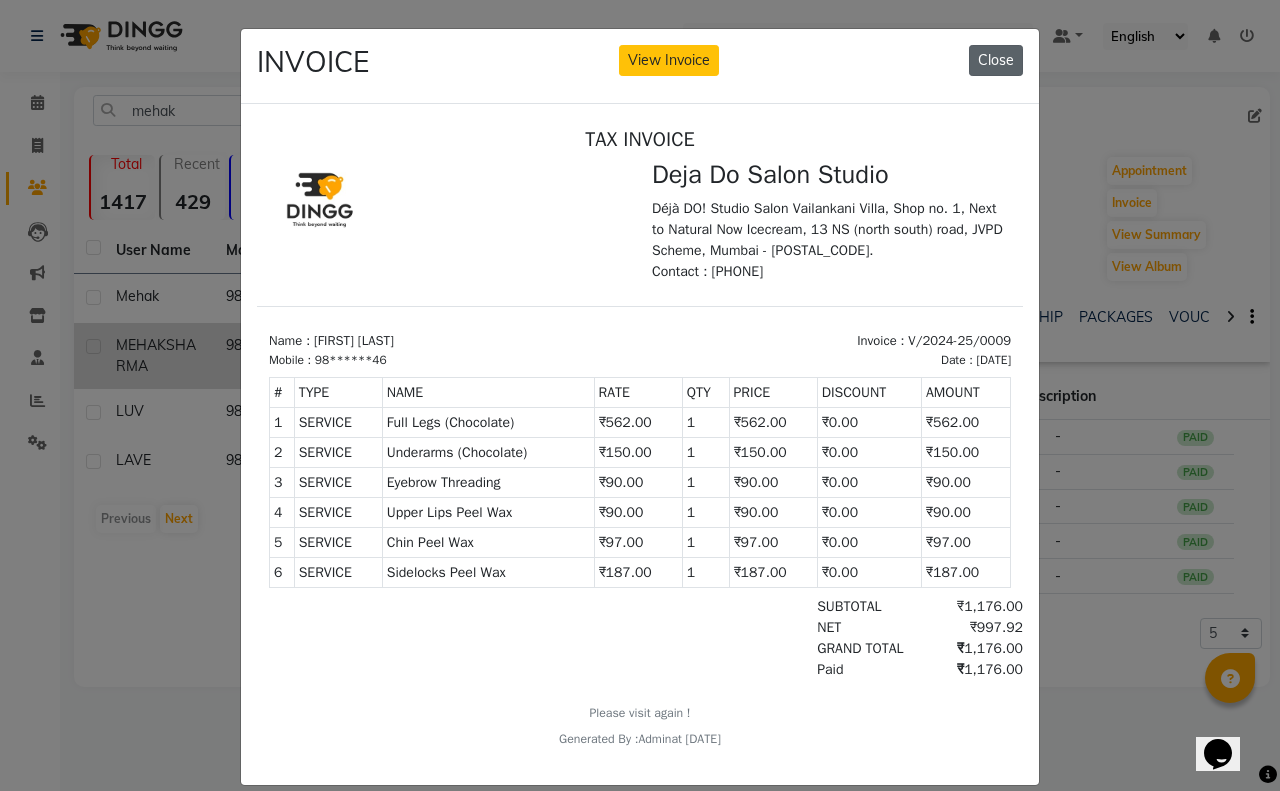 click on "Close" 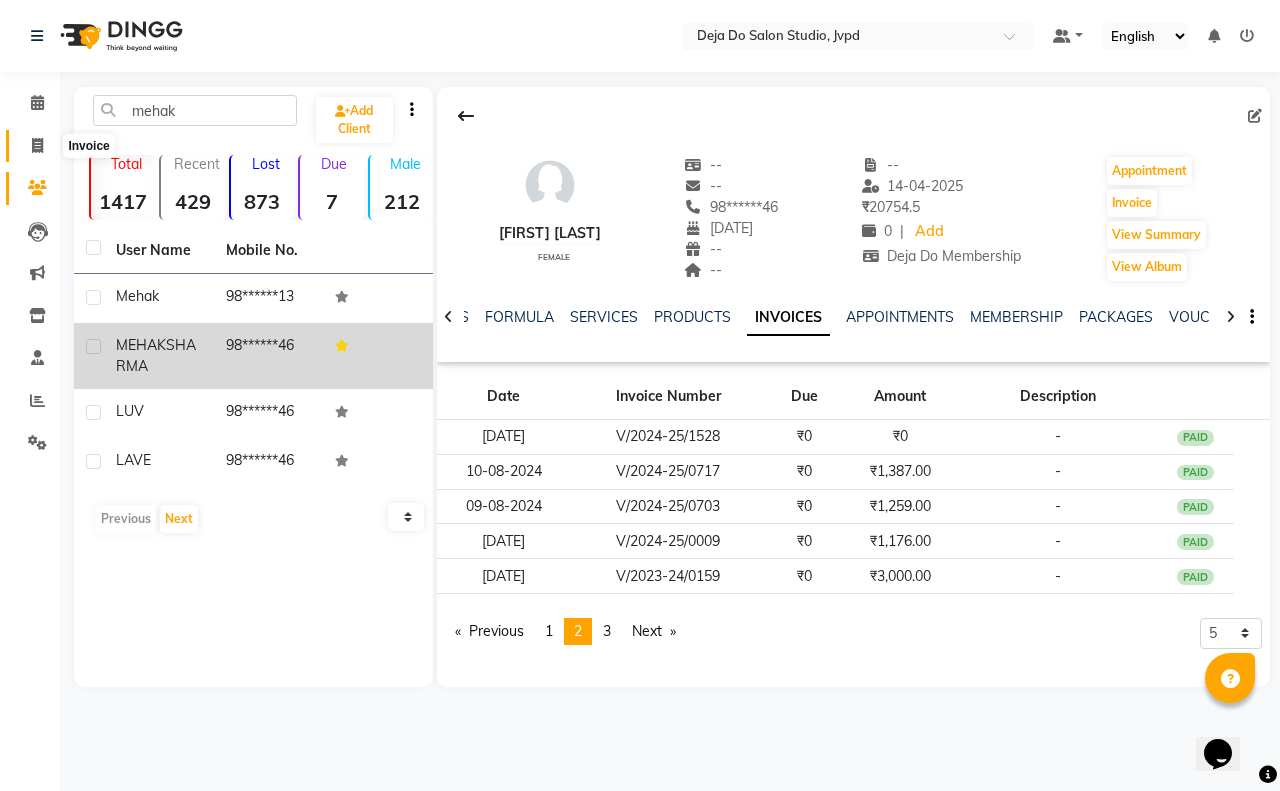 click 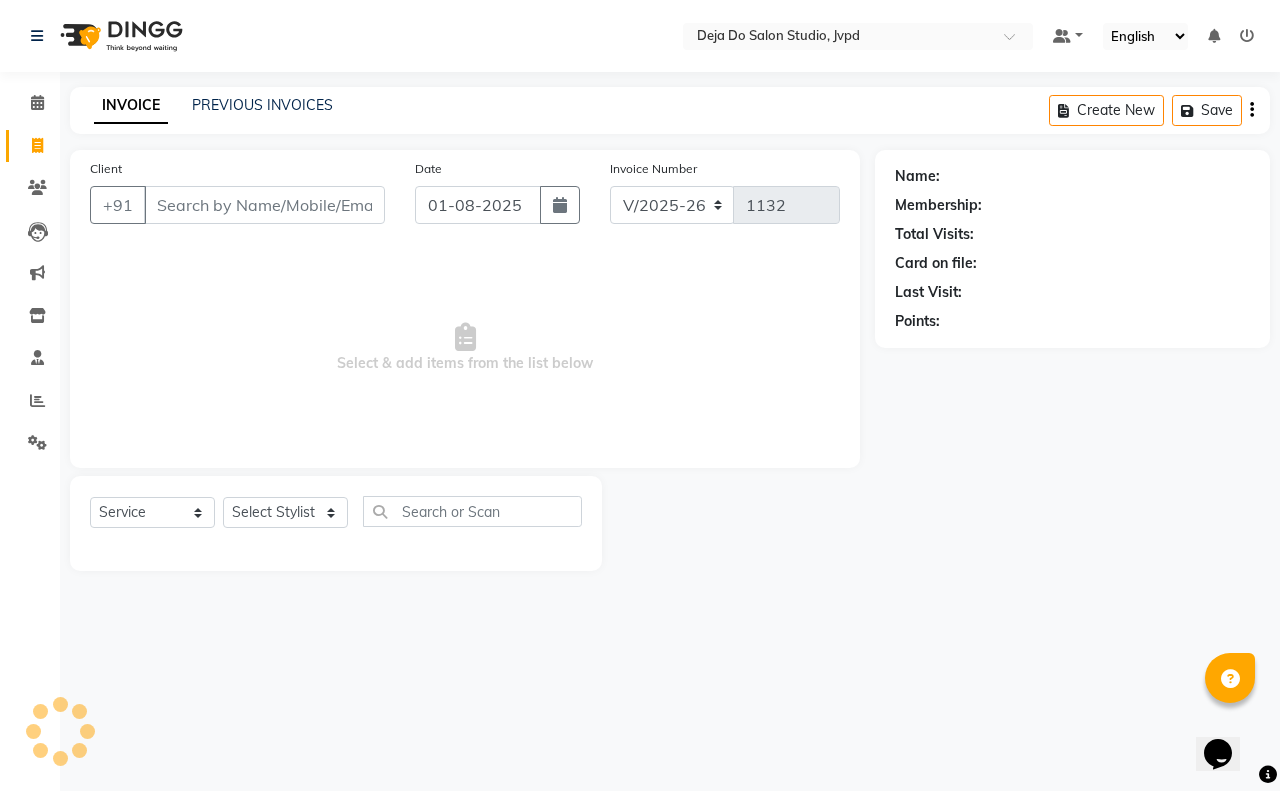 click on "Client +91" 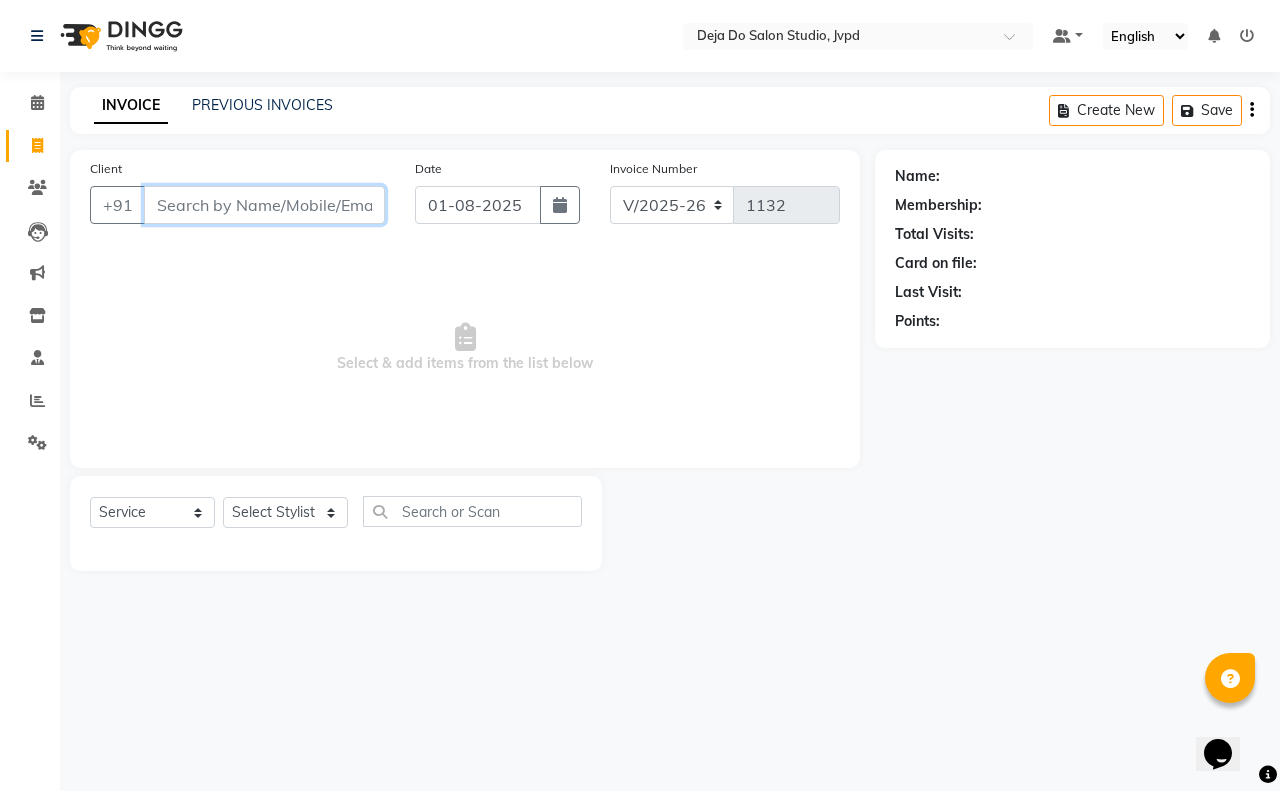 click on "Client" at bounding box center (264, 205) 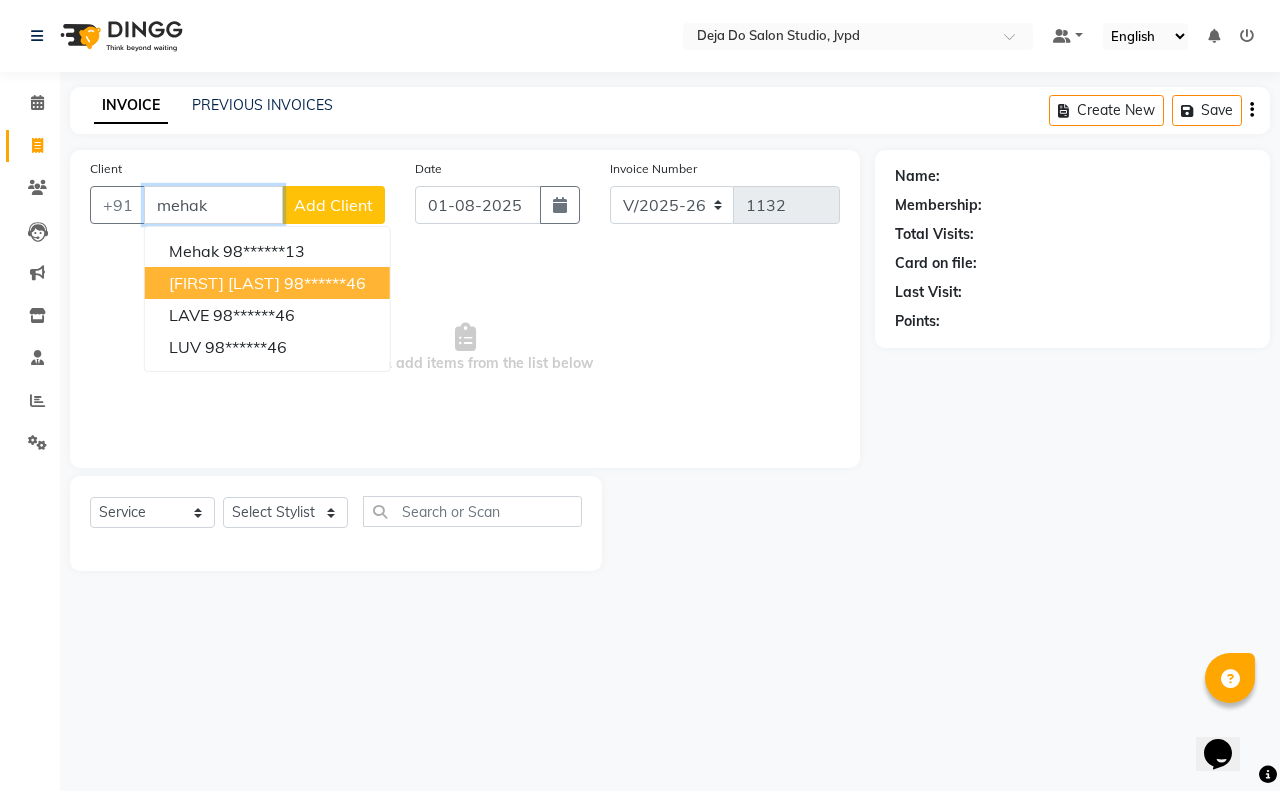click on "MEHAK SHARMA [PHONE]" at bounding box center [267, 283] 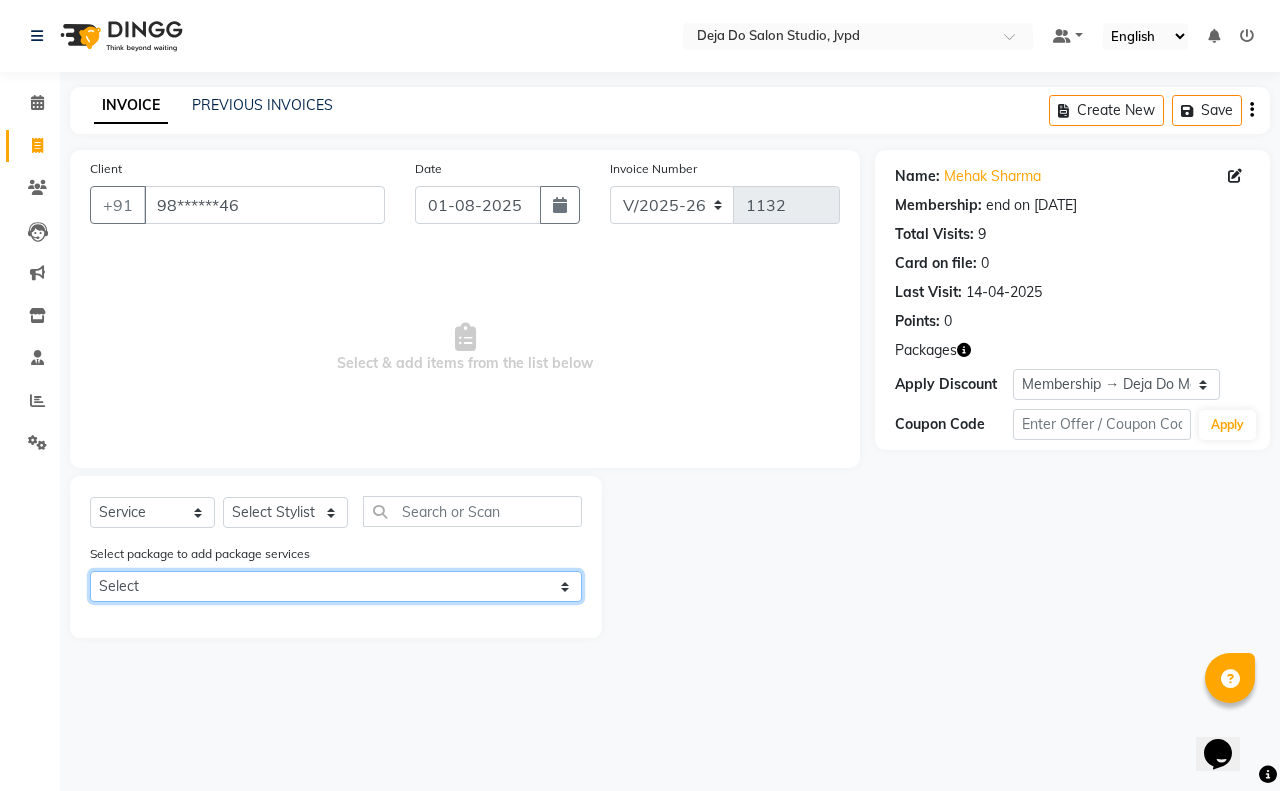click on "Select Deja Do Membership" 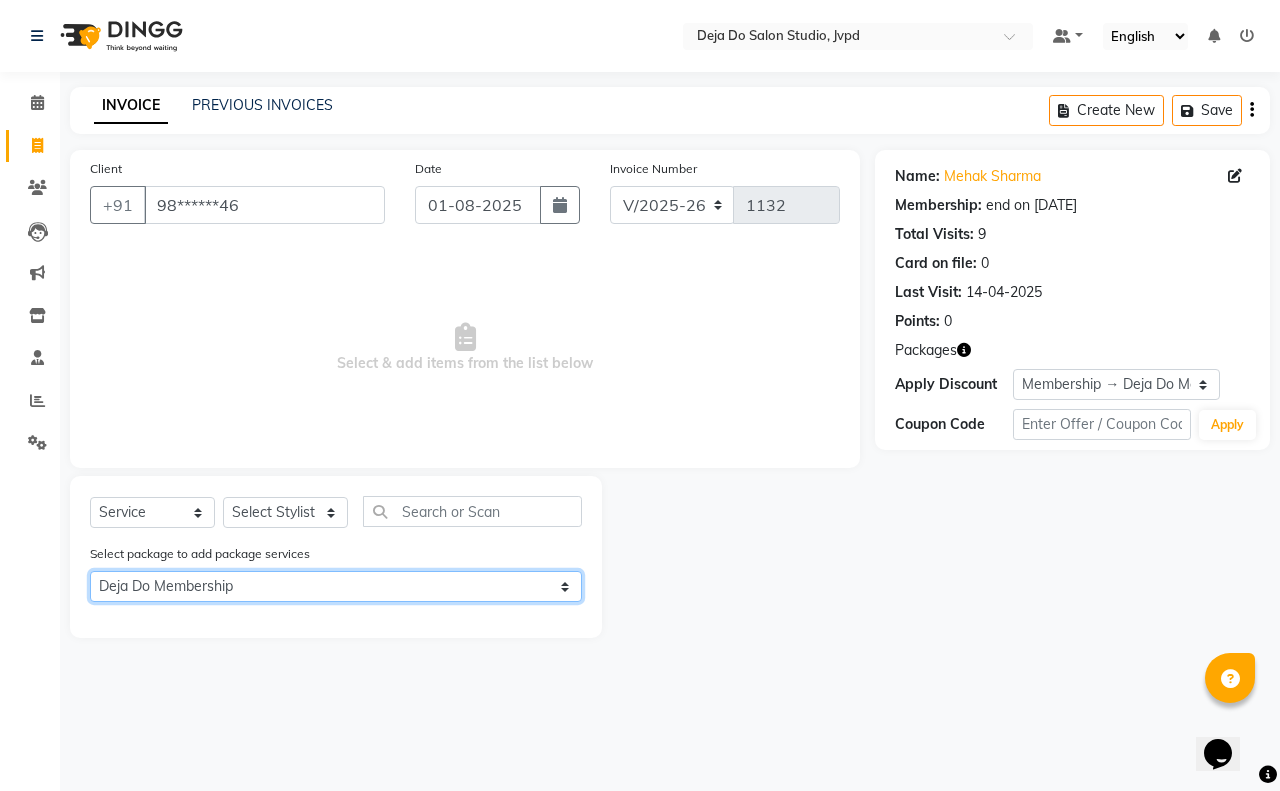 click on "Select Deja Do Membership" 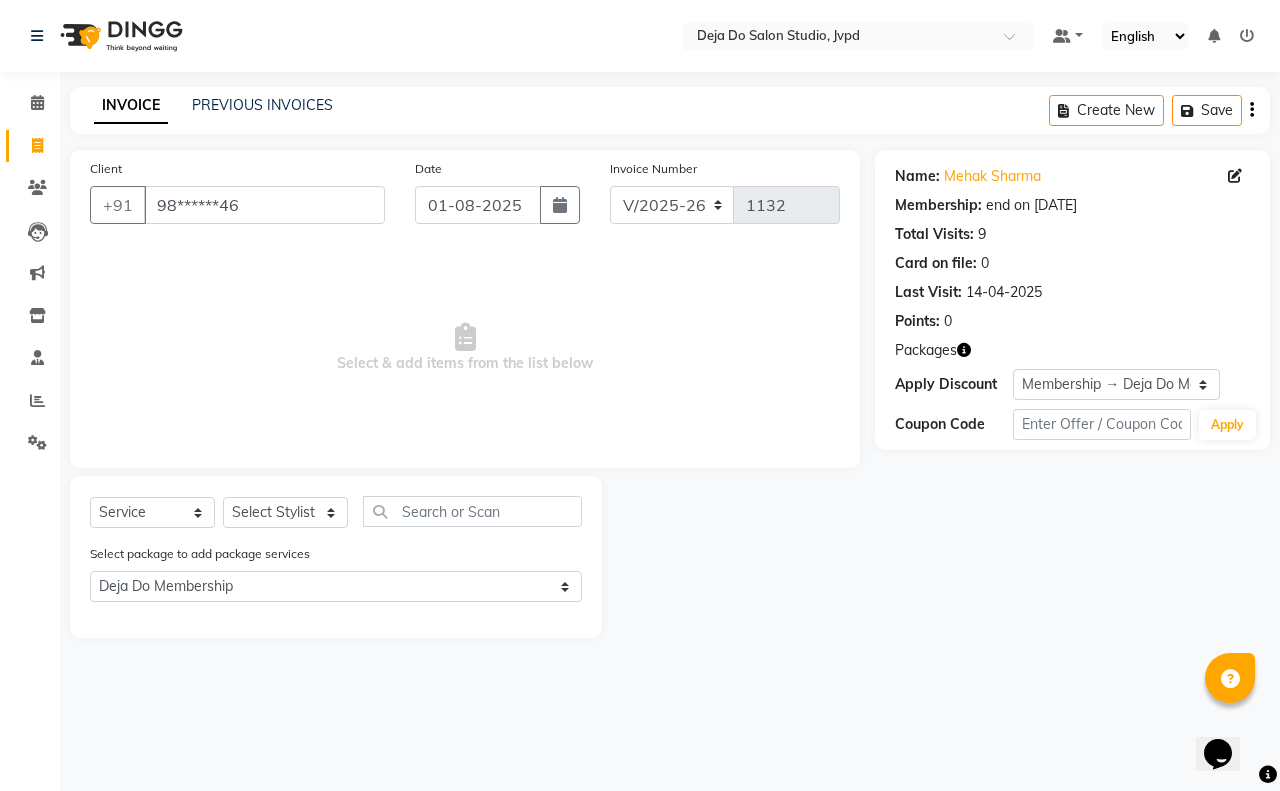 click on "Select Service Product Membership Package Voucher Prepaid Gift Card Select Stylist Aditi Admin Anam Sheikh Arifa Shaikh Danish Salamani Farida Fatima Kasbe Namya salian Rashi Mayur Sakina Rupani Shefali shetty Shuaib Salamani Sumaiya sayed Sushma Pelage Select package to add package services Select Deja Do Membership" 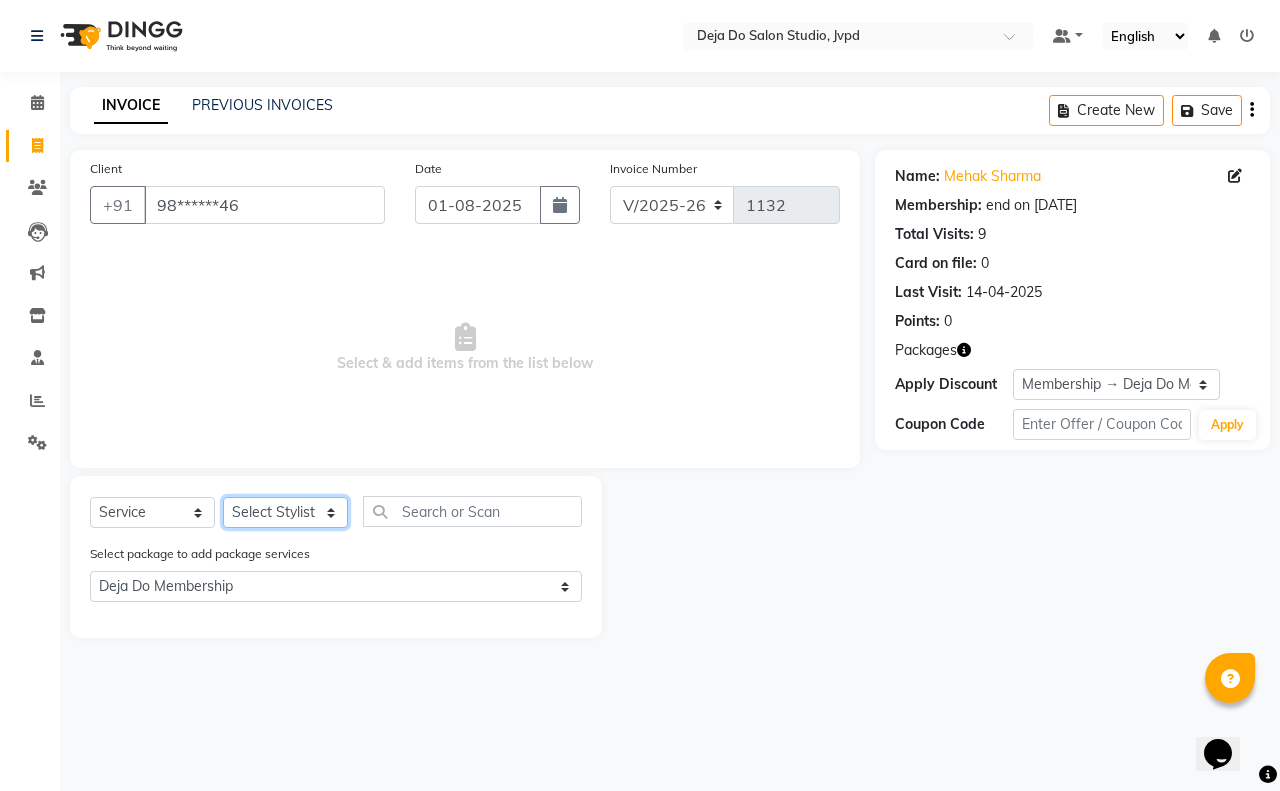 click on "Select Stylist Aditi Admin Anam  Sheikh  Arifa Shaikh Danish  Salamani Farida Fatima Kasbe Namya salian Rashi Mayur Sakina Rupani Shefali  shetty Shuaib Salamani Sumaiya sayed Sushma Pelage" 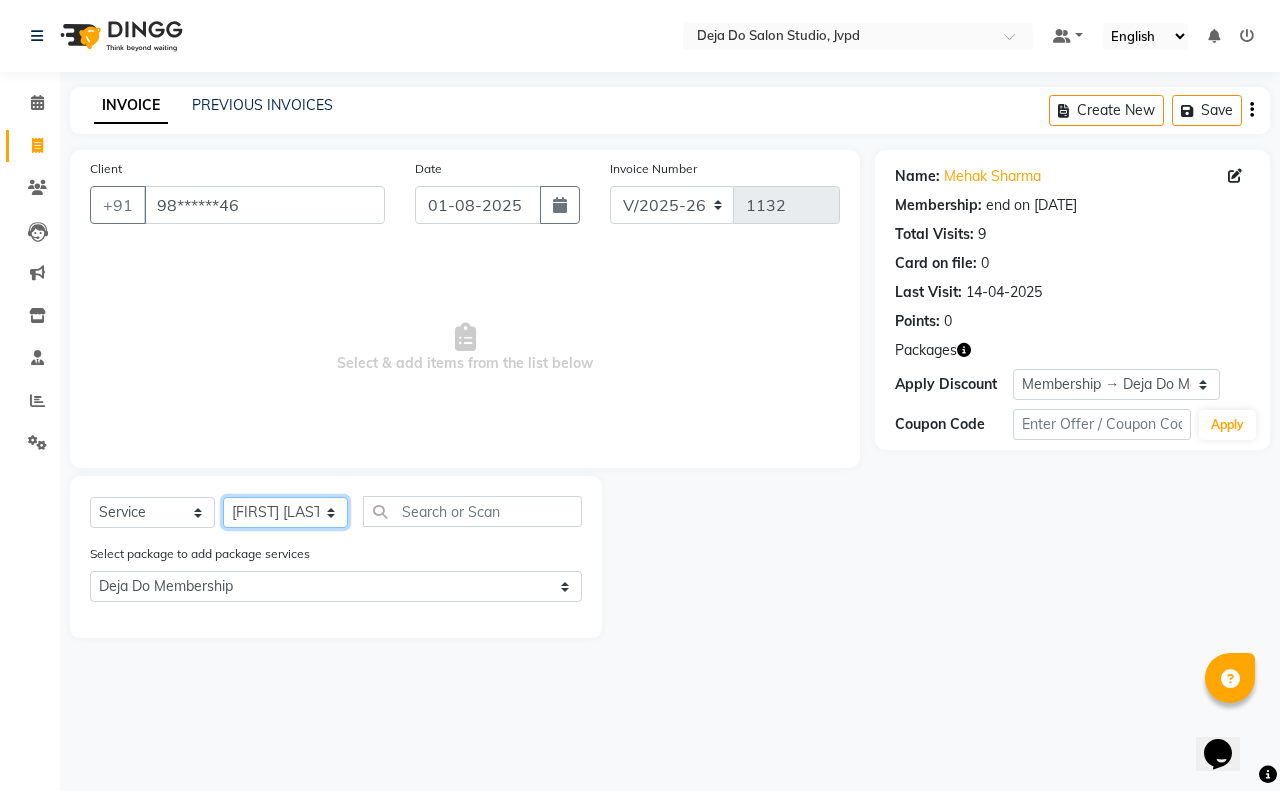 click on "Select Stylist Aditi Admin Anam  Sheikh  Arifa Shaikh Danish  Salamani Farida Fatima Kasbe Namya salian Rashi Mayur Sakina Rupani Shefali  shetty Shuaib Salamani Sumaiya sayed Sushma Pelage" 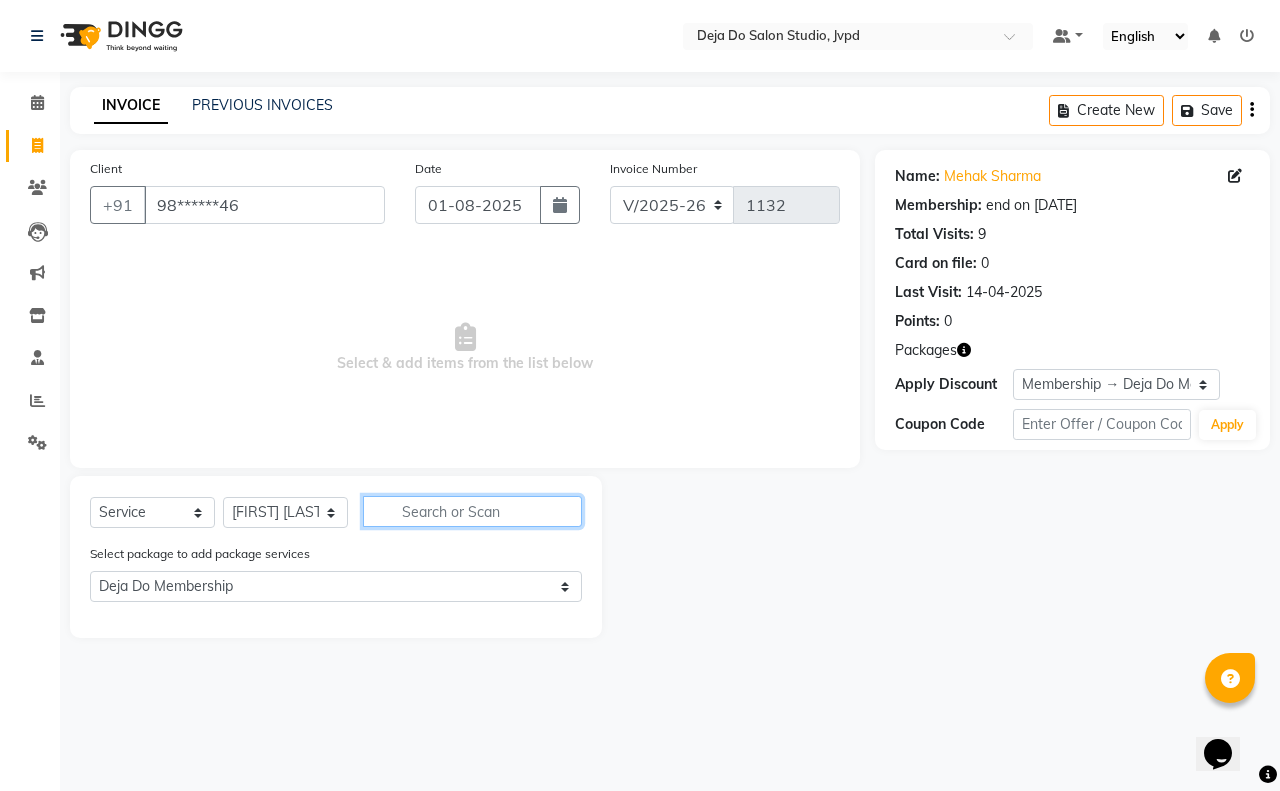 click 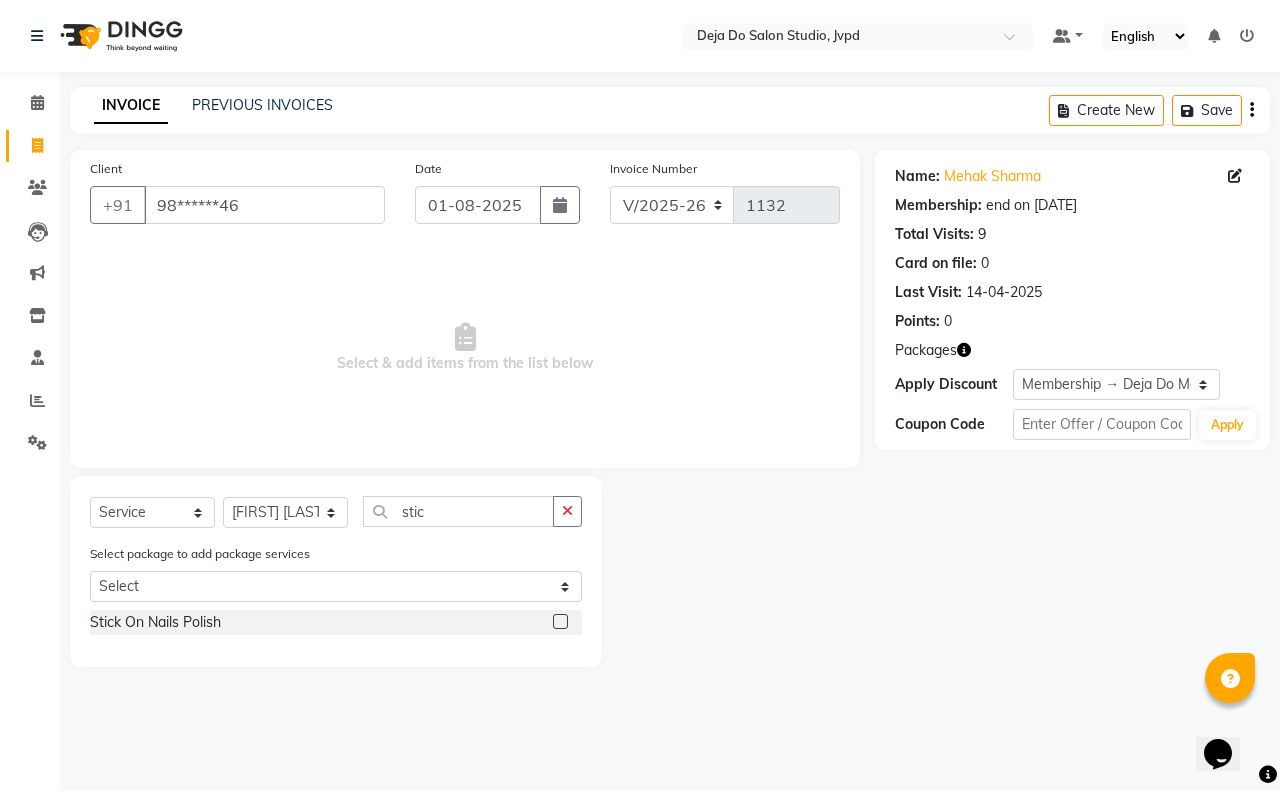 click 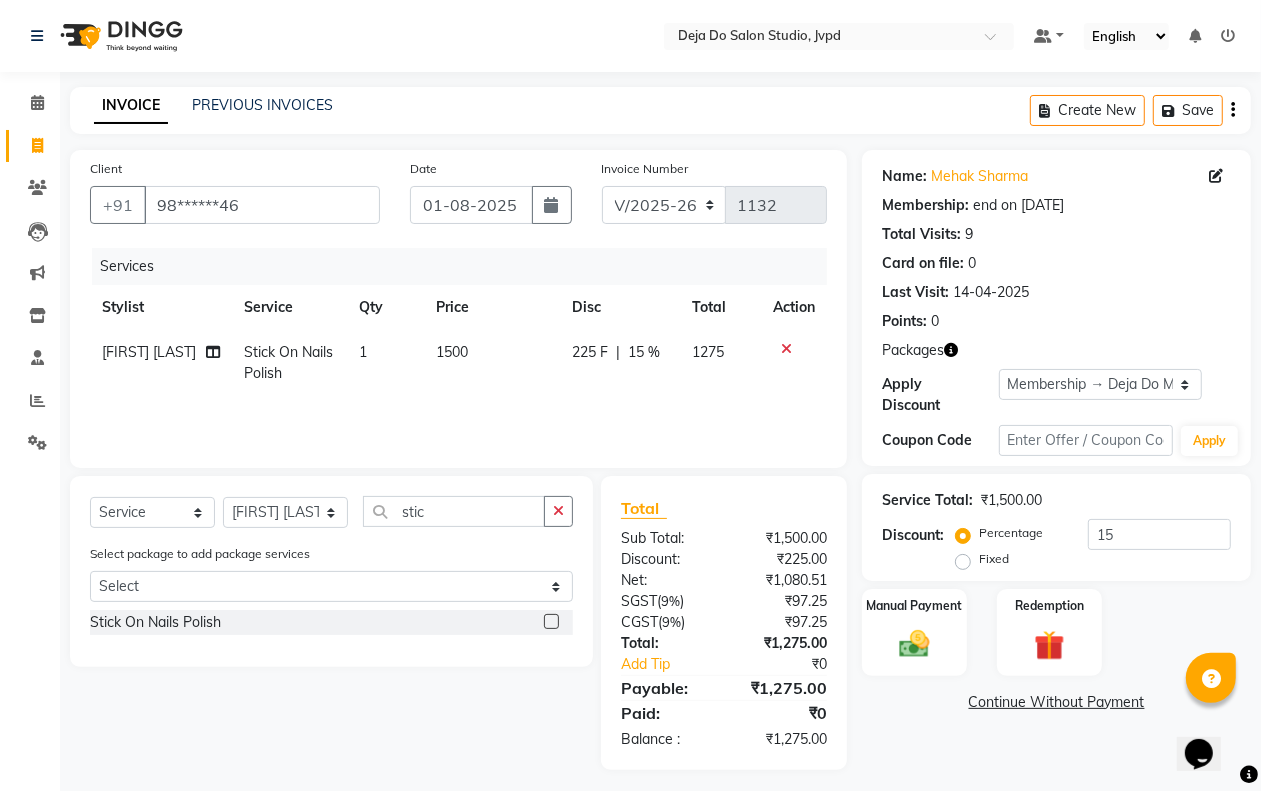 click on "Services Stylist Service Qty Price Disc Total Action Arifa Shaikh Stick On Nails Polish 1 1500 225 F | 15 % 1275" 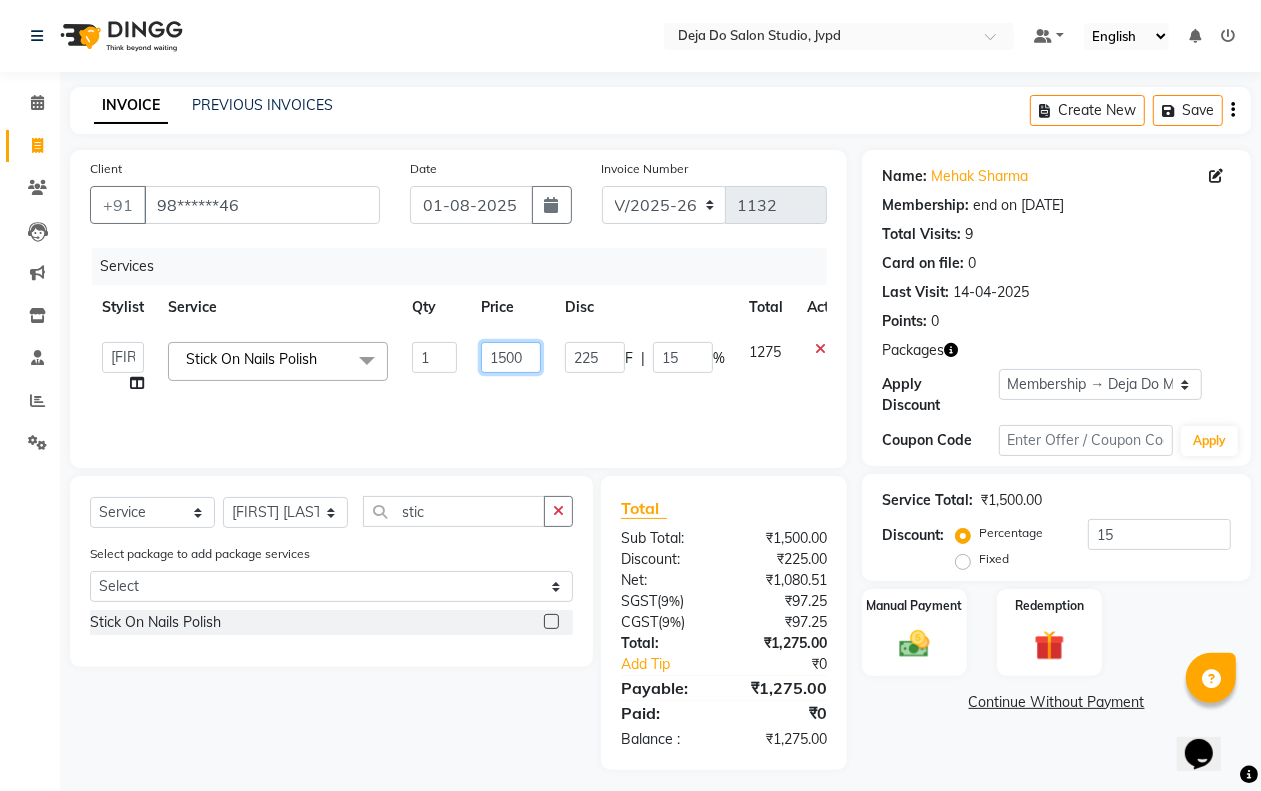 click on "1500" 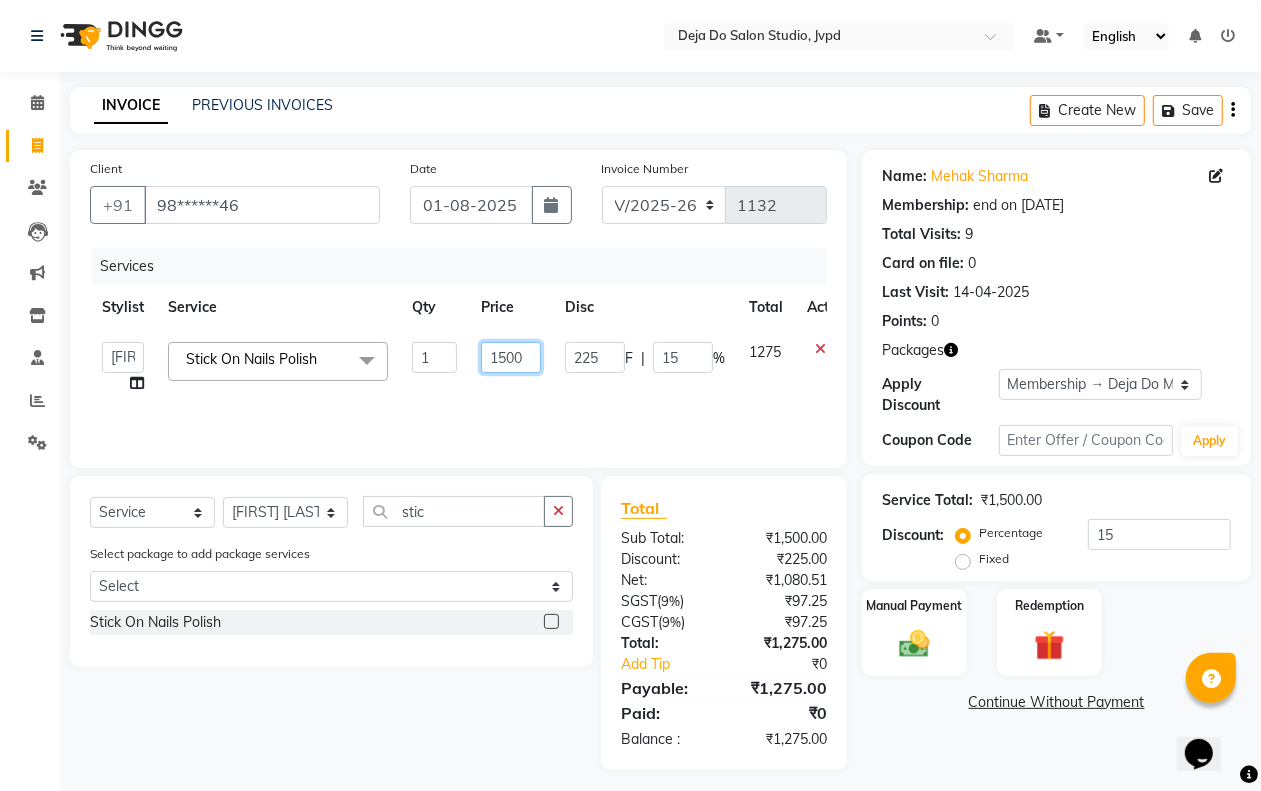 click on "1500" 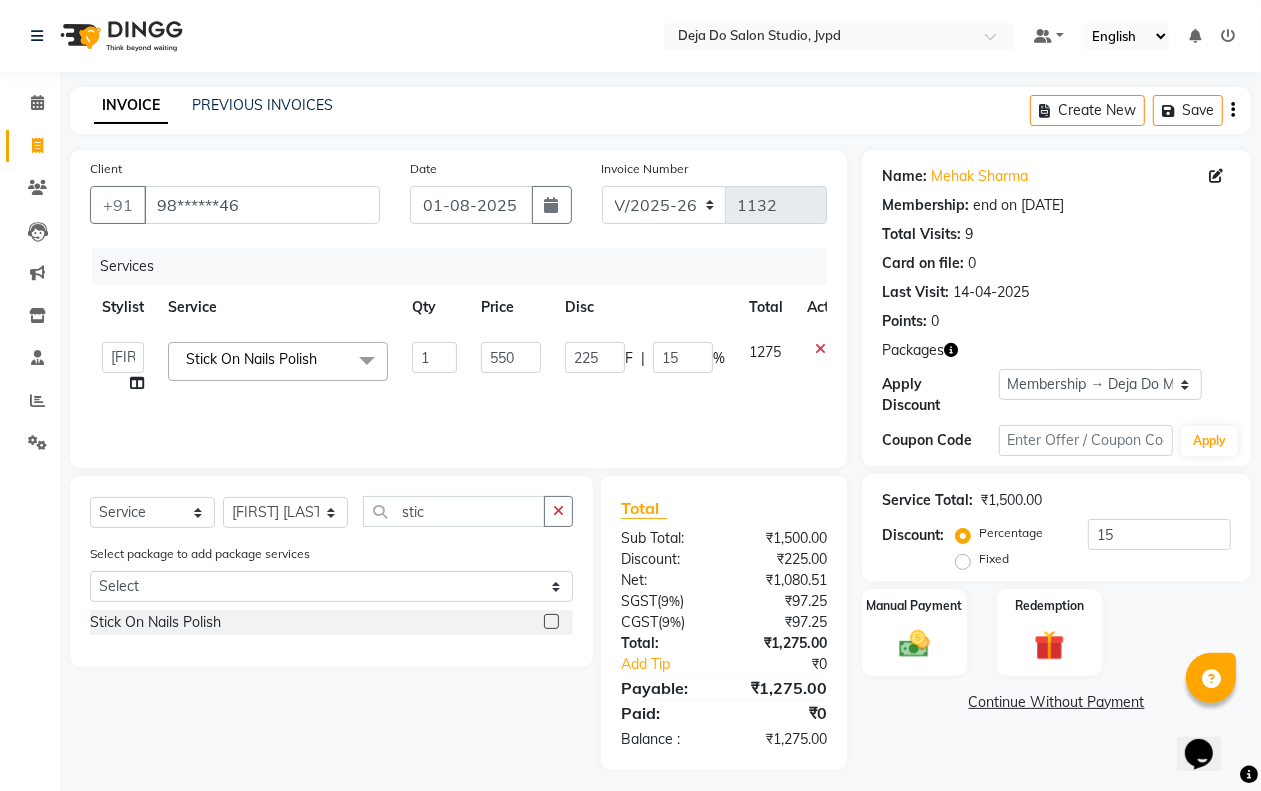 click on "Services Stylist Service Qty Price Disc Total Action Aditi Admin Anam Sheikh Arifa Shaikh Danish Salamani Farida Fatima Kasbe Namya salian Rashi Mayur Sakina Rupani Shefali shetty Shuaib Salamani Sumaiya sayed Sushma Pelage Stick On Nails Polish x 3/4 Legs (Chocolate) 3/4 Legs (Regular) Bikini (Chocolate) Bikini (Mens) Peel Wax Bikini (Regular) Bikini Line (Chocolate) Bikini Line (Regular) Bikini Peel Wax Chin (Mens) Regular Wax Chin (Mens) Peel Wax Chin Peel Wax Chin Regular Wax Clean Shave Peel Wax (Mens) Forehead (Mens) Regular Wax Forehead (Mens) Peel Wax Forehead Peel Wax Forehead Regular Wax Full Arms + Underarms (Chocolate) Full Arms + Underarms (Regular) Full Back (Chocolate) Full Back (Regular) Full Face (Mens) Regular Wax Full Face (Mens) Peel Wax Lower Lip (Mens) Peel Wax Full Face Regular Wax Full Front (Chocolate) Full Front (Regular) Full Legs (Chocolate) Full Legs (Regular) Half Back (Chocolate) Half Back (Regular) Hips (Regular)" 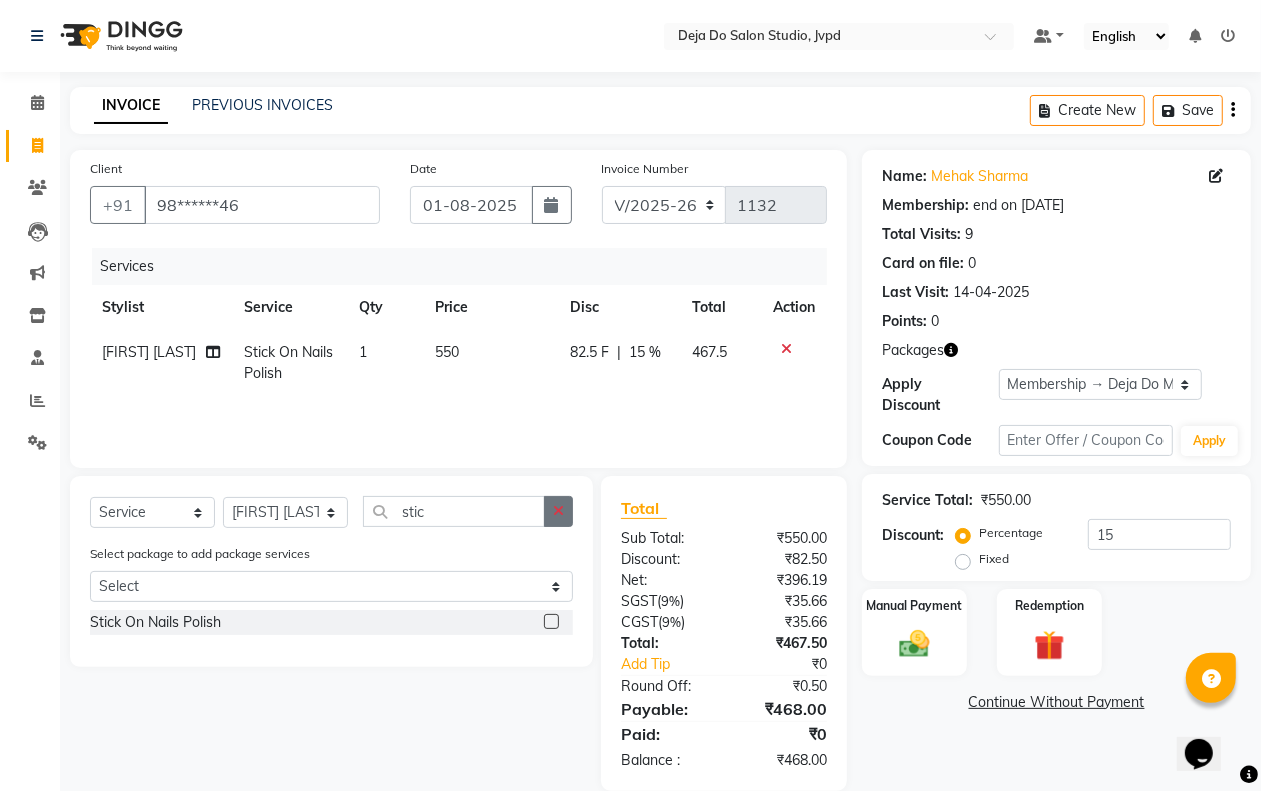 drag, startPoint x: 576, startPoint y: 511, endPoint x: 565, endPoint y: 508, distance: 11.401754 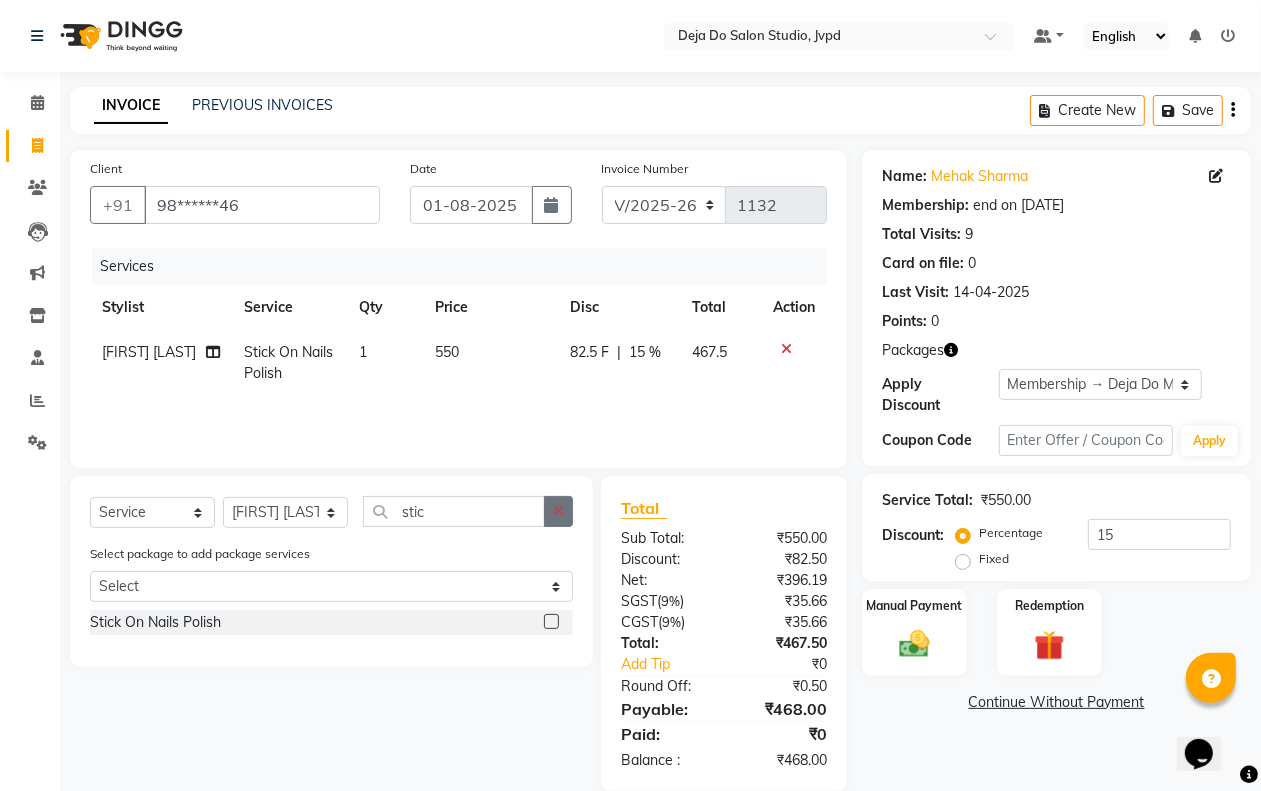 click 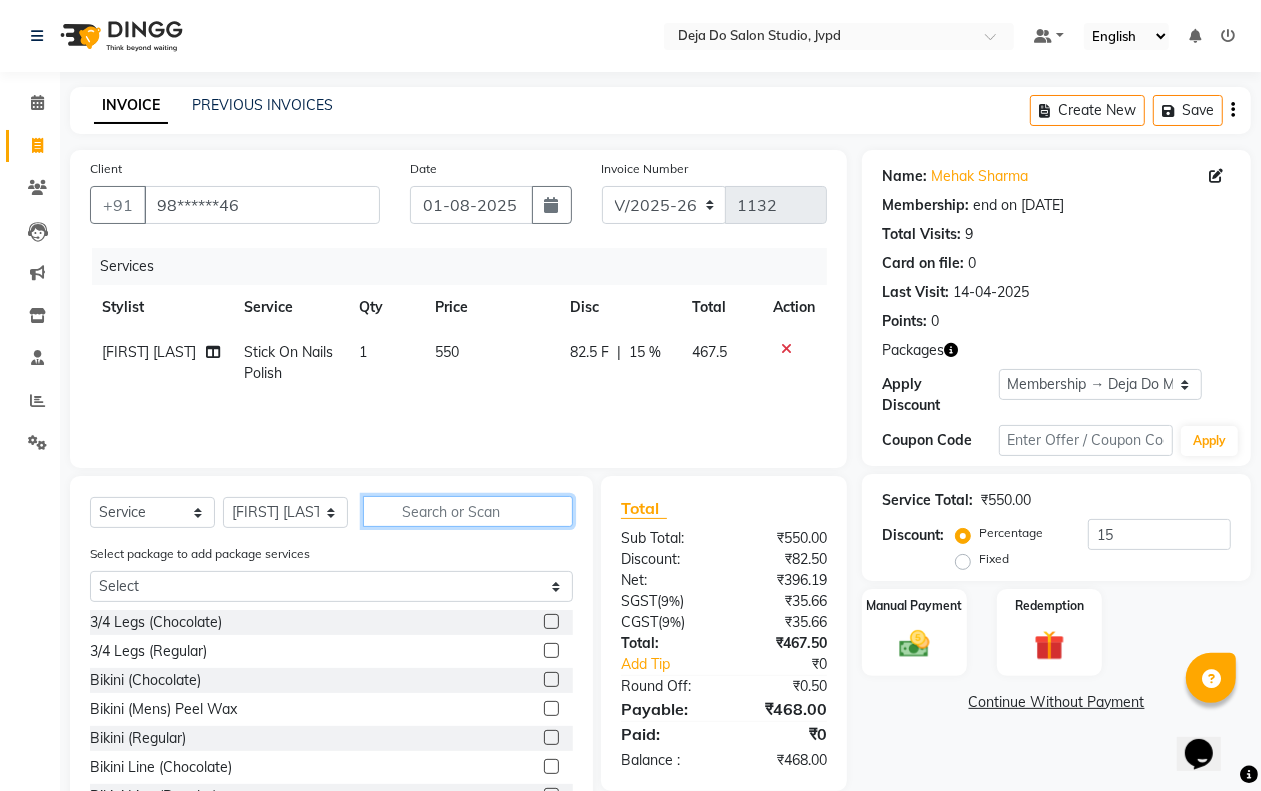 click 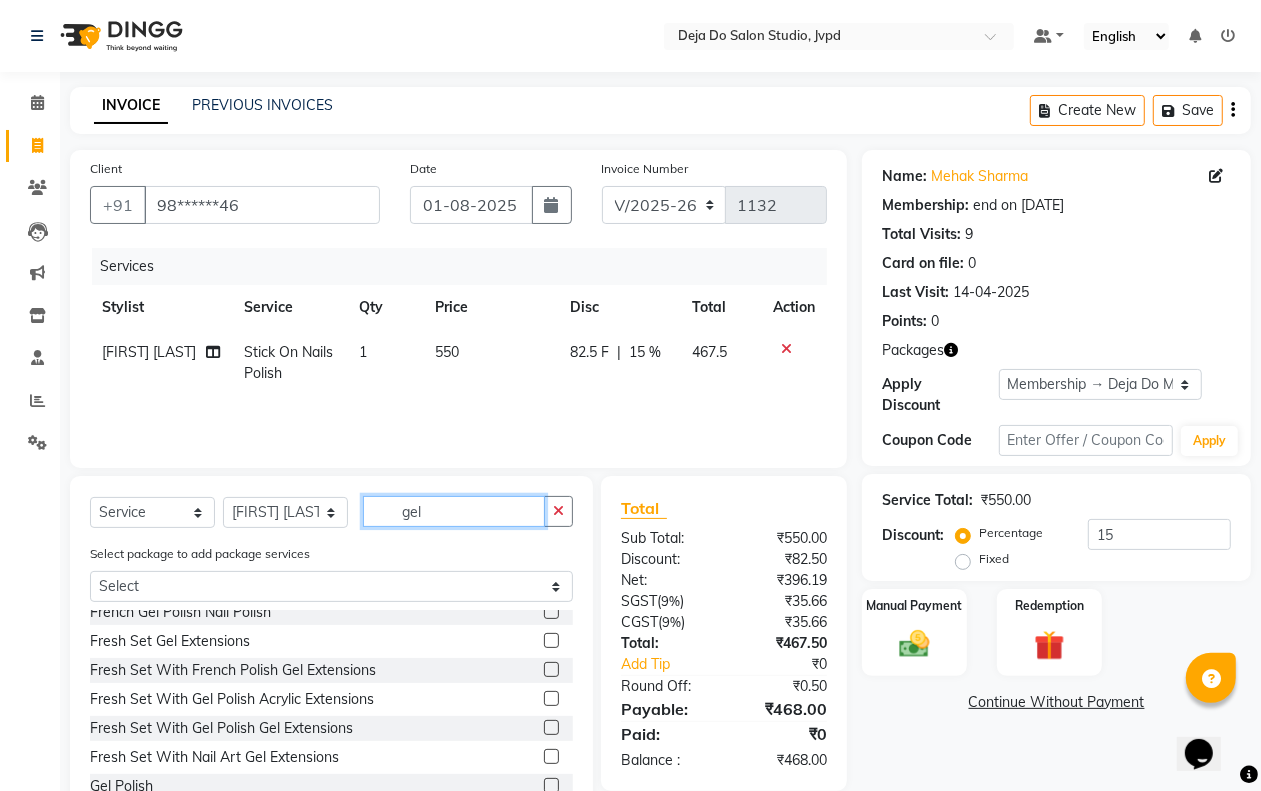 scroll, scrollTop: 125, scrollLeft: 0, axis: vertical 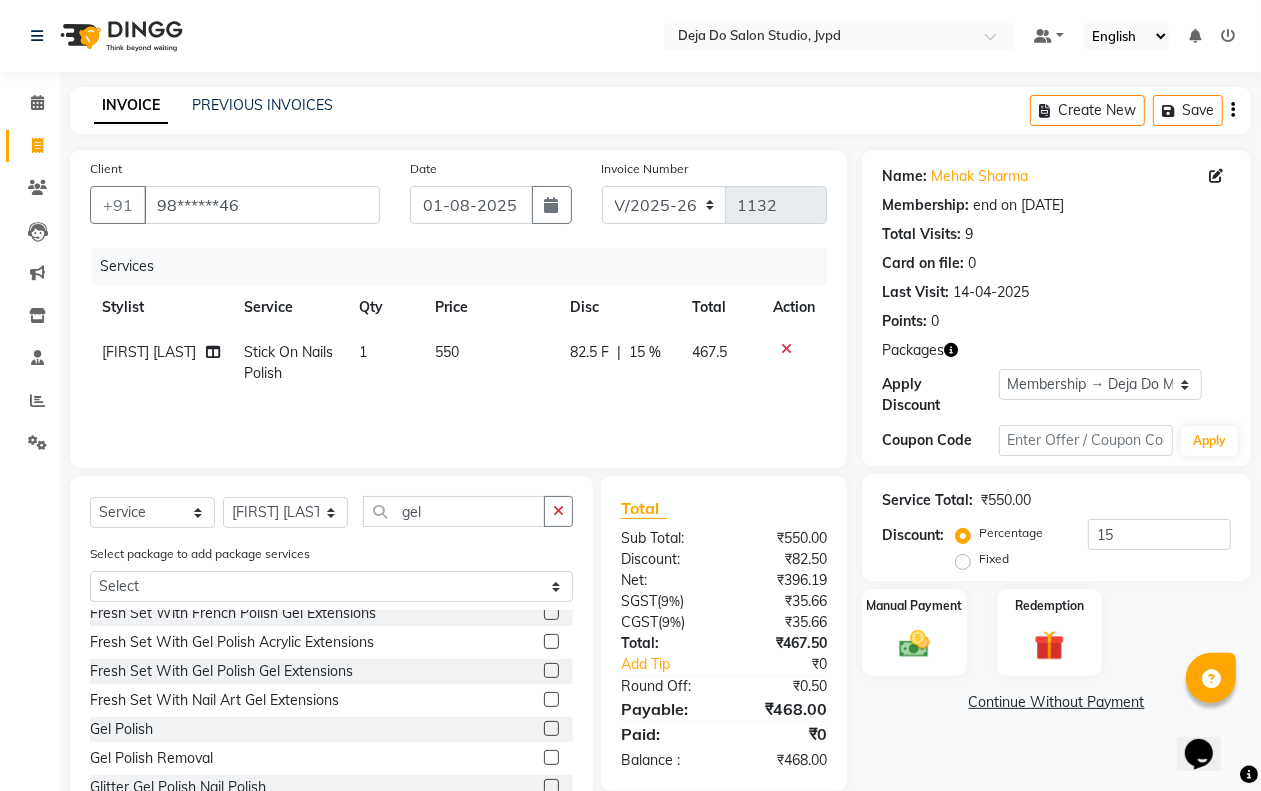 click 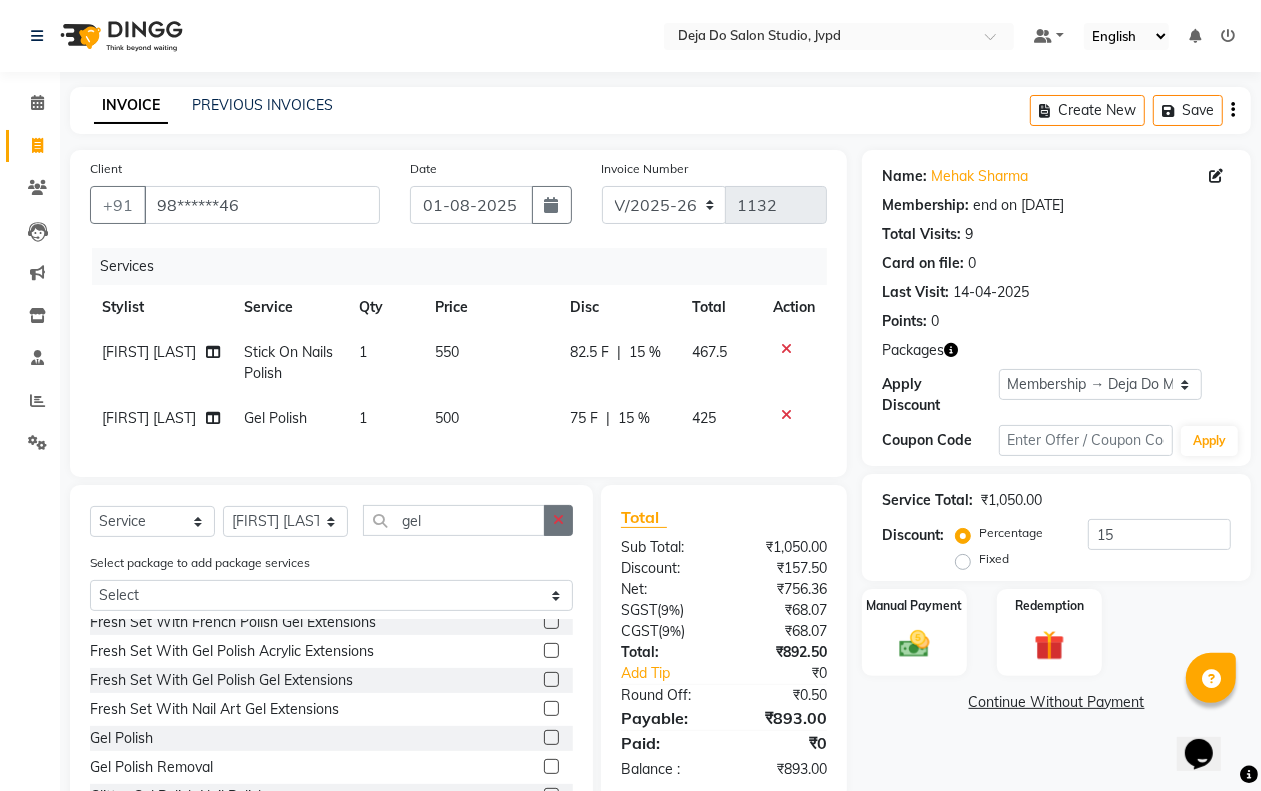 click 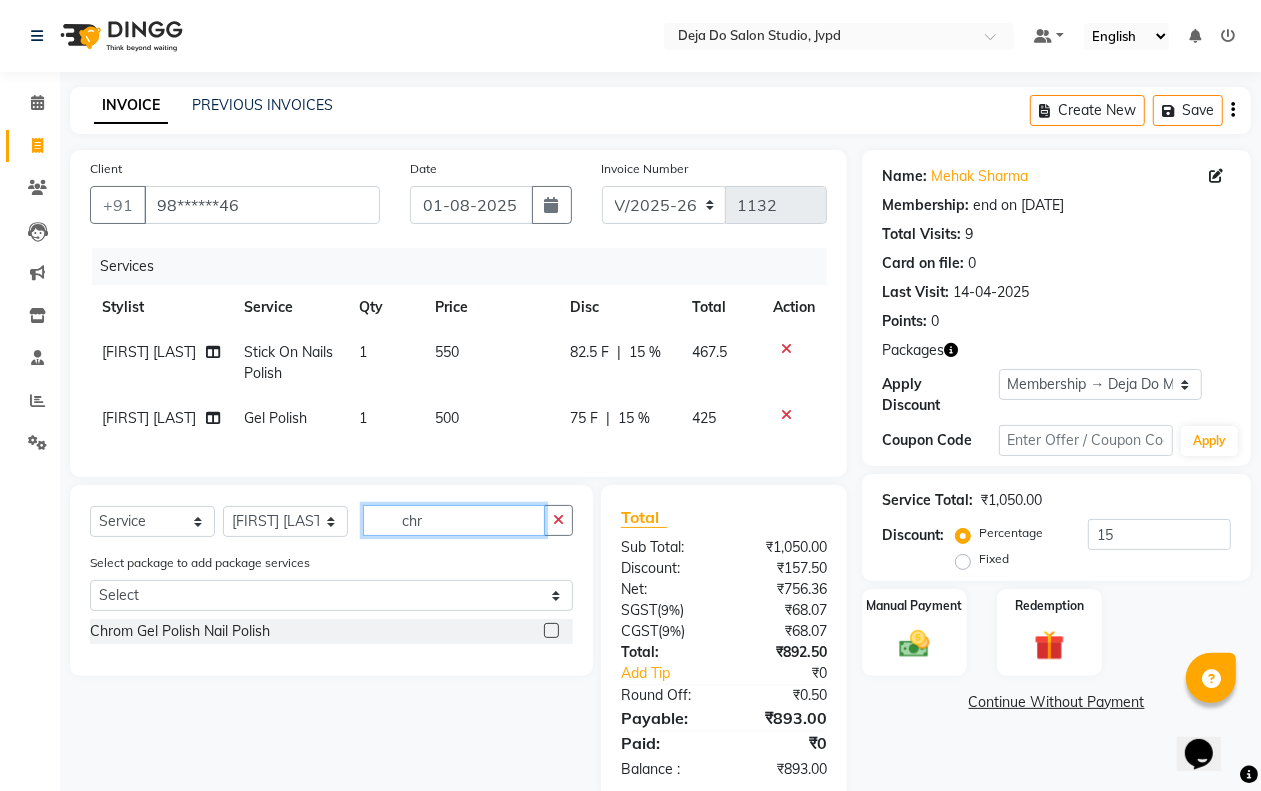scroll, scrollTop: 0, scrollLeft: 0, axis: both 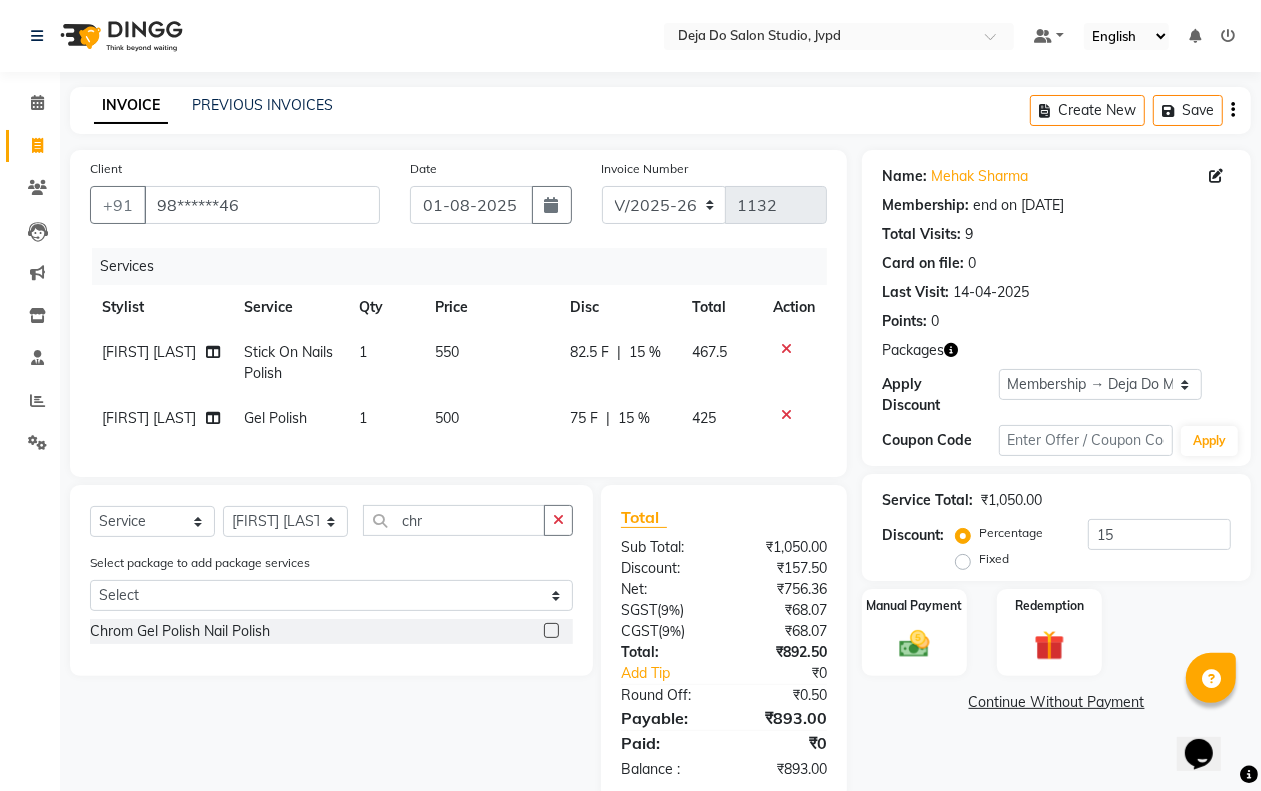 click 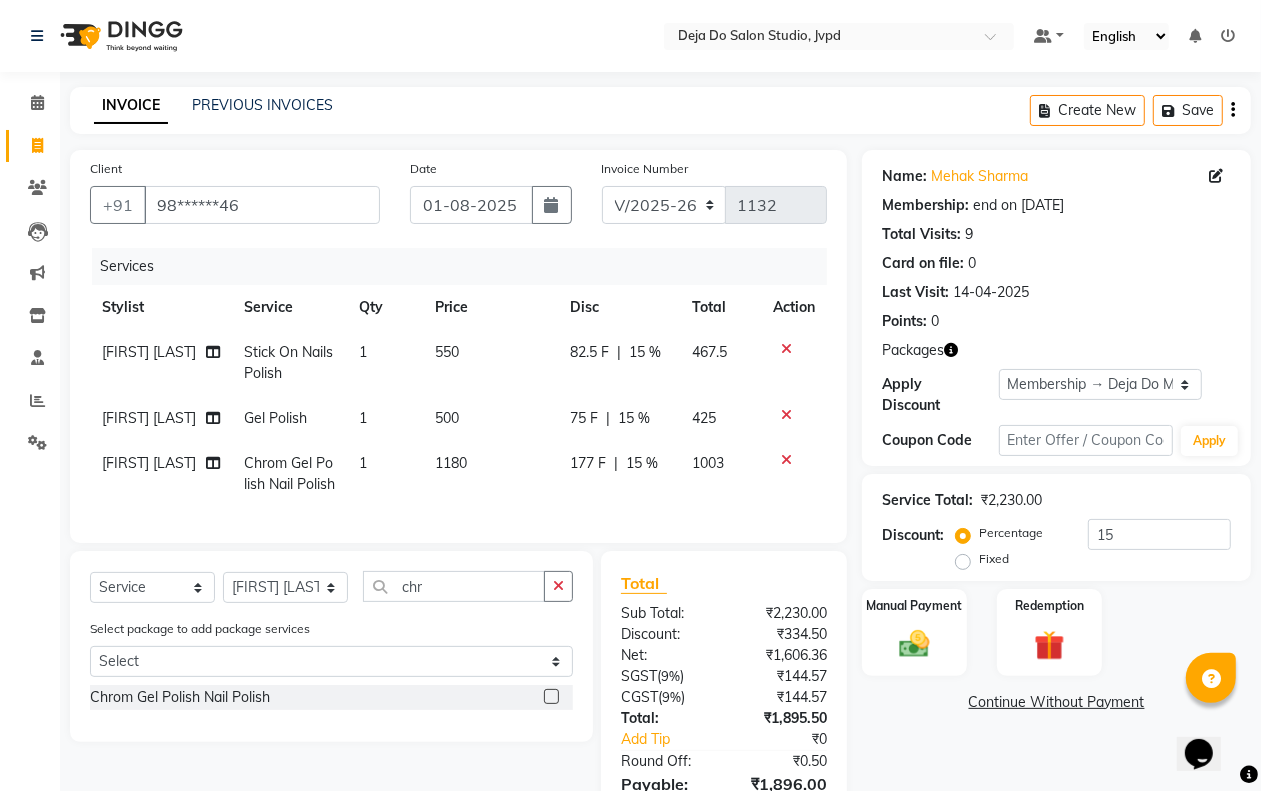drag, startPoint x: 455, startPoint y: 456, endPoint x: 471, endPoint y: 467, distance: 19.416489 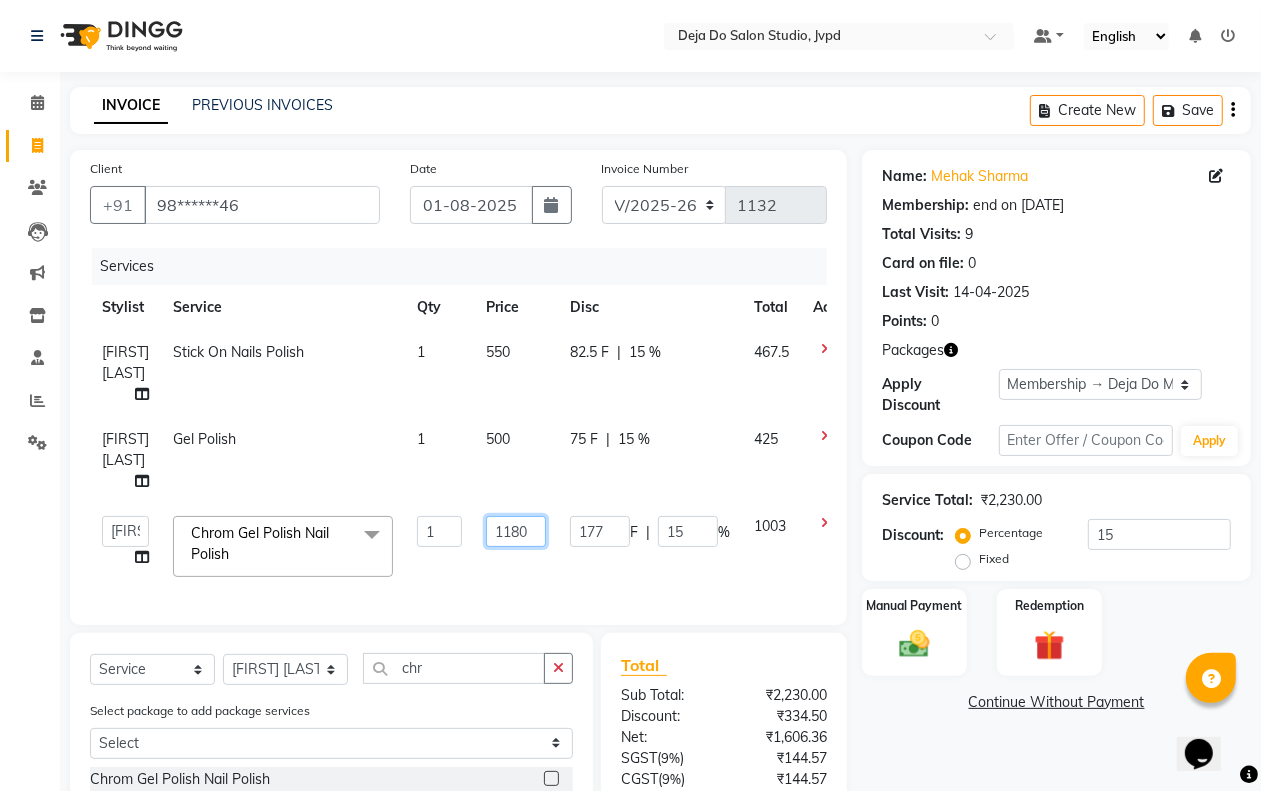 drag, startPoint x: 516, startPoint y: 518, endPoint x: 526, endPoint y: 522, distance: 10.770329 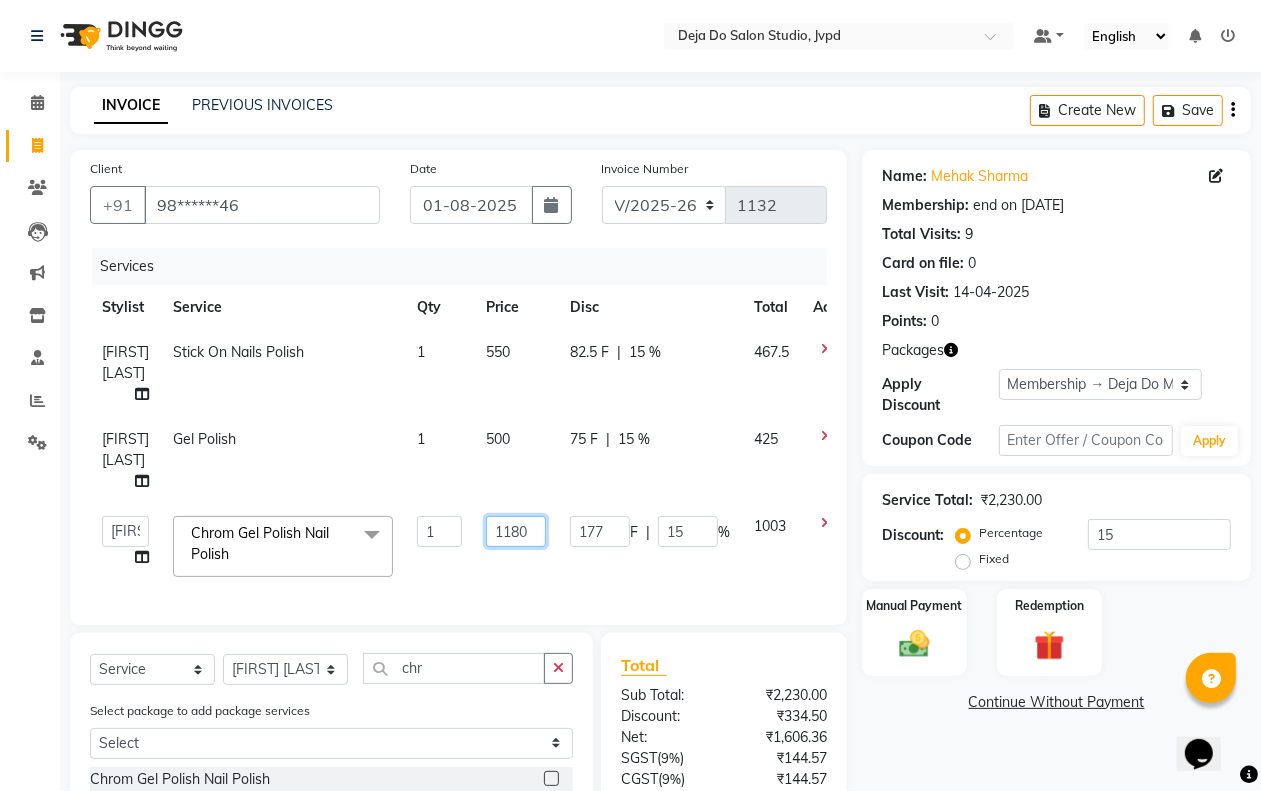 click on "1180" 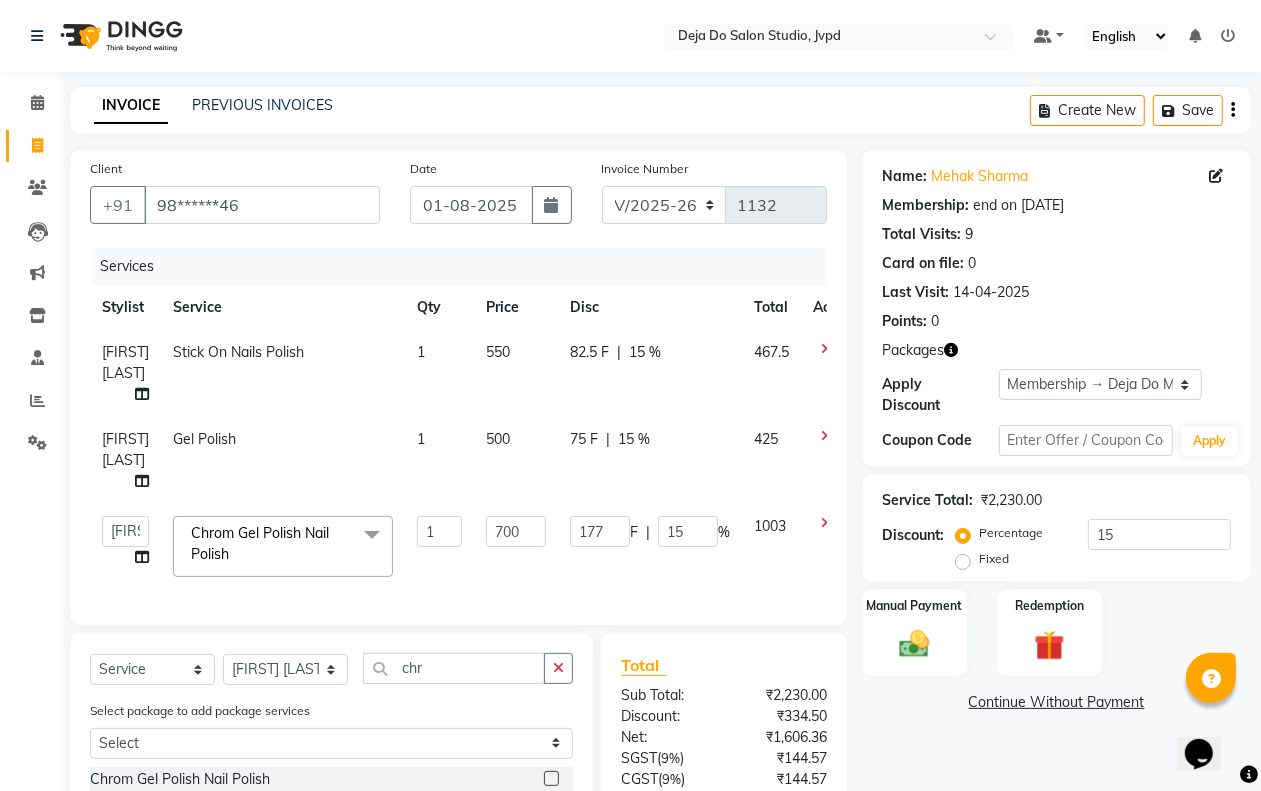 click on "Client +91 [PHONE] Date [DATE] Invoice Number V/2025 V/2025-26 1132 Services Stylist Service Qty Price Disc Total Action Arifa Shaikh Stick On Nails Polish 1 550 82.5 F | 15 % 467.5 Arifa Shaikh Gel Polish  1 500 75 F | 15 % 425  Aditi   Admin   Anam  Sheikh    Arifa Shaikh   Danish  Salamani   Farida   Fatima Kasbe   Namya salian   Rashi Mayur   Sakina Rupani   Shefali  shetty   Shuaib Salamani   Sumaiya sayed   Sushma Pelage  Chrom Gel Polish Nail Polish x 3/4 Legs (Chocolate)  3/4 Legs (Regular)  Bikini (Chocolate)  Bikini (Mens) Peel Wax  Bikini (Regular)  Bikini Line (Chocolate)  Bikini Line (Regular)  Bikini Peel Wax  Chin (Mens)  Regular Wax  Chin (Mens) Peel Wax  Chin Peel Wax  Chin Regular Wax Clean Shave Peel Wax (Mens)  Forehead (Mens)  Regular Wax  Forehead (Mens) Peel Wax  Forehead Peel Wax  Forehead Regular Wax  Full Arms + Underarms (Chocolate)  Full Arms + Underarms (Regular) Full Back (Chocolate)  Full Back (Regular)  Full Face (Mens)  Regular Wax  Full Face (Mens) Peel Wax  credit 1" 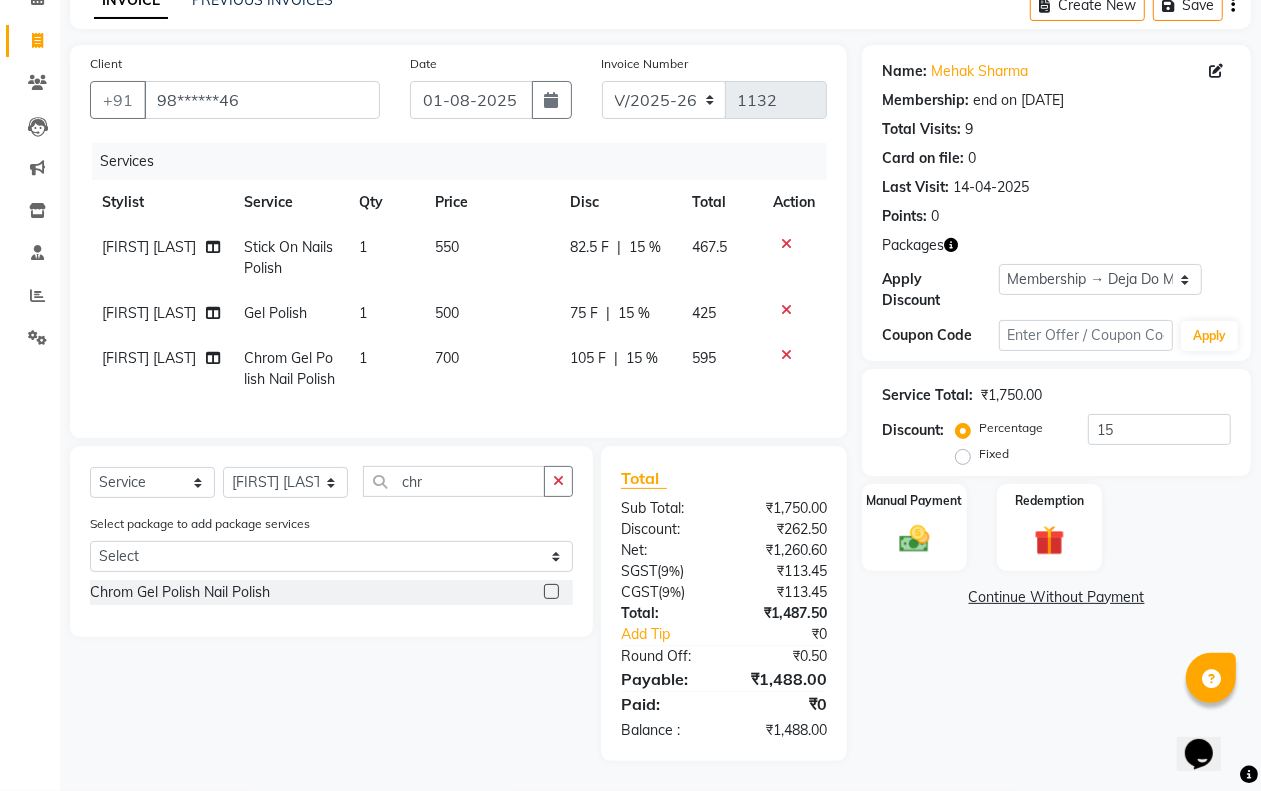 scroll, scrollTop: 143, scrollLeft: 0, axis: vertical 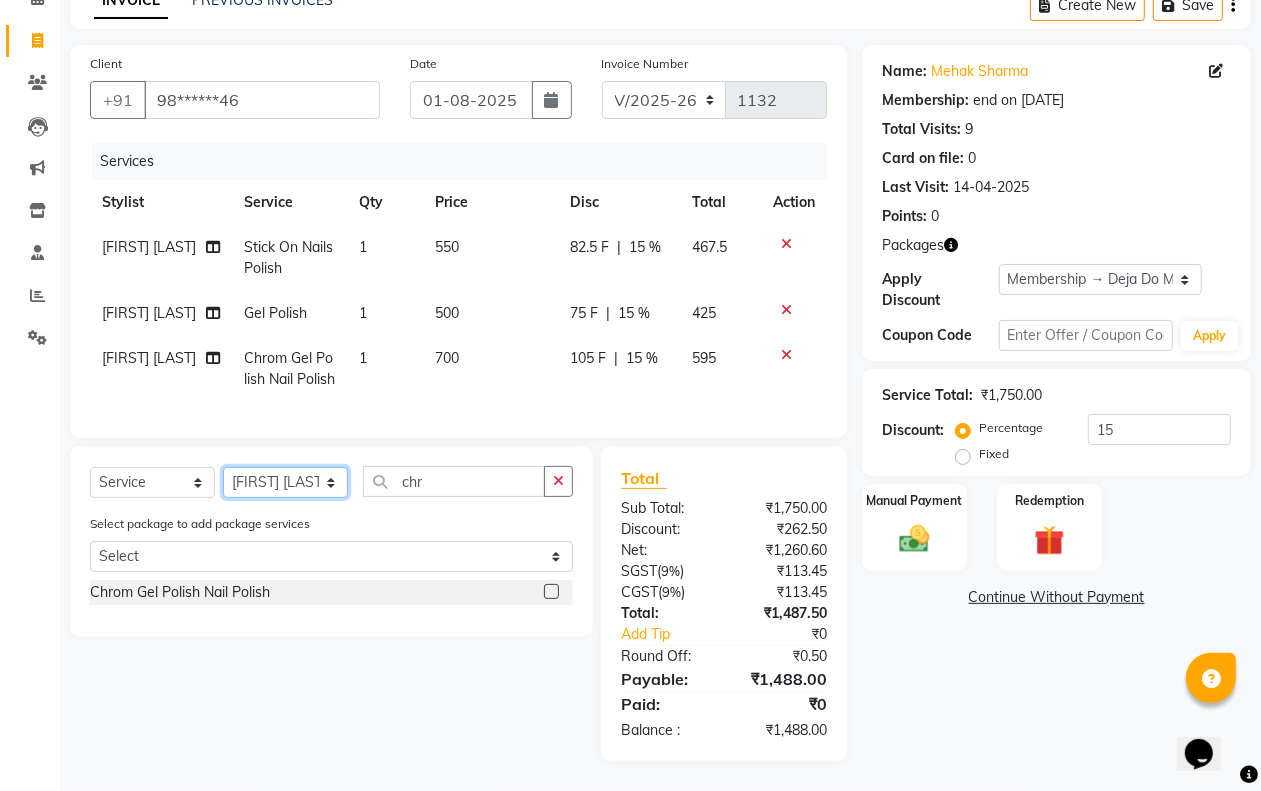 click on "Select Stylist Aditi Admin Anam  Sheikh  Arifa Shaikh Danish  Salamani Farida Fatima Kasbe Namya salian Rashi Mayur Sakina Rupani Shefali  shetty Shuaib Salamani Sumaiya sayed Sushma Pelage" 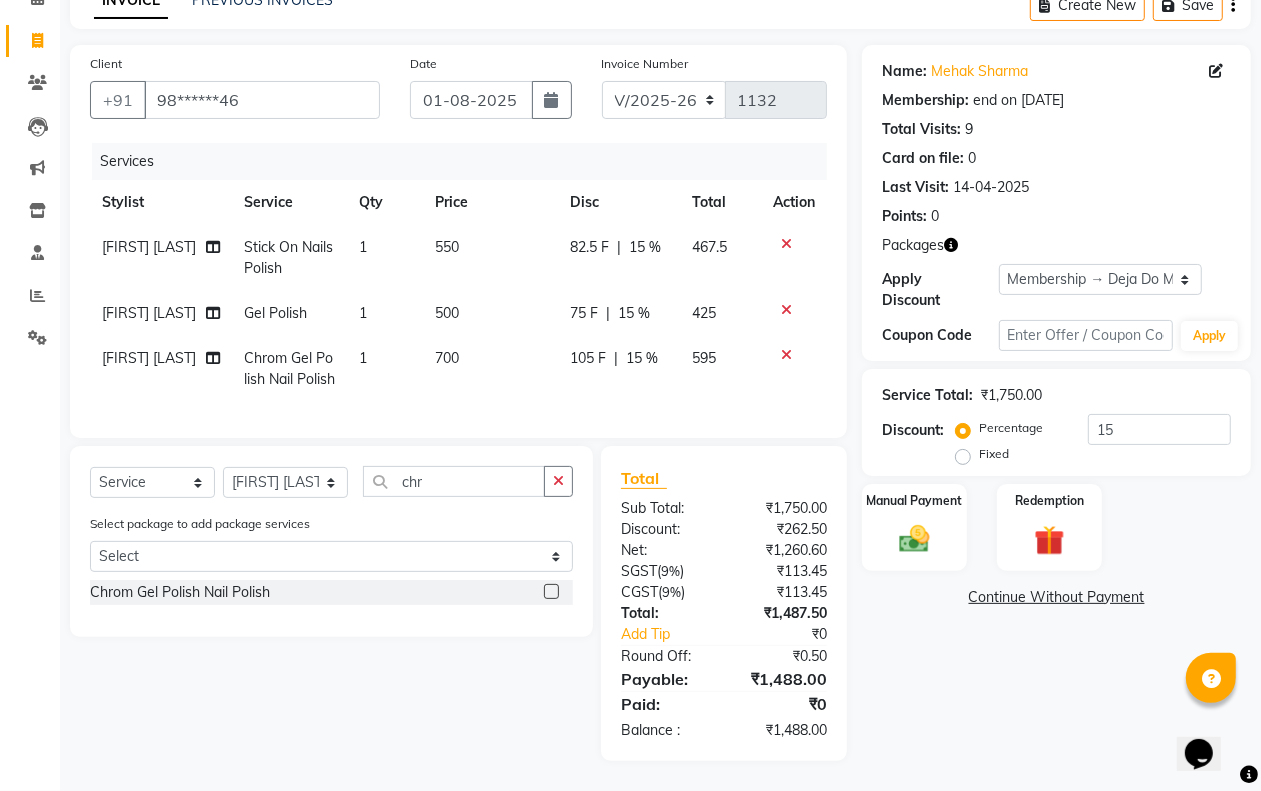 click 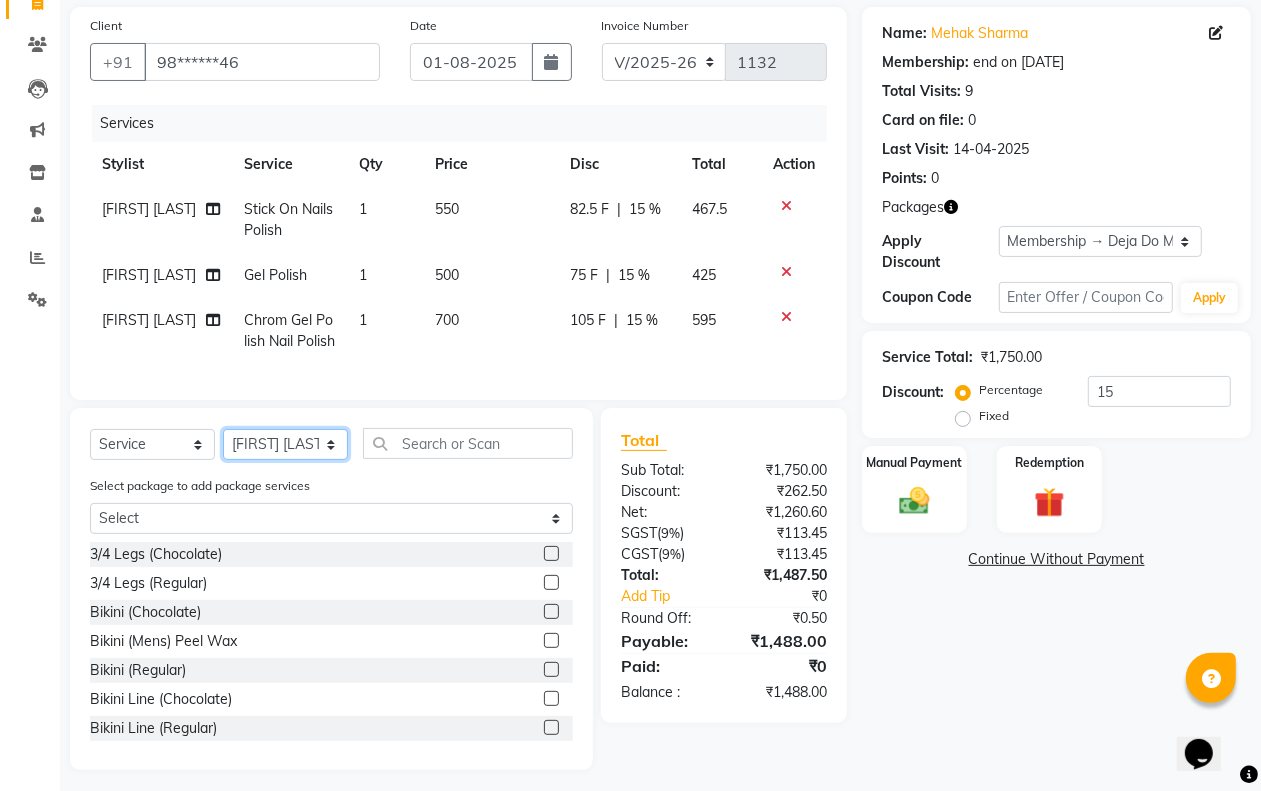 click on "Select Stylist Aditi Admin Anam  Sheikh  Arifa Shaikh Danish  Salamani Farida Fatima Kasbe Namya salian Rashi Mayur Sakina Rupani Shefali  shetty Shuaib Salamani Sumaiya sayed Sushma Pelage" 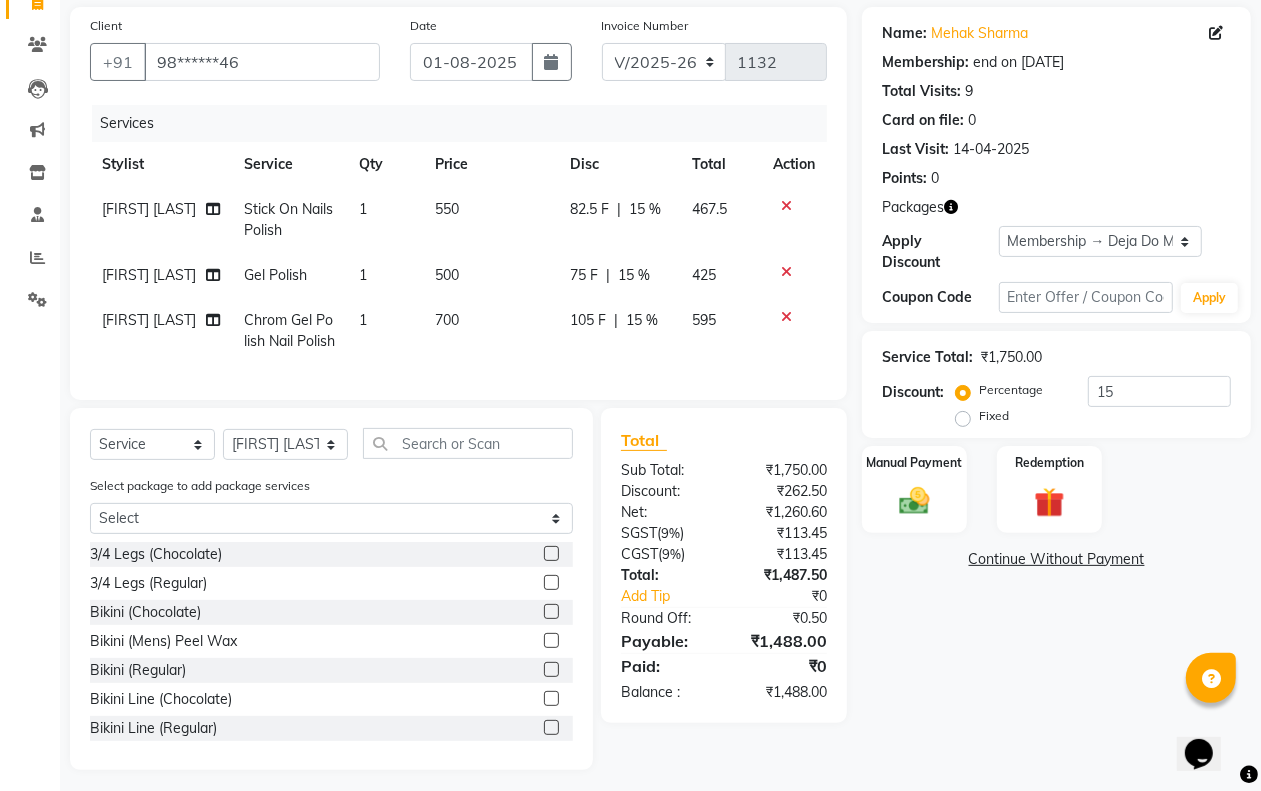 click on "Select  Service  Product  Membership  Package Voucher Prepaid Gift Card  Select Stylist Aditi Admin Anam  Sheikh  Arifa Shaikh Danish  Salamani Farida Fatima Kasbe Namya salian Rashi Mayur Sakina Rupani Shefali  shetty Shuaib Salamani Sumaiya sayed Sushma Pelage Select package to add package services Select Deja Do Membership 3/4 Legs (Chocolate)   3/4 Legs (Regular)   Bikini (Chocolate)   Bikini (Mens) Peel Wax   Bikini (Regular)   Bikini Line (Chocolate)   Bikini Line (Regular)   Bikini Peel Wax   Chin (Mens)  Regular Wax   Chin (Mens) Peel Wax   Chin Peel Wax   Chin Regular Wax  Clean Shave Peel Wax (Mens)   Forehead (Mens)  Regular Wax   Forehead (Mens) Peel Wax   Forehead Peel Wax   Forehead Regular Wax   Full Arms + Underarms (Chocolate)   Full Arms + Underarms (Regular)  Full Back (Chocolate)   Full Back (Regular)   Full Face (Mens)  Regular Wax   Full Face (Mens) Peel Wax   Lower Lip (Mens) Peel Wax   Full Face Regular Wax   Full Front (Chocolate)   Full Front (Regular)   Full Legs (Chocolate)" 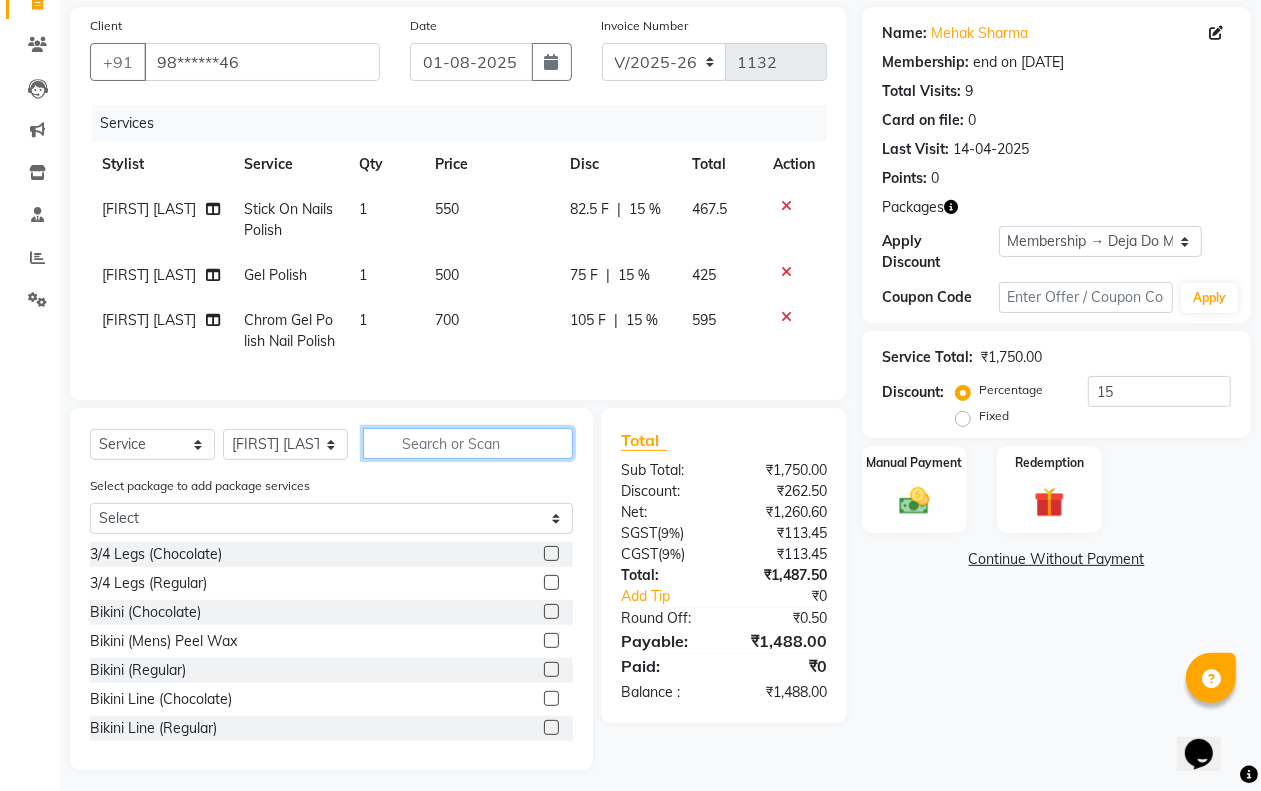 click 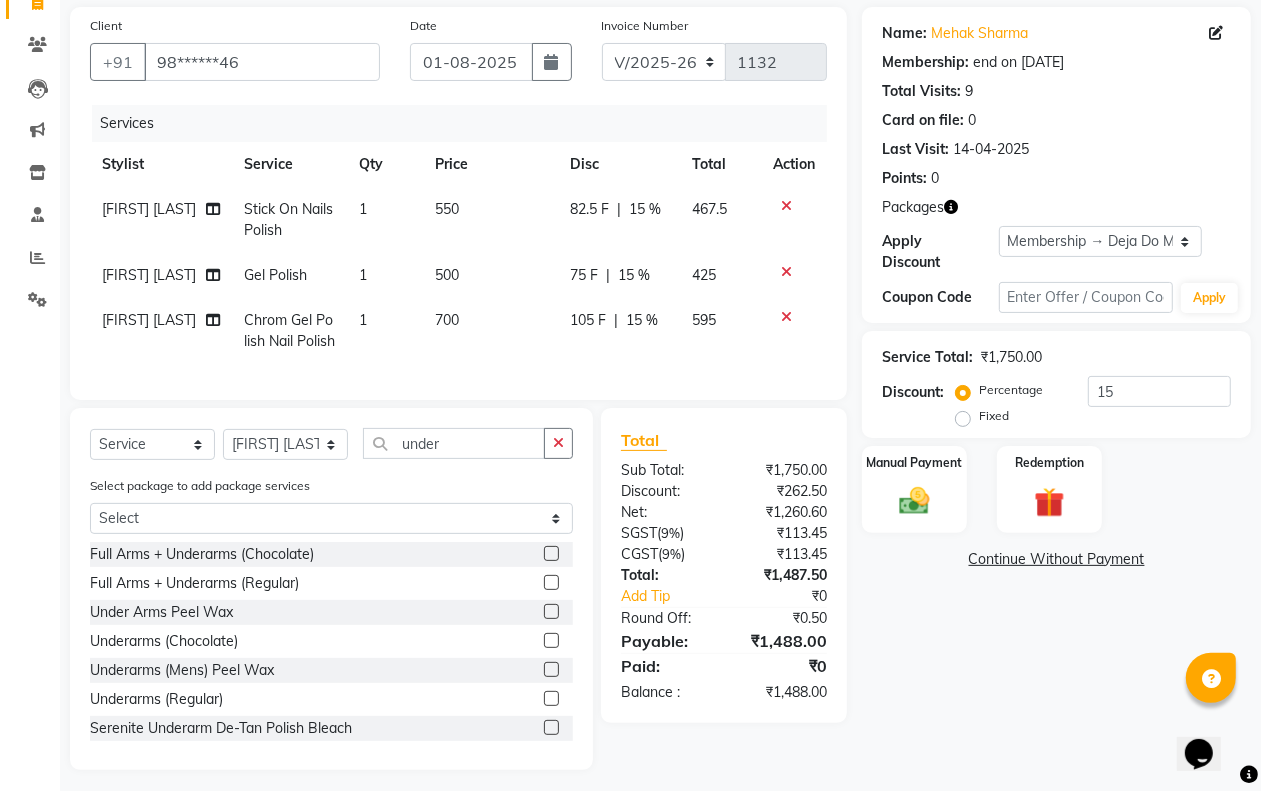 click 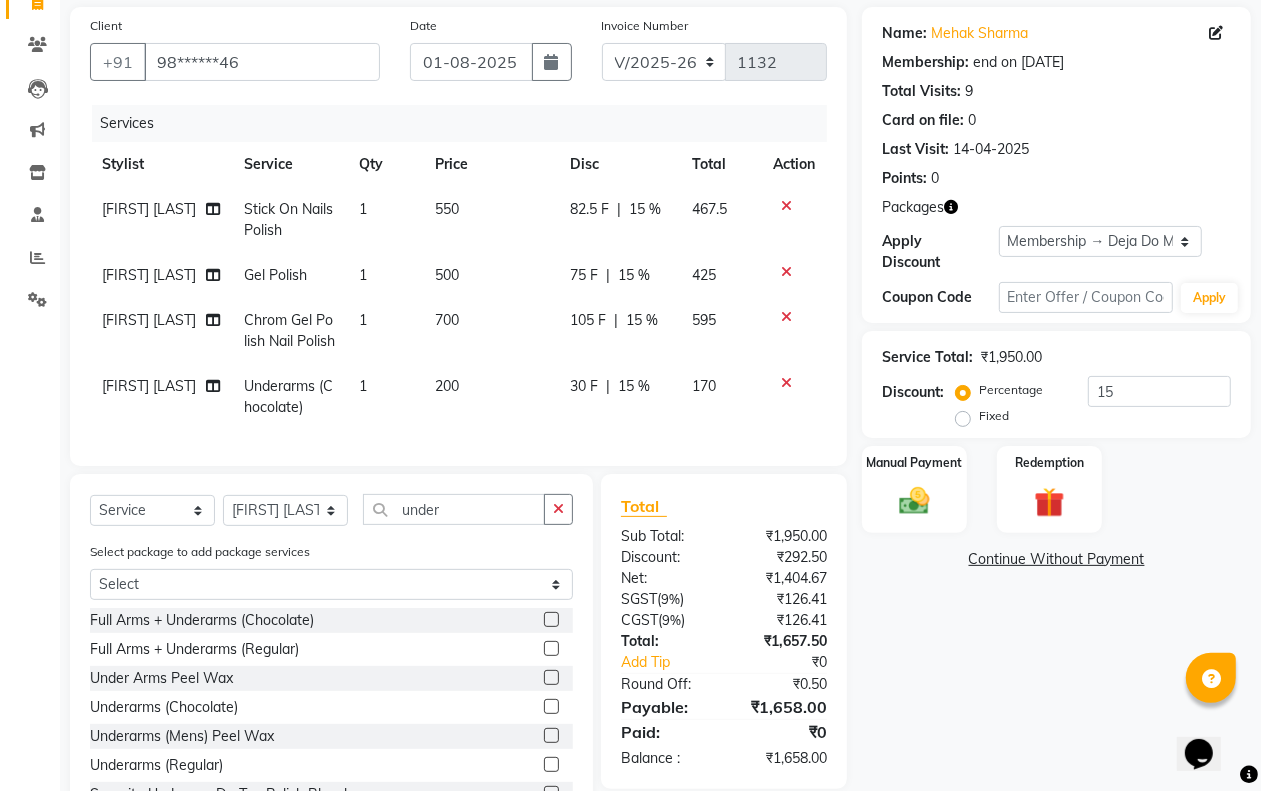 click on "200" 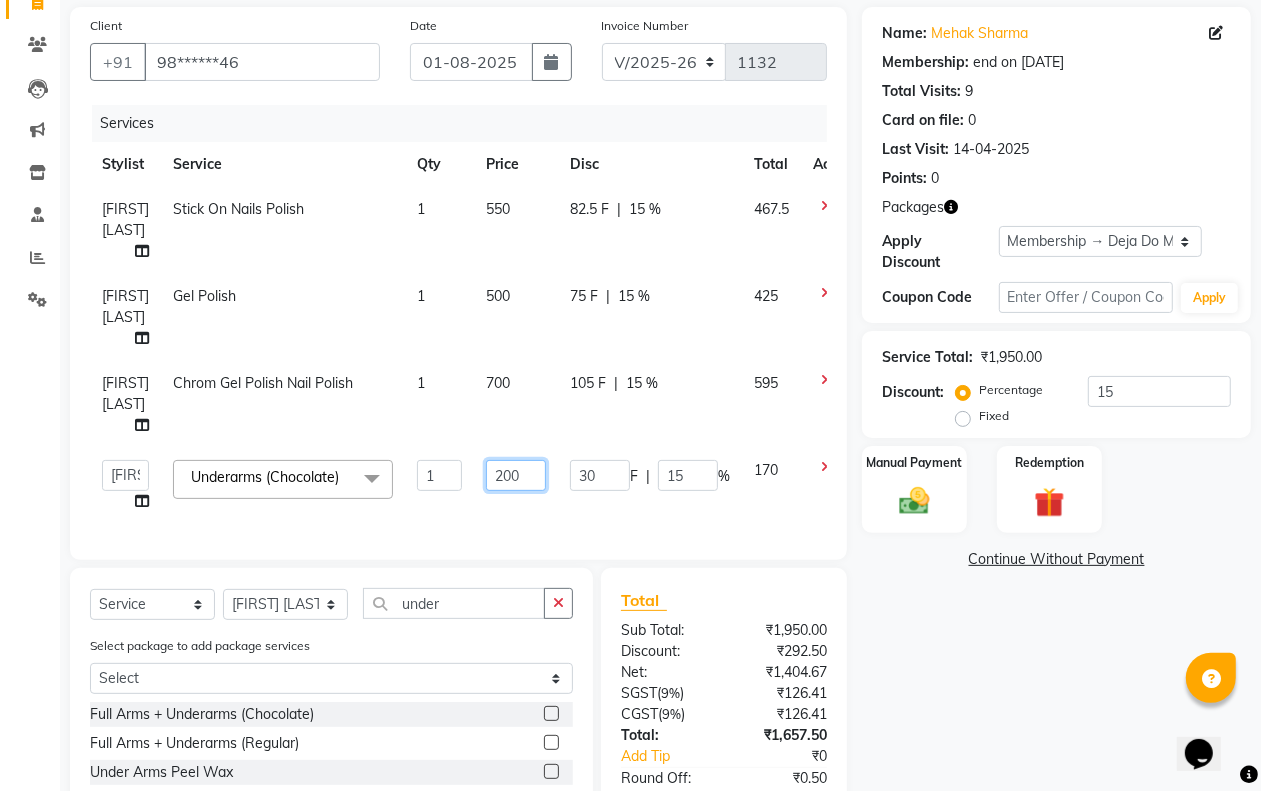 click on "200" 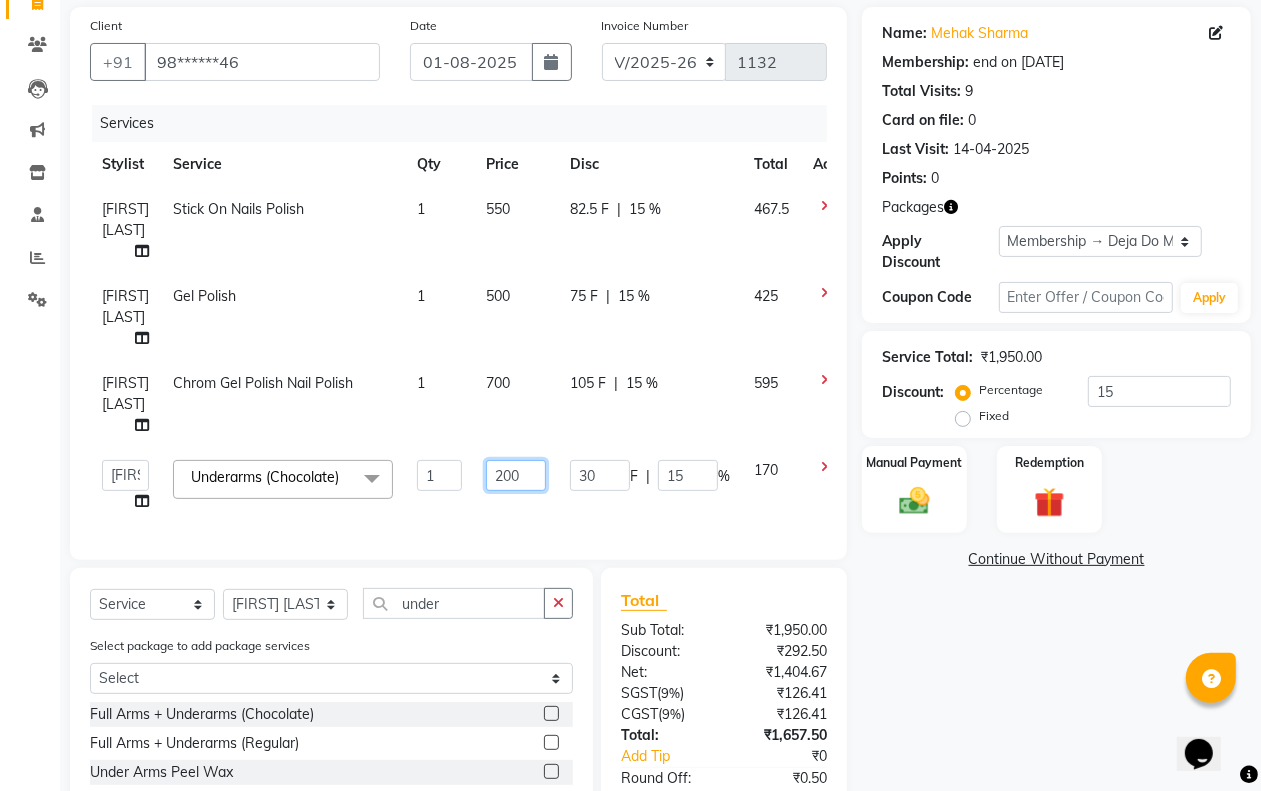 click on "200" 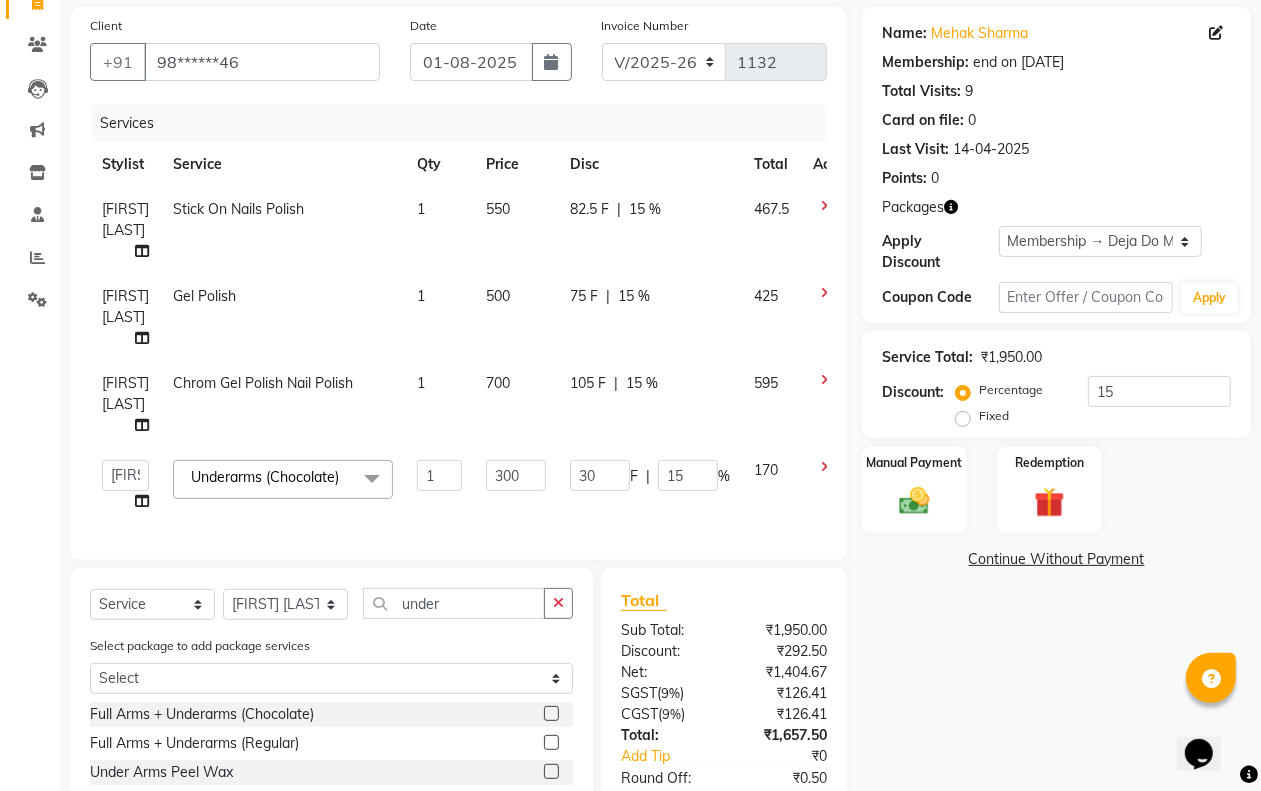 click on "Services Stylist Service Qty Price Disc Total Action Arifa Shaikh Stick On Nails Polish 1 550 82.5 F | 15 % 467.5 Arifa Shaikh Gel Polish 1 500 75 F | 15 % 425 Arifa Shaikh Chrom Gel Polish Nail Polish 1 700 105 F | 15 % 595 Aditi Admin Anam Sheikh Arifa Shaikh Danish Salamani Farida Fatima Kasbe Namya salian Rashi Mayur Sakina Rupani Shefali shetty Shuaib Salamani Sumaiya sayed Sushma Pelage Underarms (Chocolate) x 3/4 Legs (Chocolate) 3/4 Legs (Regular) Bikini (Chocolate) Bikini (Mens) Peel Wax Bikini (Regular) Bikini Line (Chocolate) Bikini Line (Regular) Bikini Peel Wax Chin (Mens) Regular Wax Chin (Mens) Peel Wax Chin Peel Wax Chin Regular Wax Clean Shave Peel Wax (Mens) Forehead (Mens) Regular Wax Forehead (Mens) Peel Wax Forehead Peel Wax Forehead Regular Wax Full Arms + Underarms (Chocolate) Full Arms + Underarms (Regular) Full Back (Chocolate) Full Back (Regular) credit" 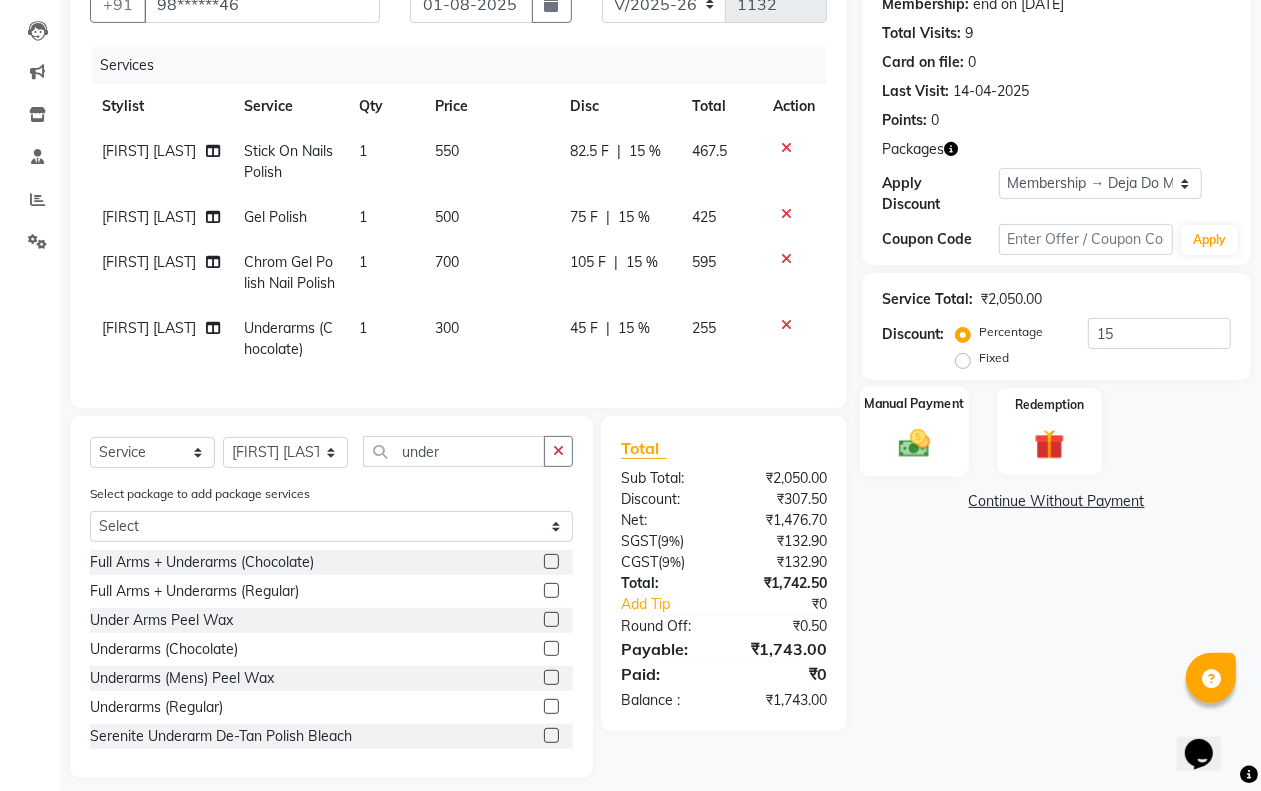scroll, scrollTop: 256, scrollLeft: 0, axis: vertical 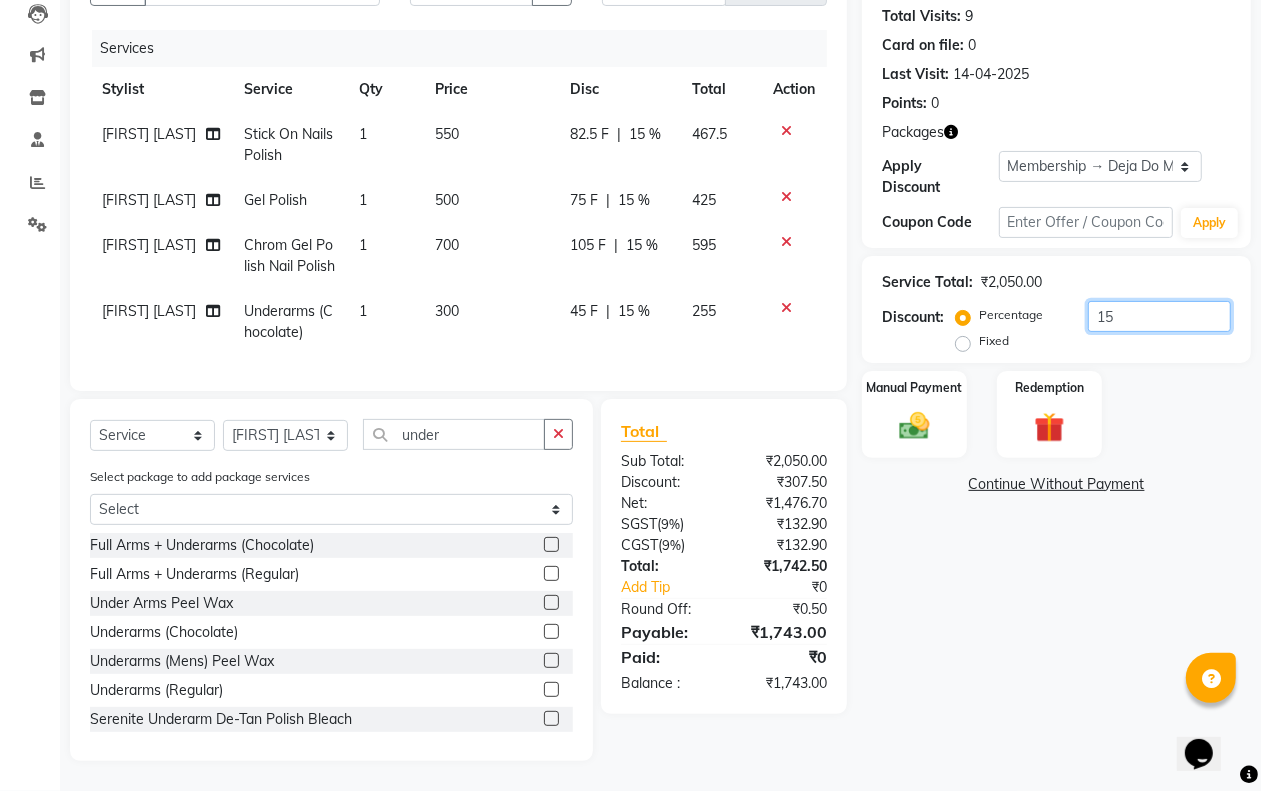 click on "15" 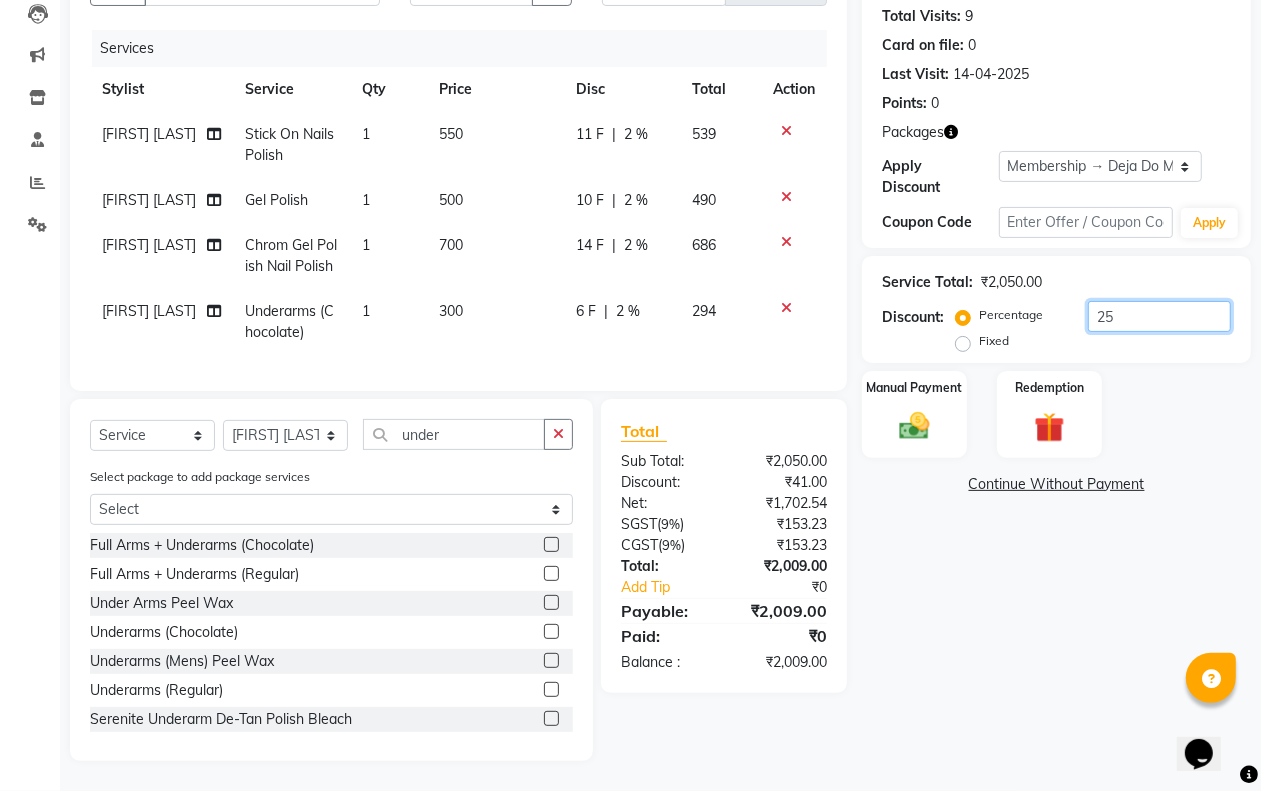 scroll, scrollTop: 256, scrollLeft: 0, axis: vertical 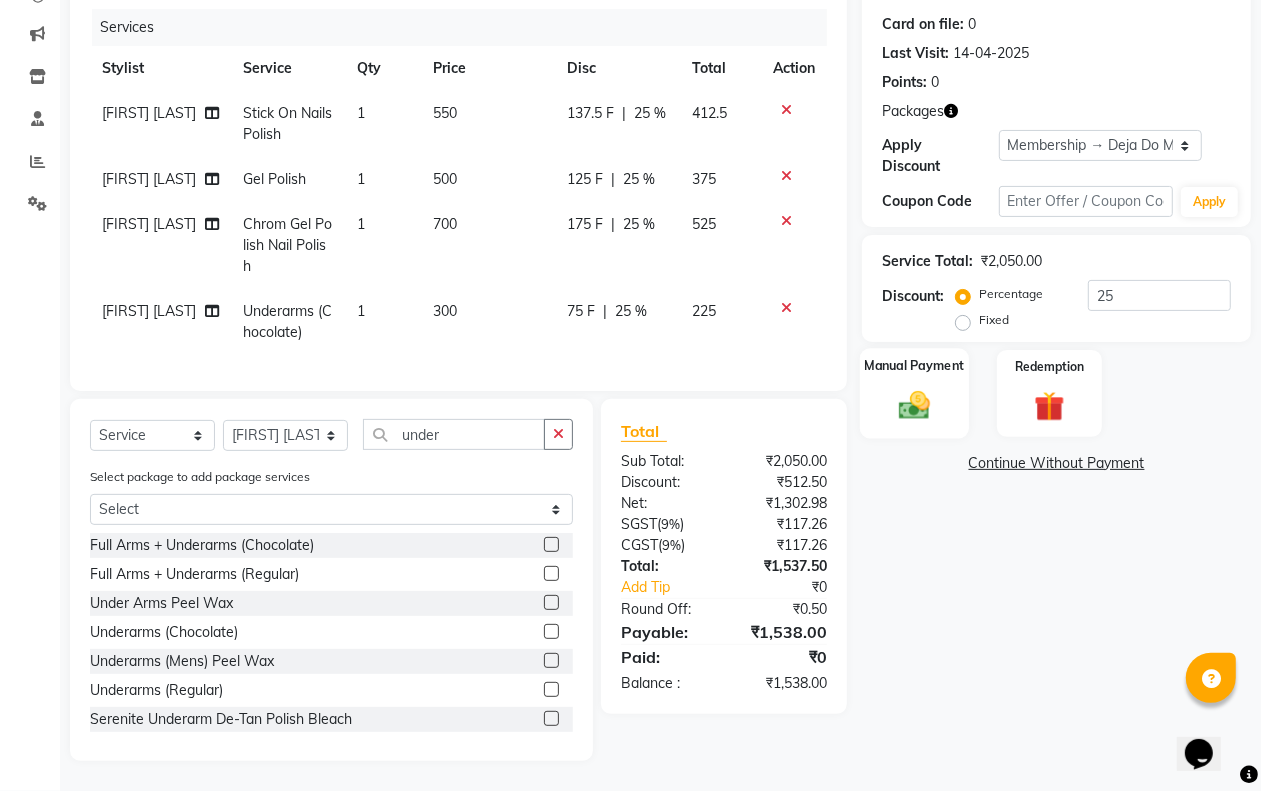 click on "Manual Payment" 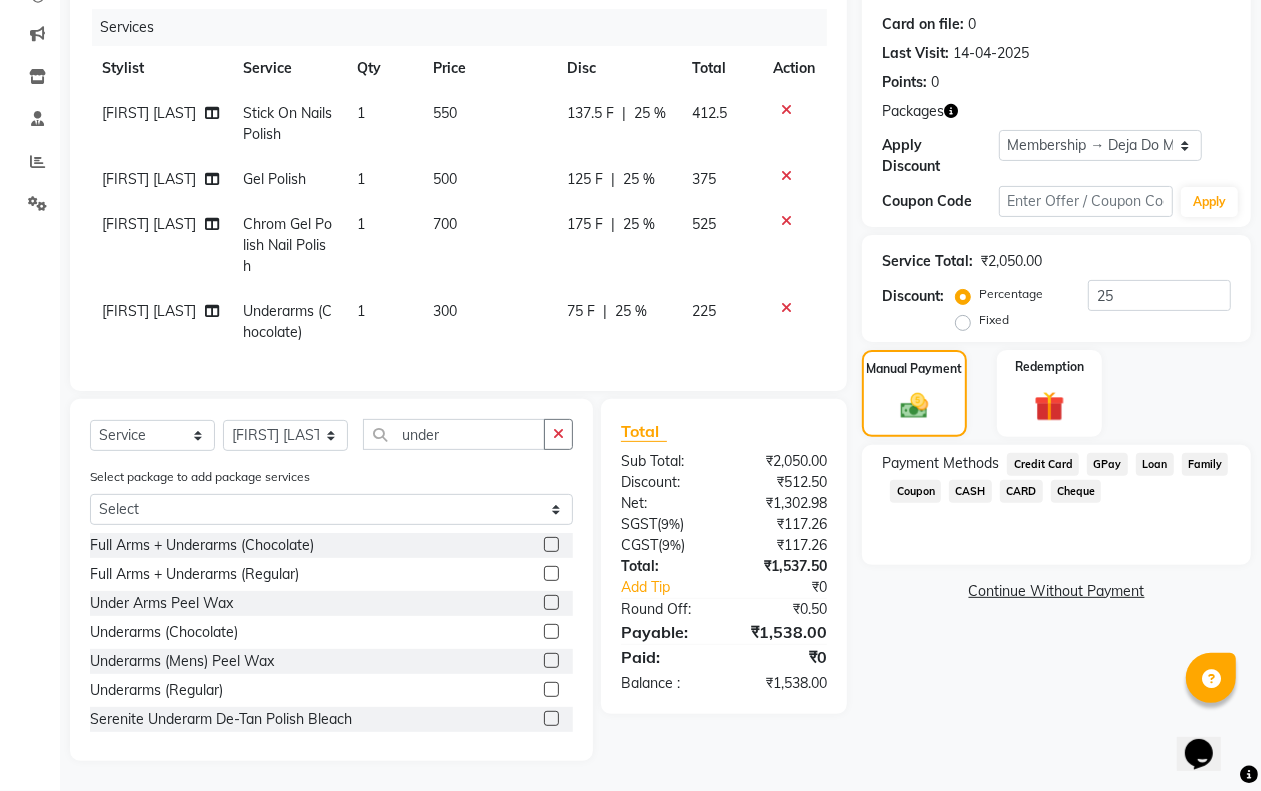 click on "GPay" 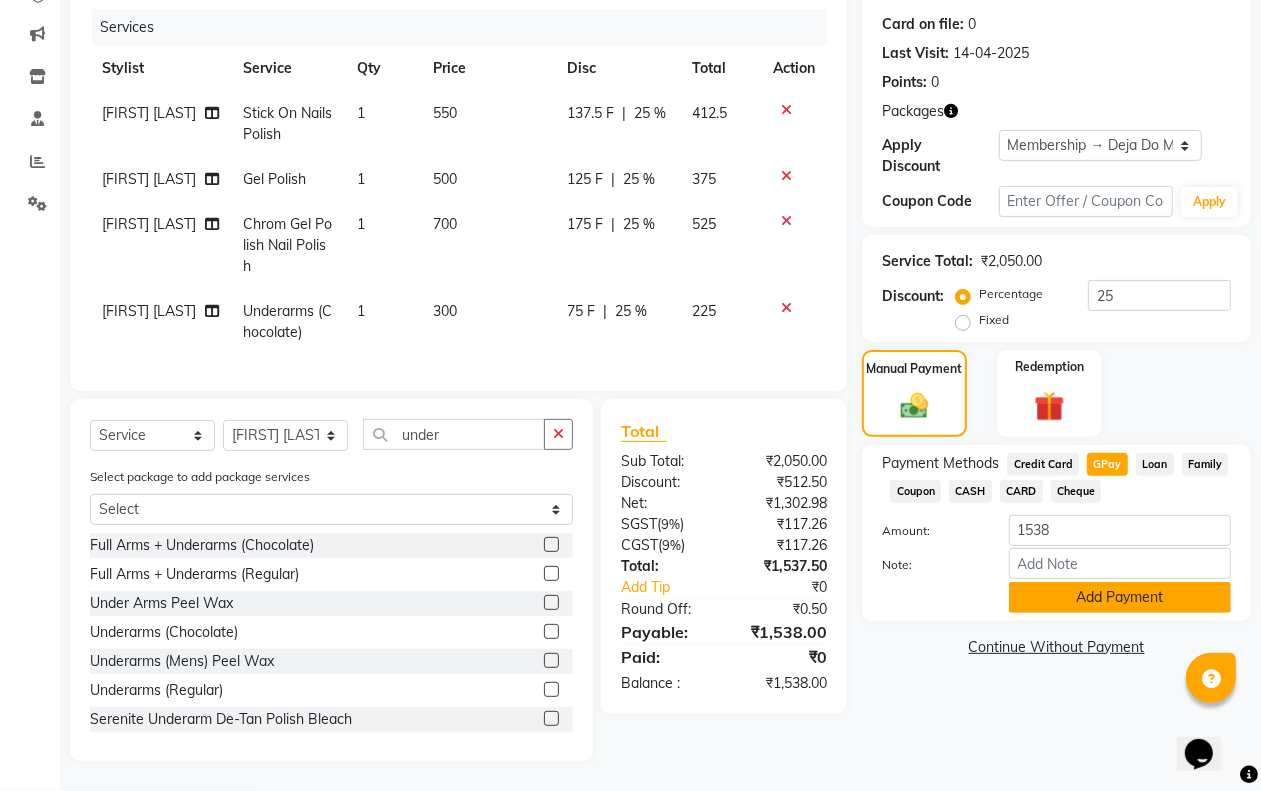 click on "Add Payment" 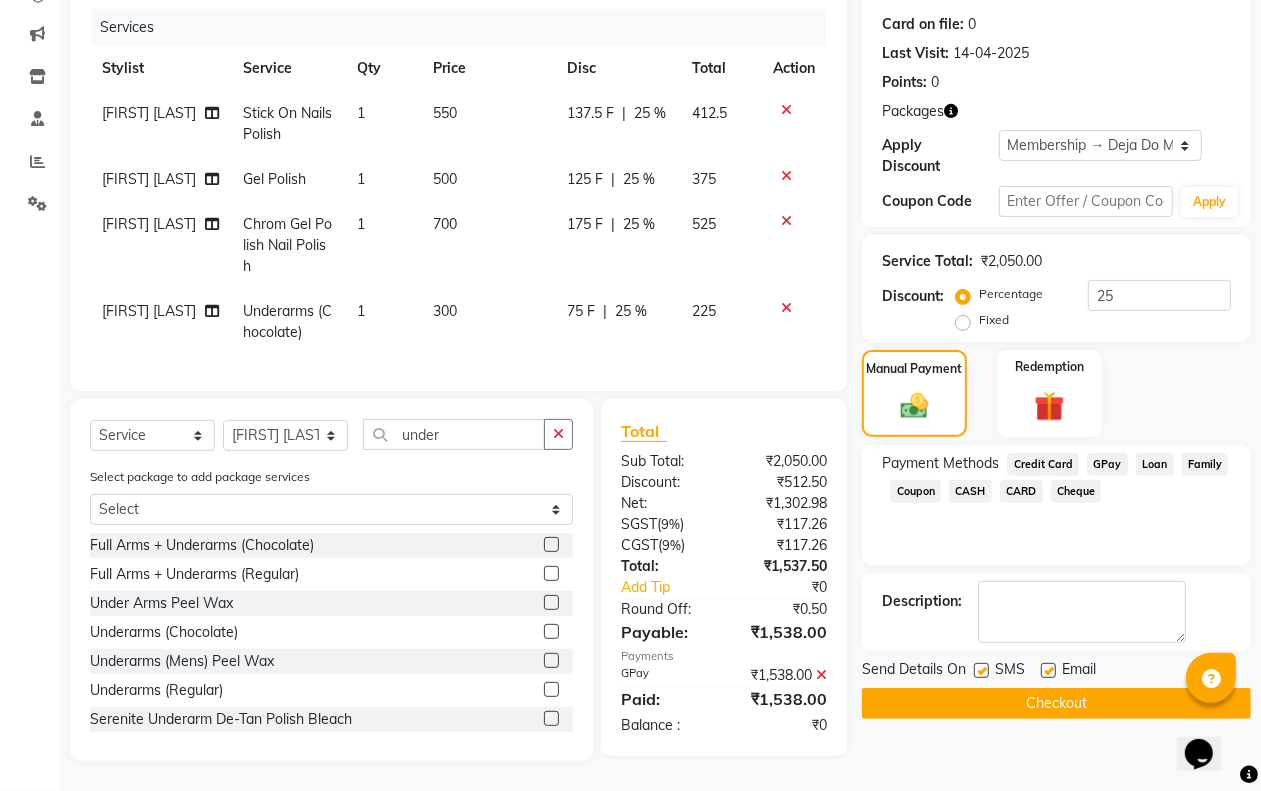 click on "Checkout" 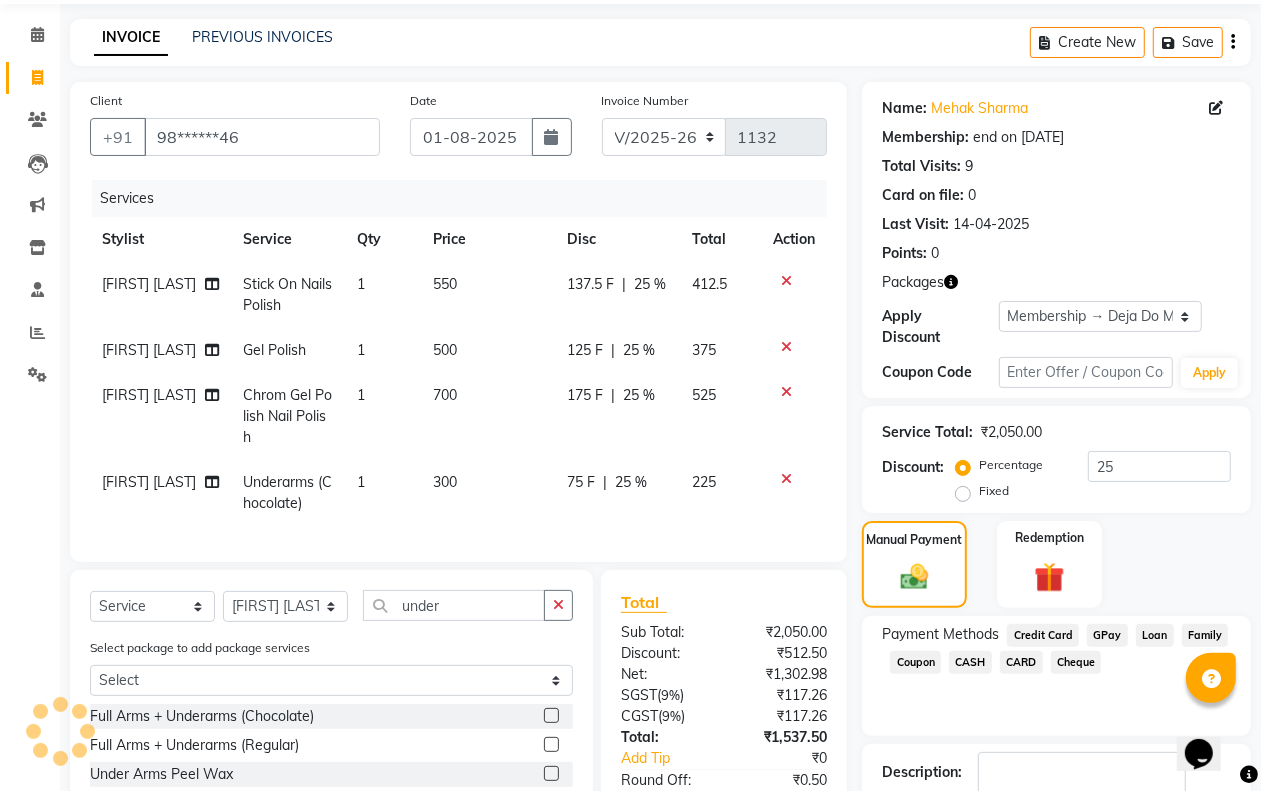 scroll, scrollTop: 0, scrollLeft: 0, axis: both 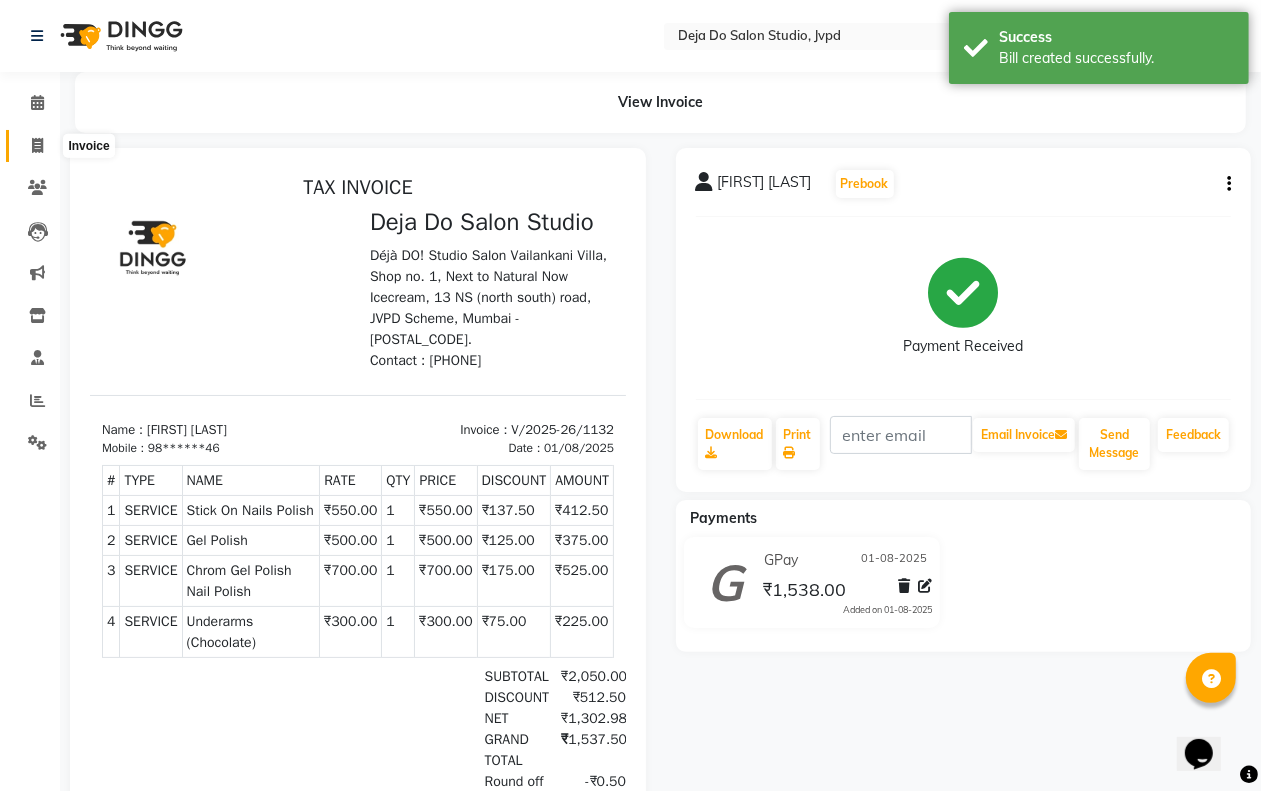 click 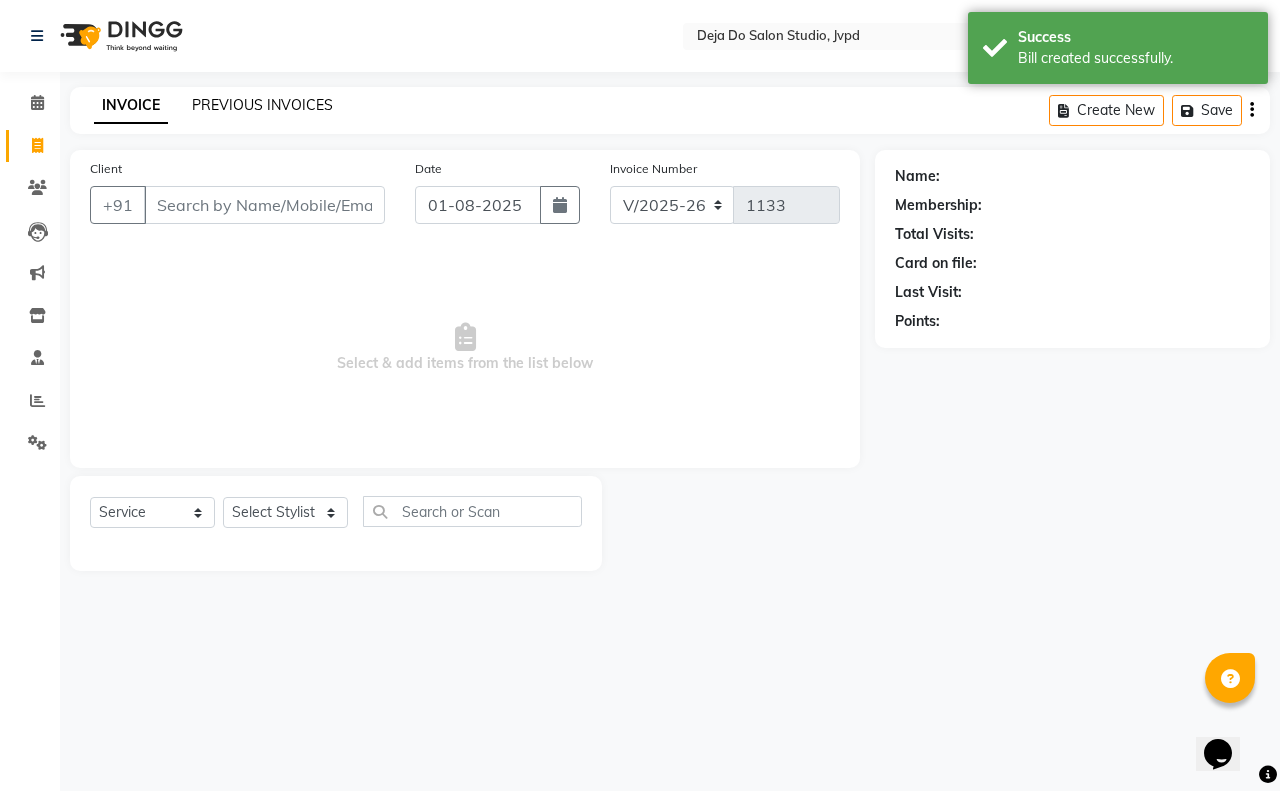 click on "PREVIOUS INVOICES" 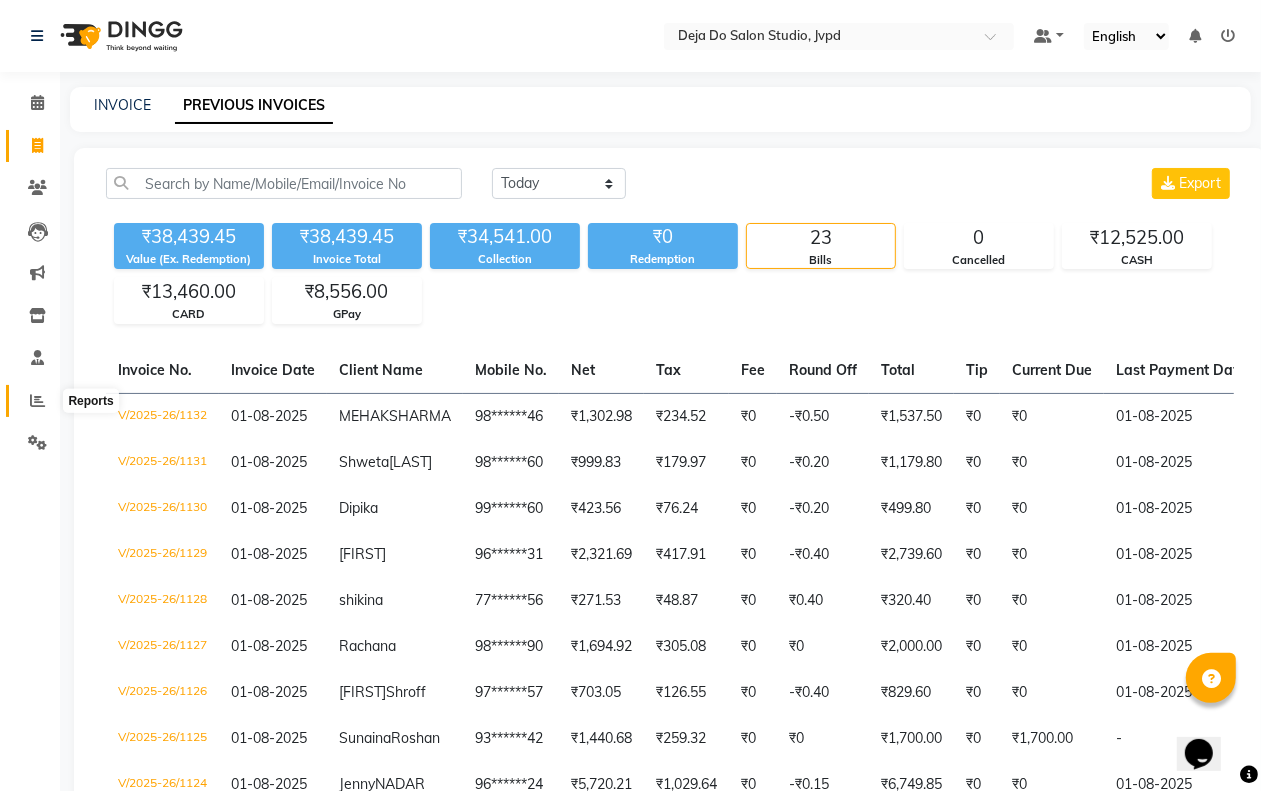 click 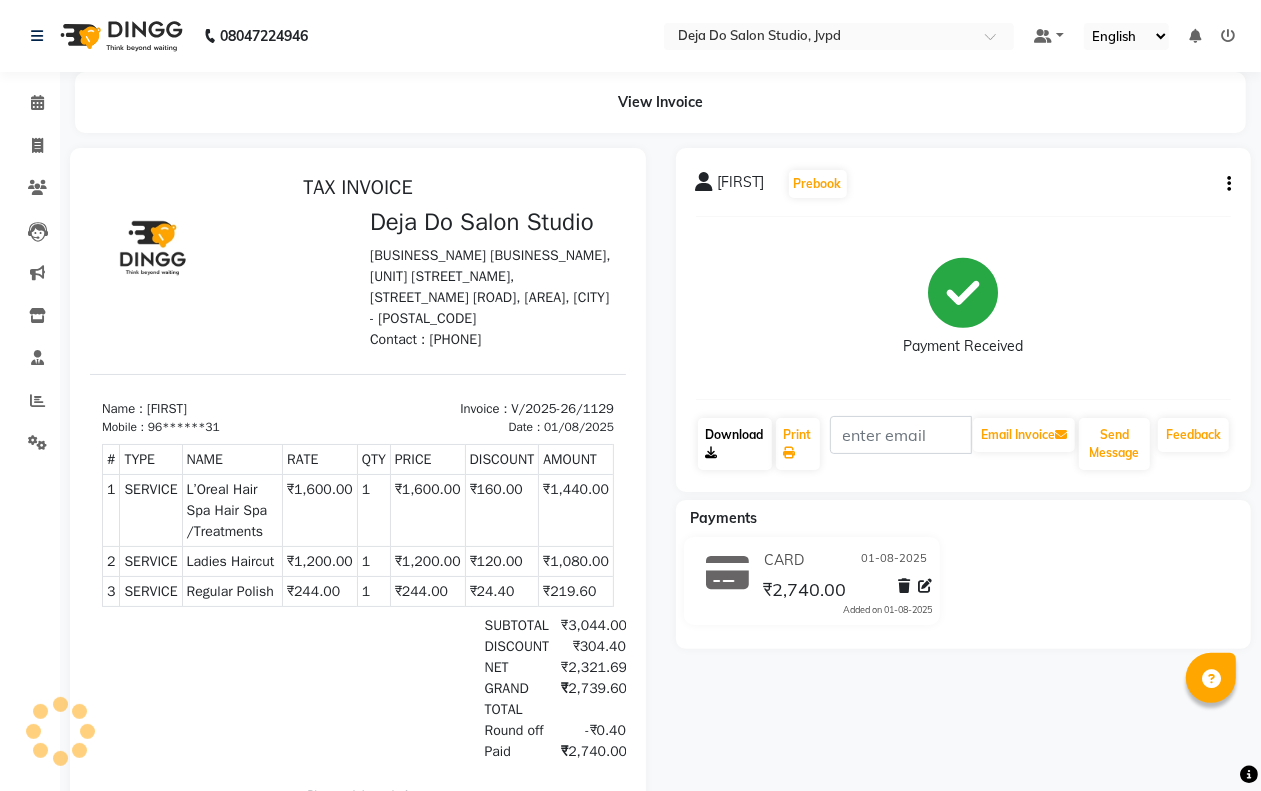 scroll, scrollTop: 0, scrollLeft: 0, axis: both 